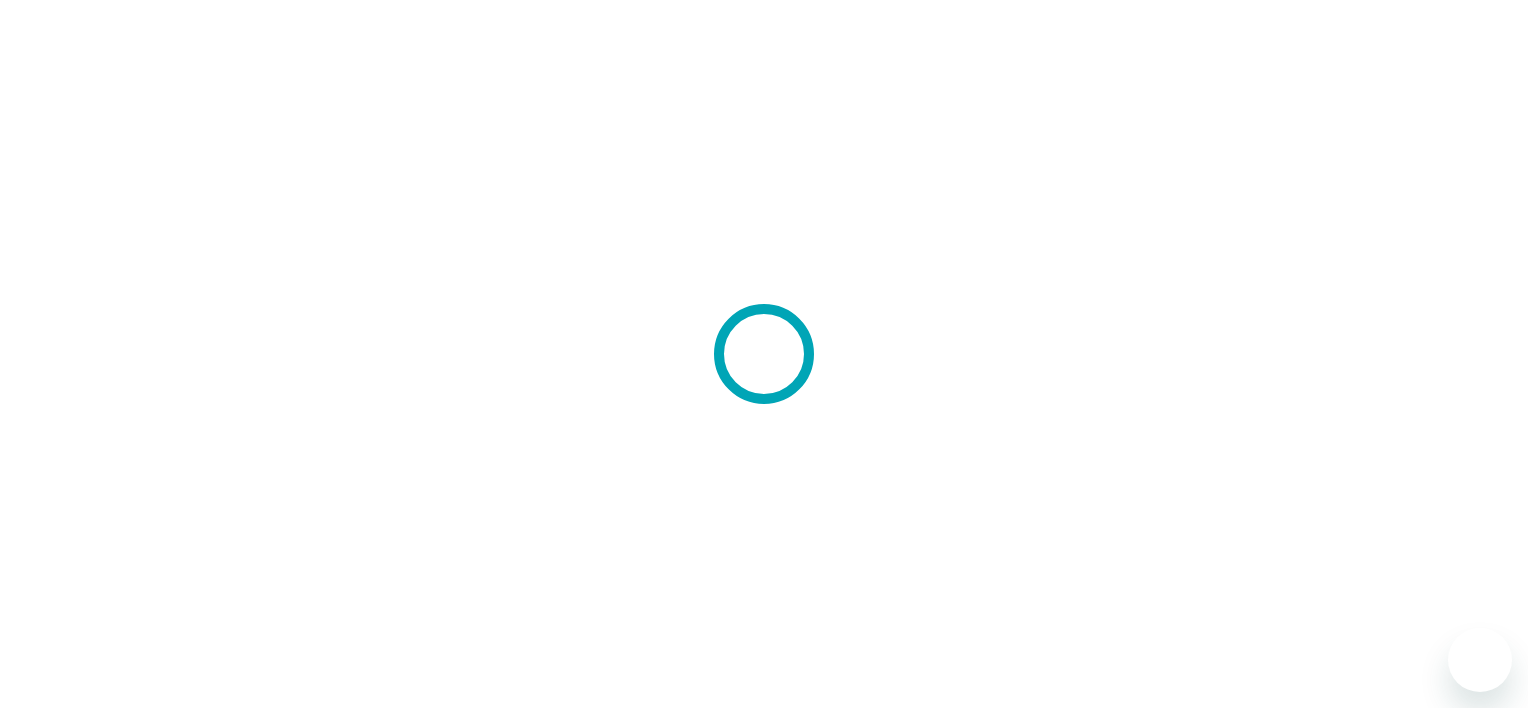 scroll, scrollTop: 0, scrollLeft: 0, axis: both 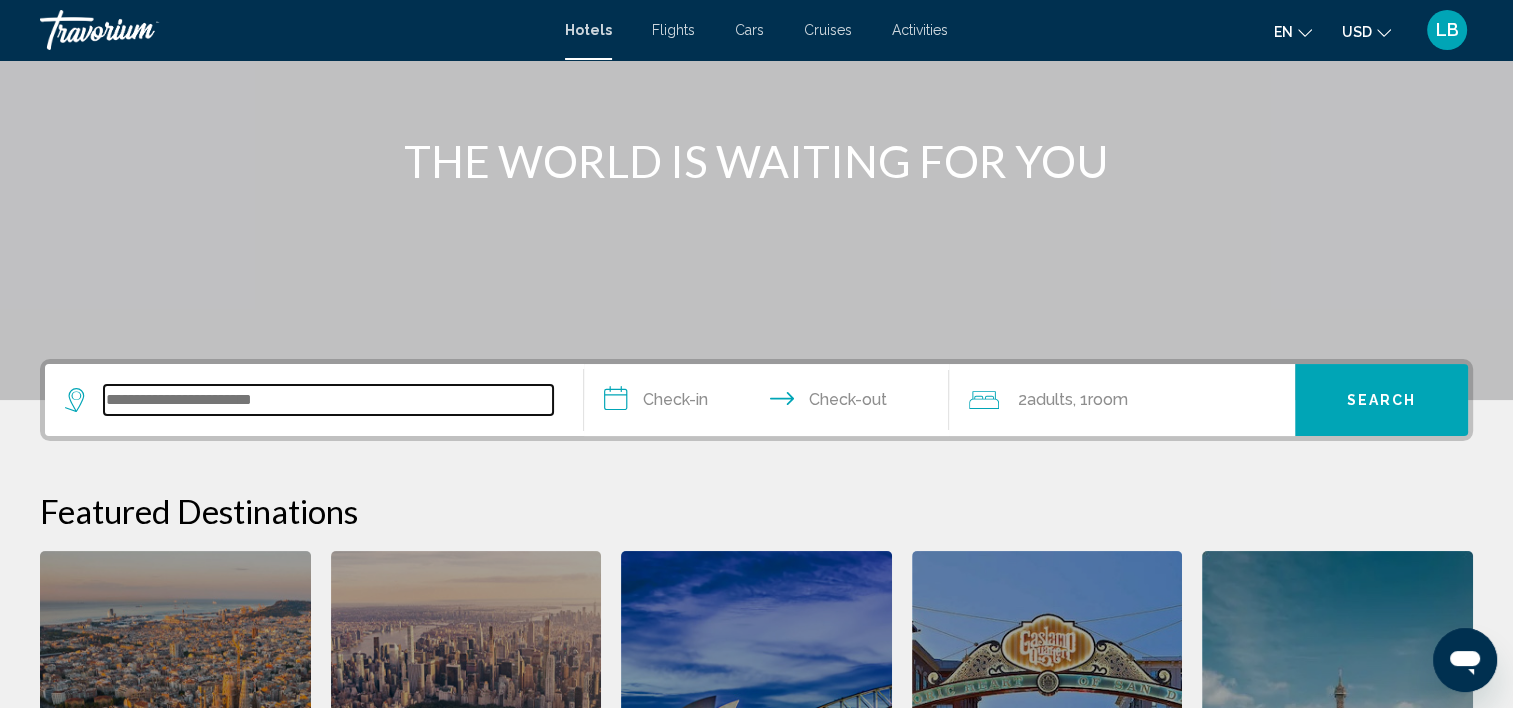 click at bounding box center (328, 400) 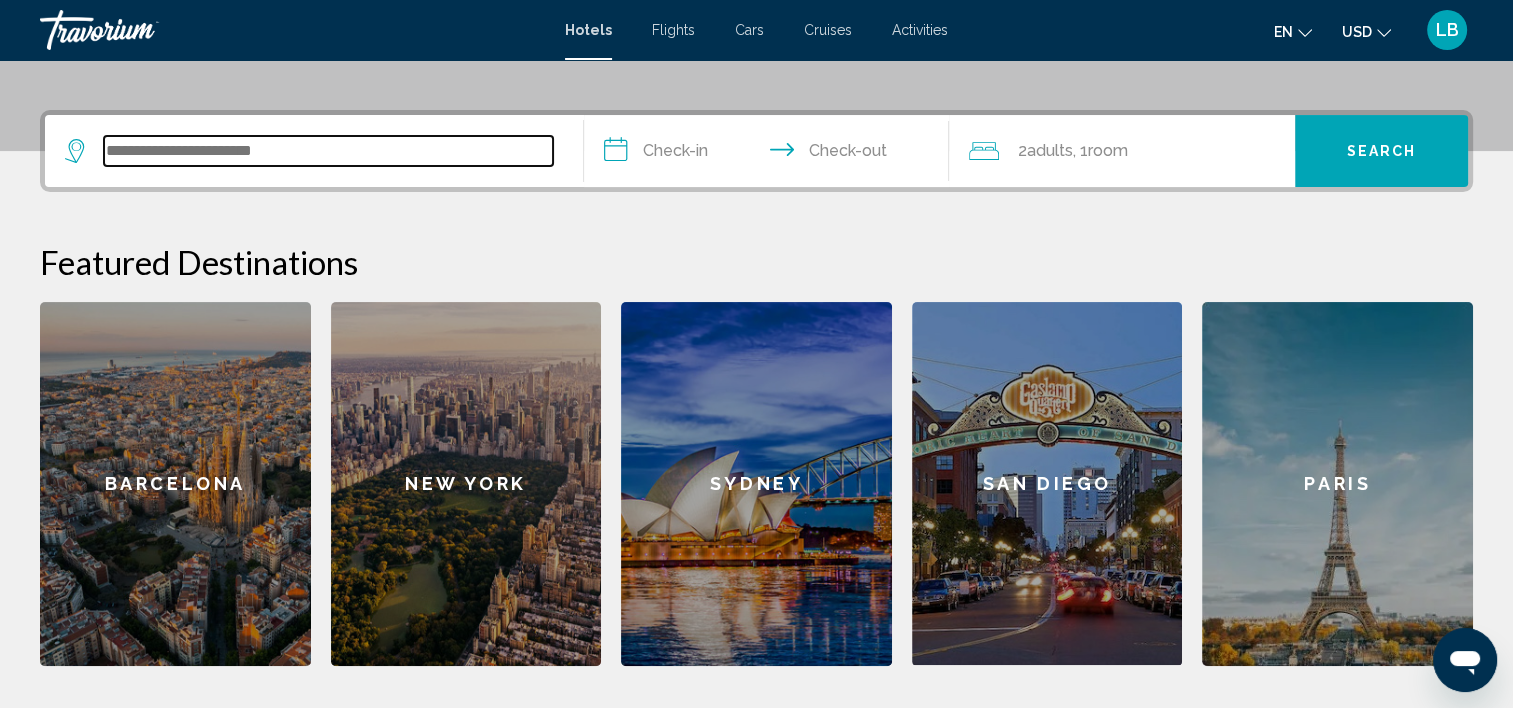 scroll, scrollTop: 493, scrollLeft: 0, axis: vertical 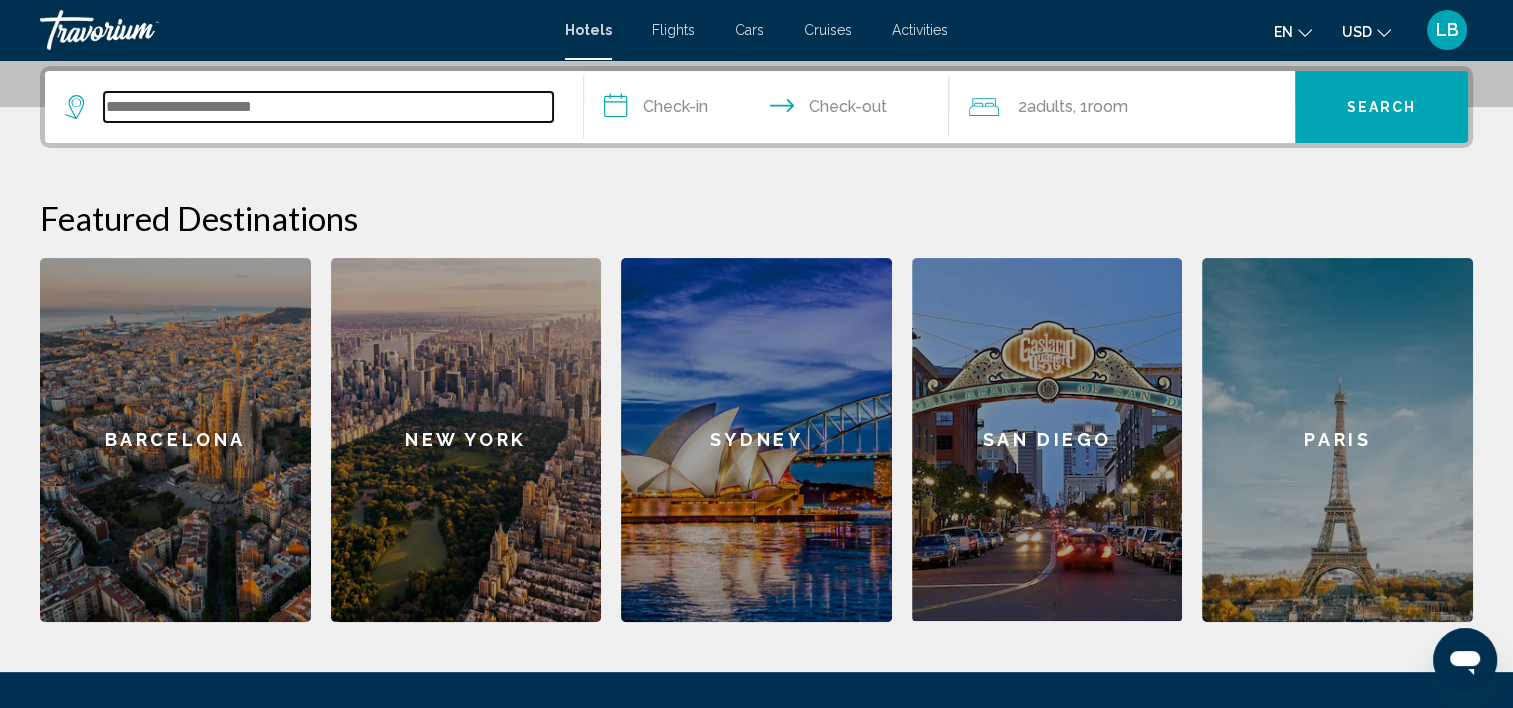 click at bounding box center [328, 107] 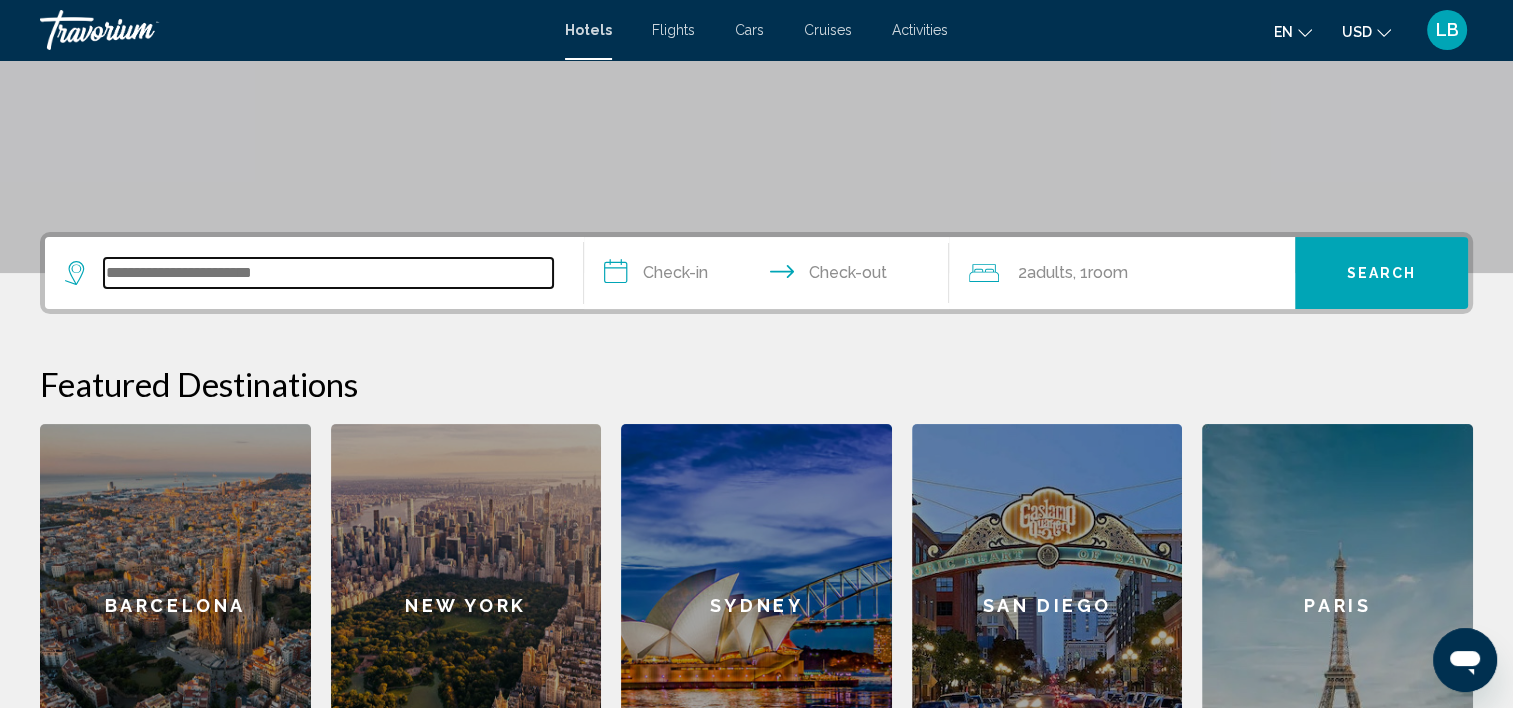 scroll, scrollTop: 293, scrollLeft: 0, axis: vertical 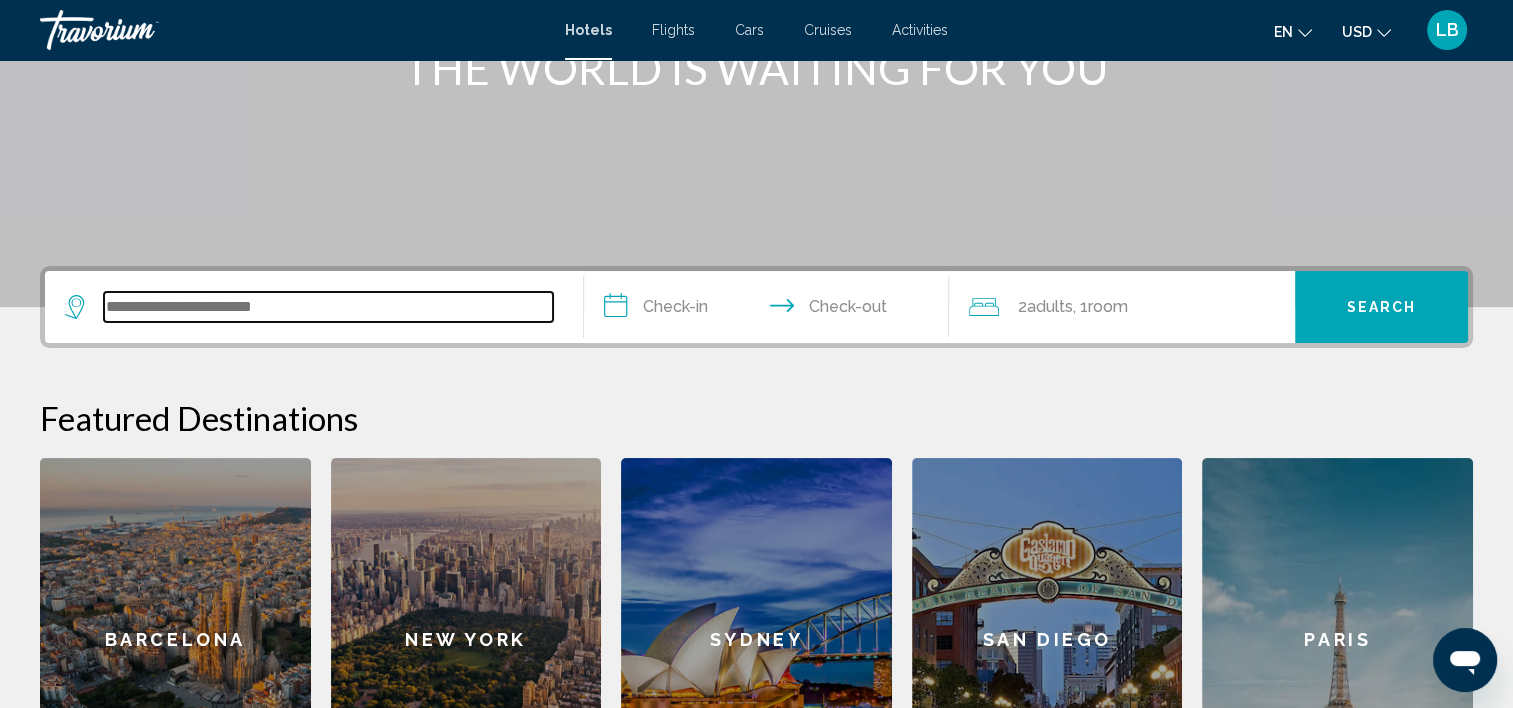 click at bounding box center (328, 307) 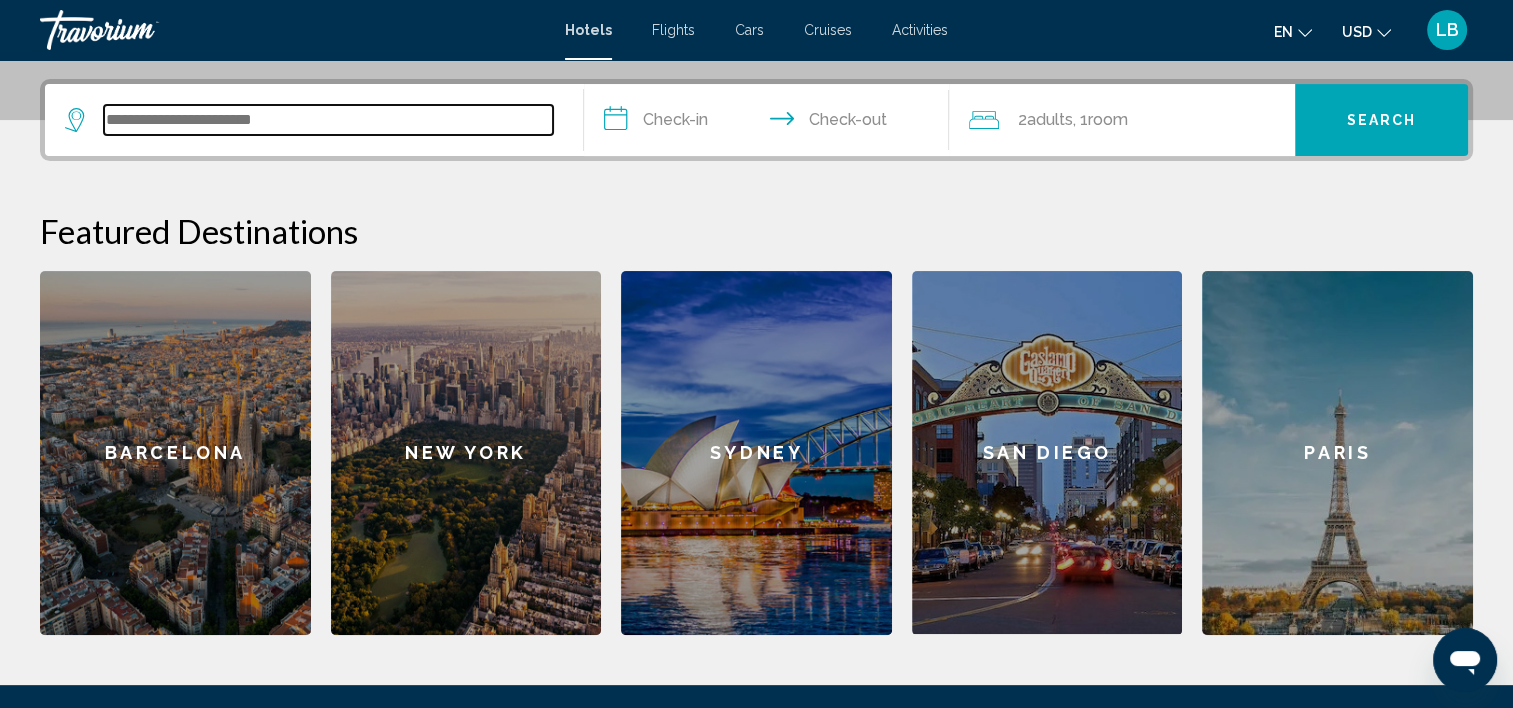 scroll, scrollTop: 493, scrollLeft: 0, axis: vertical 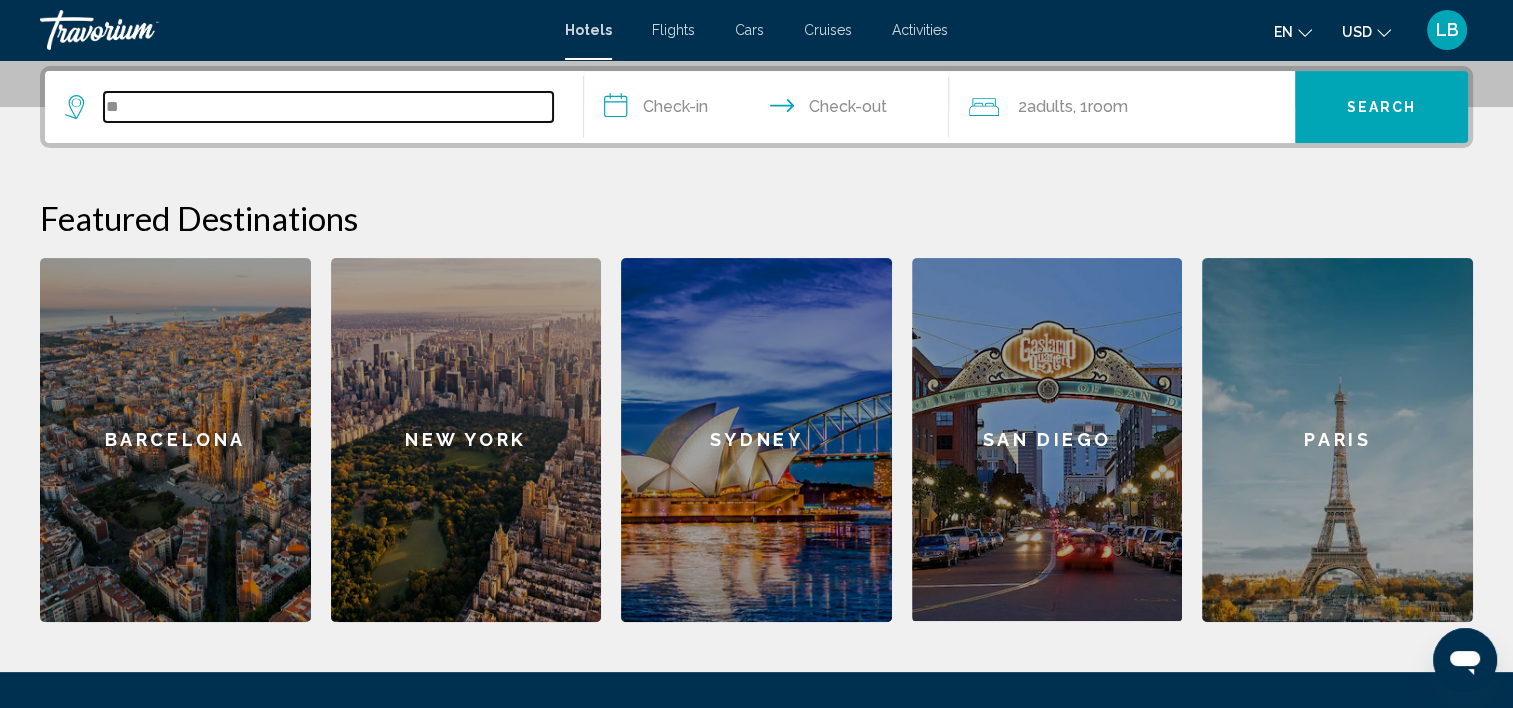 type on "*" 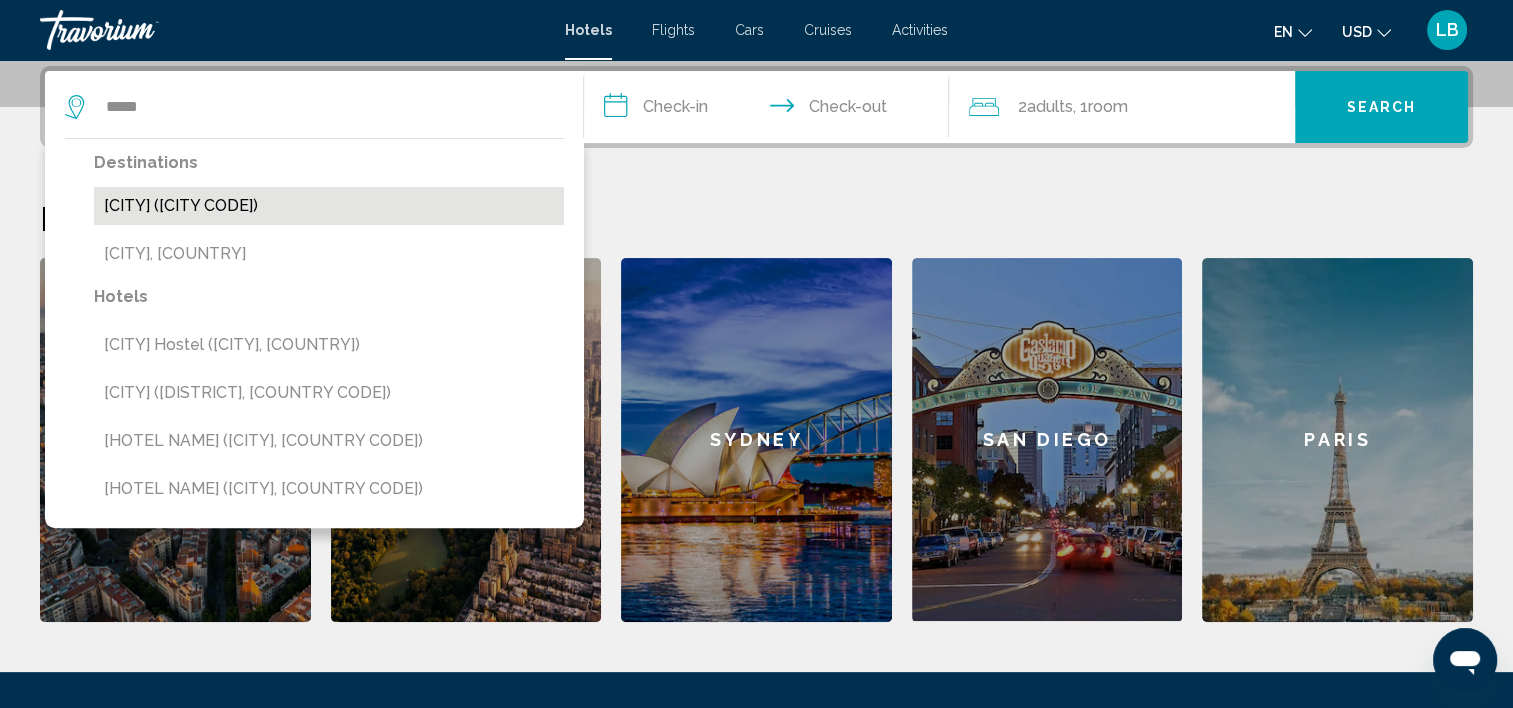 click on "[CITY] ([CITY CODE])" at bounding box center [329, 206] 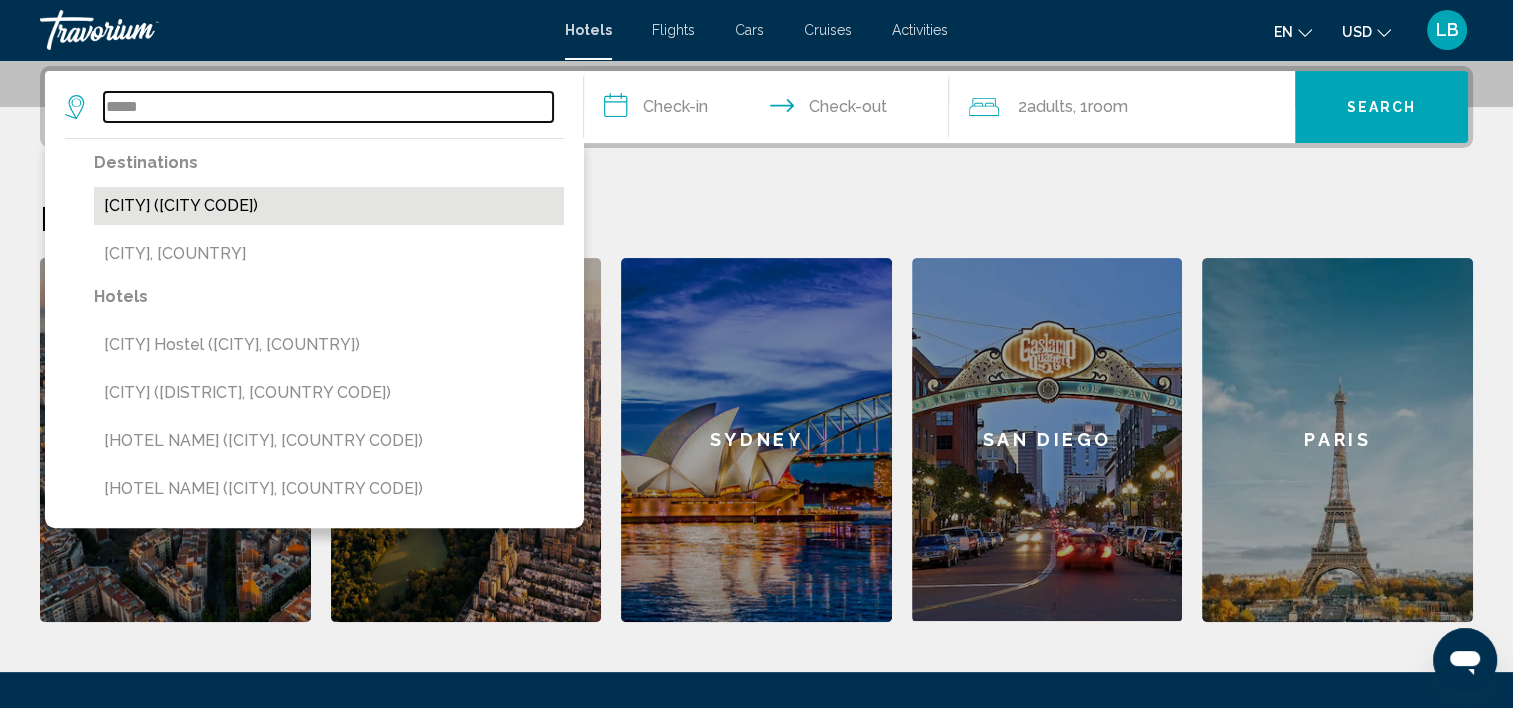 type on "**********" 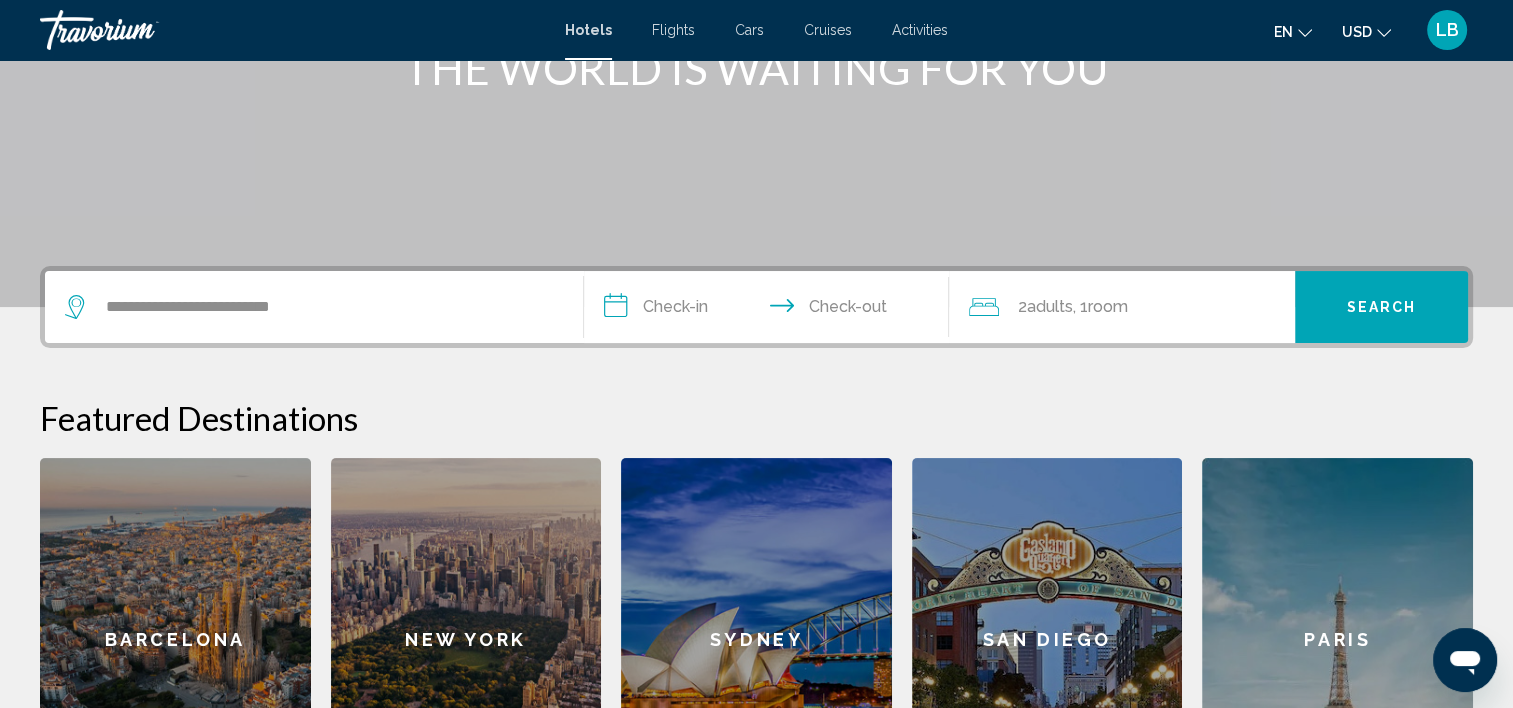 click on "**********" at bounding box center [771, 310] 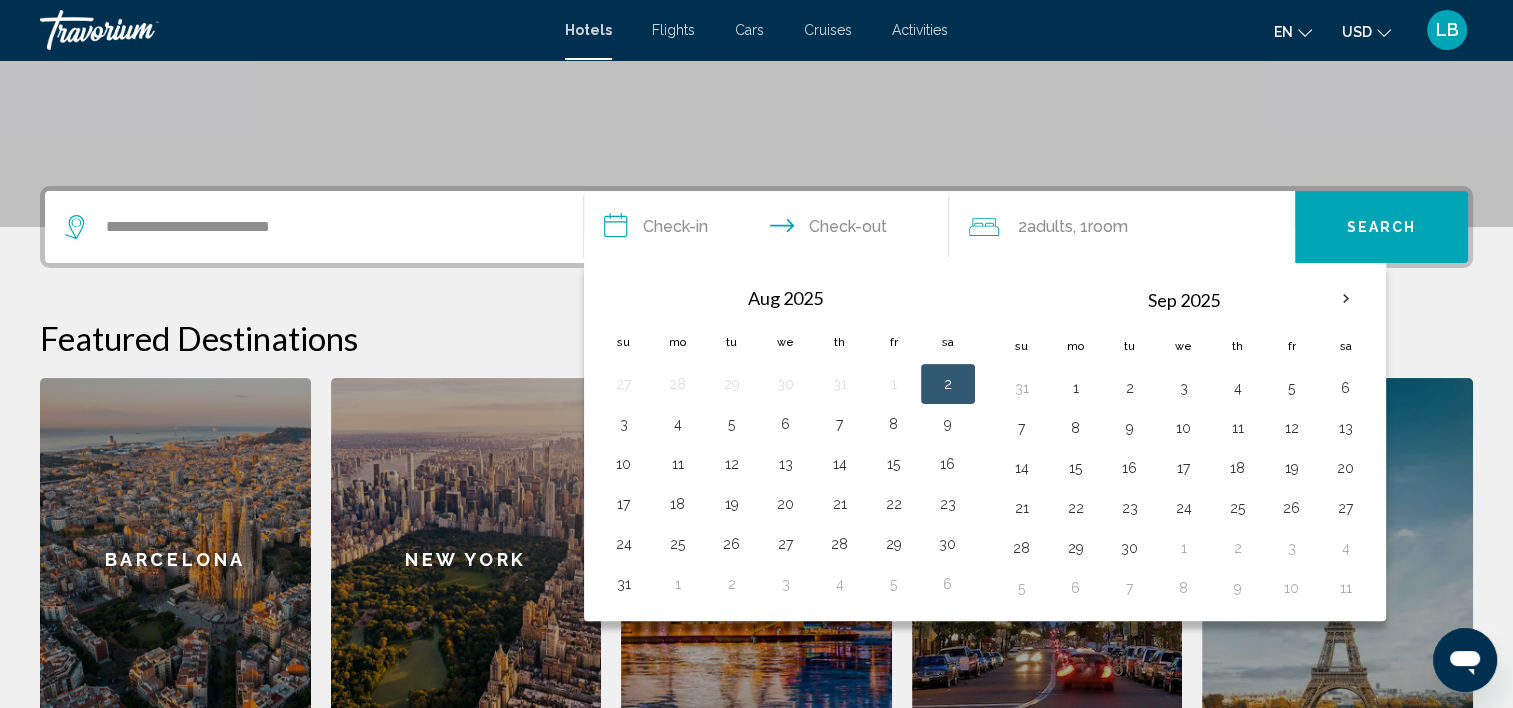 scroll, scrollTop: 493, scrollLeft: 0, axis: vertical 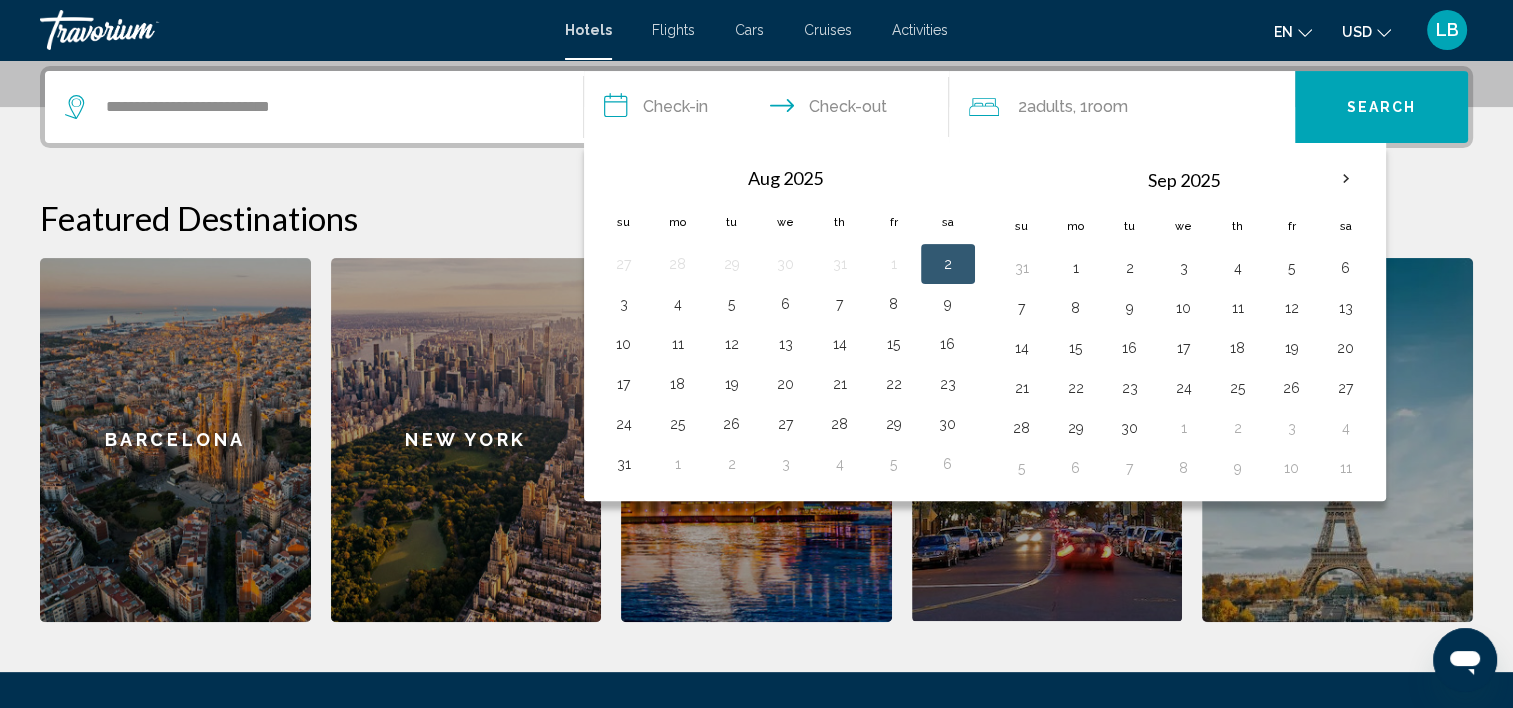 click on "2" at bounding box center (948, 264) 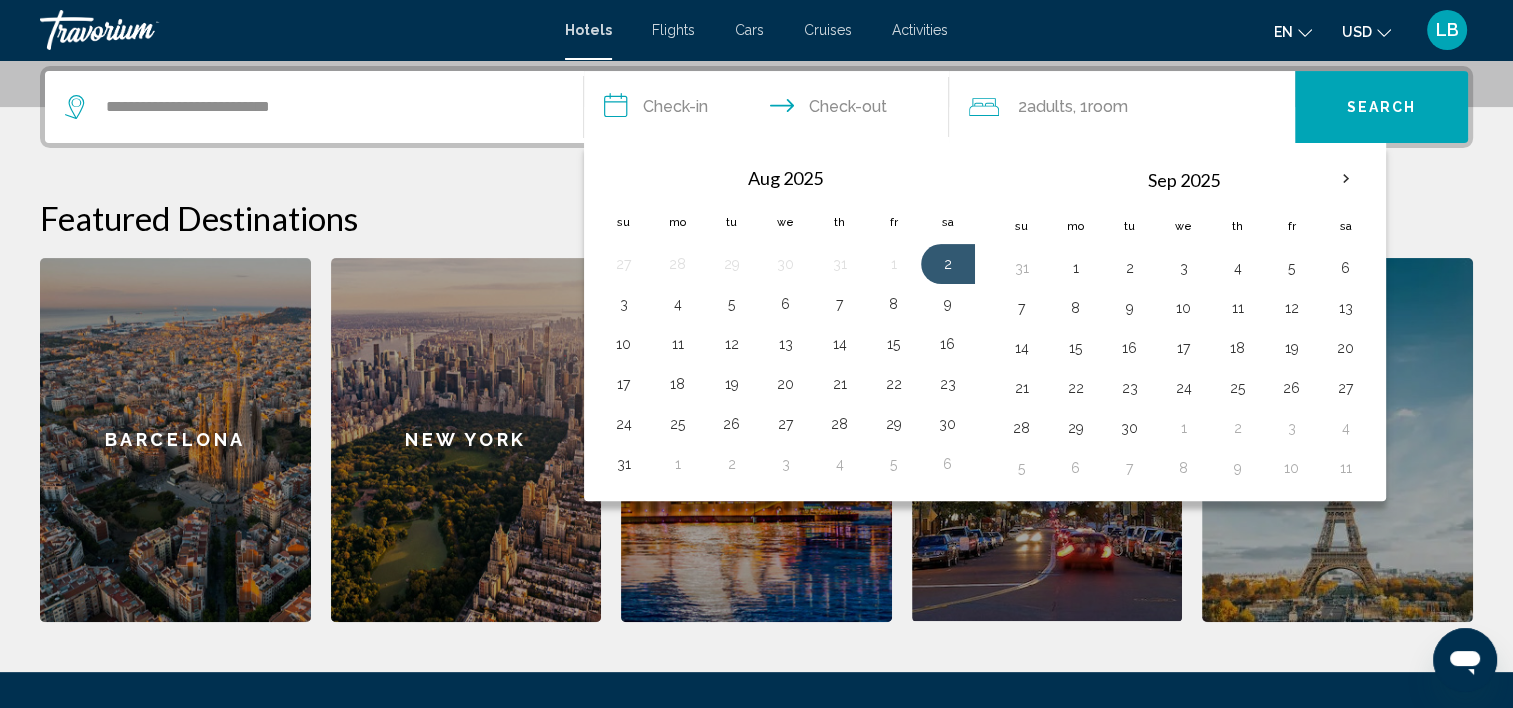 click on "3" at bounding box center [624, 304] 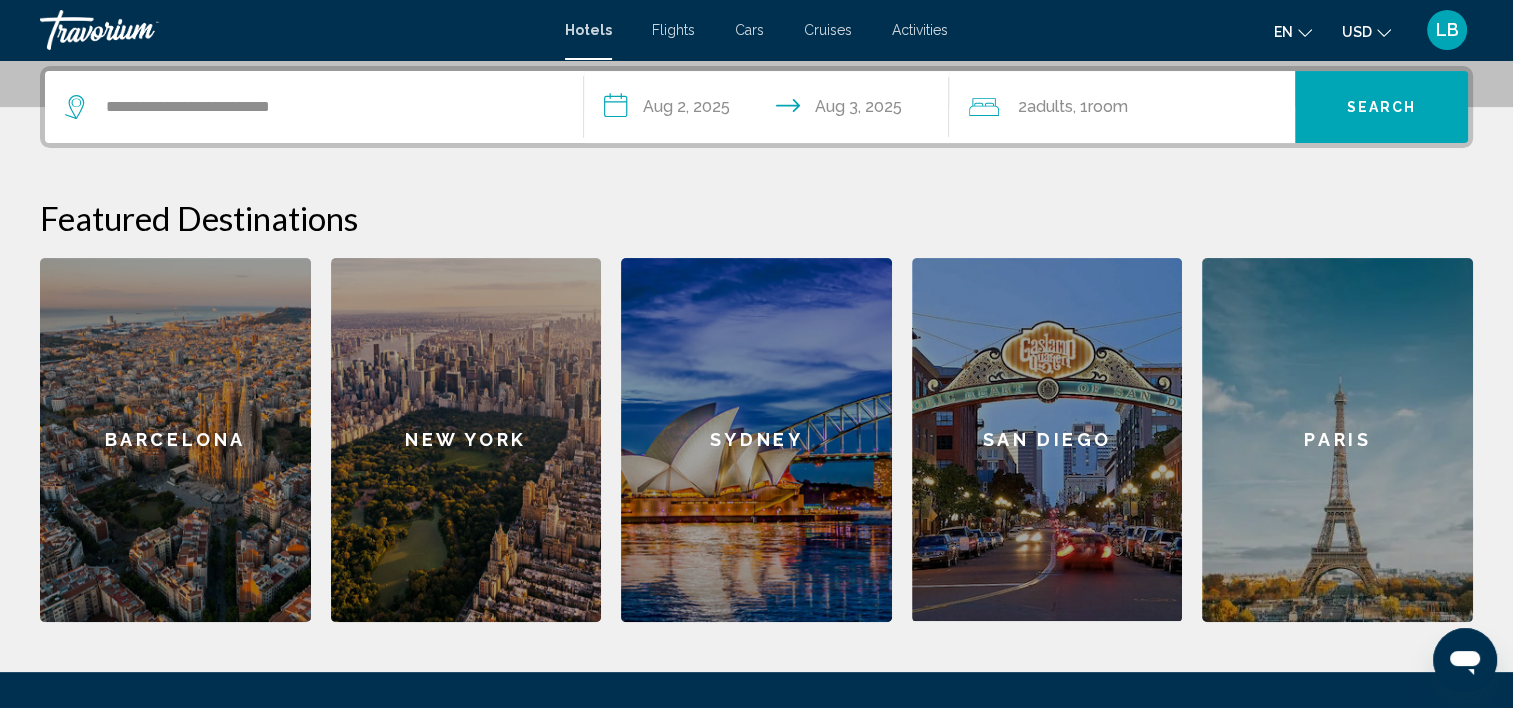 click on "Search" at bounding box center [1382, 108] 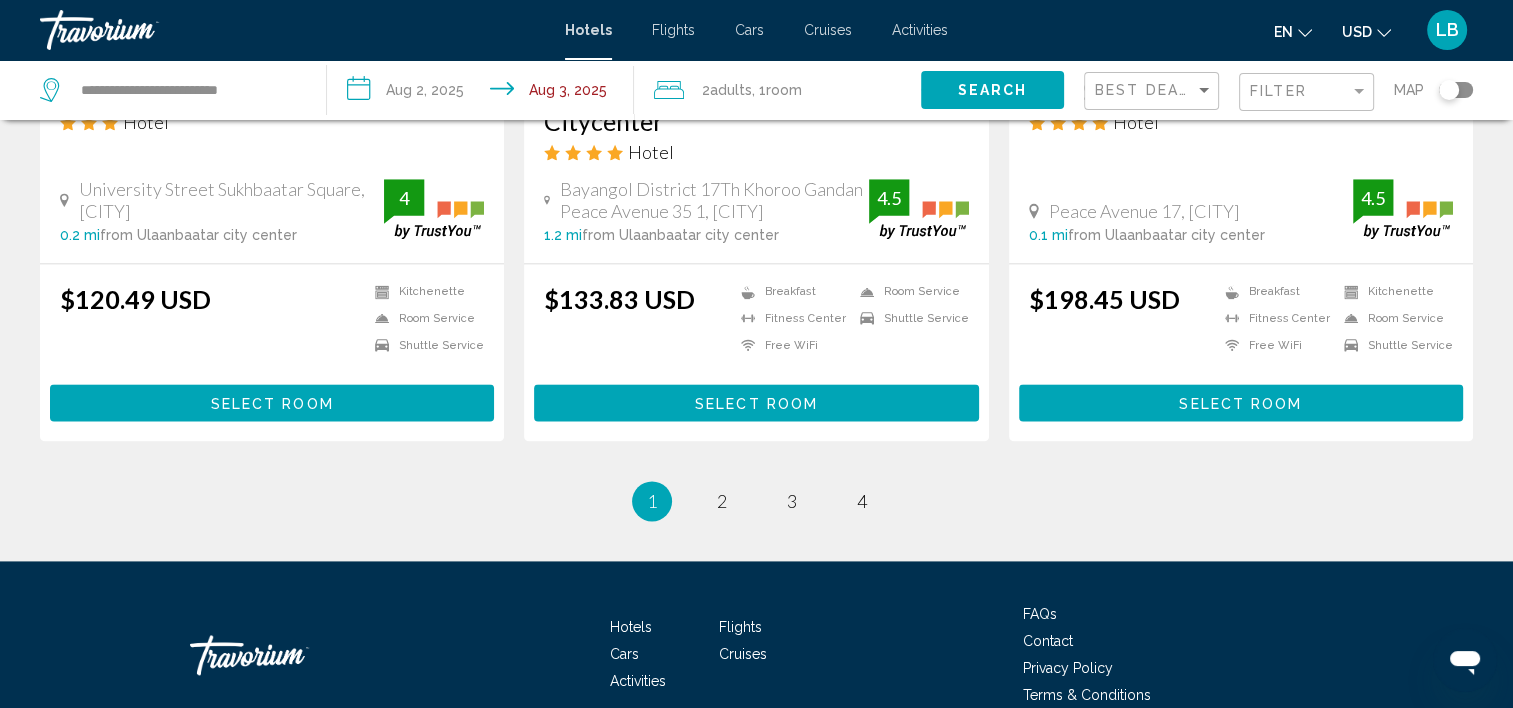 scroll, scrollTop: 2695, scrollLeft: 0, axis: vertical 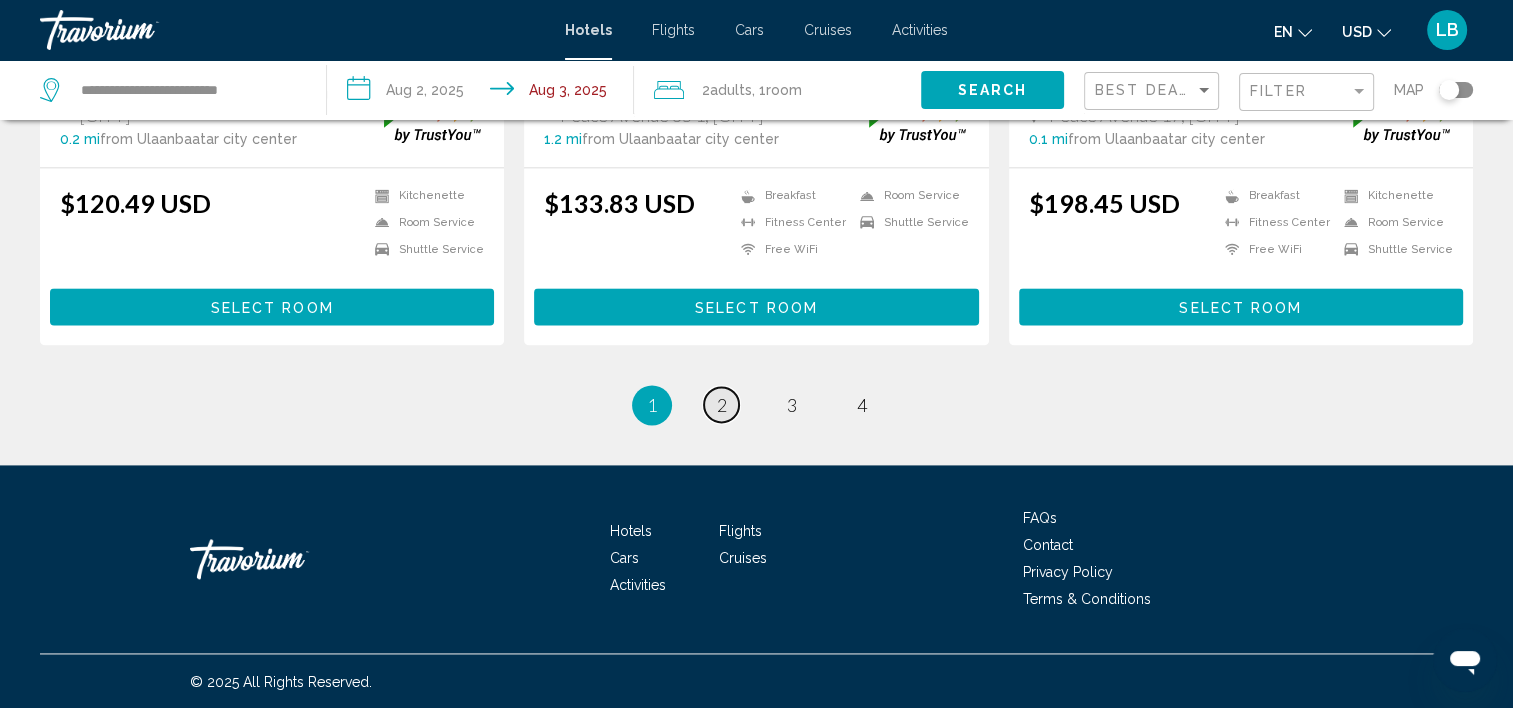 click on "2" at bounding box center (722, 405) 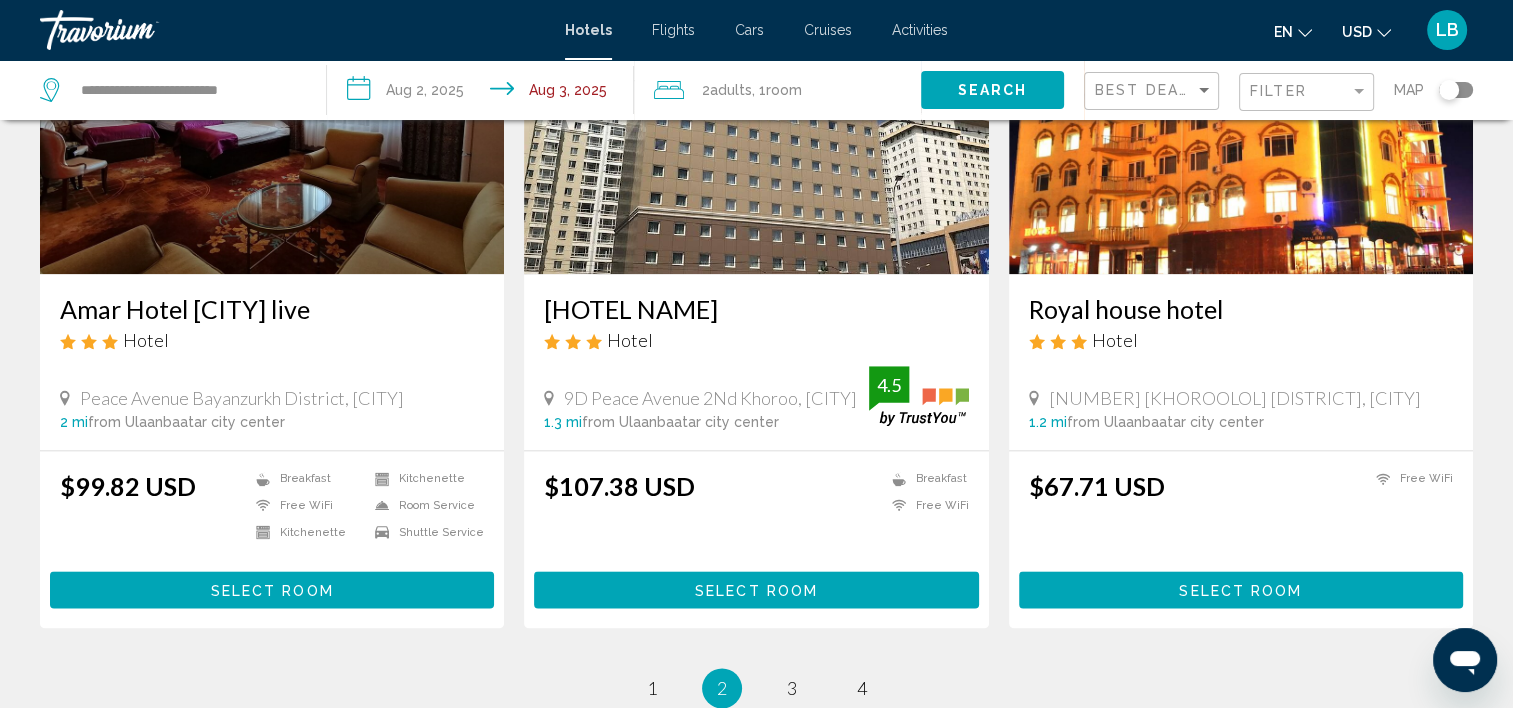 scroll, scrollTop: 2400, scrollLeft: 0, axis: vertical 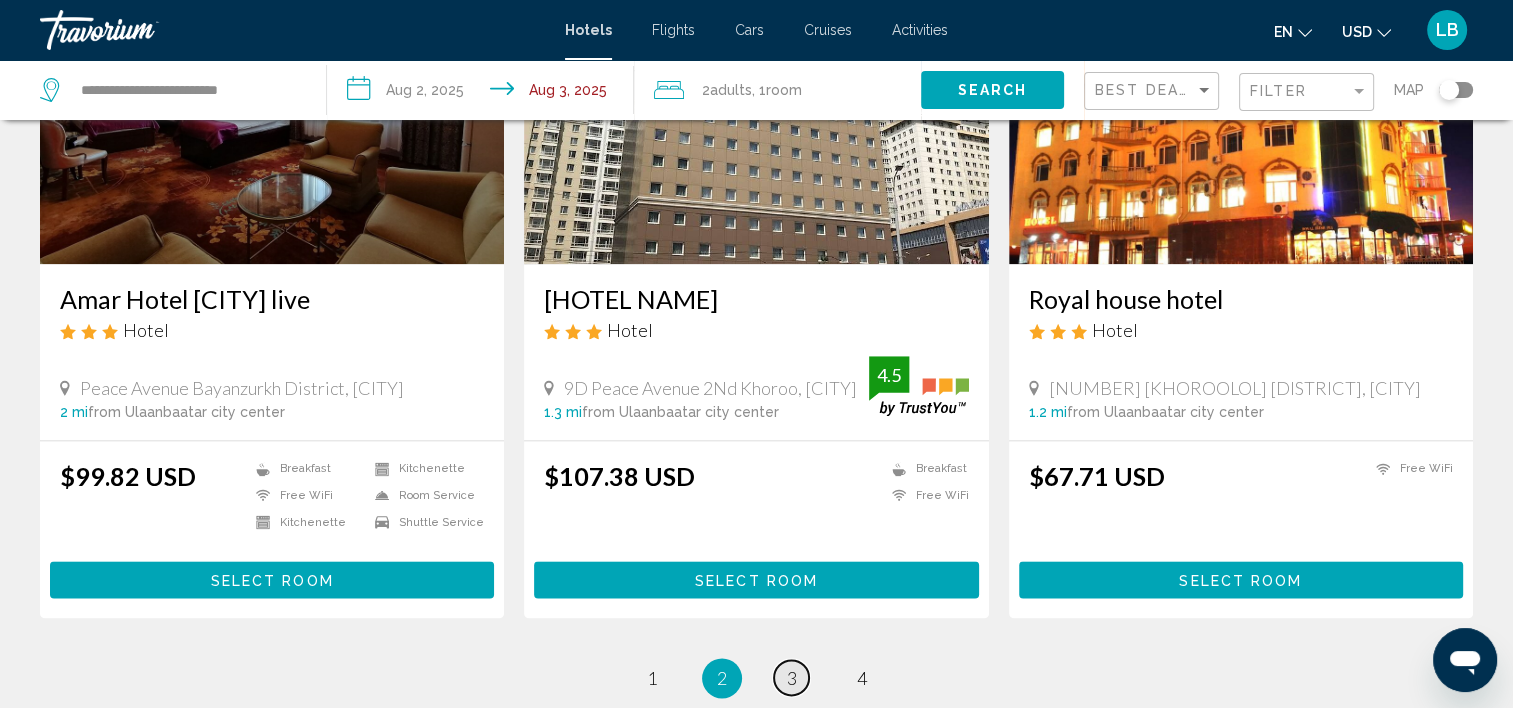 click on "3" at bounding box center [792, 678] 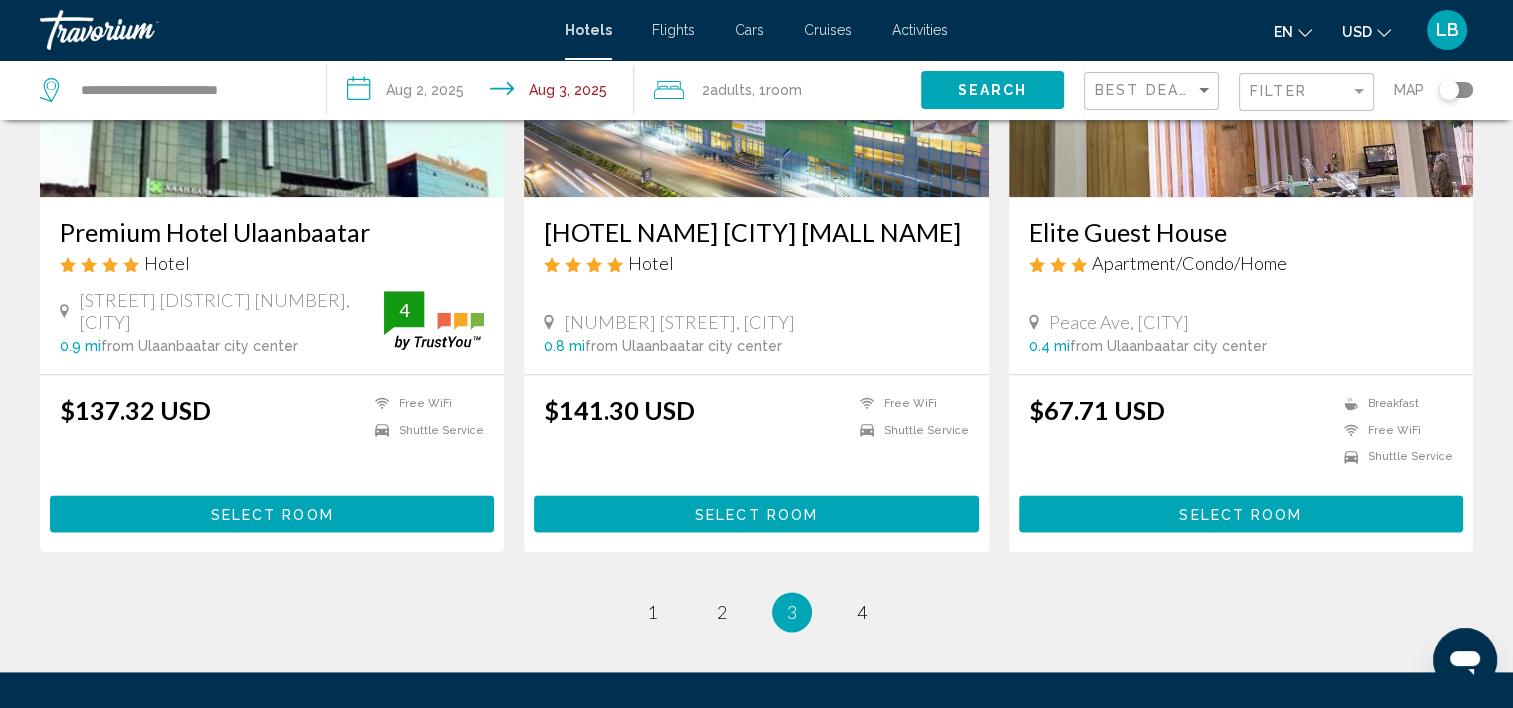 scroll, scrollTop: 2400, scrollLeft: 0, axis: vertical 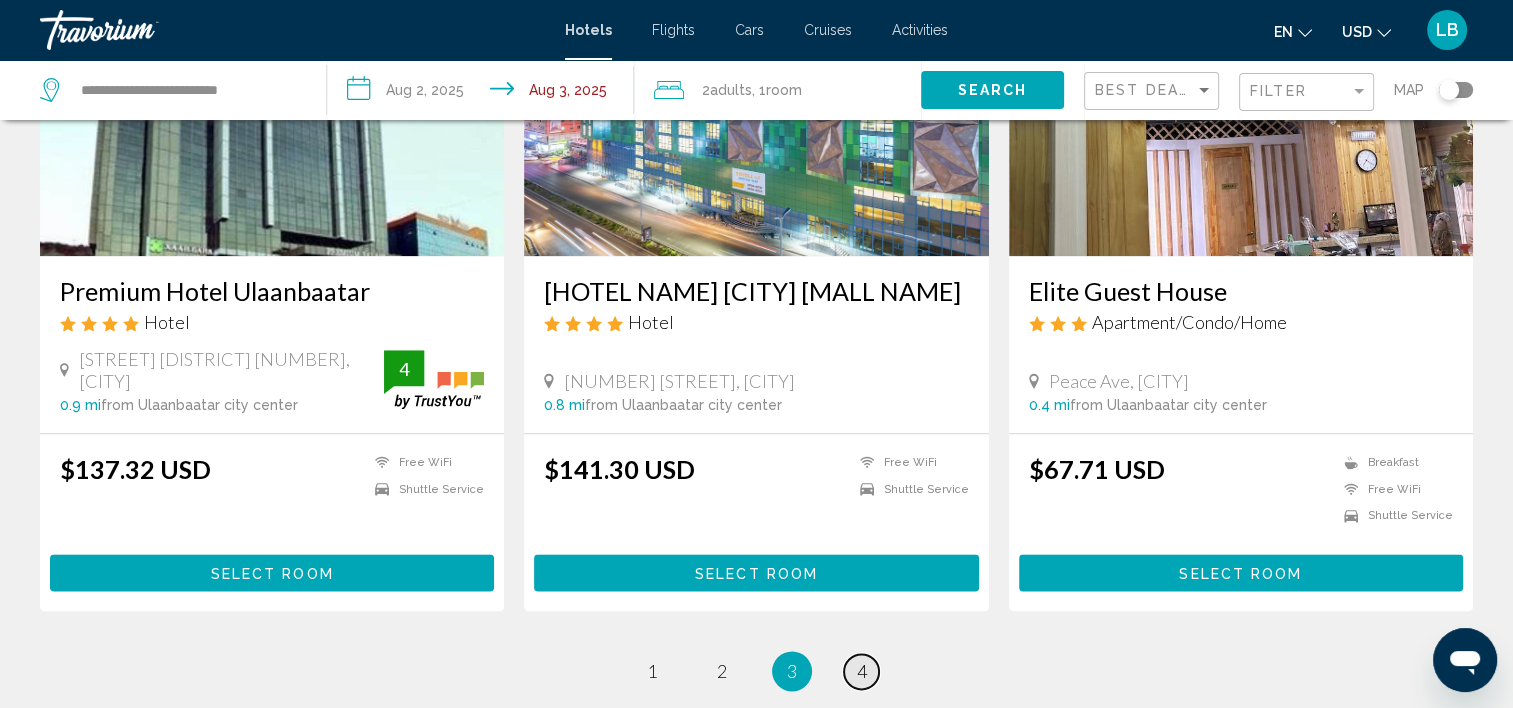 click on "page  4" at bounding box center [861, 671] 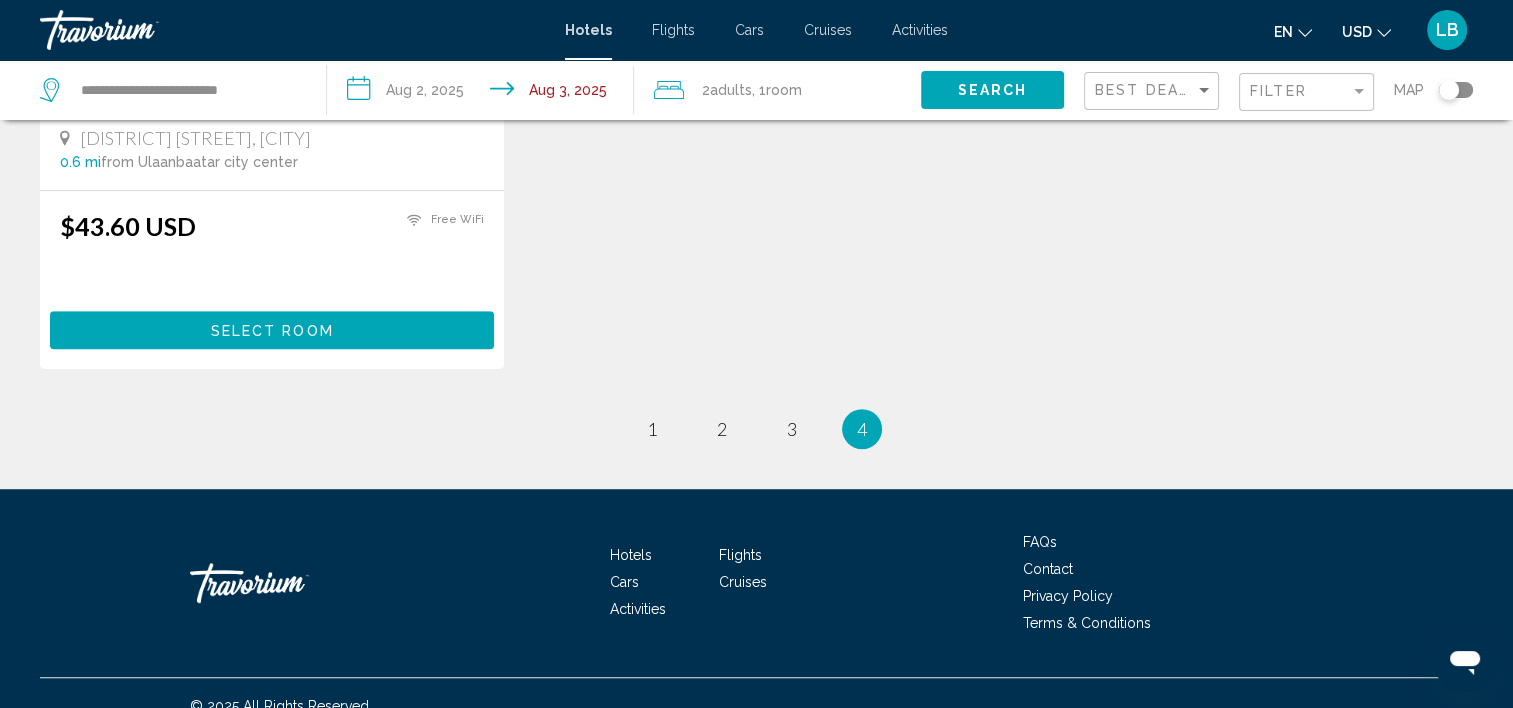 scroll, scrollTop: 1221, scrollLeft: 0, axis: vertical 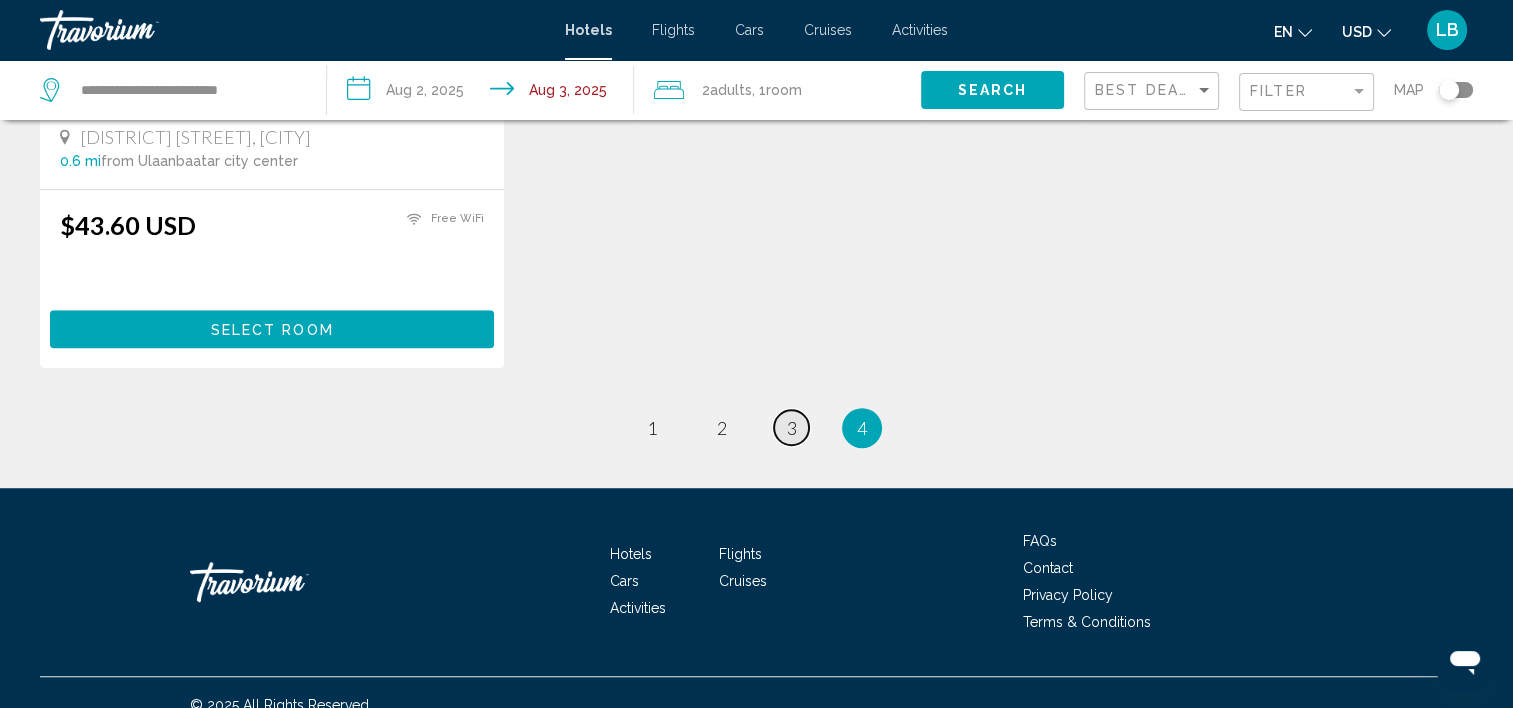 click on "3" at bounding box center [792, 428] 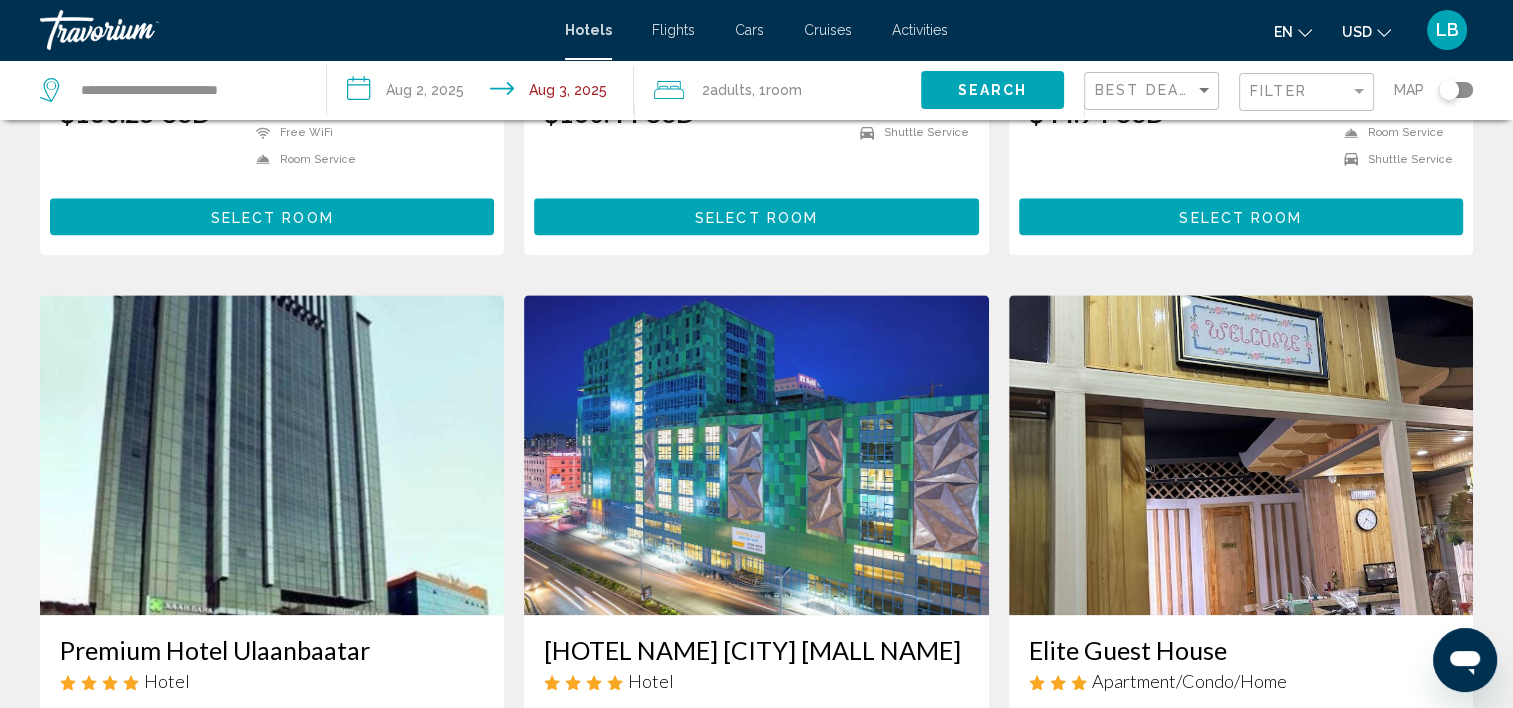 scroll, scrollTop: 1400, scrollLeft: 0, axis: vertical 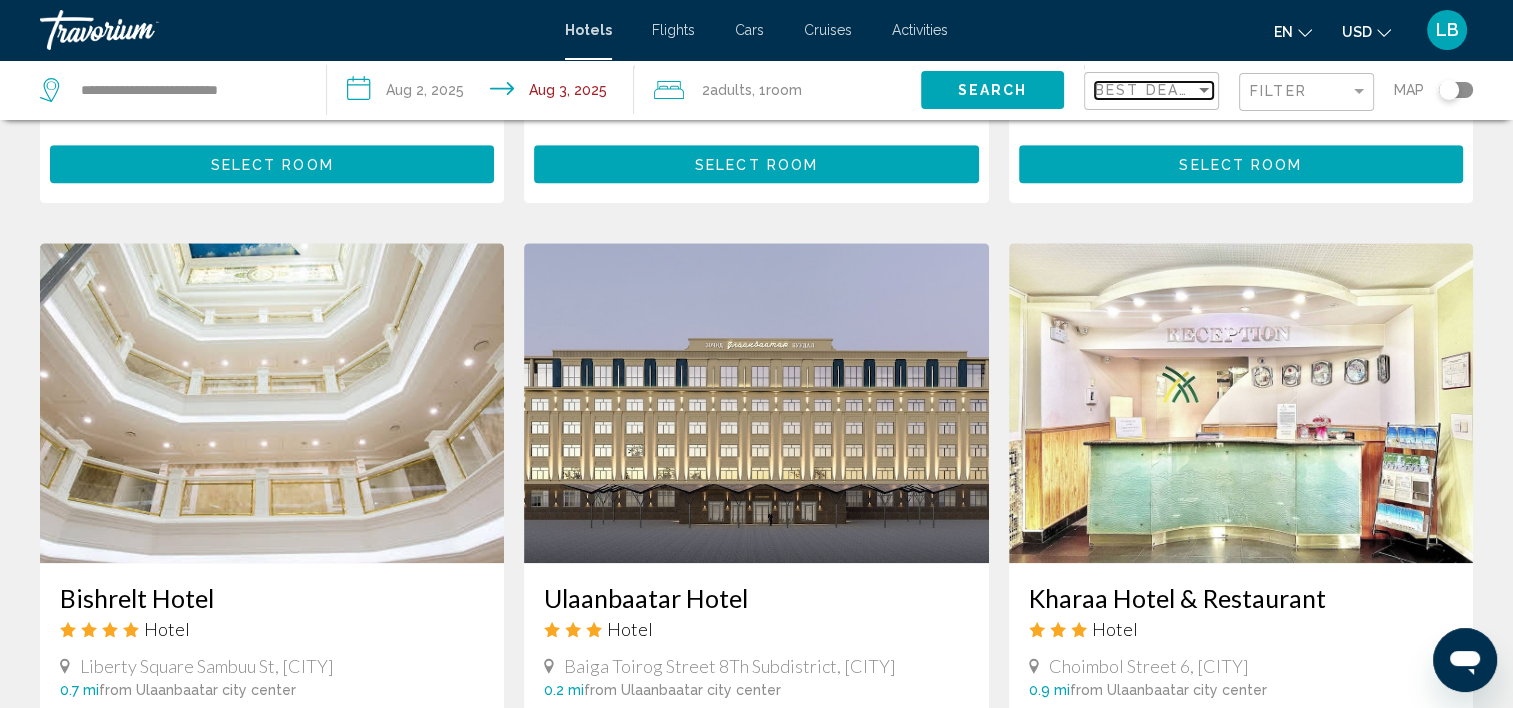 click at bounding box center [1204, 90] 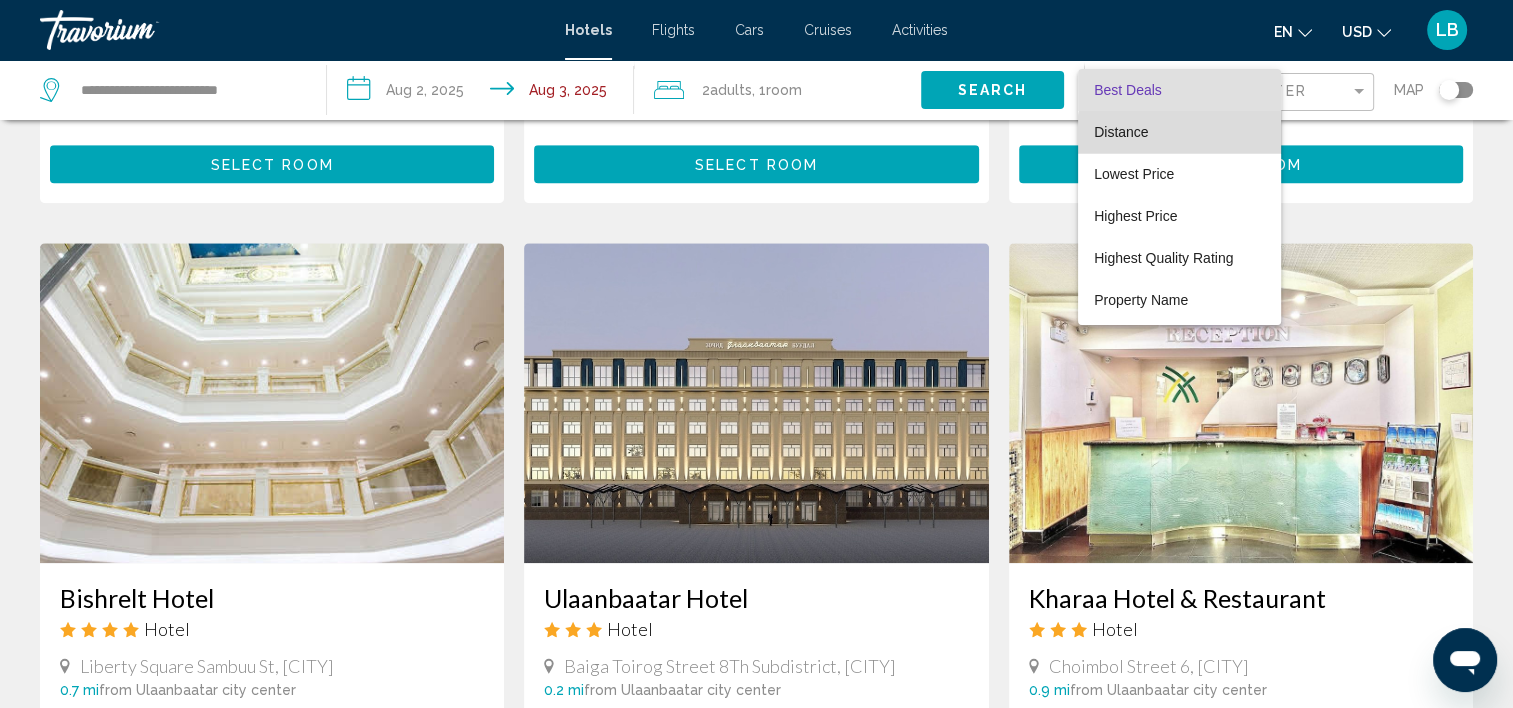 click on "Distance" at bounding box center (1179, 132) 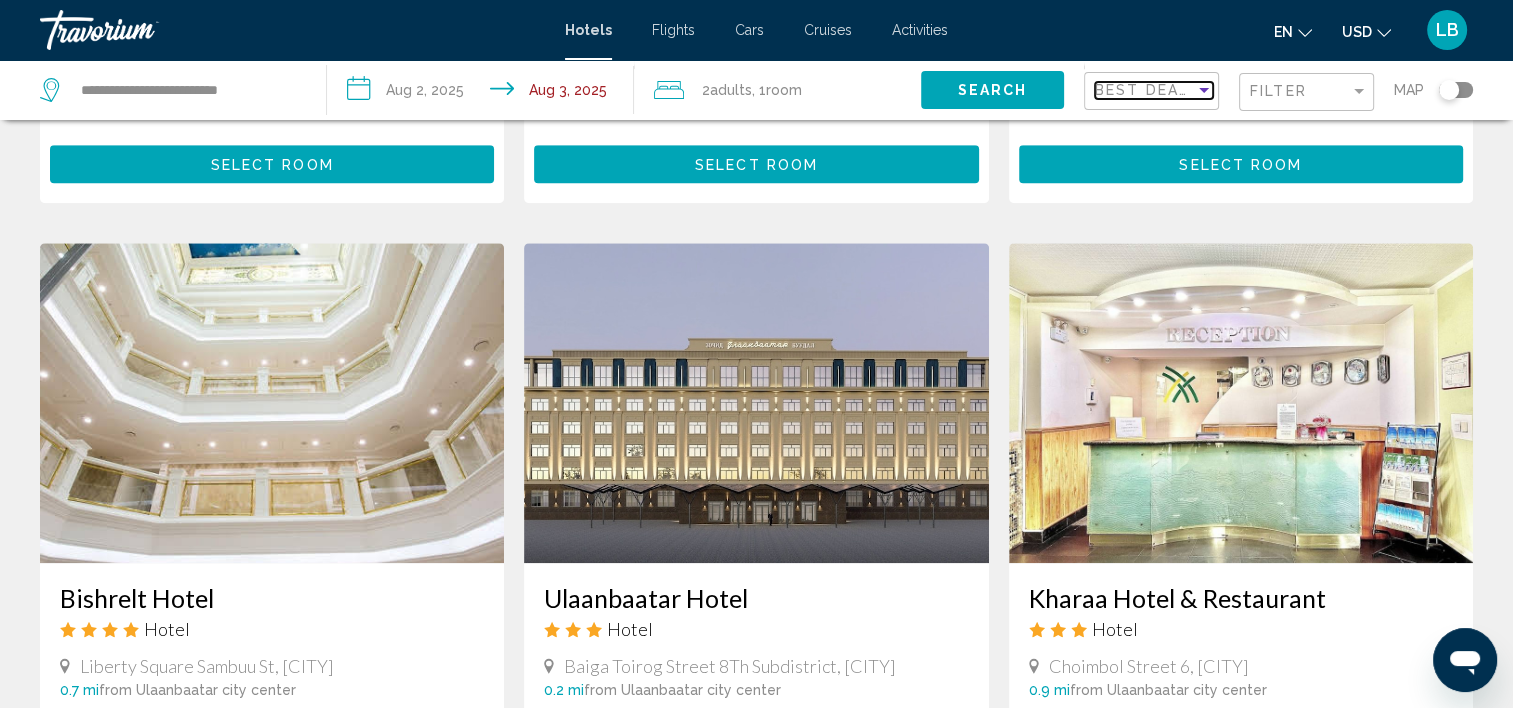 scroll, scrollTop: 1408, scrollLeft: 0, axis: vertical 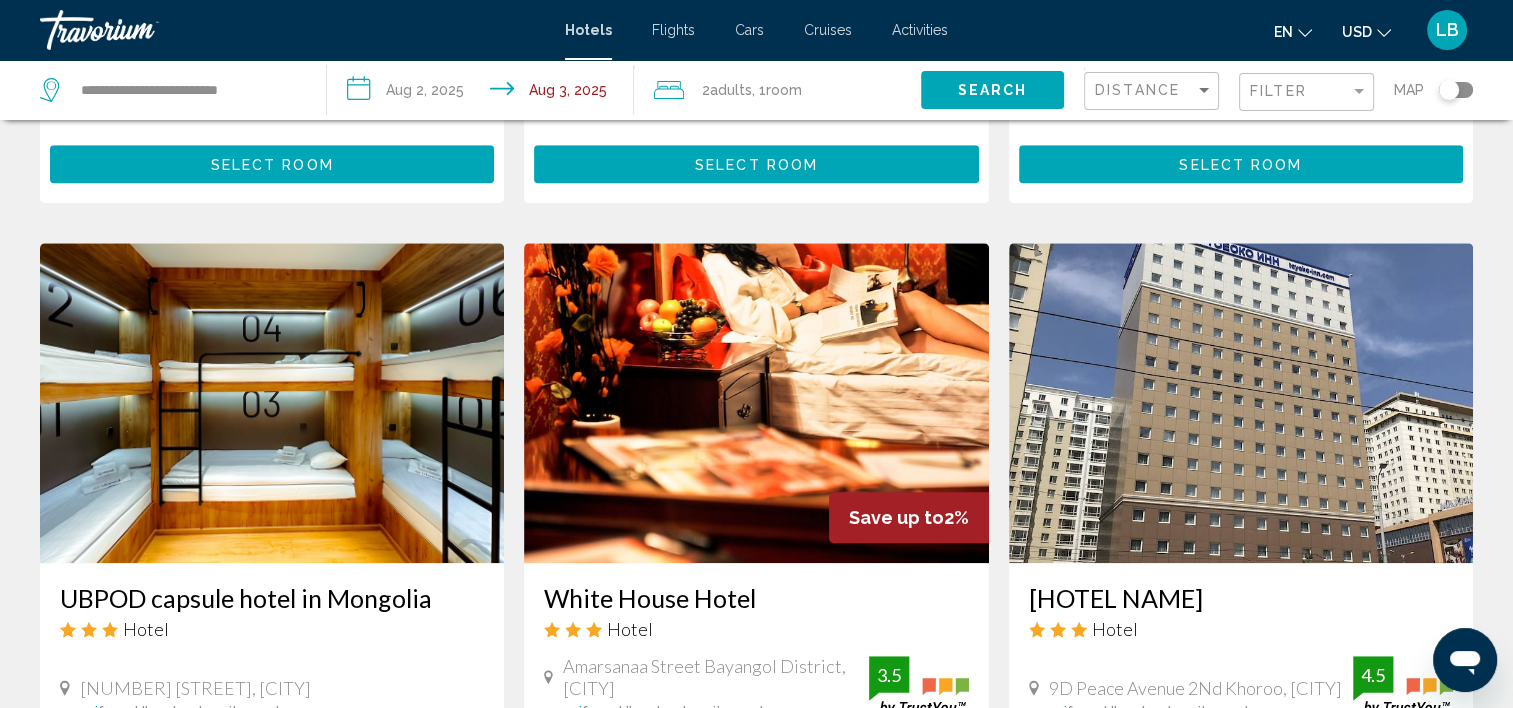 click 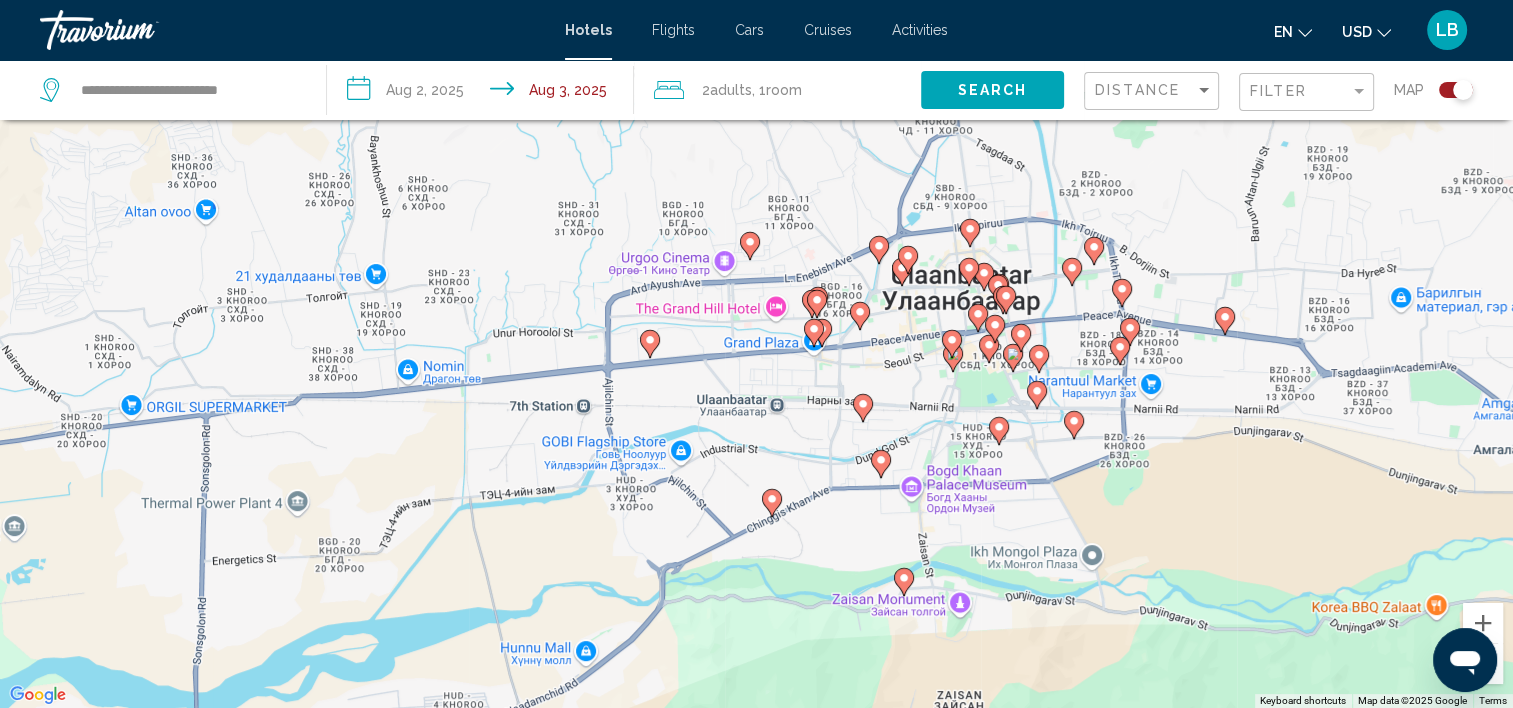drag, startPoint x: 804, startPoint y: 238, endPoint x: 825, endPoint y: 403, distance: 166.331 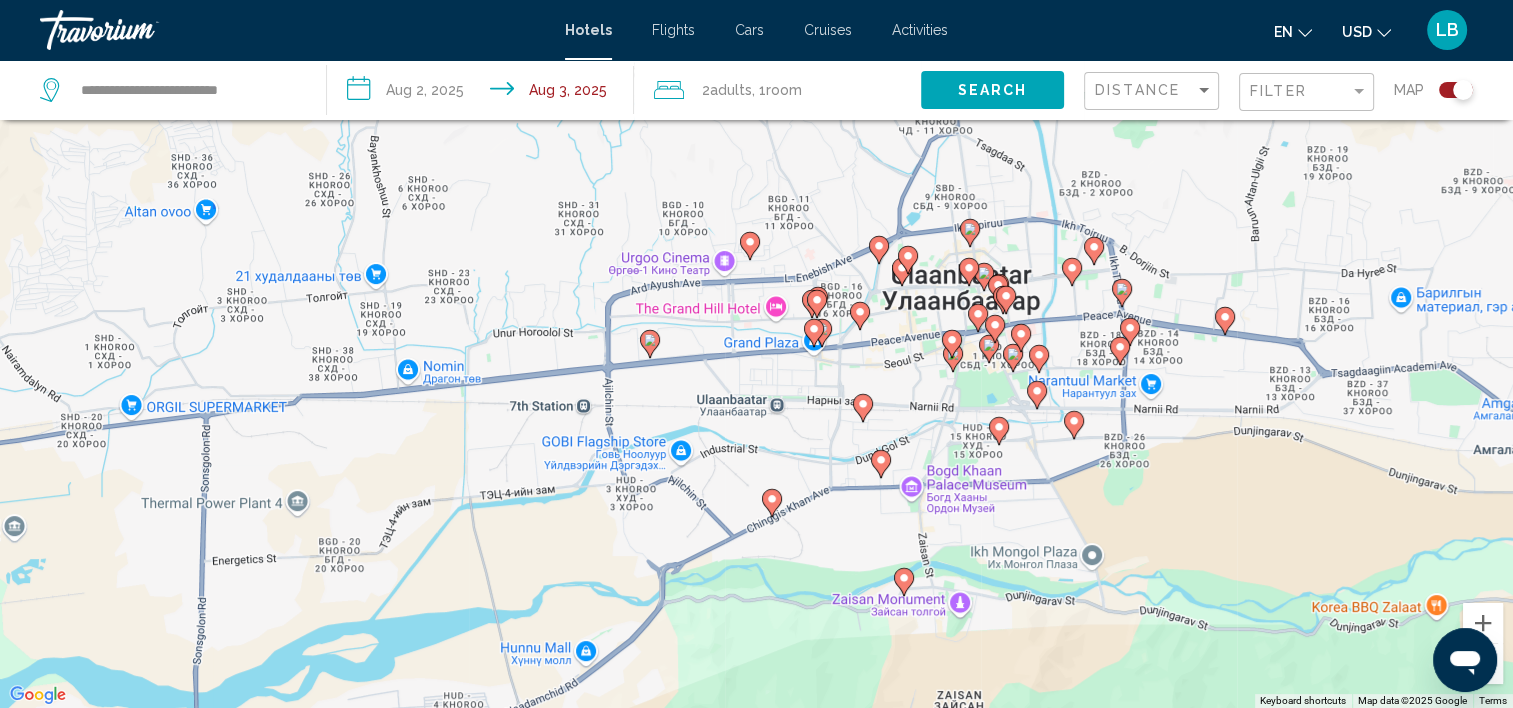 click on "To activate drag with keyboard, press Alt + Enter. Once in keyboard drag state, use the arrow keys to move the marker. To complete the drag, press the Enter key. To cancel, press Escape." at bounding box center (756, 354) 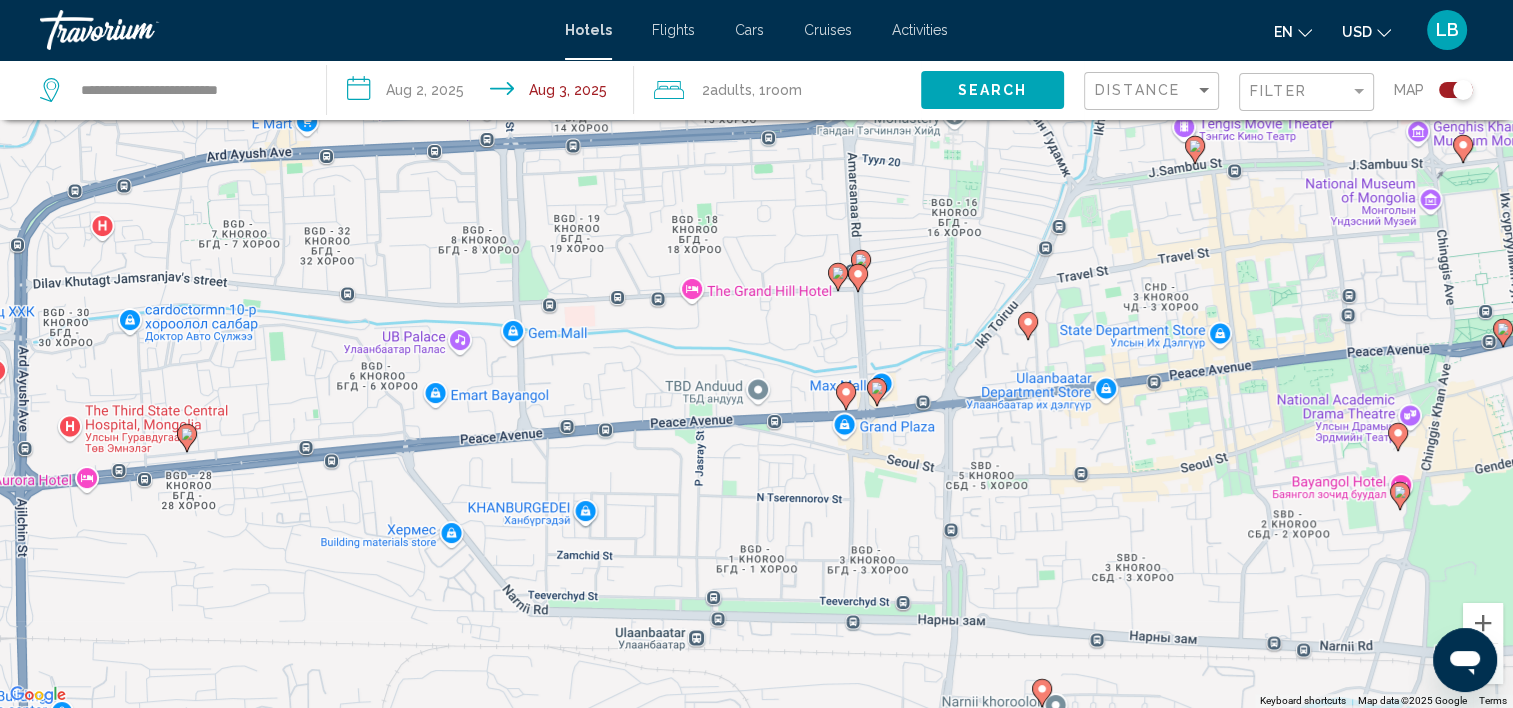 drag, startPoint x: 863, startPoint y: 306, endPoint x: 876, endPoint y: 618, distance: 312.27072 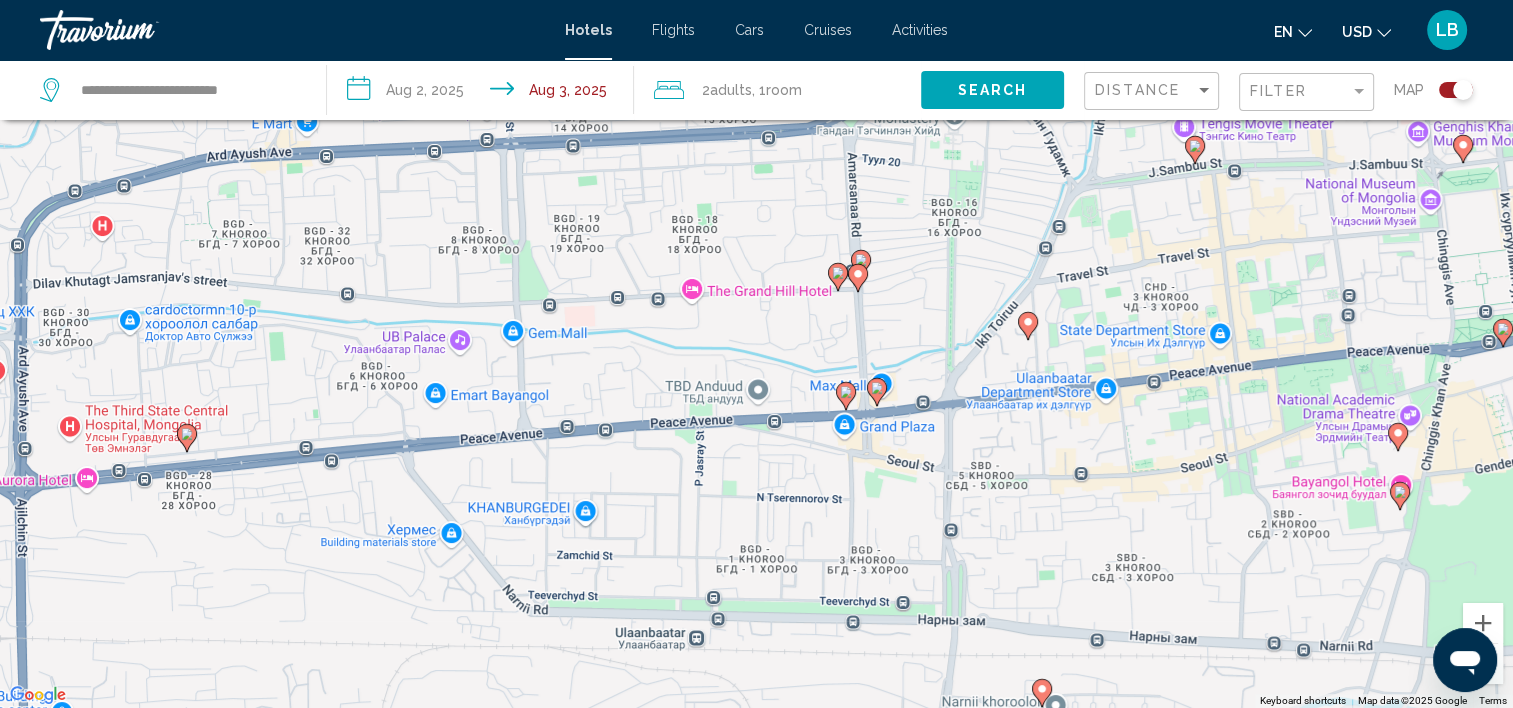 click on "To activate drag with keyboard, press Alt + Enter. Once in keyboard drag state, use the arrow keys to move the marker. To complete the drag, press the Enter key. To cancel, press Escape." at bounding box center [756, 354] 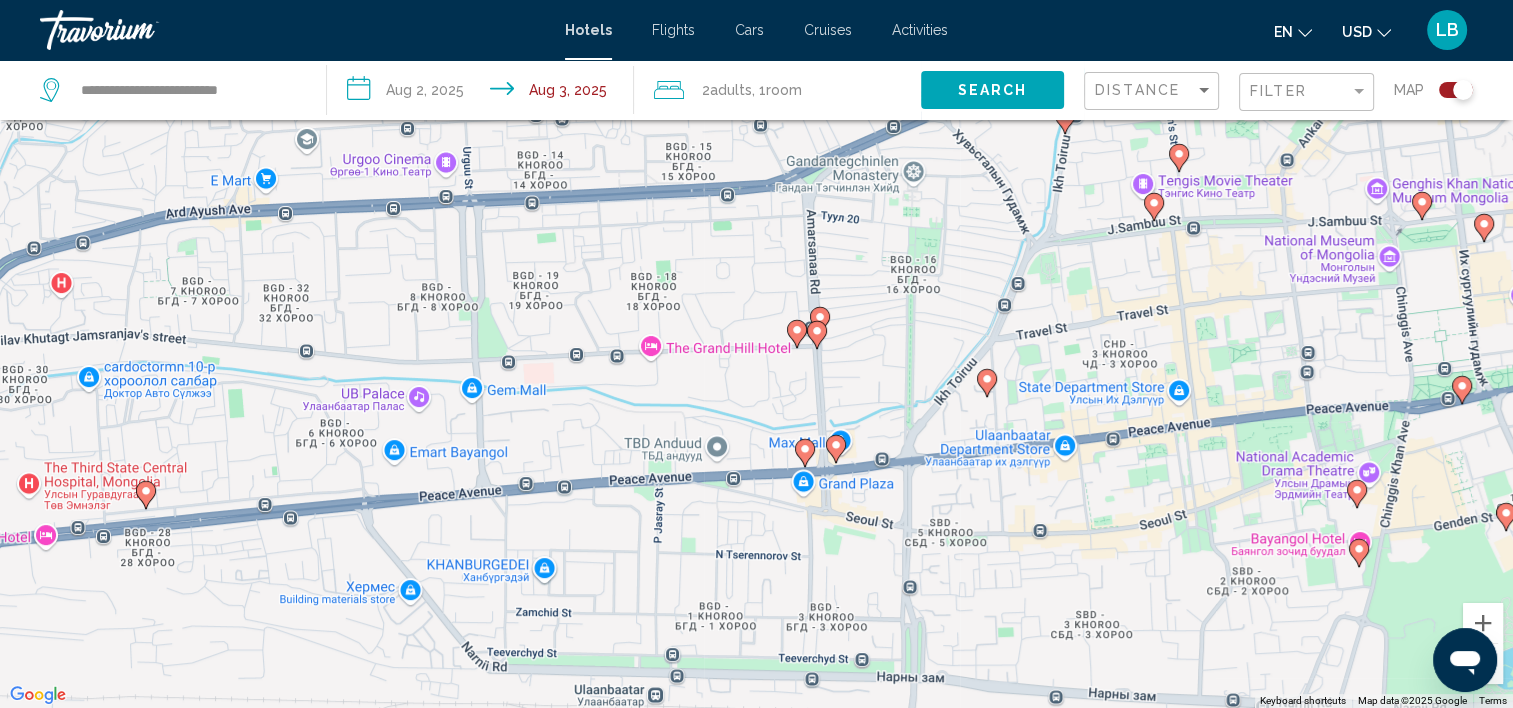 drag, startPoint x: 836, startPoint y: 359, endPoint x: 792, endPoint y: 378, distance: 47.92703 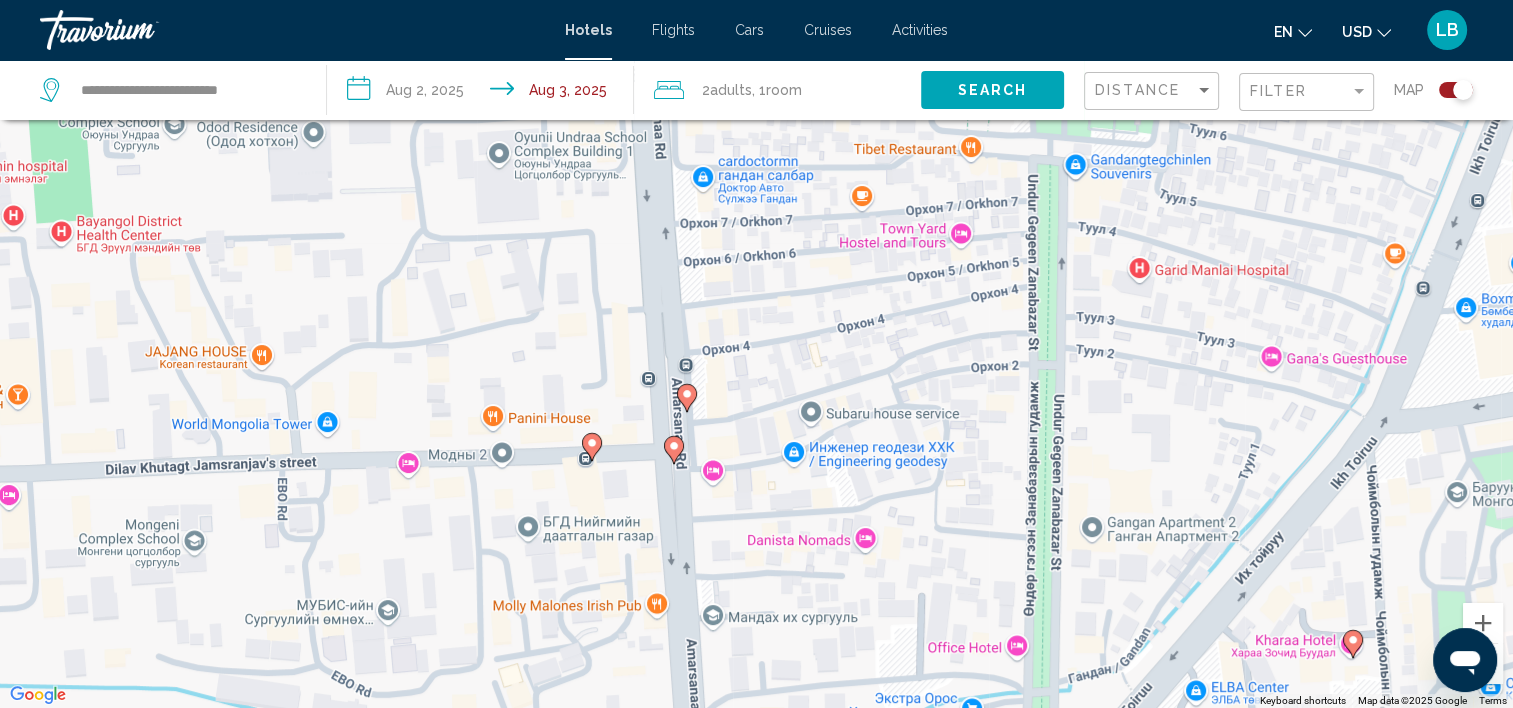 drag, startPoint x: 721, startPoint y: 359, endPoint x: 590, endPoint y: 533, distance: 217.80037 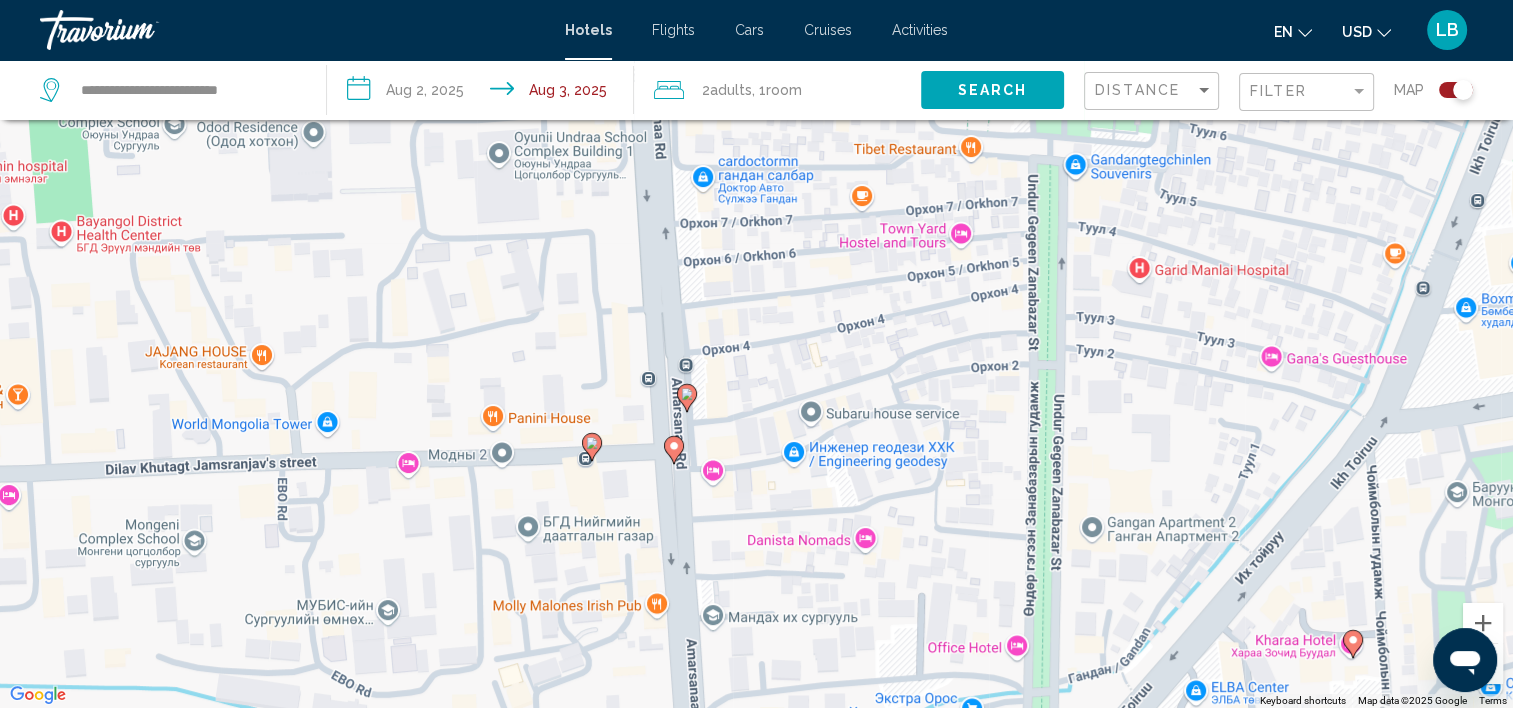 click on "To activate drag with keyboard, press Alt + Enter. Once in keyboard drag state, use the arrow keys to move the marker. To complete the drag, press the Enter key. To cancel, press Escape." at bounding box center [756, 354] 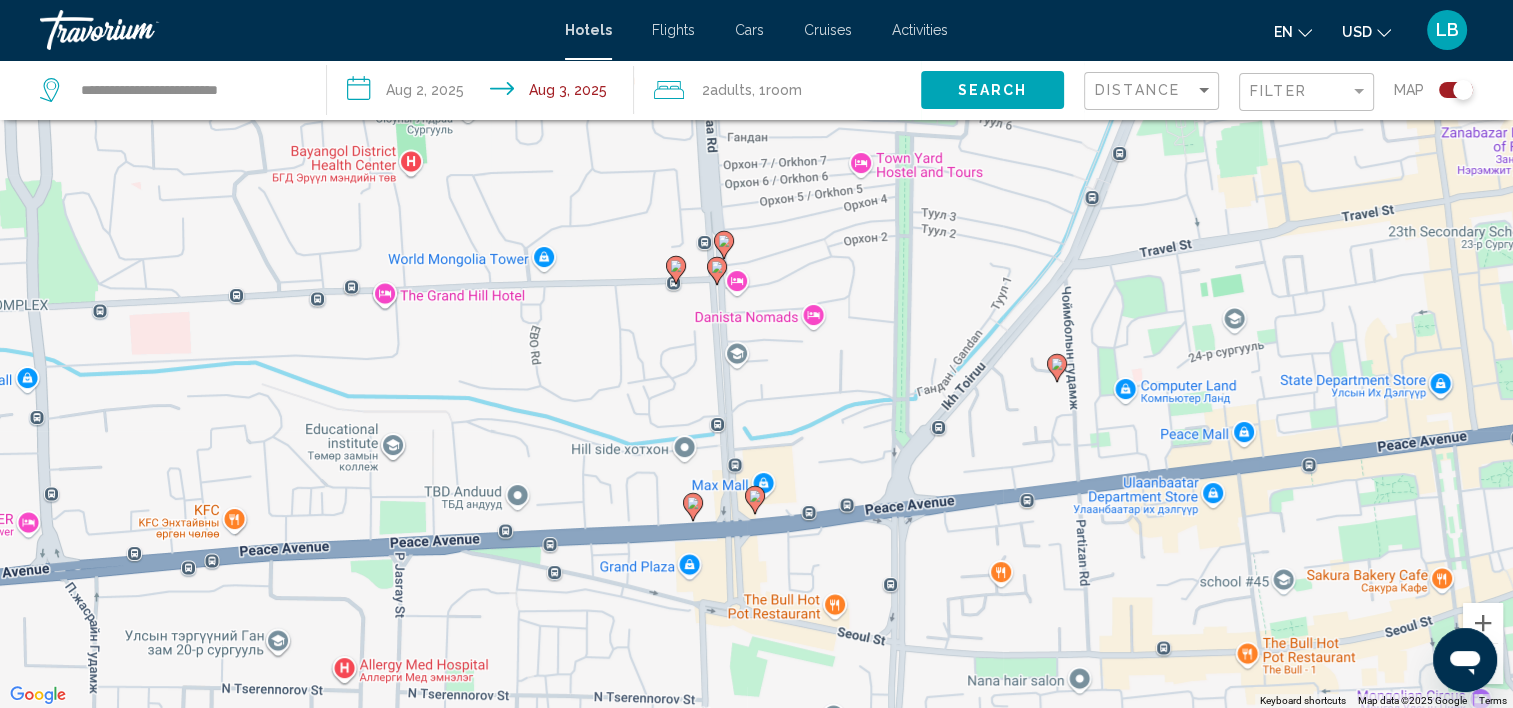 drag, startPoint x: 836, startPoint y: 520, endPoint x: 836, endPoint y: 320, distance: 200 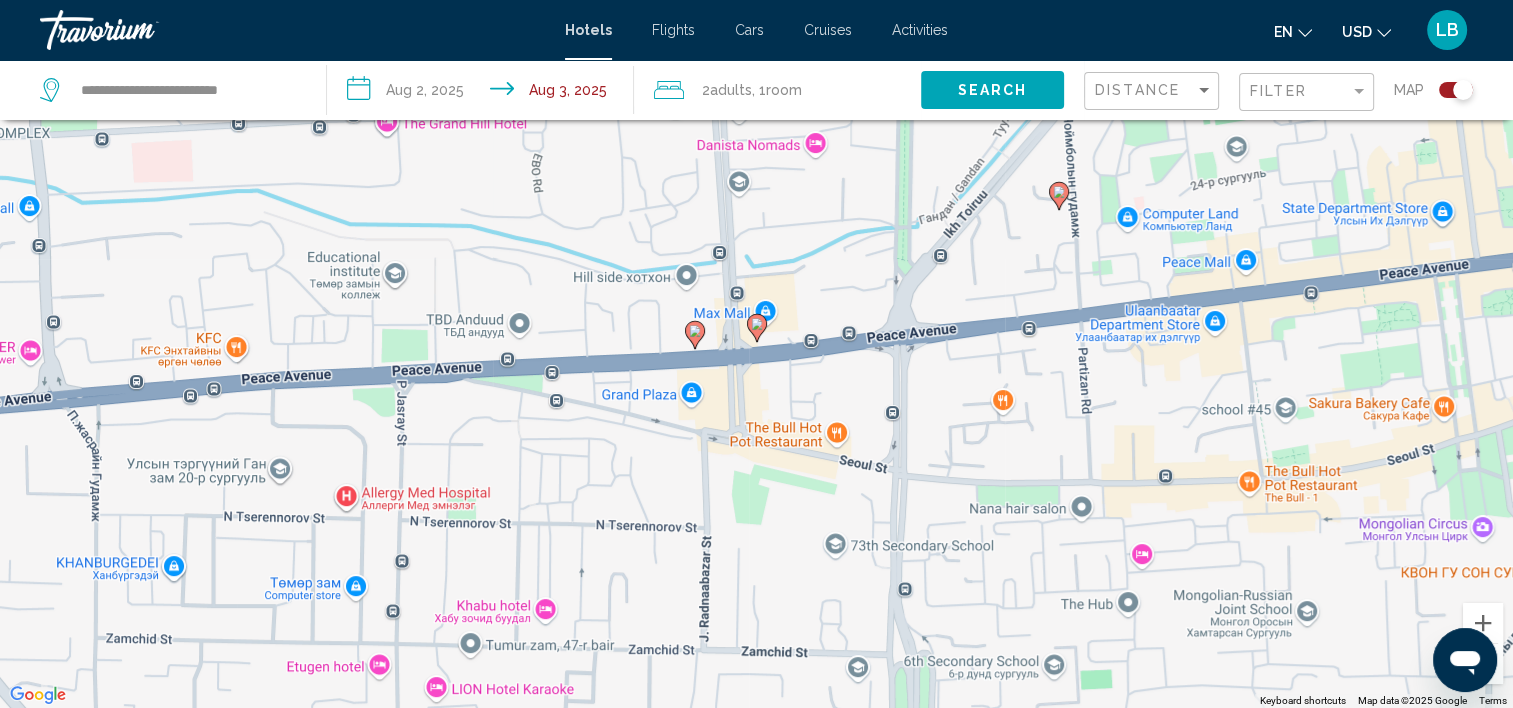drag, startPoint x: 959, startPoint y: 558, endPoint x: 956, endPoint y: 353, distance: 205.02196 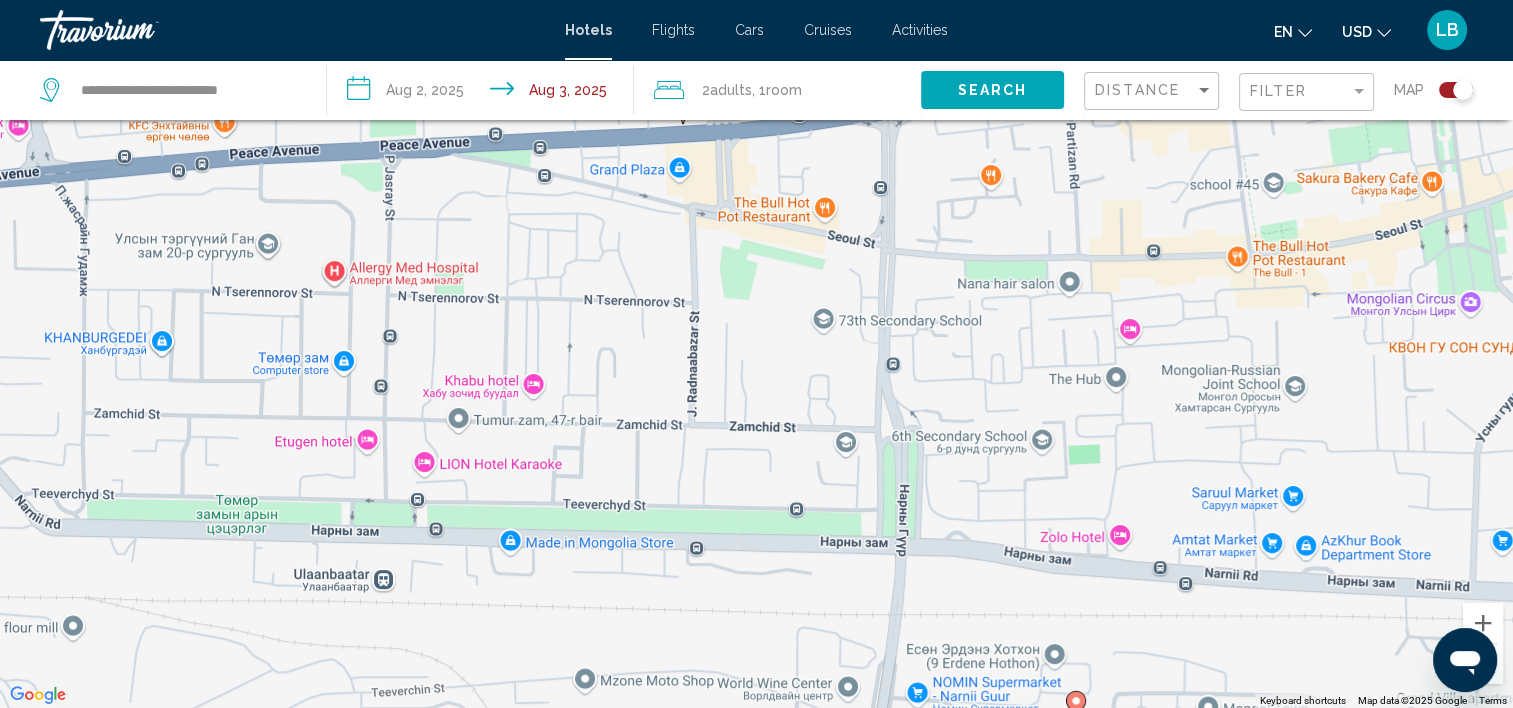 drag, startPoint x: 972, startPoint y: 448, endPoint x: 964, endPoint y: 272, distance: 176.18172 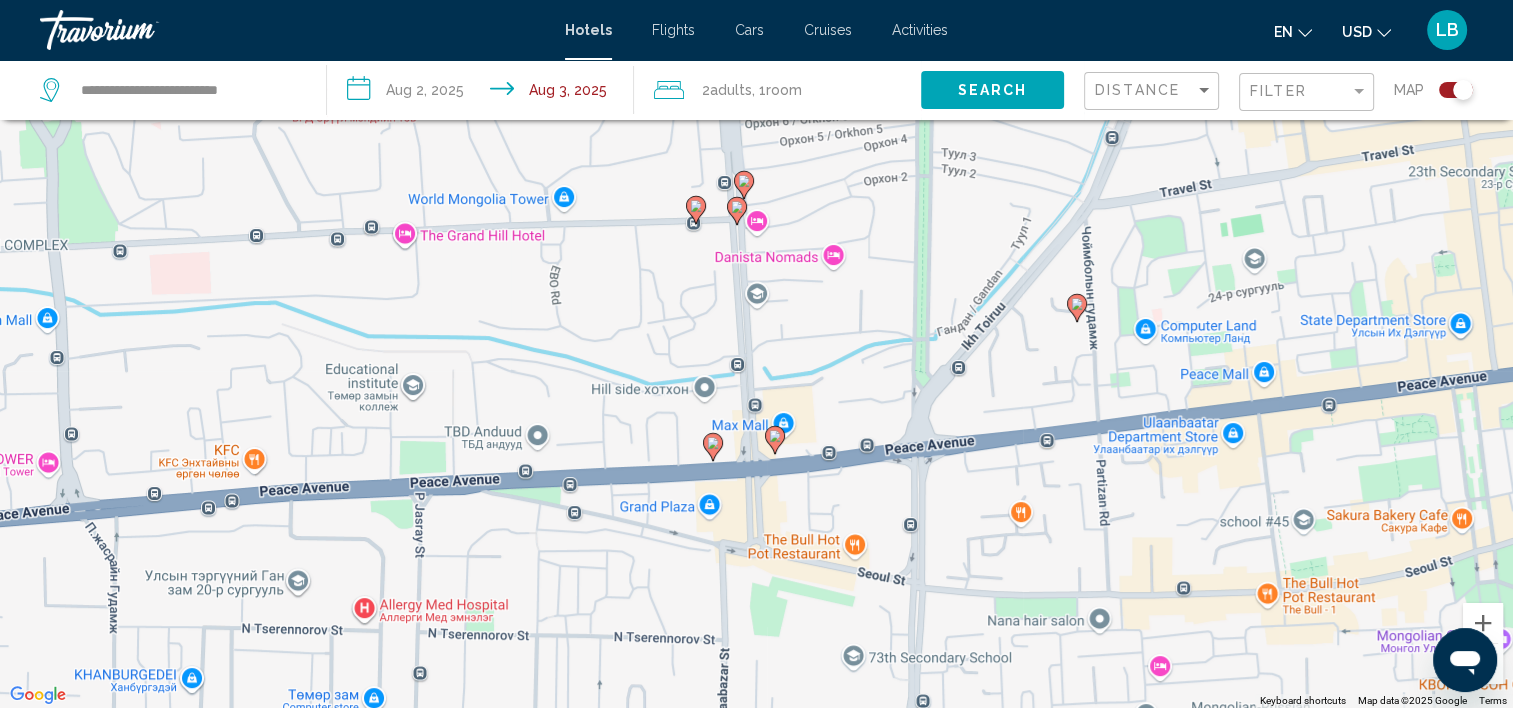drag, startPoint x: 960, startPoint y: 306, endPoint x: 994, endPoint y: 629, distance: 324.78455 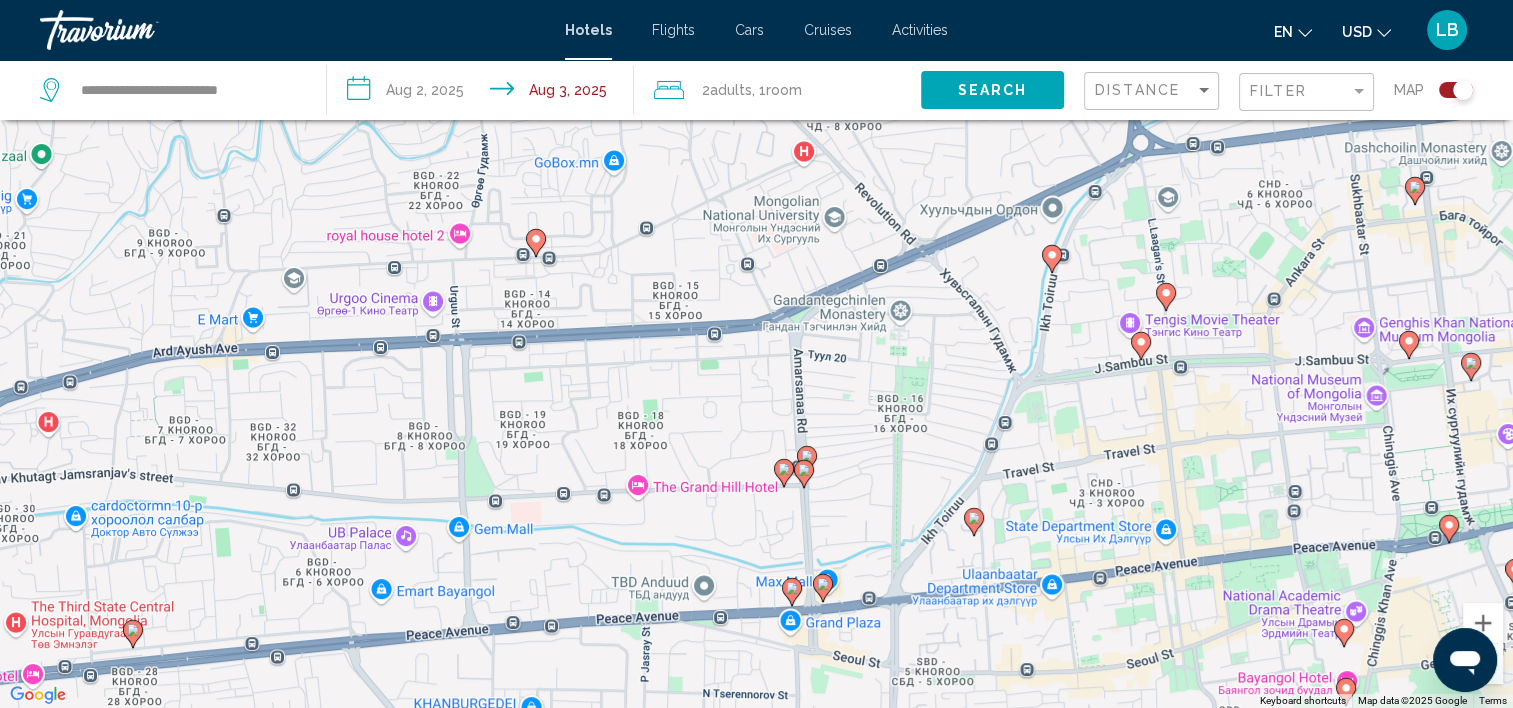 drag, startPoint x: 932, startPoint y: 458, endPoint x: 921, endPoint y: 556, distance: 98.61542 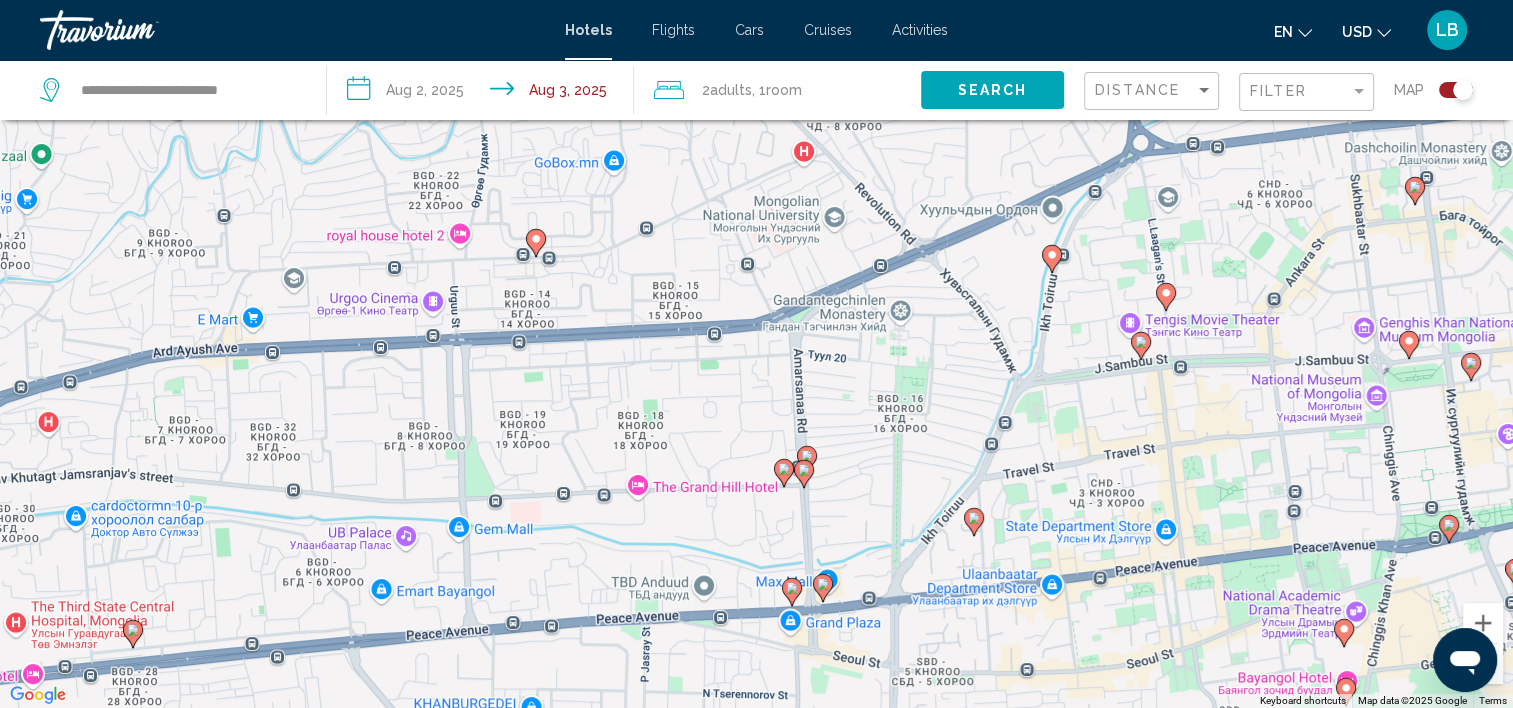 click on "To activate drag with keyboard, press Alt + Enter. Once in keyboard drag state, use the arrow keys to move the marker. To complete the drag, press the Enter key. To cancel, press Escape." at bounding box center [756, 354] 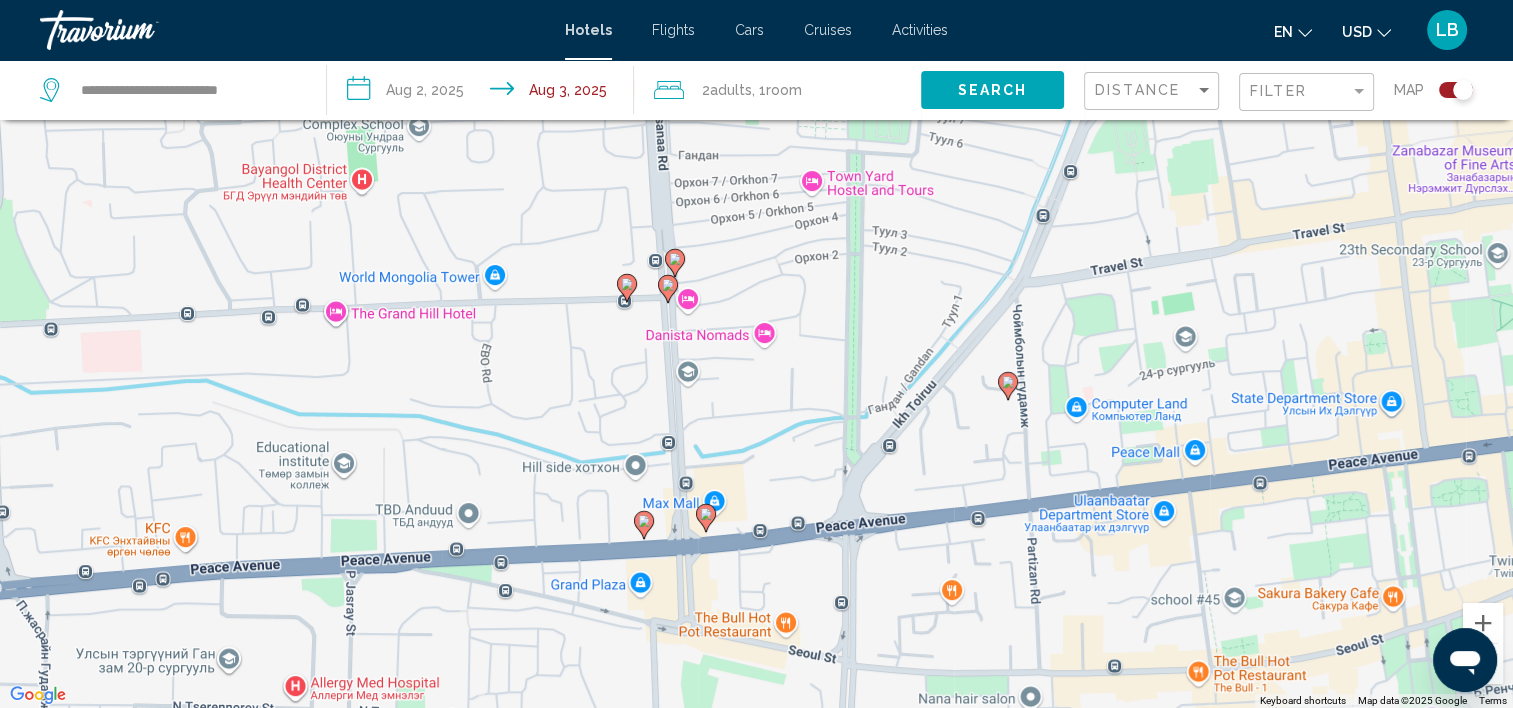 drag, startPoint x: 963, startPoint y: 541, endPoint x: 947, endPoint y: 461, distance: 81.58431 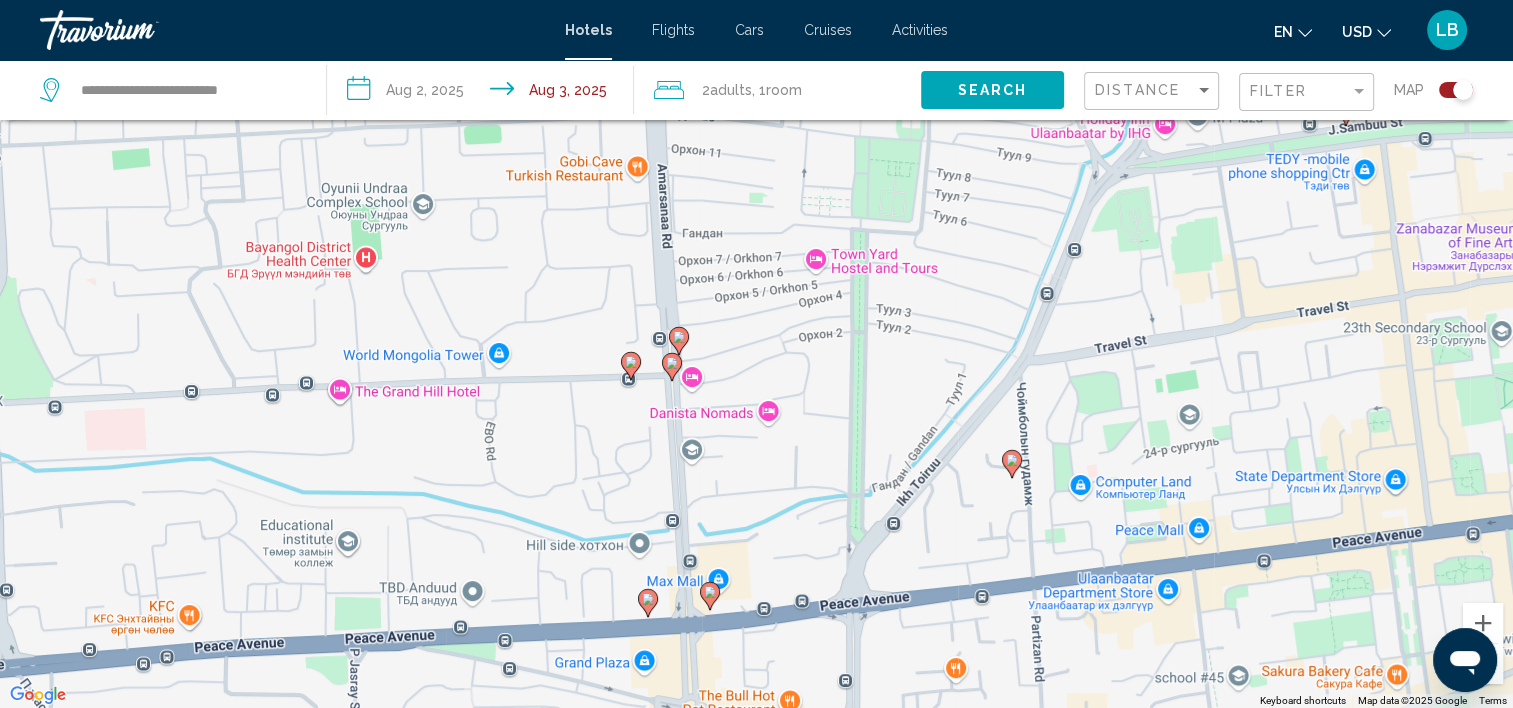 drag, startPoint x: 888, startPoint y: 334, endPoint x: 892, endPoint y: 418, distance: 84.095184 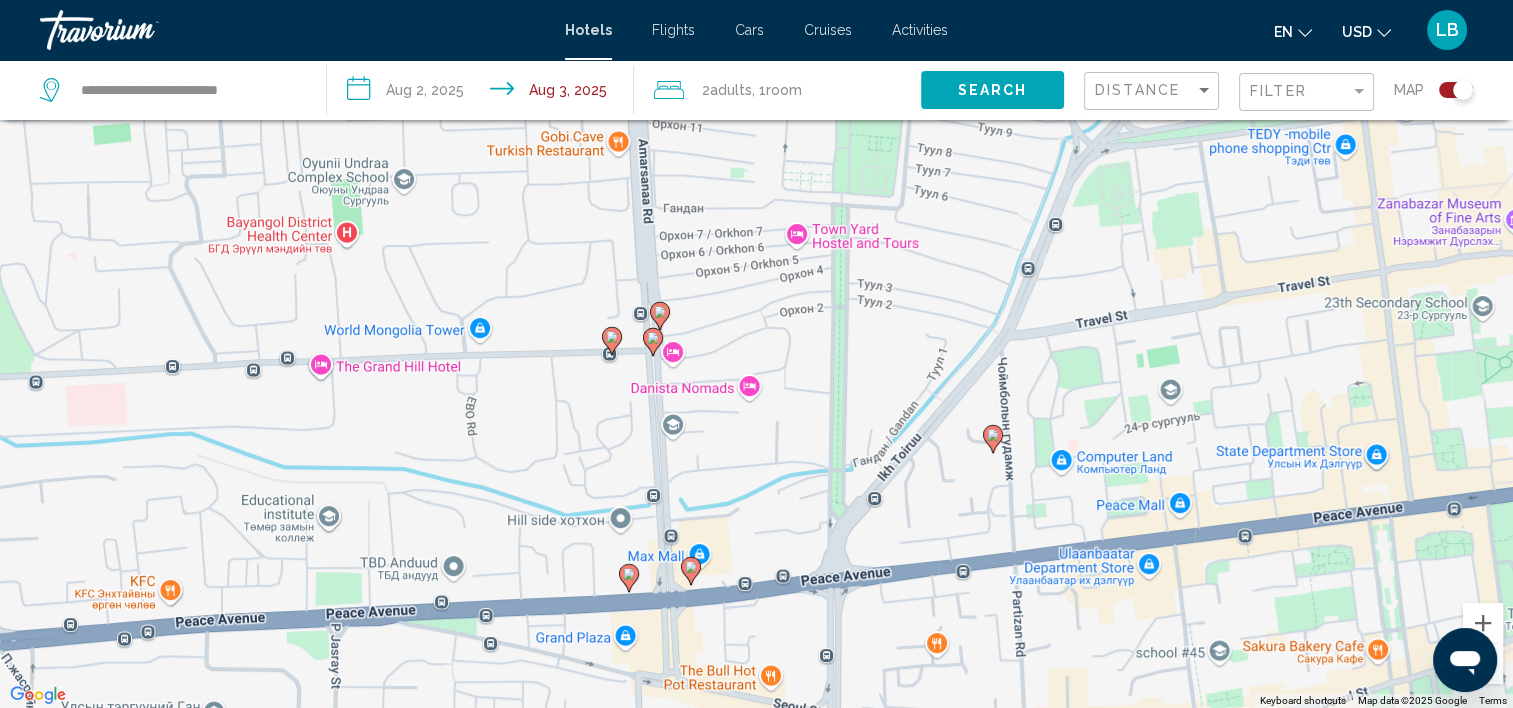drag, startPoint x: 961, startPoint y: 536, endPoint x: 940, endPoint y: 510, distance: 33.42155 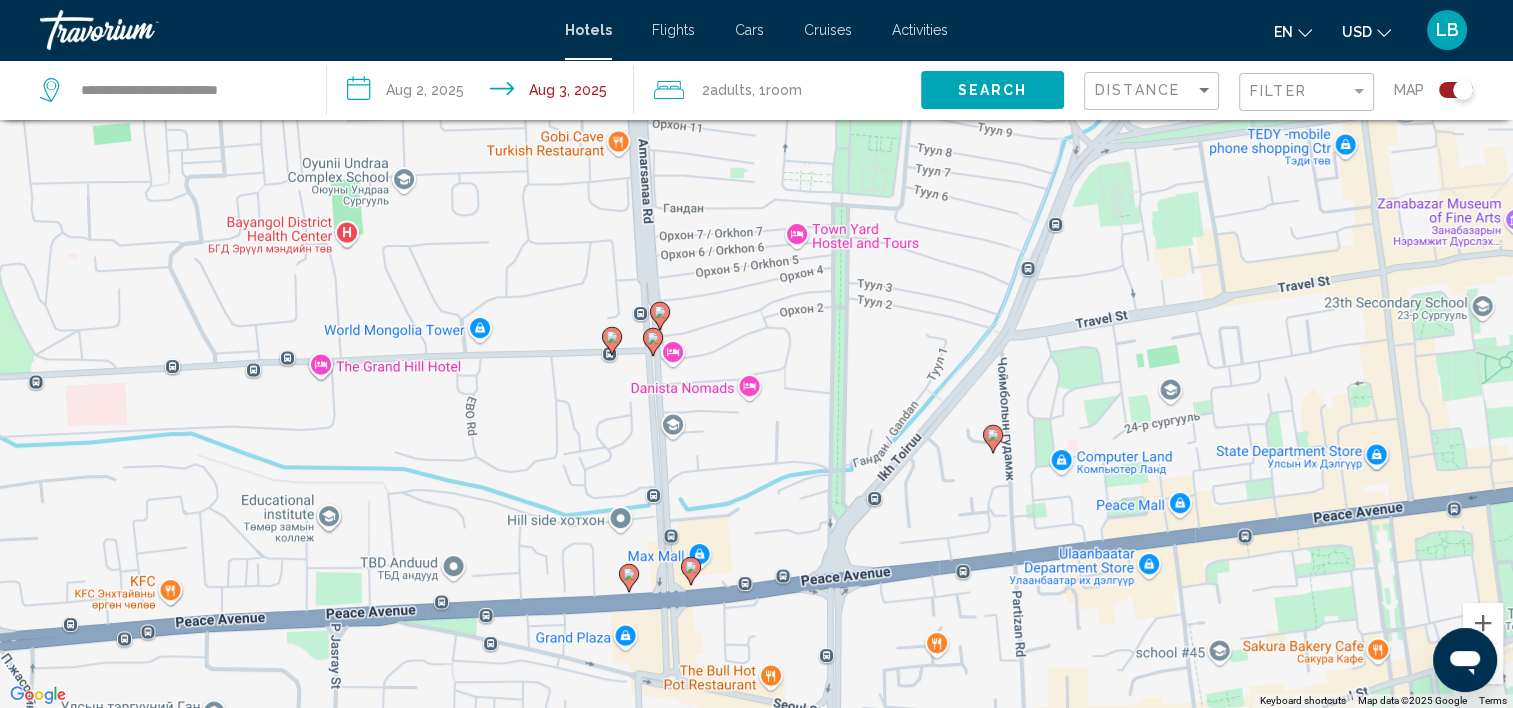 click 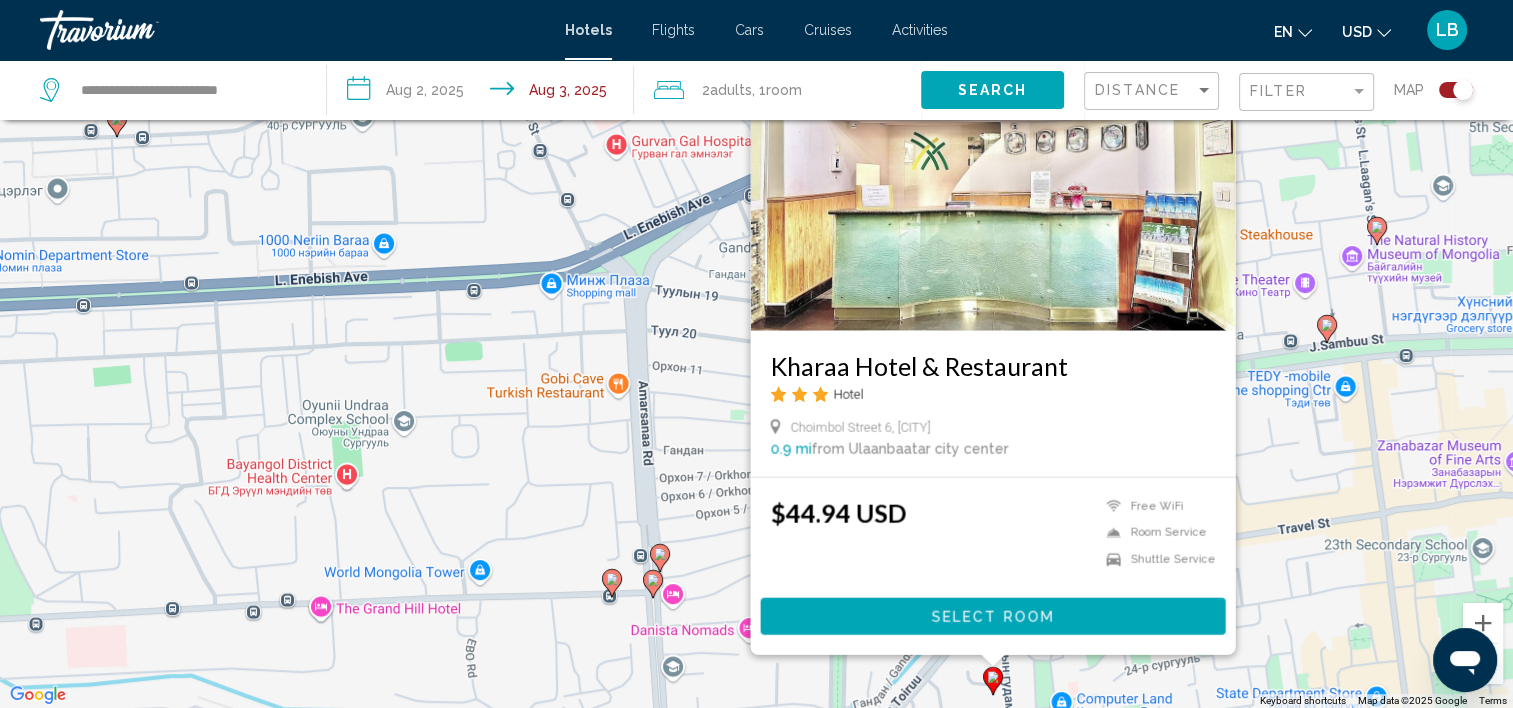 click on "To activate drag with keyboard, press Alt + Enter. Once in keyboard drag state, use the arrow keys to move the marker. To complete the drag, press the Enter key. To cancel, press Escape.  [HOTEL NAME]
Hotel
[STREET] [NUMBER], [CITY] [DISTANCE]  from [CITY] city center from hotel $[PRICE]
Free WiFi
Room Service
Shuttle Service  Select Room" at bounding box center [756, 354] 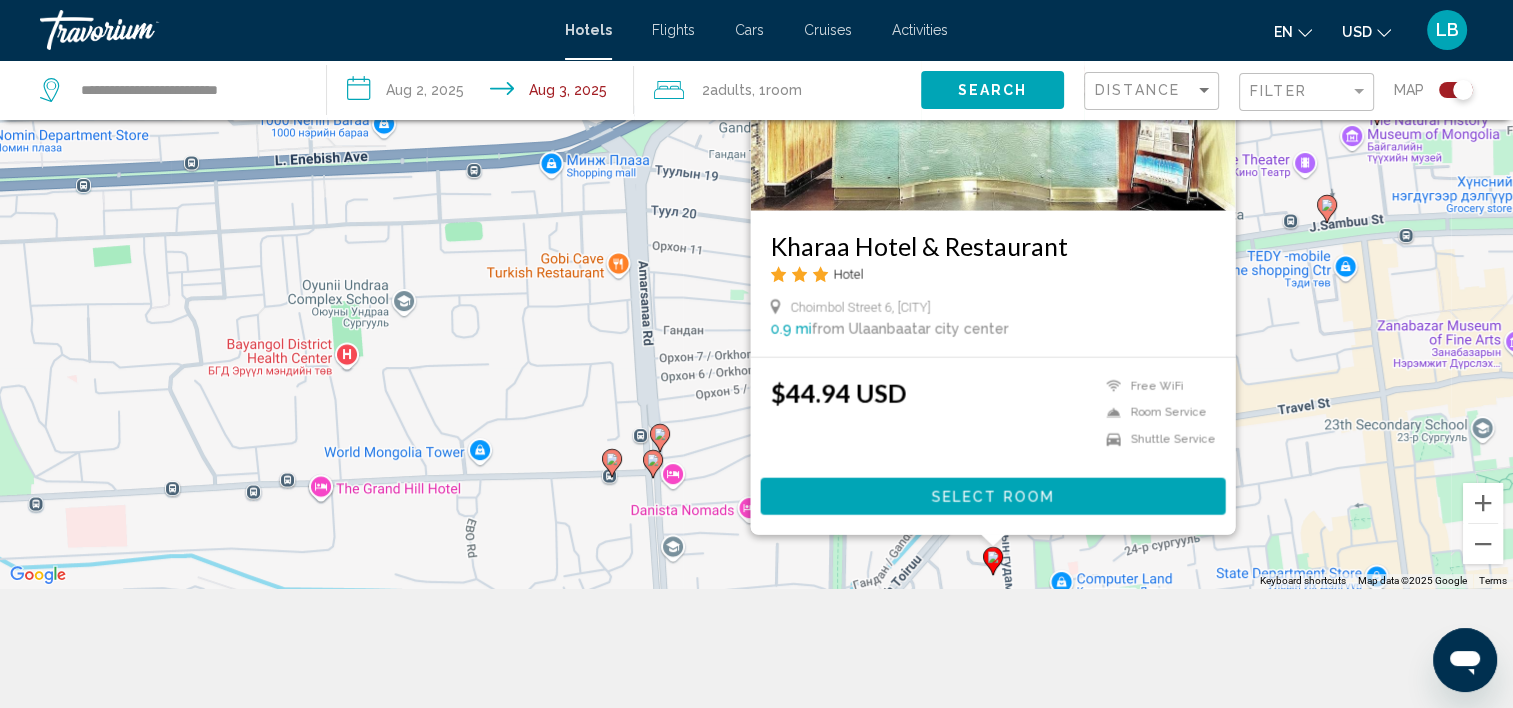 click on "To activate drag with keyboard, press Alt + Enter. Once in keyboard drag state, use the arrow keys to move the marker. To complete the drag, press the Enter key. To cancel, press Escape.  [HOTEL NAME]
Hotel
[STREET] [NUMBER], [CITY] [DISTANCE]  from [CITY] city center from hotel $[PRICE]
Free WiFi
Room Service
Shuttle Service  Select Room" at bounding box center (756, 234) 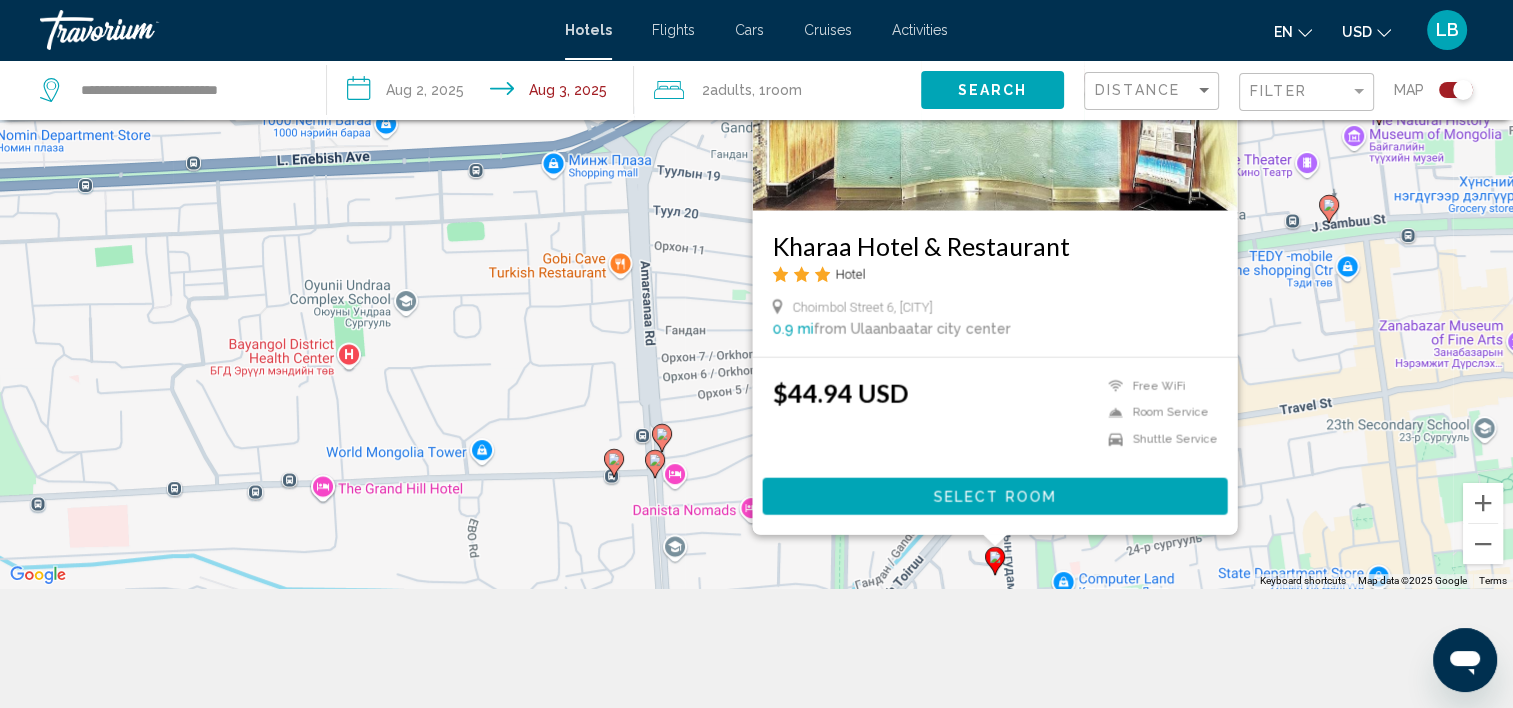 drag, startPoint x: 727, startPoint y: 412, endPoint x: 843, endPoint y: 316, distance: 150.57224 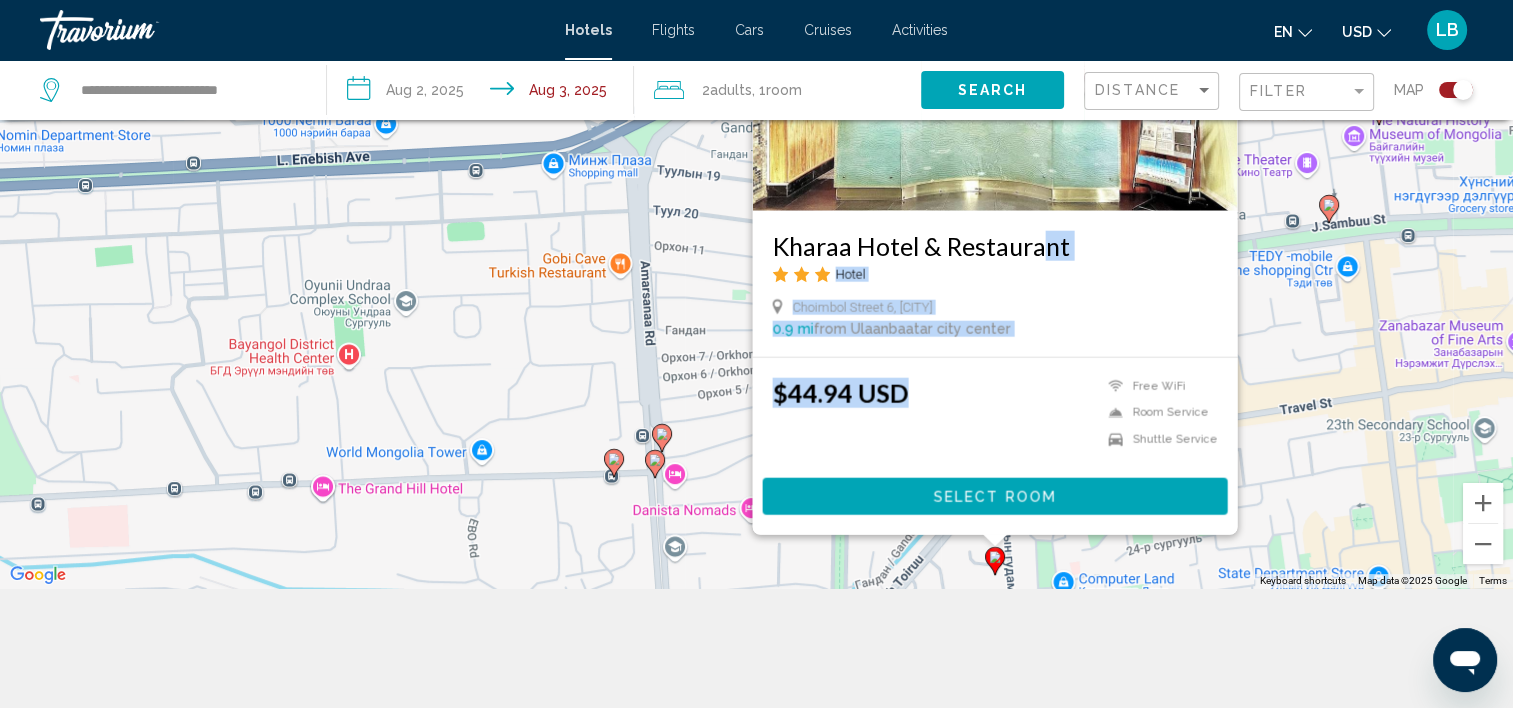 drag, startPoint x: 1028, startPoint y: 224, endPoint x: 973, endPoint y: 442, distance: 224.83105 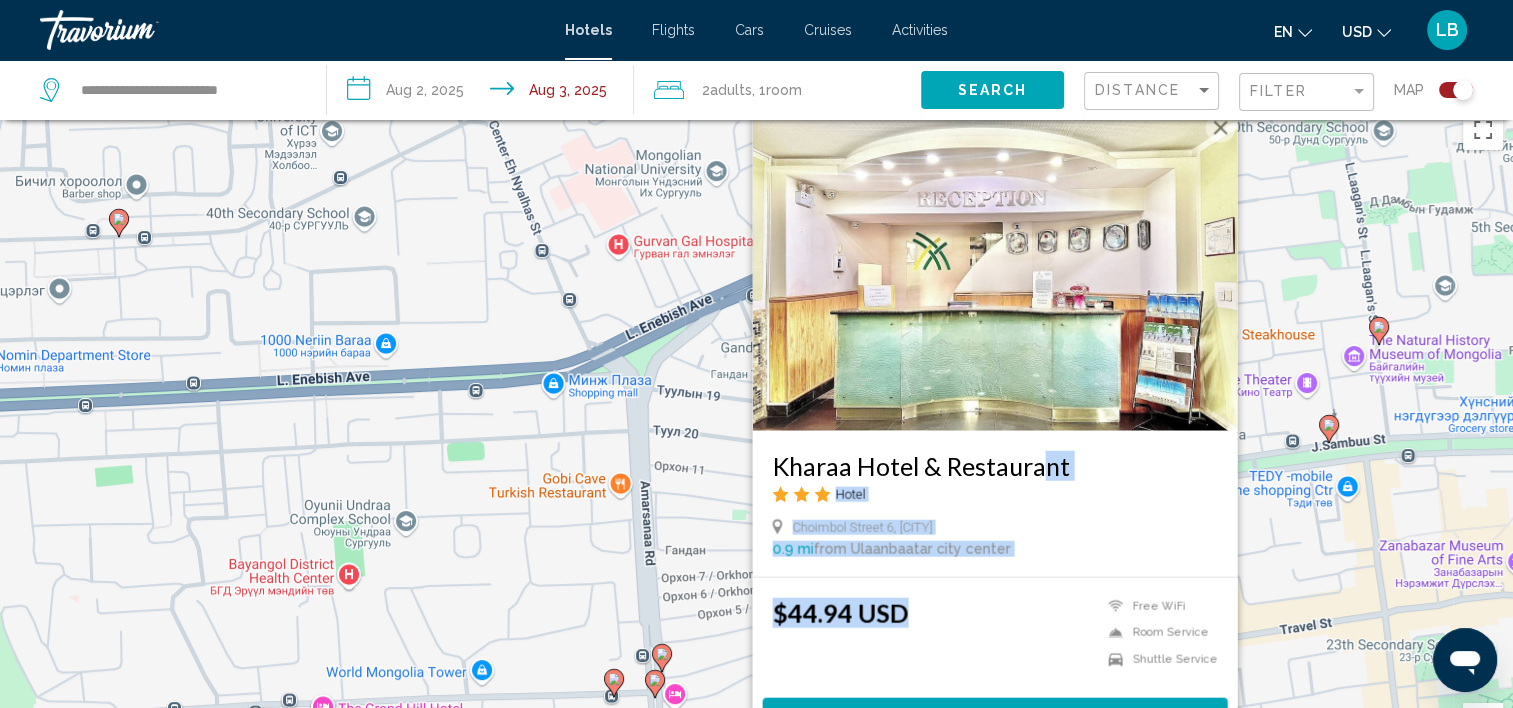 scroll, scrollTop: 0, scrollLeft: 0, axis: both 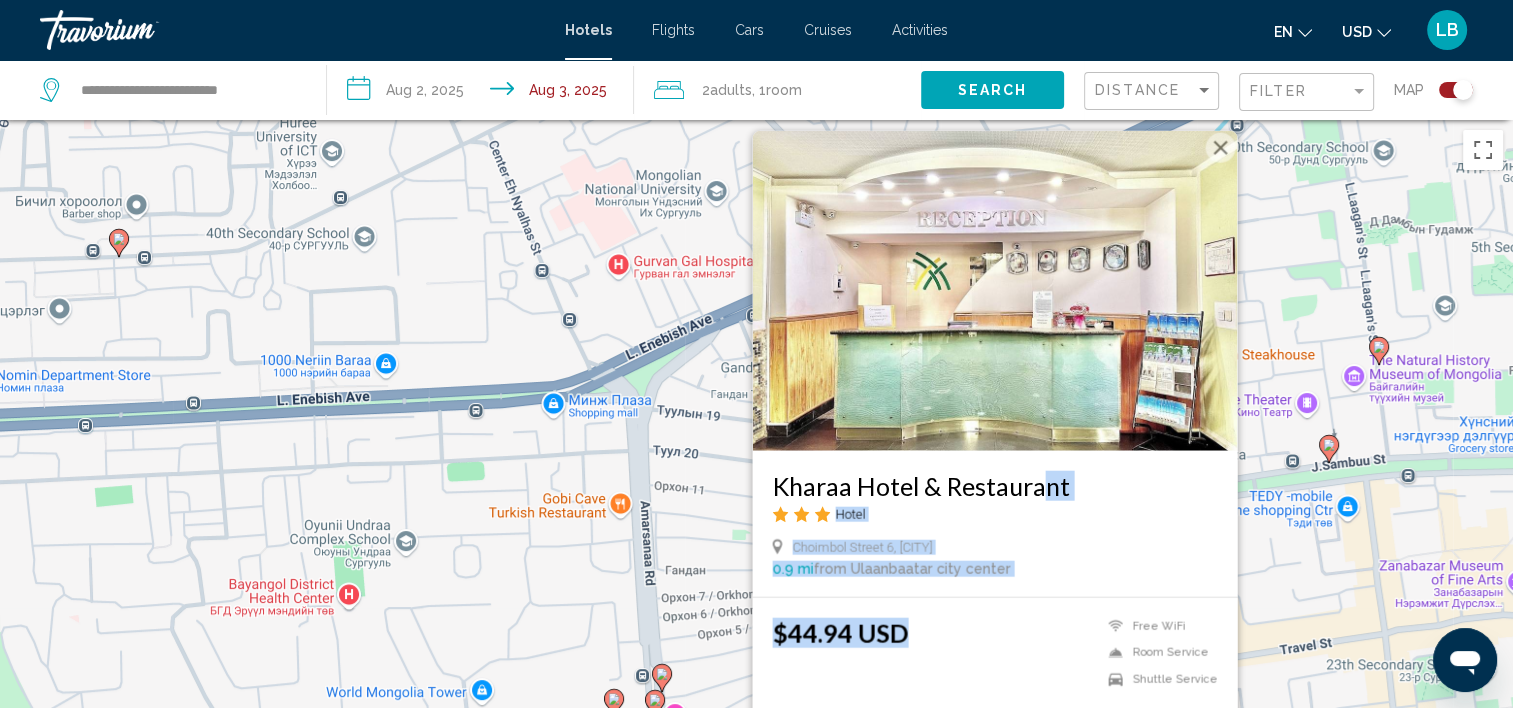 click at bounding box center [1220, 148] 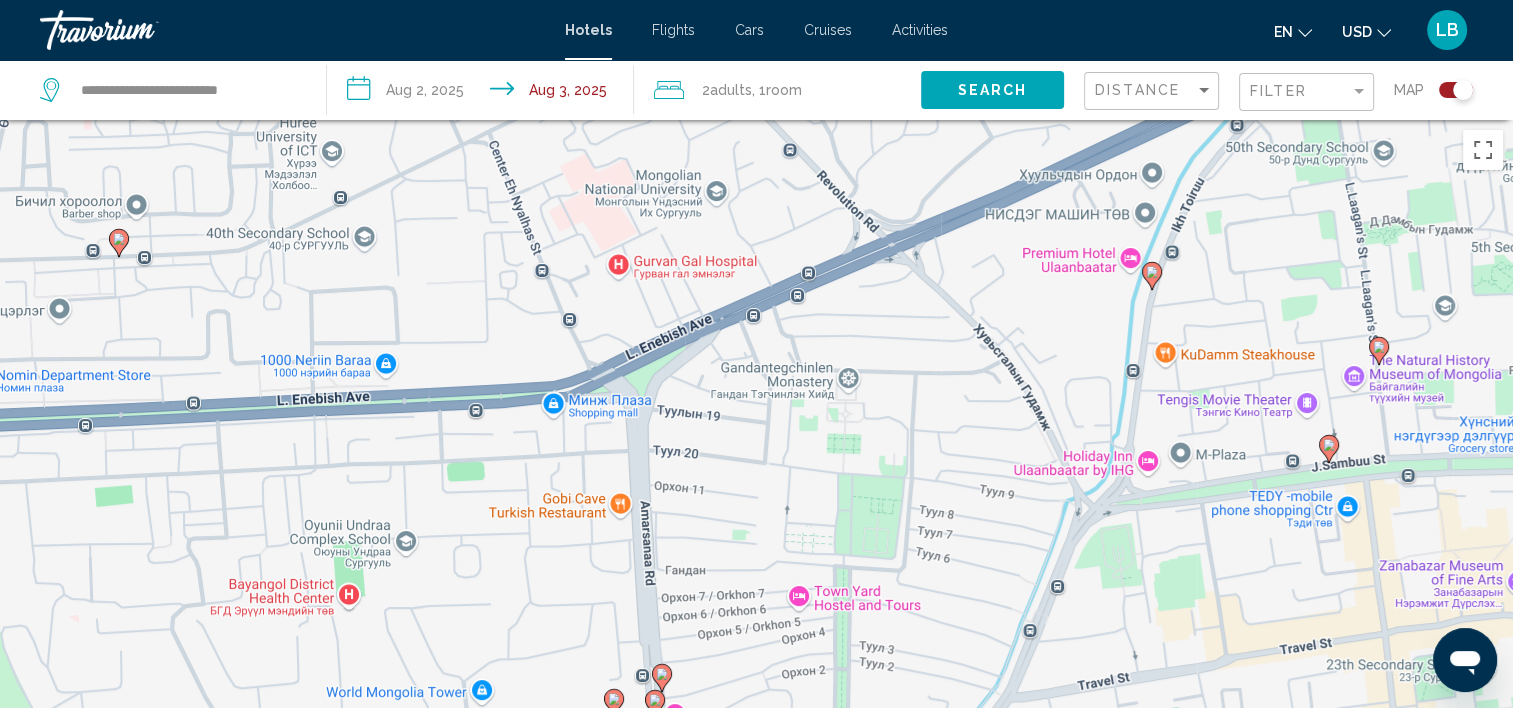 drag, startPoint x: 900, startPoint y: 540, endPoint x: 848, endPoint y: 313, distance: 232.87979 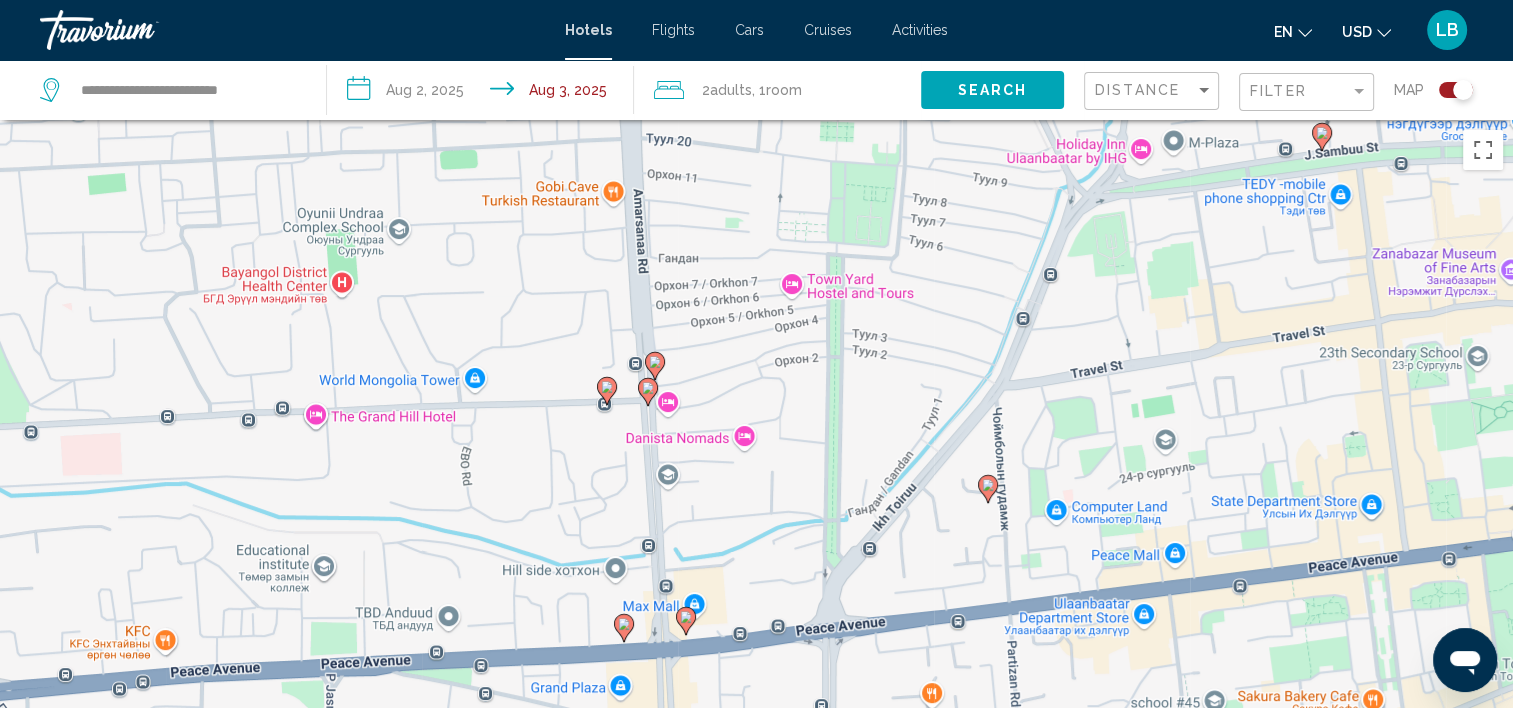 drag, startPoint x: 923, startPoint y: 552, endPoint x: 914, endPoint y: 240, distance: 312.1298 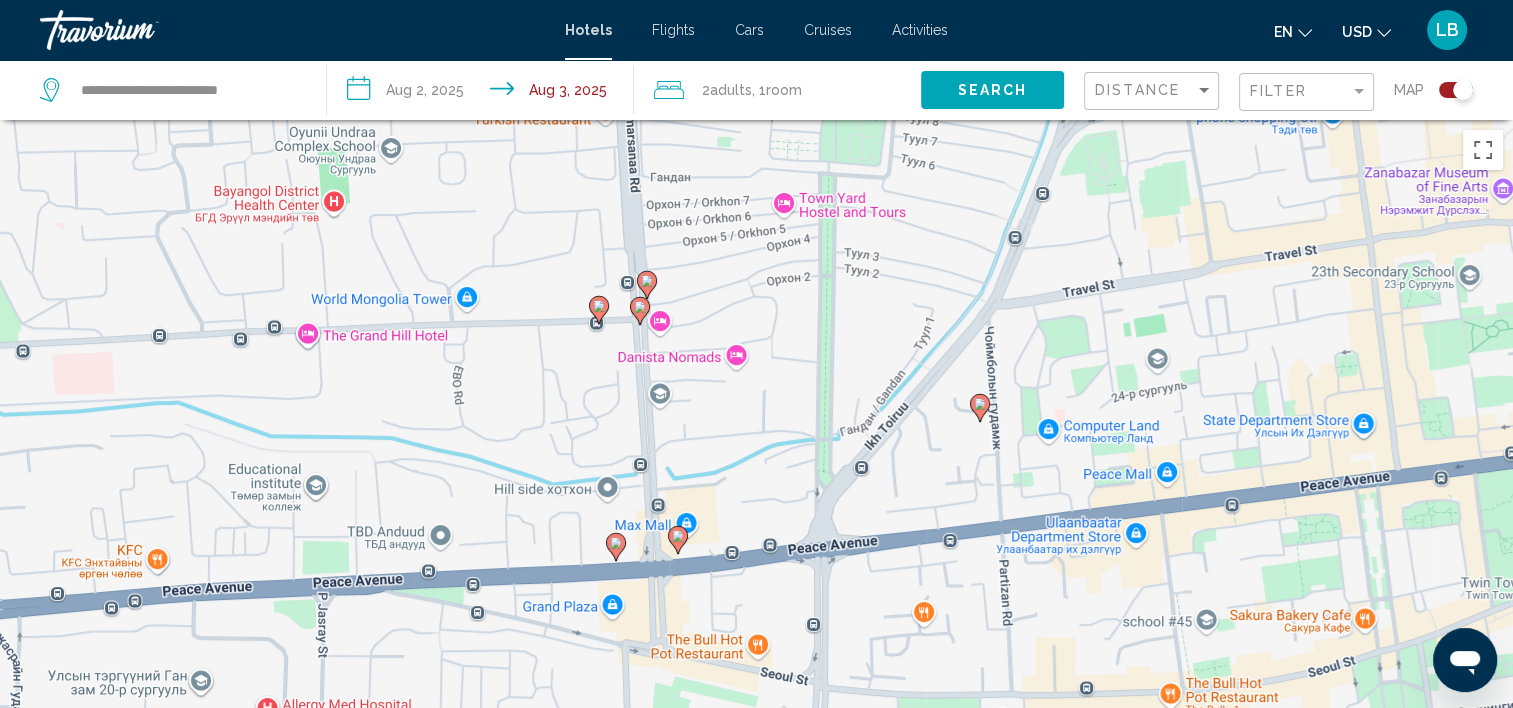 drag, startPoint x: 954, startPoint y: 552, endPoint x: 946, endPoint y: 469, distance: 83.38465 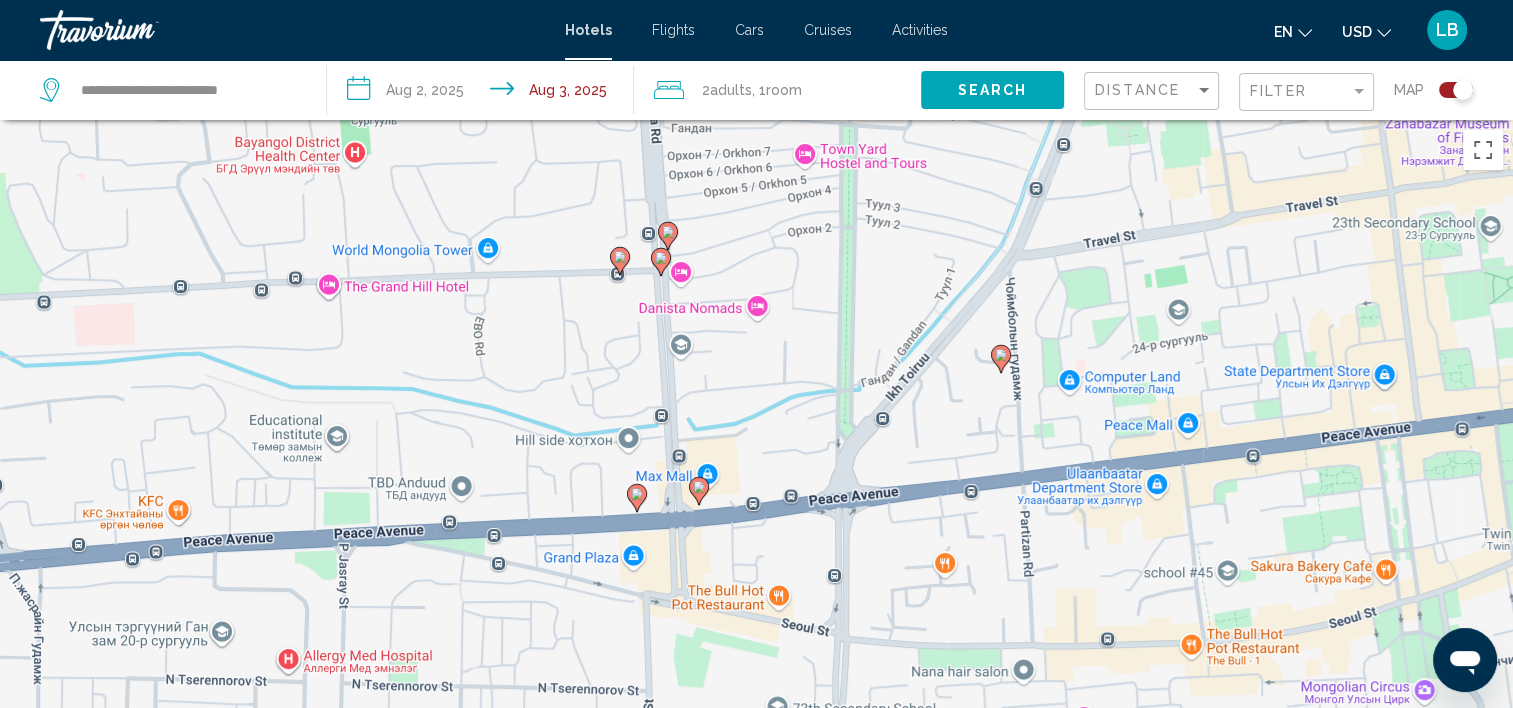 drag, startPoint x: 931, startPoint y: 487, endPoint x: 949, endPoint y: 432, distance: 57.870544 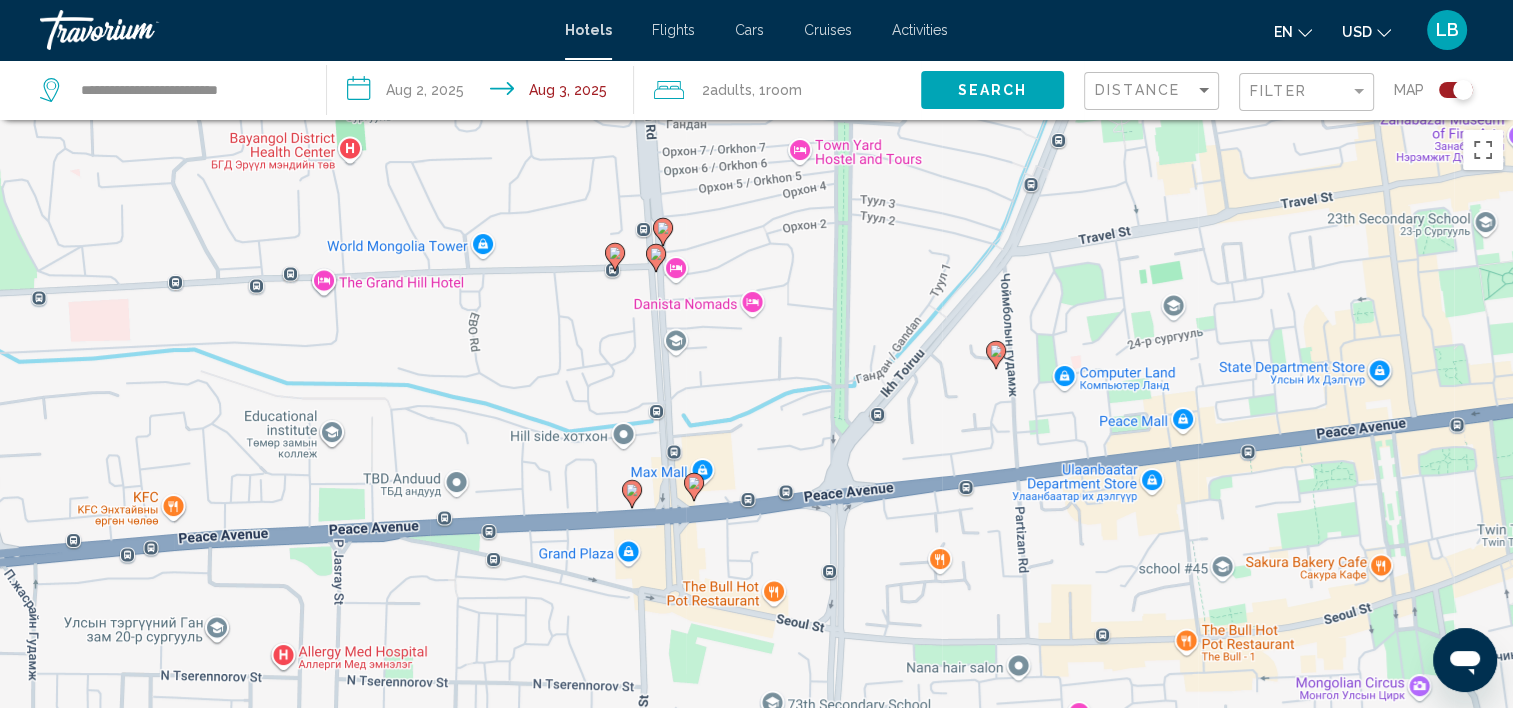 click 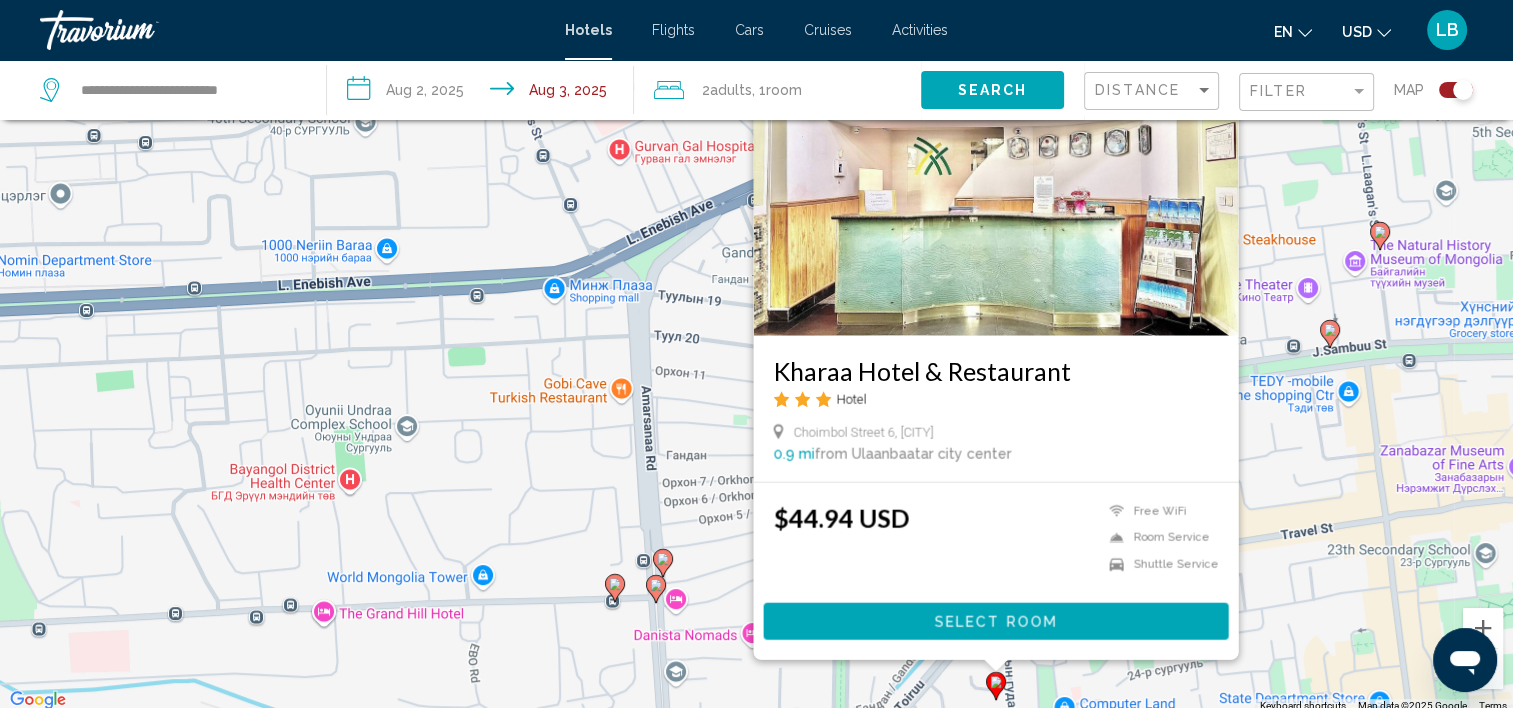 scroll, scrollTop: 200, scrollLeft: 0, axis: vertical 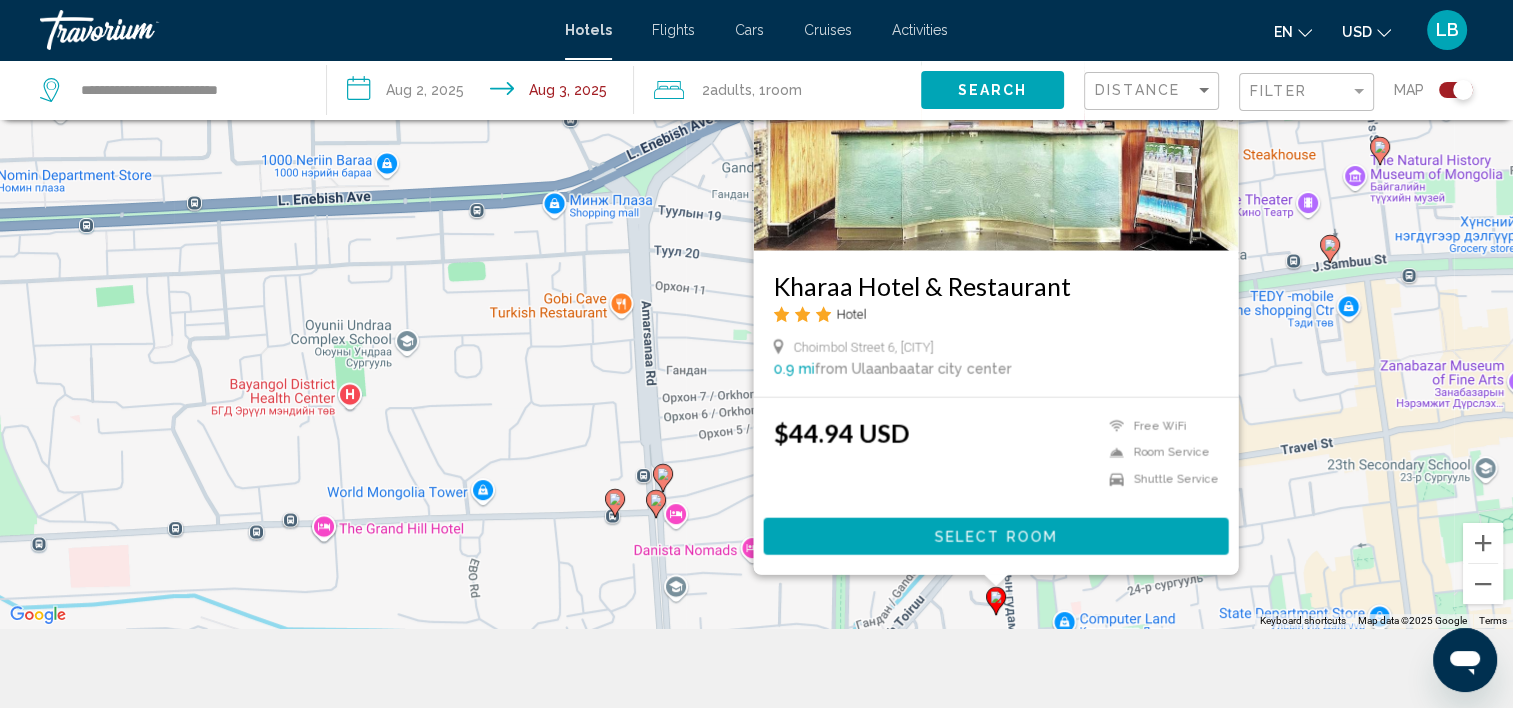 click on "Select Room" at bounding box center (995, 537) 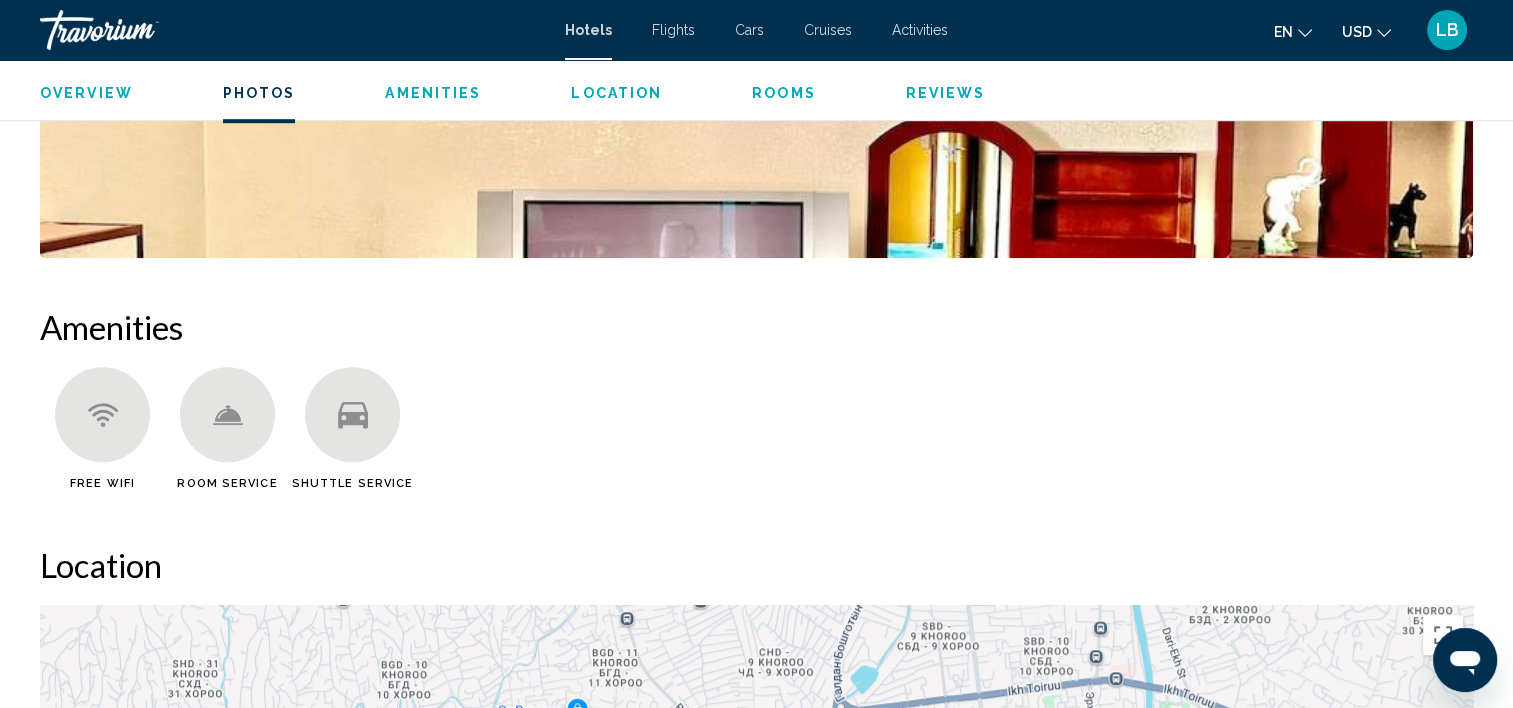 scroll, scrollTop: 1405, scrollLeft: 0, axis: vertical 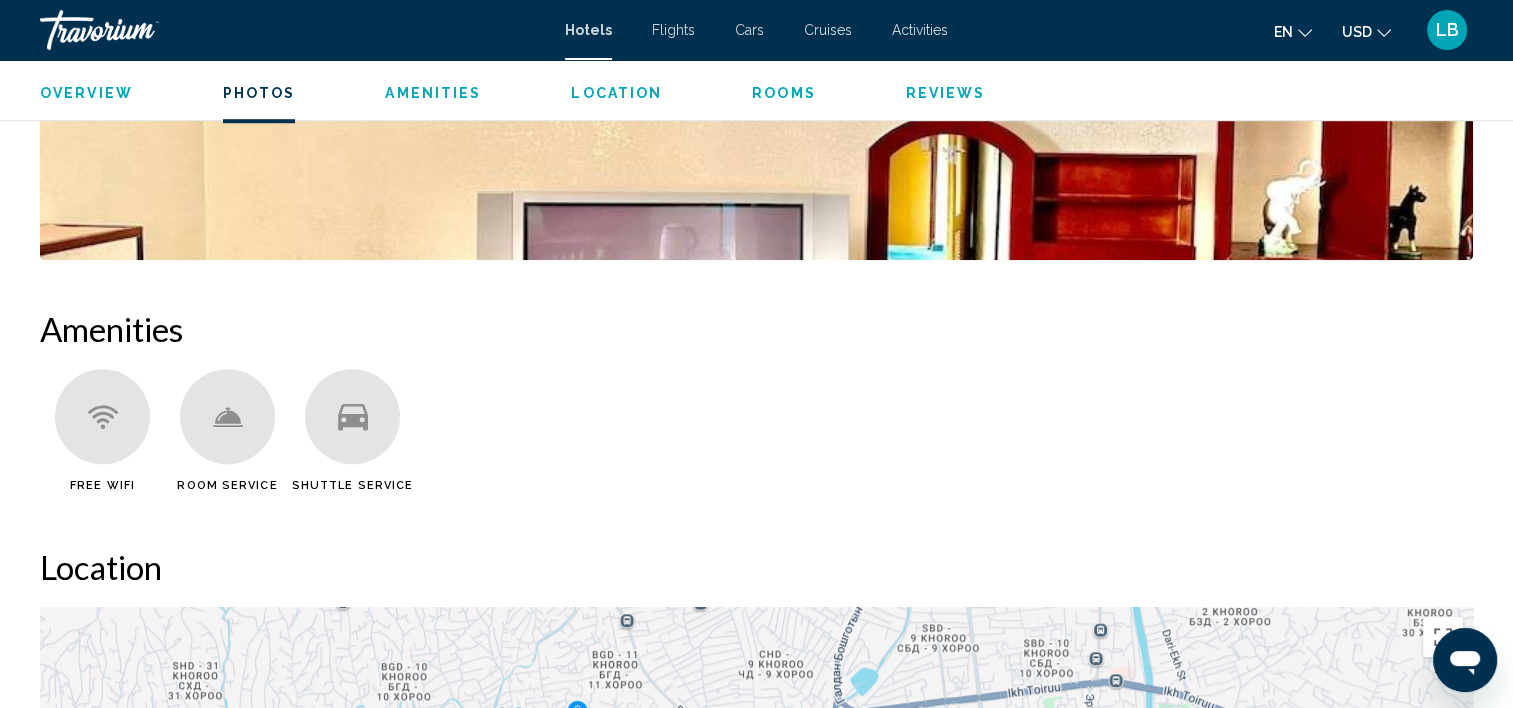 type 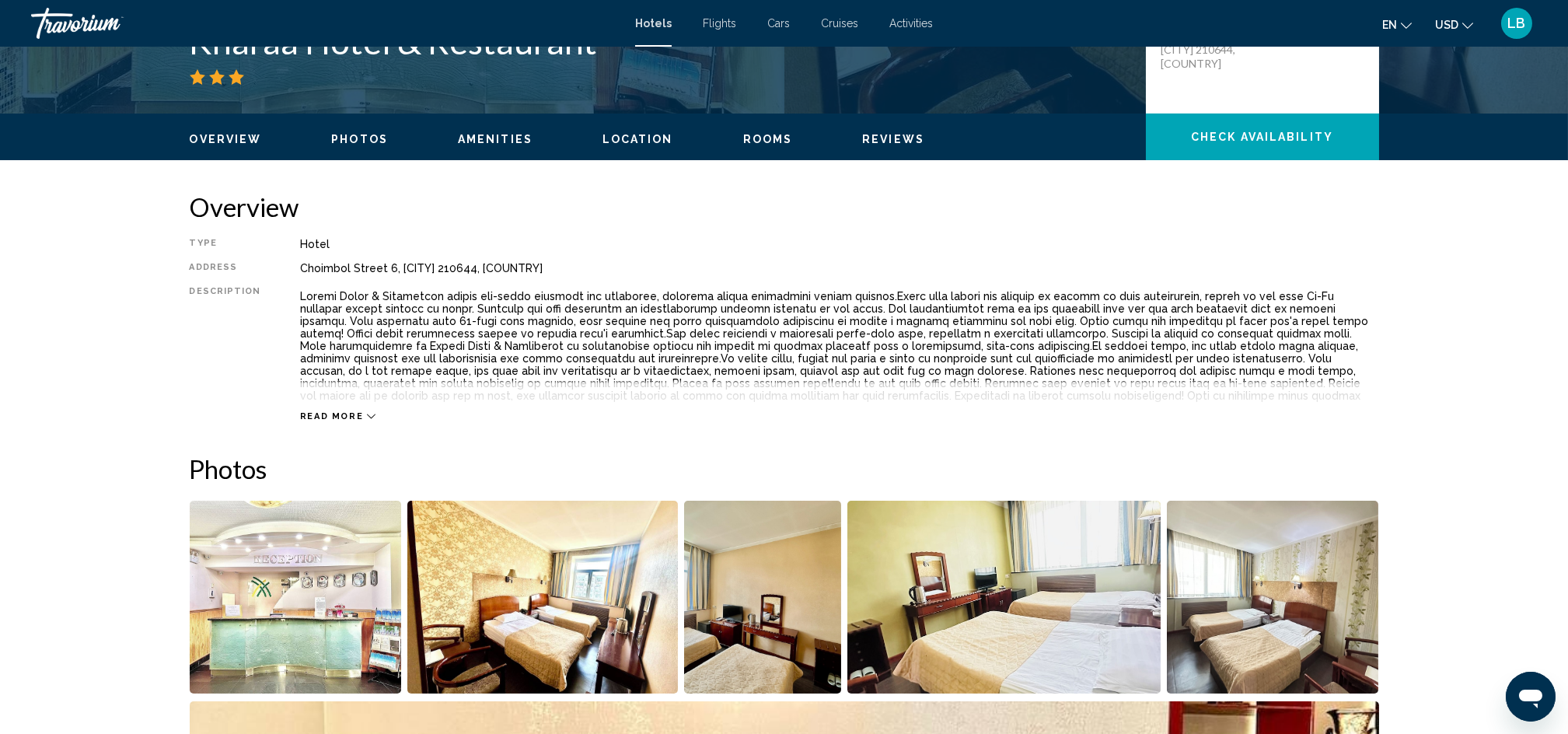 scroll, scrollTop: 366, scrollLeft: 0, axis: vertical 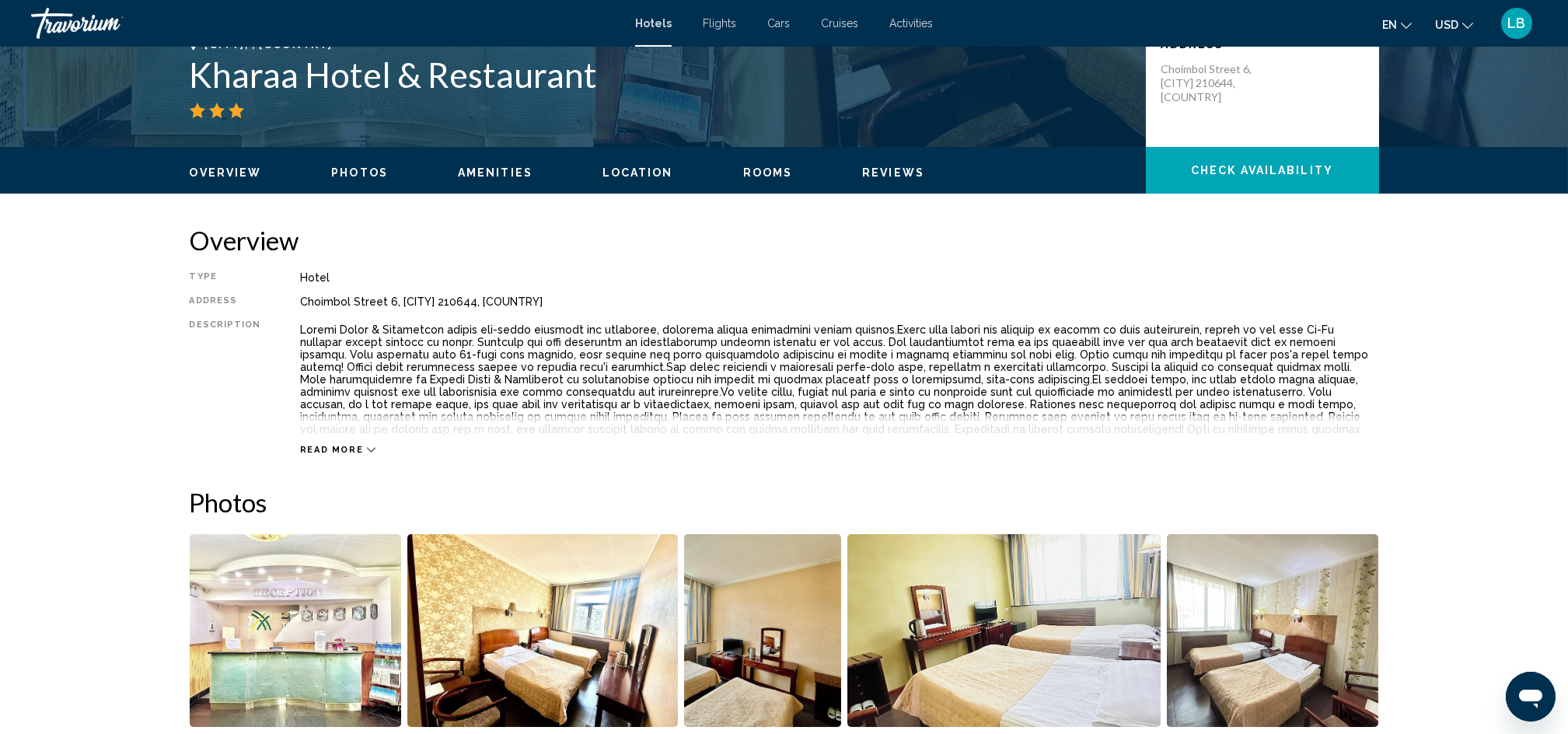 click 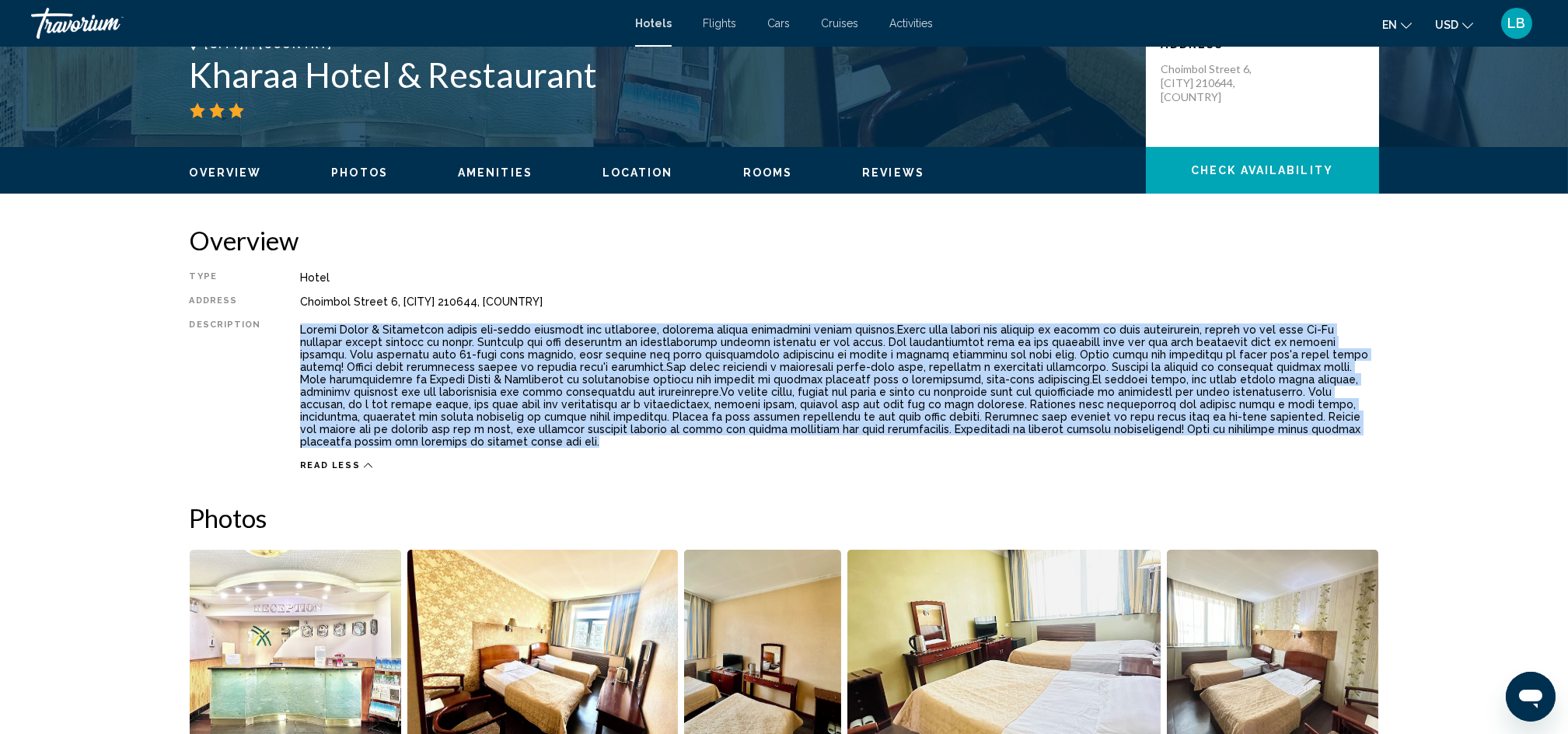 drag, startPoint x: 1088, startPoint y: 428, endPoint x: 295, endPoint y: 330, distance: 799.0325 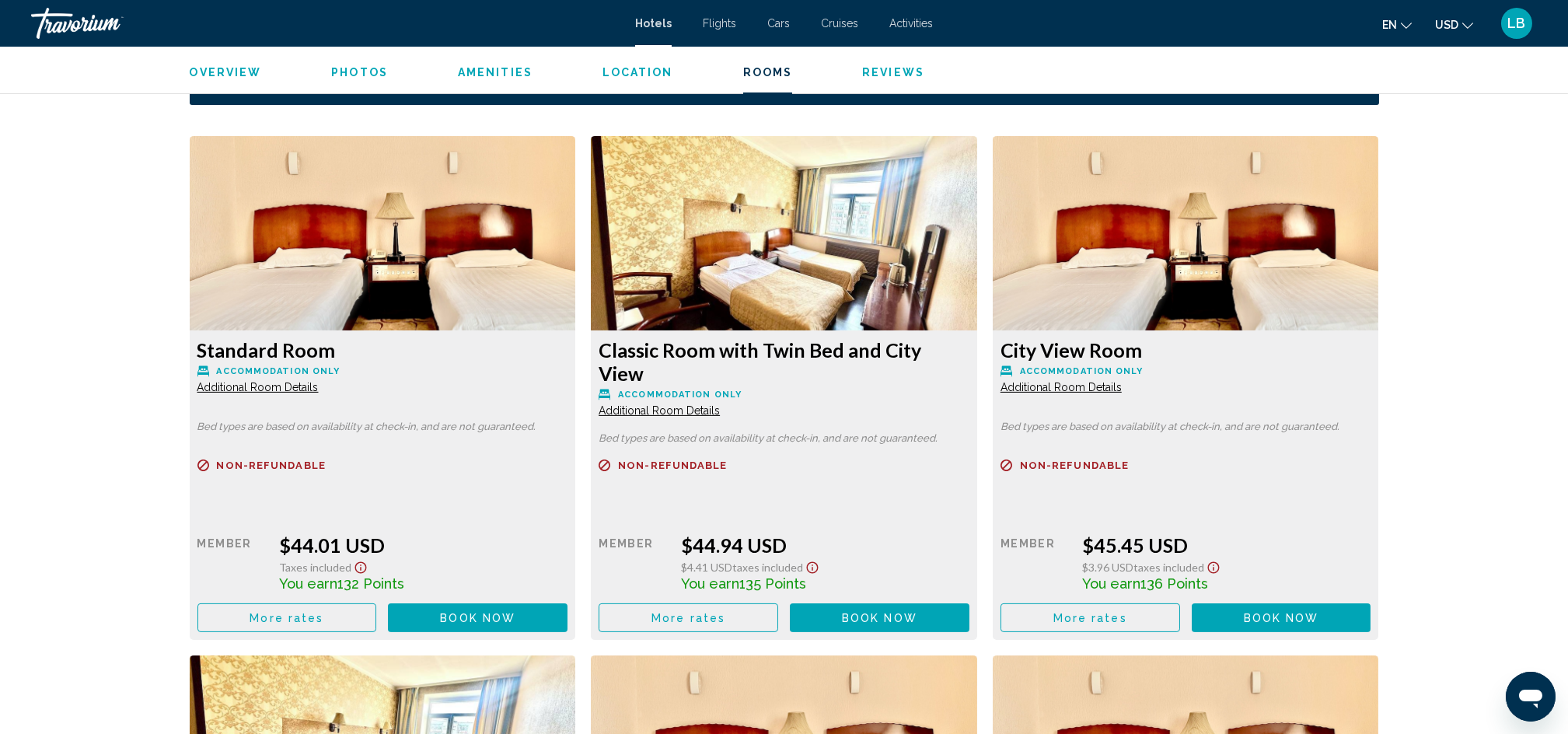 scroll, scrollTop: 2025, scrollLeft: 0, axis: vertical 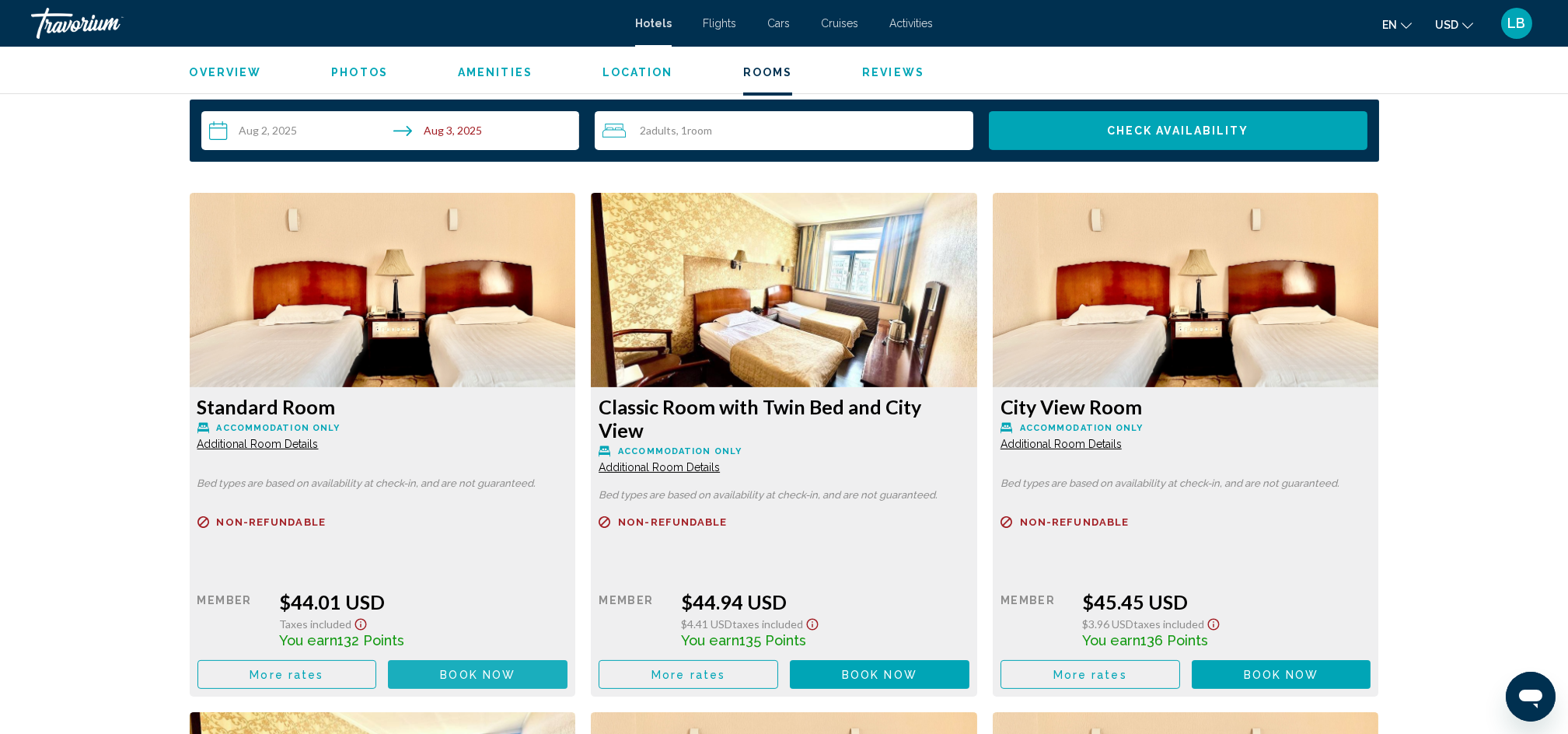 click on "Book now No longer available" at bounding box center (477, 674) 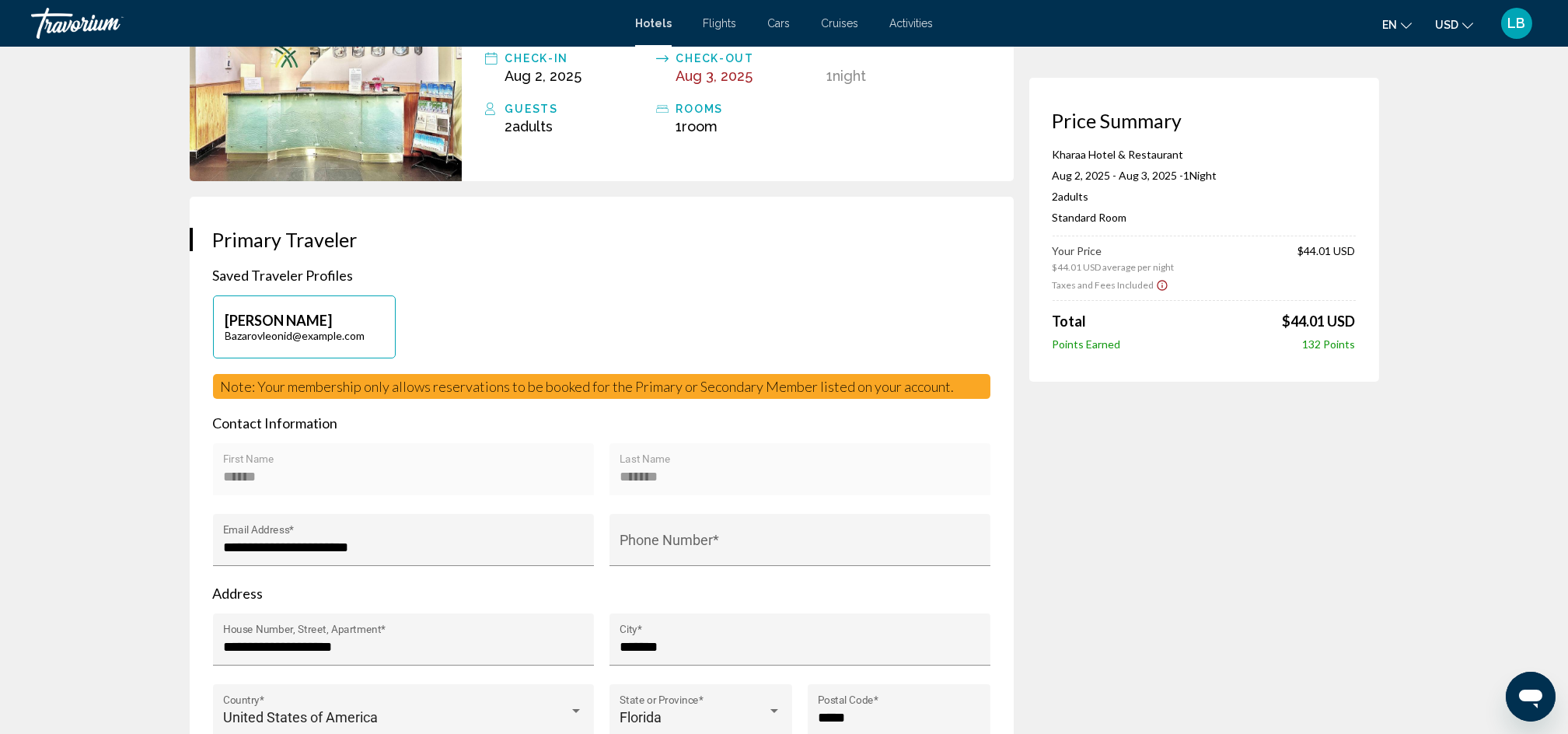 scroll, scrollTop: 207, scrollLeft: 0, axis: vertical 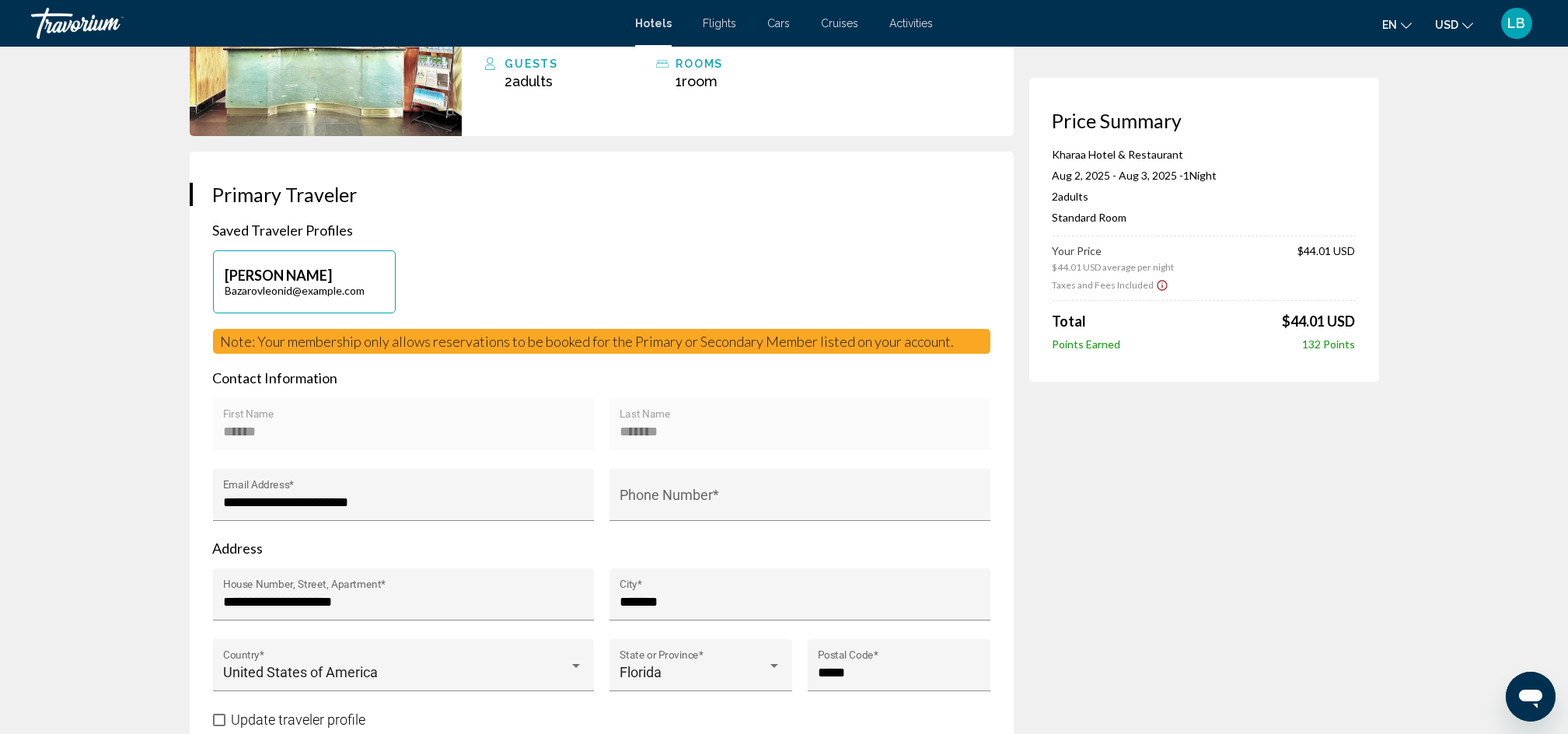 click on "Phone Number  *" at bounding box center [800, 504] 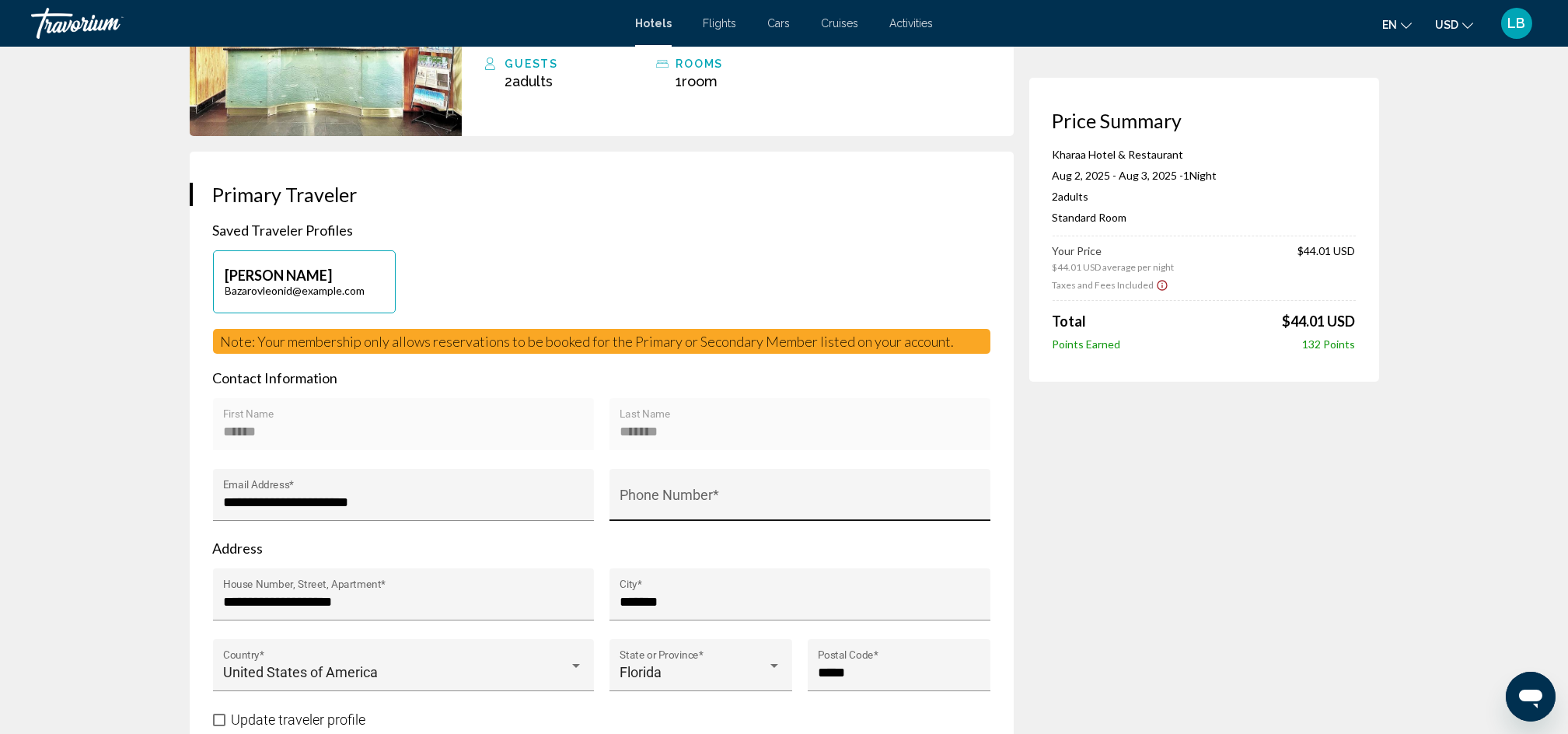 click on "Phone Number  *" at bounding box center [799, 499] 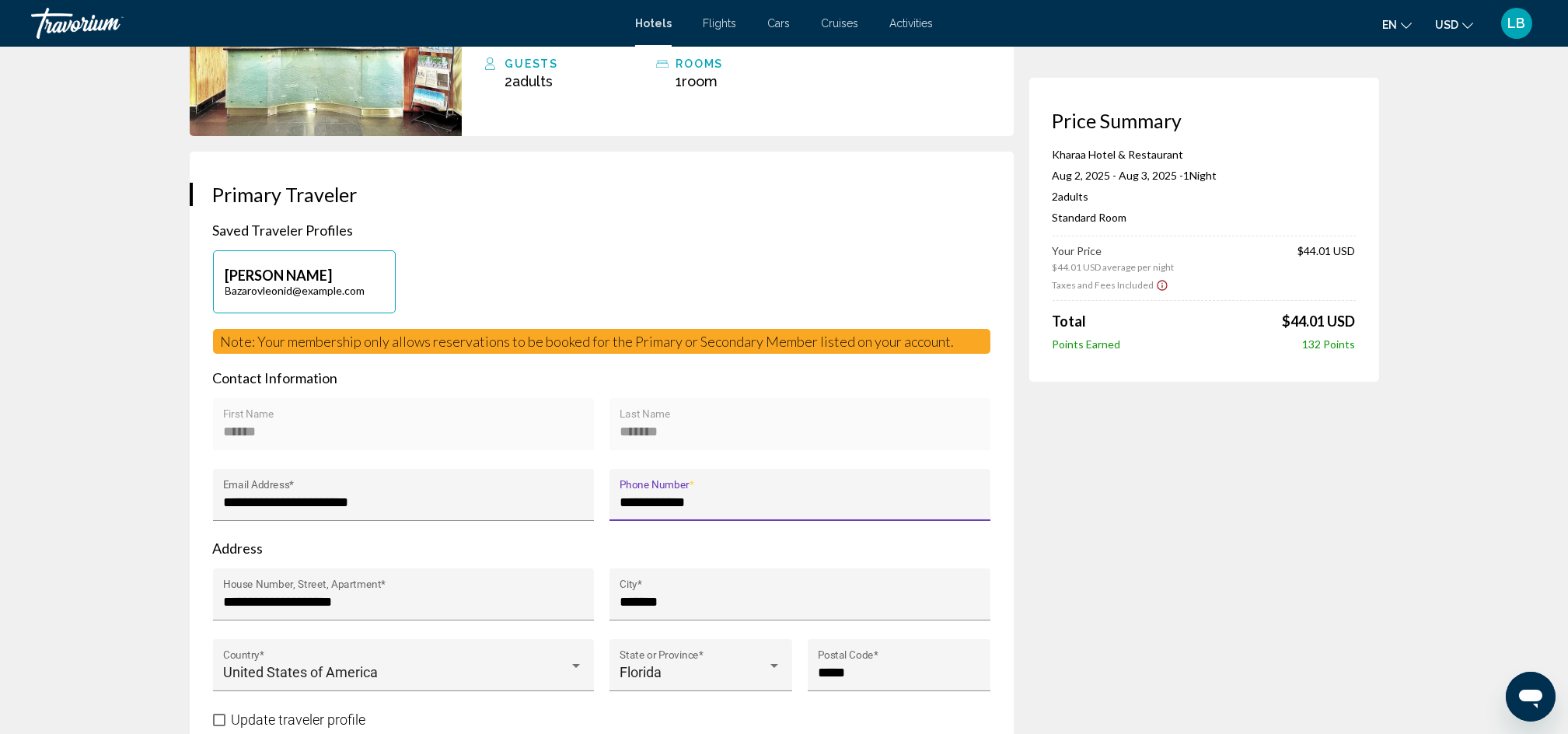 drag, startPoint x: 738, startPoint y: 503, endPoint x: 597, endPoint y: 494, distance: 141.28694 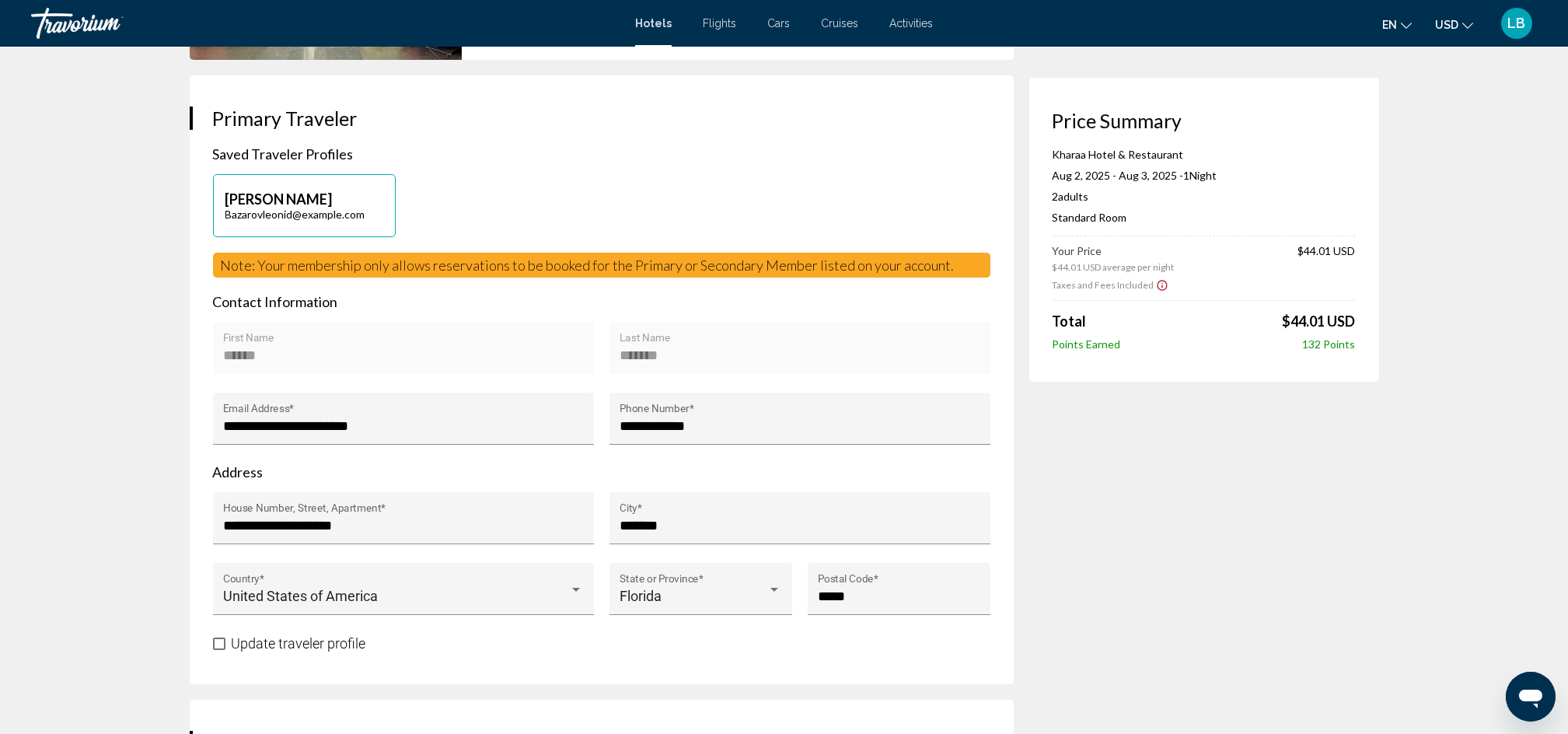scroll, scrollTop: 414, scrollLeft: 0, axis: vertical 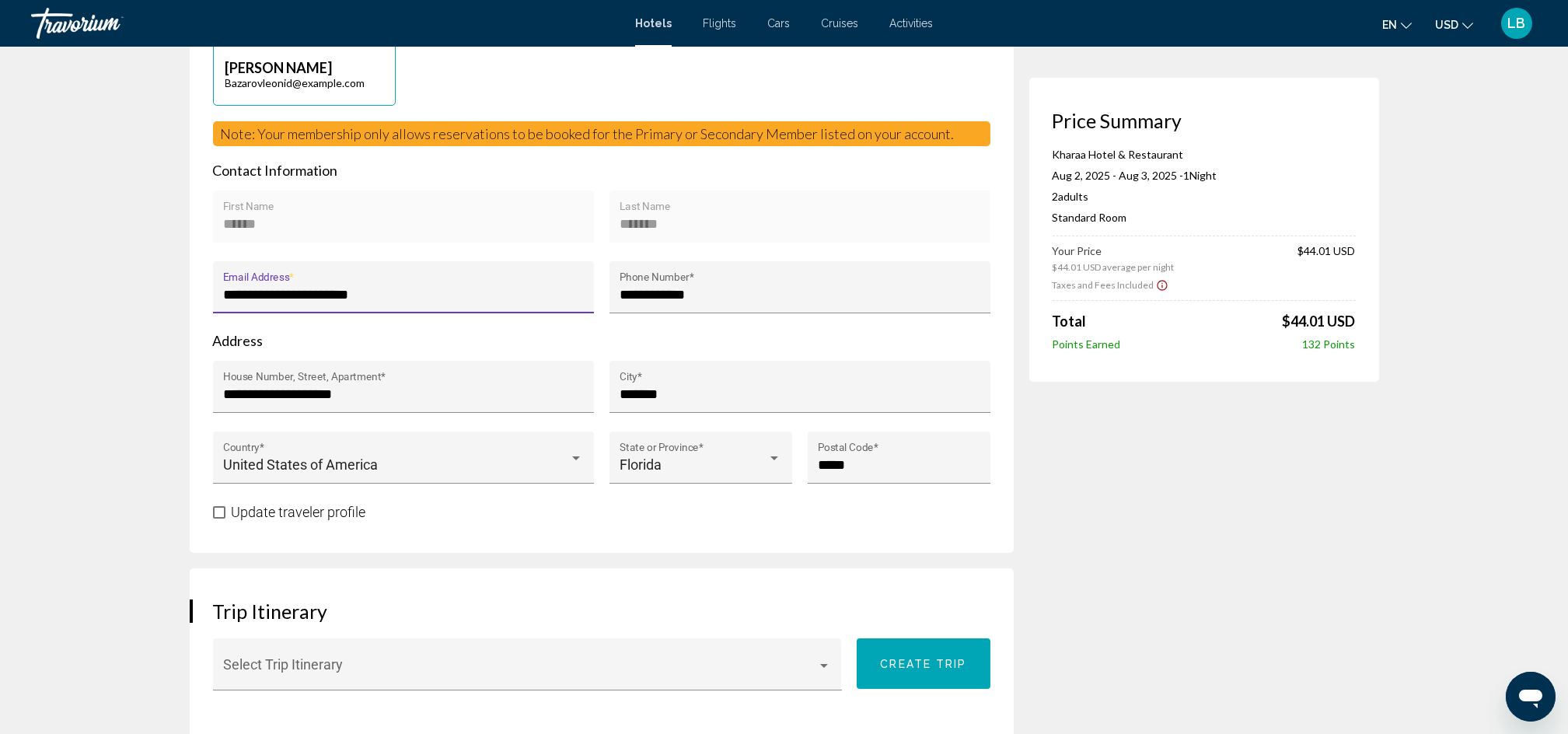 drag, startPoint x: 415, startPoint y: 289, endPoint x: 157, endPoint y: 262, distance: 259.40894 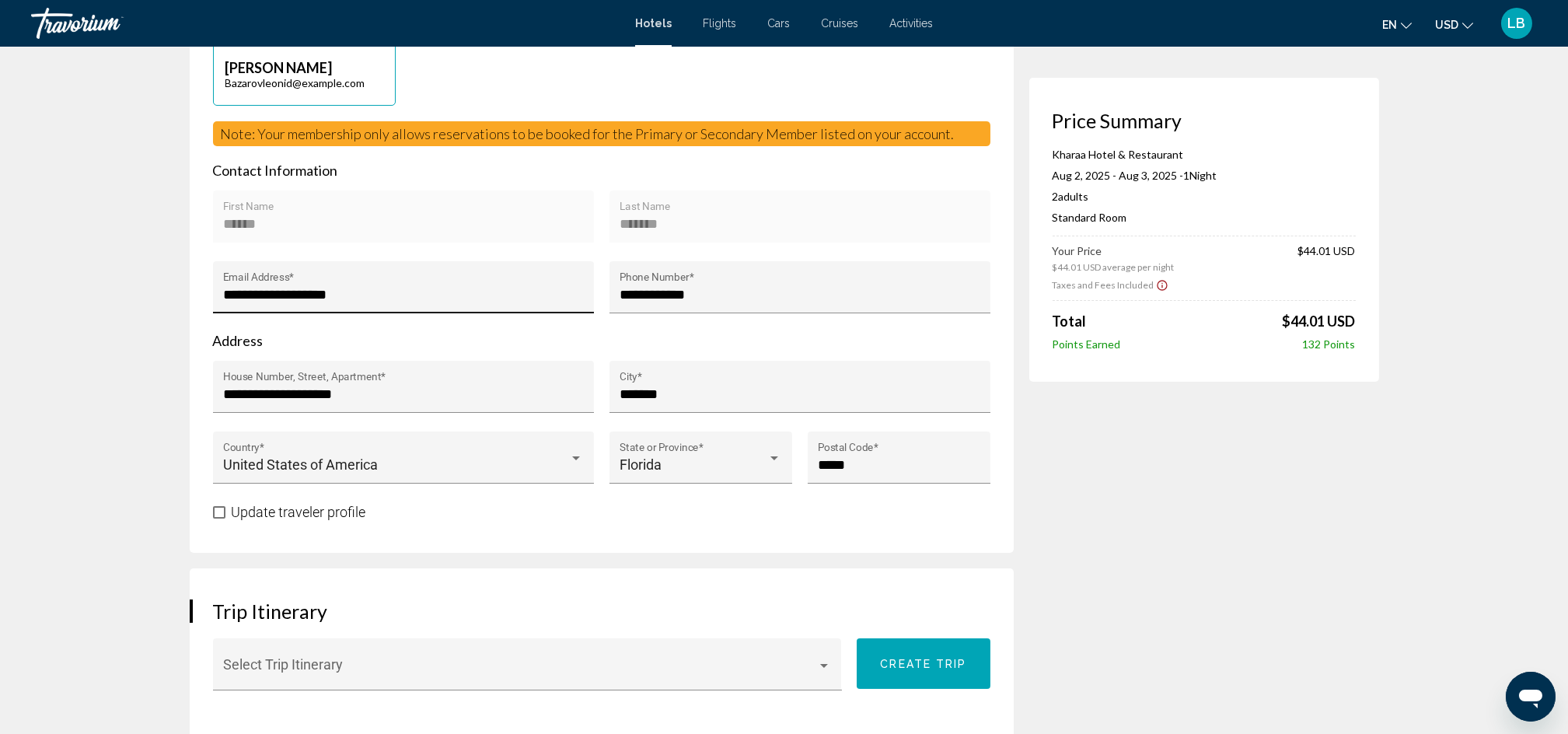 click on "**********" at bounding box center (403, 292) 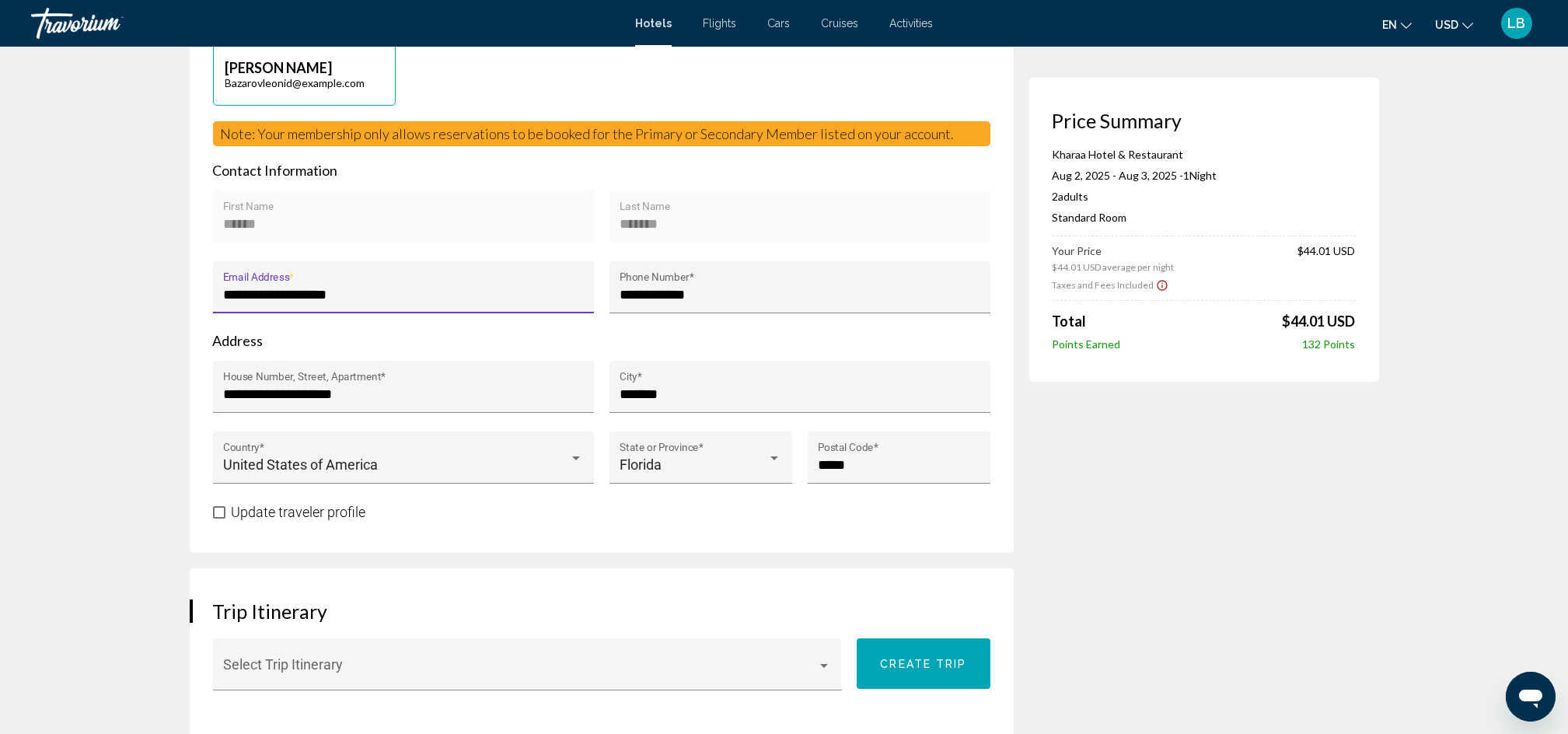 drag, startPoint x: 366, startPoint y: 288, endPoint x: 205, endPoint y: 284, distance: 161.04968 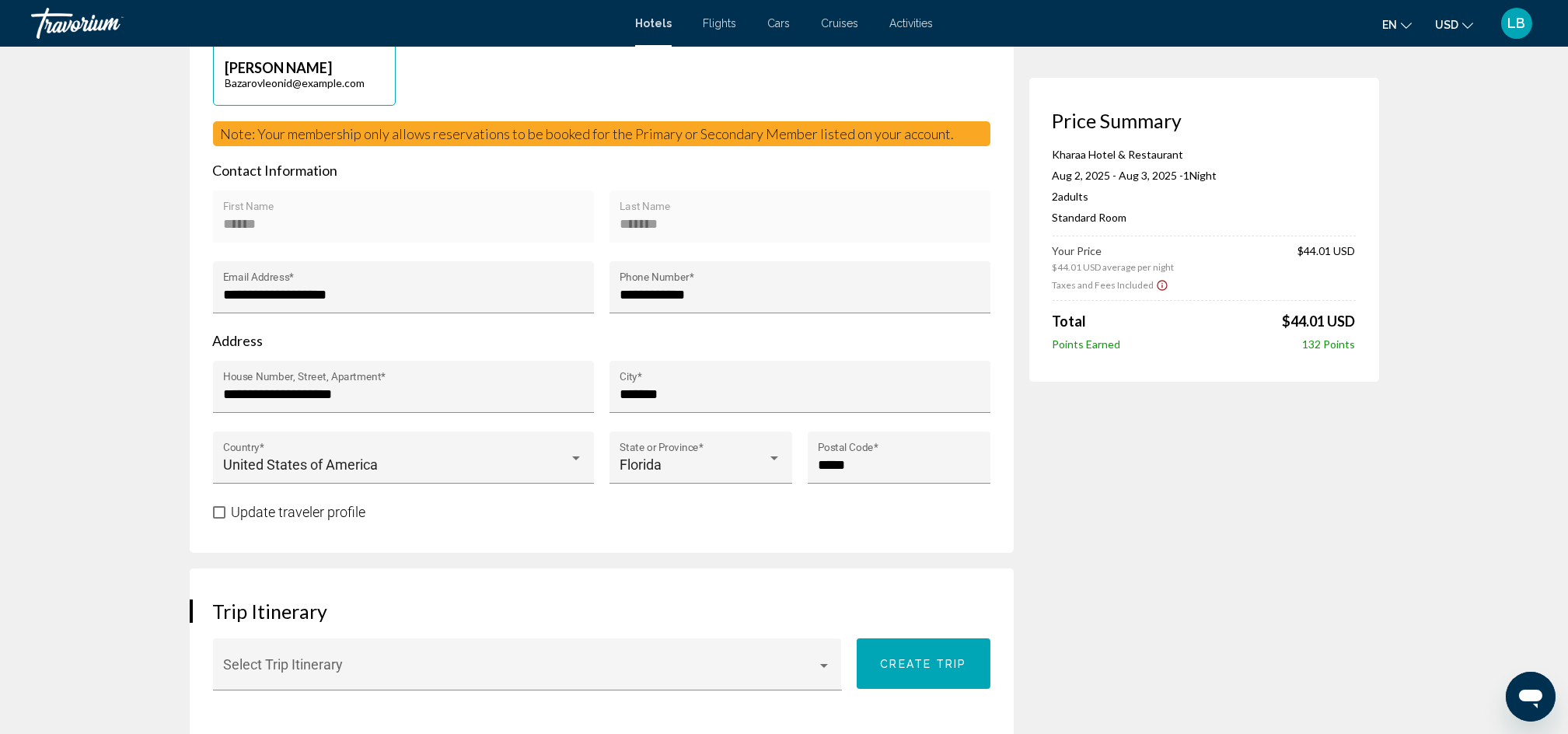 click on "Address" at bounding box center (602, 341) 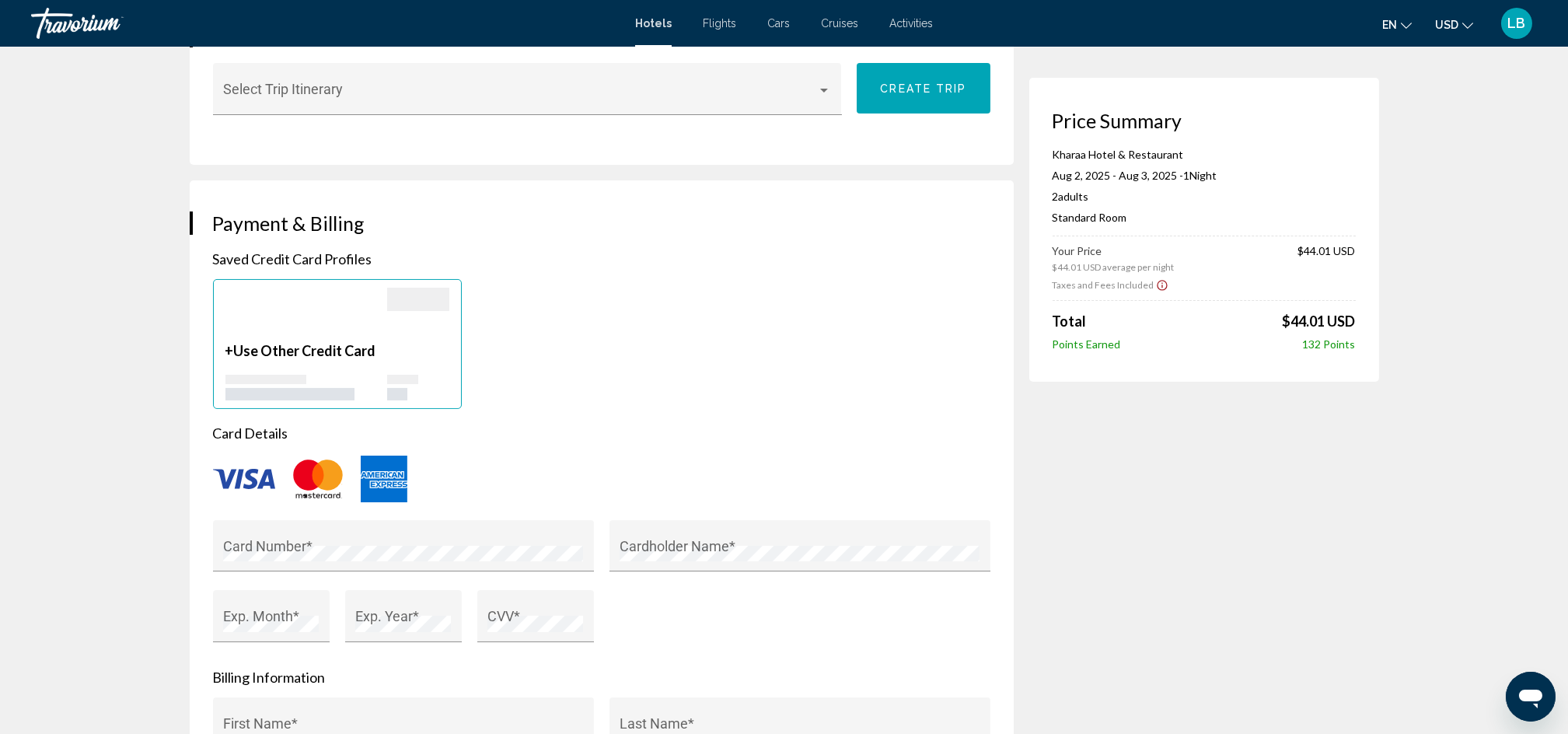 scroll, scrollTop: 1036, scrollLeft: 0, axis: vertical 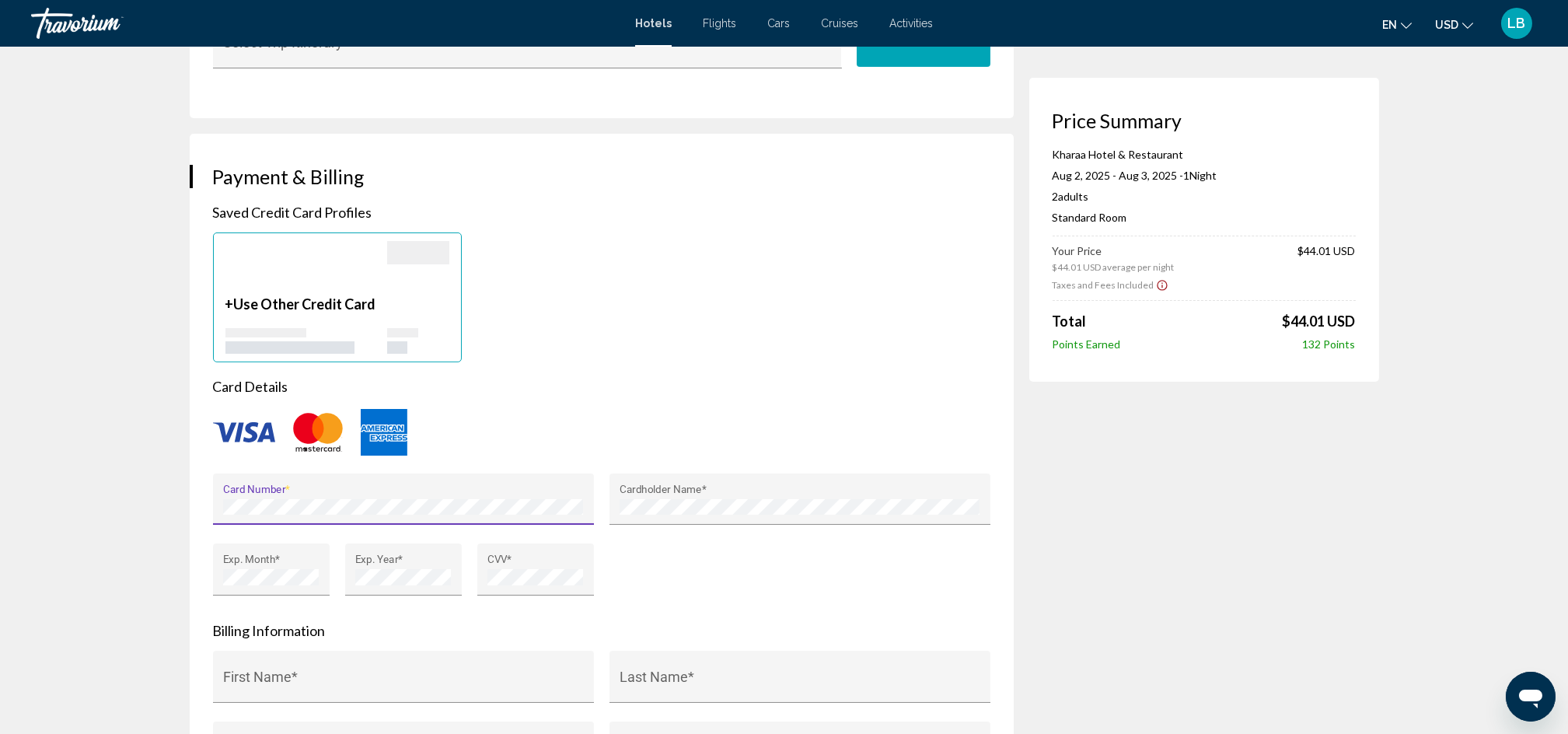 type on "**********" 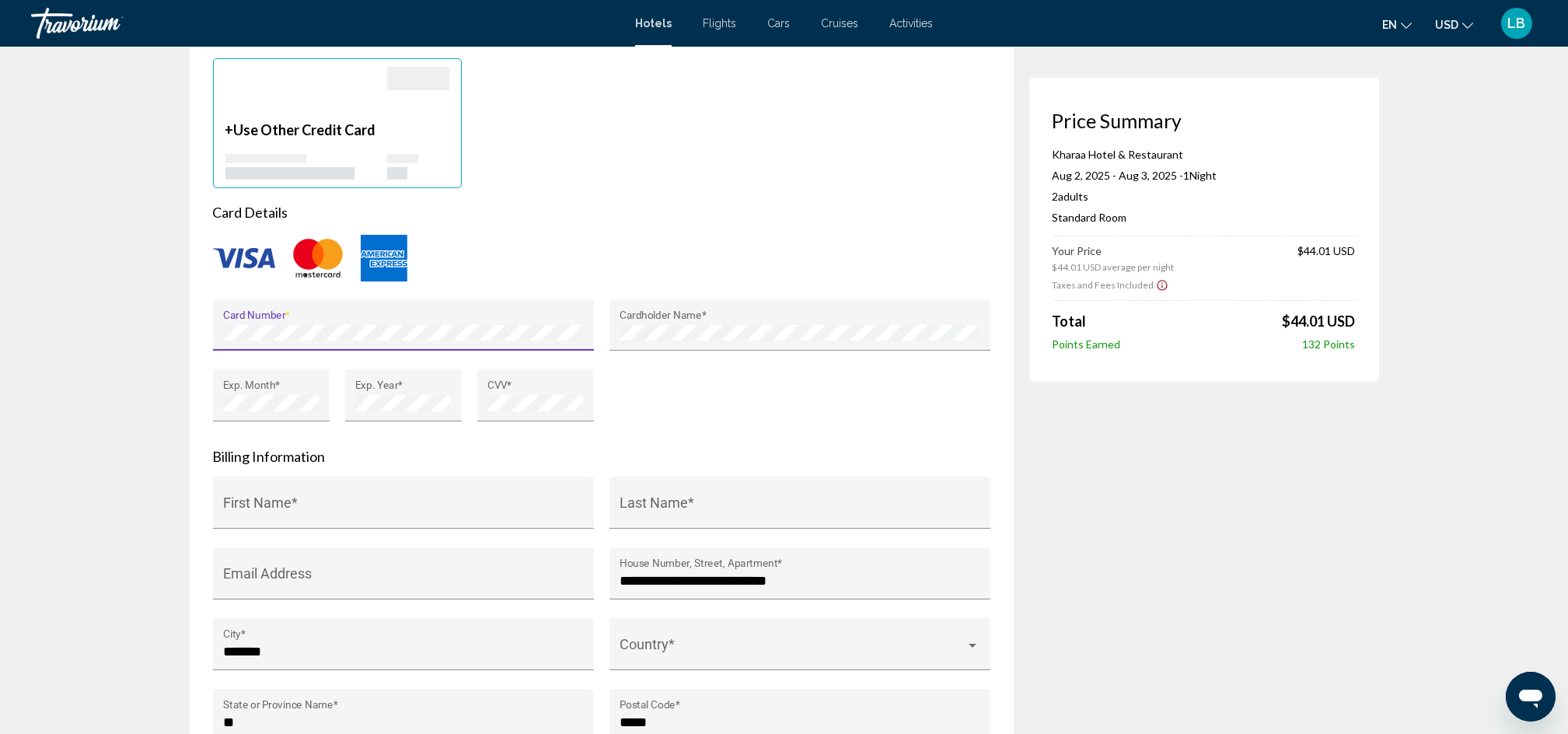 scroll, scrollTop: 1244, scrollLeft: 0, axis: vertical 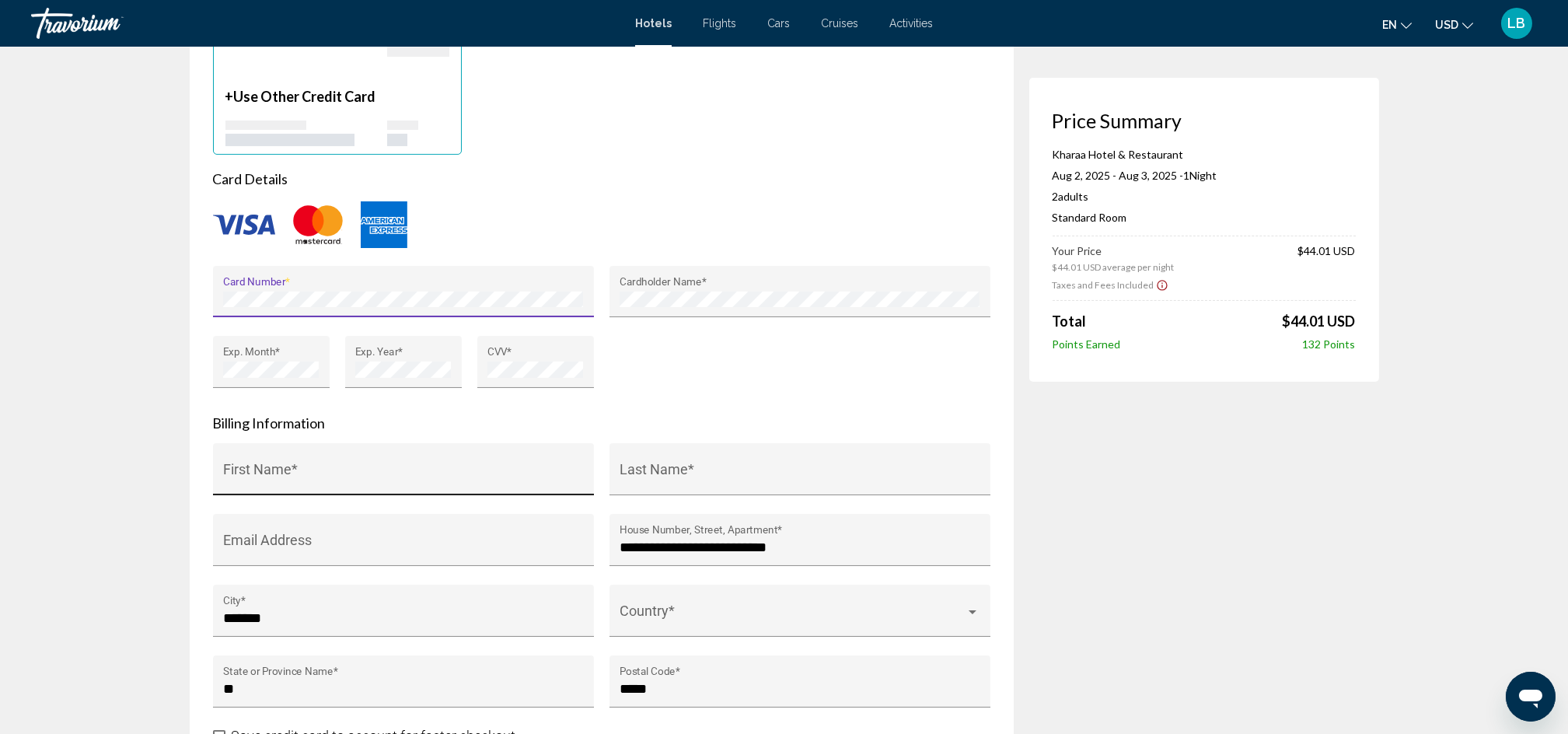 click on "First Name  *" at bounding box center [403, 474] 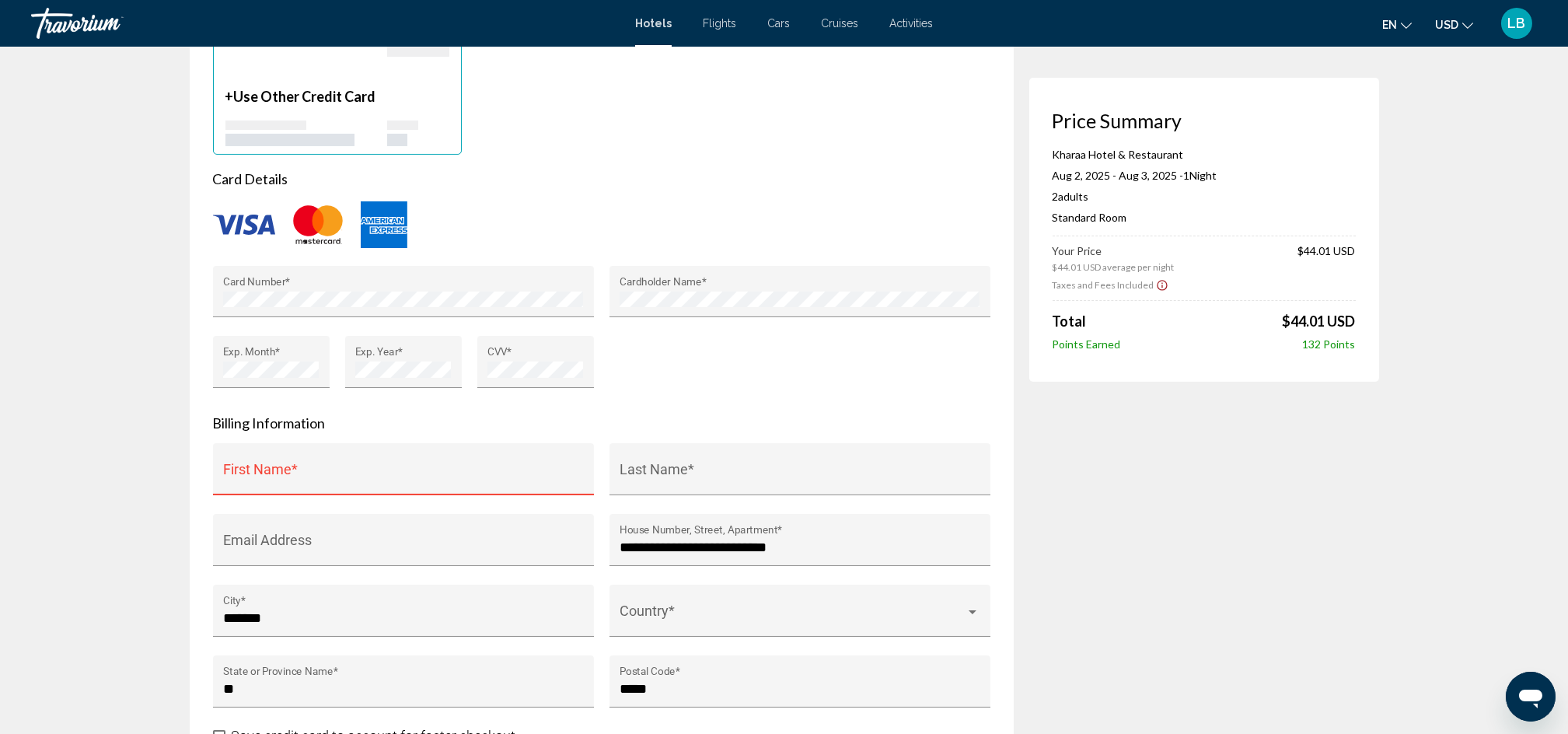click on "First Name  *" at bounding box center (403, 474) 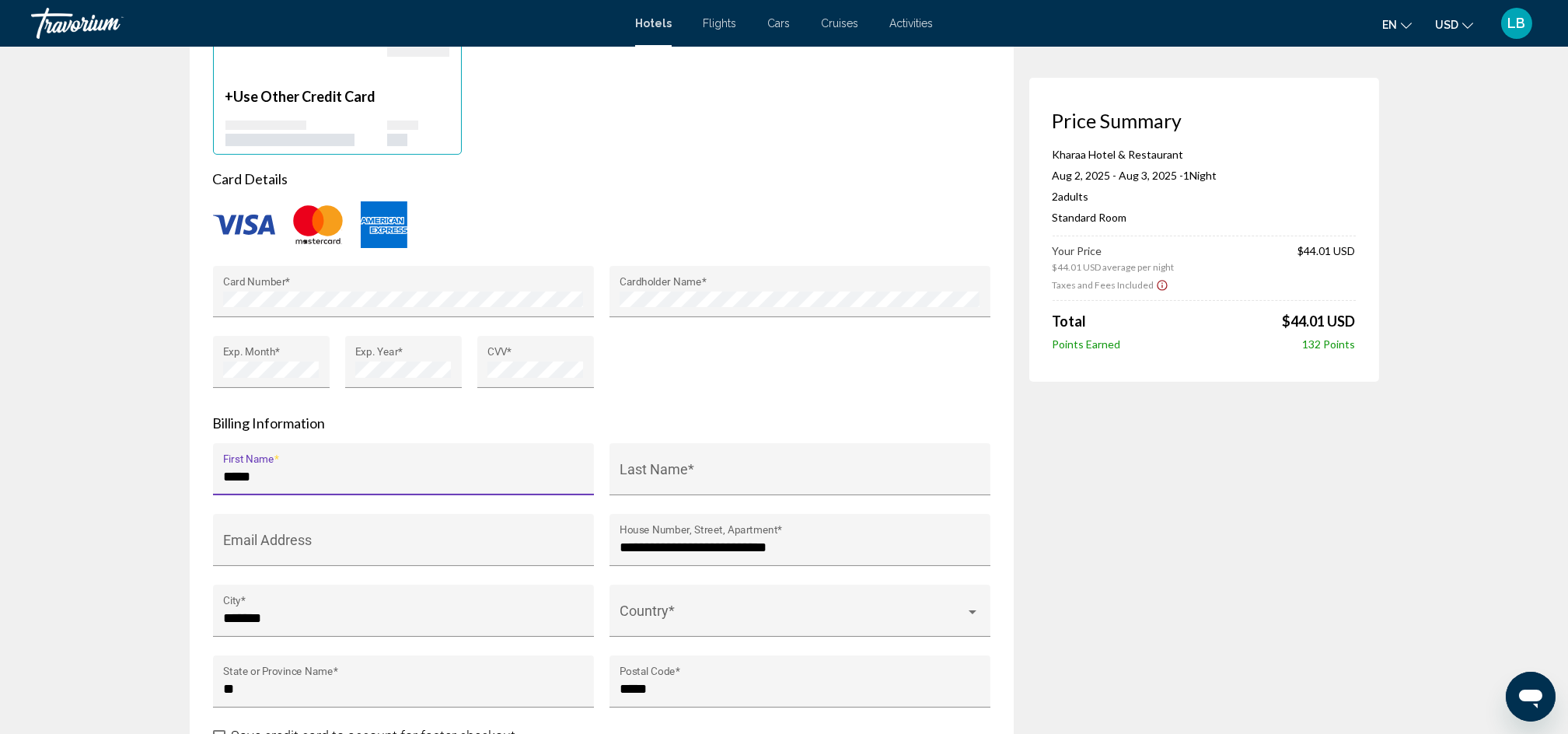 type on "******" 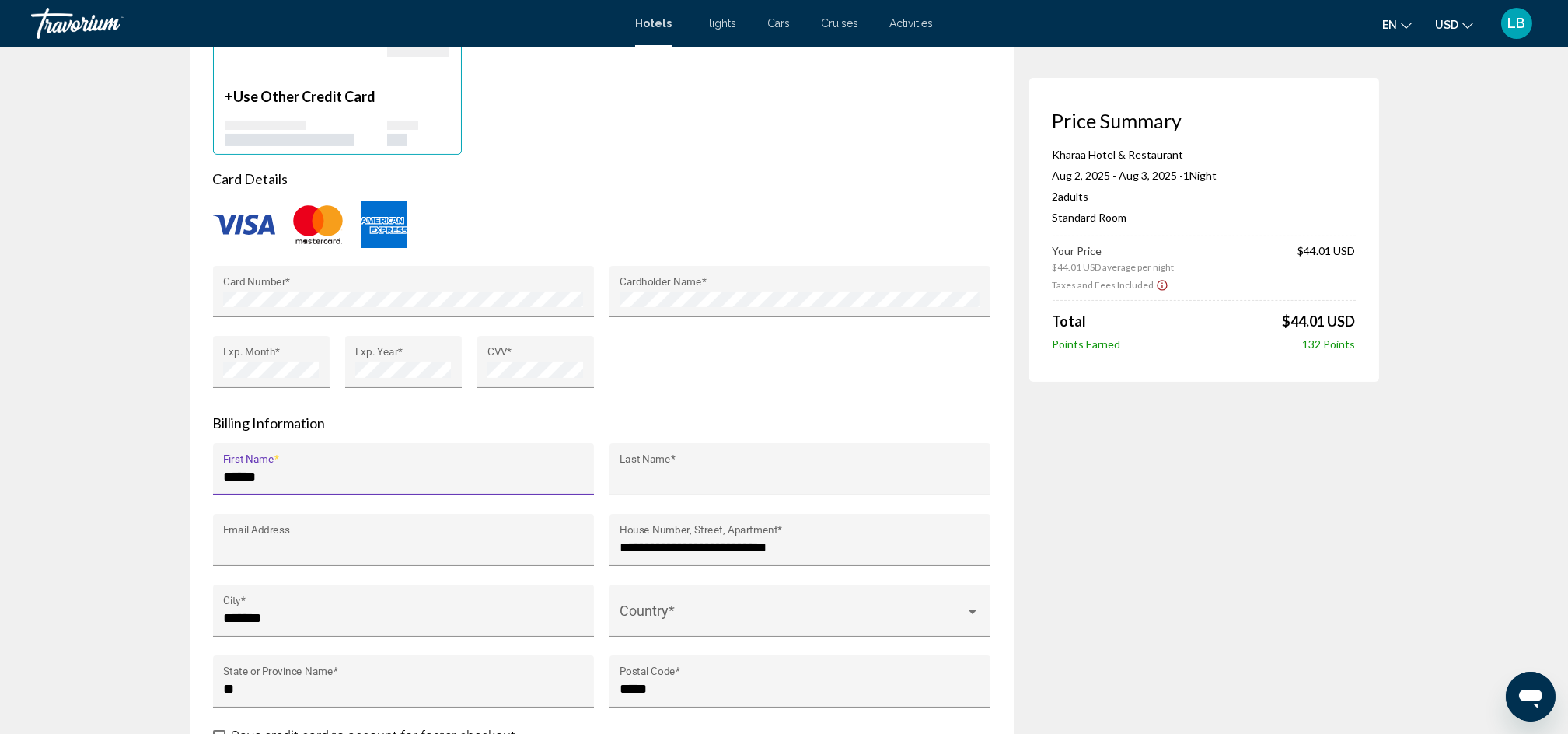 type on "*******" 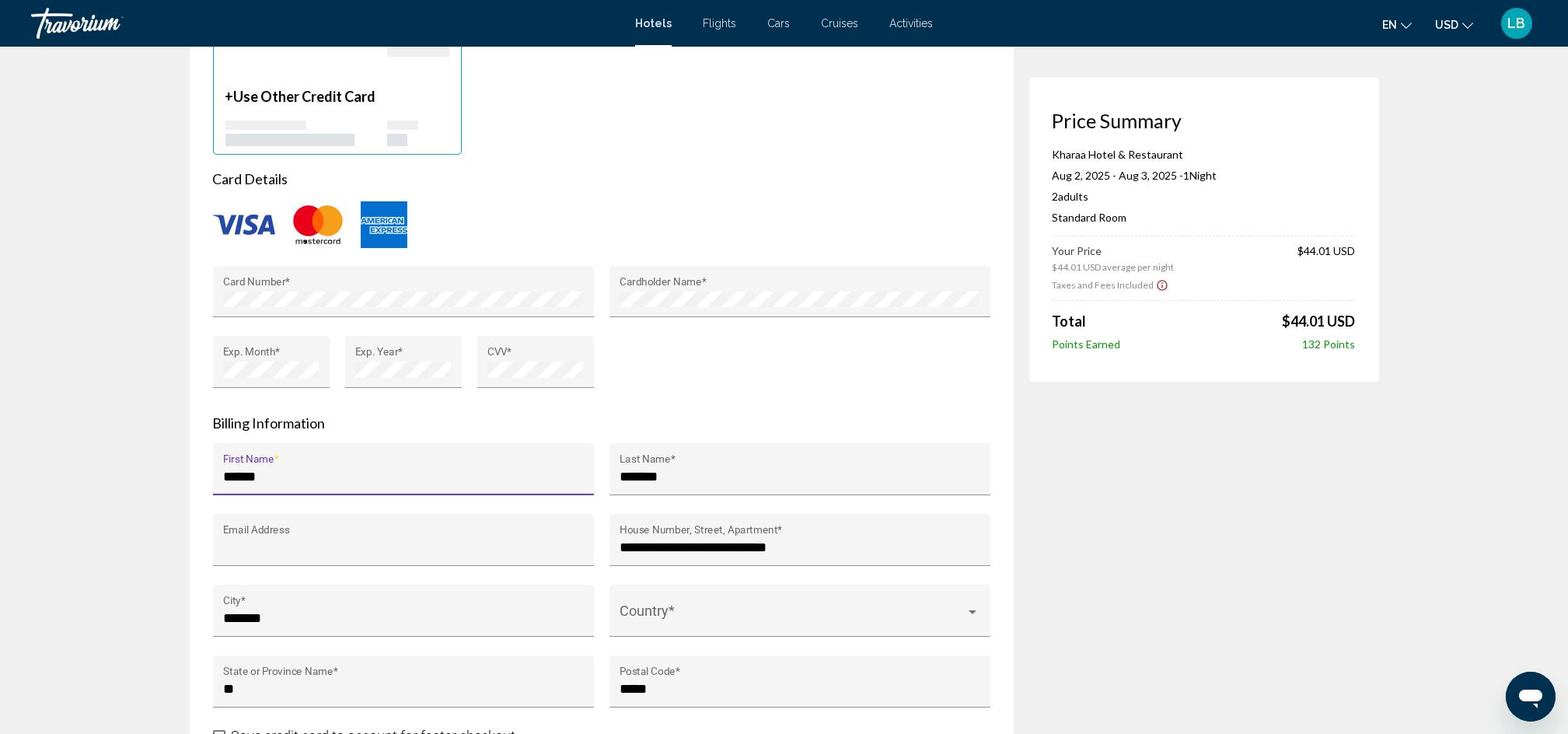 type on "**********" 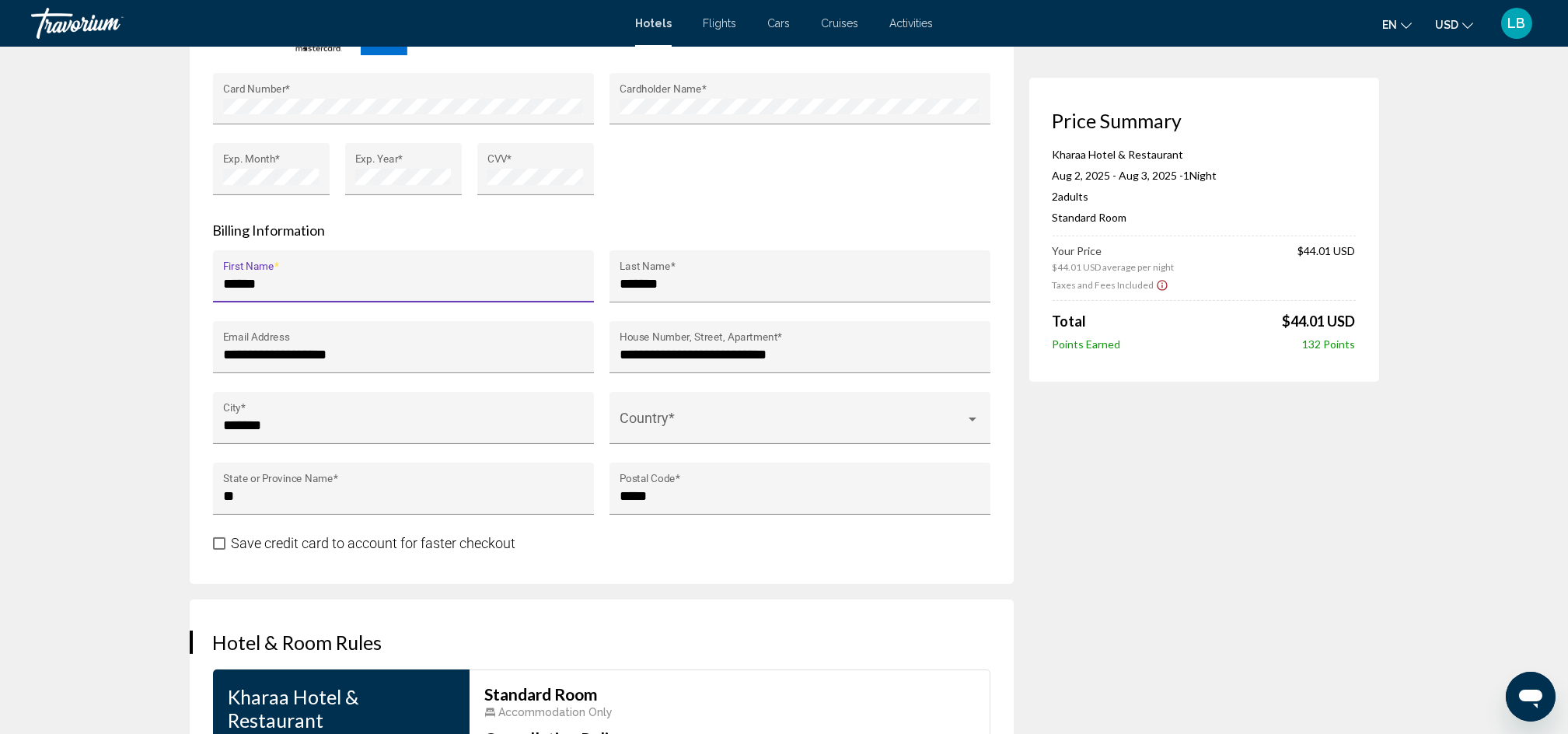 scroll, scrollTop: 1451, scrollLeft: 0, axis: vertical 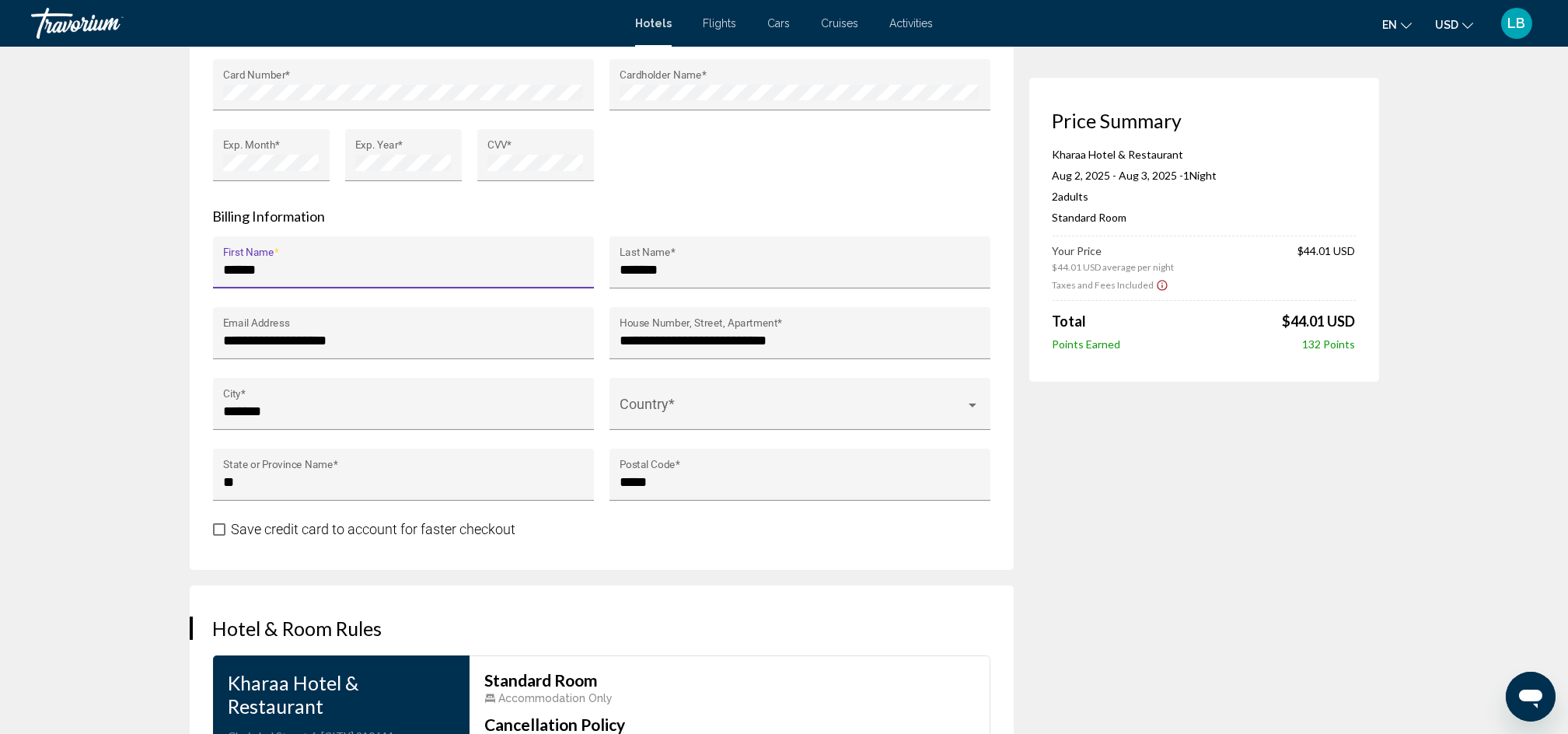 type on "******" 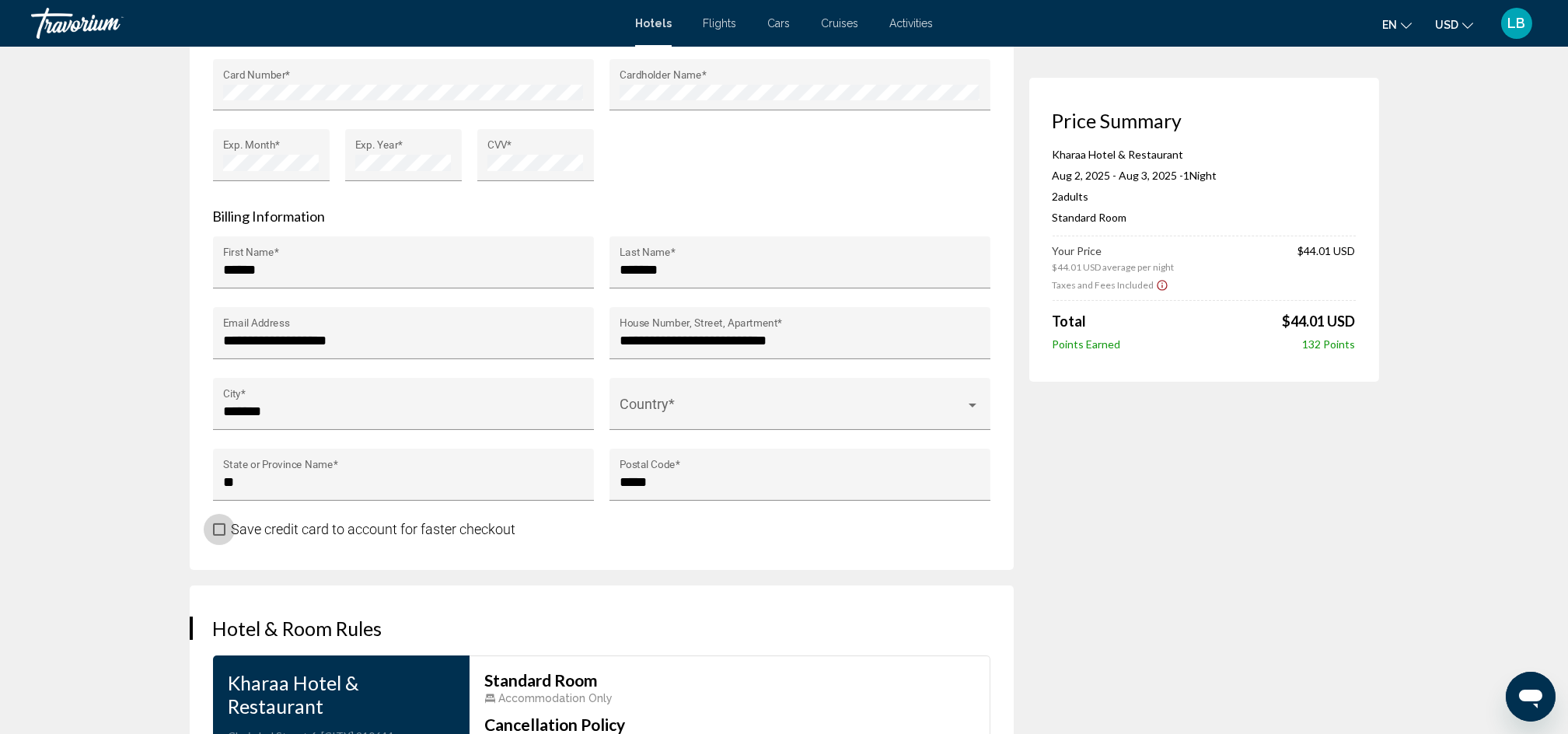 click at bounding box center (219, 530) 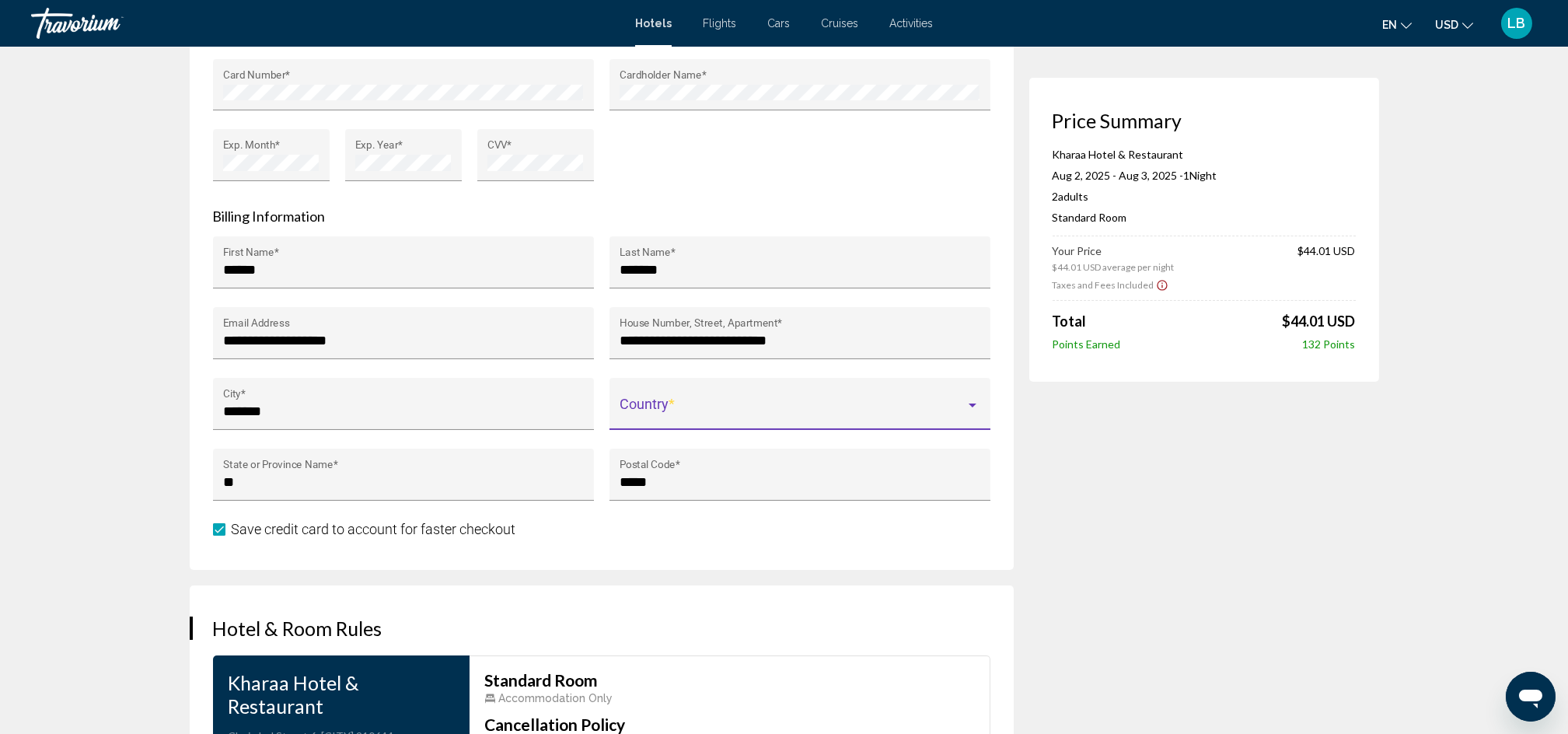 click at bounding box center [792, 411] 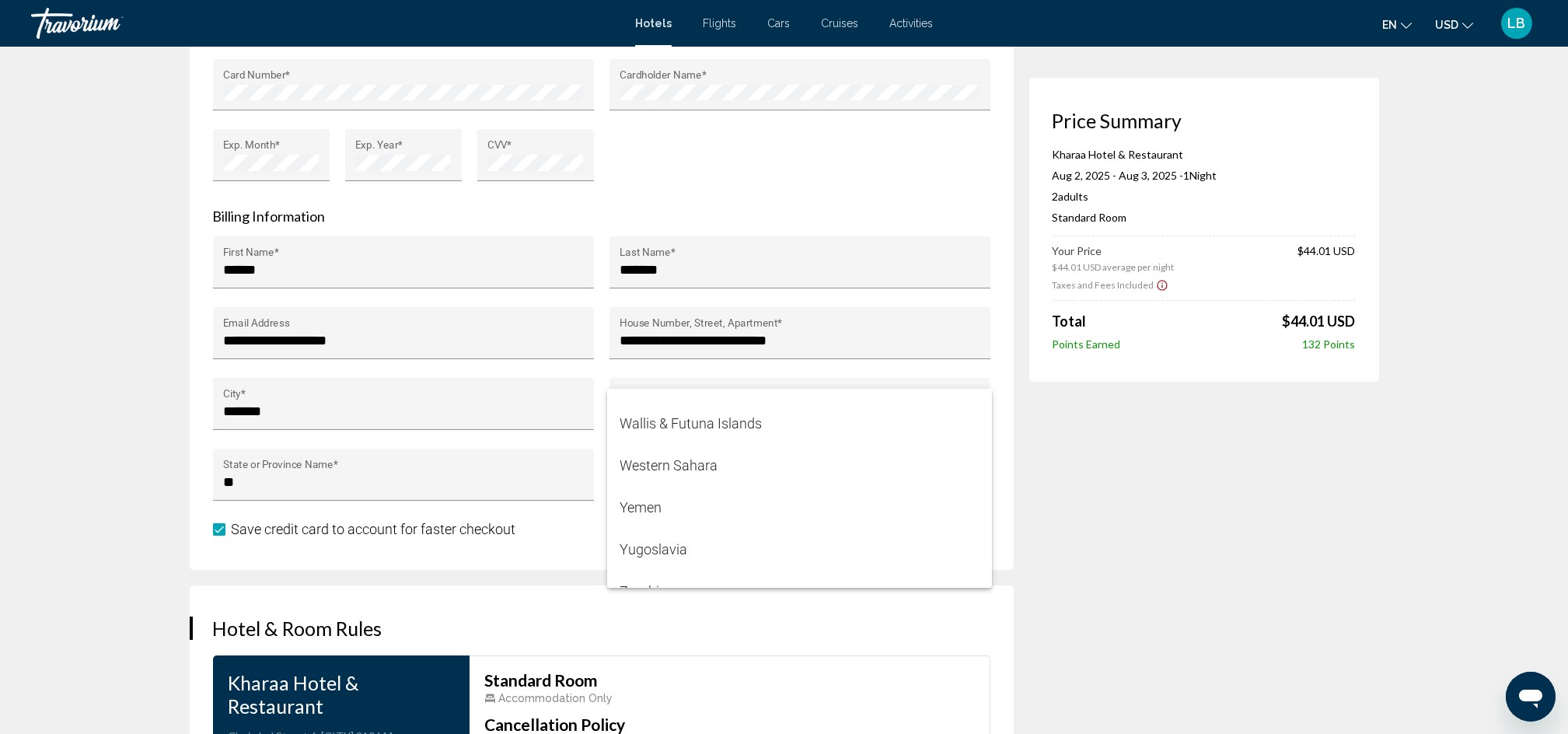 scroll, scrollTop: 10303, scrollLeft: 0, axis: vertical 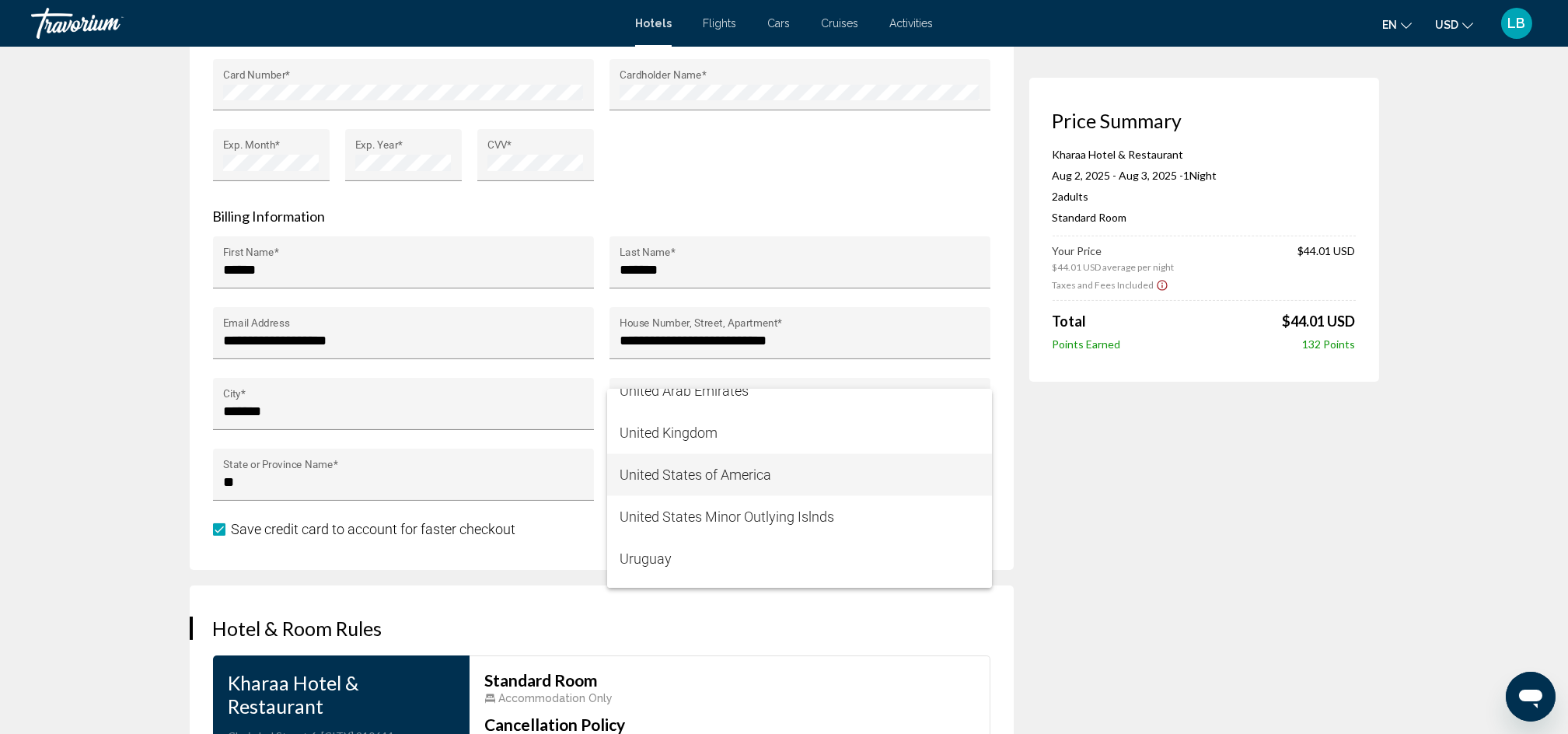 click on "United States of America" at bounding box center [799, 475] 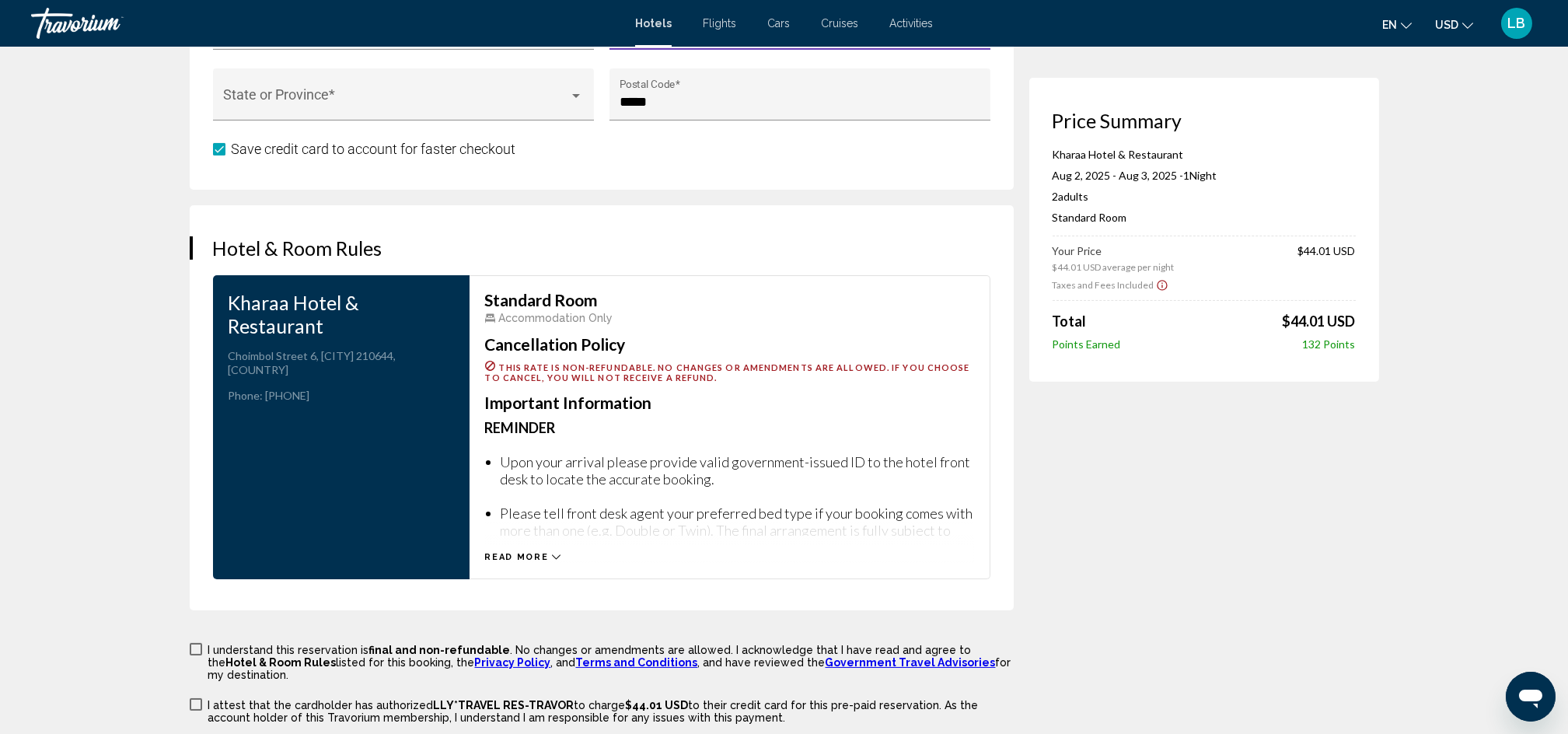 scroll, scrollTop: 1866, scrollLeft: 0, axis: vertical 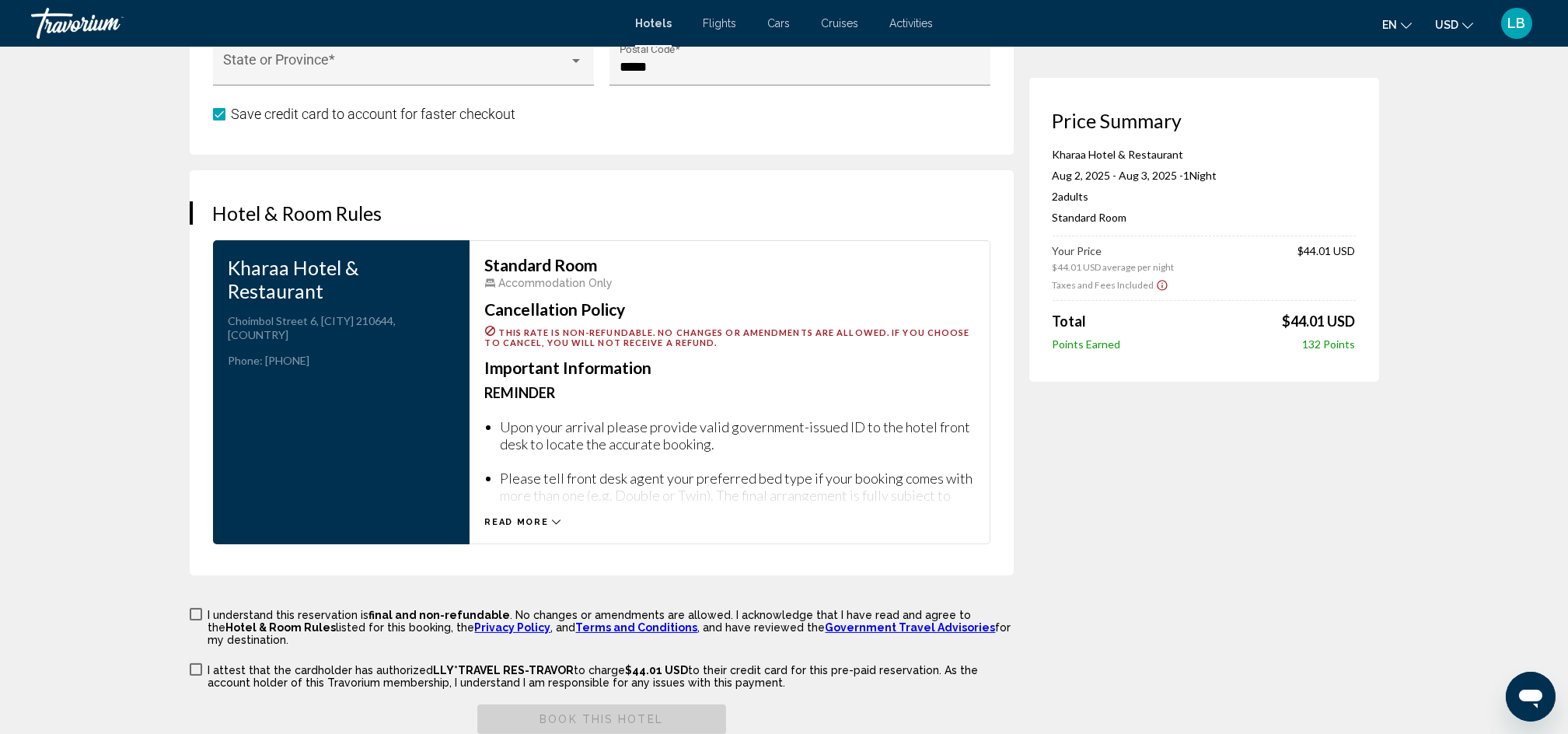 click 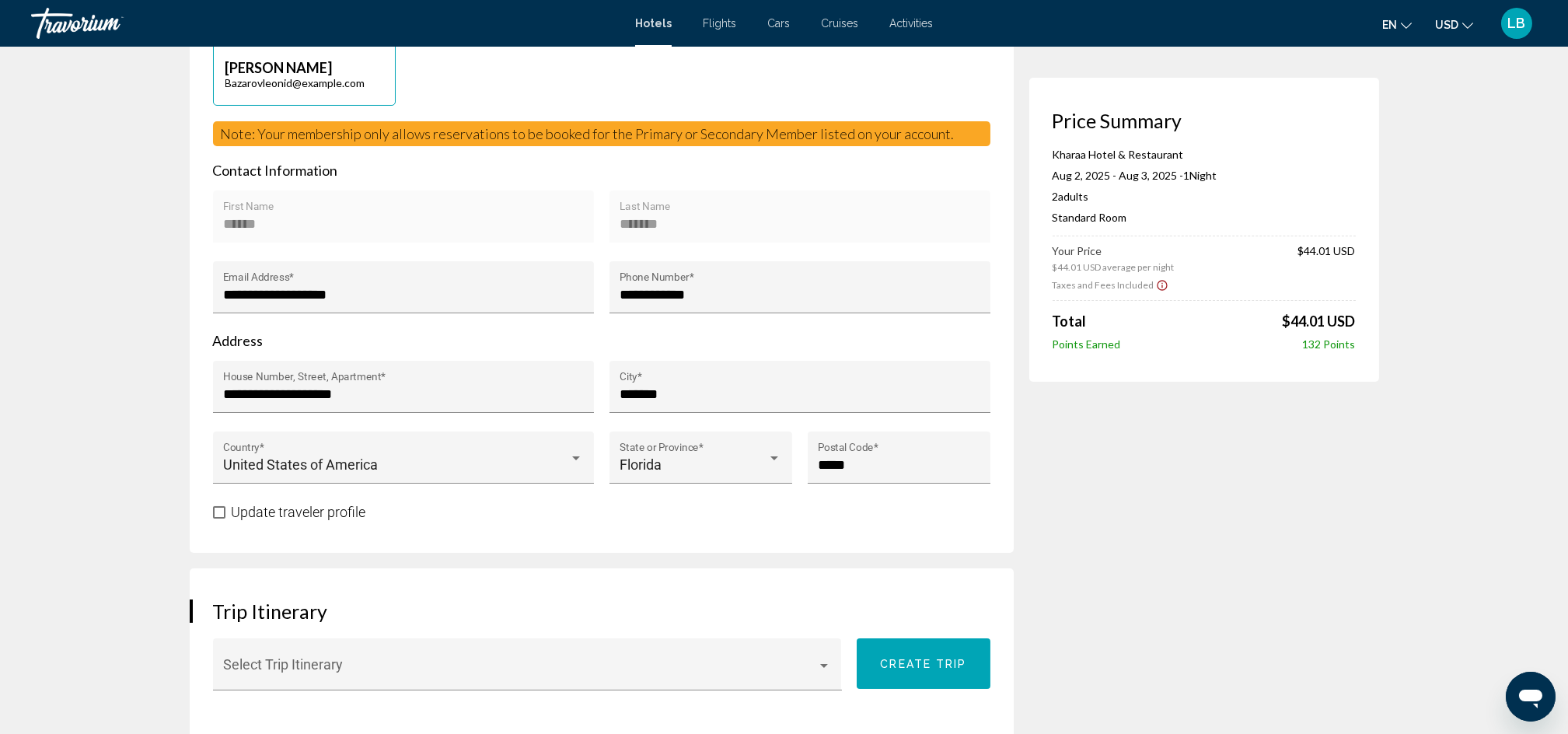 scroll, scrollTop: 207, scrollLeft: 0, axis: vertical 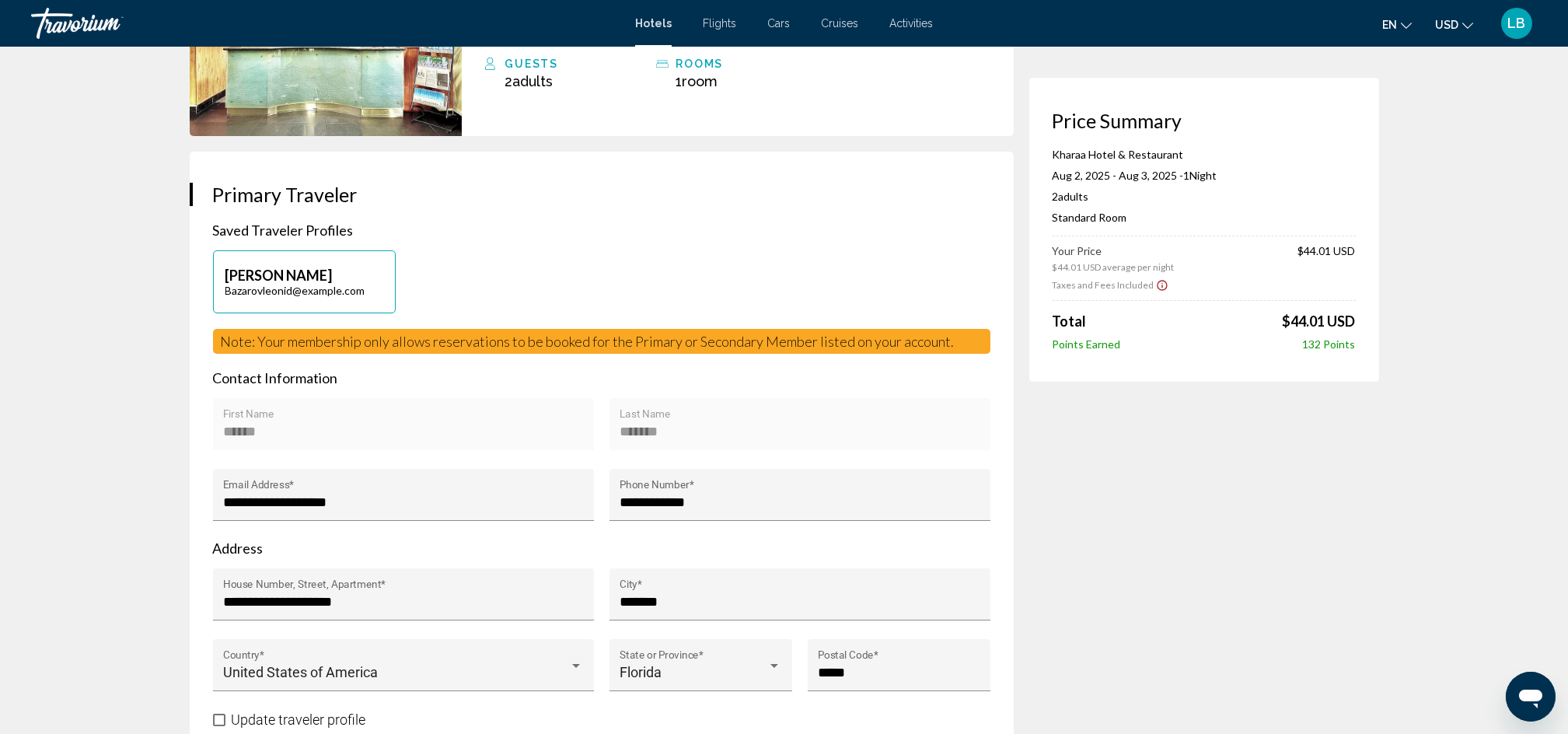 click on "****** First Name" at bounding box center [403, 429] 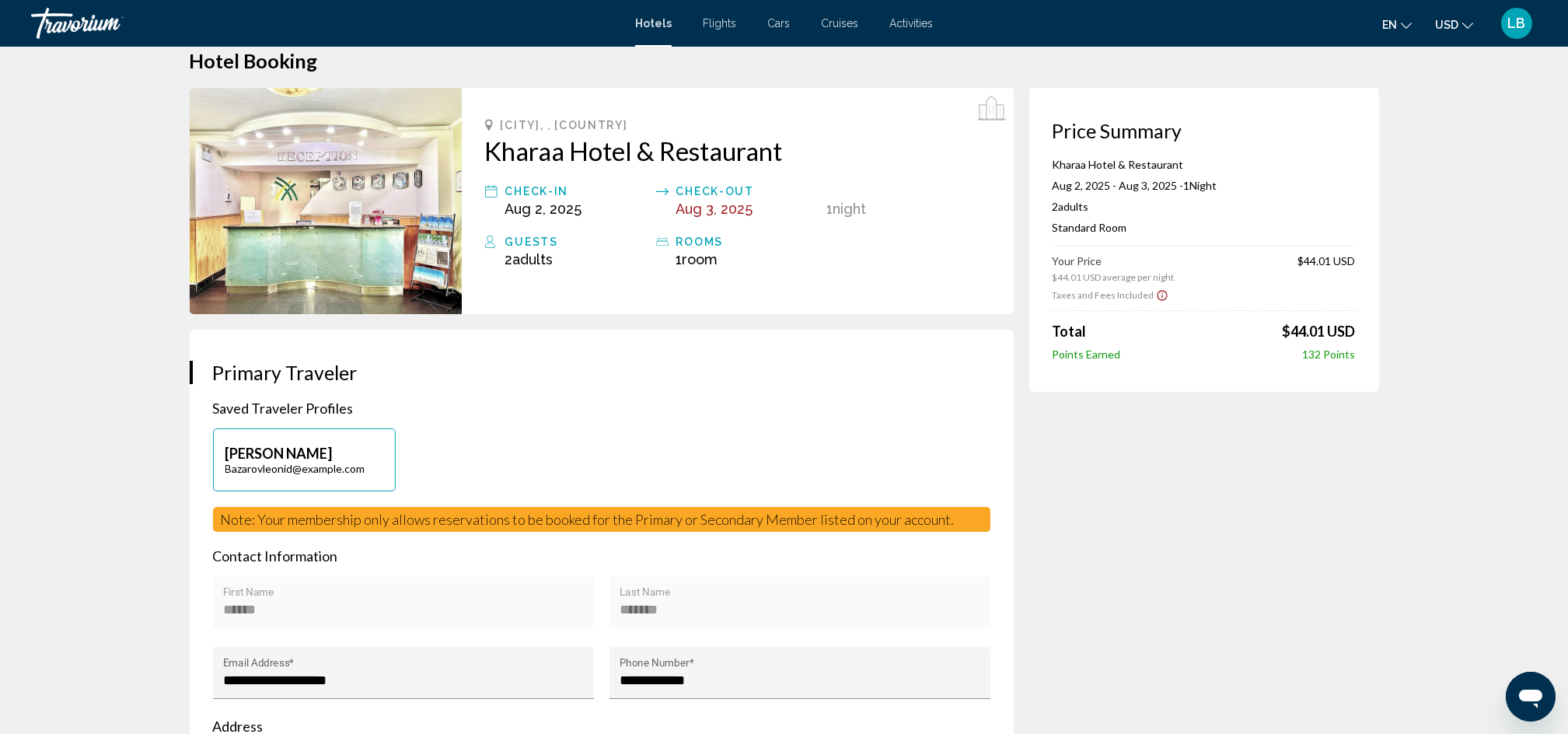 scroll, scrollTop: 0, scrollLeft: 0, axis: both 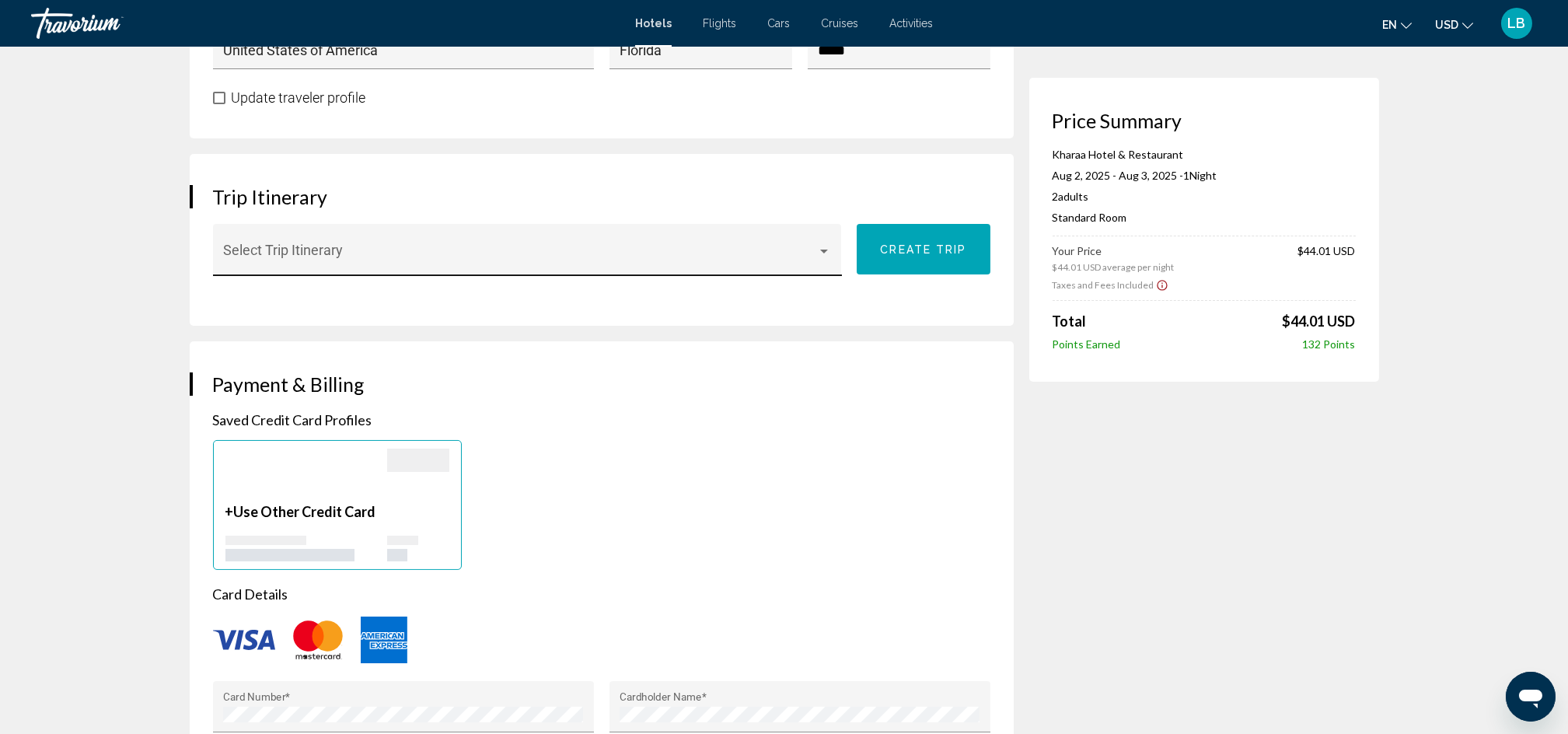 click at bounding box center (824, 251) 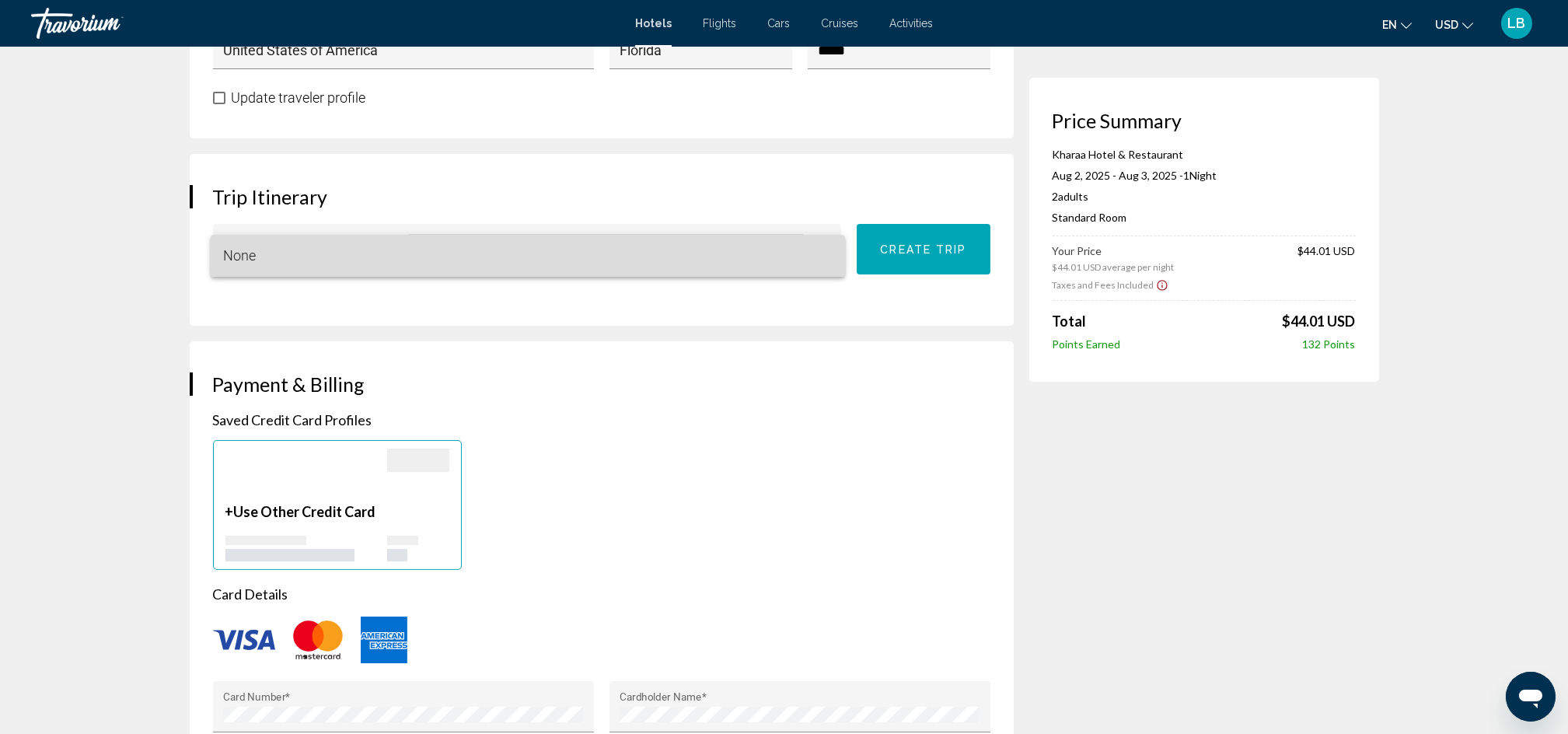 click on "None" at bounding box center (528, 256) 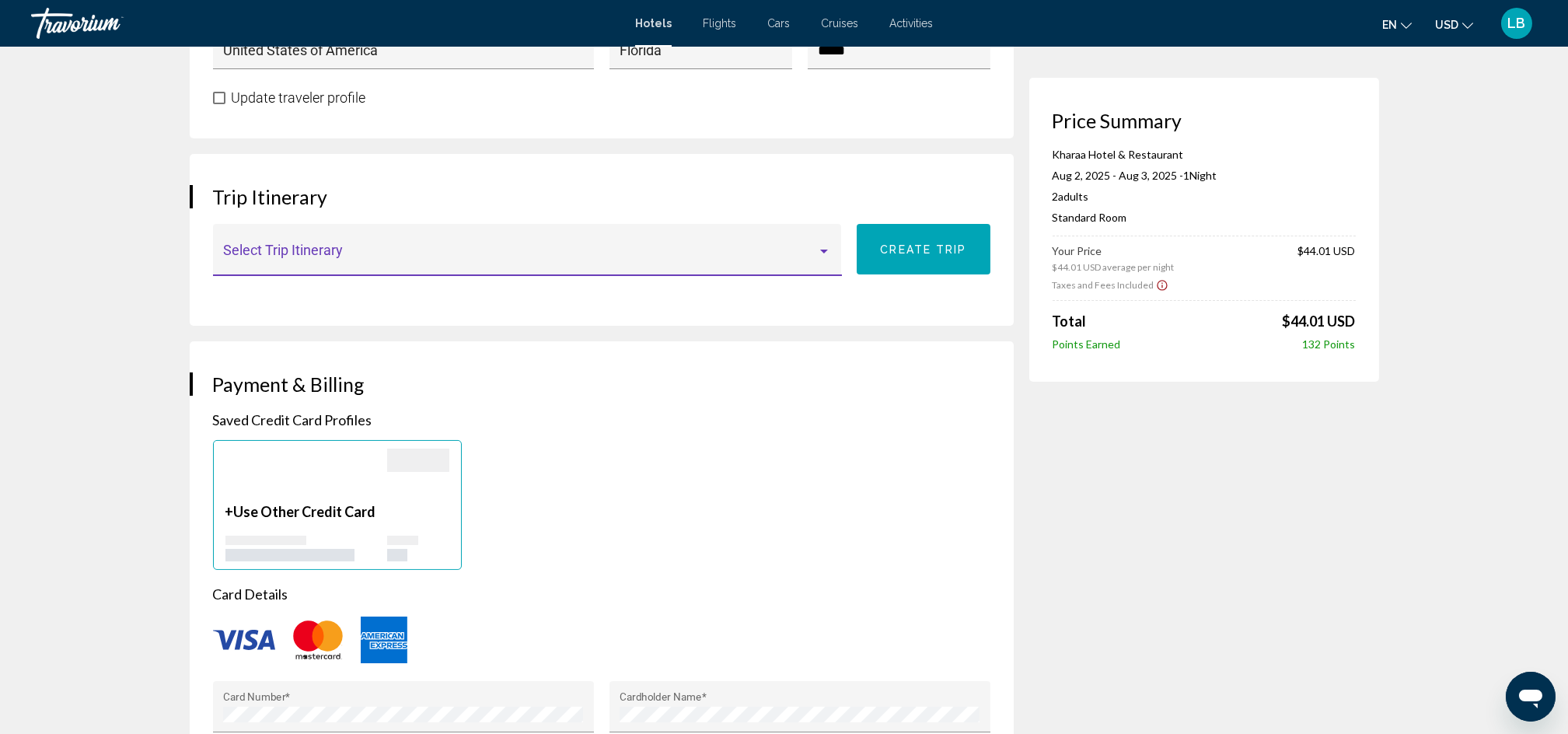 click at bounding box center (824, 251) 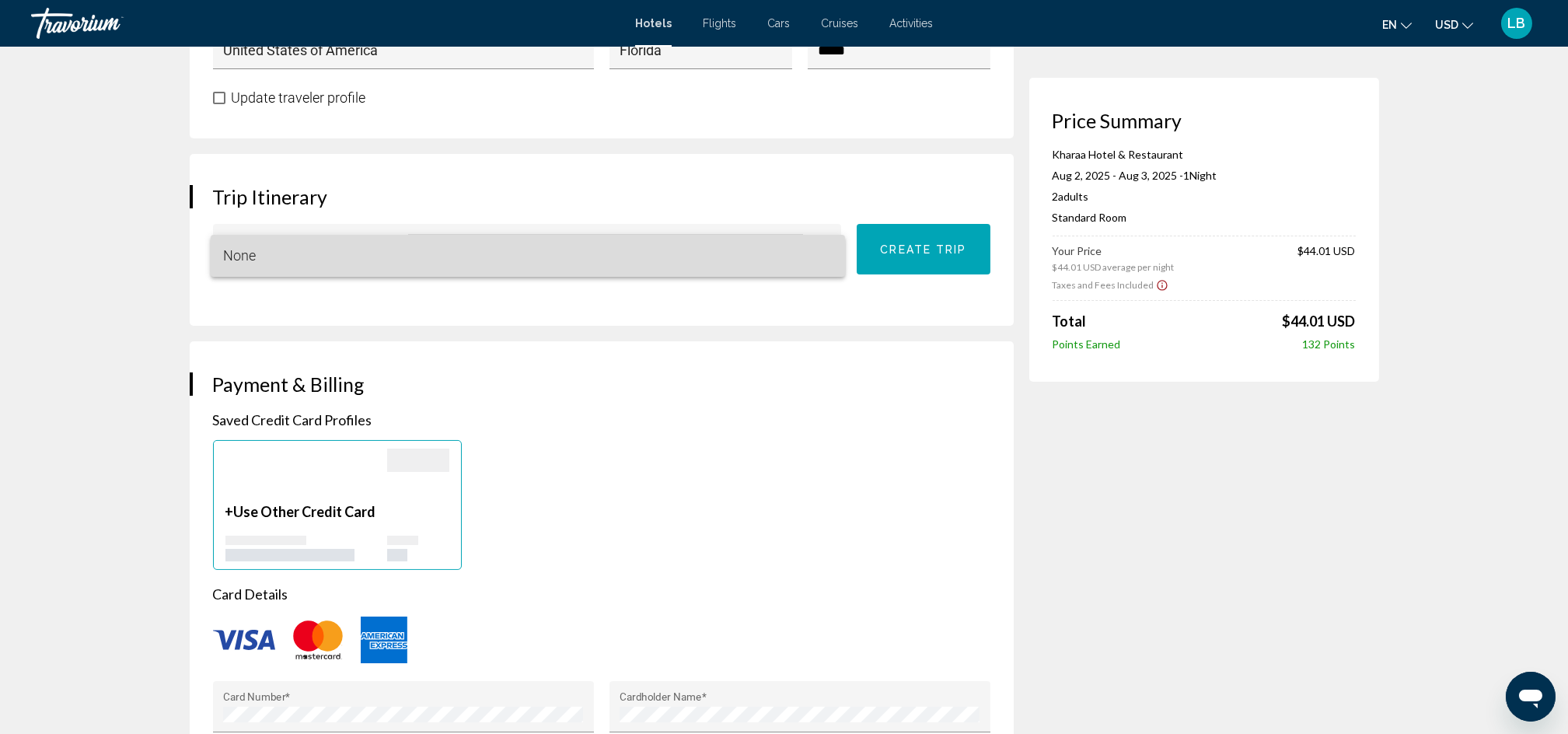 click on "None" at bounding box center (528, 256) 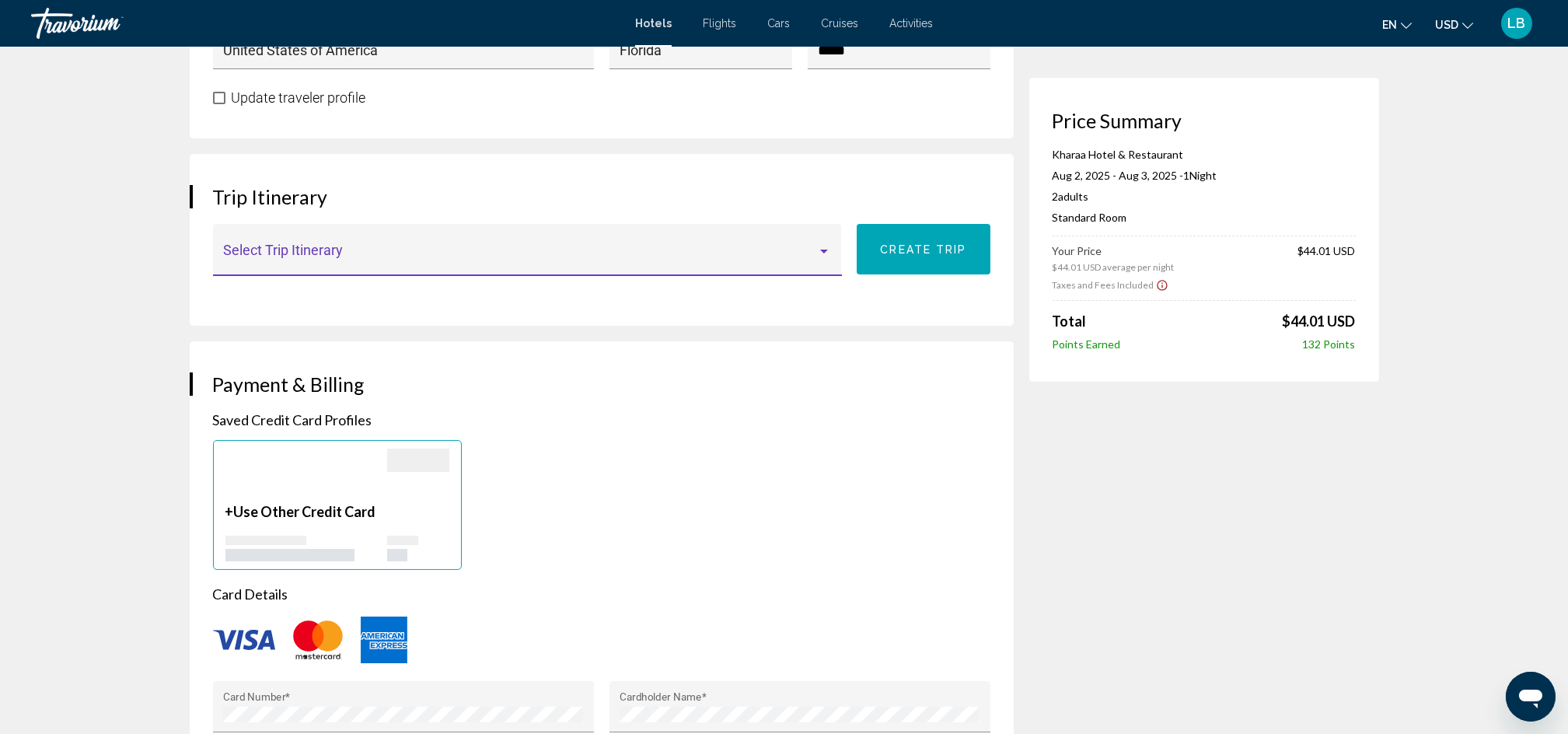 click on "Trip Itinerary Select Trip Itinerary Create trip" at bounding box center (602, 239) 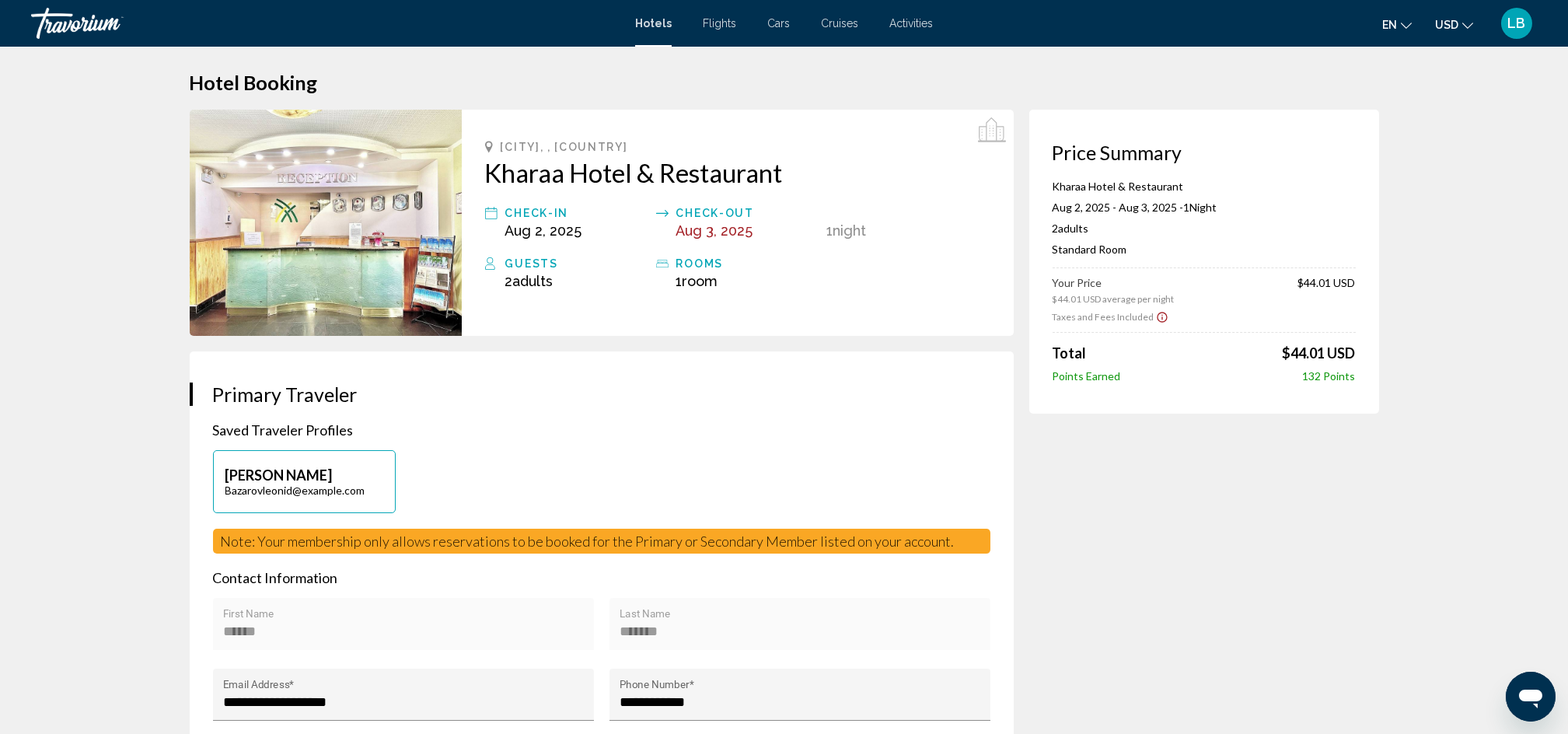 scroll, scrollTop: 0, scrollLeft: 0, axis: both 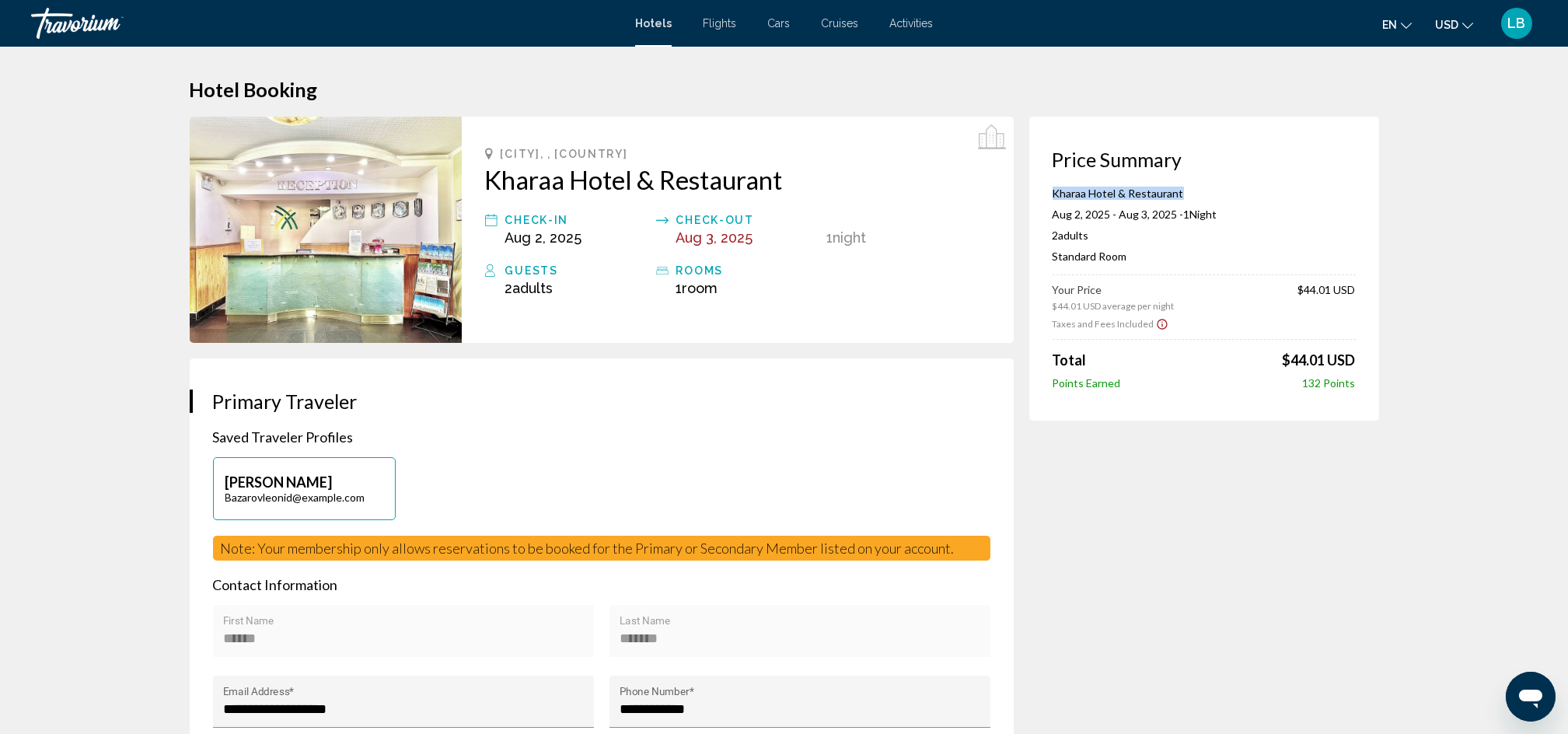 drag, startPoint x: 1191, startPoint y: 190, endPoint x: 1045, endPoint y: 195, distance: 146.08559 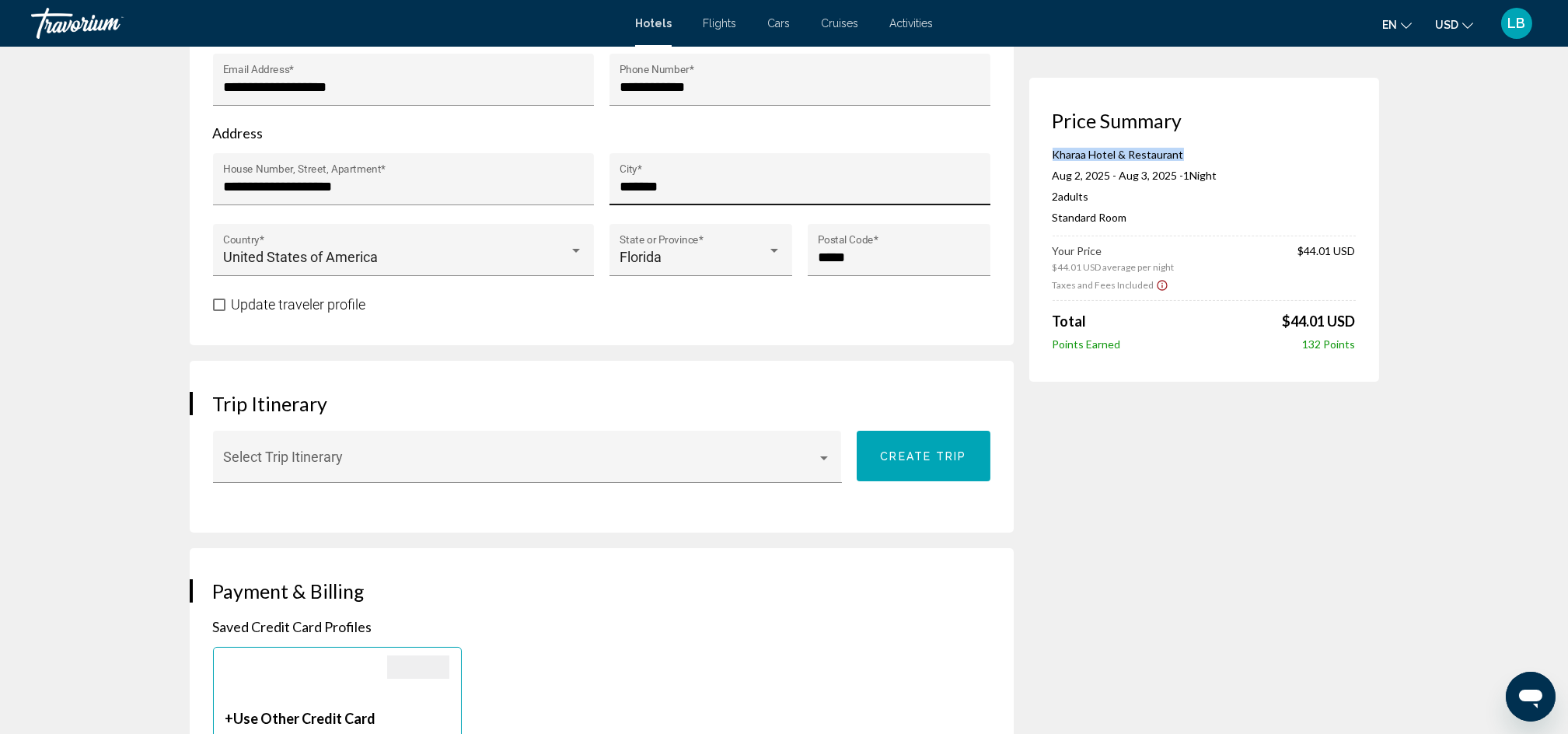 scroll, scrollTop: 207, scrollLeft: 0, axis: vertical 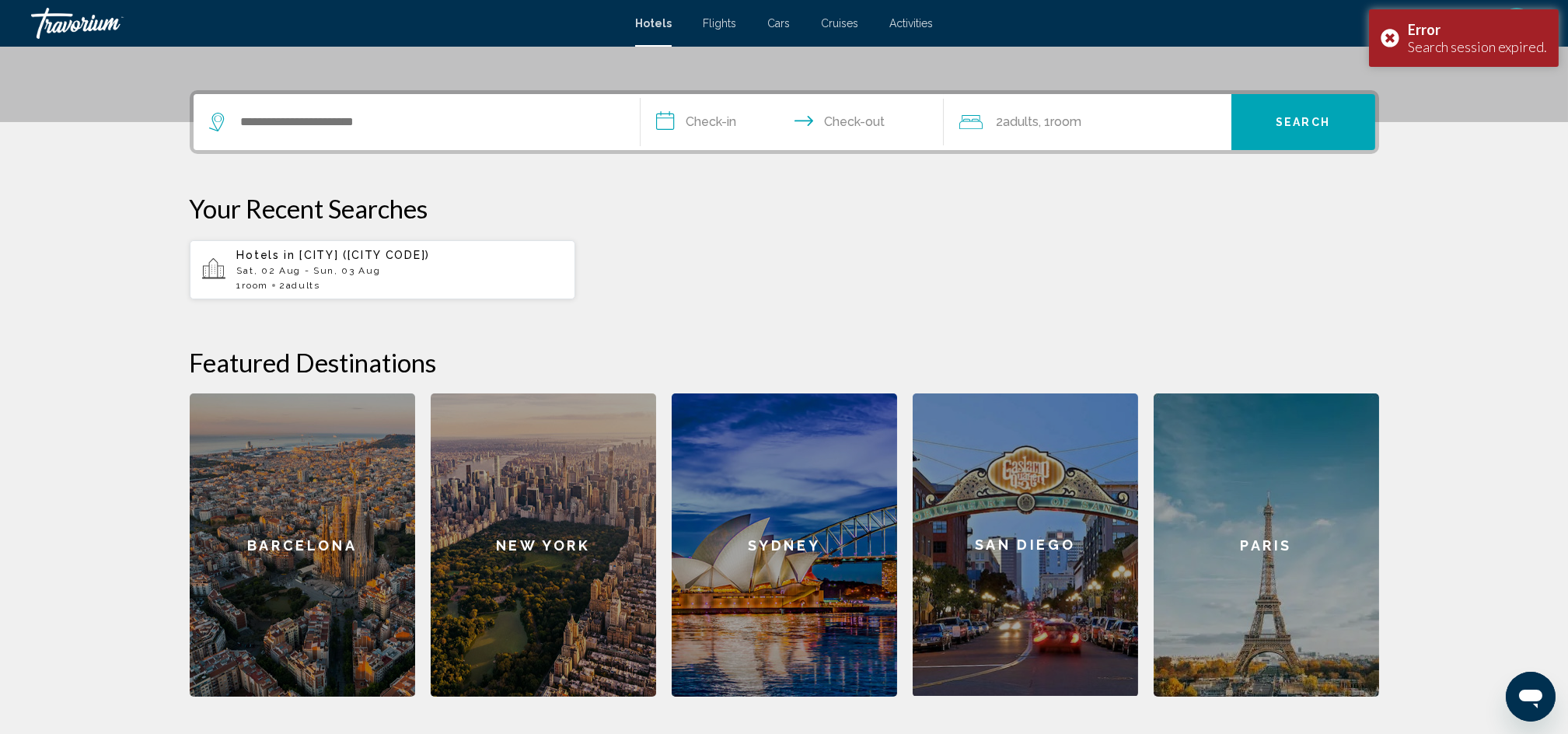click on "Hotels in    [CITY], [COUNTRY] (ULN)  Sat, 02 Aug - Sun, 03 Aug  1  Room rooms 2  Adult Adults" at bounding box center [400, 270] 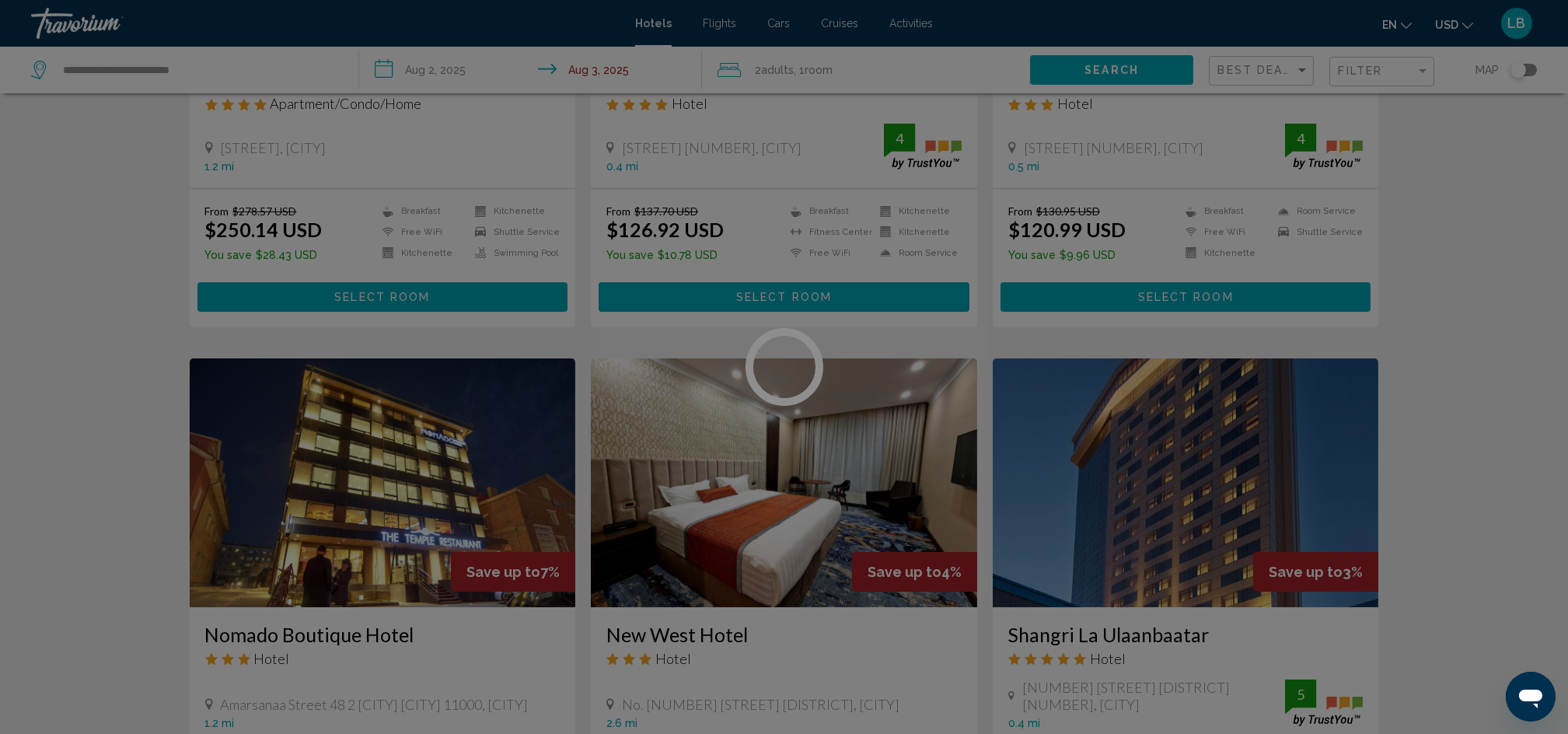 scroll, scrollTop: 0, scrollLeft: 0, axis: both 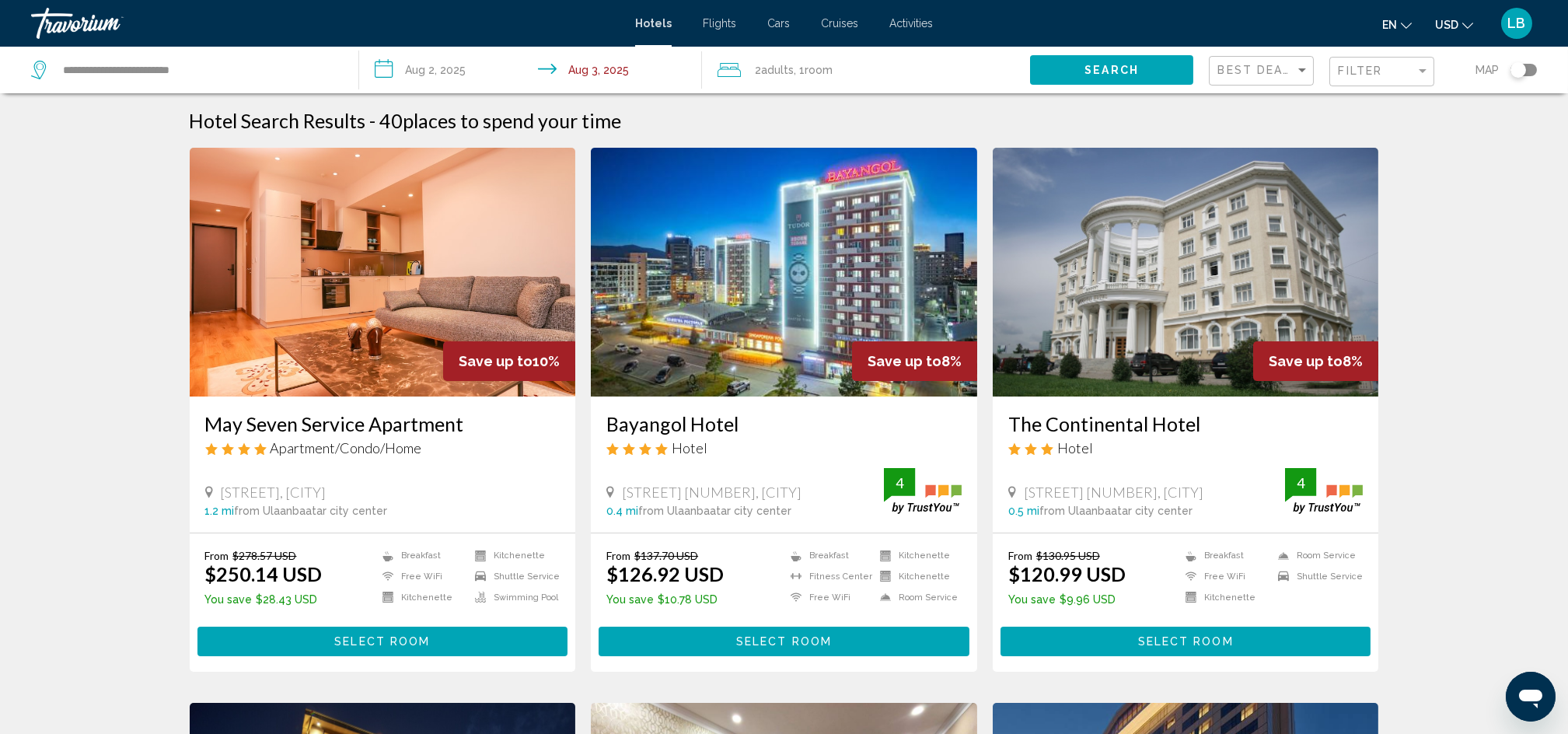 click 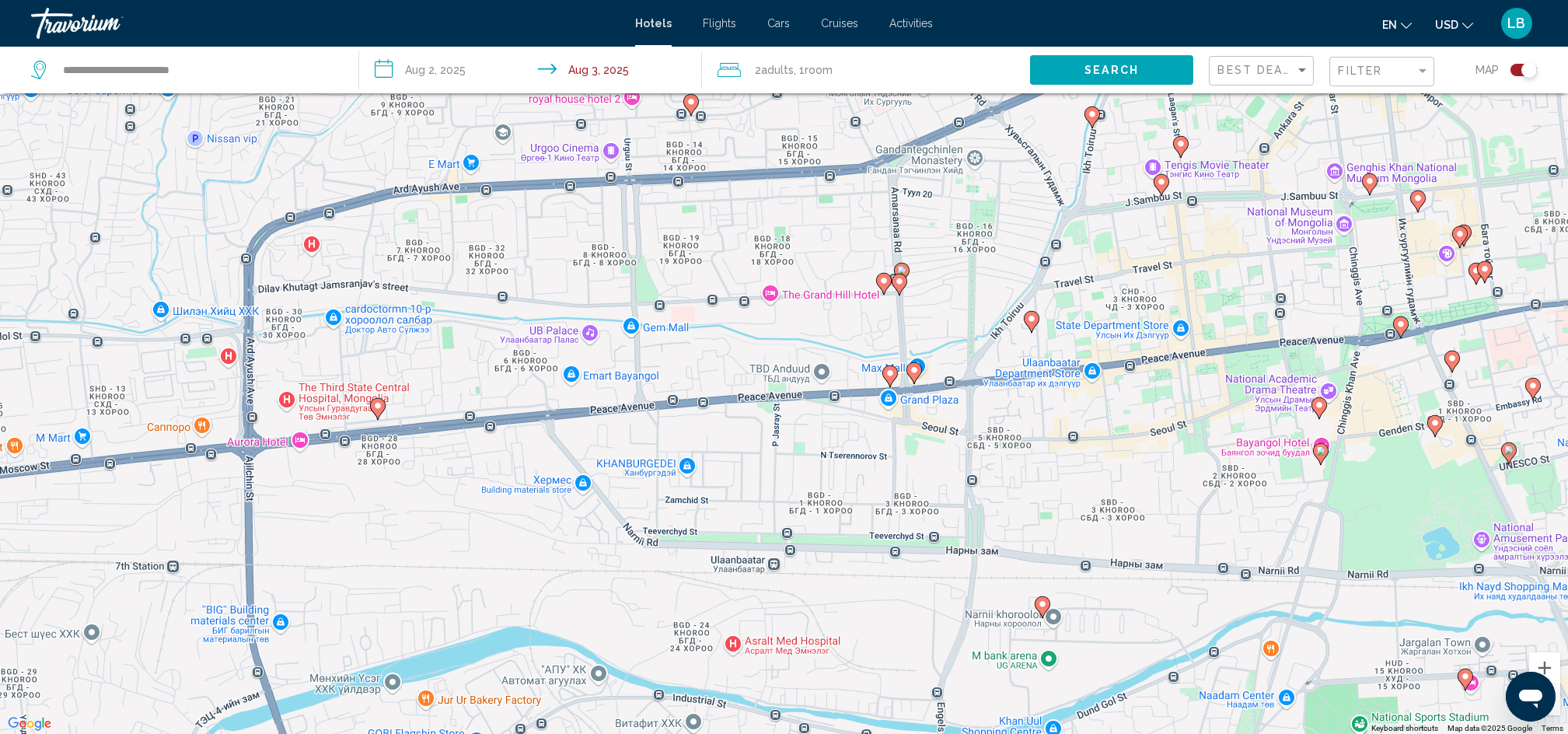 drag, startPoint x: 933, startPoint y: 202, endPoint x: 906, endPoint y: 424, distance: 223.63586 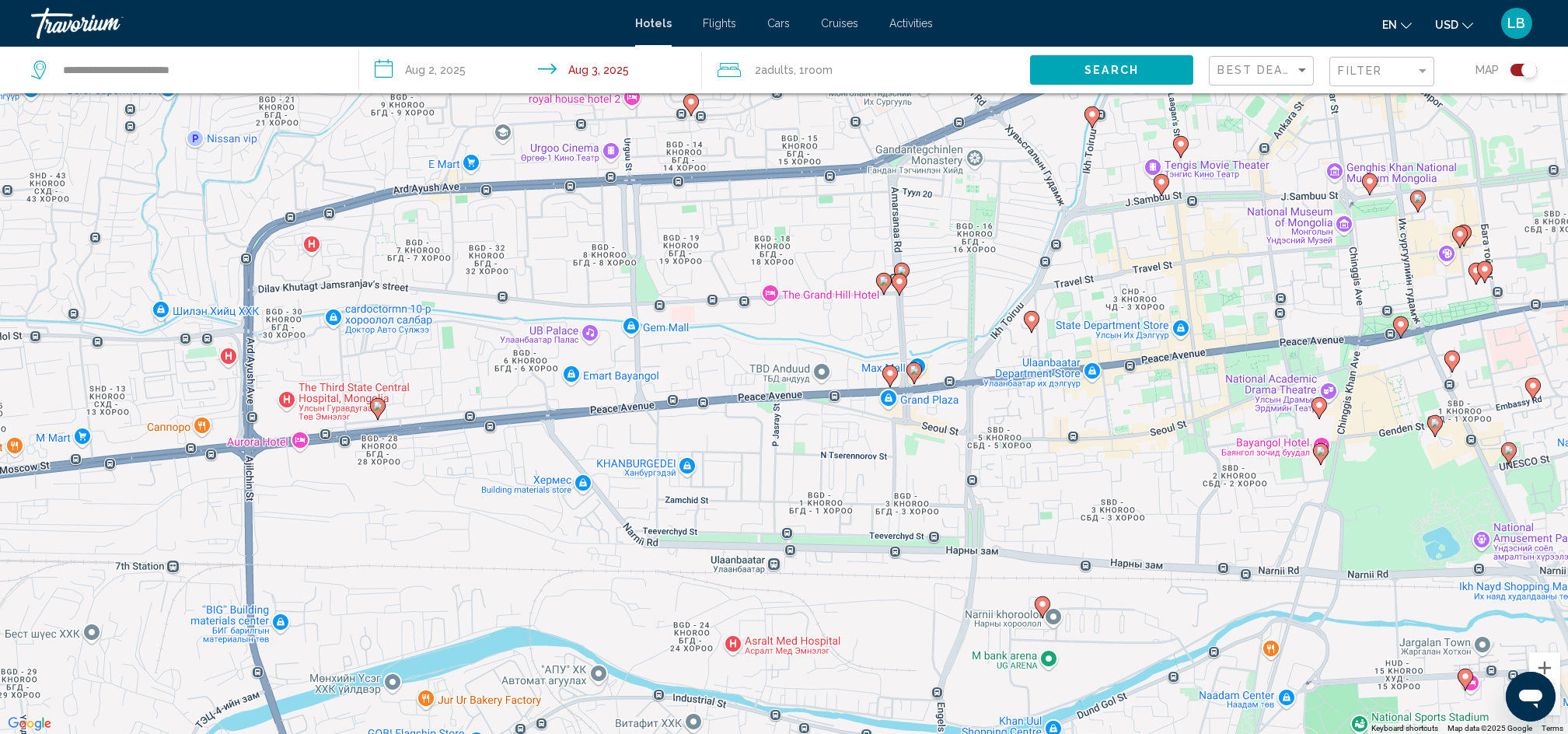 click on "To activate drag with keyboard, press Alt + Enter. Once in keyboard drag state, use the arrow keys to move the marker. To complete the drag, press the Enter key. To cancel, press Escape." at bounding box center [784, 367] 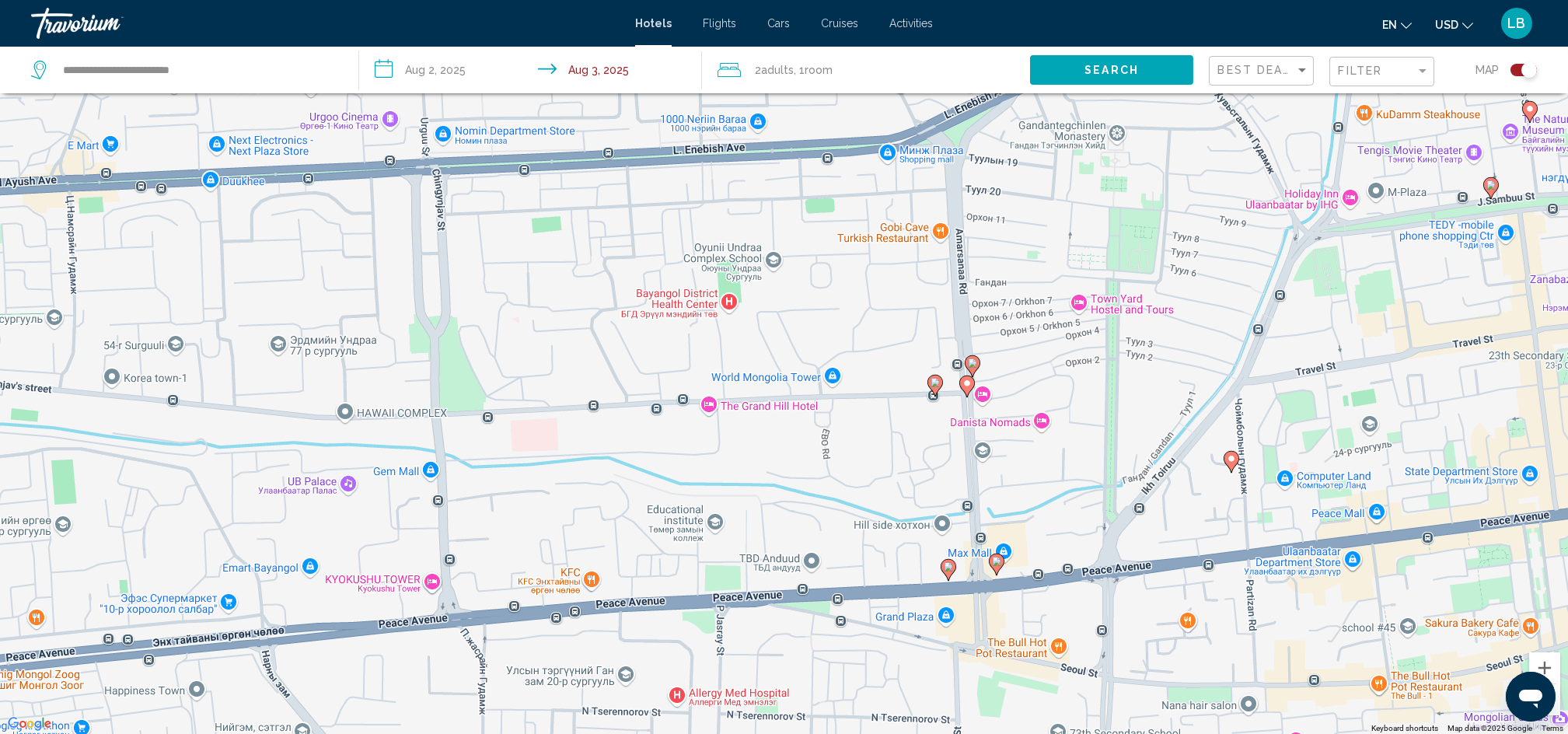 drag, startPoint x: 973, startPoint y: 309, endPoint x: 840, endPoint y: 511, distance: 241.85326 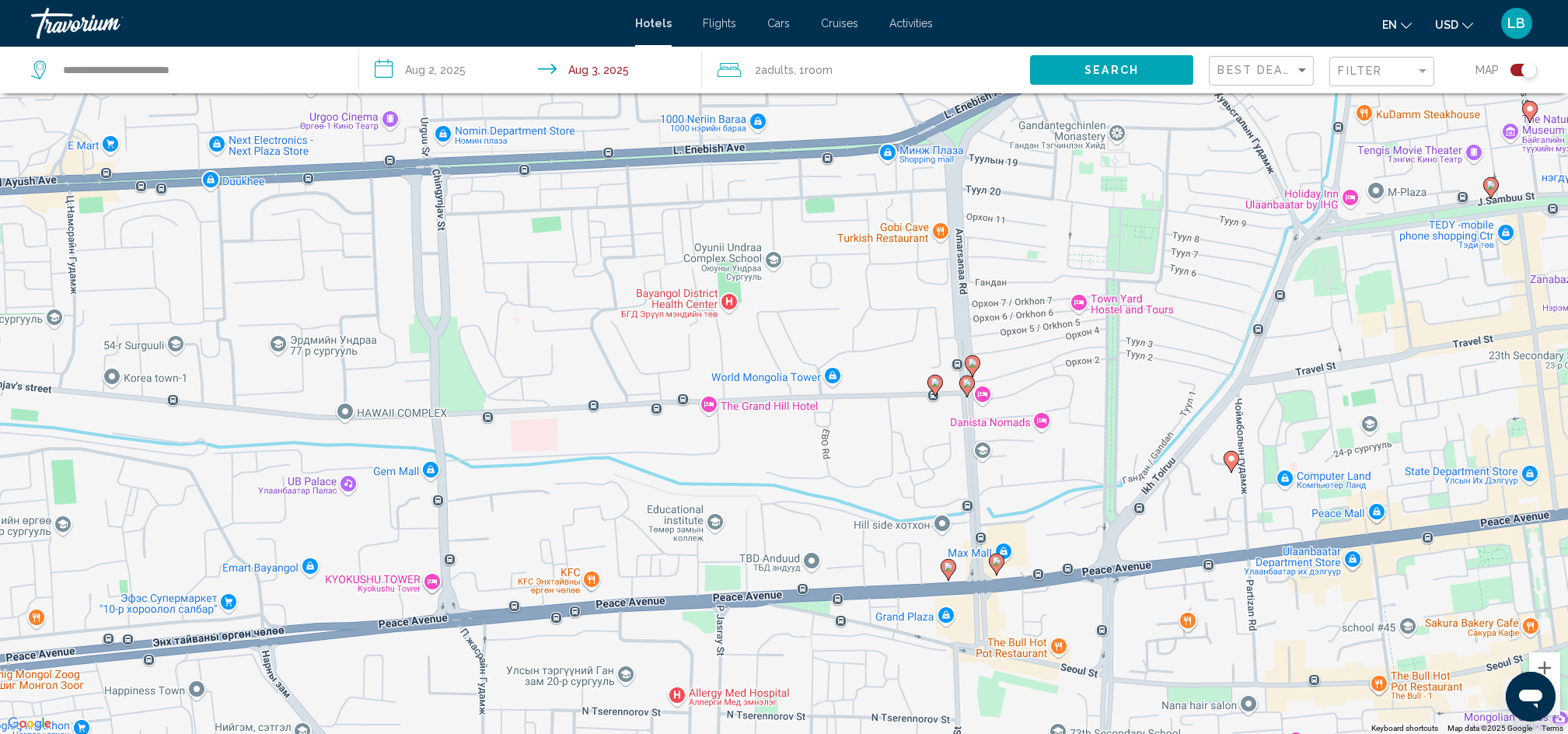 click on "To activate drag with keyboard, press Alt + Enter. Once in keyboard drag state, use the arrow keys to move the marker. To complete the drag, press the Enter key. To cancel, press Escape." at bounding box center (784, 367) 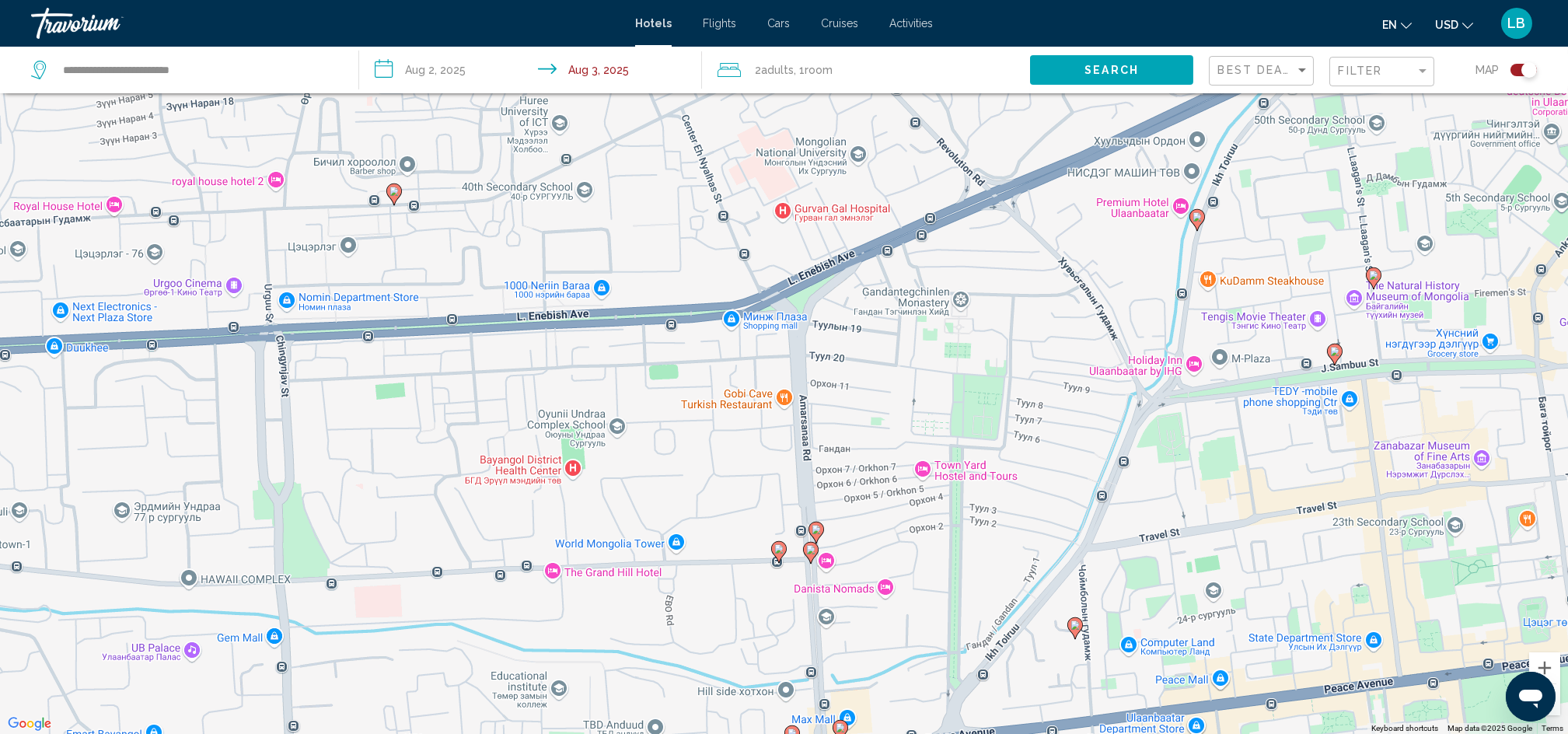 drag, startPoint x: 1135, startPoint y: 357, endPoint x: 977, endPoint y: 521, distance: 227.72791 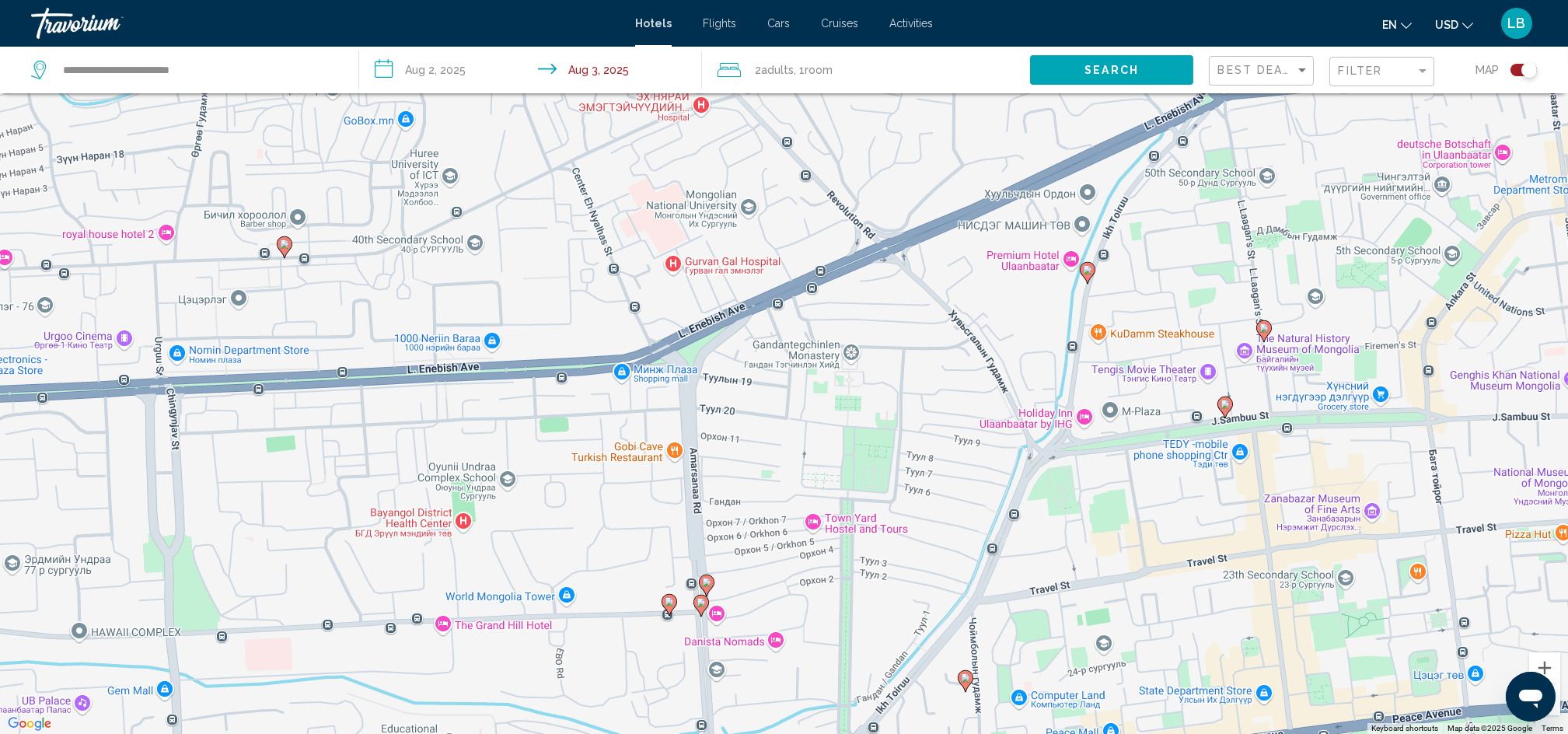 drag, startPoint x: 1052, startPoint y: 383, endPoint x: 940, endPoint y: 435, distance: 123.48279 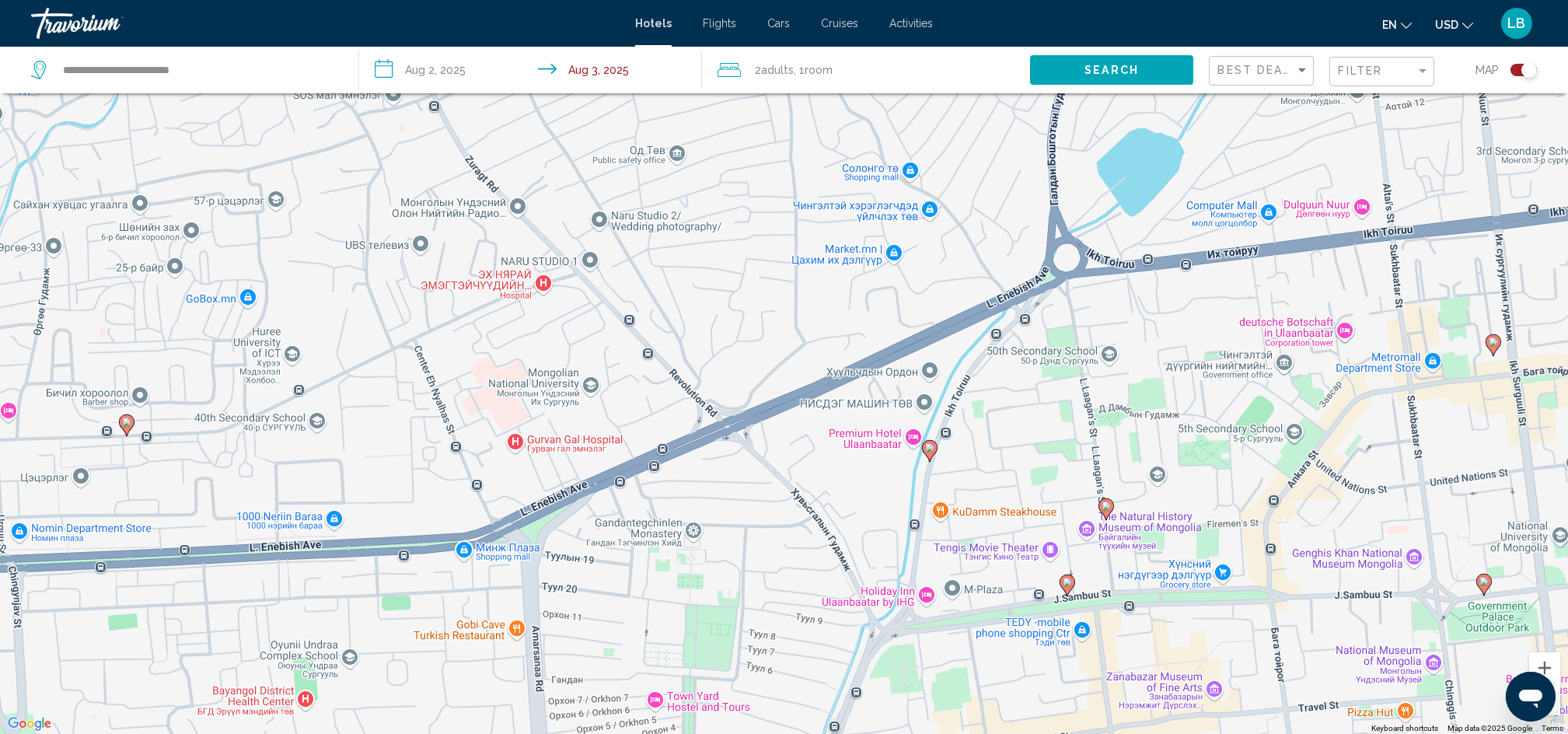 drag, startPoint x: 1001, startPoint y: 299, endPoint x: 838, endPoint y: 481, distance: 244.3215 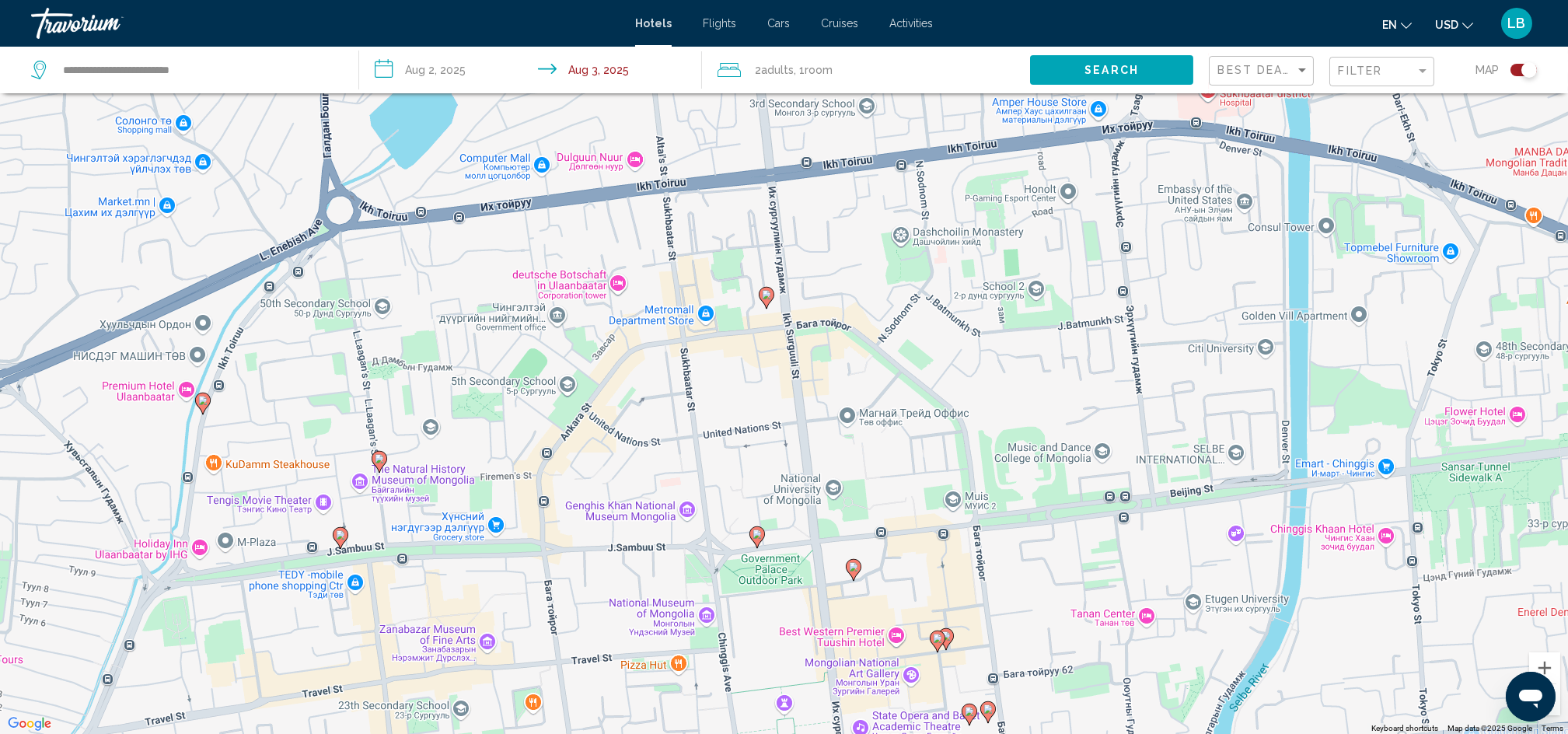 drag, startPoint x: 1221, startPoint y: 318, endPoint x: 494, endPoint y: 271, distance: 728.51767 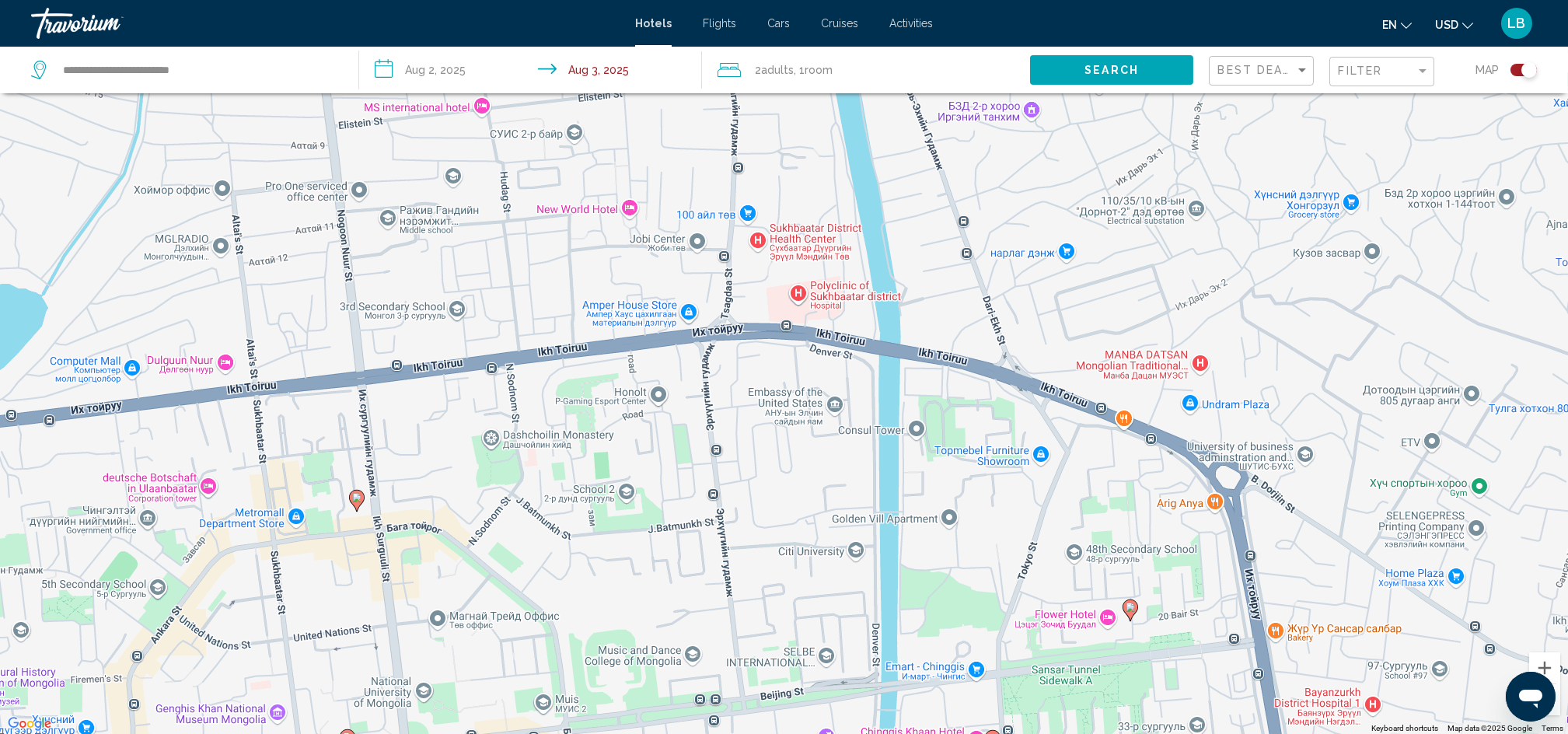 drag, startPoint x: 1049, startPoint y: 269, endPoint x: 637, endPoint y: 478, distance: 461.97944 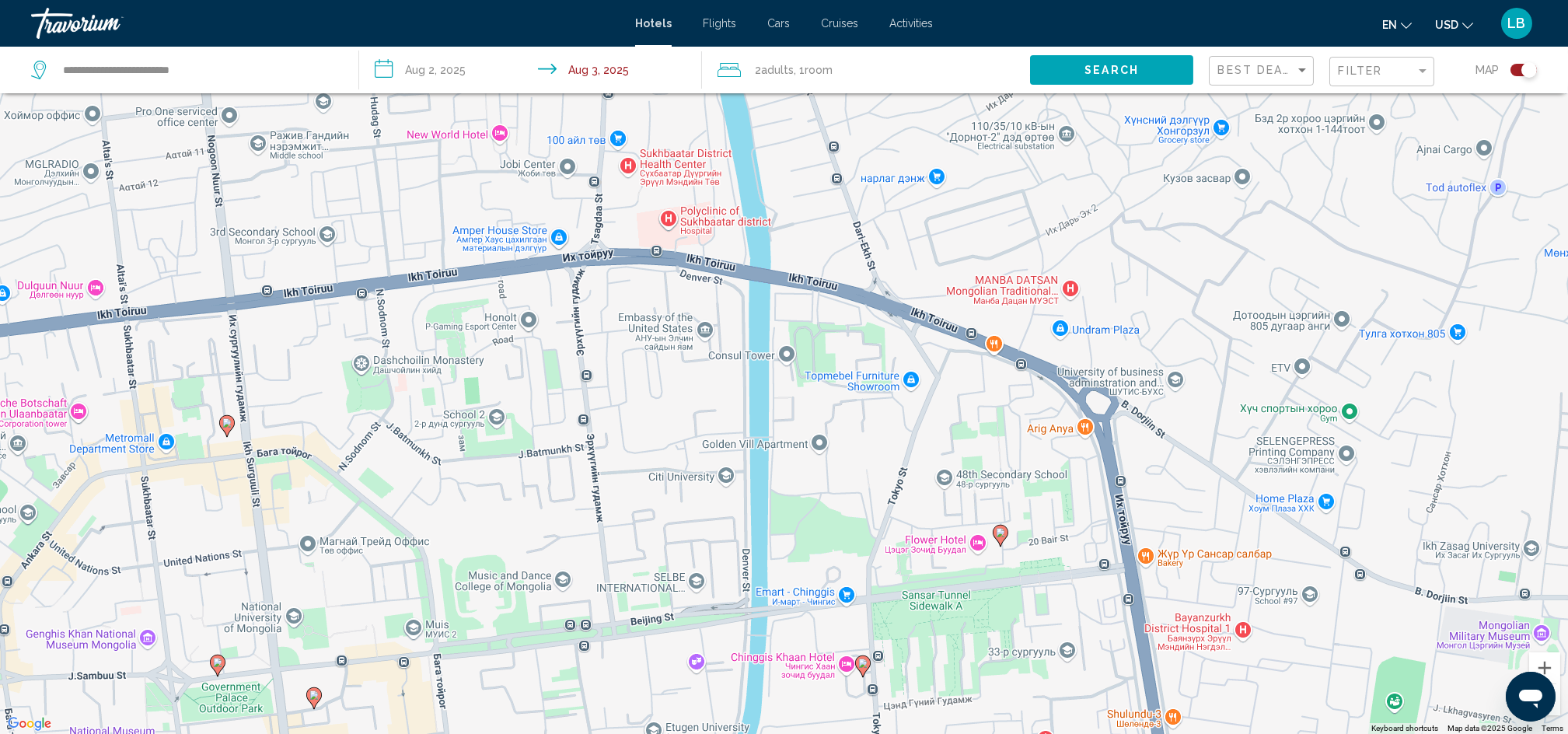 drag, startPoint x: 840, startPoint y: 533, endPoint x: 684, endPoint y: 456, distance: 173.96839 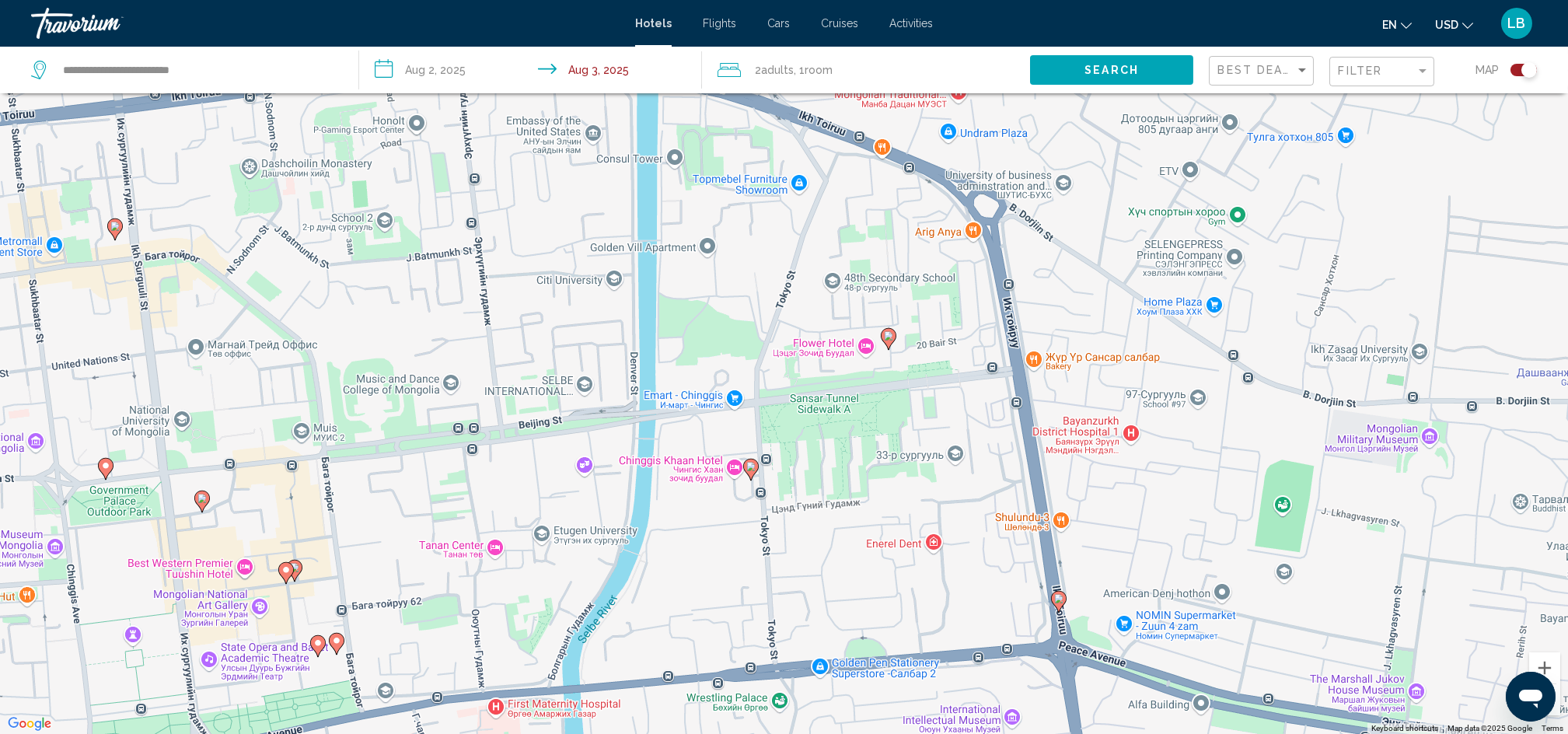 drag, startPoint x: 983, startPoint y: 444, endPoint x: 906, endPoint y: 244, distance: 214.31052 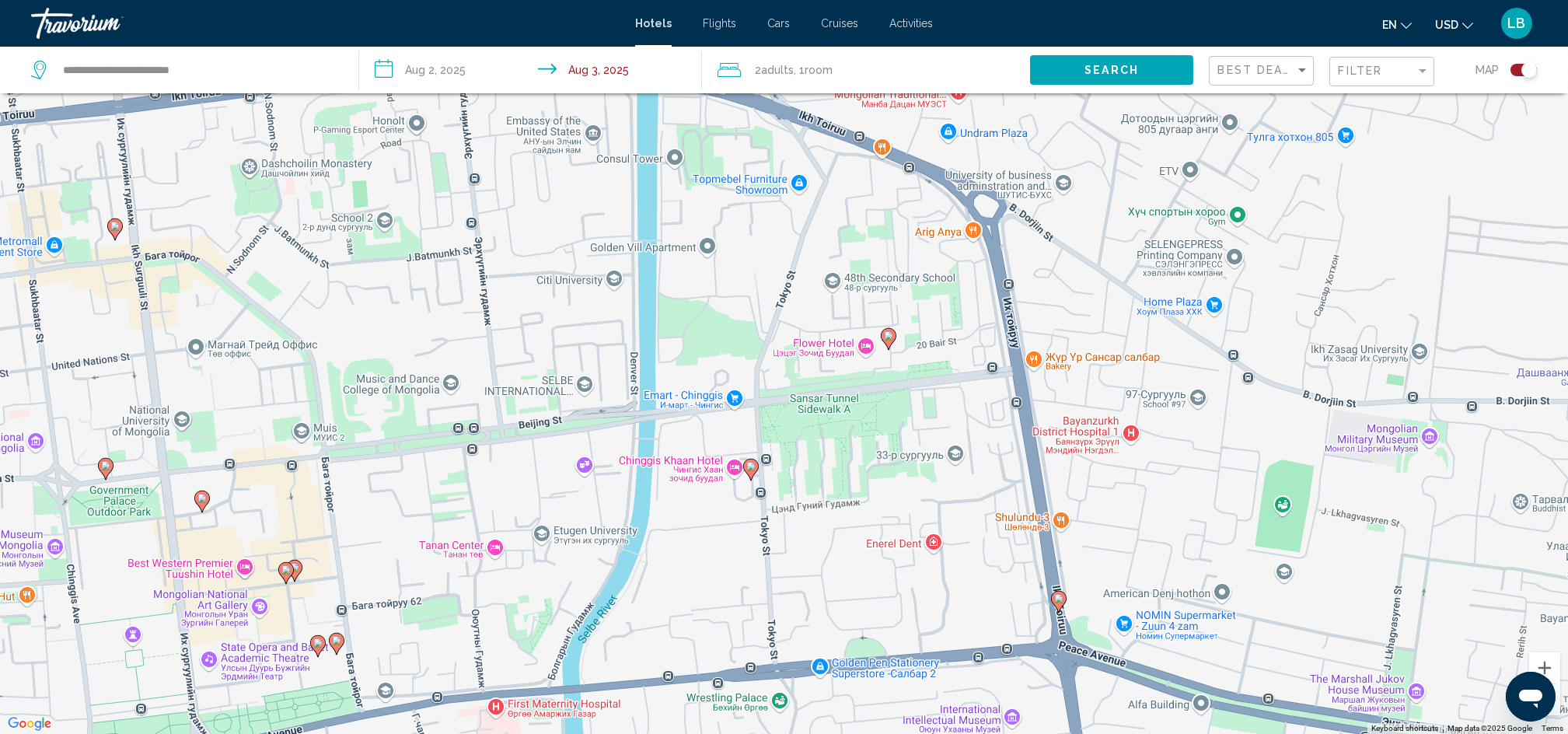 click on "To activate drag with keyboard, press Alt + Enter. Once in keyboard drag state, use the arrow keys to move the marker. To complete the drag, press the Enter key. To cancel, press Escape." at bounding box center [784, 367] 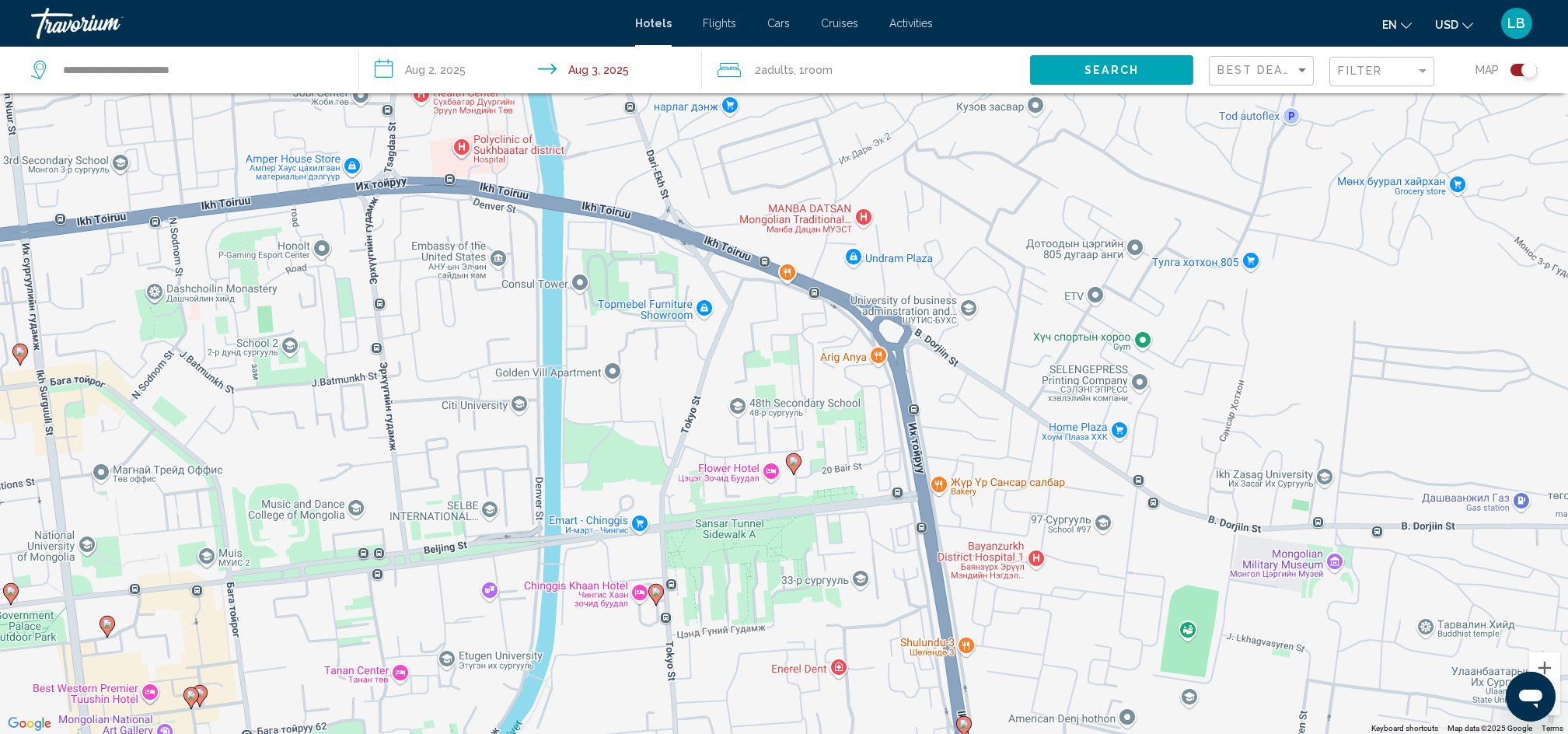 drag, startPoint x: 904, startPoint y: 252, endPoint x: 803, endPoint y: 390, distance: 171.0117 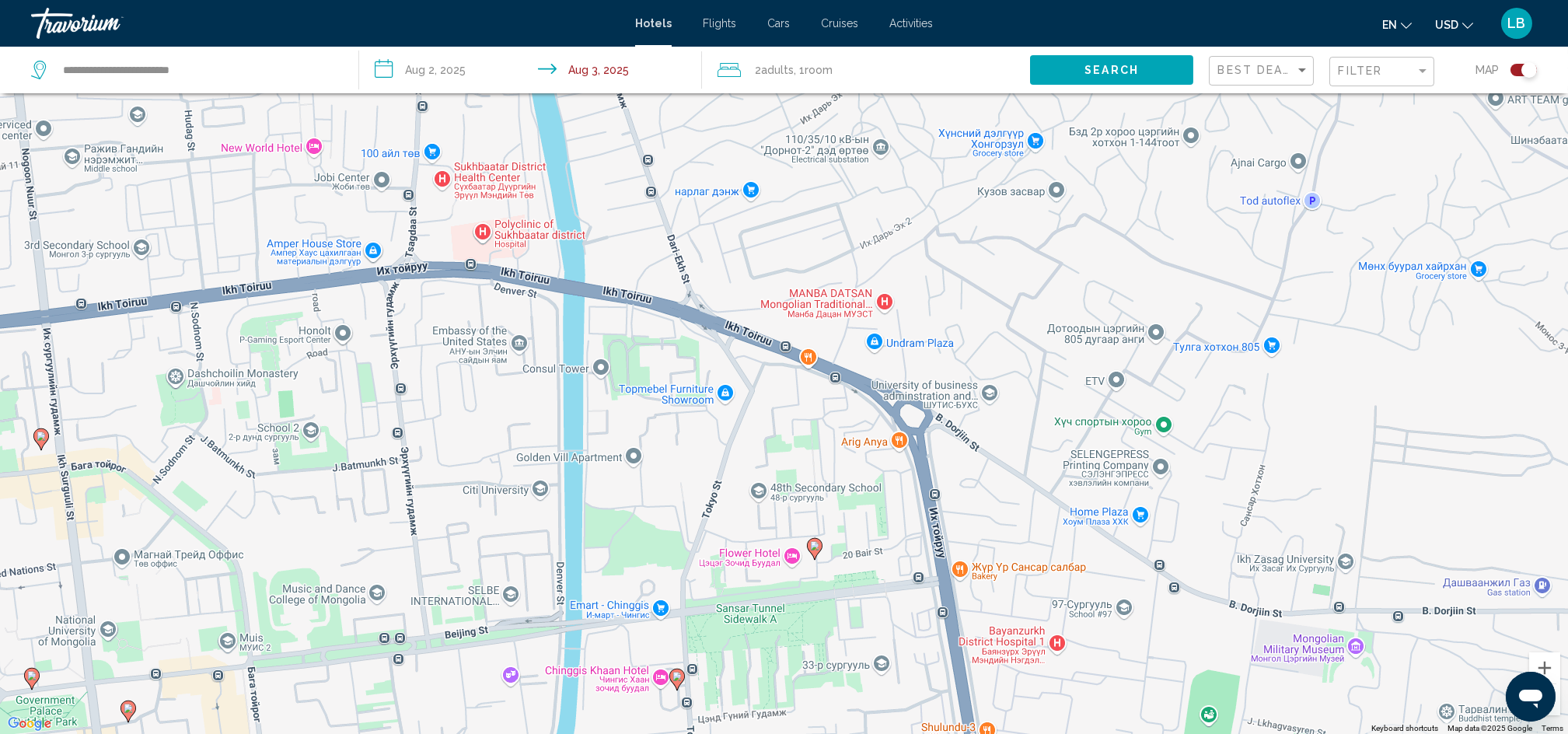 drag, startPoint x: 725, startPoint y: 326, endPoint x: 753, endPoint y: 403, distance: 81.9329 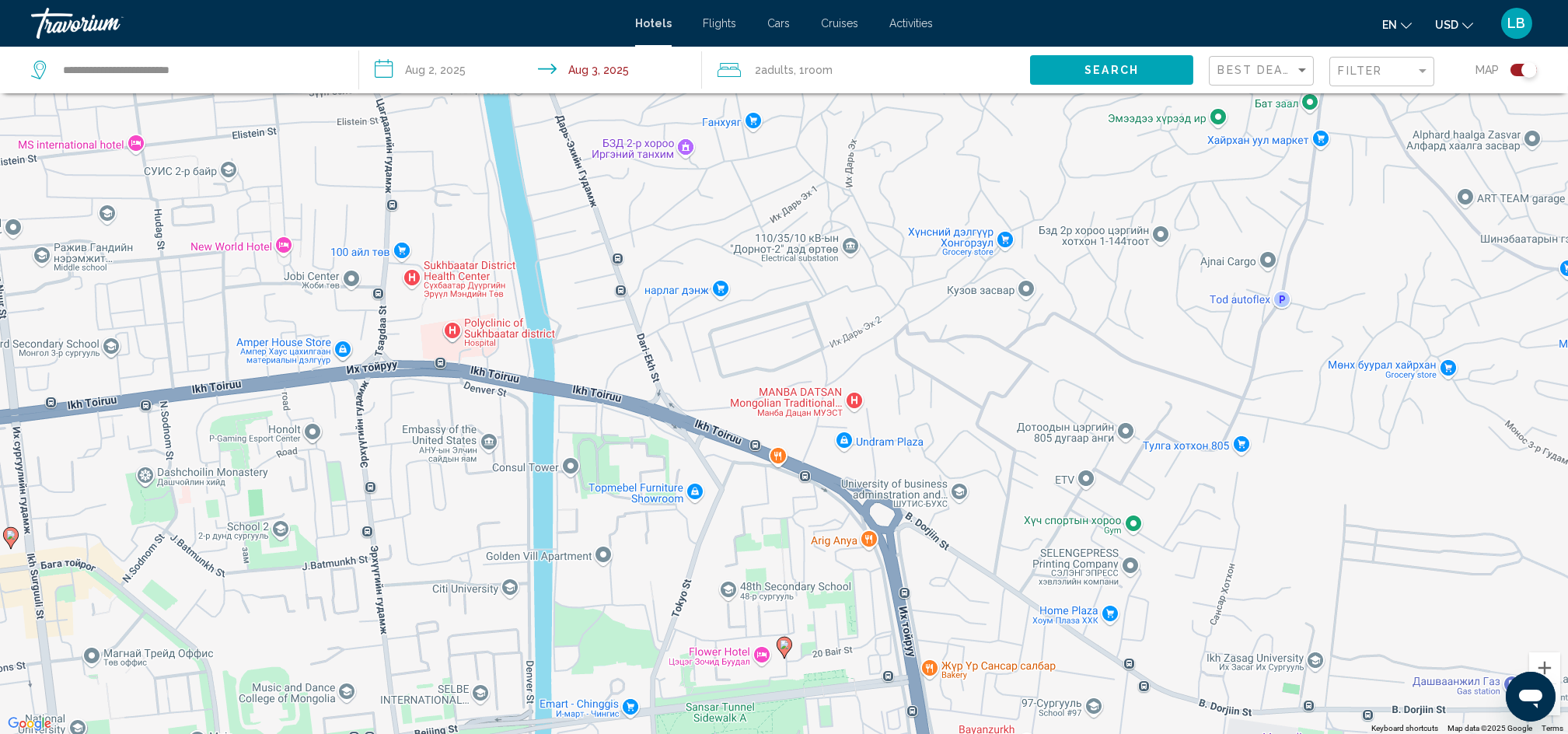 drag, startPoint x: 794, startPoint y: 380, endPoint x: 764, endPoint y: 477, distance: 101.53325 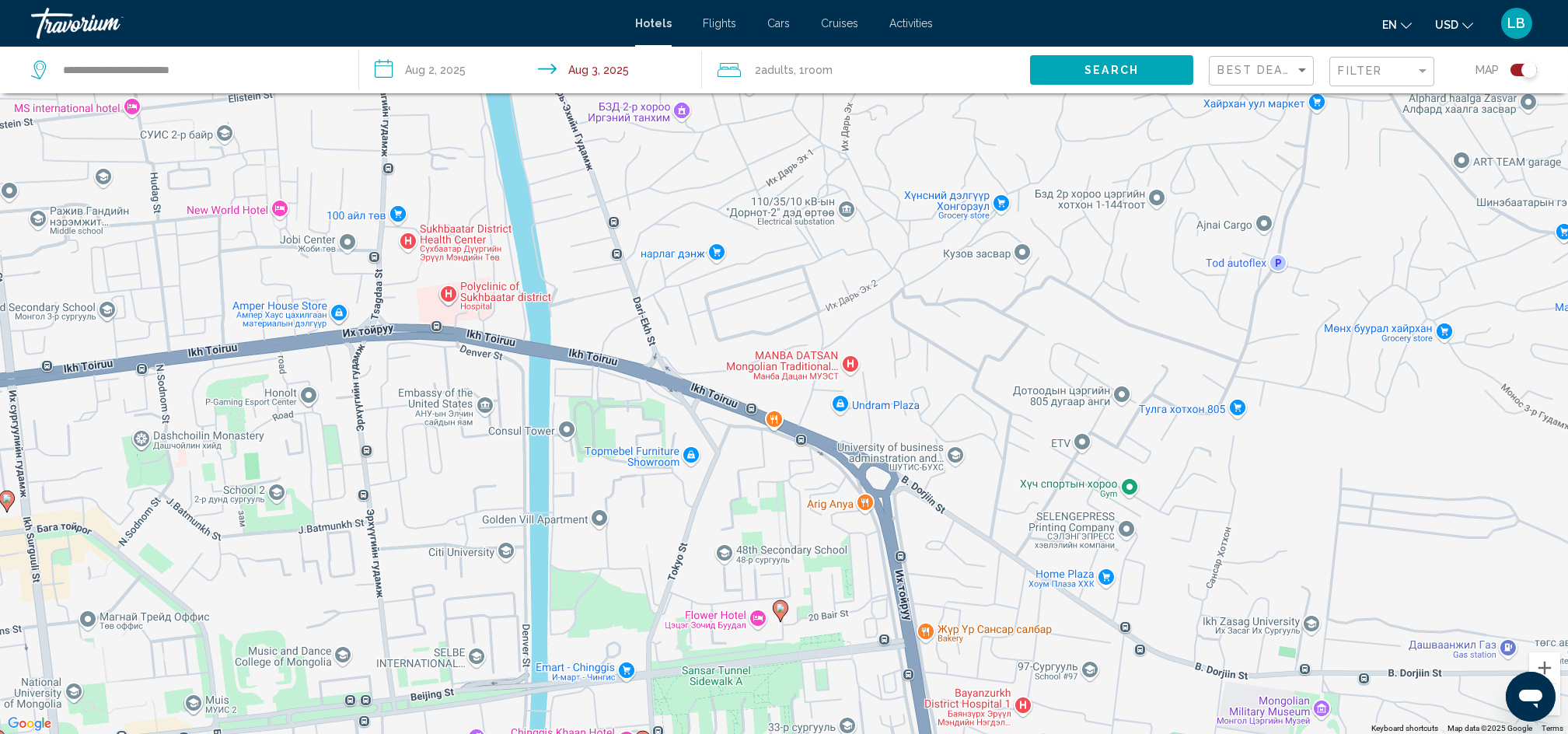 drag, startPoint x: 704, startPoint y: 540, endPoint x: 699, endPoint y: 504, distance: 36.345564 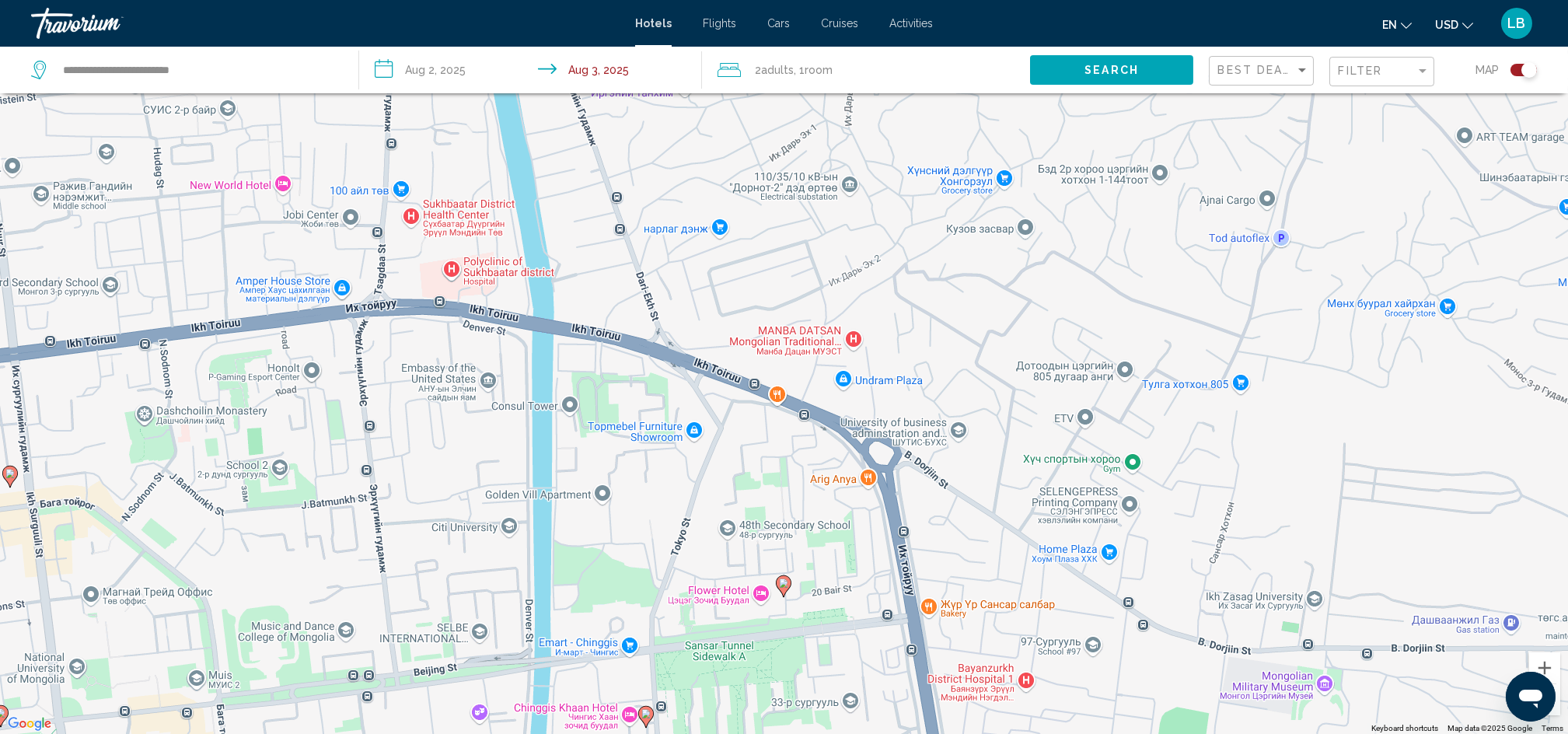 drag, startPoint x: 757, startPoint y: 538, endPoint x: 760, endPoint y: 511, distance: 27.16616 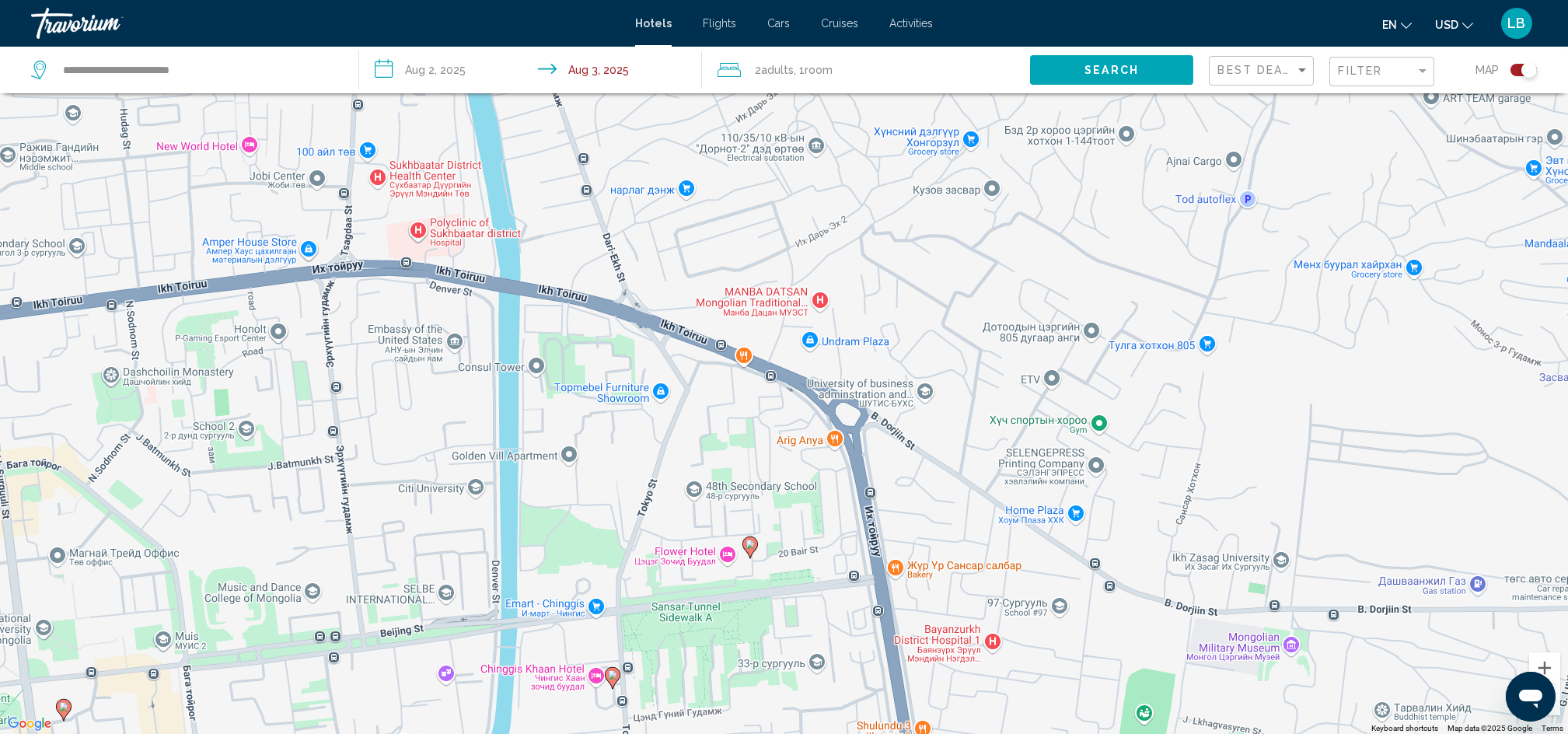 drag, startPoint x: 1004, startPoint y: 554, endPoint x: 945, endPoint y: 516, distance: 70.17834 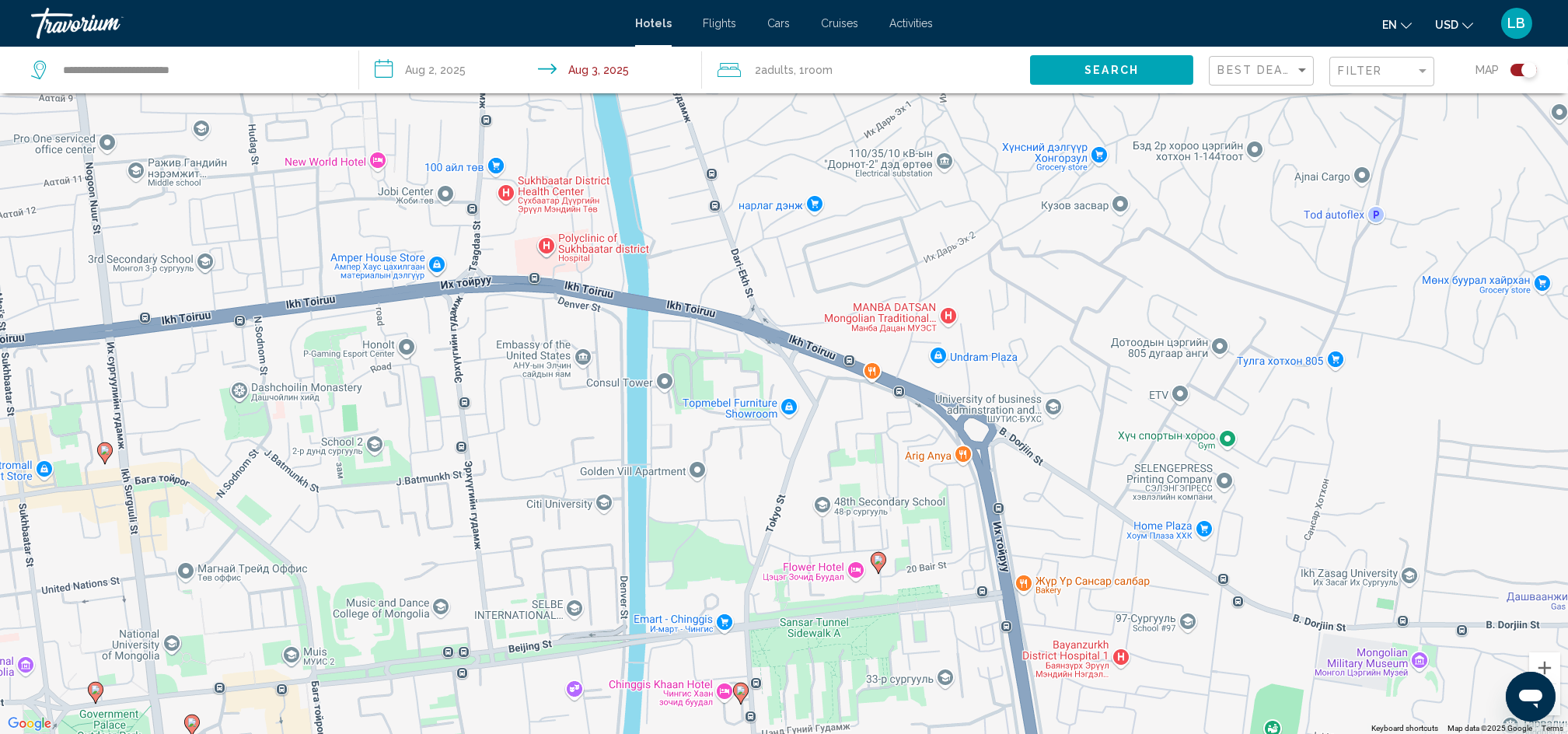 drag, startPoint x: 561, startPoint y: 418, endPoint x: 695, endPoint y: 434, distance: 134.95184 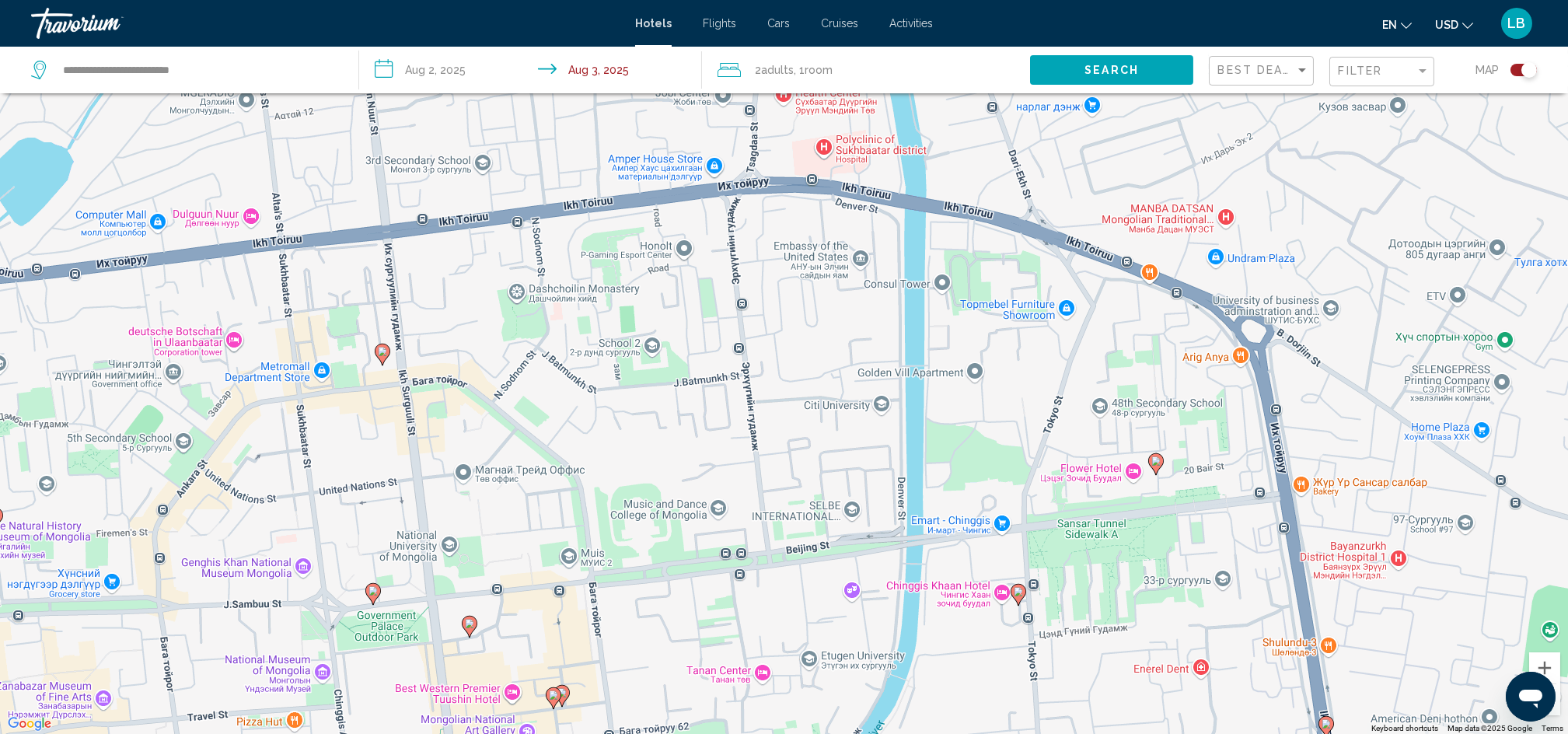 drag, startPoint x: 654, startPoint y: 448, endPoint x: 922, endPoint y: 355, distance: 283.67763 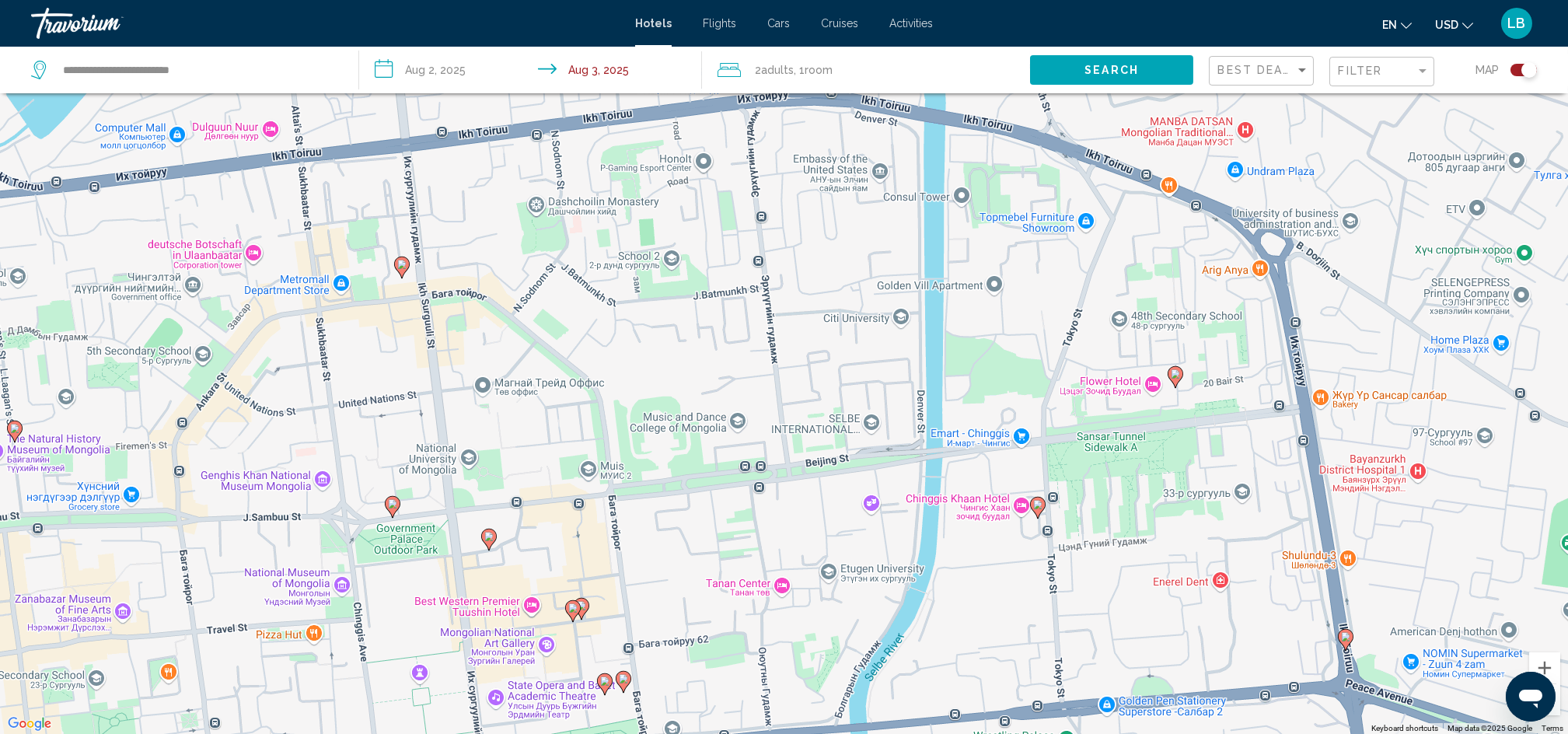 drag, startPoint x: 647, startPoint y: 433, endPoint x: 667, endPoint y: 341, distance: 94.14882 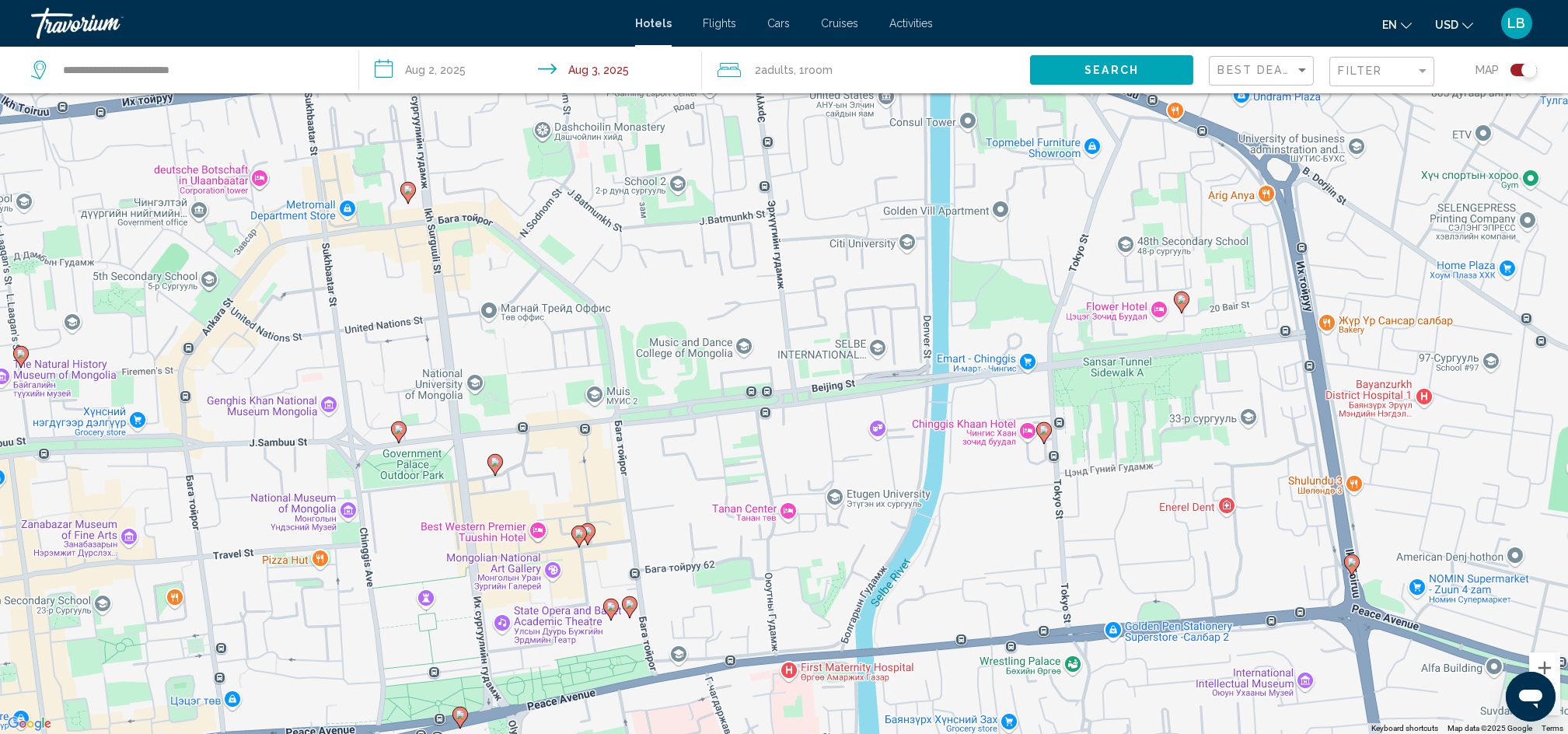 drag, startPoint x: 683, startPoint y: 516, endPoint x: 686, endPoint y: 449, distance: 67.067131 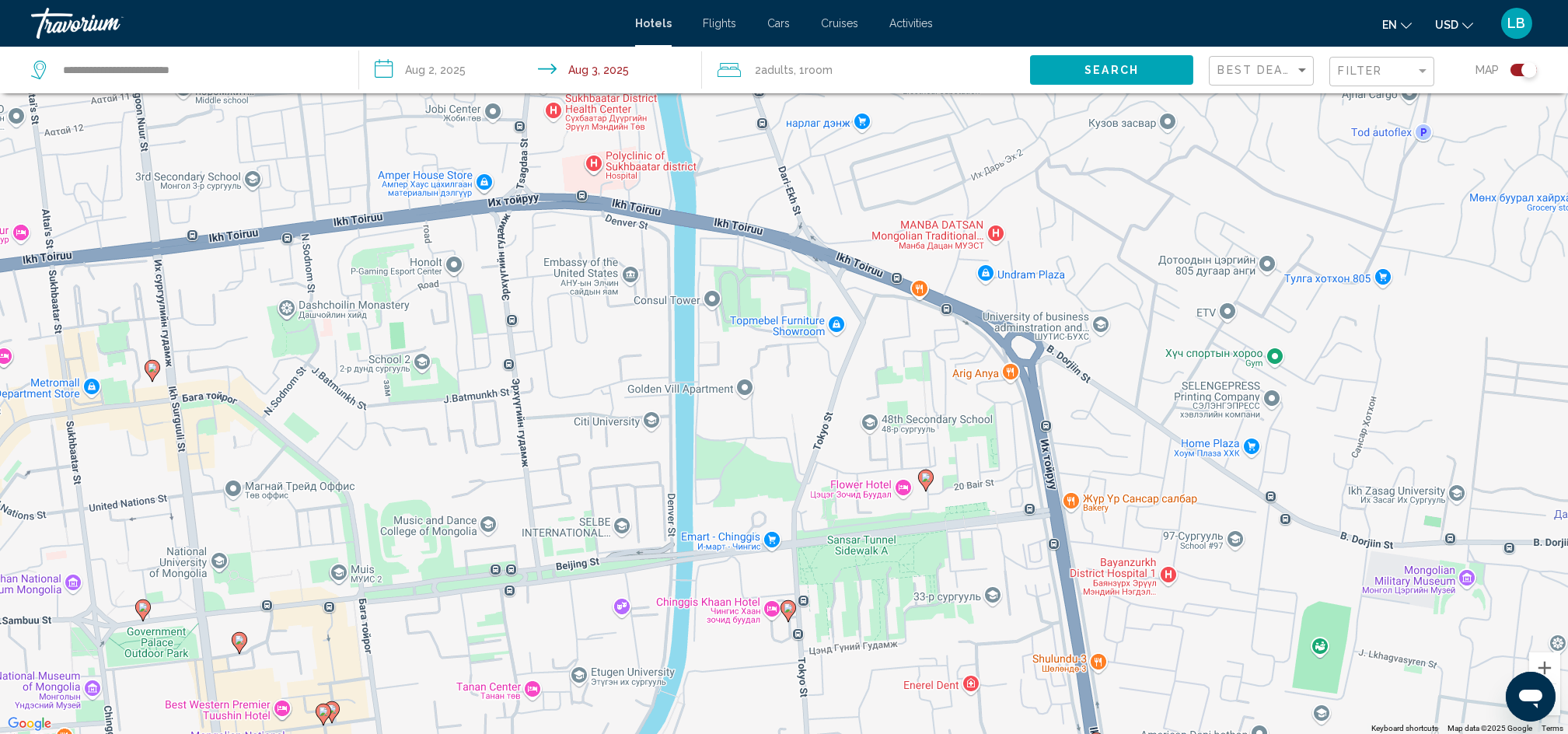 drag, startPoint x: 846, startPoint y: 369, endPoint x: 595, endPoint y: 544, distance: 305.98366 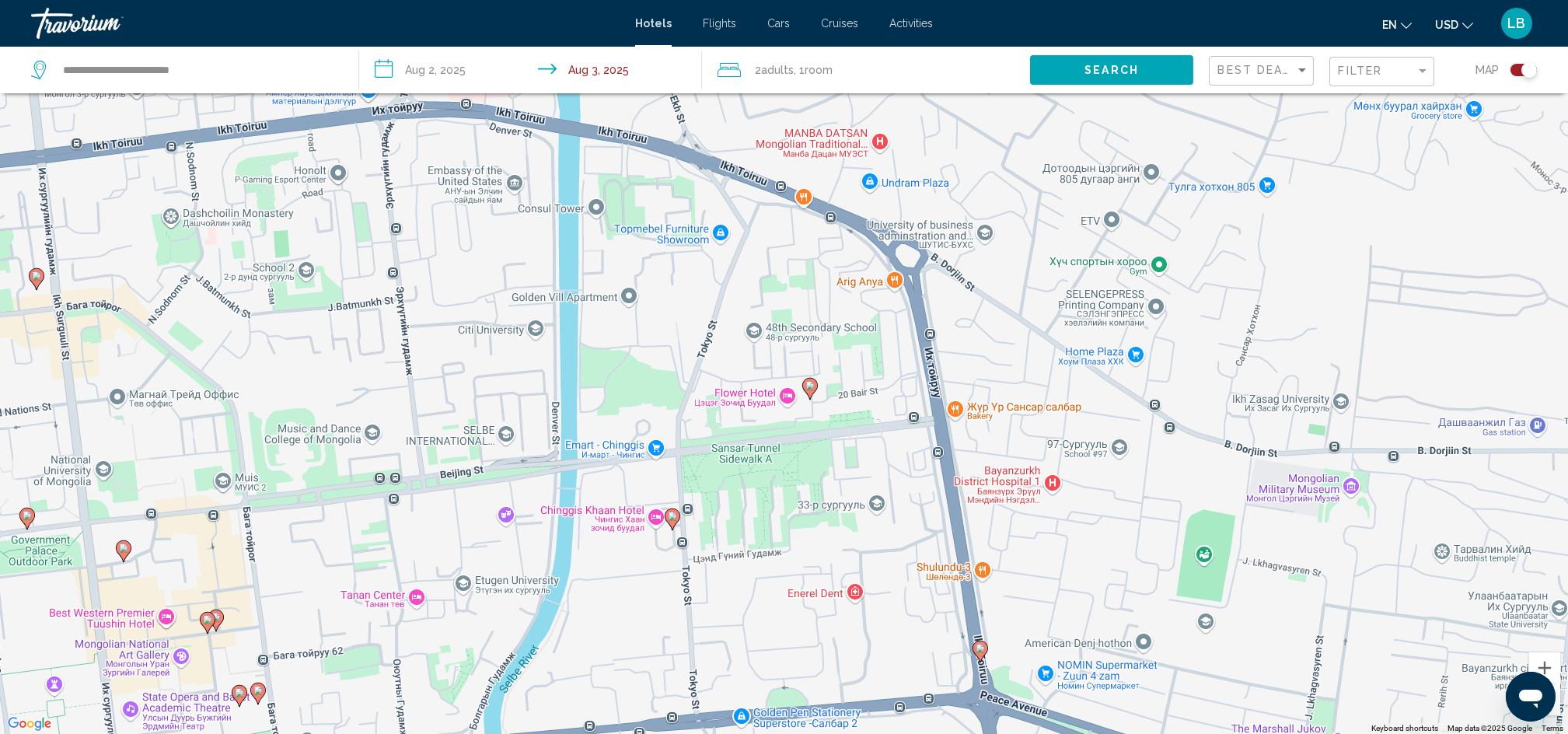 drag, startPoint x: 764, startPoint y: 465, endPoint x: 642, endPoint y: 377, distance: 150.42606 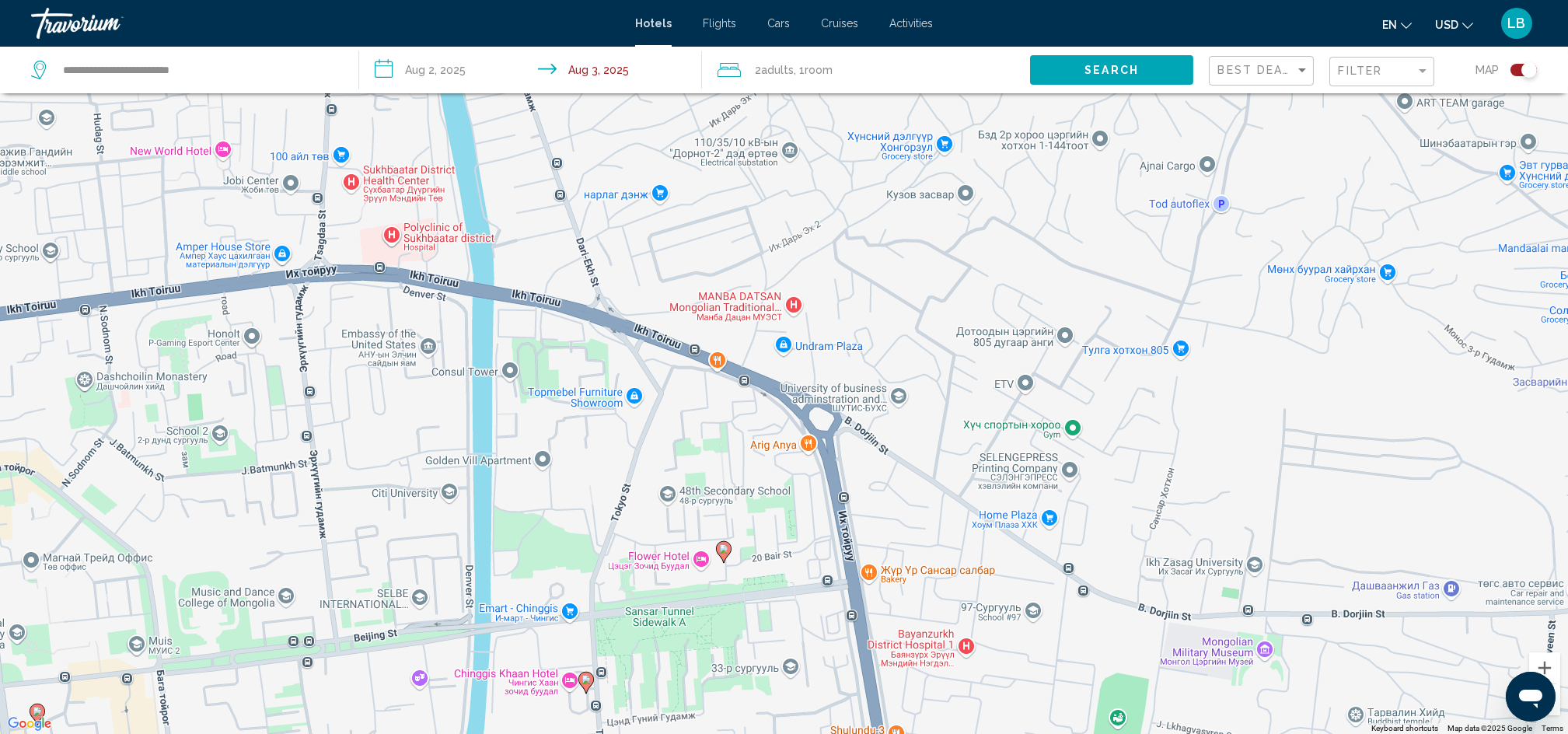 drag, startPoint x: 1028, startPoint y: 561, endPoint x: 941, endPoint y: 717, distance: 178.61971 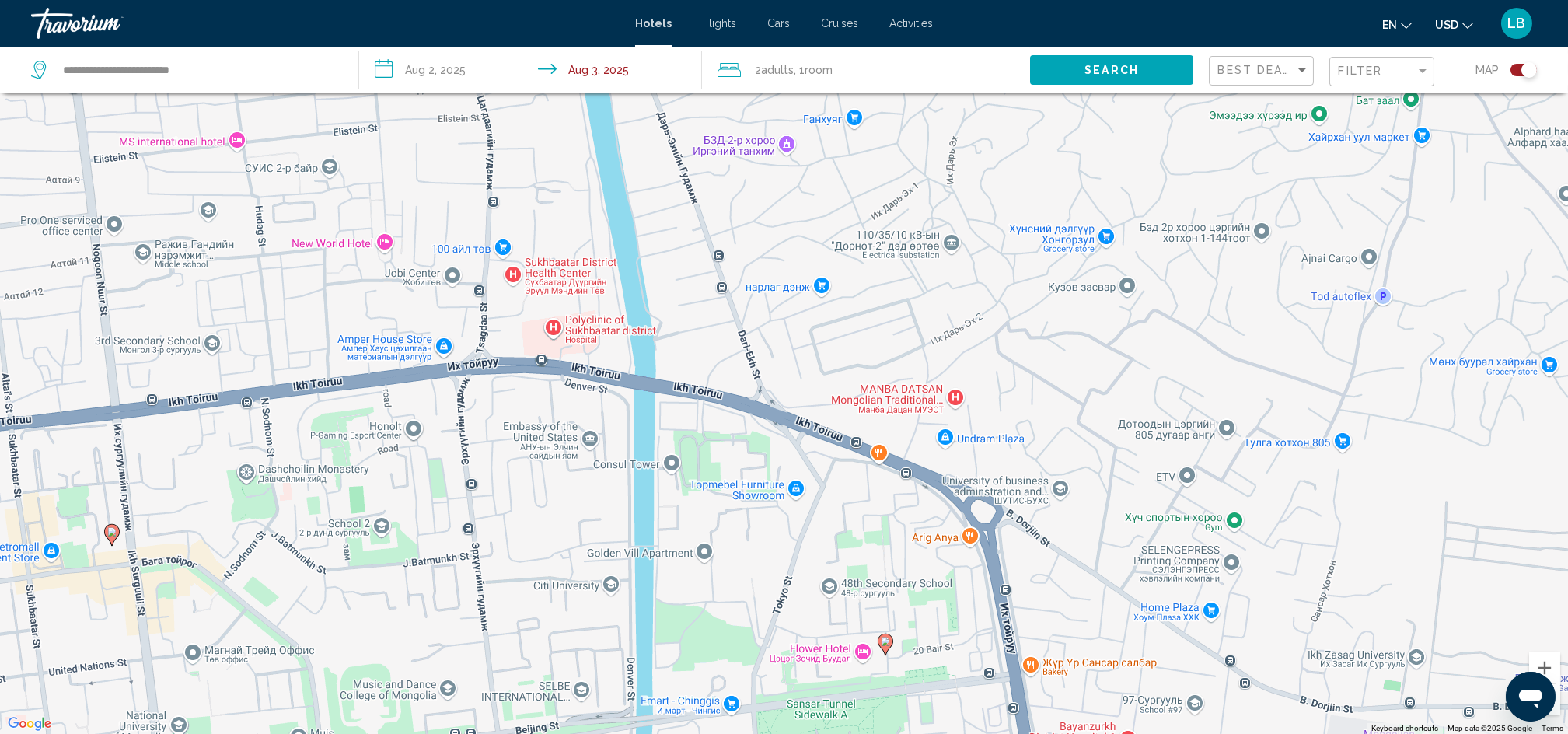 drag, startPoint x: 636, startPoint y: 453, endPoint x: 799, endPoint y: 547, distance: 188.16216 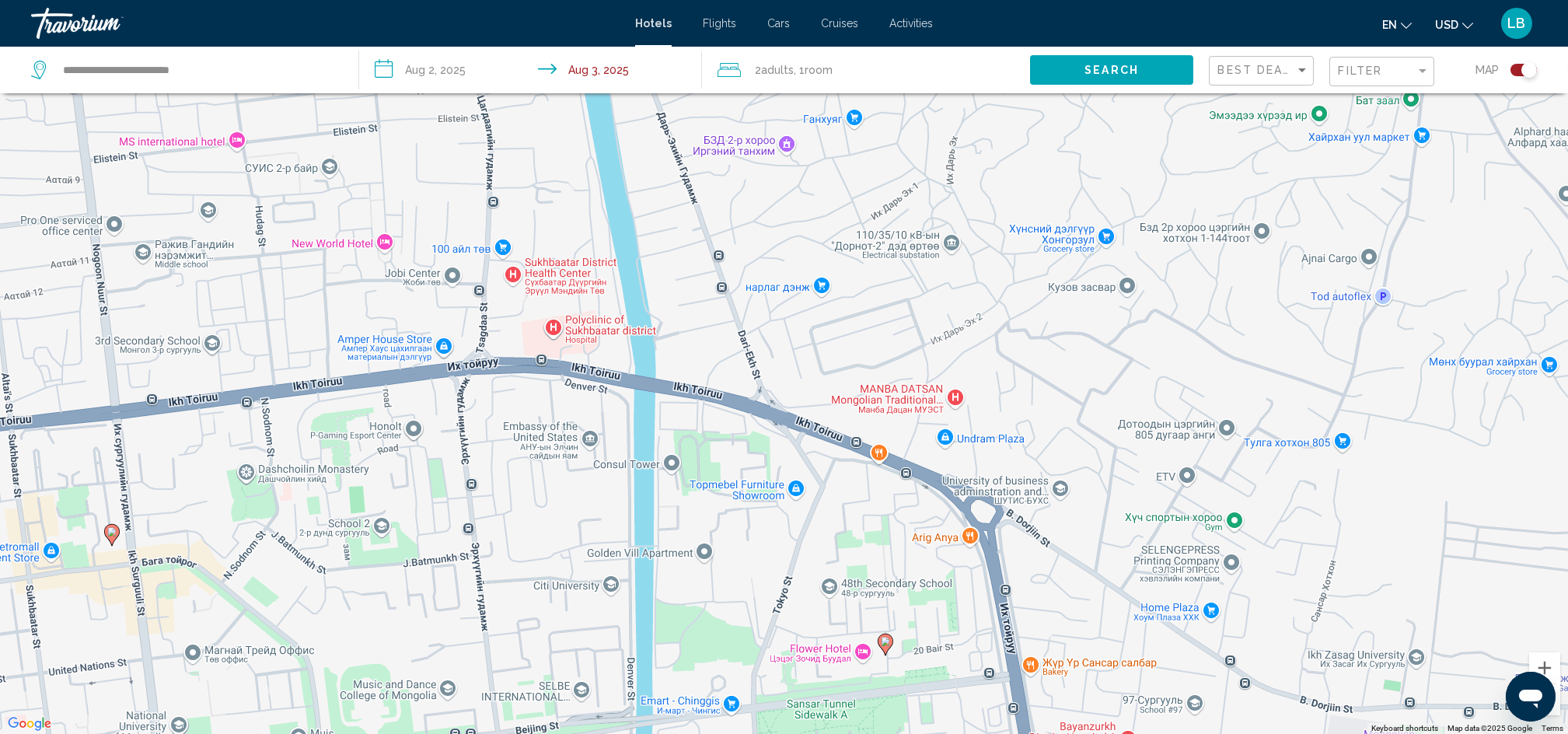 click on "To activate drag with keyboard, press Alt + Enter. Once in keyboard drag state, use the arrow keys to move the marker. To complete the drag, press the Enter key. To cancel, press Escape." at bounding box center [784, 367] 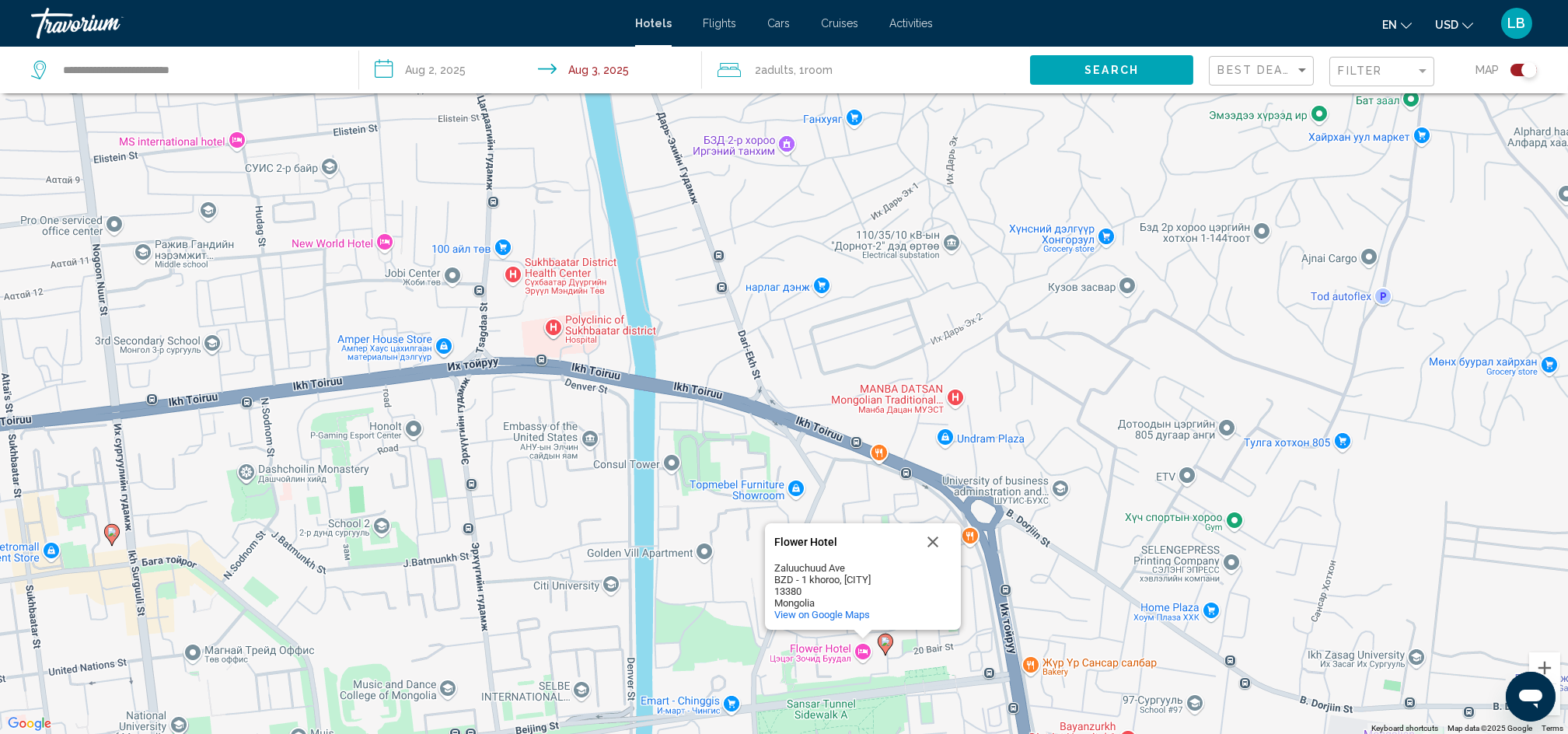 click on "View on Google Maps" at bounding box center [784, 367] 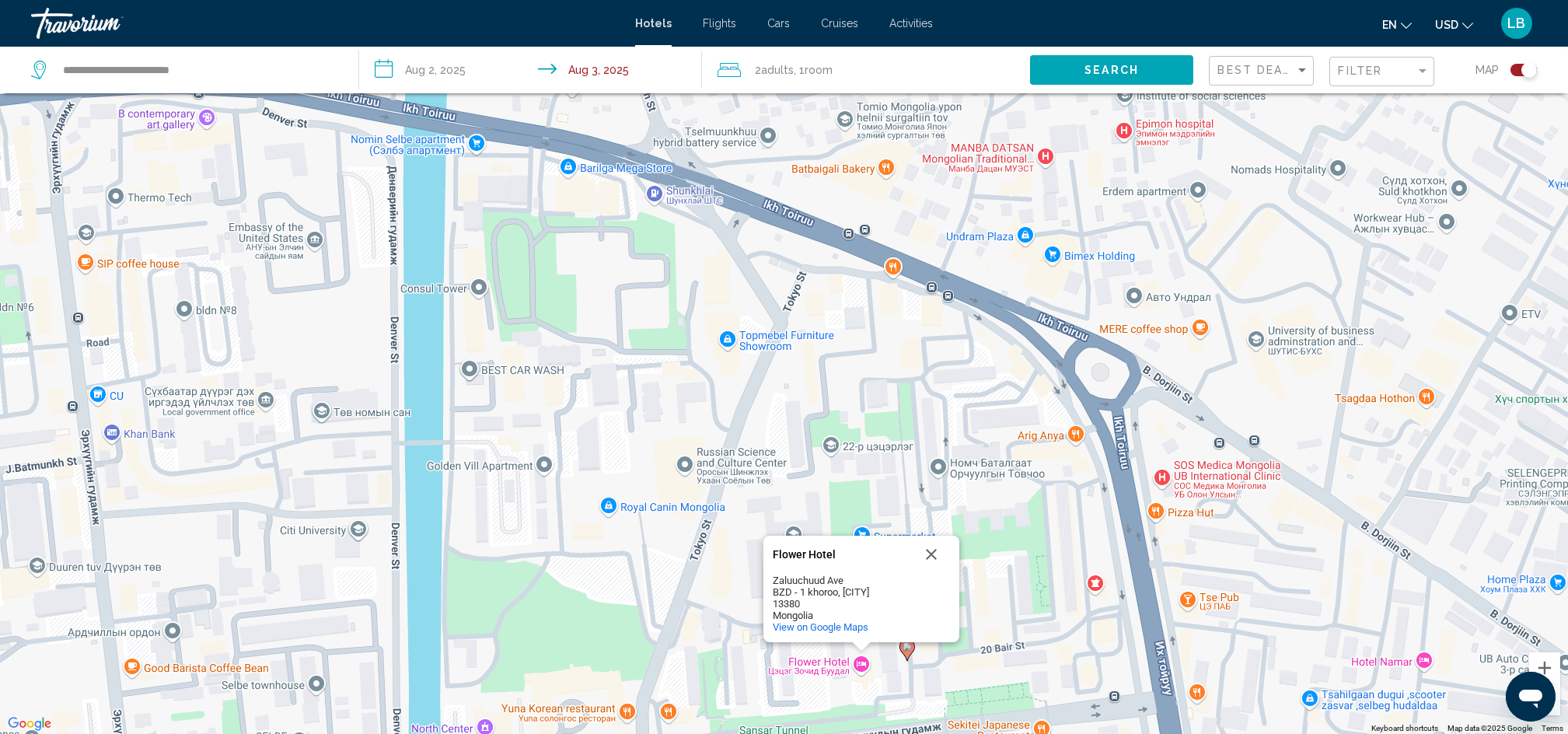 click on "View on Google Maps" at bounding box center [784, 367] 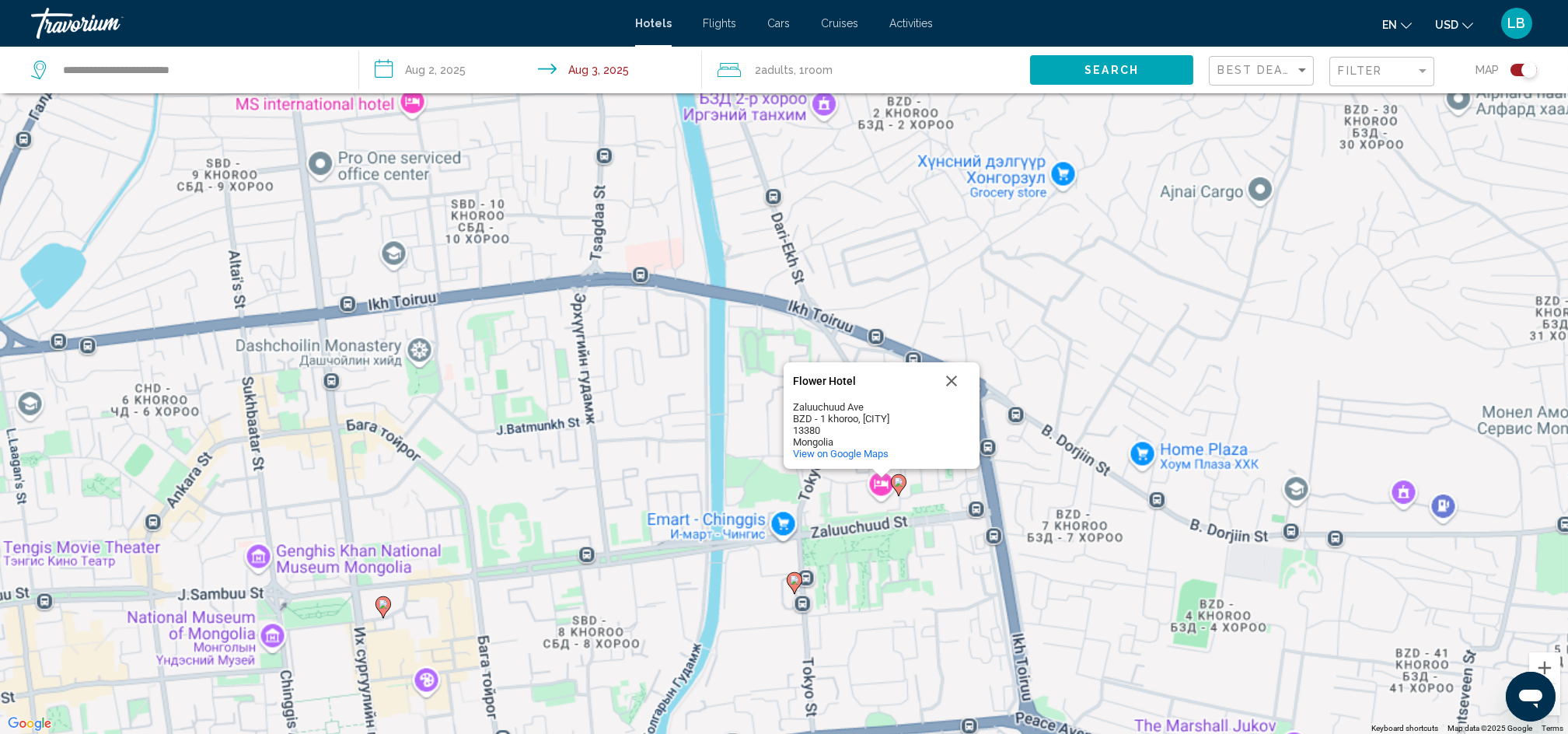 scroll, scrollTop: 187, scrollLeft: 0, axis: vertical 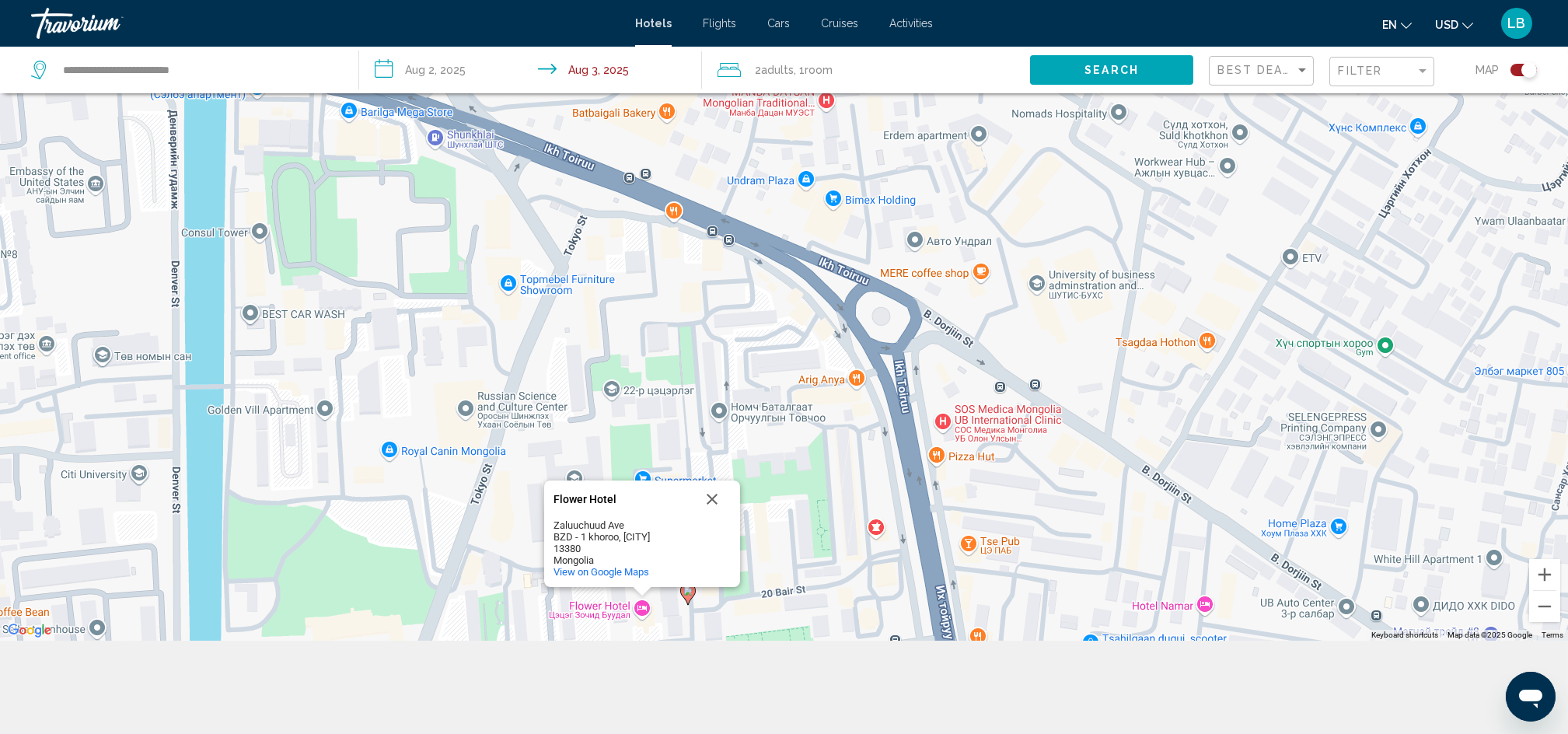 drag, startPoint x: 1160, startPoint y: 331, endPoint x: 956, endPoint y: 669, distance: 394.79108 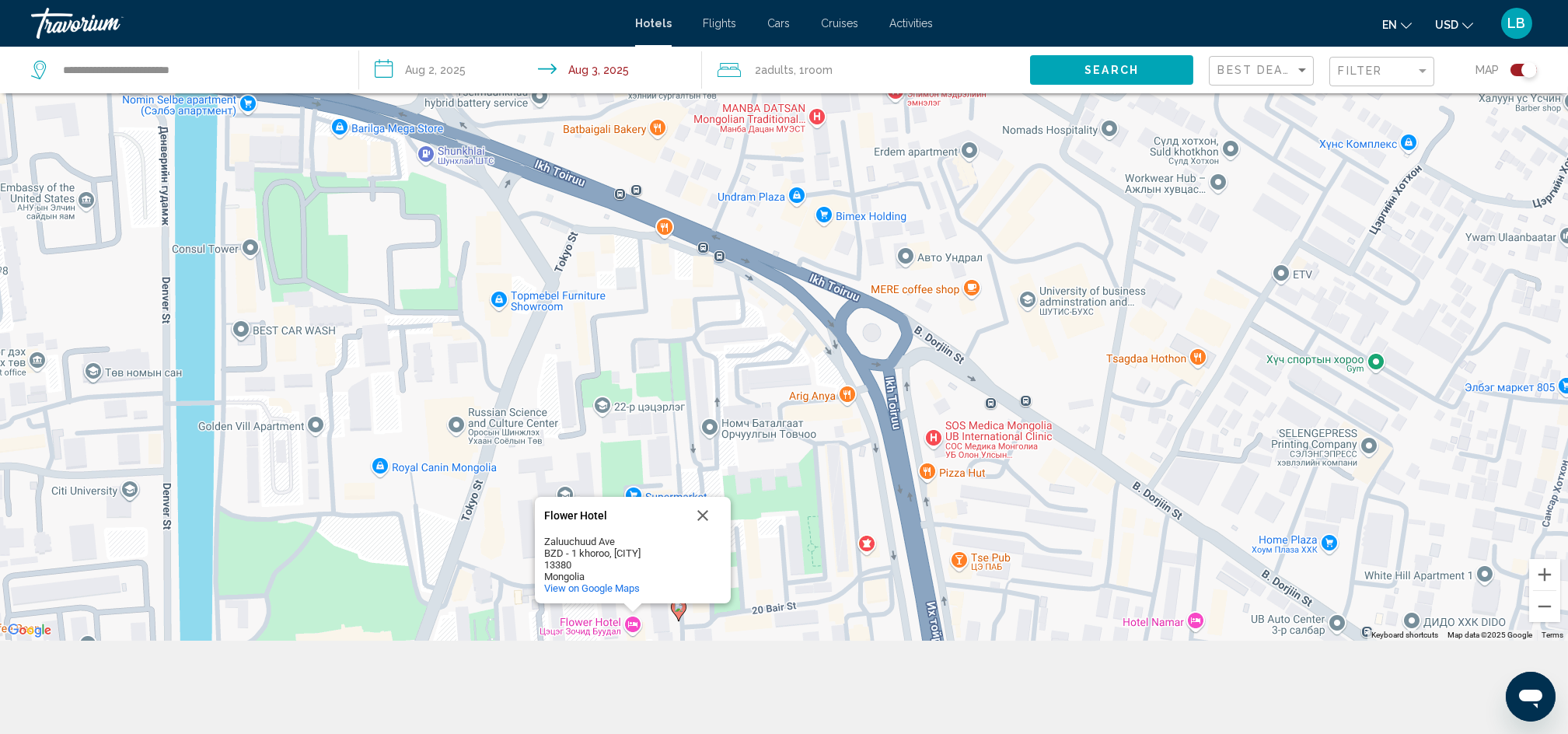 drag, startPoint x: 959, startPoint y: 386, endPoint x: 951, endPoint y: 380, distance: 10 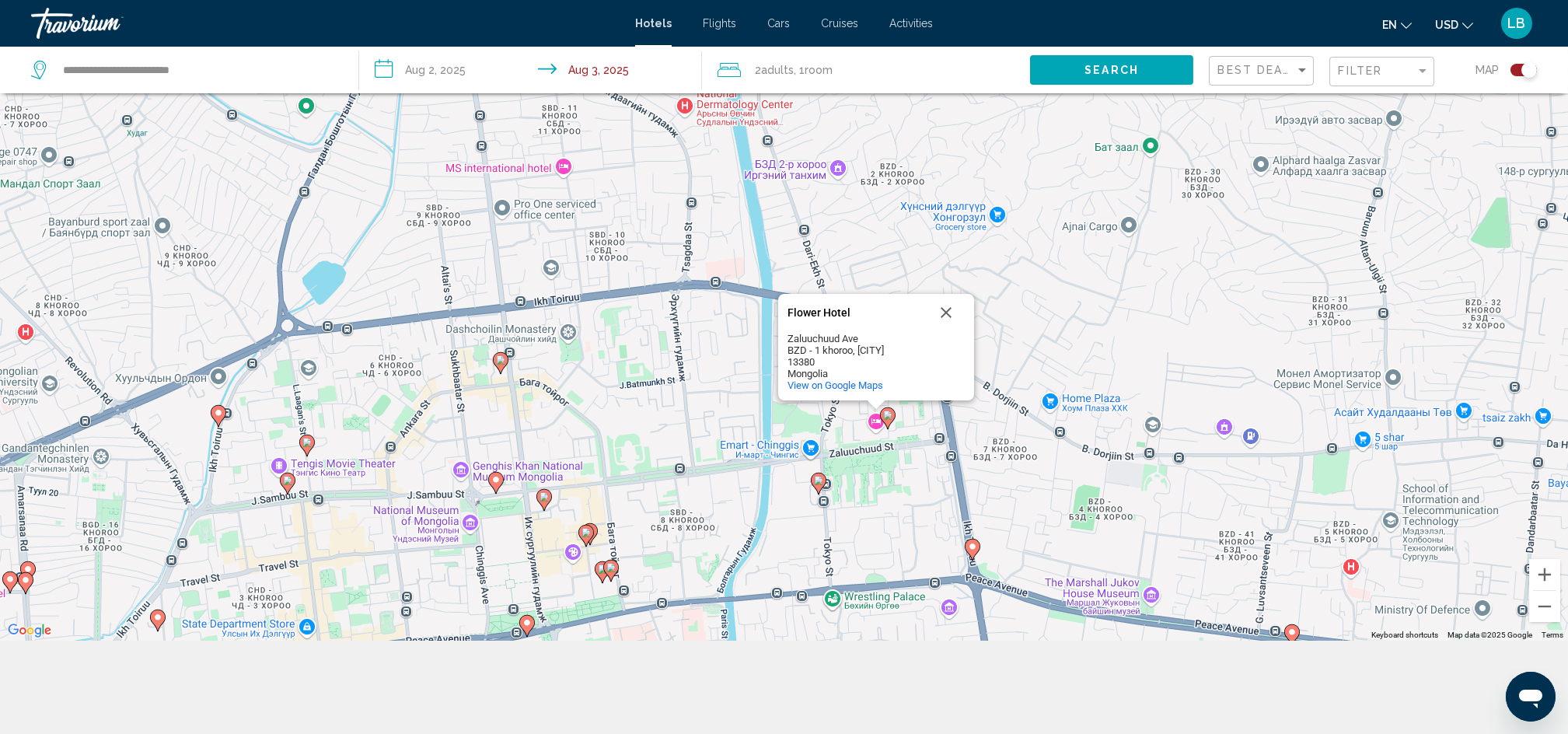 click 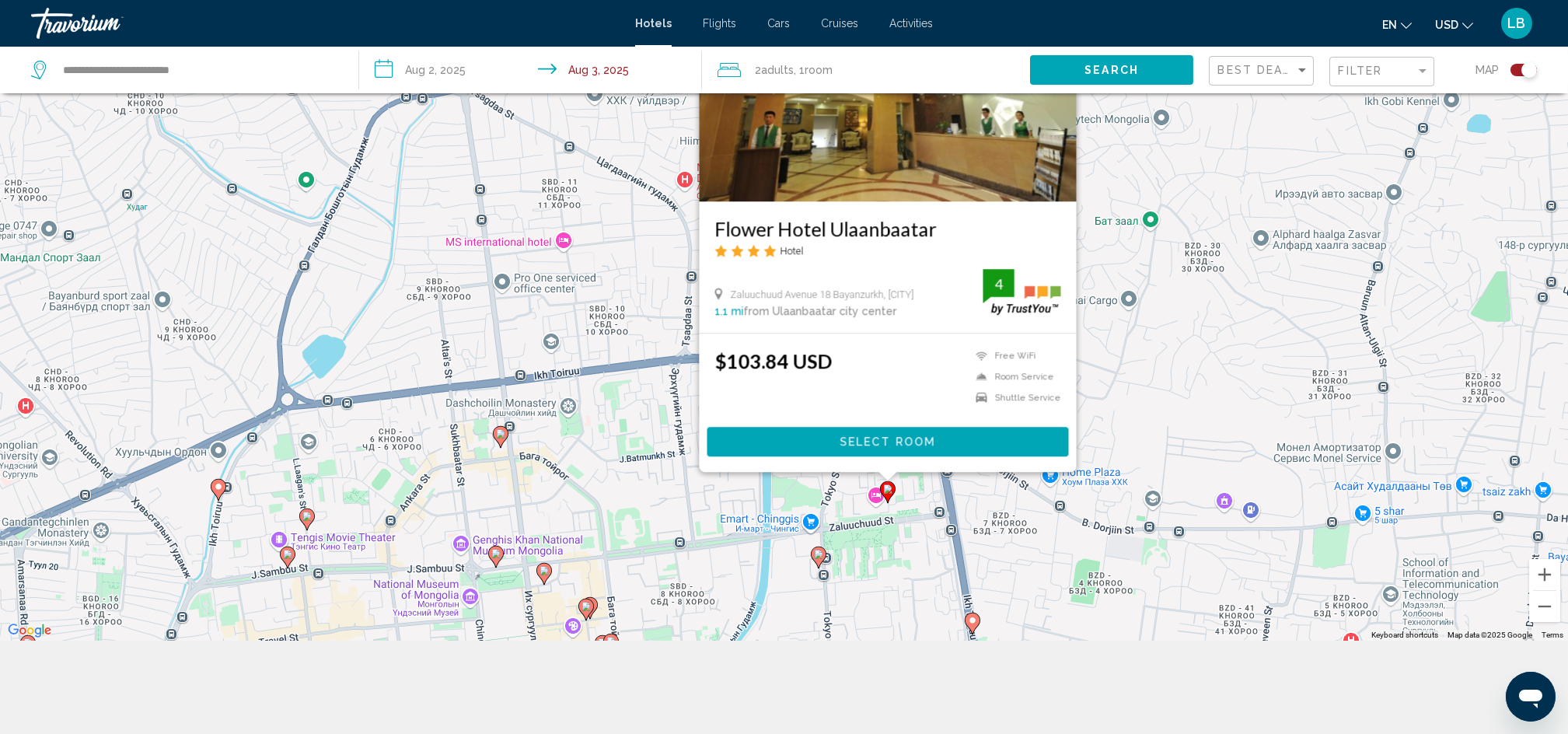 click 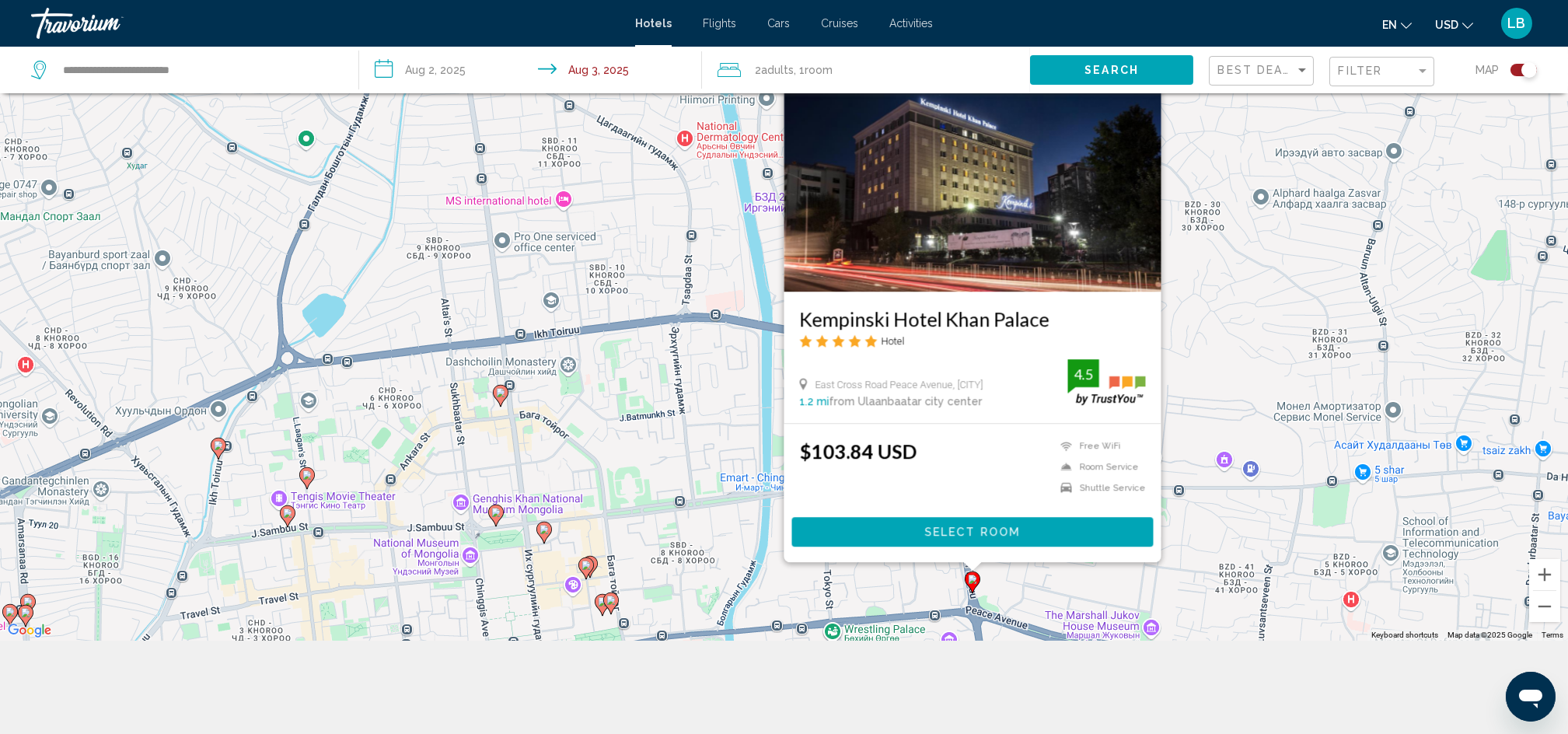 click on "To activate drag with keyboard, press Alt + Enter. Once in keyboard drag state, use the arrow keys to move the marker. To complete the drag, press the Enter key. To cancel, press Escape.  [HOTEL NAME]
Hotel
[STREET] [STREET] [STREET], [CITY] [DISTANCE]  from [CITY] city center from hotel [RATING] $[PRICE]
Free WiFi
Room Service
Shuttle Service  [RATING] Select Room" at bounding box center [784, 274] 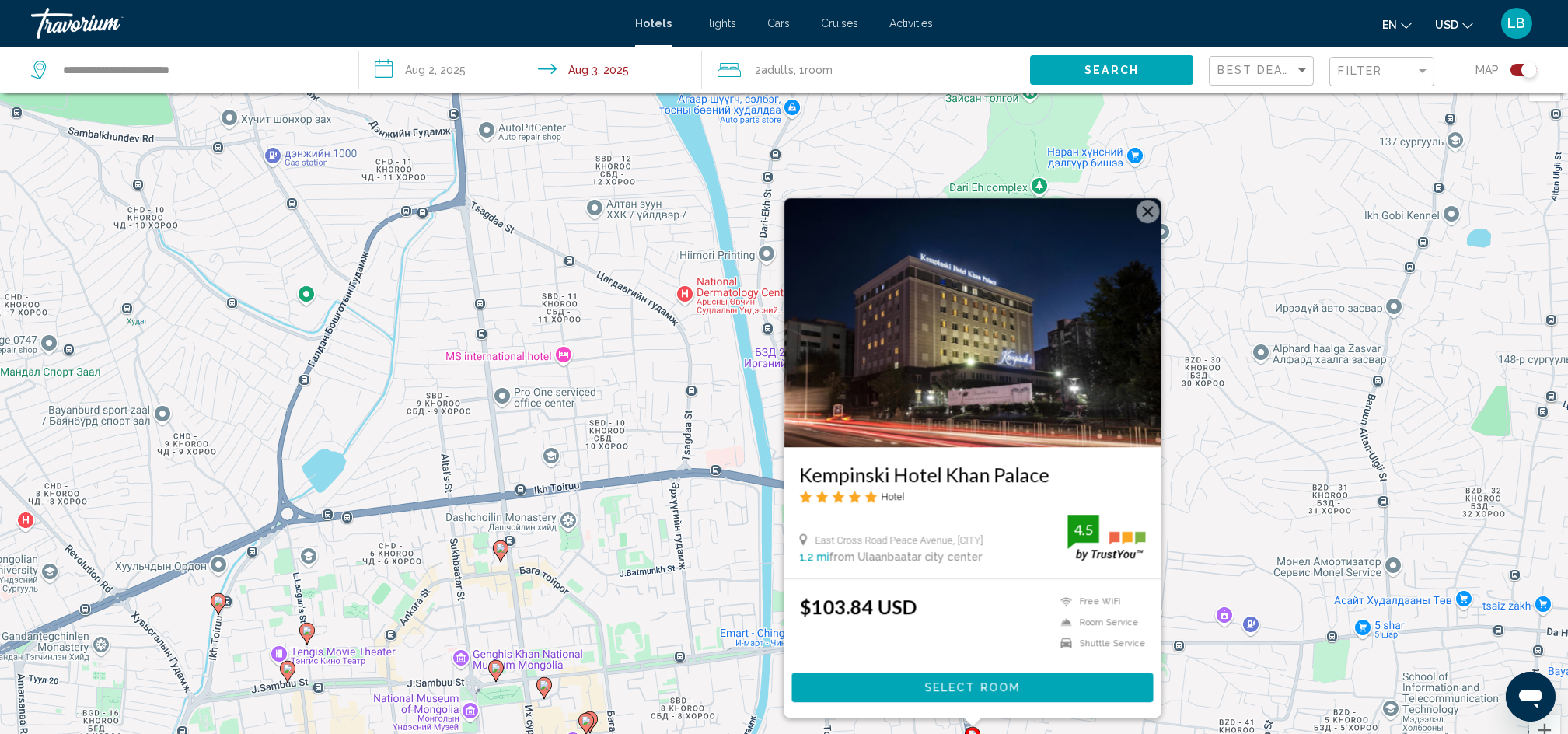 scroll, scrollTop: 0, scrollLeft: 0, axis: both 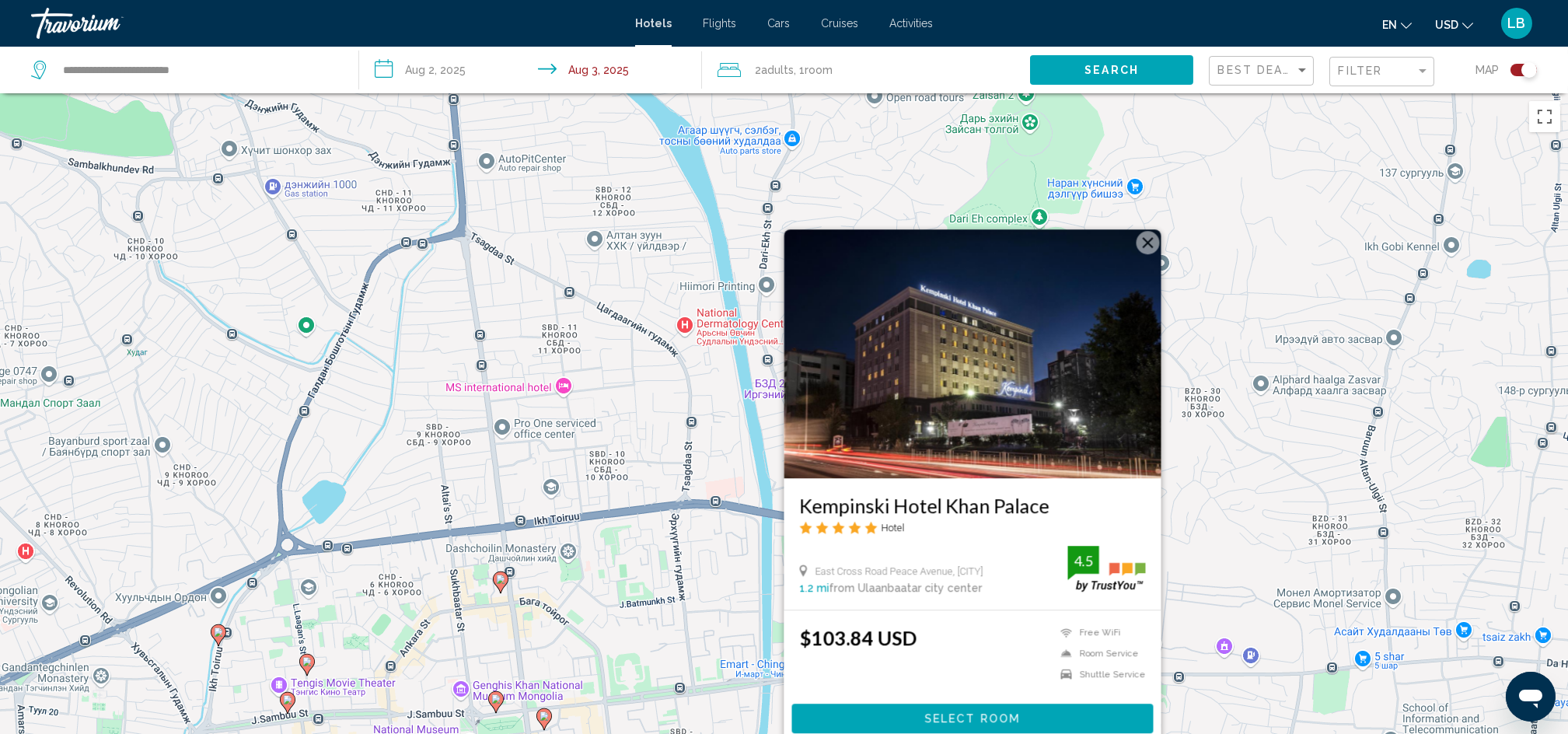 click at bounding box center (1147, 243) 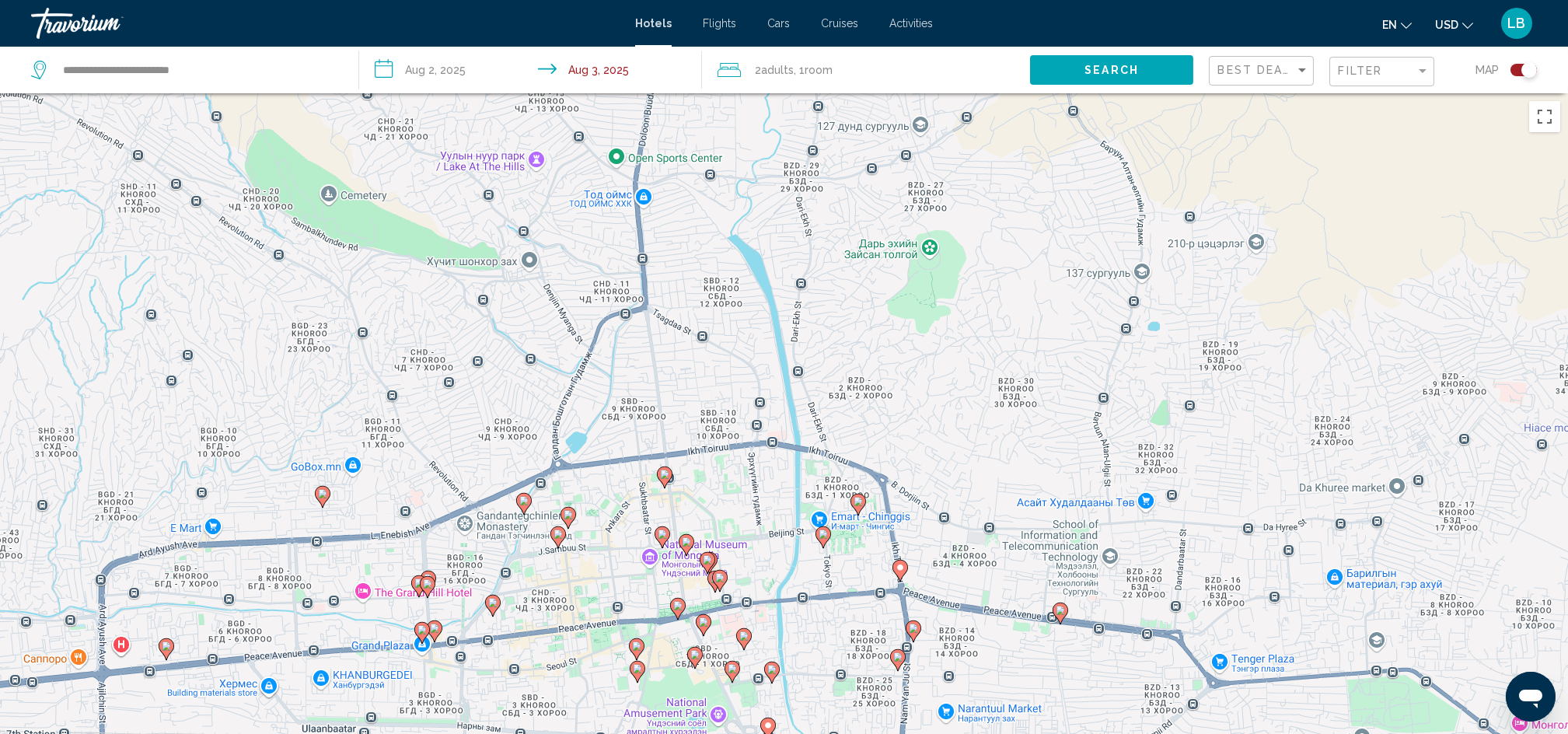 click 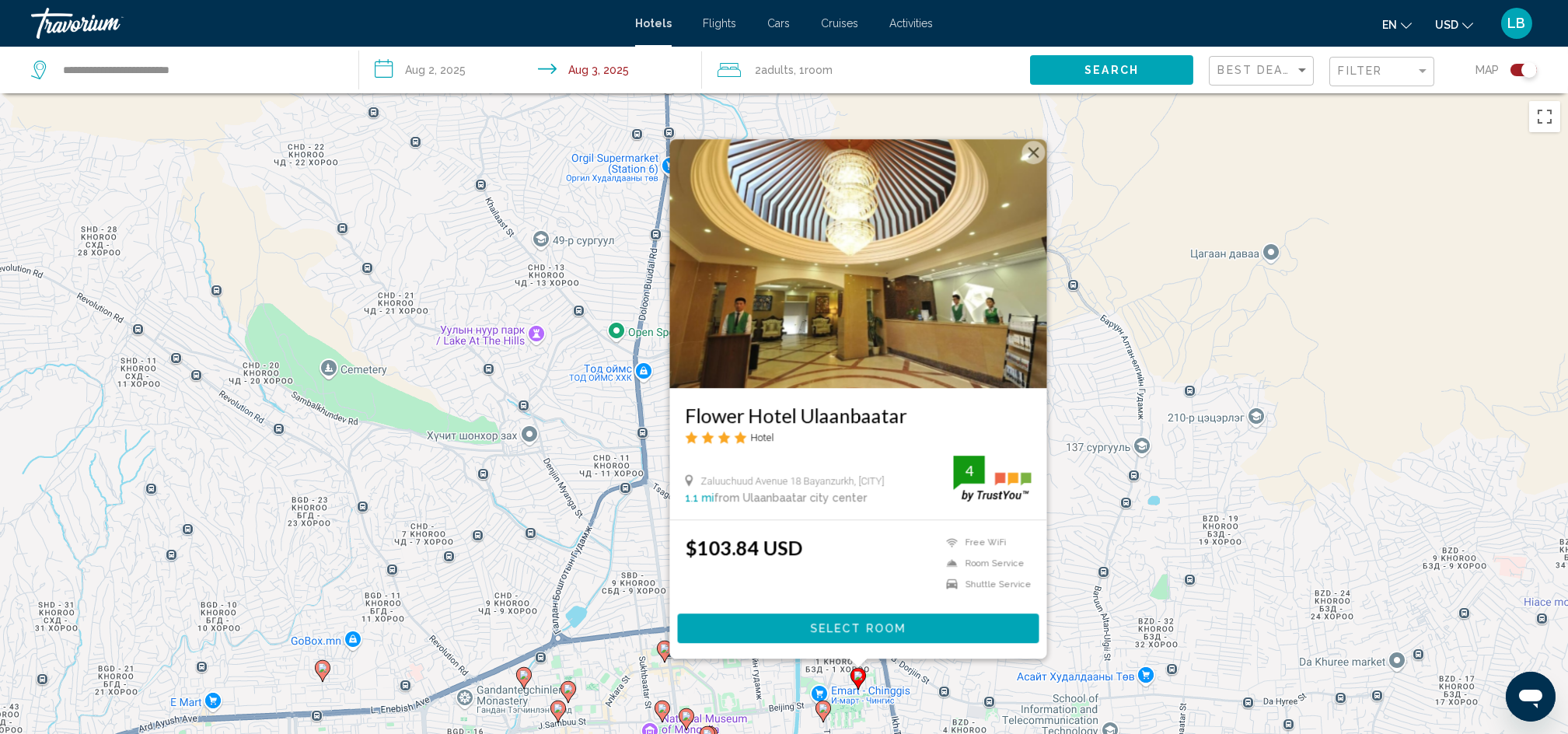 click at bounding box center [1033, 152] 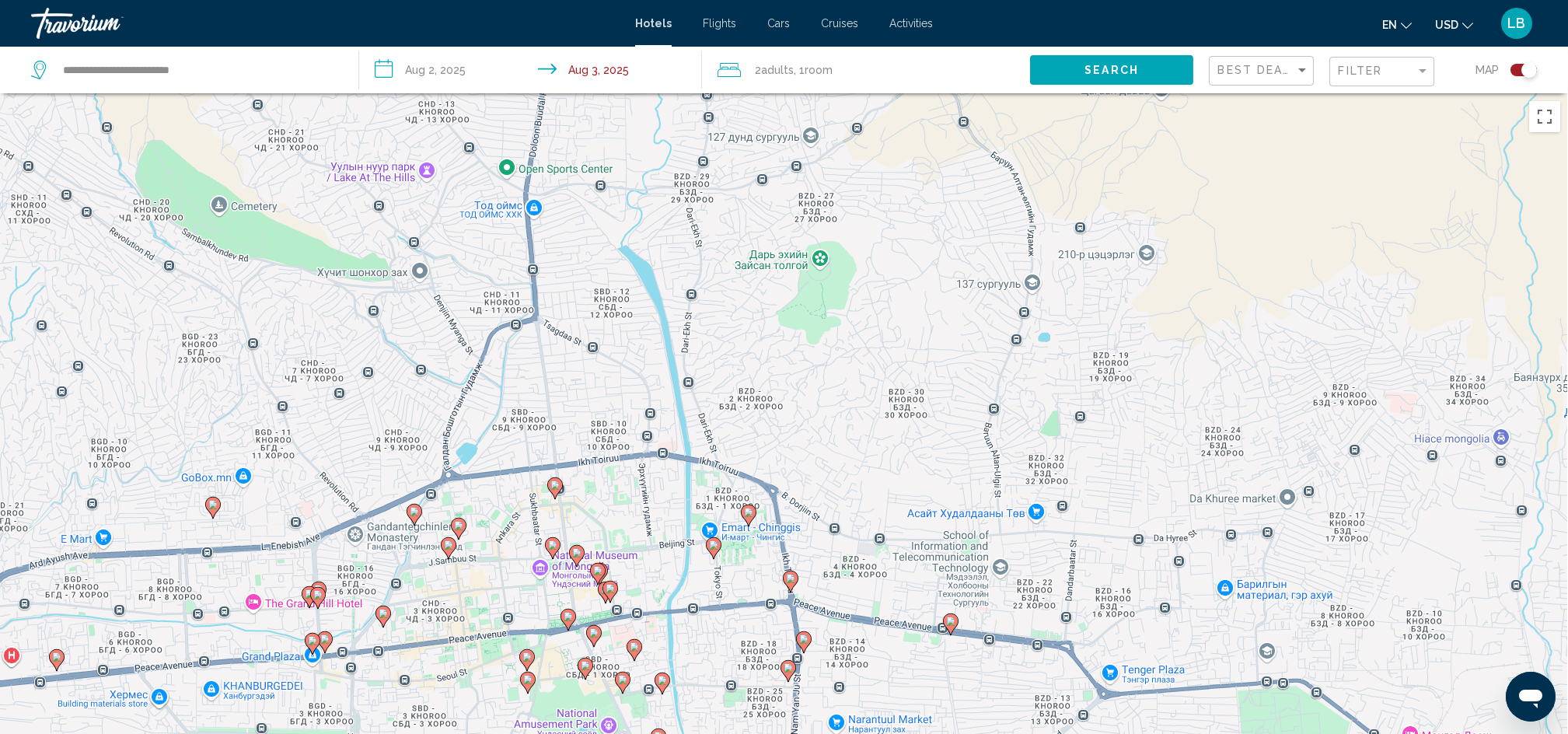 drag, startPoint x: 983, startPoint y: 516, endPoint x: 874, endPoint y: 349, distance: 199.42417 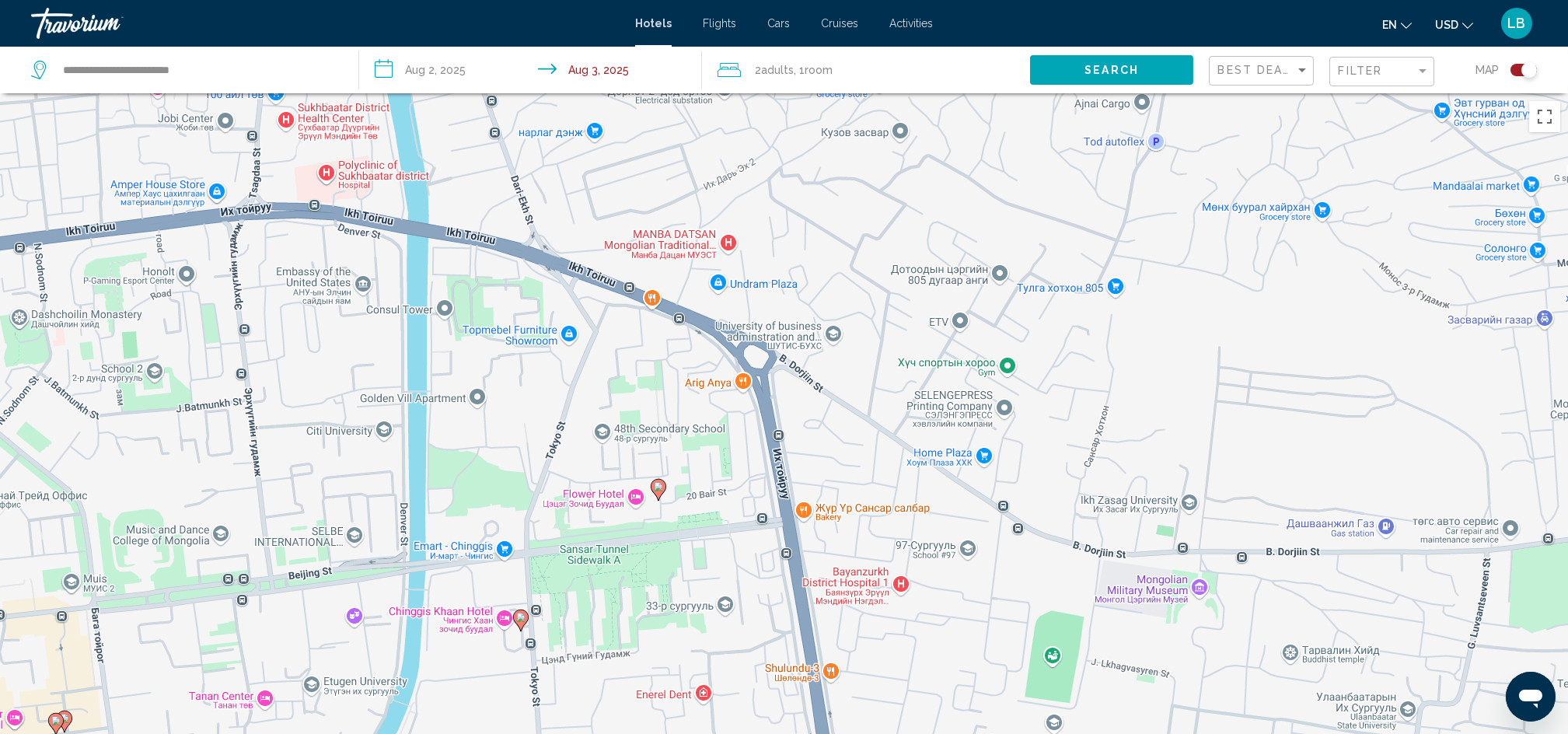 drag, startPoint x: 713, startPoint y: 567, endPoint x: 869, endPoint y: 277, distance: 329.2962 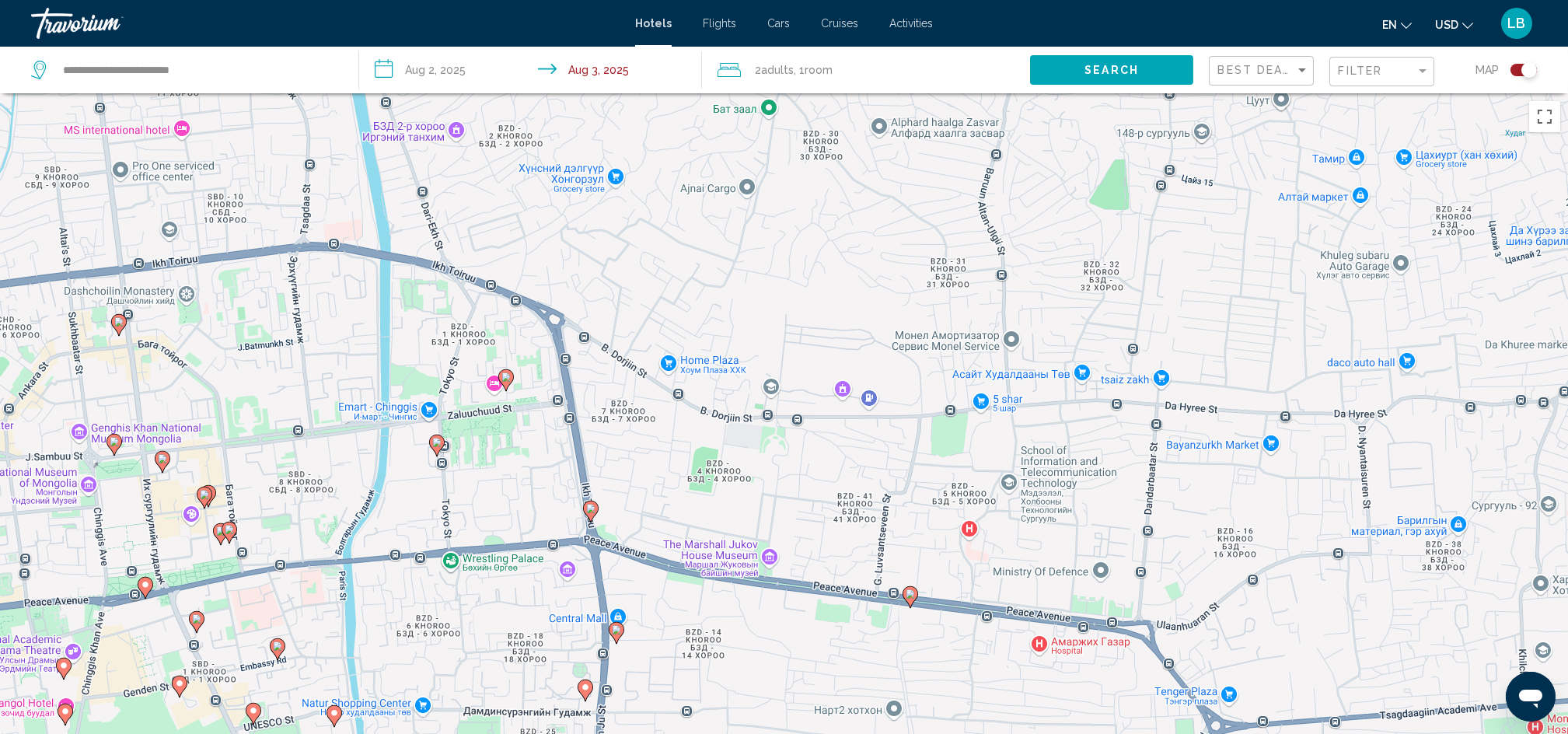 click 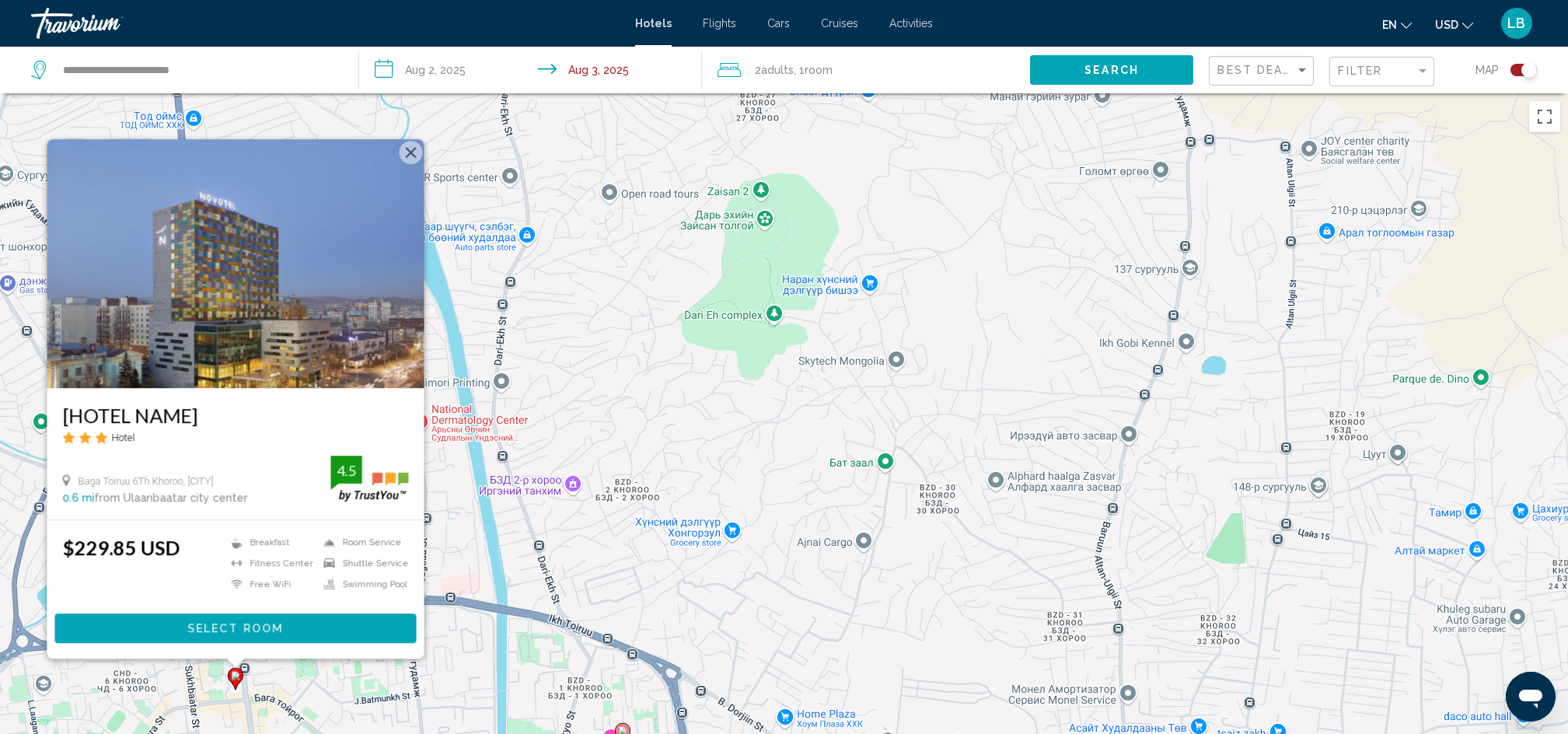click at bounding box center (410, 152) 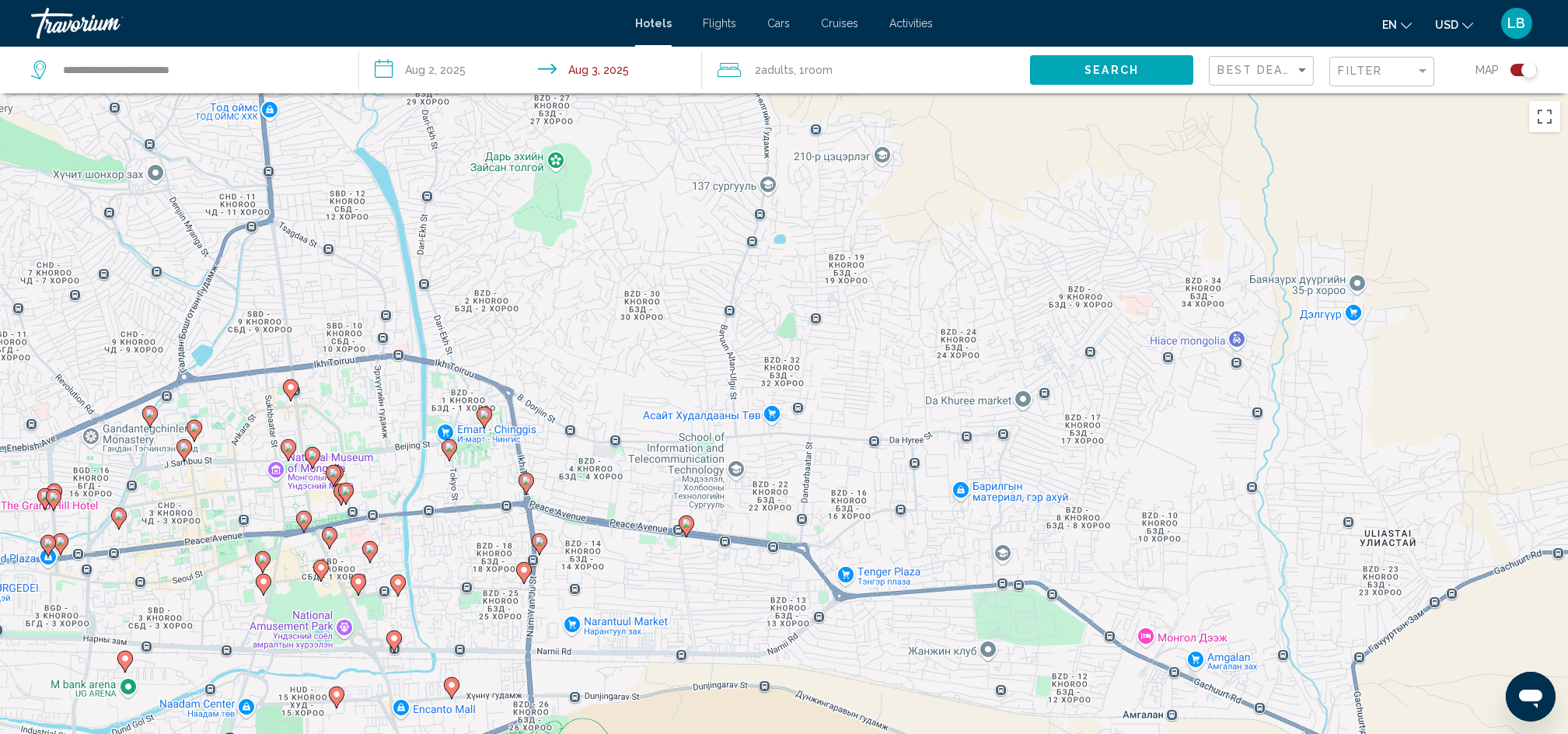 drag, startPoint x: 320, startPoint y: 509, endPoint x: 320, endPoint y: 366, distance: 143 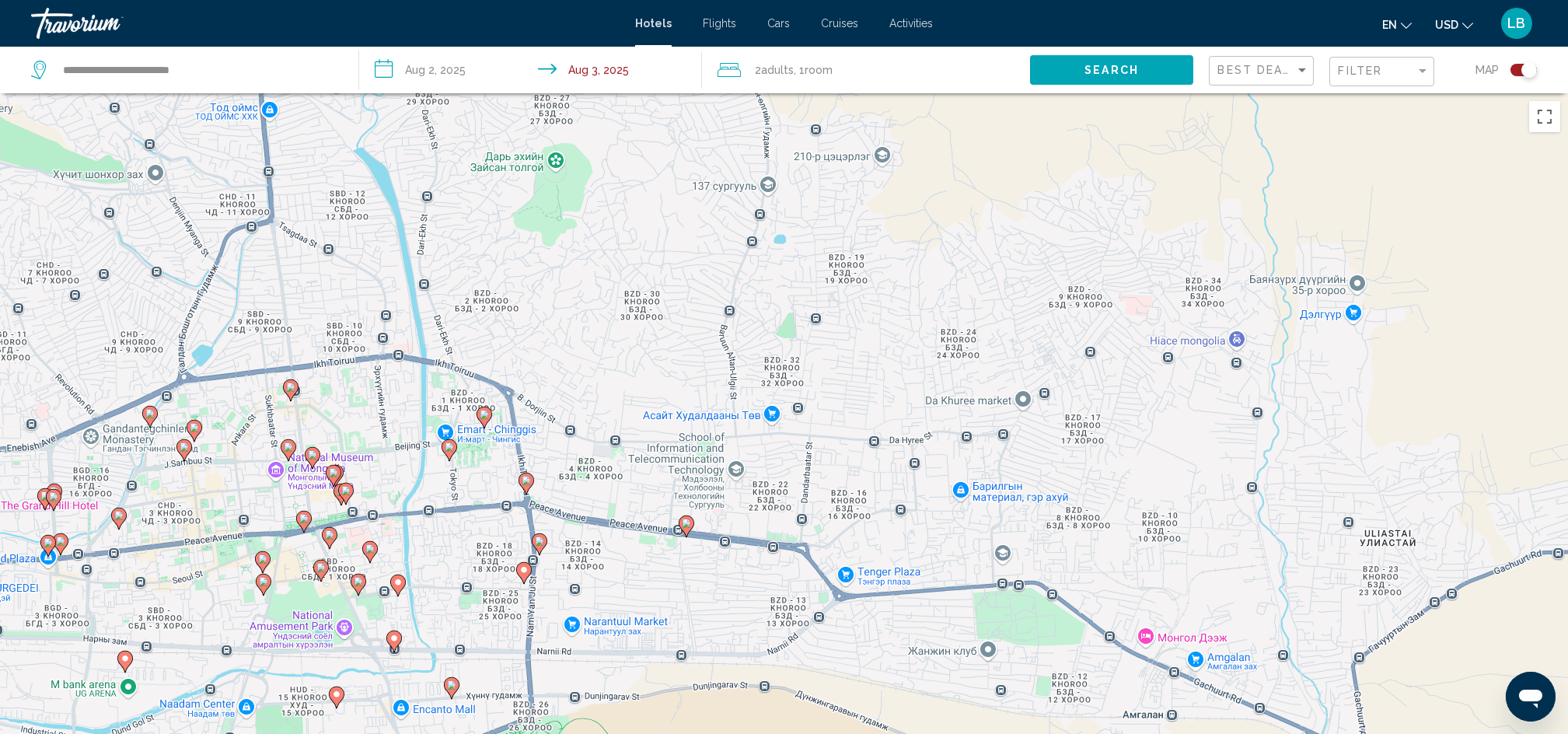 click on "To activate drag with keyboard, press Alt + Enter. Once in keyboard drag state, use the arrow keys to move the marker. To complete the drag, press the Enter key. To cancel, press Escape." at bounding box center (784, 460) 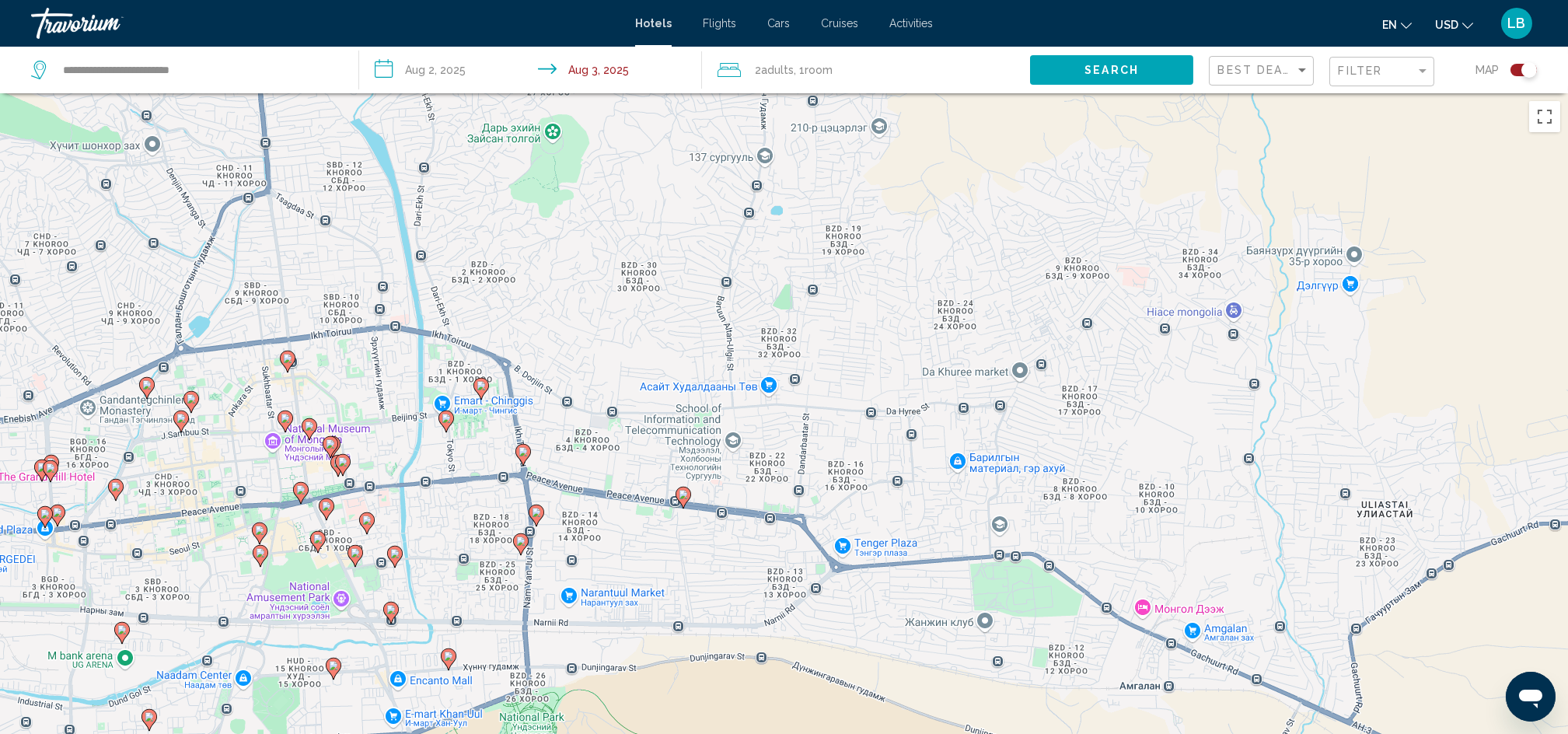 click 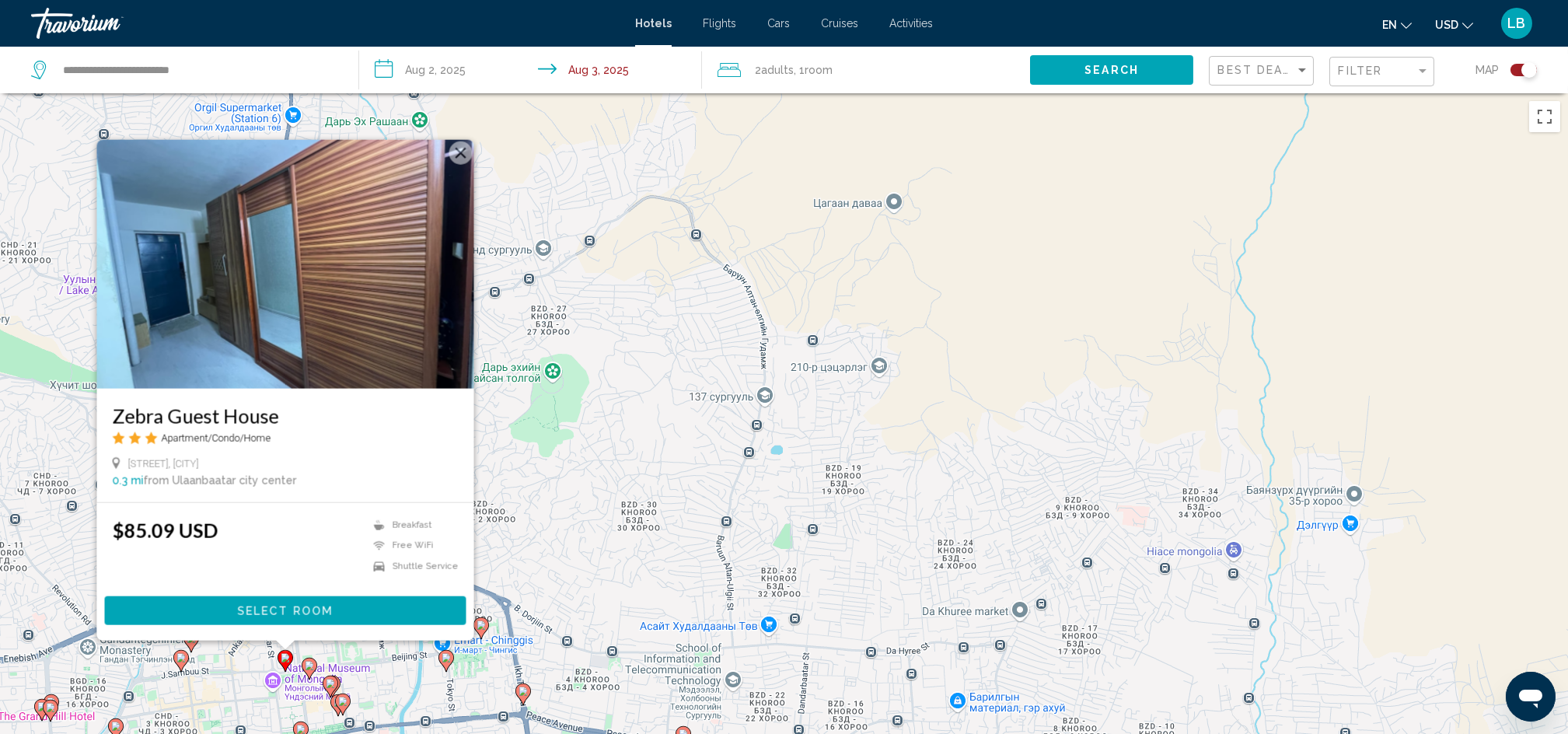 click at bounding box center (460, 153) 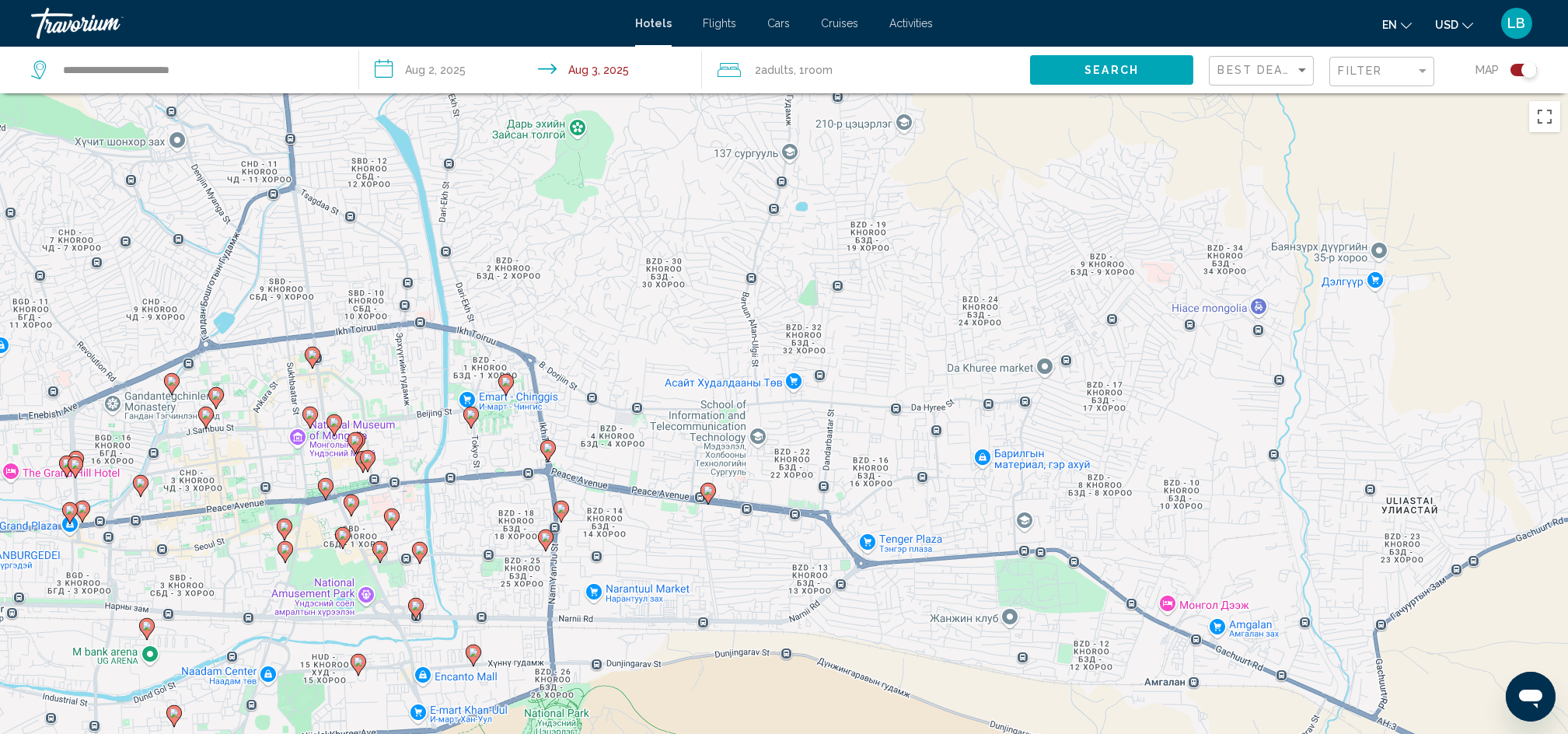 drag, startPoint x: 421, startPoint y: 520, endPoint x: 439, endPoint y: 351, distance: 169.95588 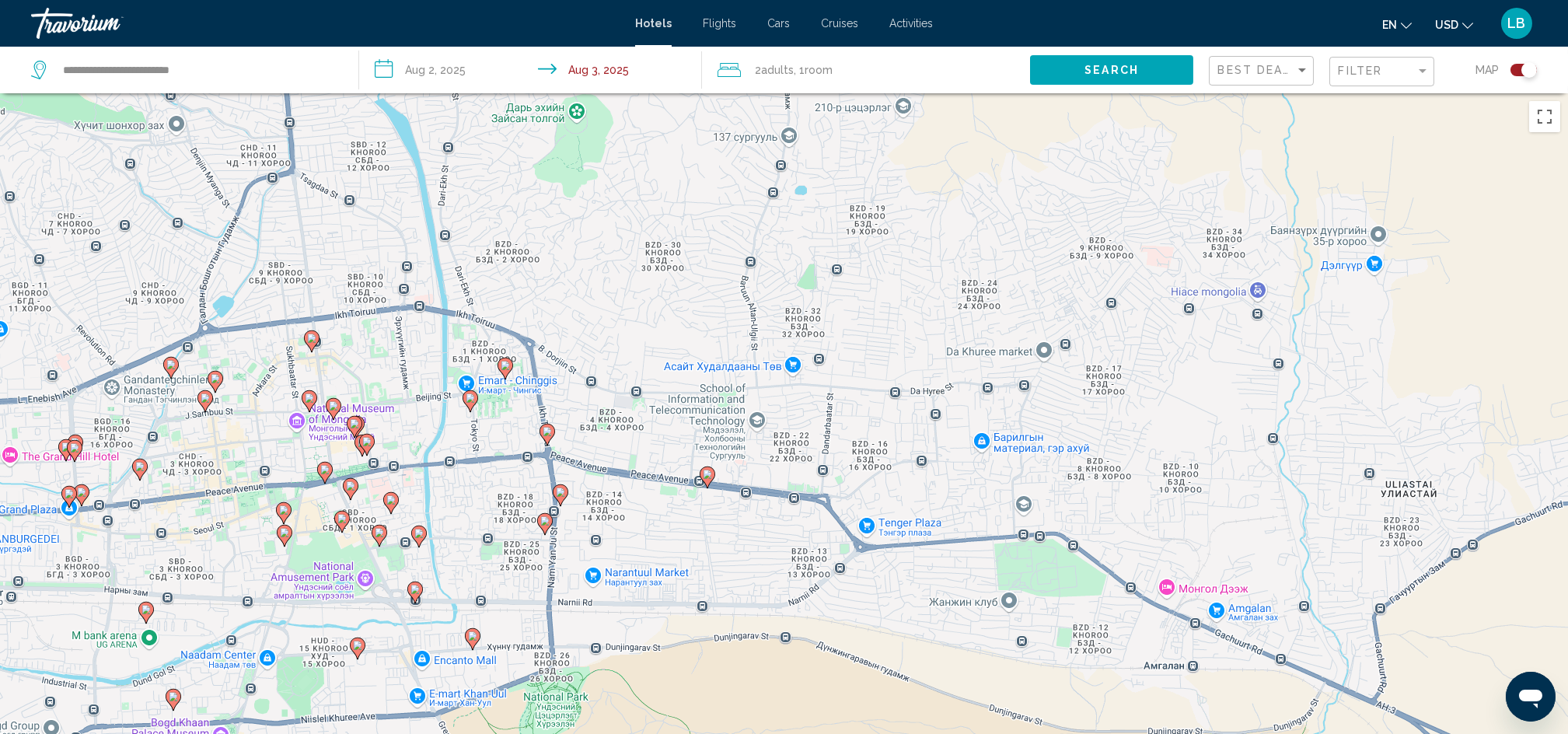 click 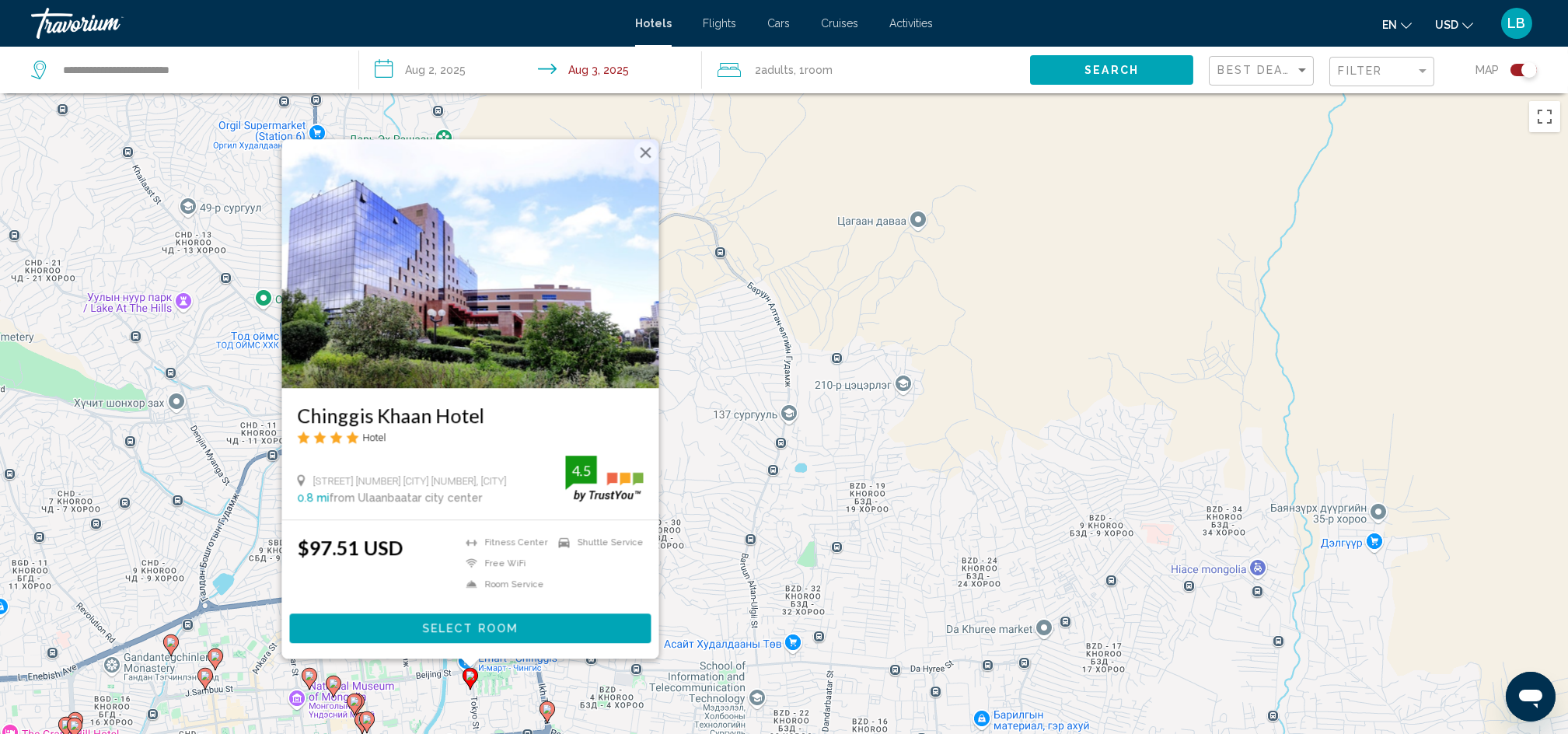 click at bounding box center (645, 152) 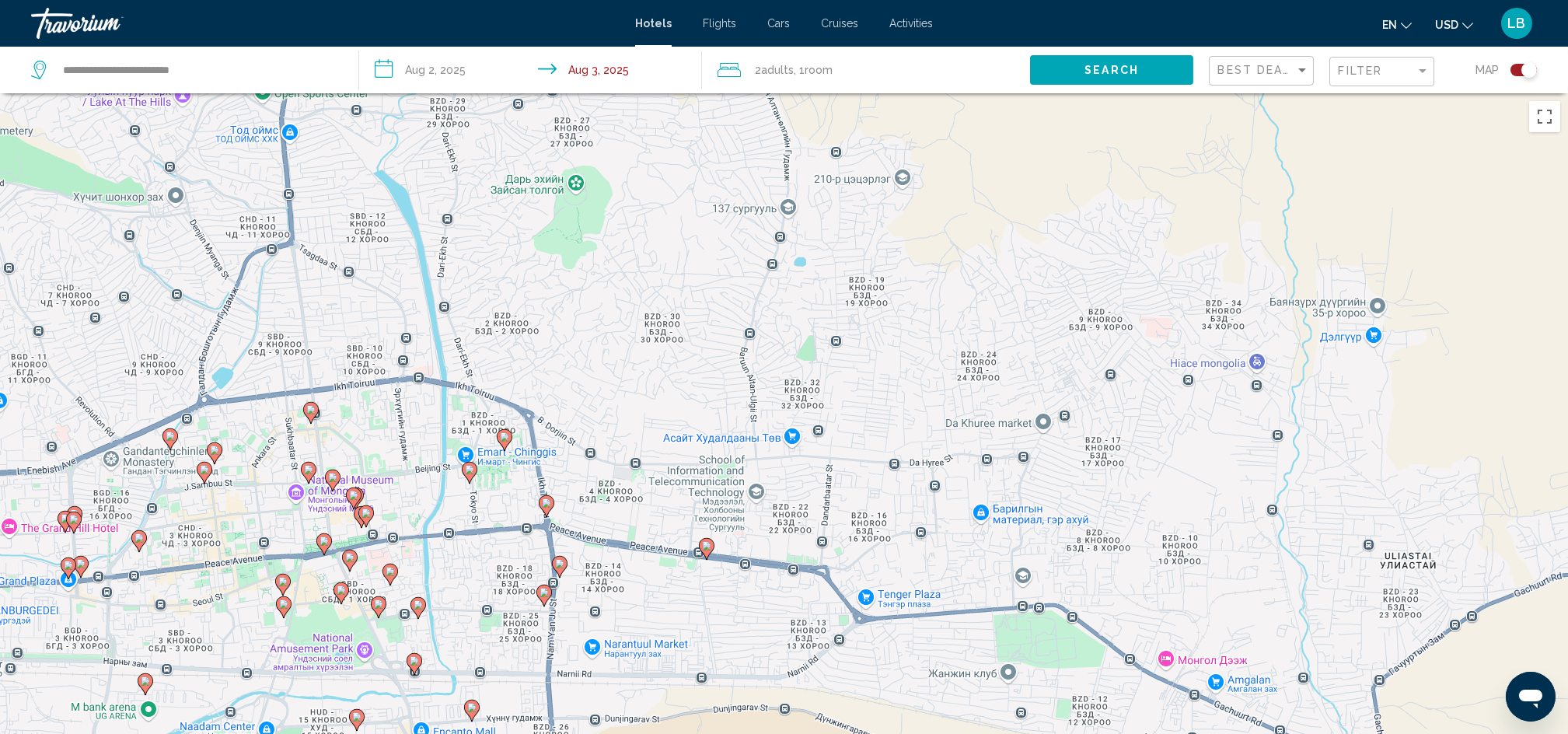 drag, startPoint x: 642, startPoint y: 526, endPoint x: 634, endPoint y: 374, distance: 152.21038 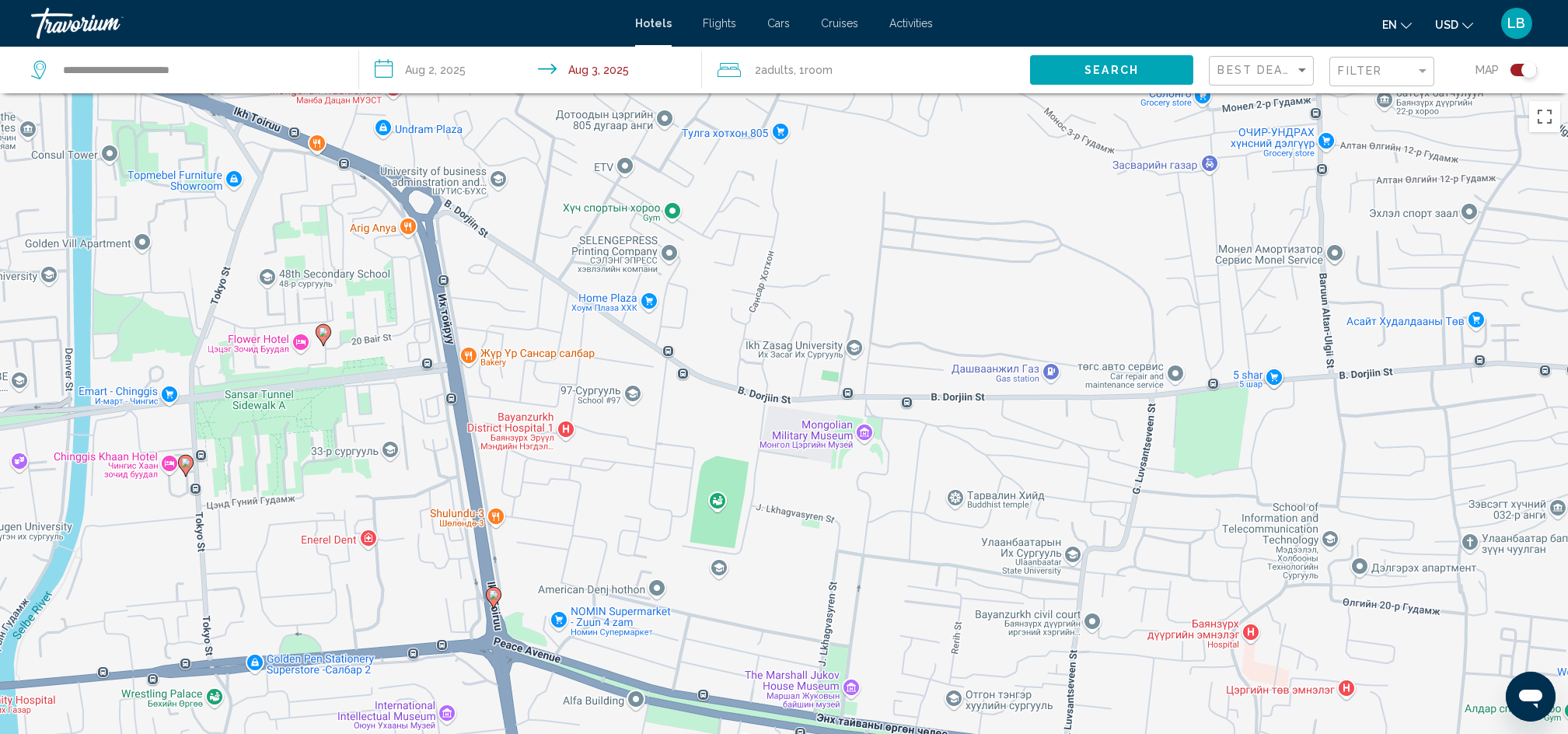 drag, startPoint x: 518, startPoint y: 480, endPoint x: 540, endPoint y: 354, distance: 127.90622 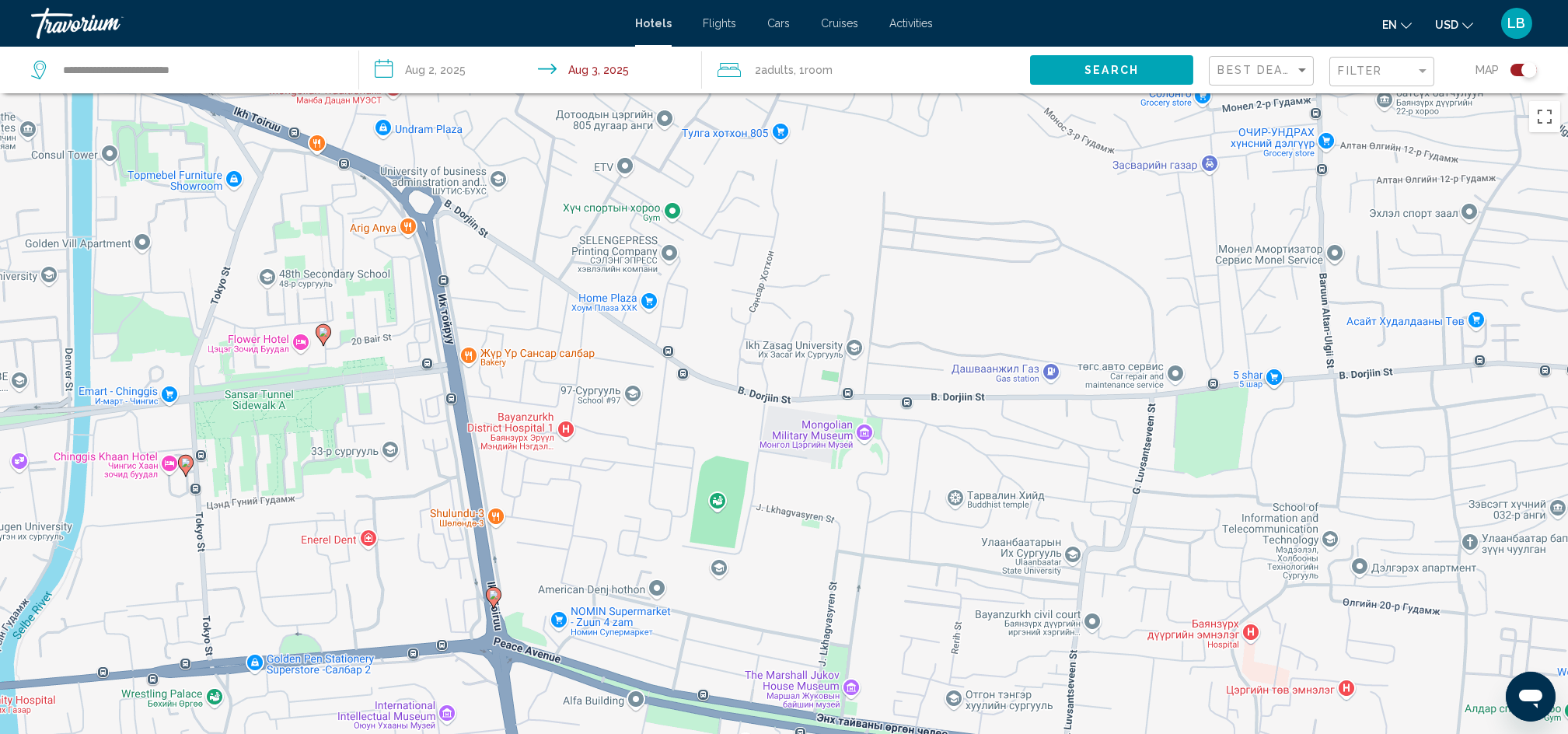 click 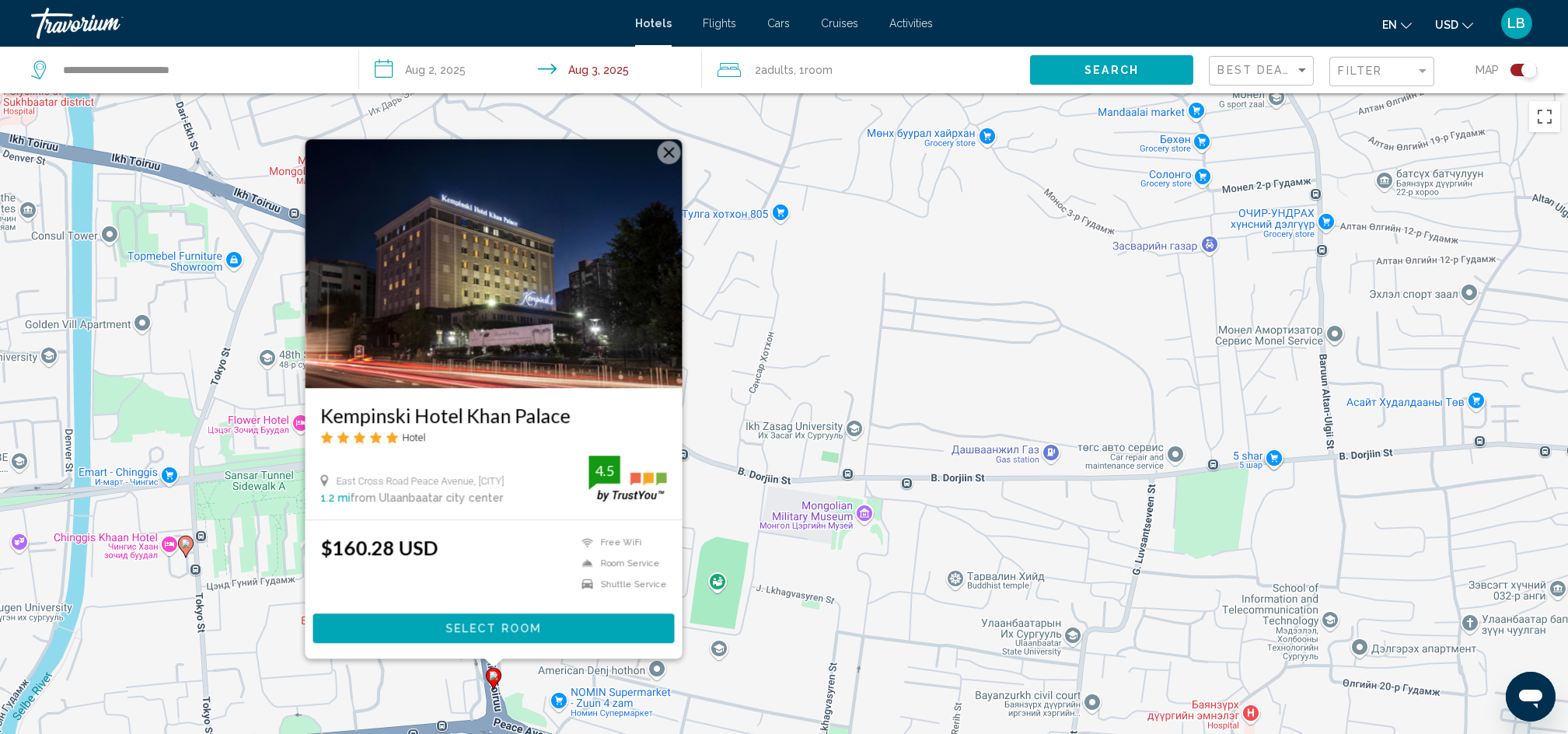 click at bounding box center [669, 152] 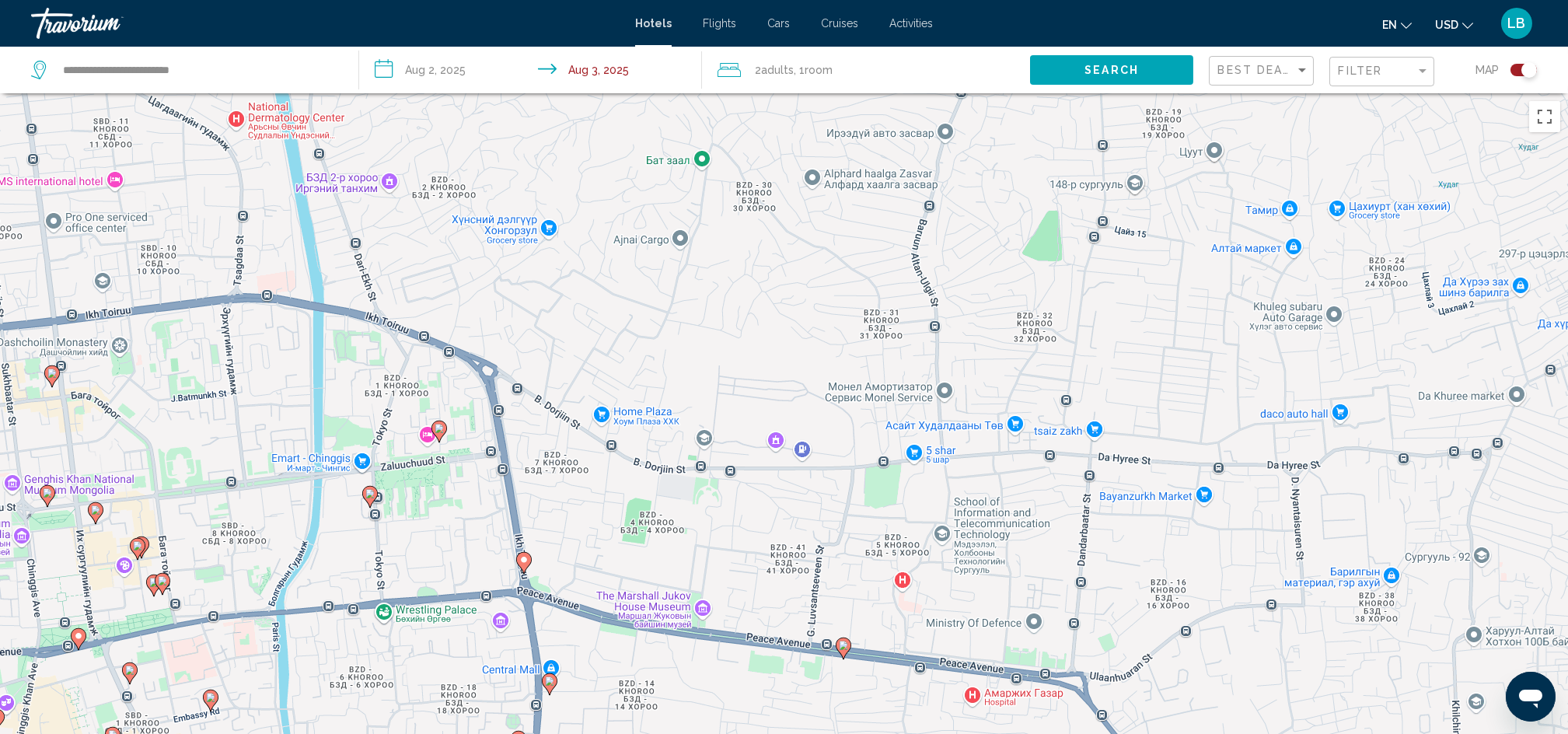 click 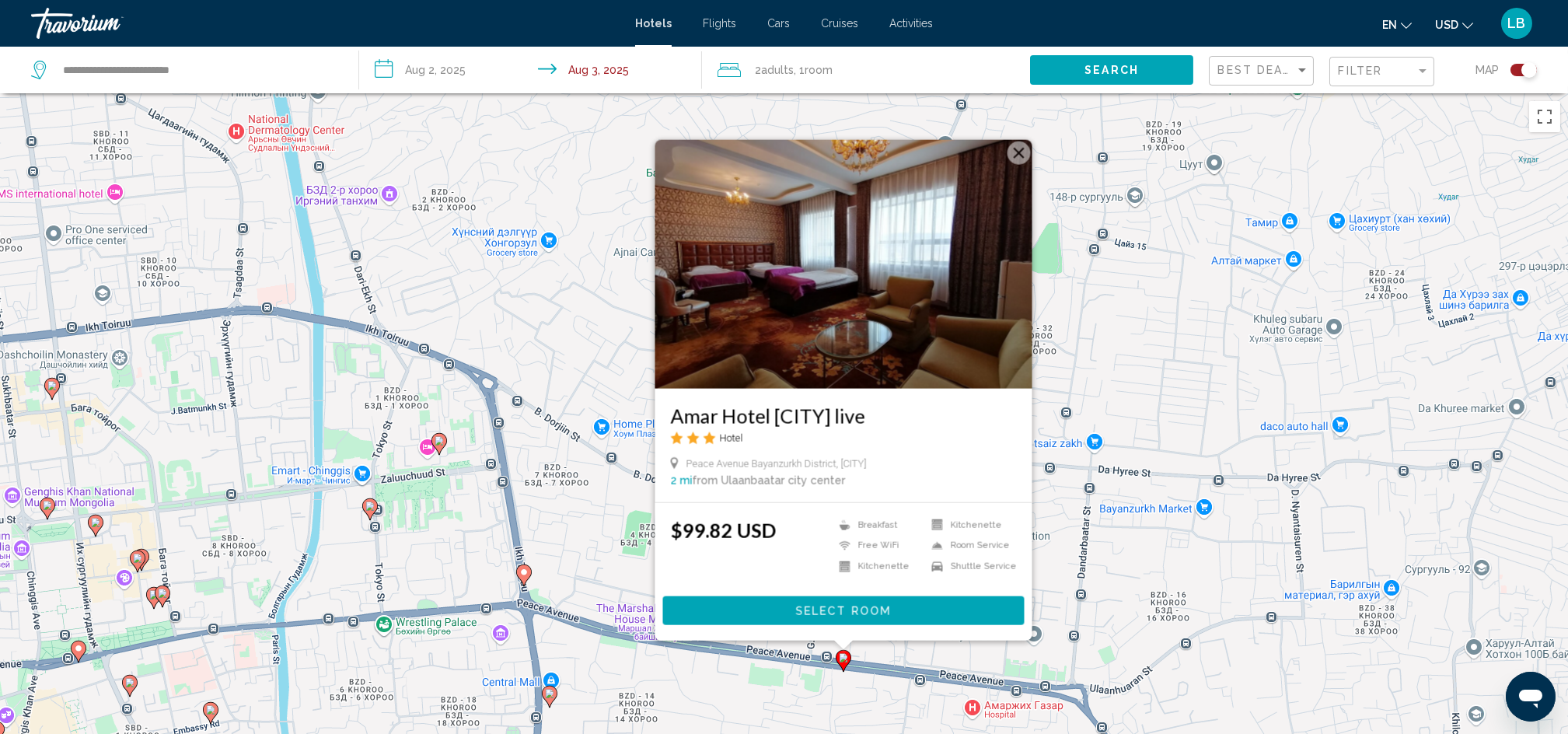 click 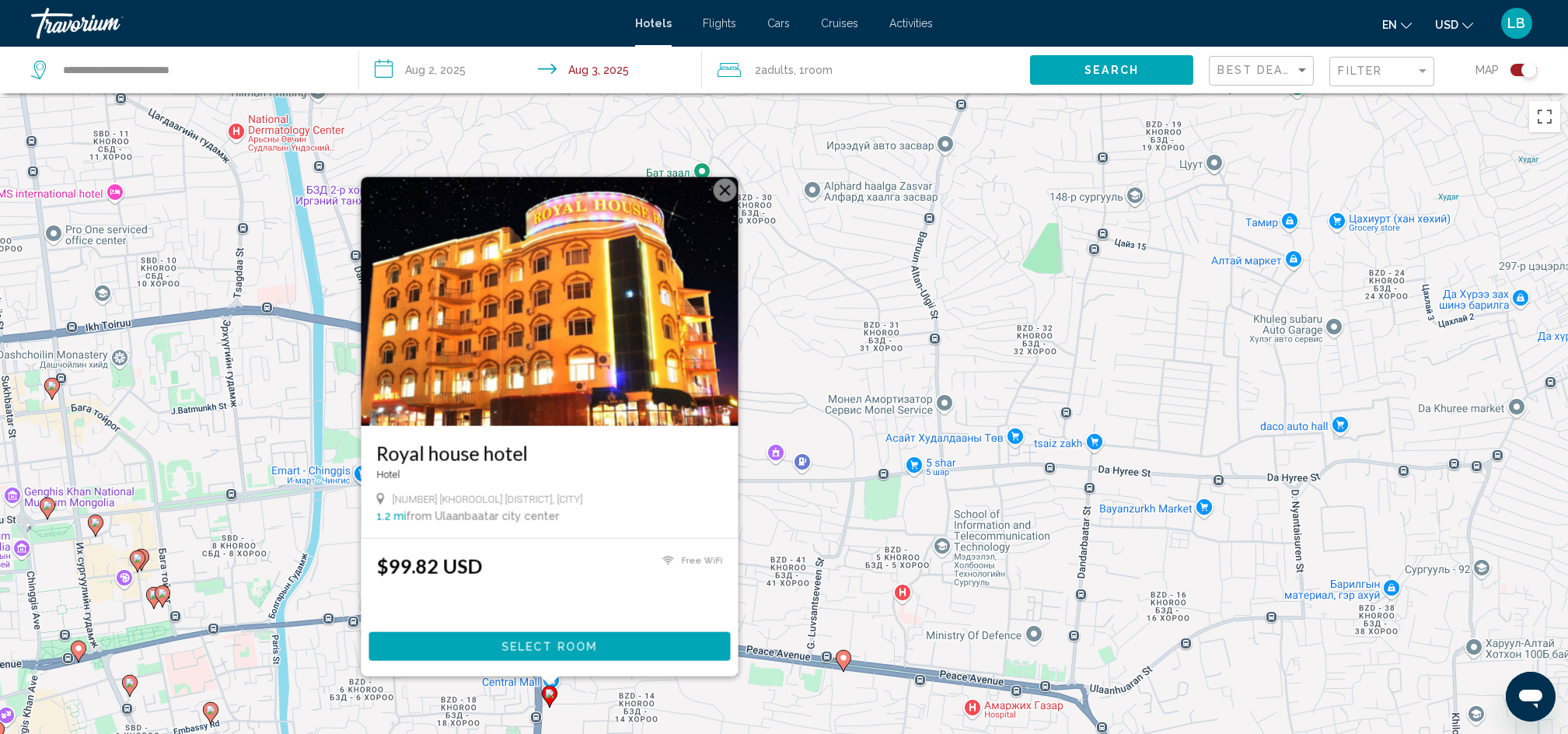 click on "Royal house hotel  Hotel
13Th Khoroolol Bzd [CITY], [CITY] 1.2 mi  from [CITY] city center from hotel $99.82 USD
Free WiFi  Select Room" at bounding box center (784, 460) 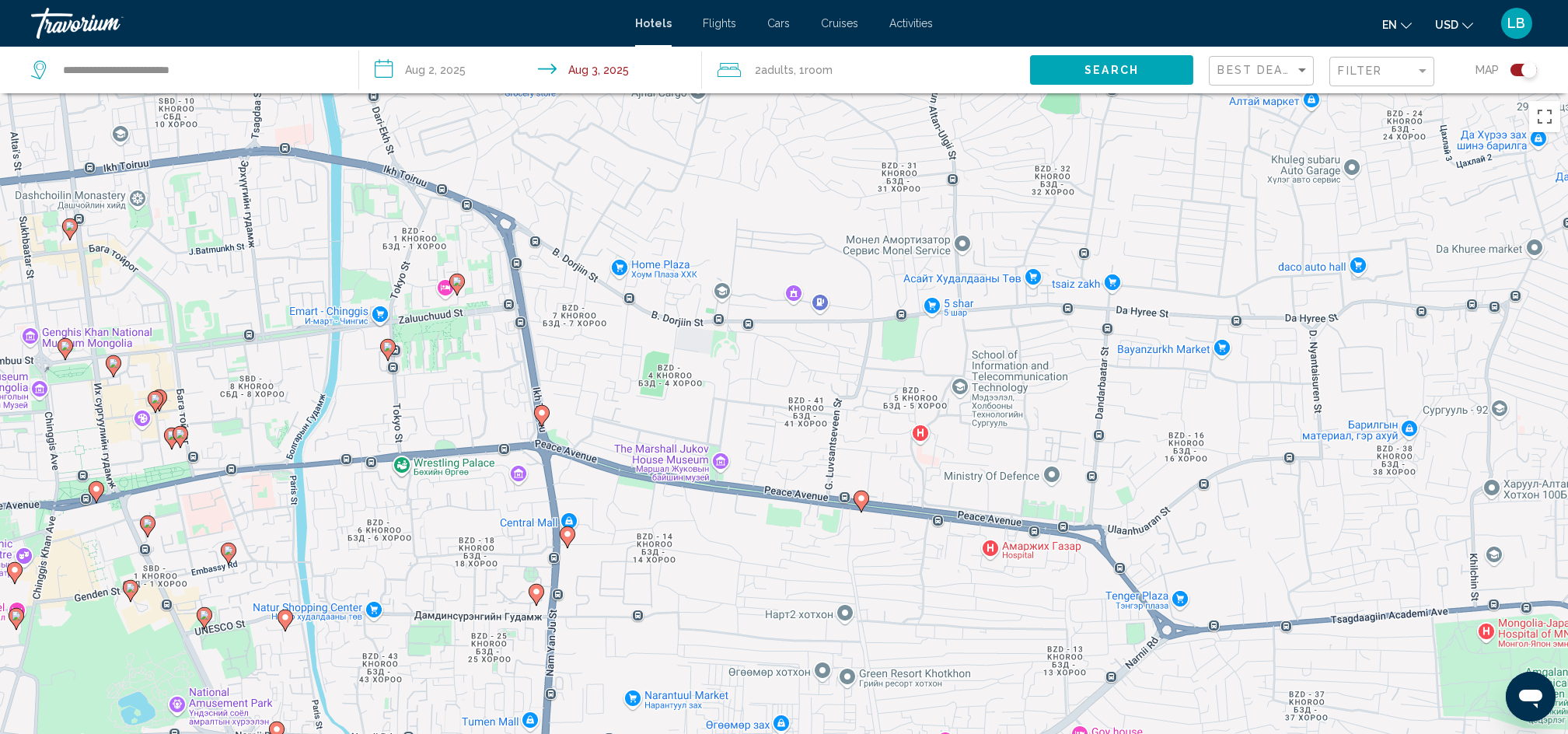 drag, startPoint x: 595, startPoint y: 580, endPoint x: 613, endPoint y: 423, distance: 158.02848 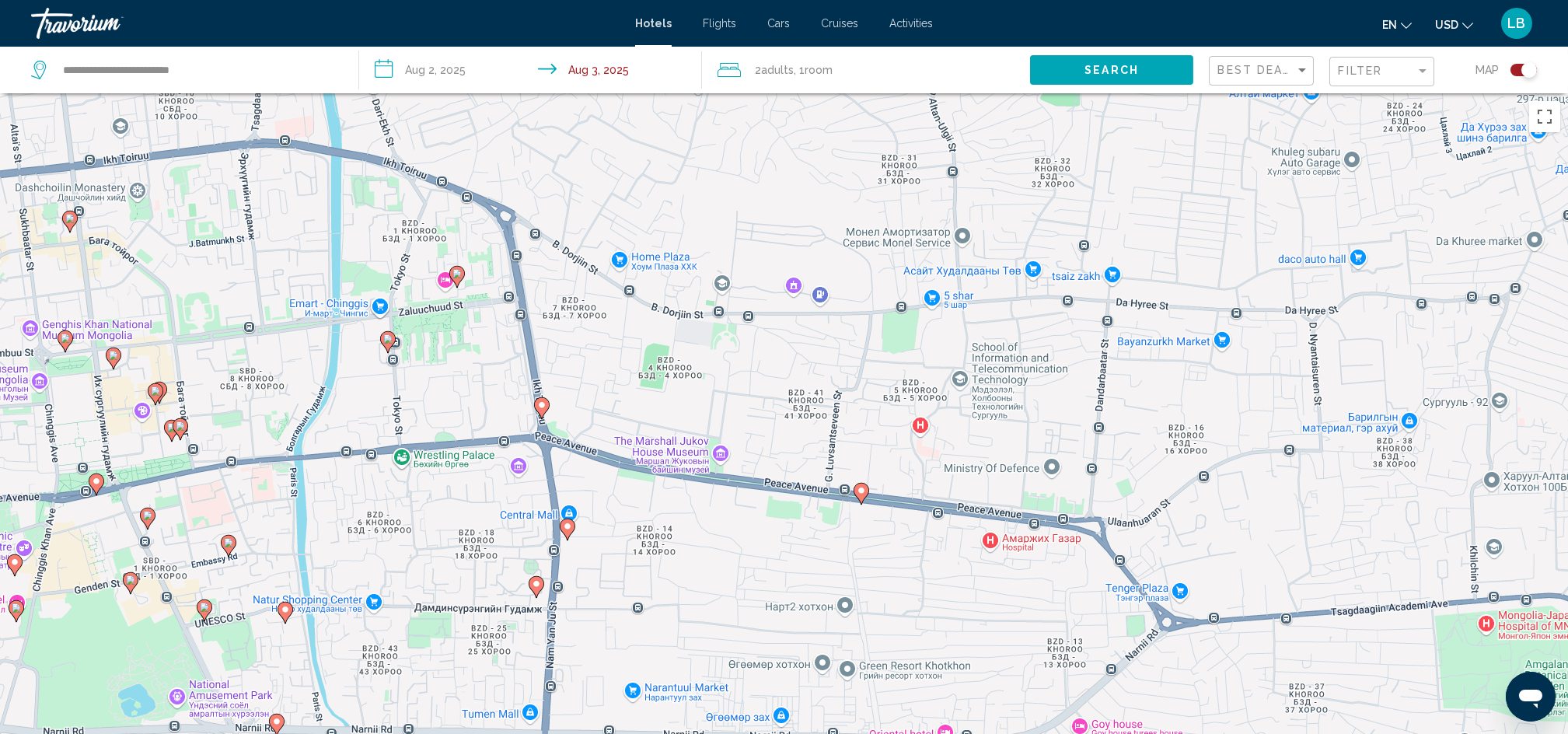 click 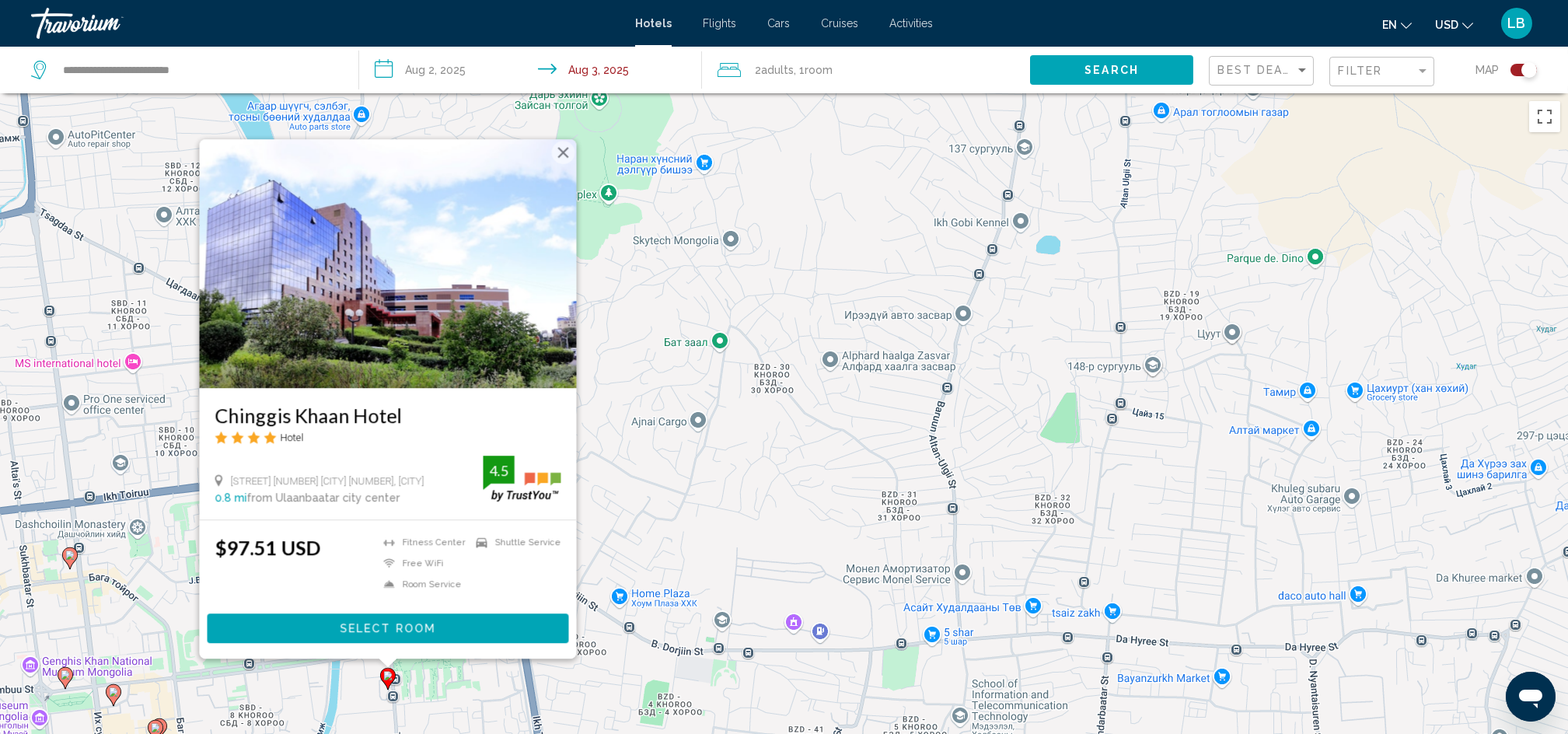 click on "To activate drag with keyboard, press Alt + Enter. Once in keyboard drag state, use the arrow keys to move the marker. To complete the drag, press the Enter key. To cancel, press Escape.  [HOTEL NAME]
Hotel
[STREET] [NUMBER] [CITY] [NUMBER], [CITY] [DISTANCE]  from [CITY] city center from hotel [RATING] $[PRICE]
Fitness Center
Free WiFi
Room Service
Shuttle Service  [RATING] Select Room" at bounding box center (784, 460) 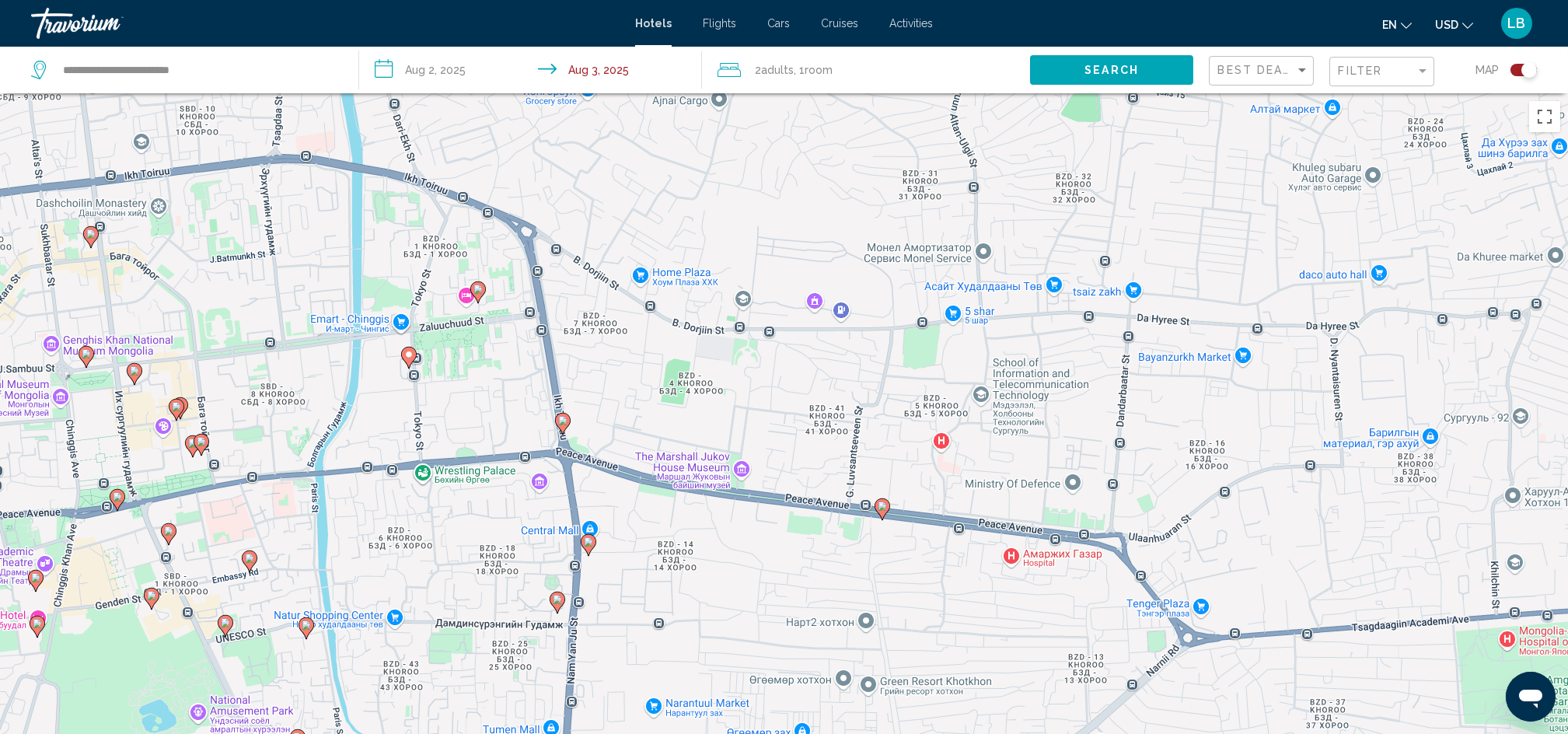 drag, startPoint x: 610, startPoint y: 369, endPoint x: 695, endPoint y: 38, distance: 341.73967 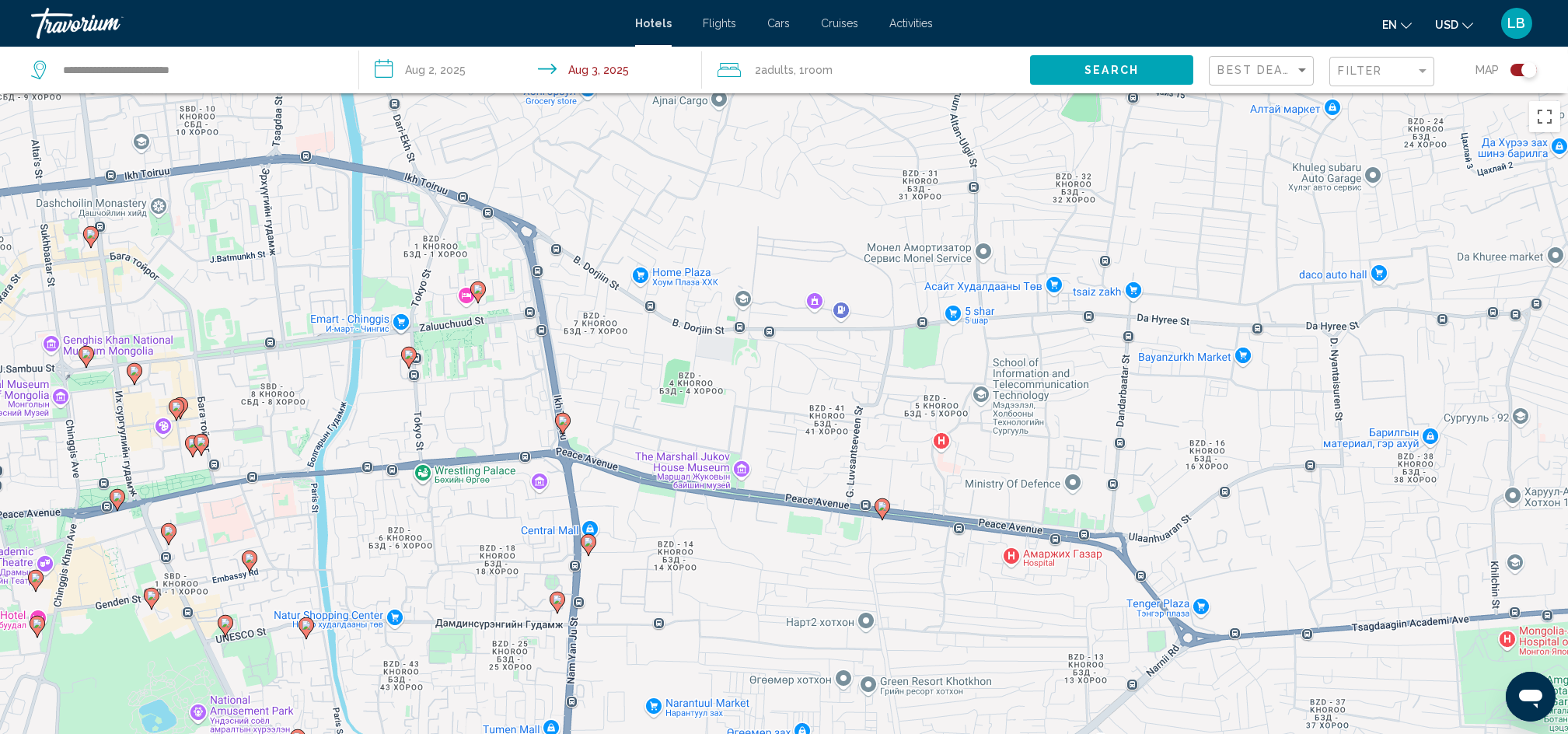 click on "**********" at bounding box center [784, 367] 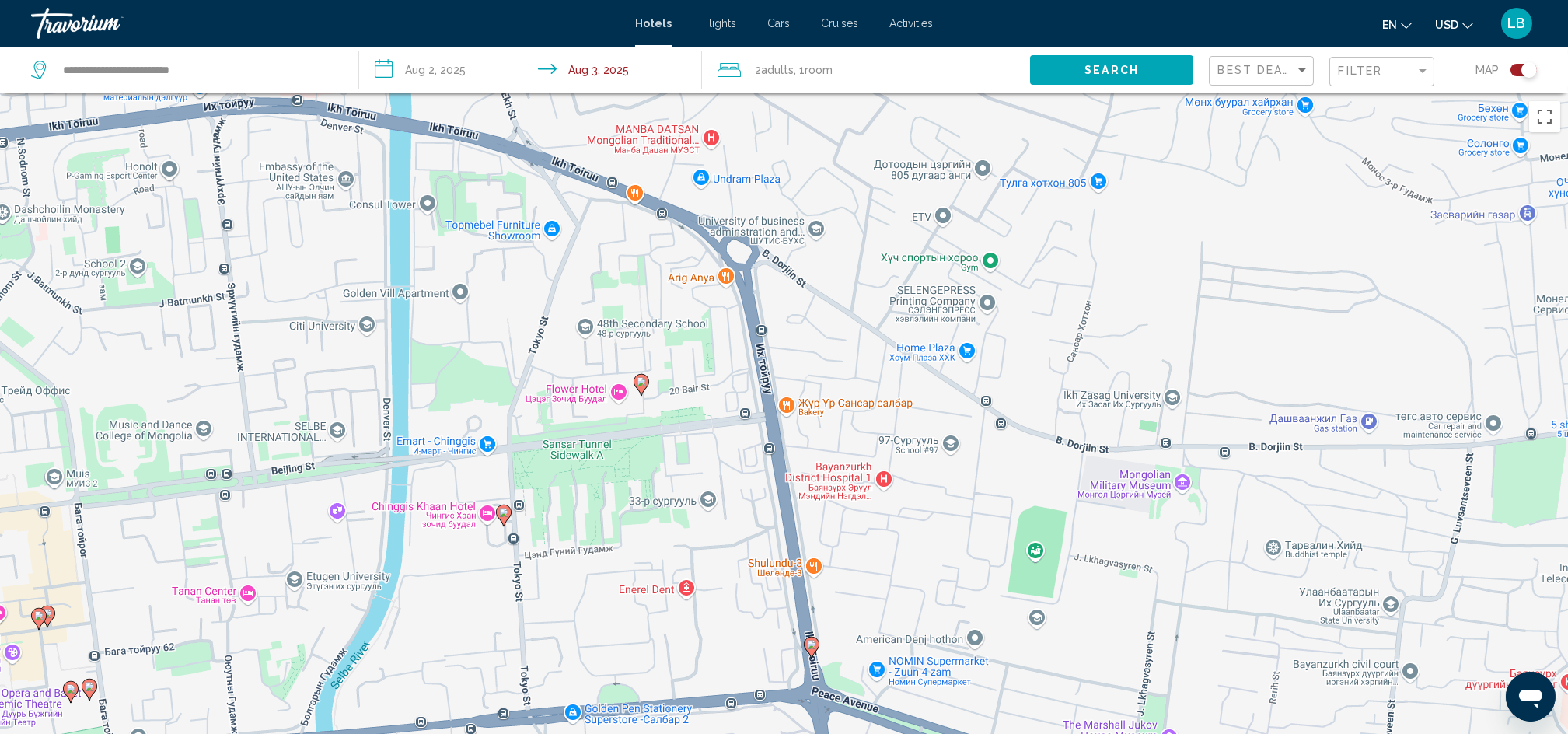 drag, startPoint x: 761, startPoint y: 241, endPoint x: 938, endPoint y: 414, distance: 247.50354 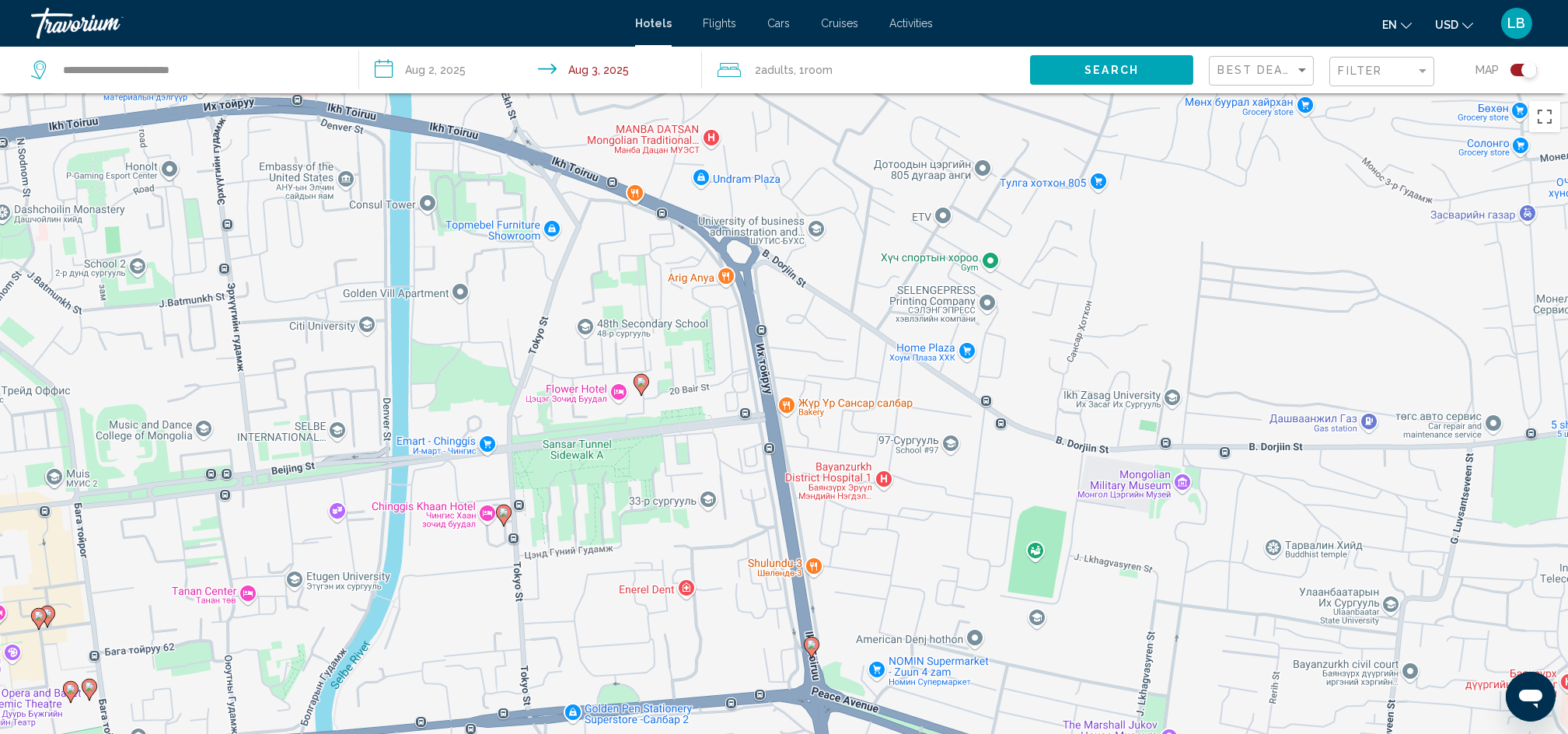 click 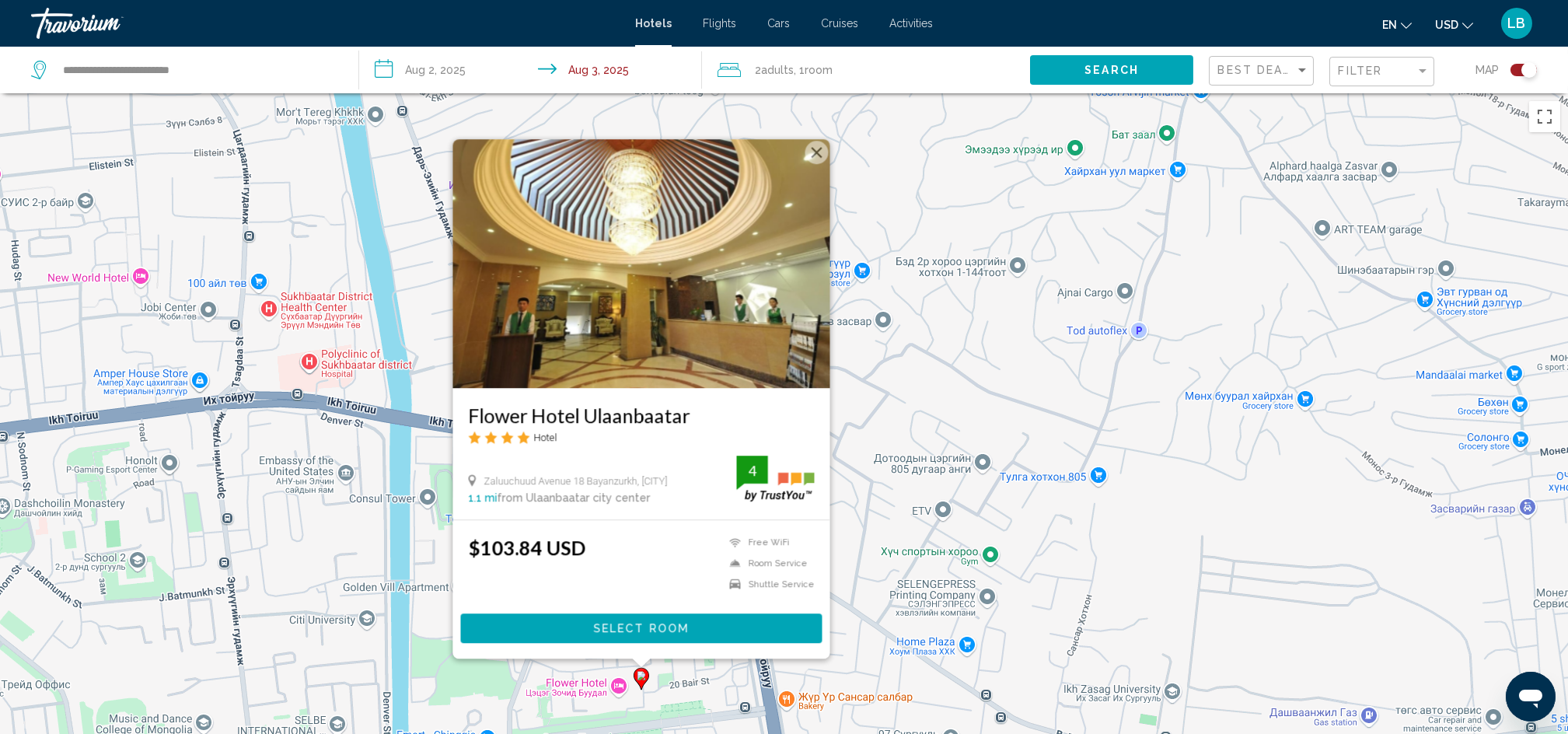 click at bounding box center [816, 152] 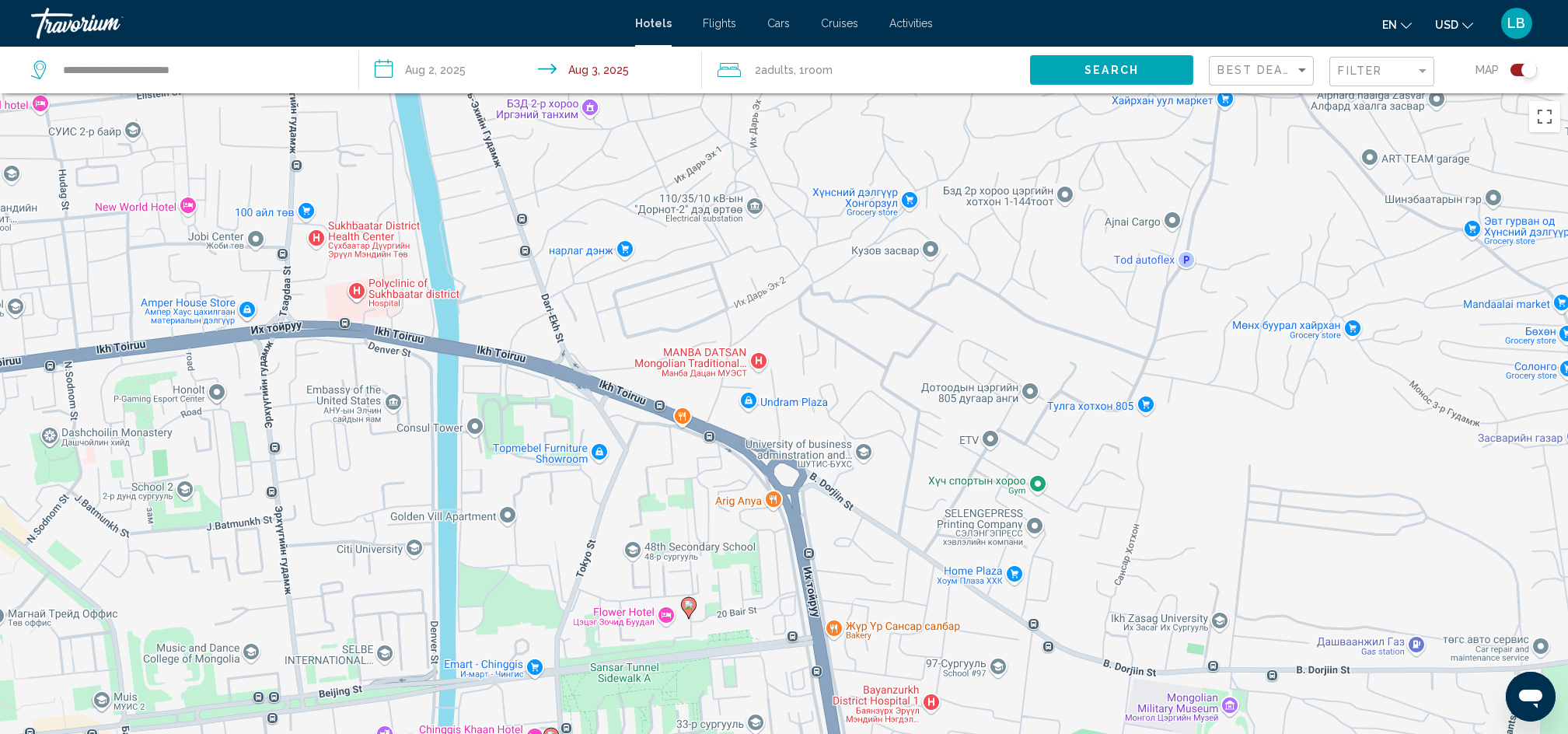 drag, startPoint x: 579, startPoint y: 539, endPoint x: 628, endPoint y: 467, distance: 87.09191 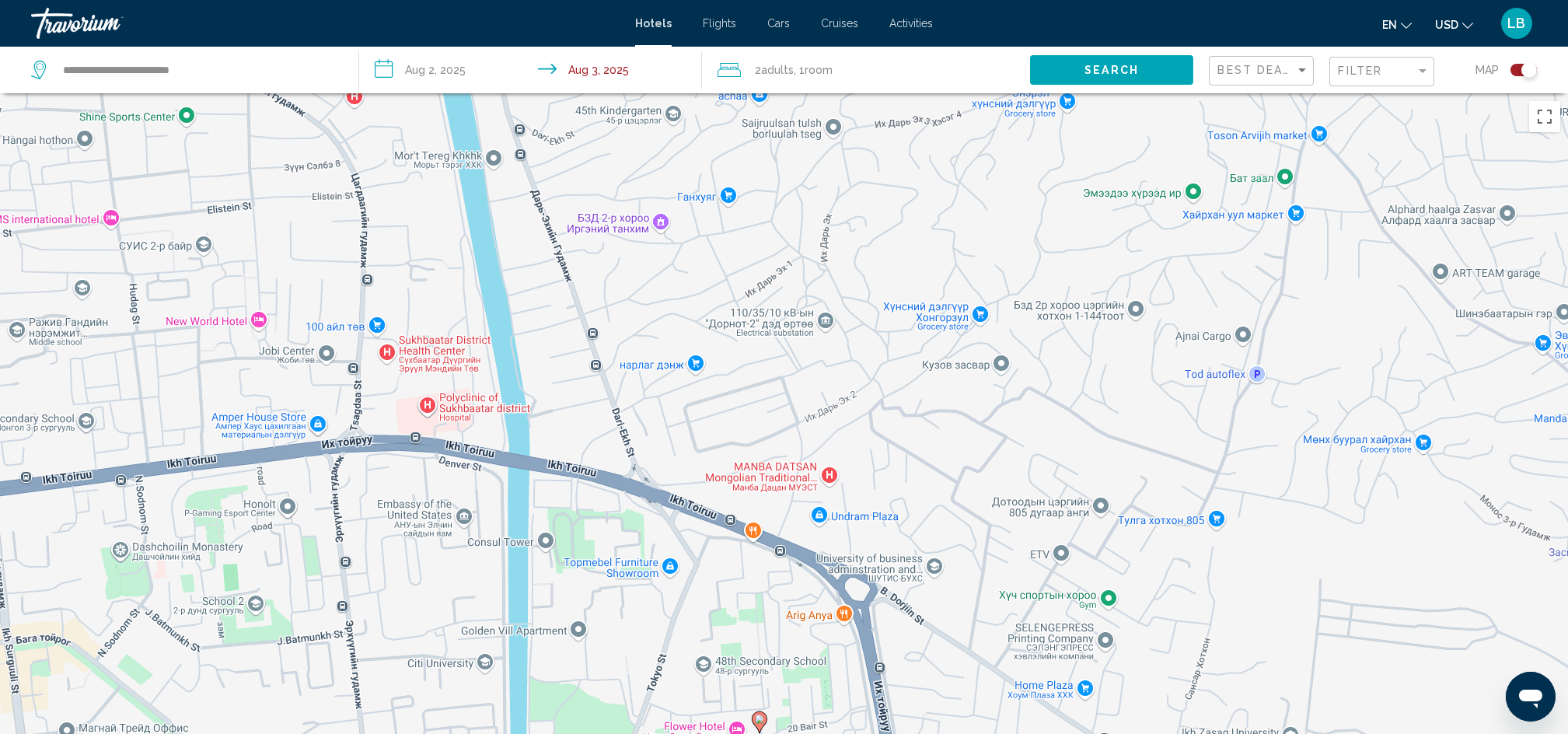 drag, startPoint x: 611, startPoint y: 448, endPoint x: 681, endPoint y: 564, distance: 135.48432 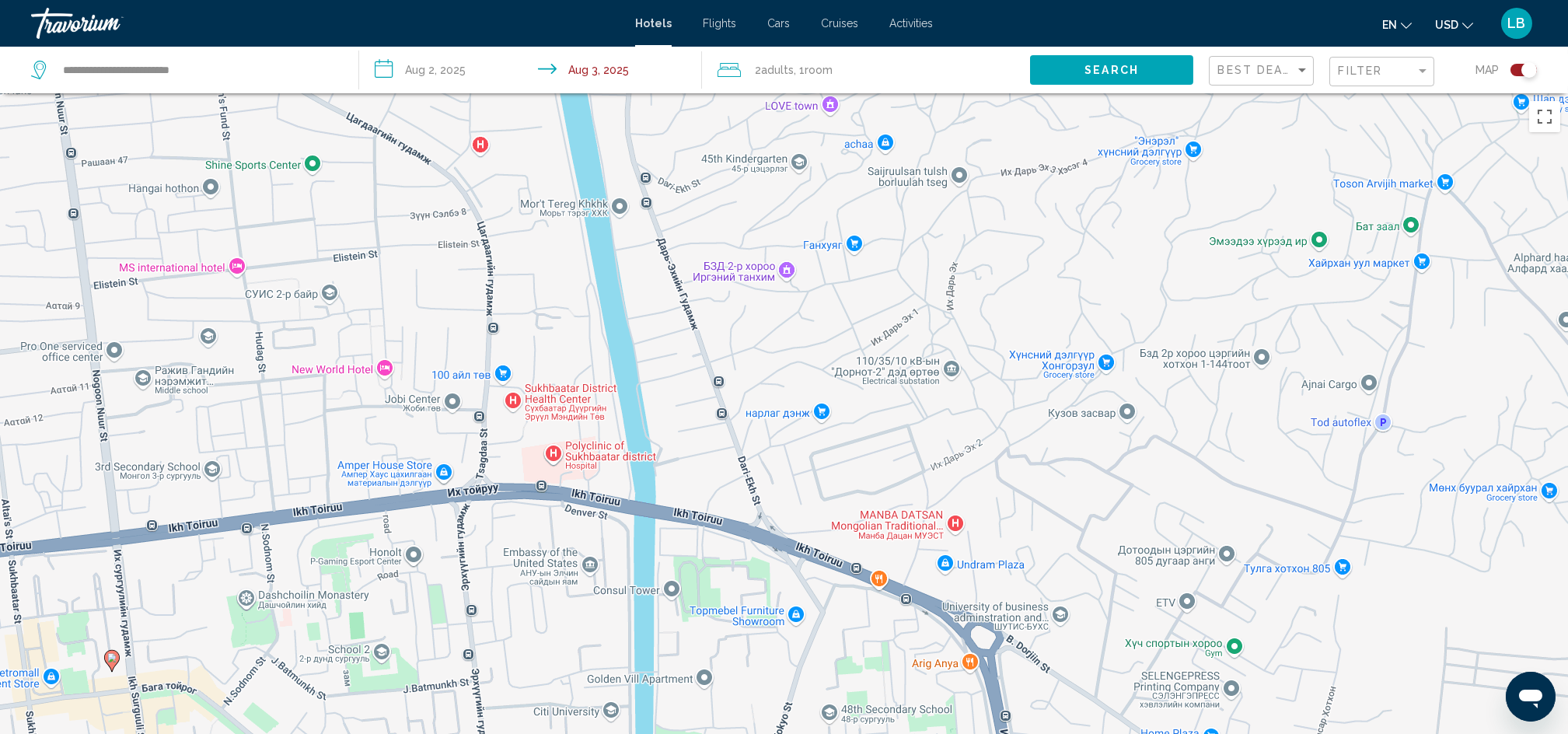 drag, startPoint x: 785, startPoint y: 357, endPoint x: 892, endPoint y: 394, distance: 113.21661 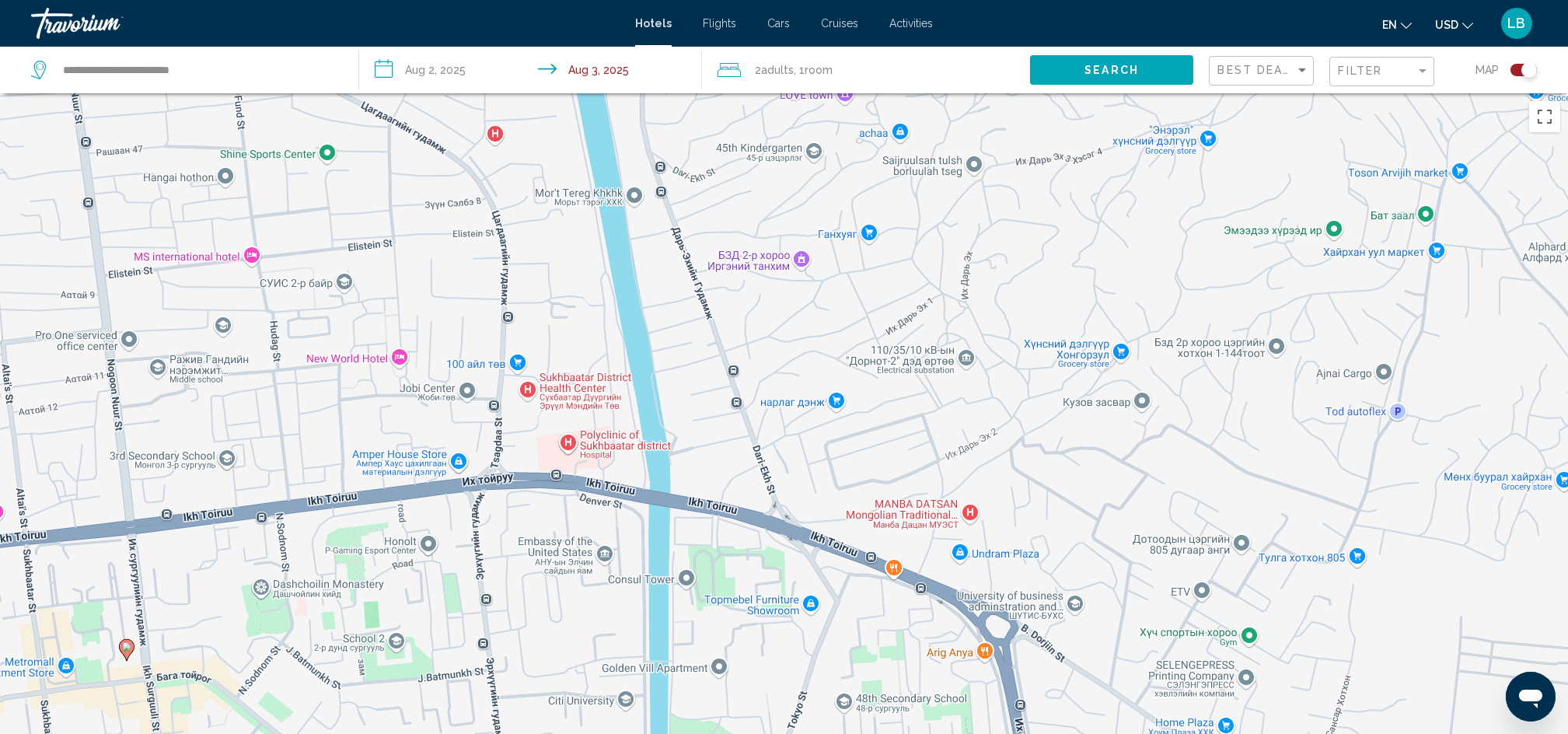 drag, startPoint x: 880, startPoint y: 482, endPoint x: 896, endPoint y: 468, distance: 21.260292 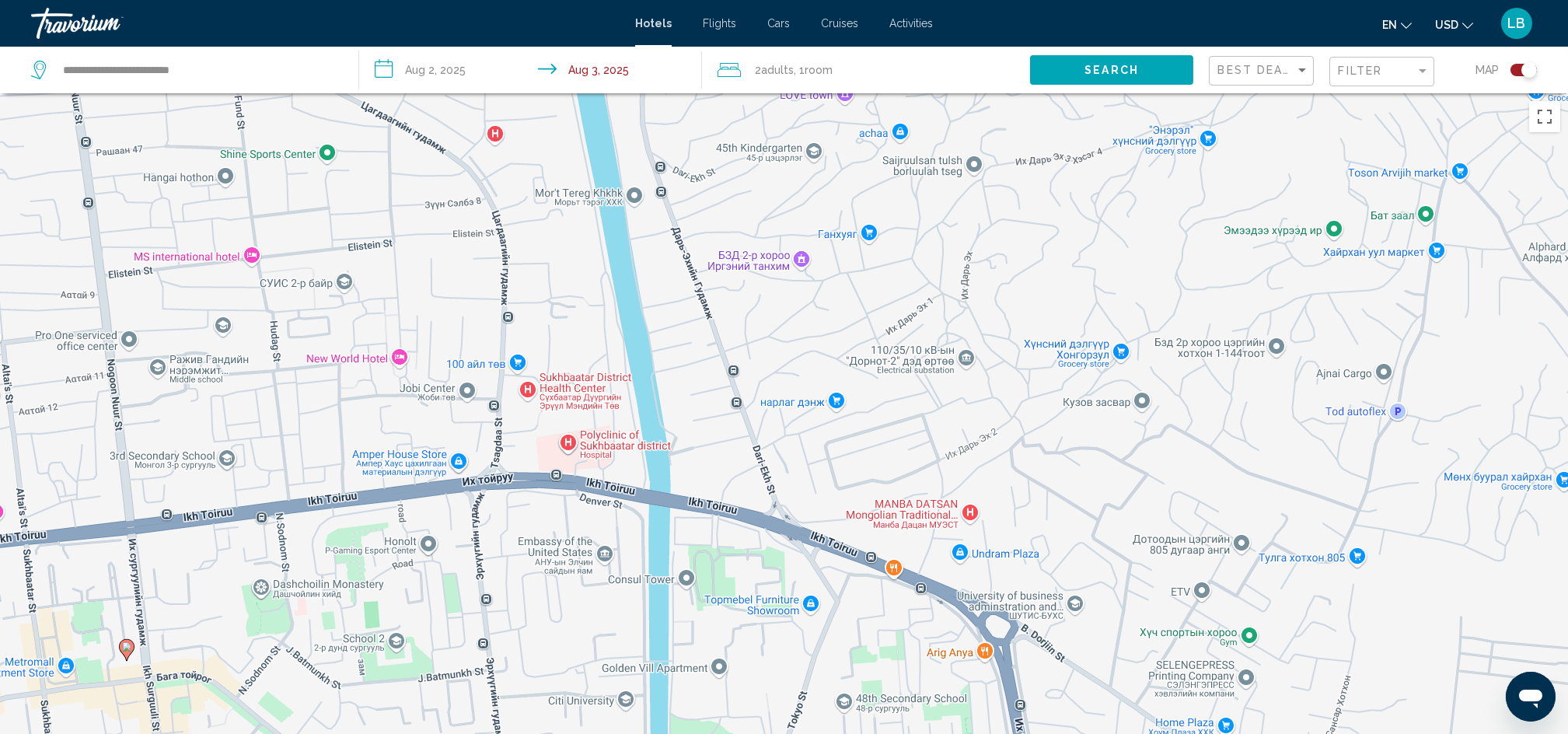 click on "To activate drag with keyboard, press Alt + Enter. Once in keyboard drag state, use the arrow keys to move the marker. To complete the drag, press the Enter key. To cancel, press Escape." at bounding box center (784, 460) 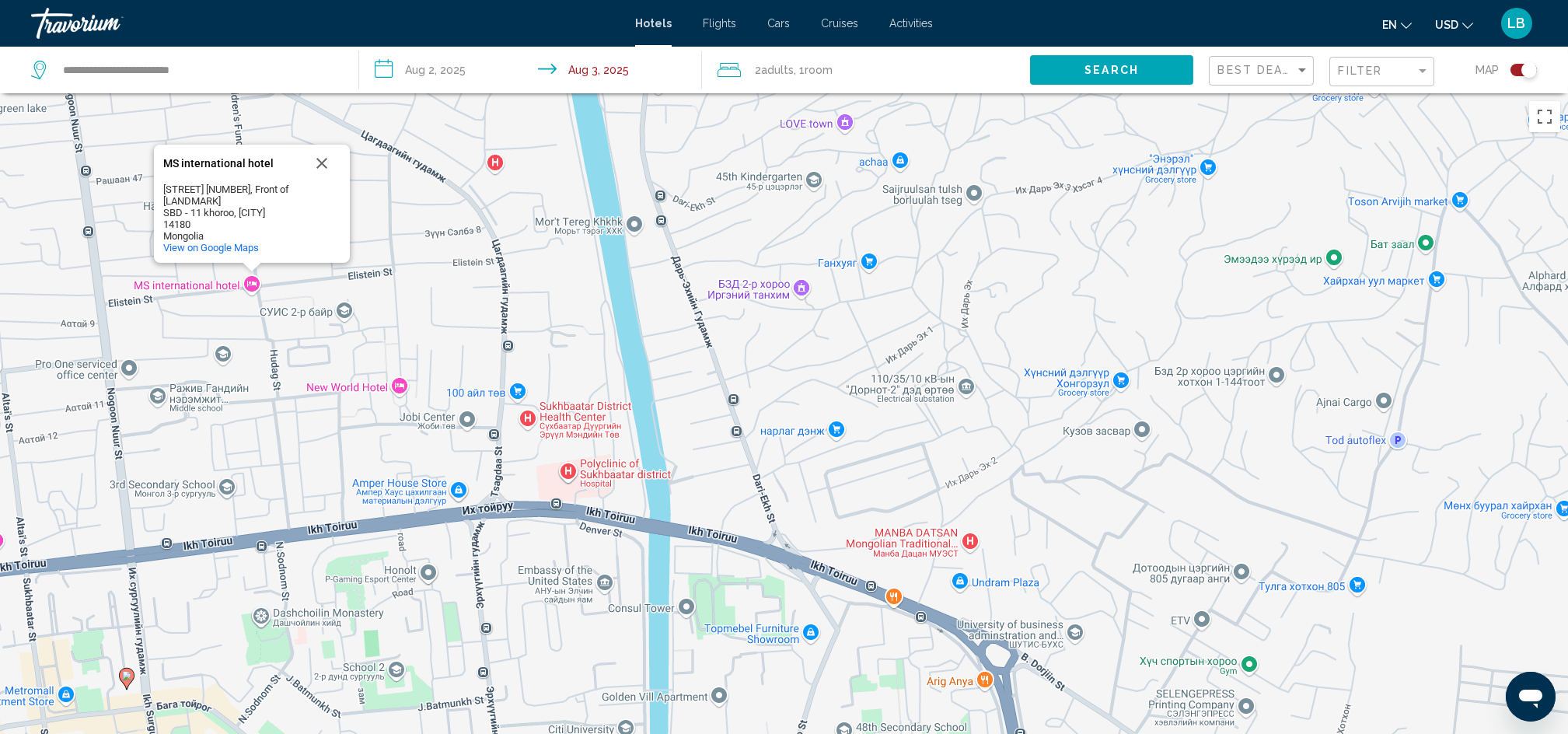 click on "To activate drag with keyboard, press Alt + Enter. Once in keyboard drag state, use the arrow keys to move the marker. To complete the drag, press the Enter key. To cancel, press Escape.     [HOTEL NAME]                     [HOTEL NAME]                 [STREET] [NUMBER], Front of [LANDMARK] [DISTRICT] - [NUMBER] khoroo, [CITY] [POSTAL CODE] [COUNTRY]              View on Google Maps" at bounding box center [784, 460] 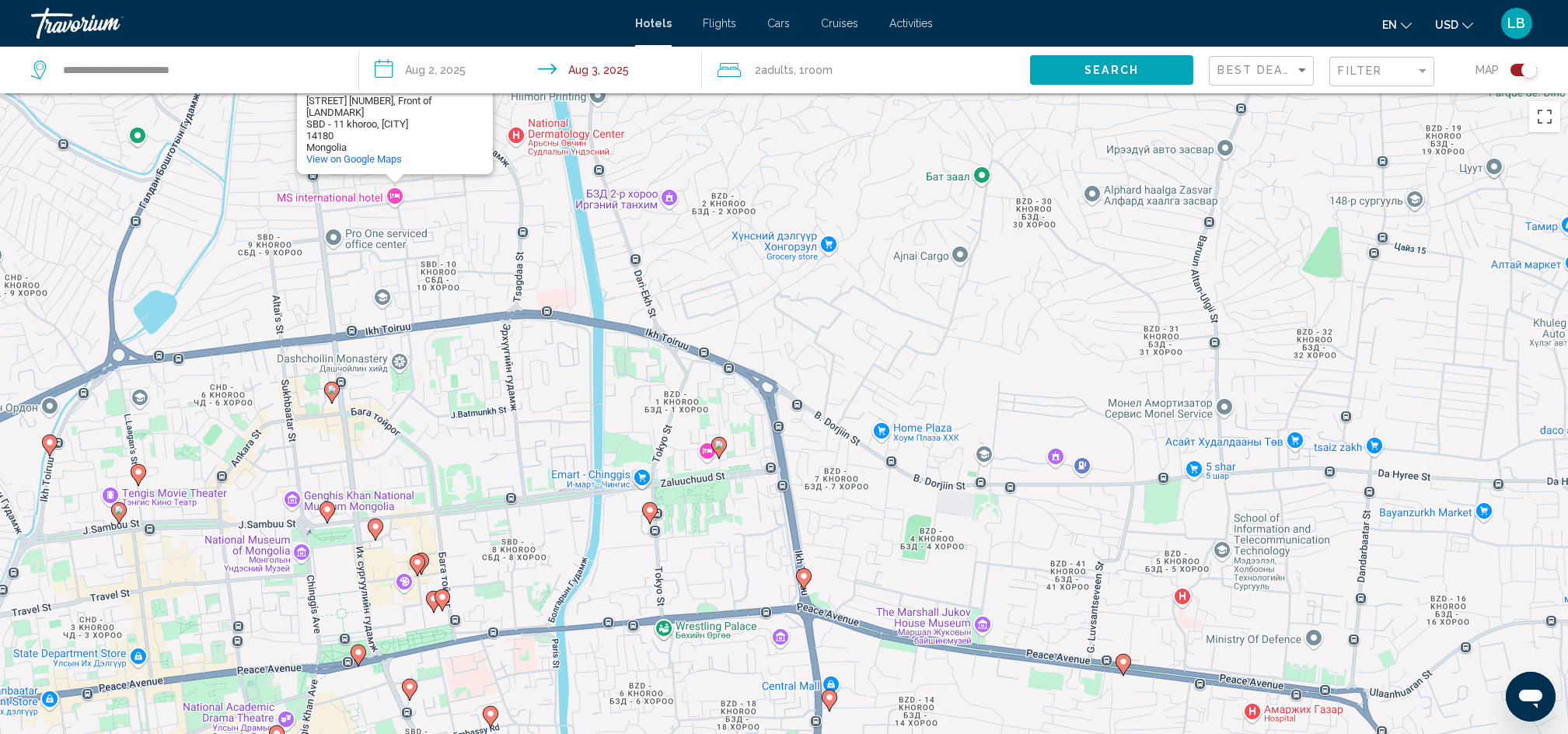 drag, startPoint x: 700, startPoint y: 545, endPoint x: 668, endPoint y: 334, distance: 213.41275 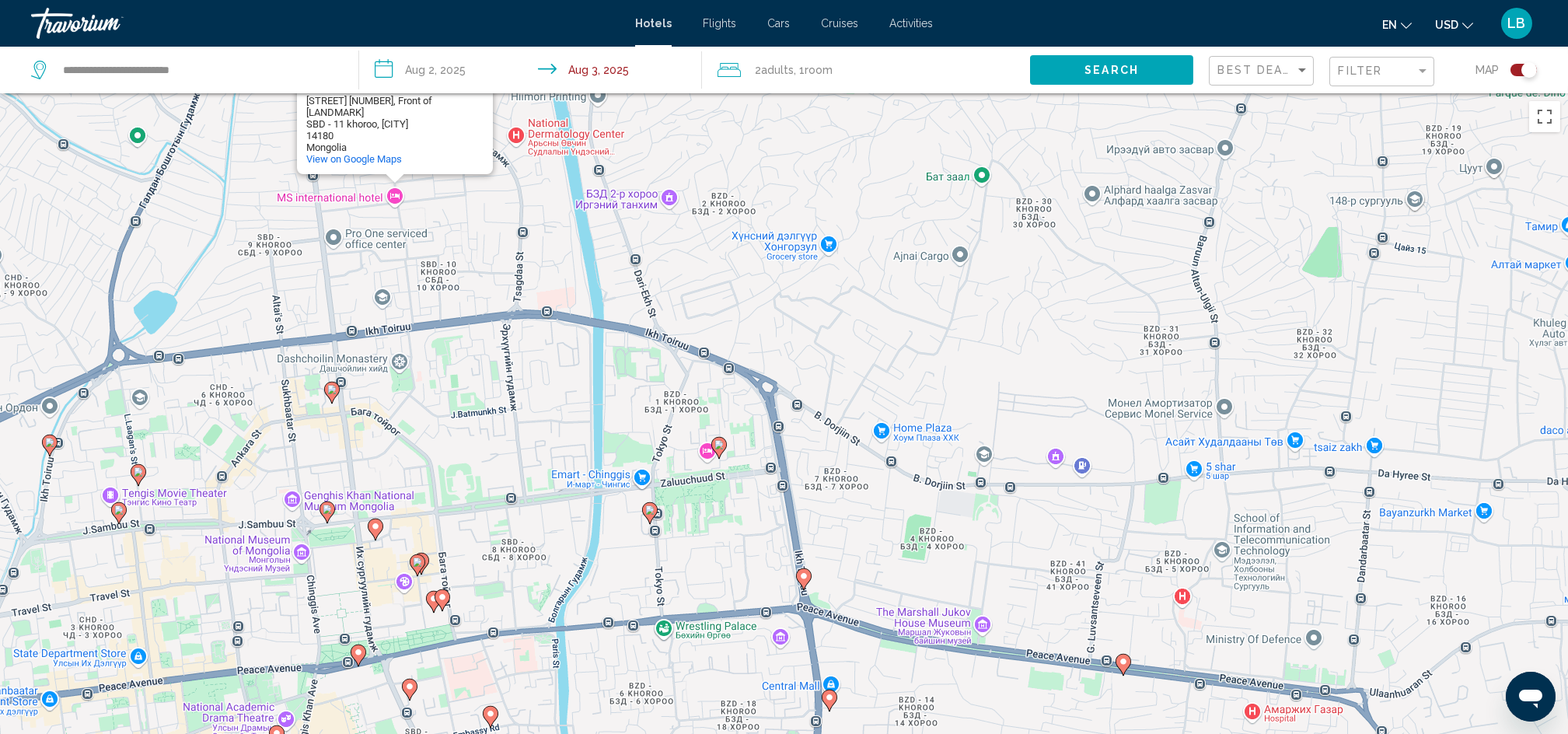 click on "To activate drag with keyboard, press Alt + Enter. Once in keyboard drag state, use the arrow keys to move the marker. To complete the drag, press the Enter key. To cancel, press Escape.     [HOTEL NAME]                     [HOTEL NAME]                 [STREET] [NUMBER], Front of [LANDMARK] [DISTRICT] - [NUMBER] khoroo, [CITY] [POSTAL CODE] [COUNTRY]              View on Google Maps" at bounding box center (784, 460) 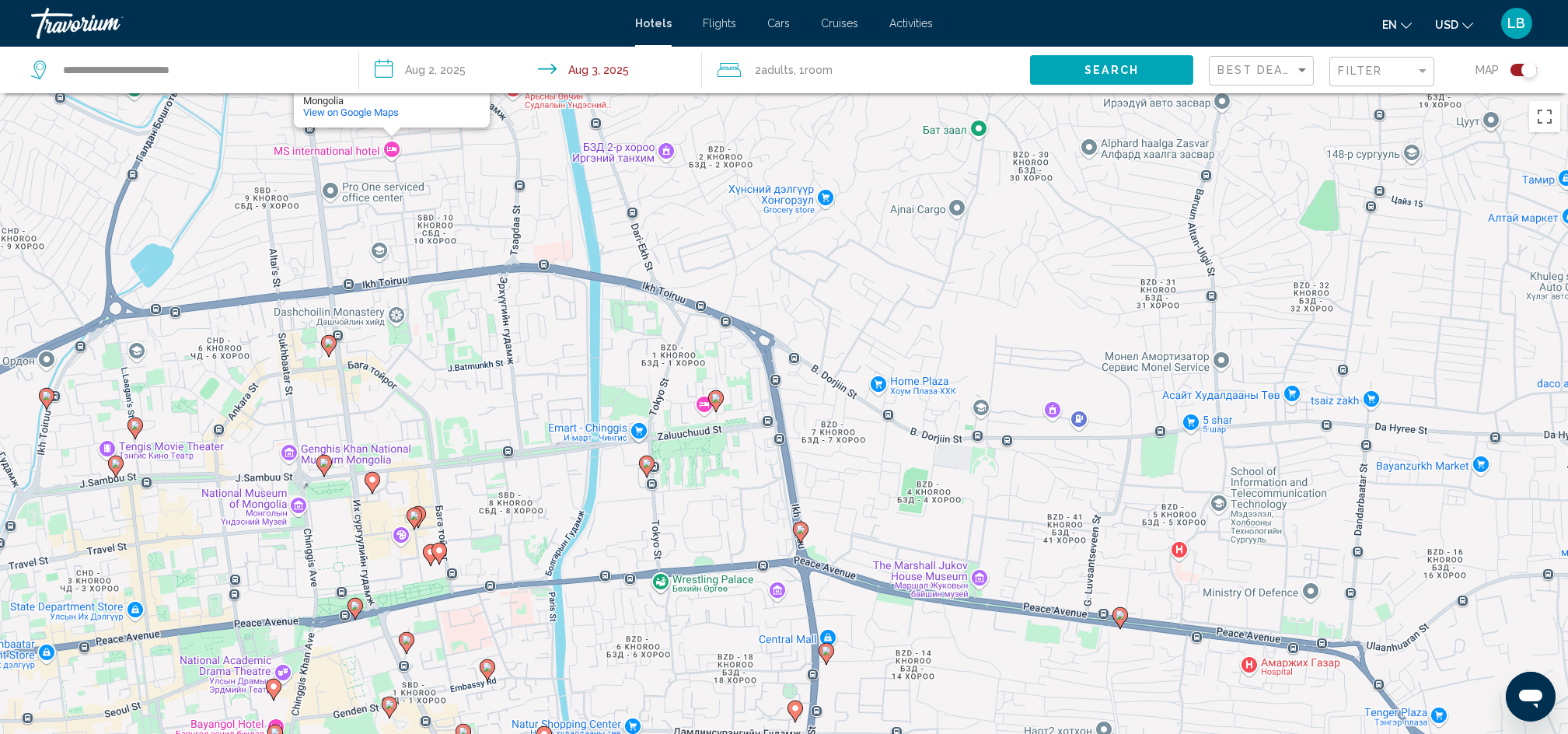 click 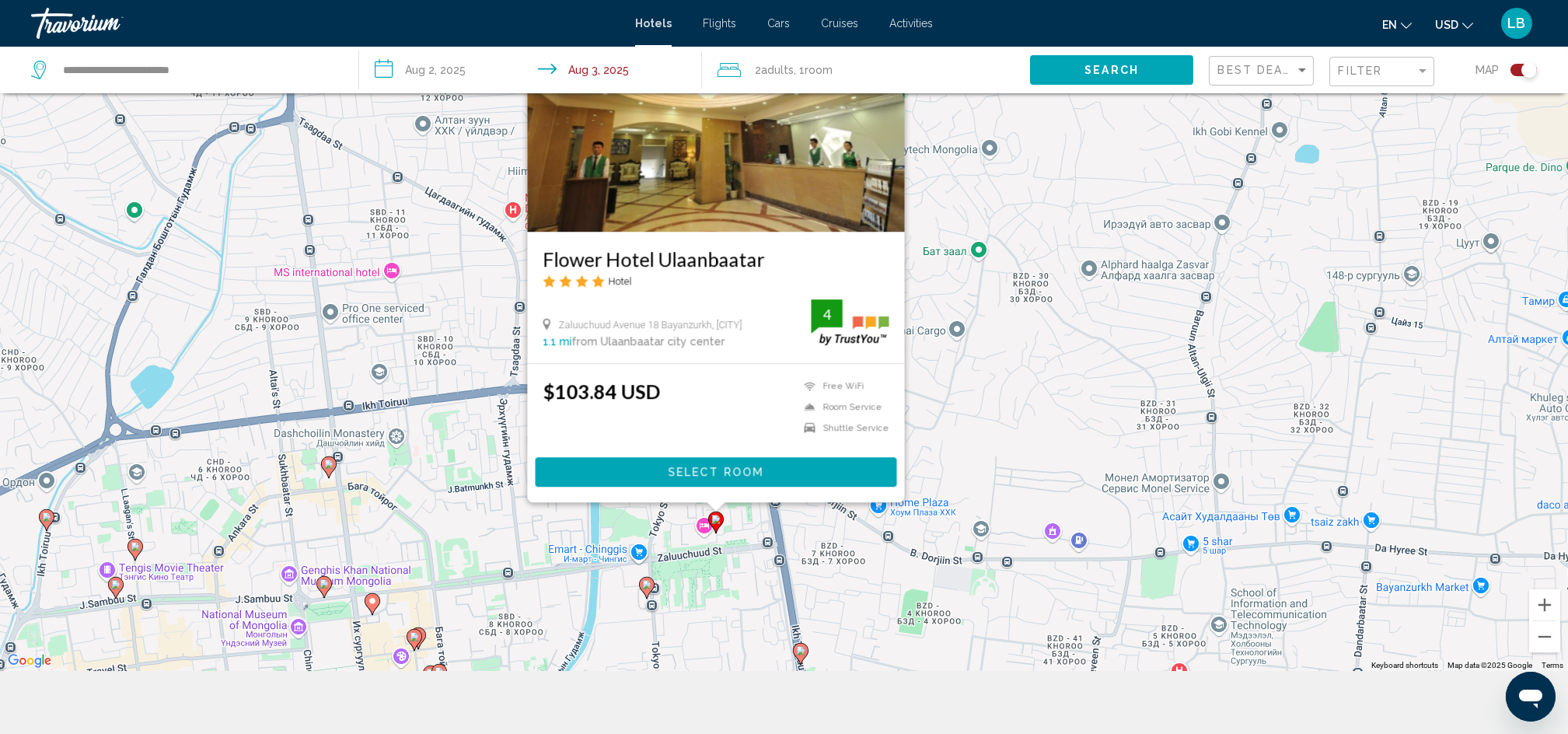 scroll, scrollTop: 187, scrollLeft: 0, axis: vertical 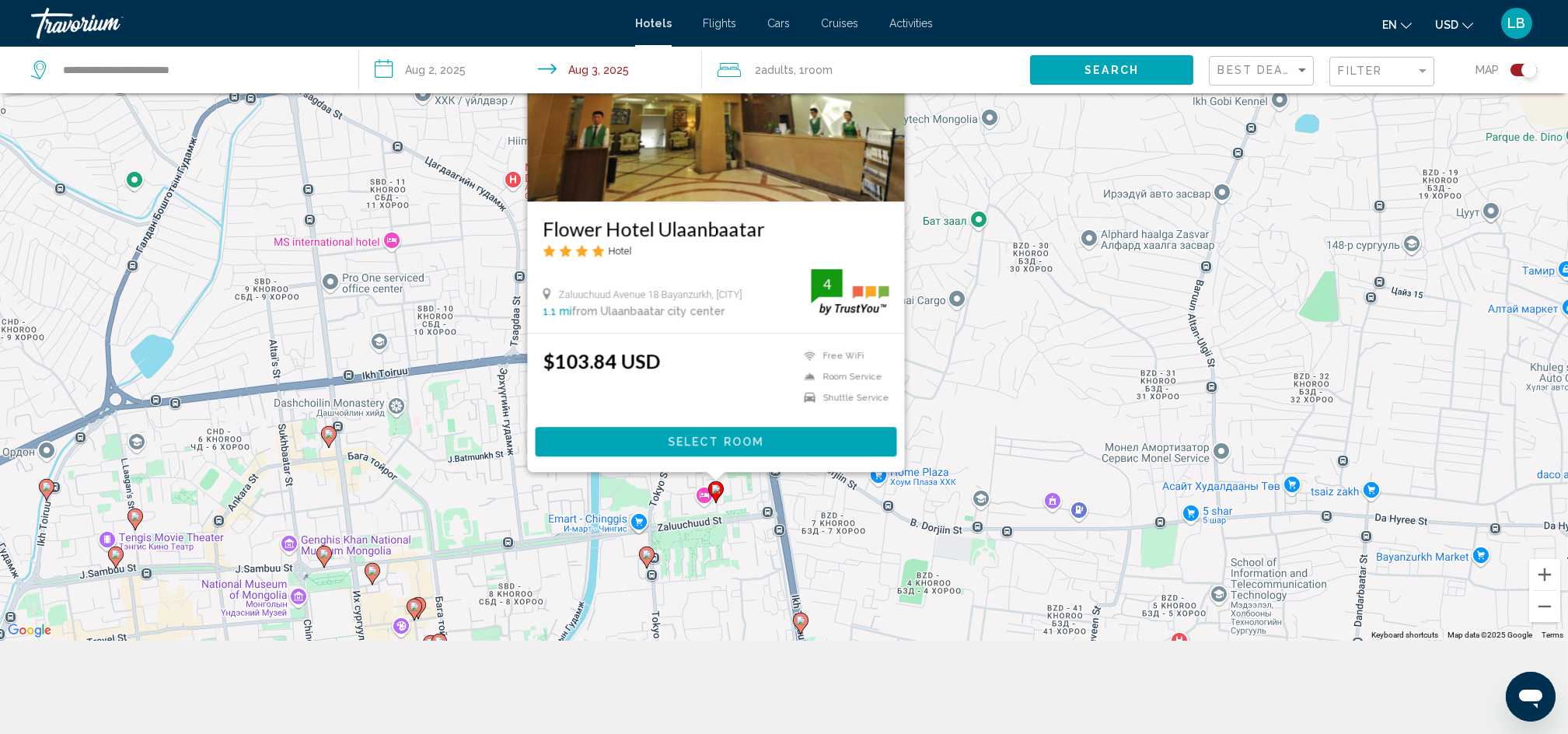 click 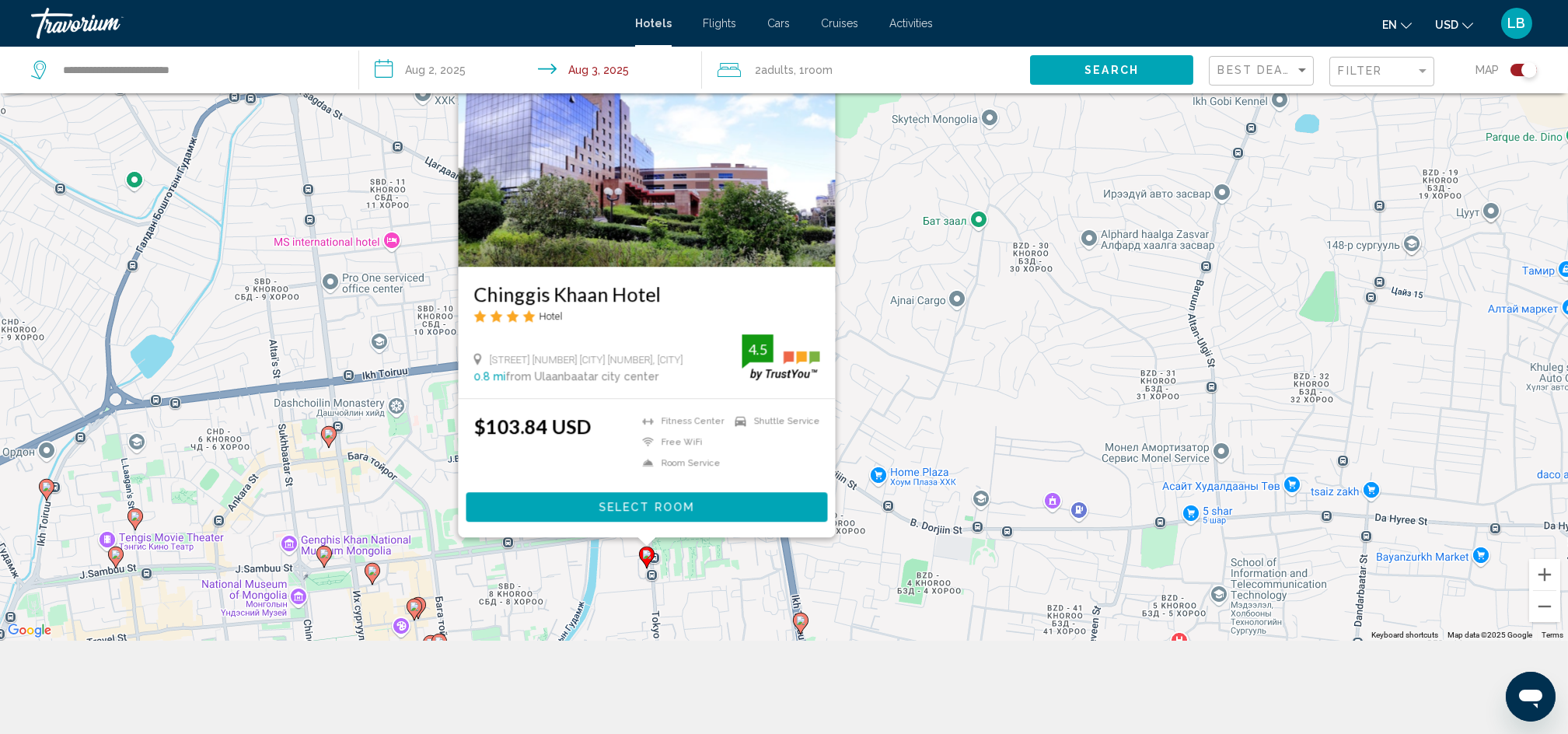click on "To activate drag with keyboard, press Alt + Enter. Once in keyboard drag state, use the arrow keys to move the marker. To complete the drag, press the Enter key. To cancel, press Escape.  Chinggis Khaan Hotel
Hotel
Tokyo Street 10 [CITY] 49, [CITY] 0.8 mi  from [CITY] city center from hotel 4.5 $103.84 USD
Fitness Center
Free WiFi
Room Service
Shuttle Service  4.5 Select Room" at bounding box center (784, 274) 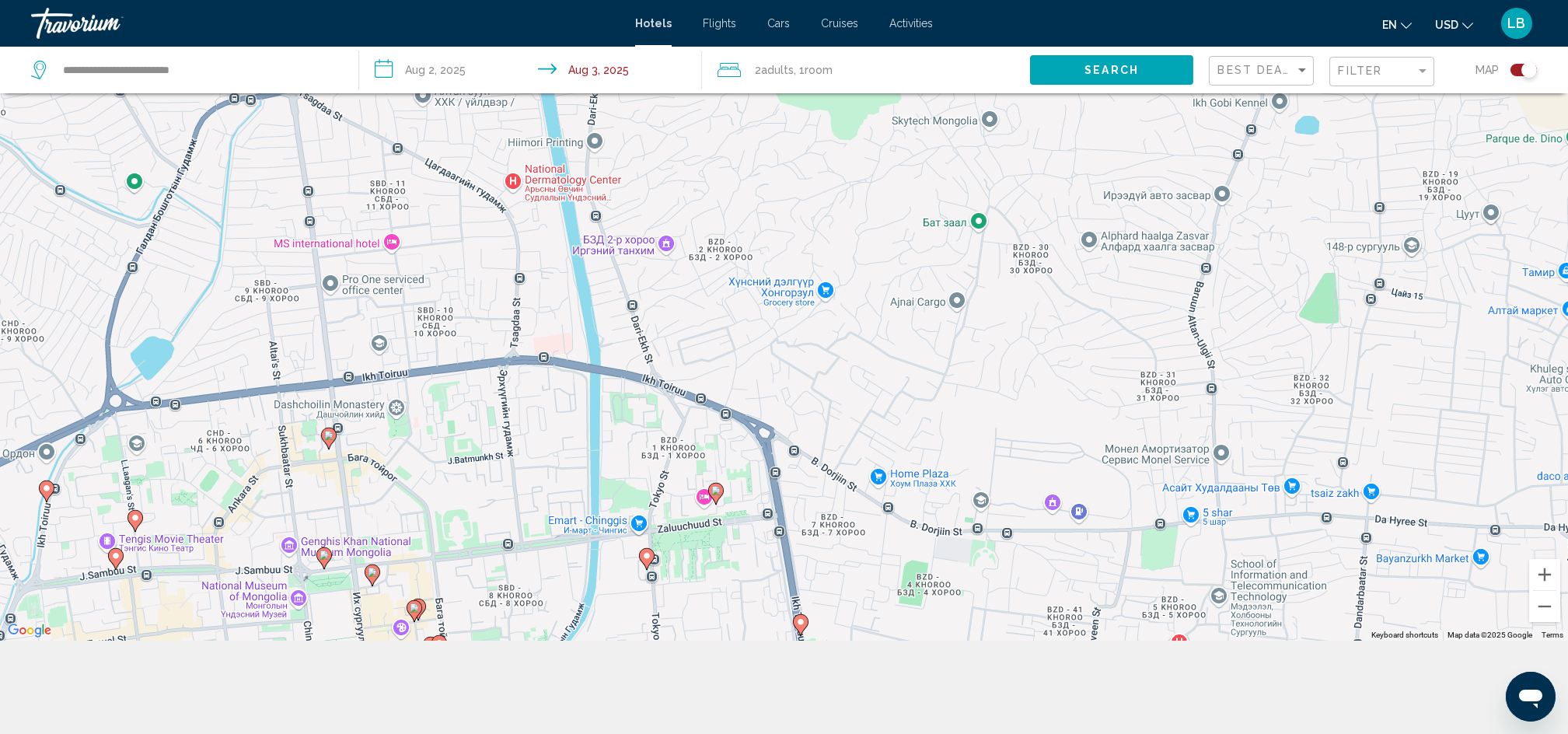 click 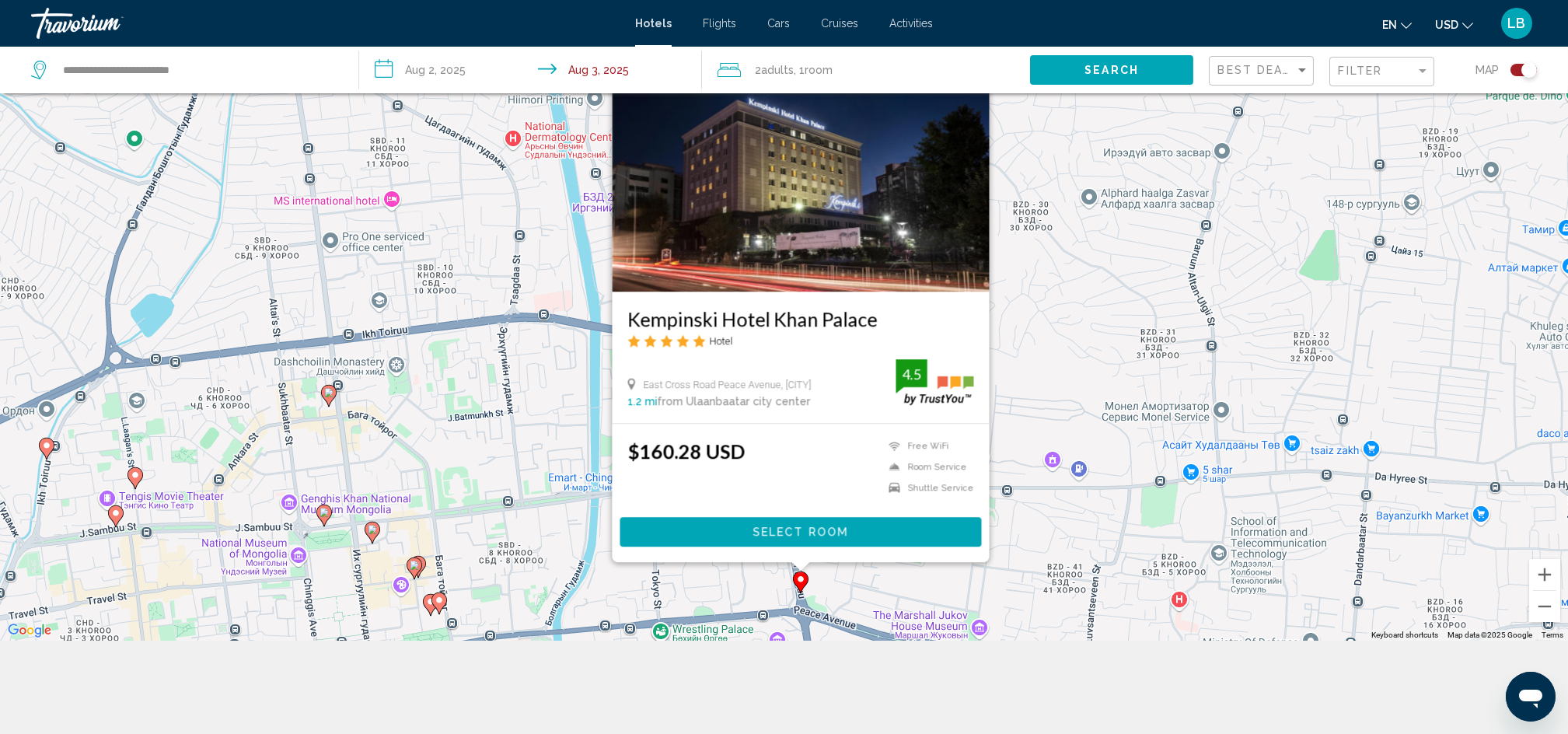 click on "To activate drag with keyboard, press Alt + Enter. Once in keyboard drag state, use the arrow keys to move the marker. To complete the drag, press the Enter key. To cancel, press Escape.  [HOTEL NAME]
Hotel
[STREET] [STREET] [STREET], [CITY] [DISTANCE]  from [CITY] city center from hotel [RATING] $[PRICE]
Free WiFi
Room Service
Shuttle Service  [RATING] Select Room" at bounding box center (784, 274) 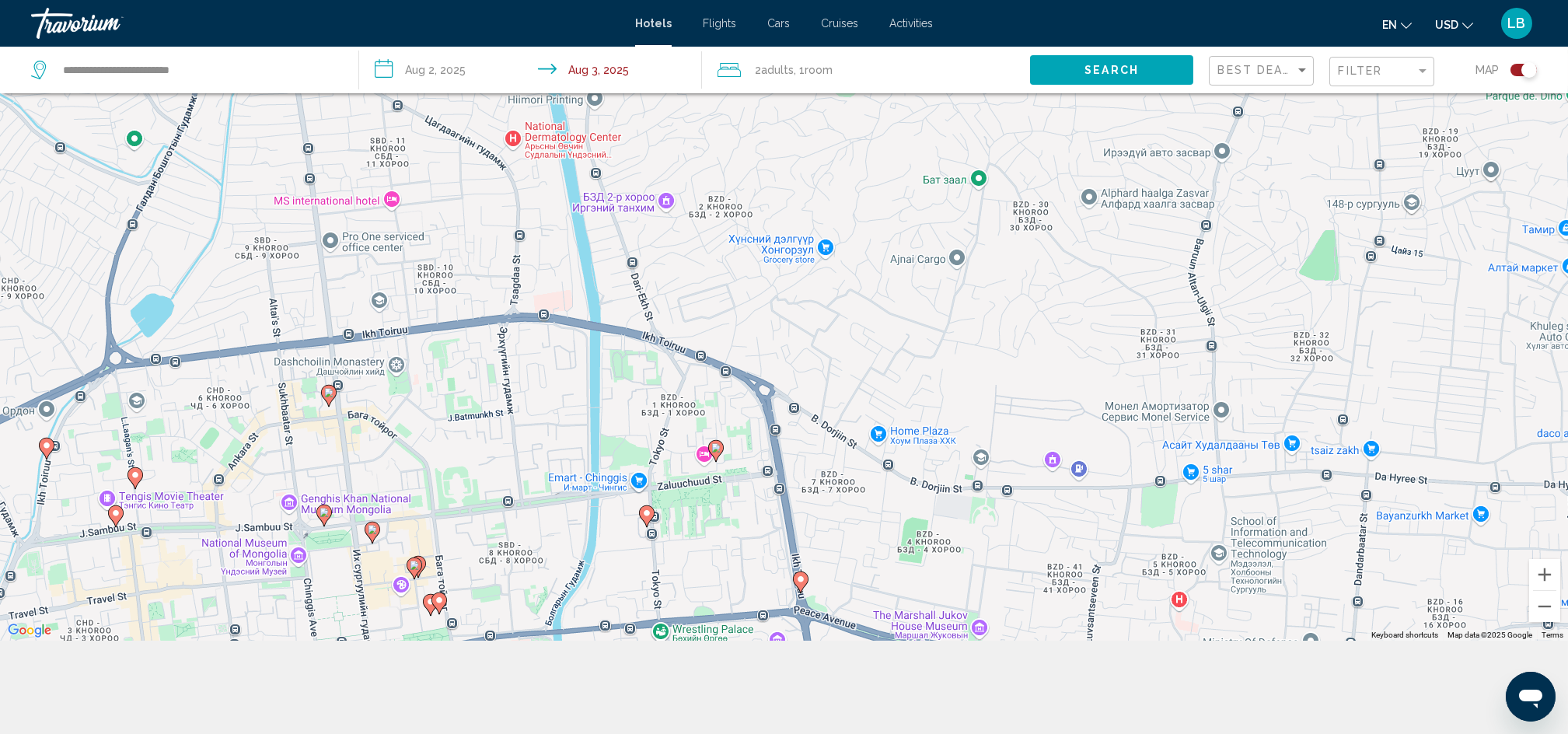 click 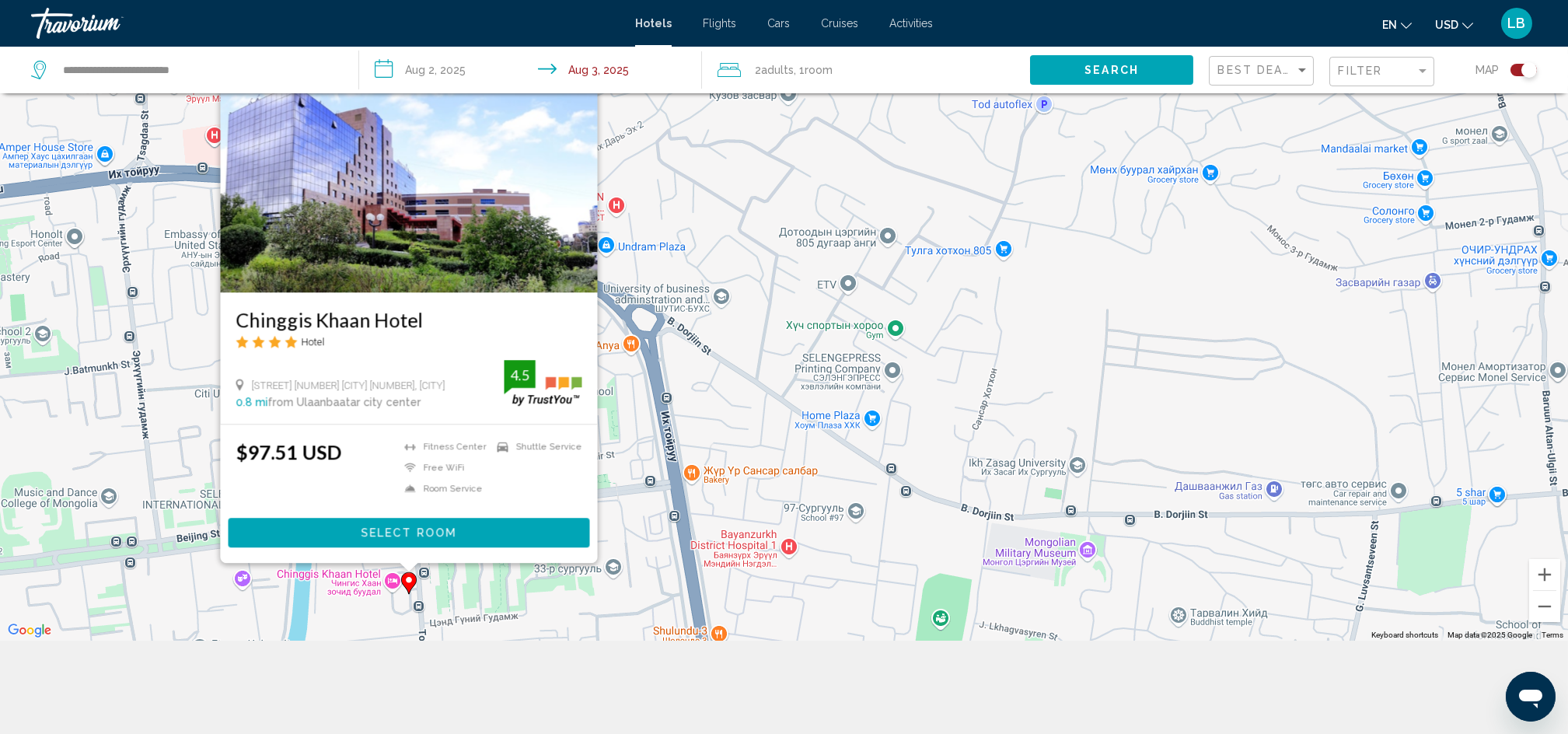 click on "To activate drag with keyboard, press Alt + Enter. Once in keyboard drag state, use the arrow keys to move the marker. To complete the drag, press the Enter key. To cancel, press Escape.  [HOTEL NAME]
Hotel
[STREET] [NUMBER] [CITY] [NUMBER], [CITY] [DISTANCE]  from [CITY] city center from hotel [RATING] $[PRICE]
Fitness Center
Free WiFi
Room Service
Shuttle Service  [RATING] Select Room" at bounding box center (784, 274) 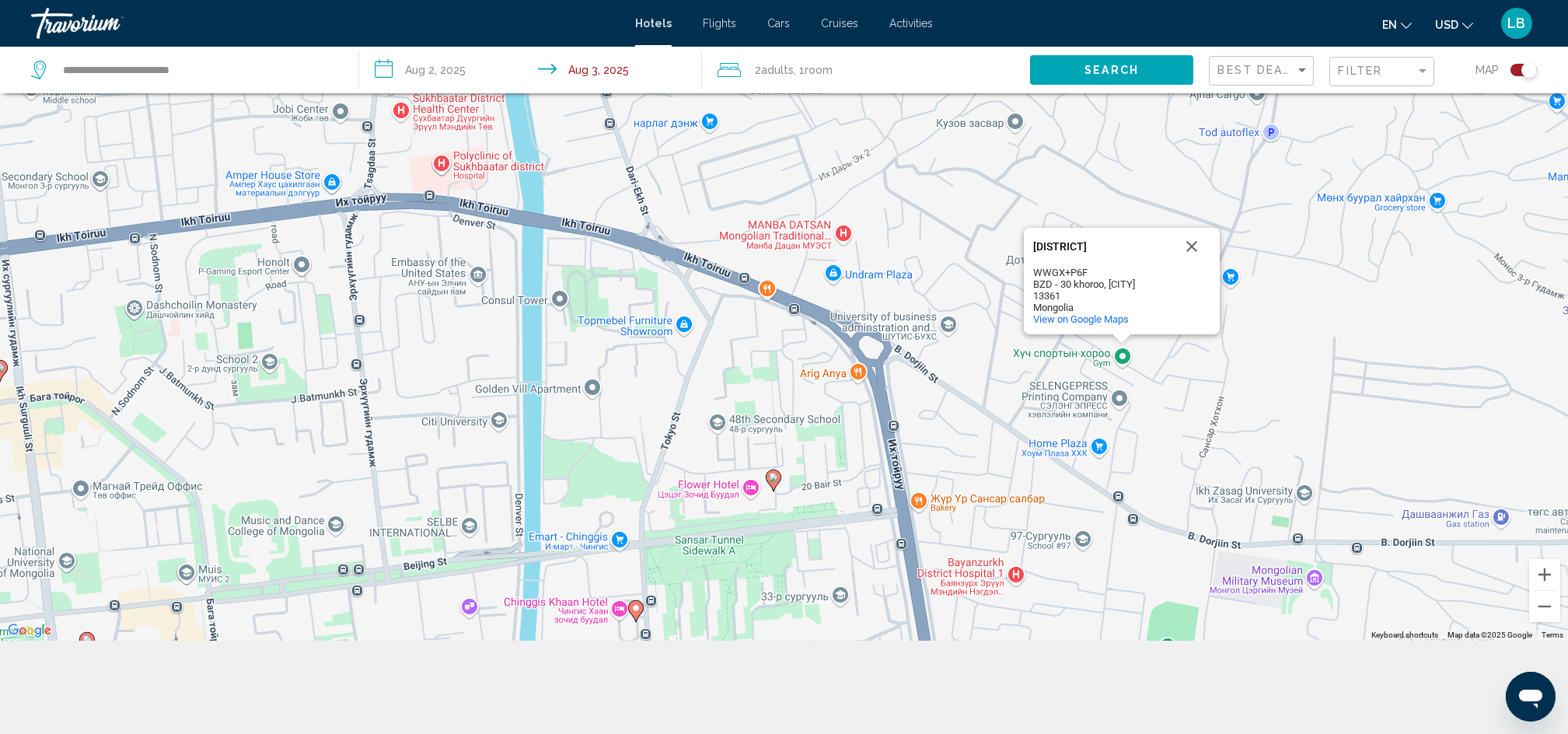 drag, startPoint x: 471, startPoint y: 292, endPoint x: 698, endPoint y: 320, distance: 228.72035 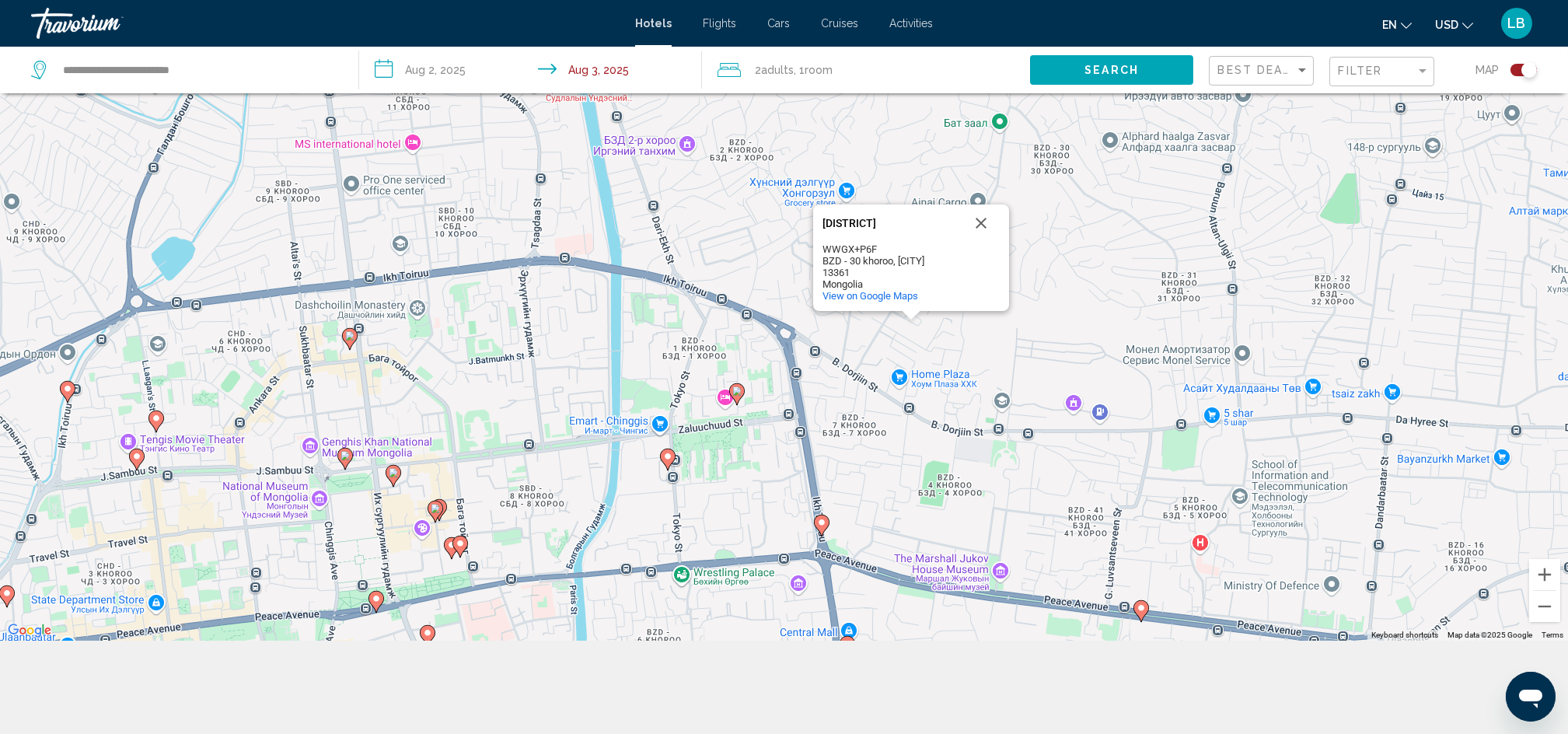 click 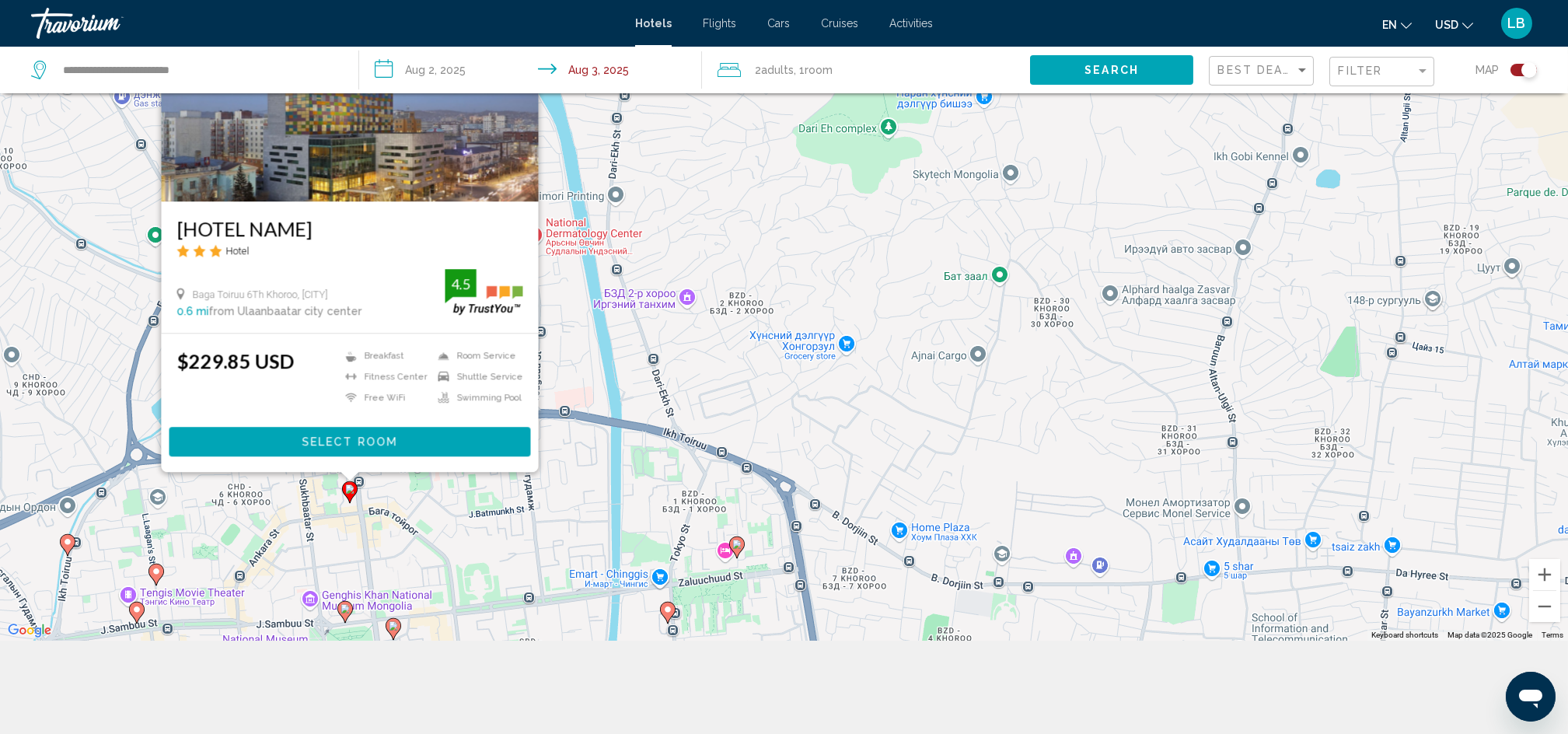 click 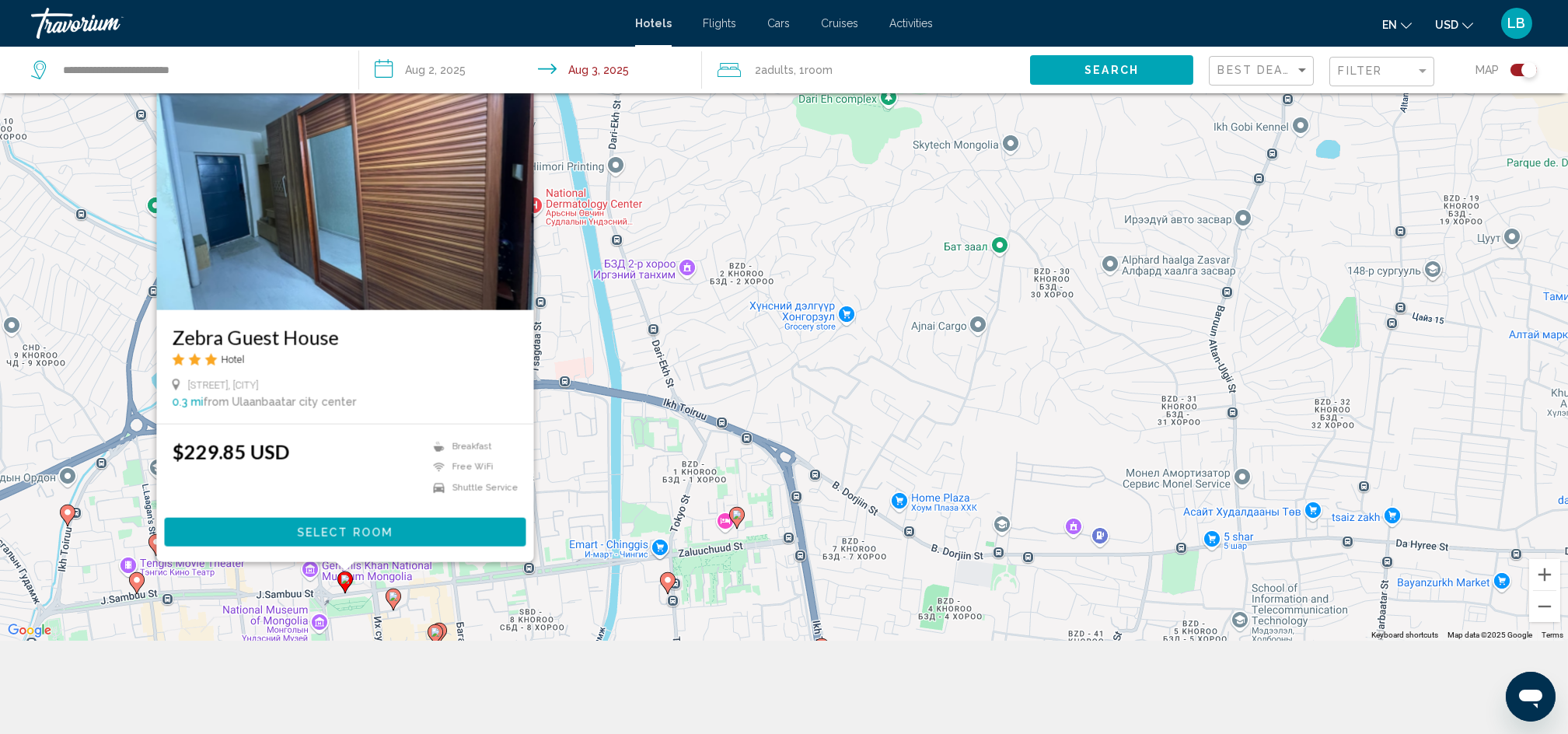 click 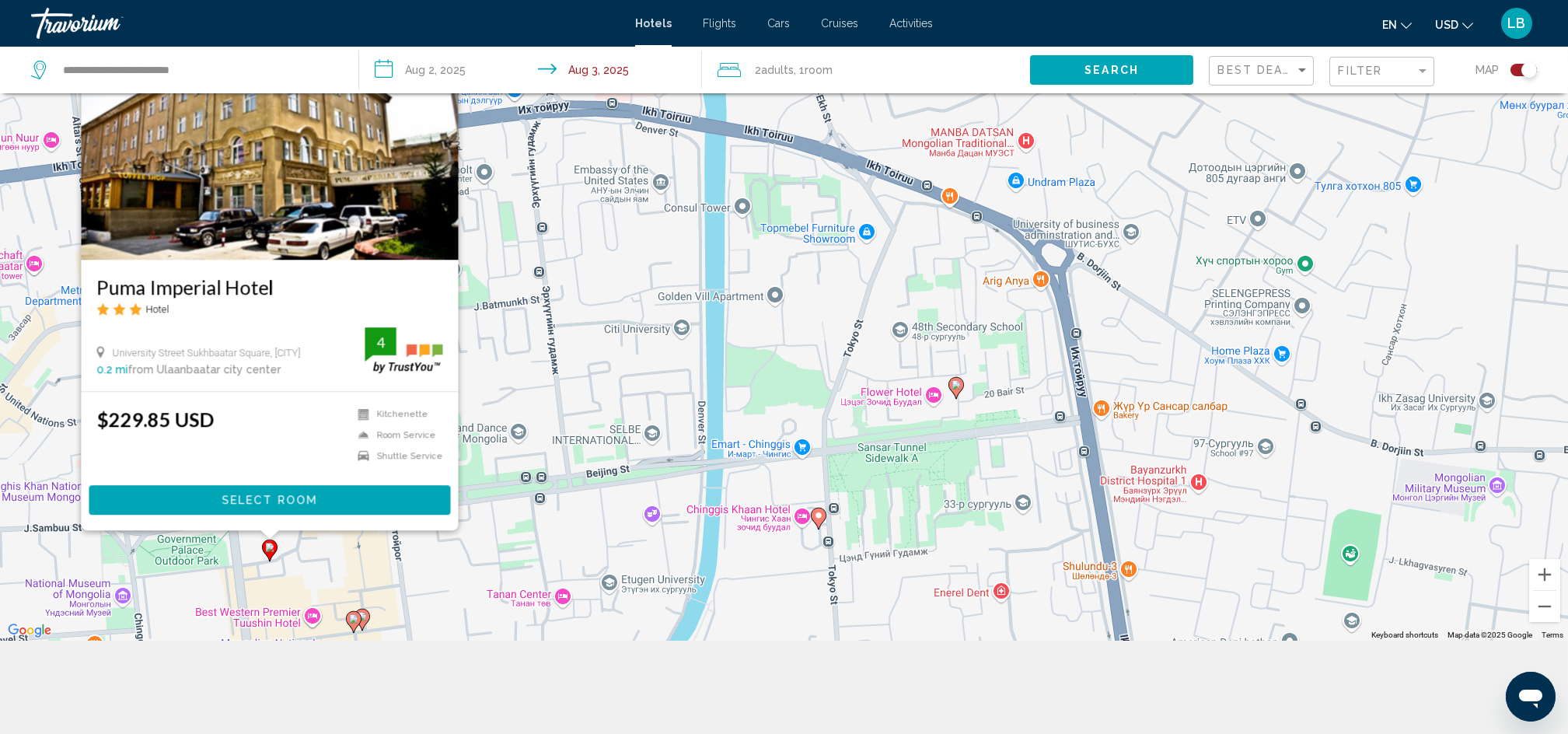 click 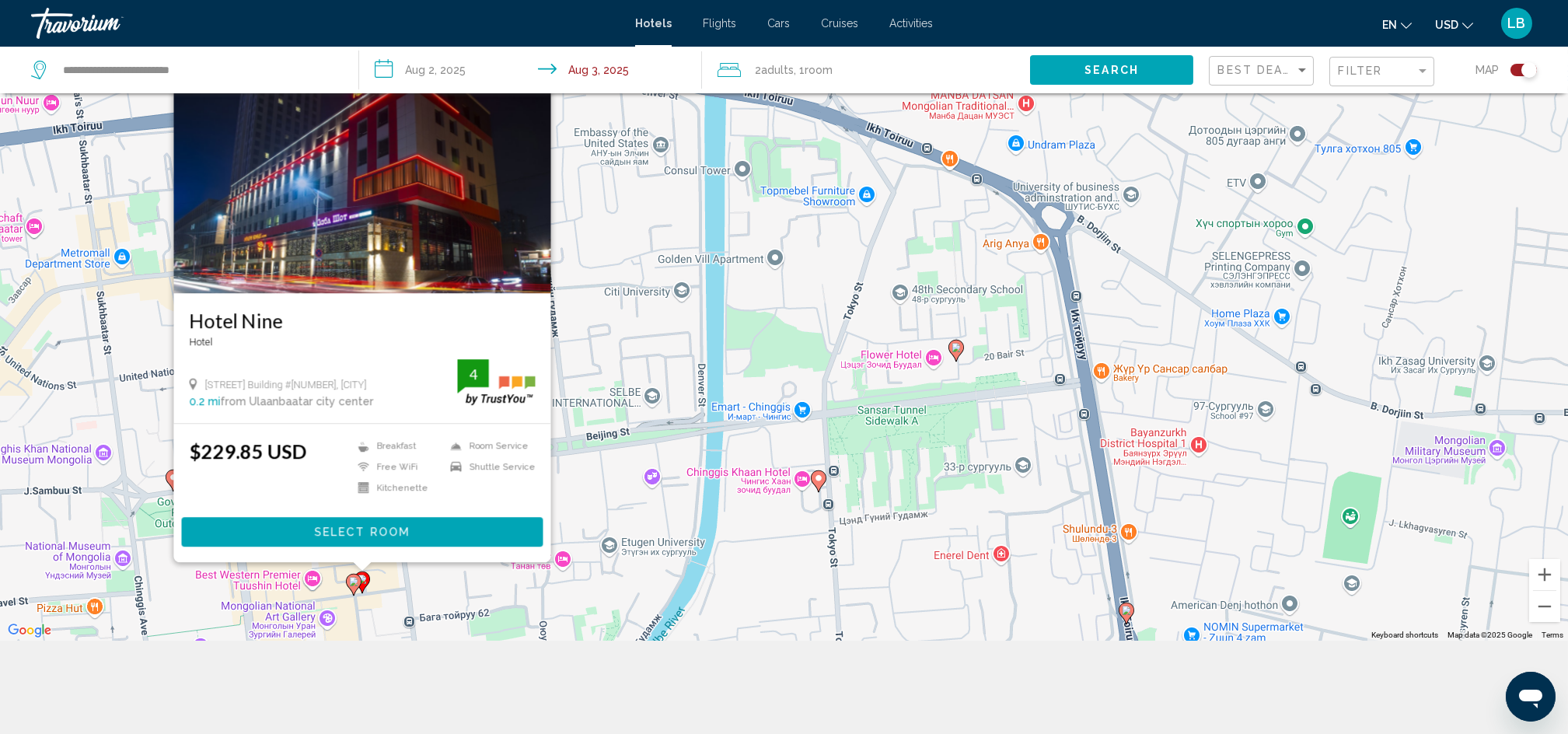 click 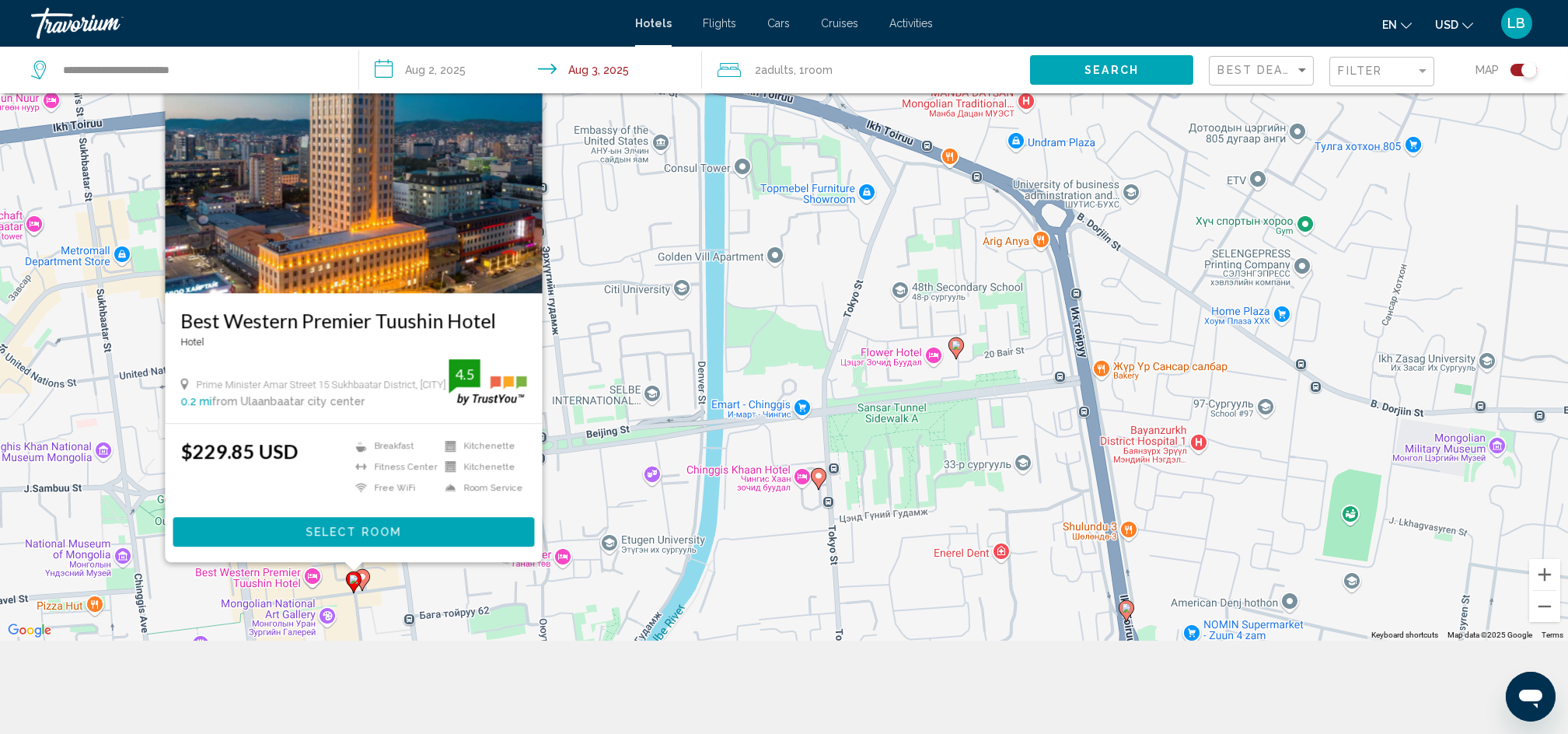 click on "To activate drag with keyboard, press Alt + Enter. Once in keyboard drag state, use the arrow keys to move the marker. To complete the drag, press the Enter key. To cancel, press Escape.  Best Western Premier Tuushin Hotel  Hotel
Prime Minister Amar Street 15 Sukhbaatar District, [CITY] 0.2 mi  from [CITY] city center from hotel 4.5 $229.85 USD
Breakfast
Fitness Center
Free WiFi
Kitchenette
Kitchenette
Room Service  4.5 Select Room" at bounding box center [784, 274] 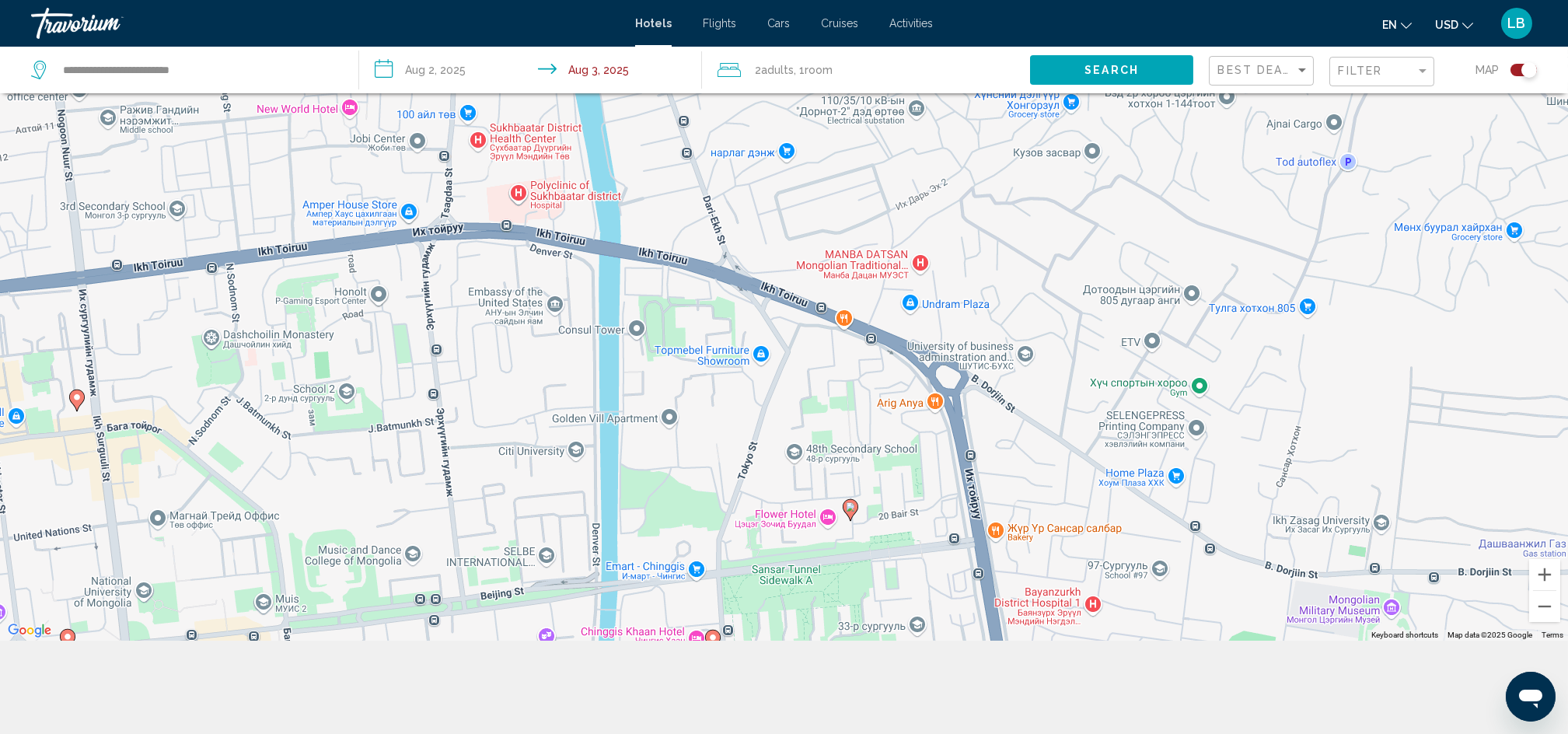 drag, startPoint x: 759, startPoint y: 334, endPoint x: 652, endPoint y: 495, distance: 193.31322 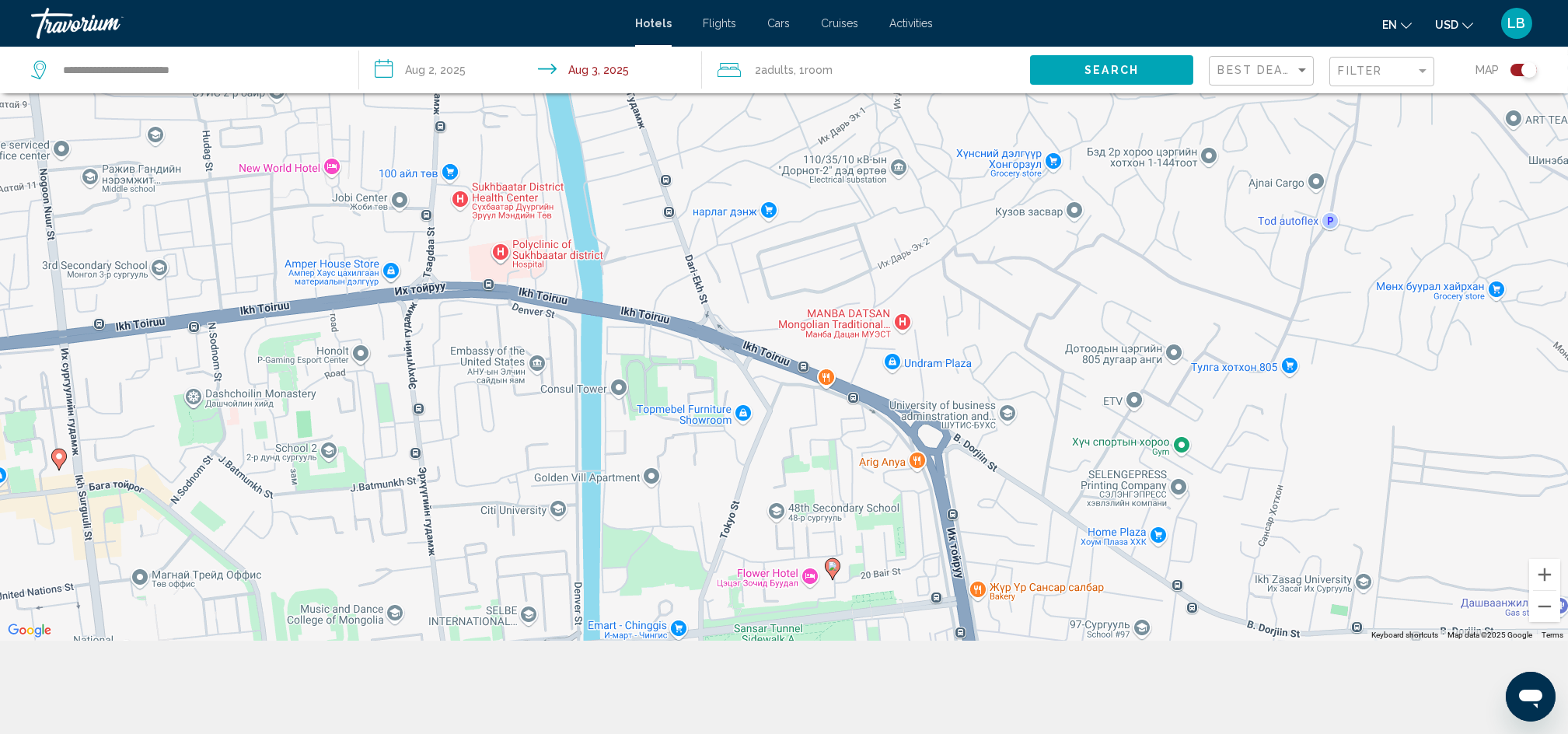 drag, startPoint x: 858, startPoint y: 433, endPoint x: 848, endPoint y: 481, distance: 49.030603 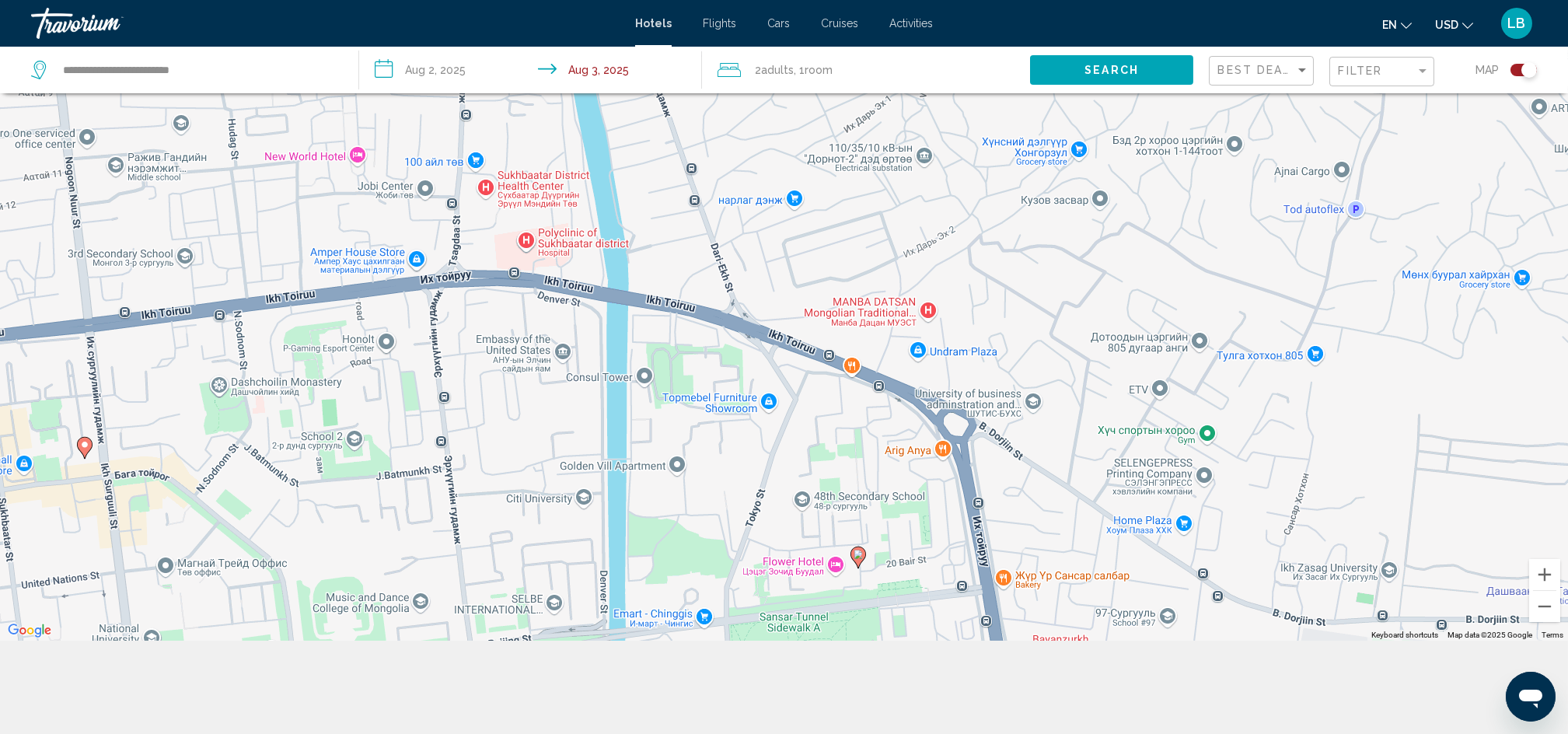 drag, startPoint x: 670, startPoint y: 351, endPoint x: 693, endPoint y: 337, distance: 26.92582 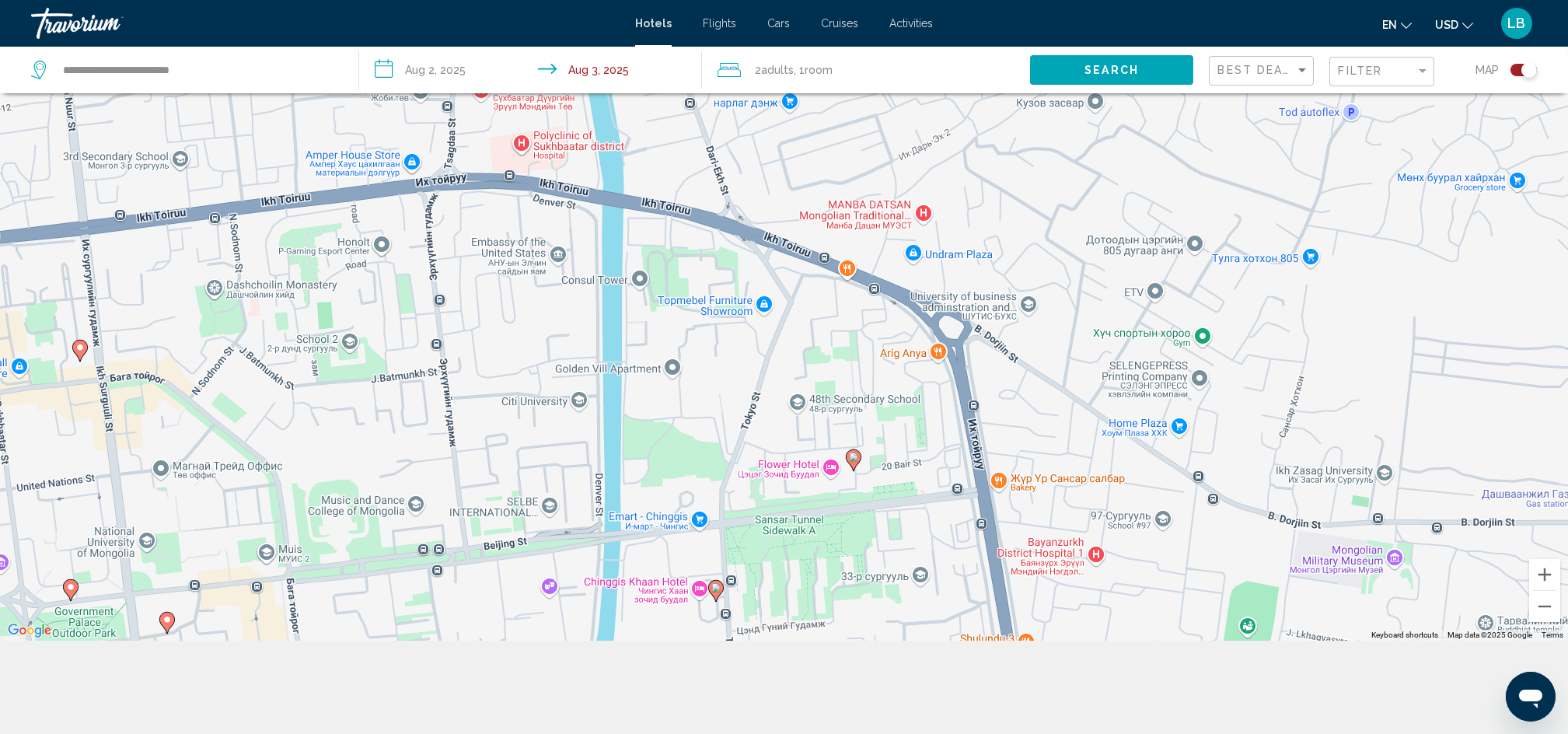 drag, startPoint x: 728, startPoint y: 512, endPoint x: 723, endPoint y: 413, distance: 99.126182 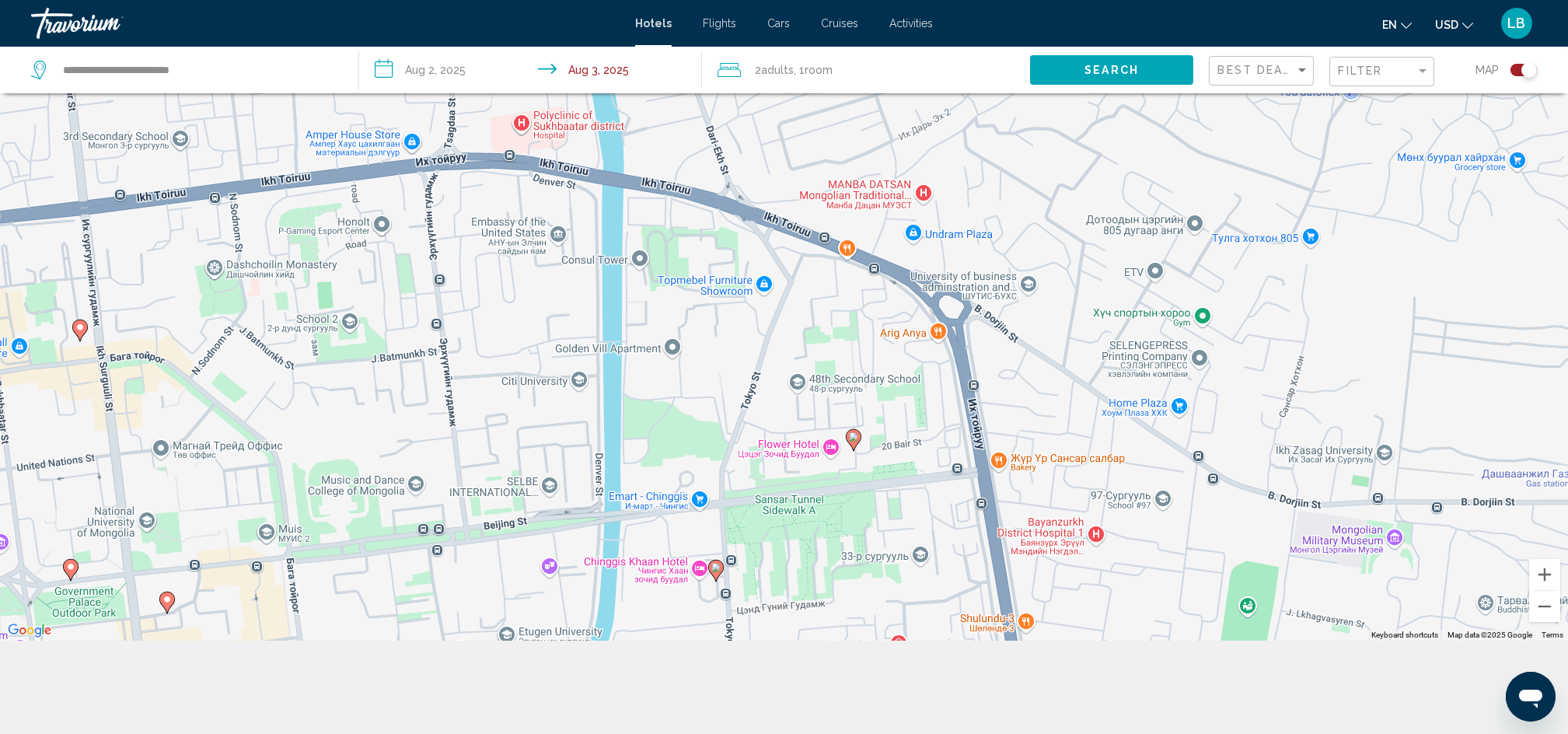 click 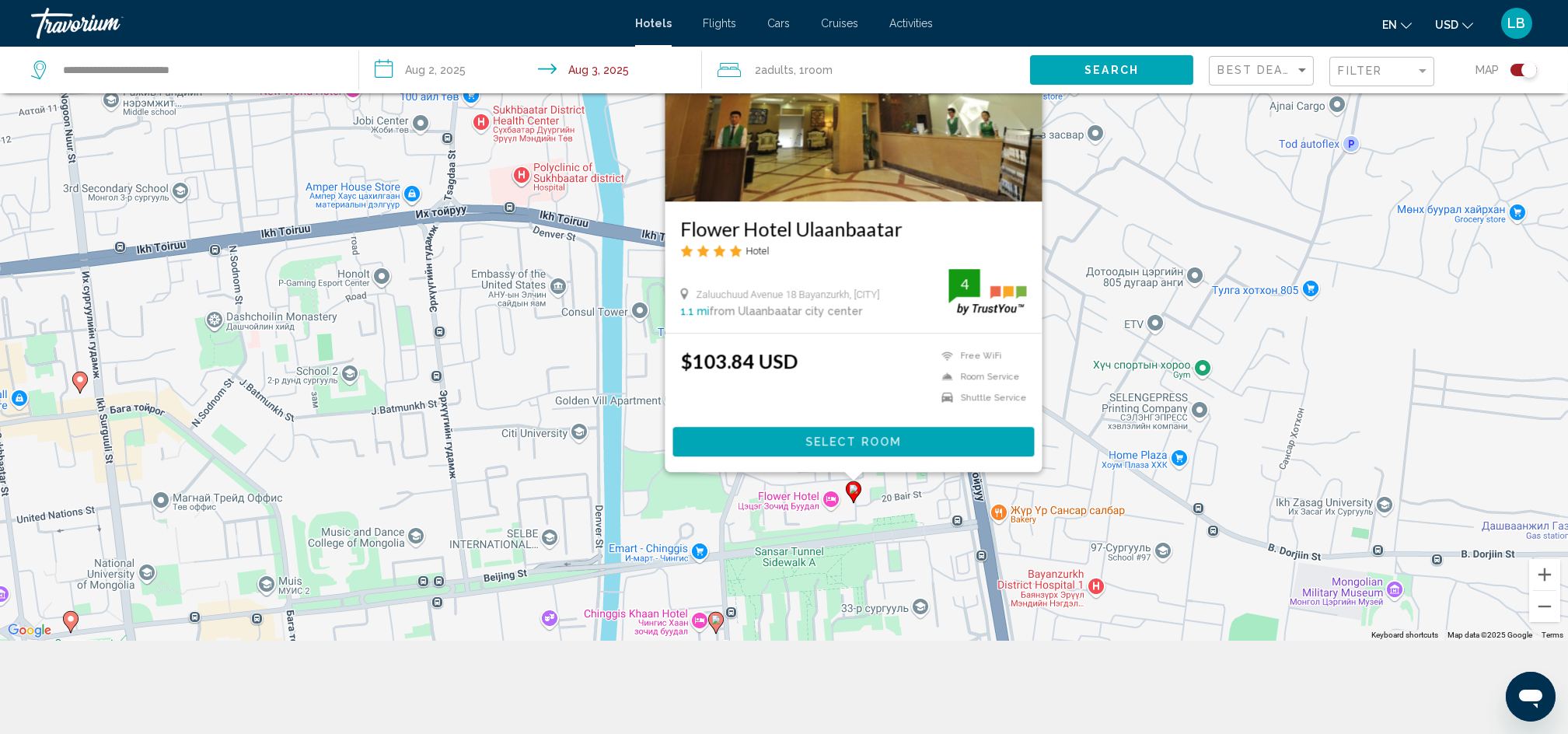 click on "Flower Hotel Ulaanbaatar
Hotel
Zaluuchuud Avenue 18 Bayanzurkh, [CITY] 1.1 mi  from [CITY] city center from hotel 4 $103.84 USD
Free WiFi
Room Service
Shuttle Service  4 Select Room" at bounding box center [784, 274] 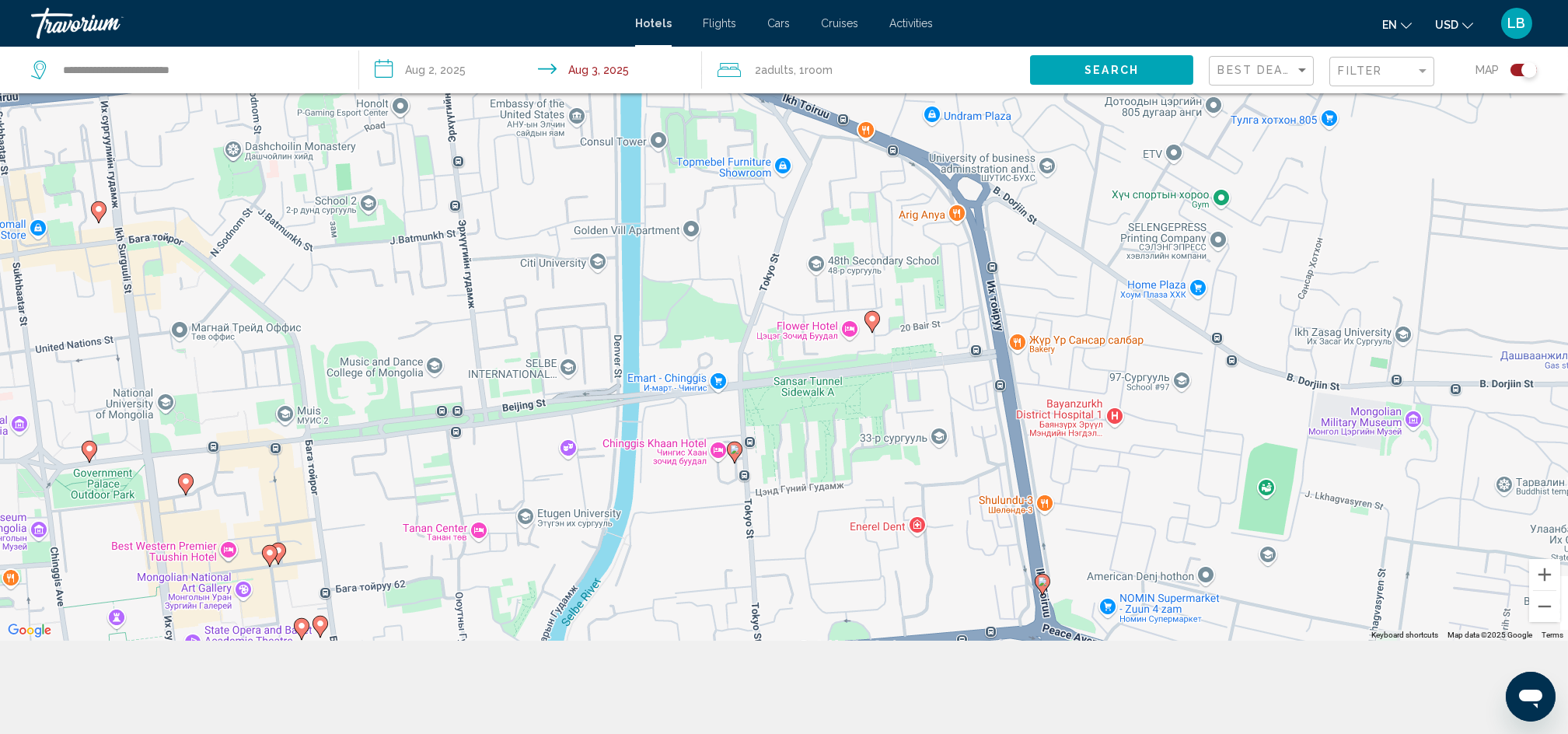 drag, startPoint x: 980, startPoint y: 466, endPoint x: 1000, endPoint y: 290, distance: 177.13272 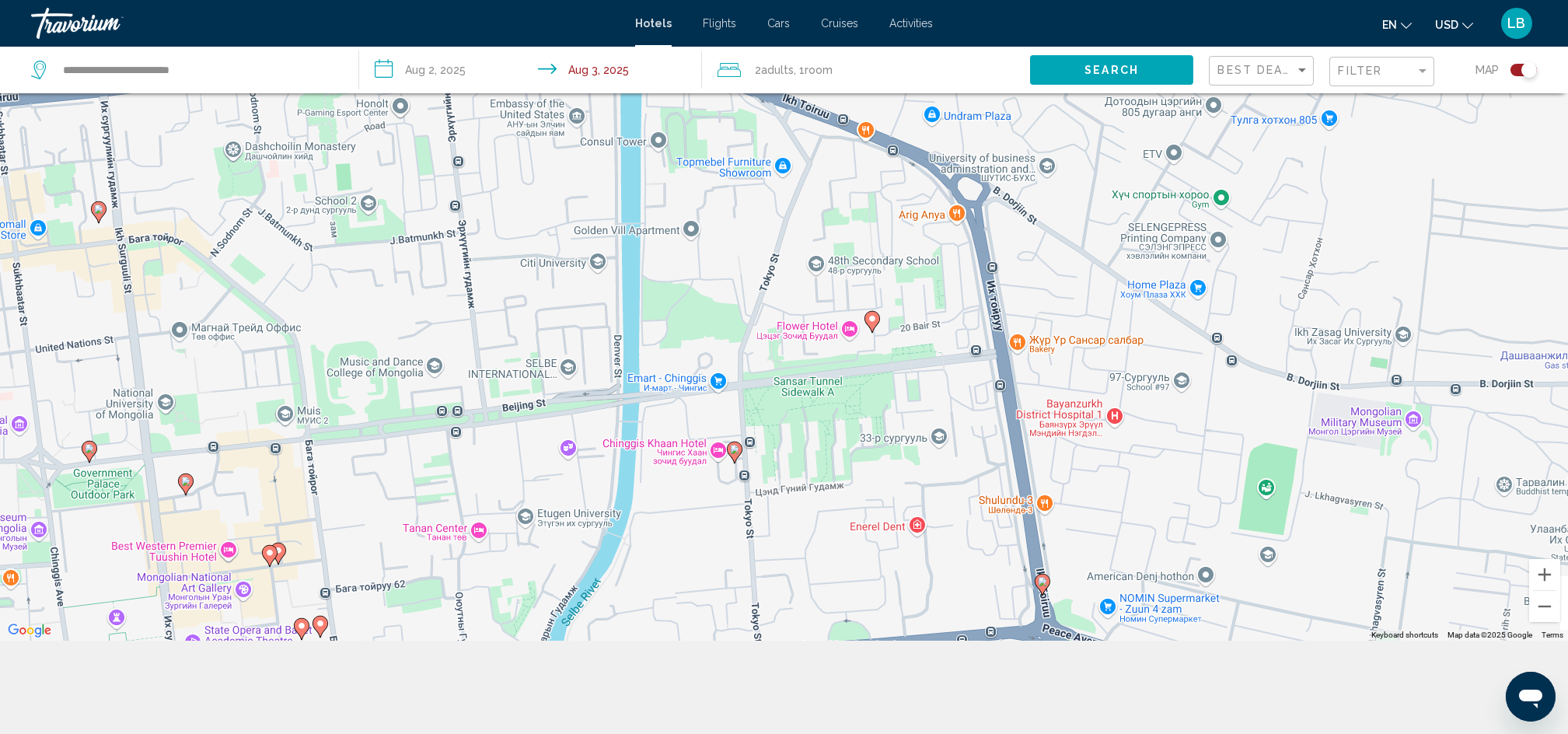 click on "To activate drag with keyboard, press Alt + Enter. Once in keyboard drag state, use the arrow keys to move the marker. To complete the drag, press the Enter key. To cancel, press Escape." at bounding box center [784, 274] 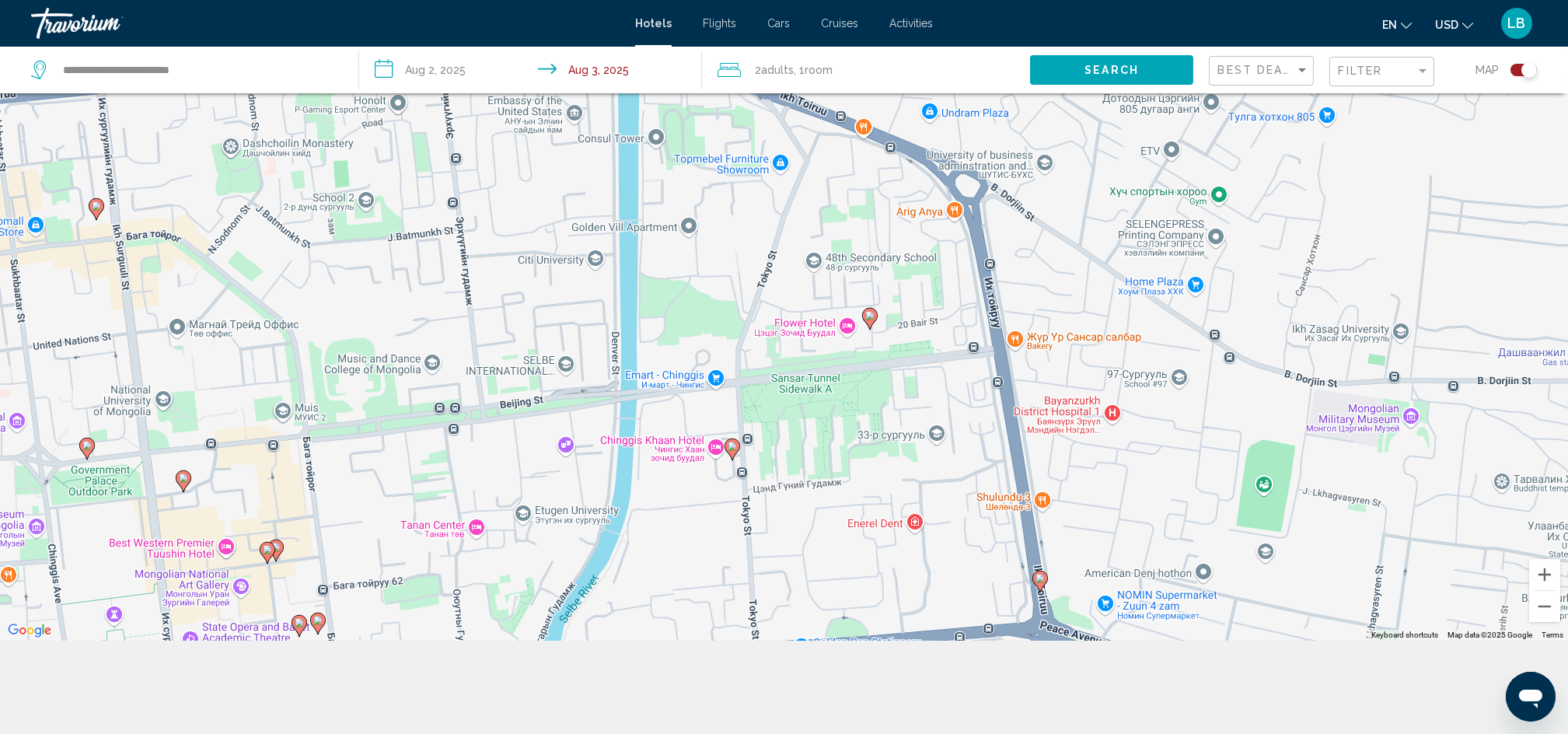 click 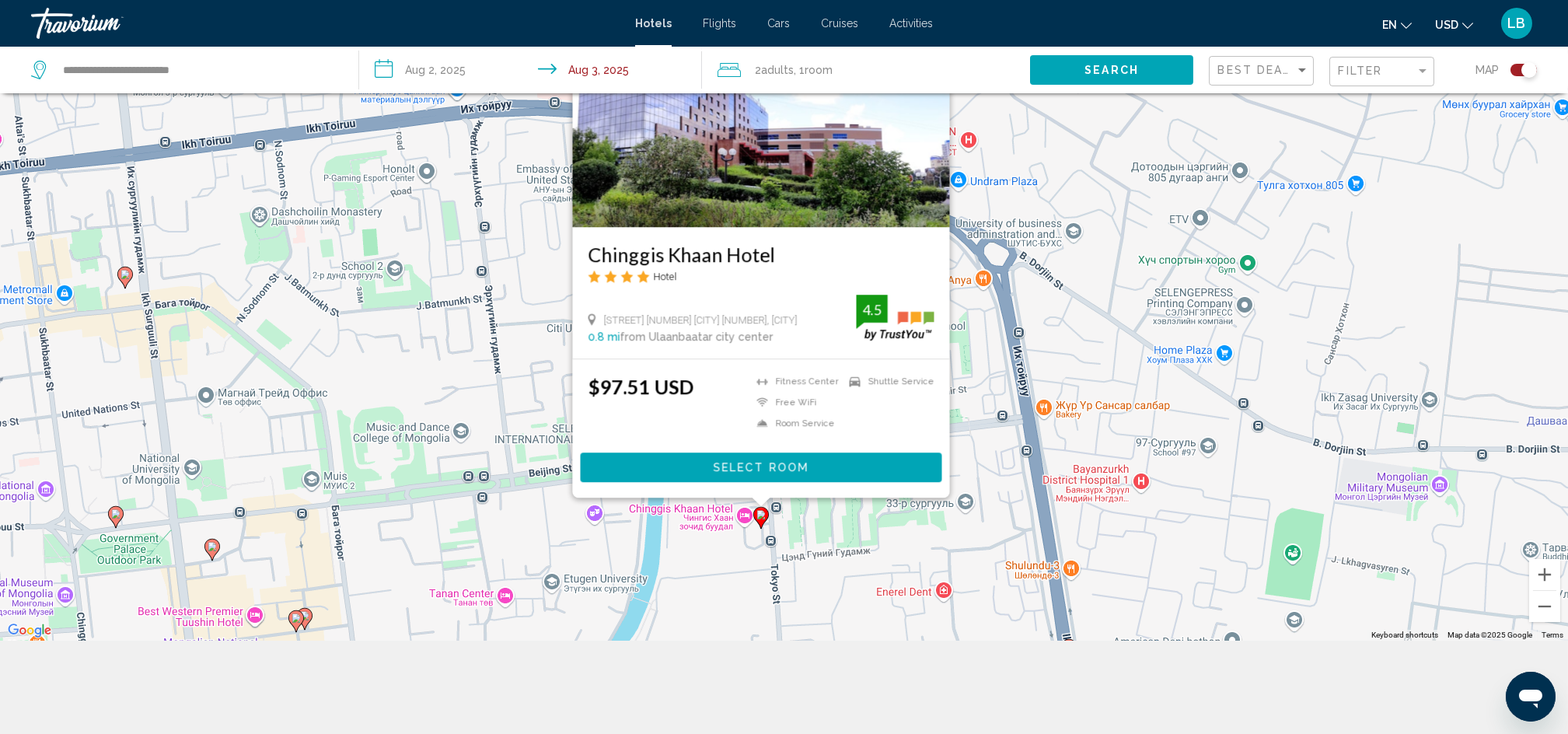 drag, startPoint x: 878, startPoint y: 499, endPoint x: 912, endPoint y: 530, distance: 46.010868 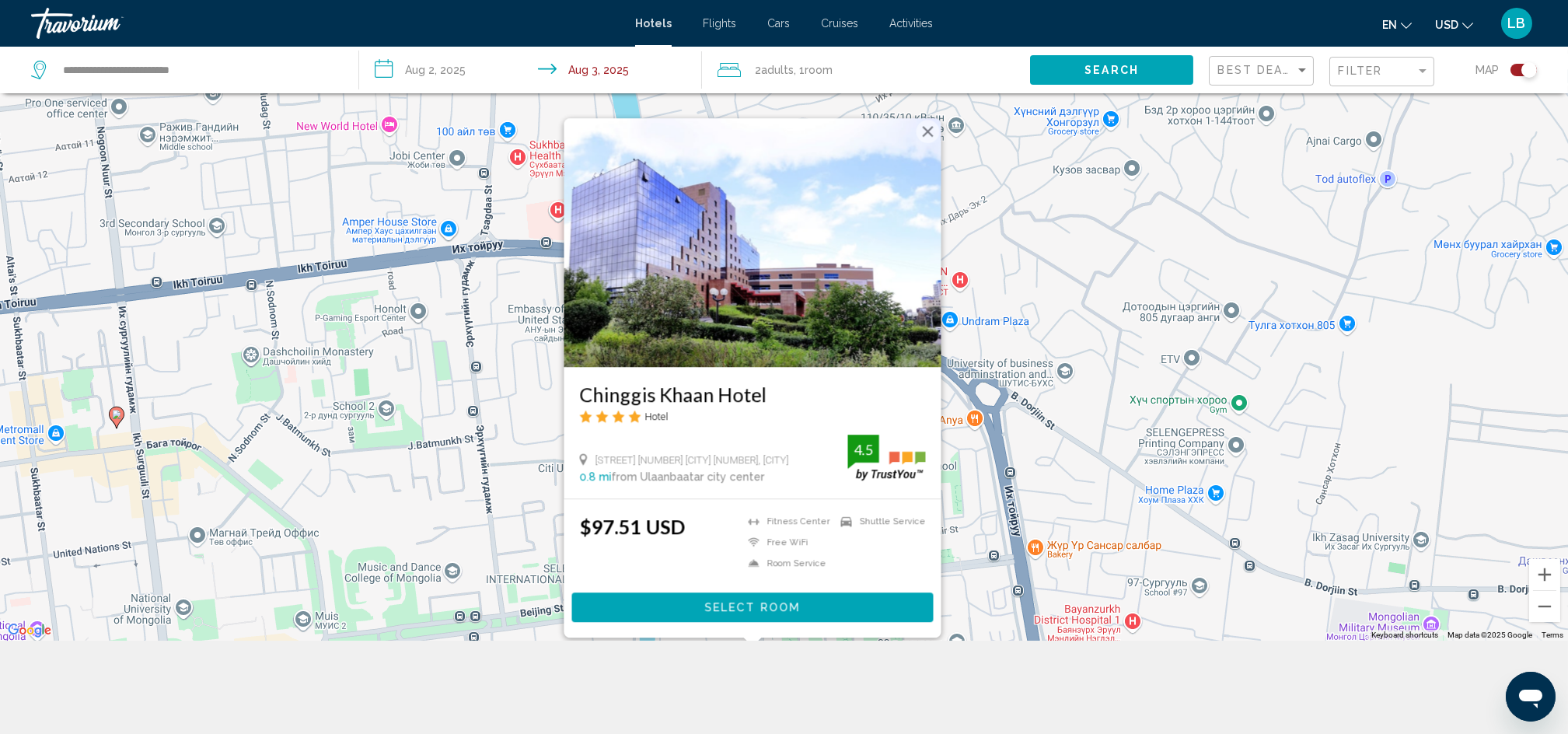 drag, startPoint x: 958, startPoint y: 295, endPoint x: 947, endPoint y: 312, distance: 20.248457 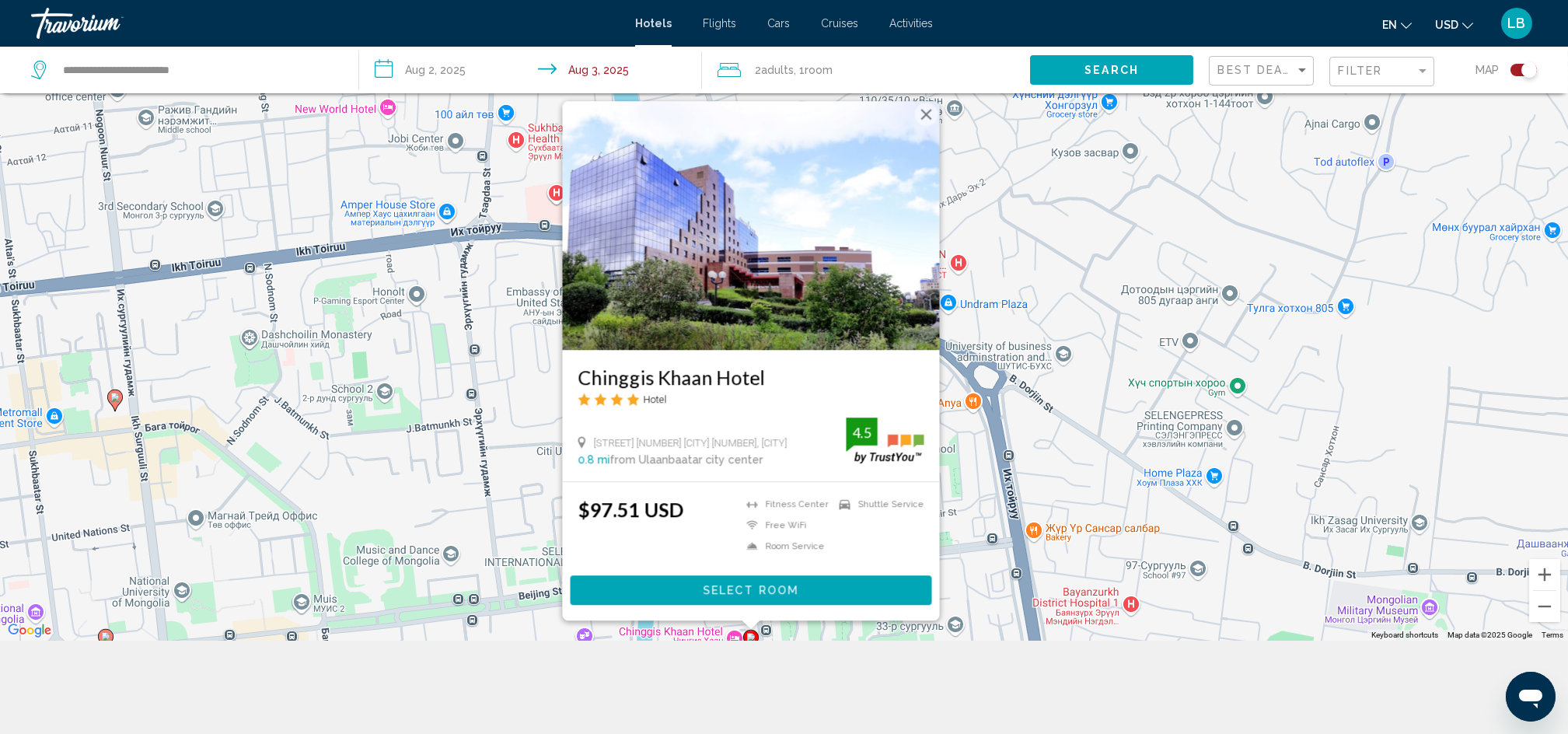 click at bounding box center (926, 114) 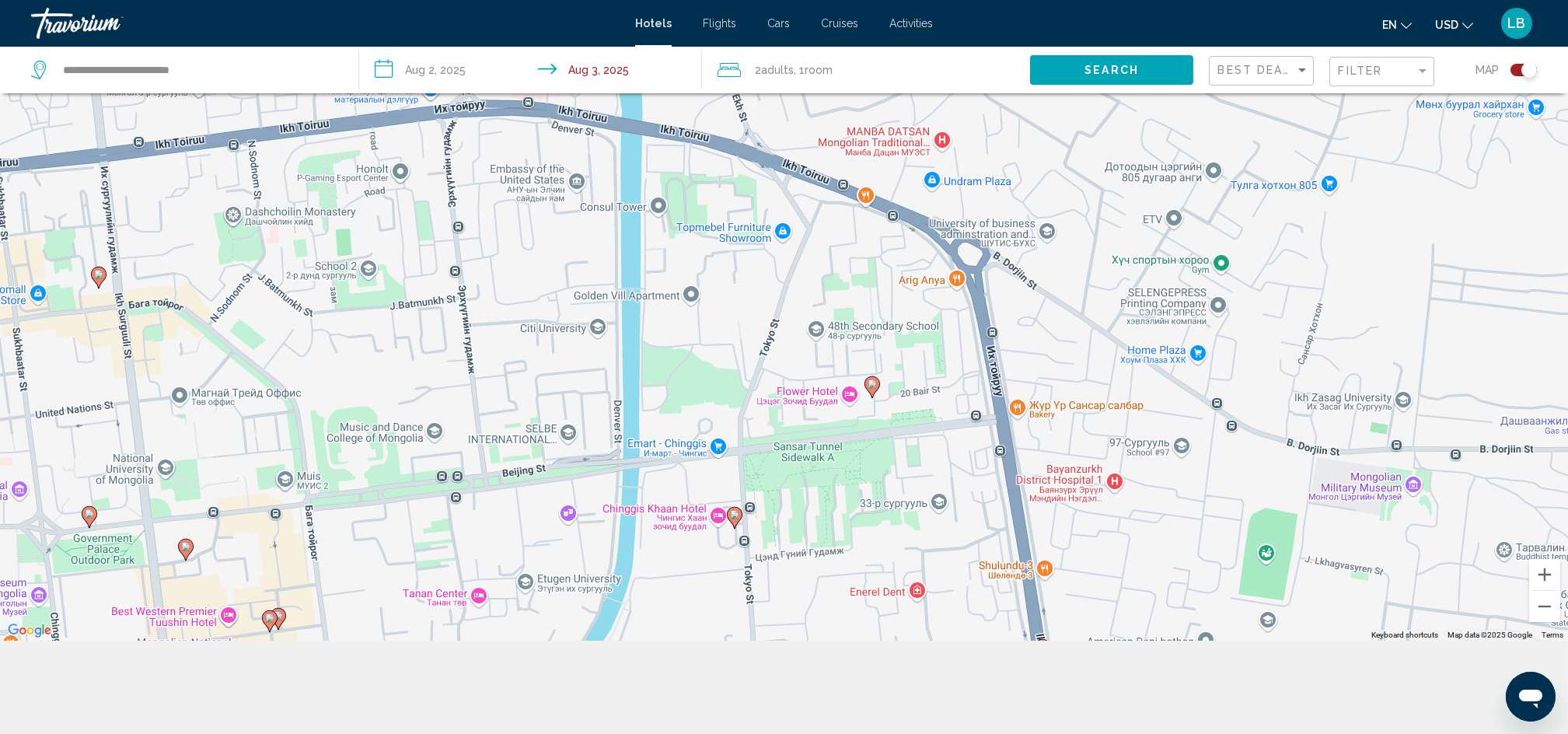 drag, startPoint x: 801, startPoint y: 509, endPoint x: 782, endPoint y: 376, distance: 134.35029 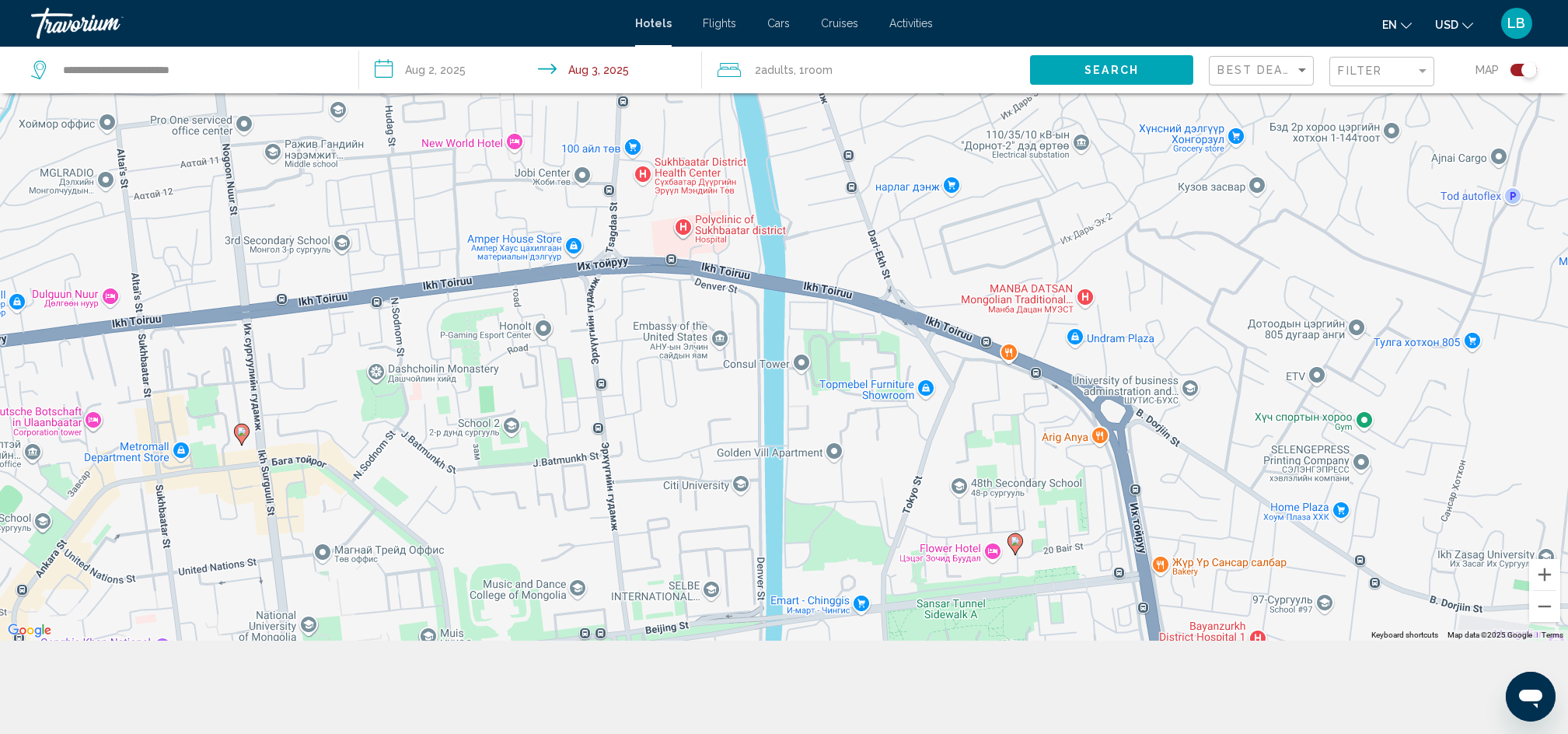 drag, startPoint x: 673, startPoint y: 354, endPoint x: 797, endPoint y: 521, distance: 208.0024 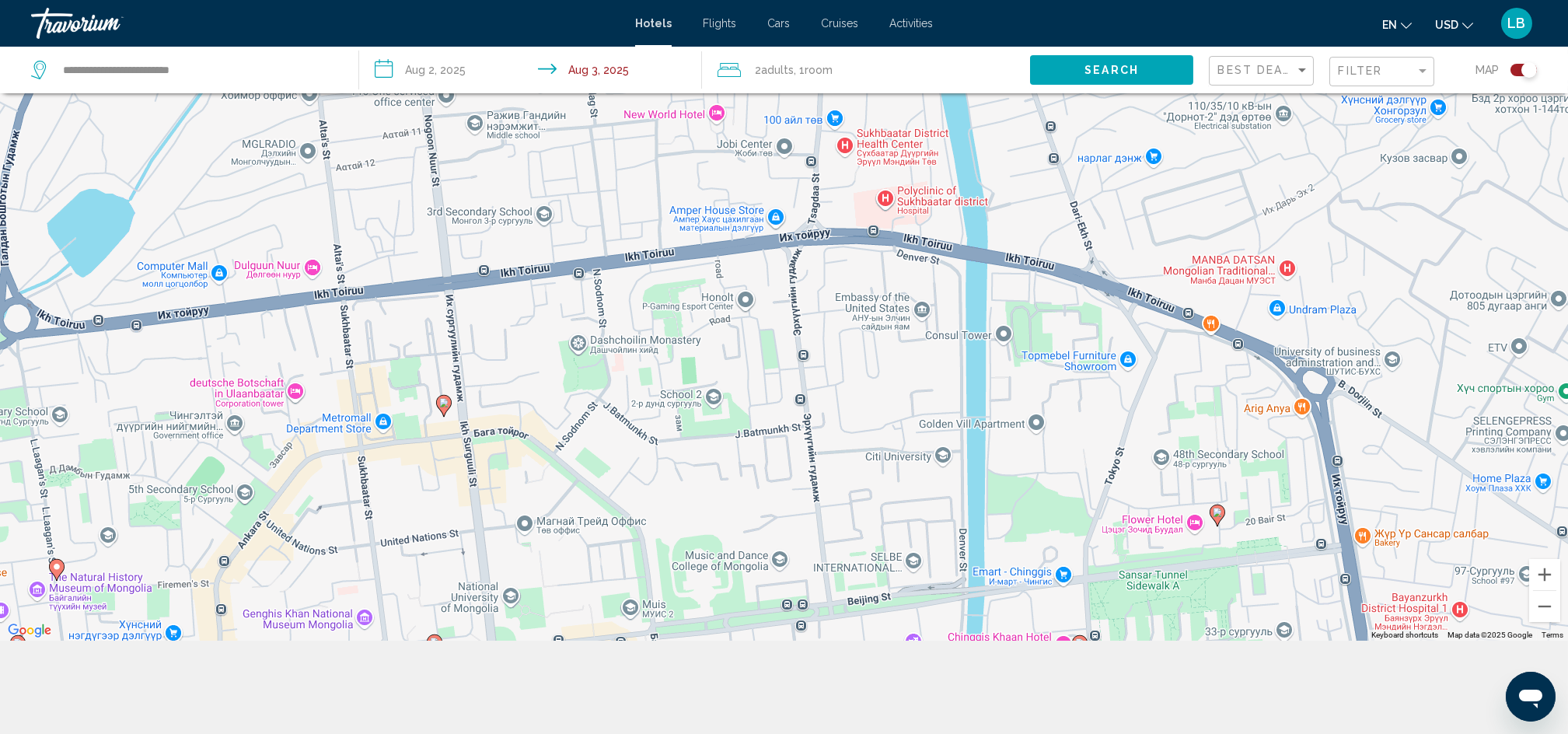 drag, startPoint x: 665, startPoint y: 343, endPoint x: 874, endPoint y: 309, distance: 211.7475 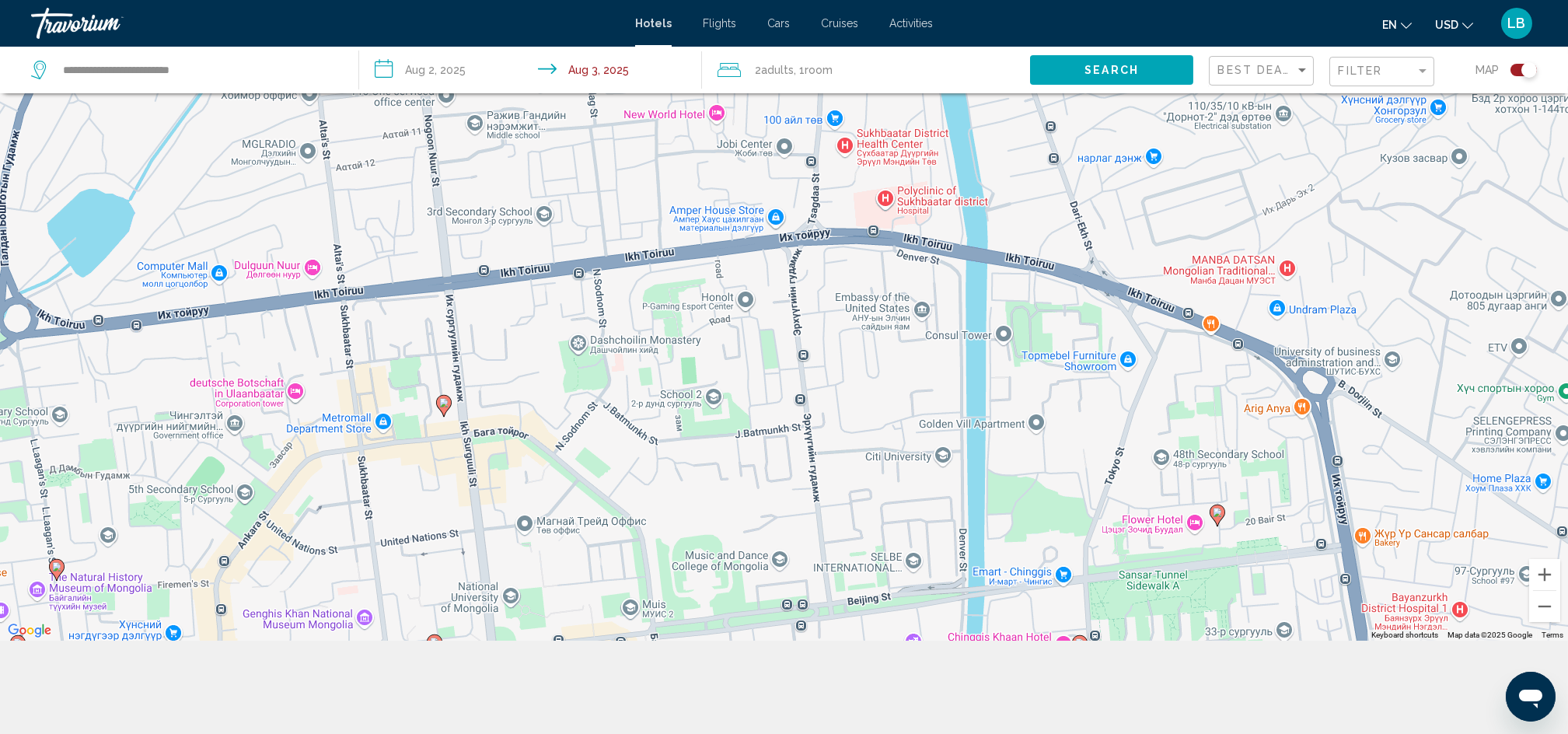 click on "To activate drag with keyboard, press Alt + Enter. Once in keyboard drag state, use the arrow keys to move the marker. To complete the drag, press the Enter key. To cancel, press Escape." at bounding box center (784, 274) 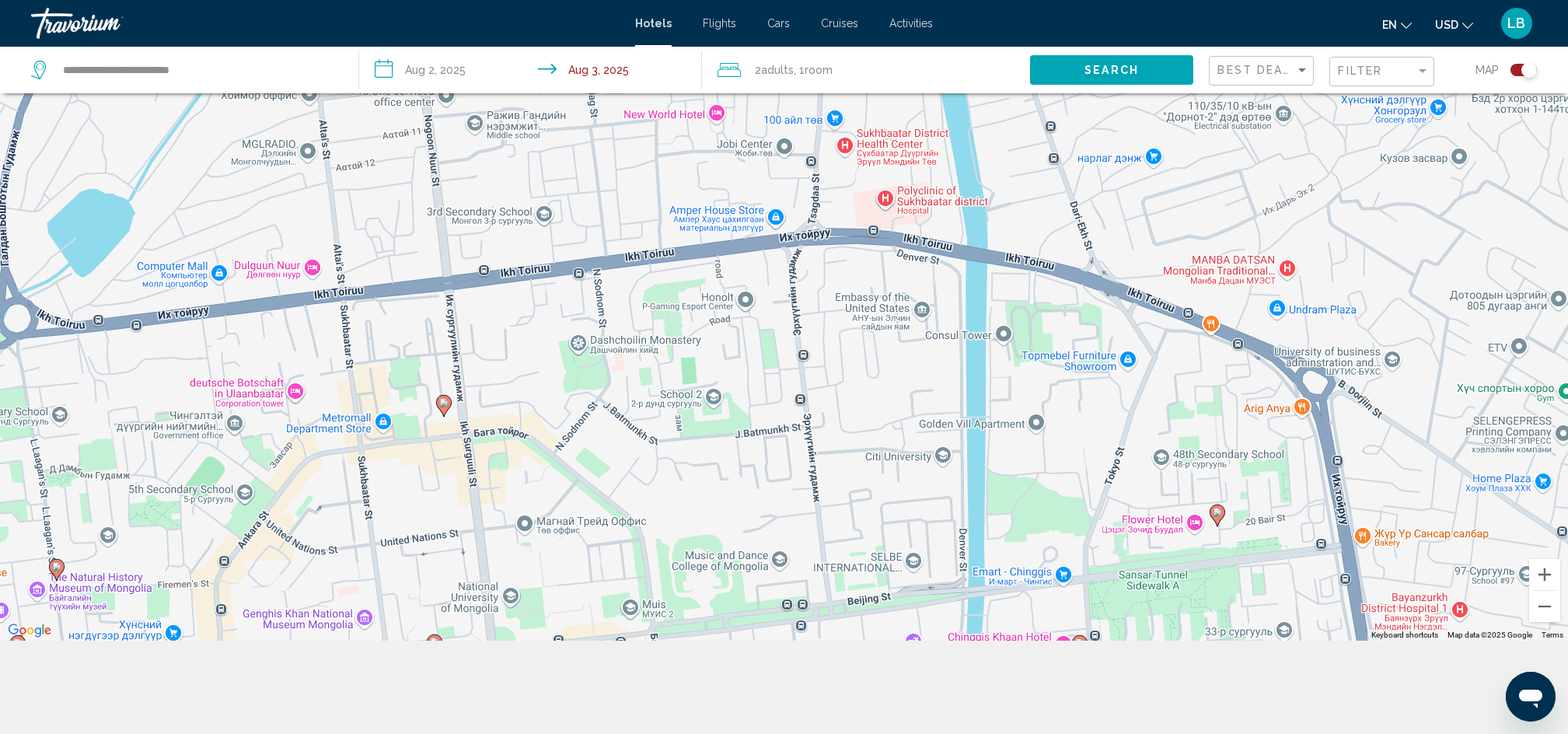 click 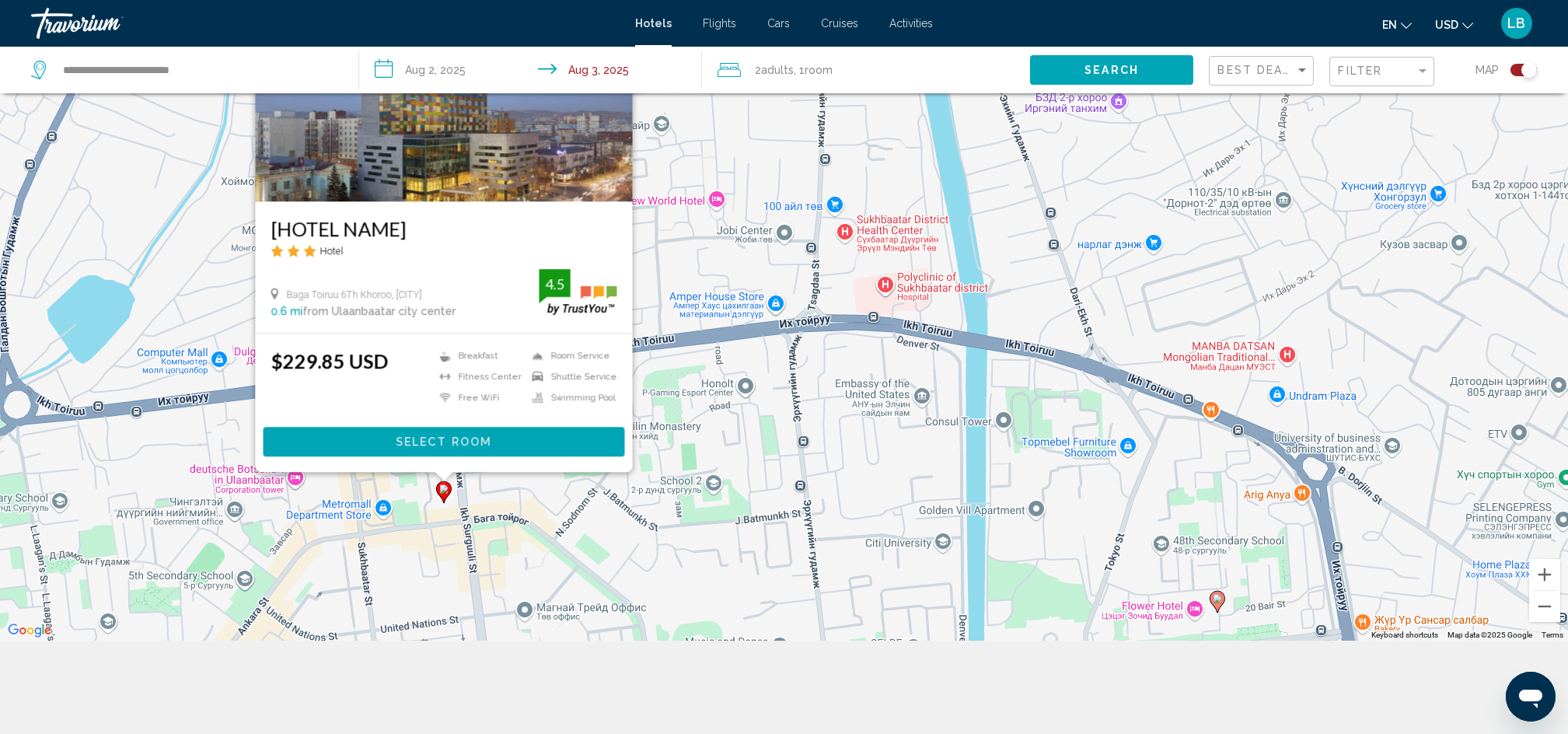 click on "To activate drag with keyboard, press Alt + Enter. Once in keyboard drag state, use the arrow keys to move the marker. To complete the drag, press the Enter key. To cancel, press Escape.  [HOTEL NAME]
Hotel
[STREET] [NUMBER]Th Khoroo, [CITY] [DISTANCE]  from [CITY] city center from hotel [RATING] $[PRICE]
Breakfast
Fitness Center
Free WiFi
Room Service
Shuttle Service
Swimming Pool [RATING] Select Room" at bounding box center (784, 274) 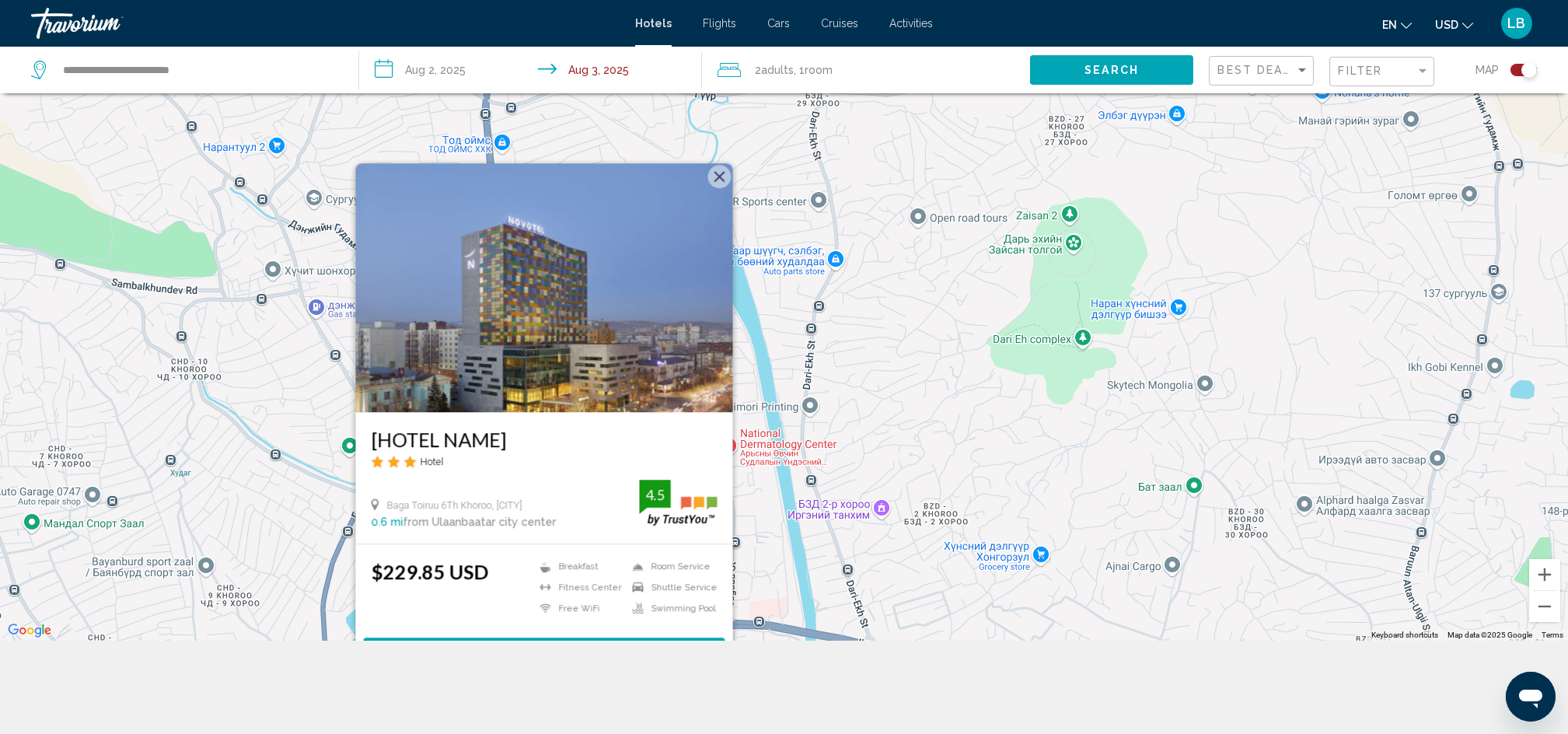 drag, startPoint x: 922, startPoint y: 160, endPoint x: 851, endPoint y: 355, distance: 207.523 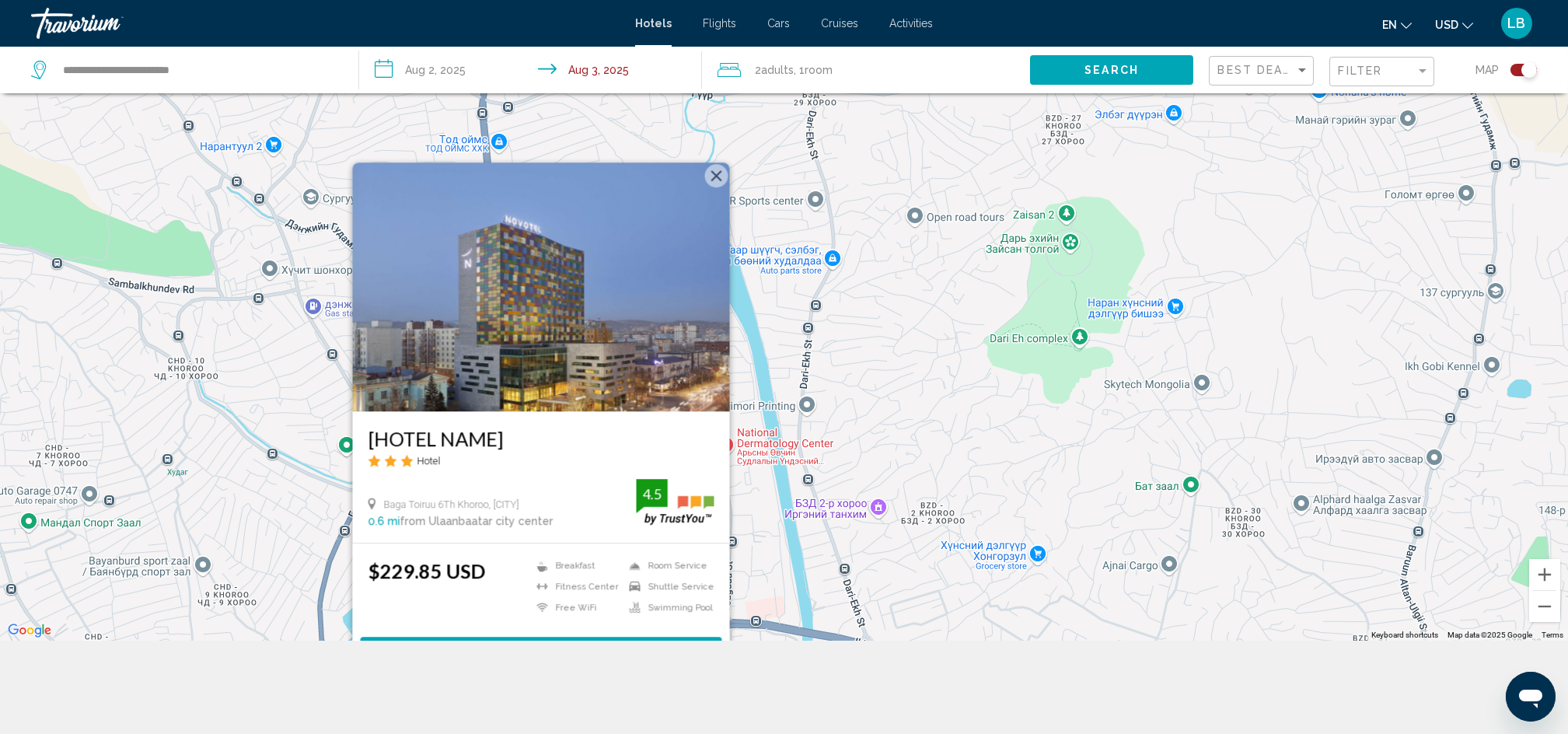 click at bounding box center [716, 176] 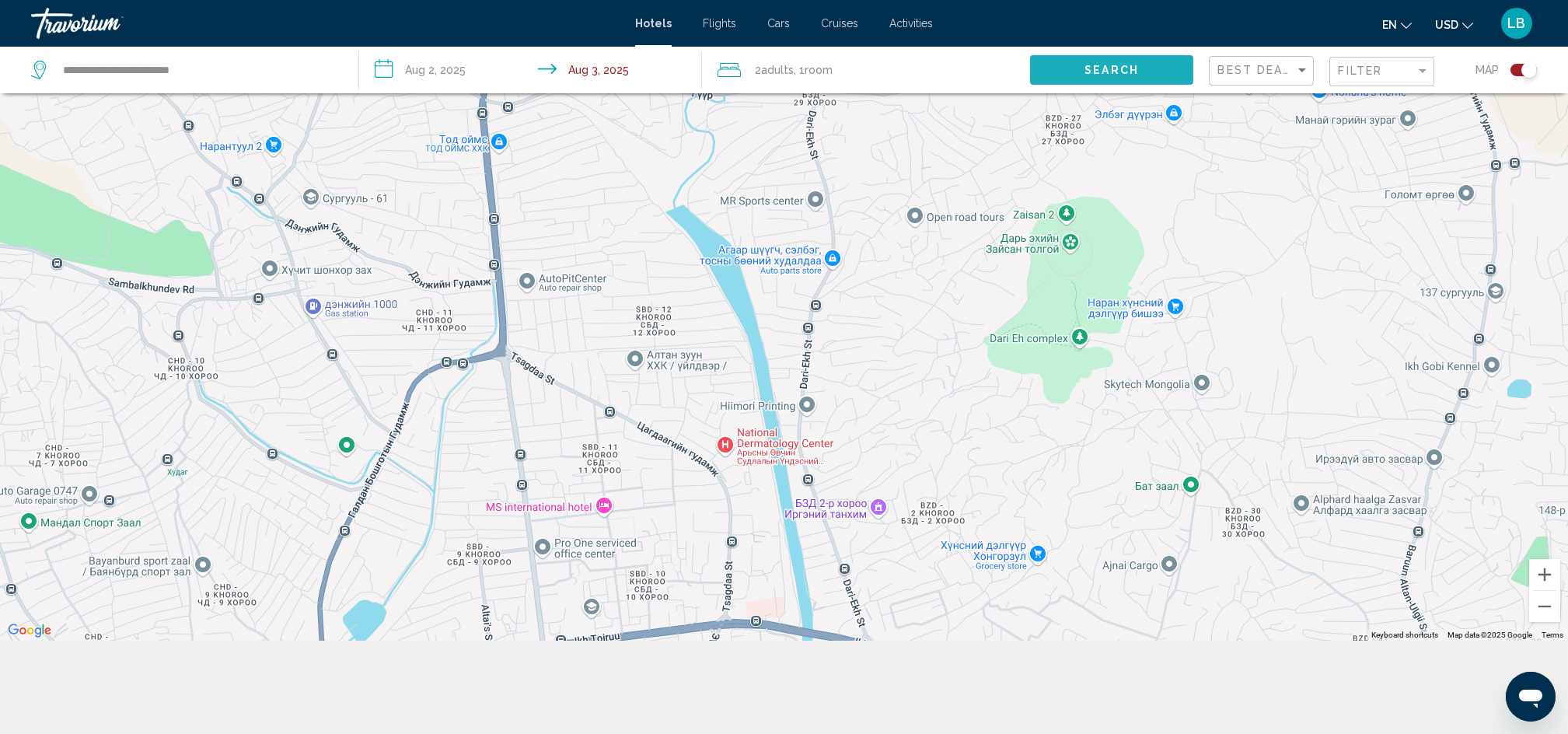 click on "Search" 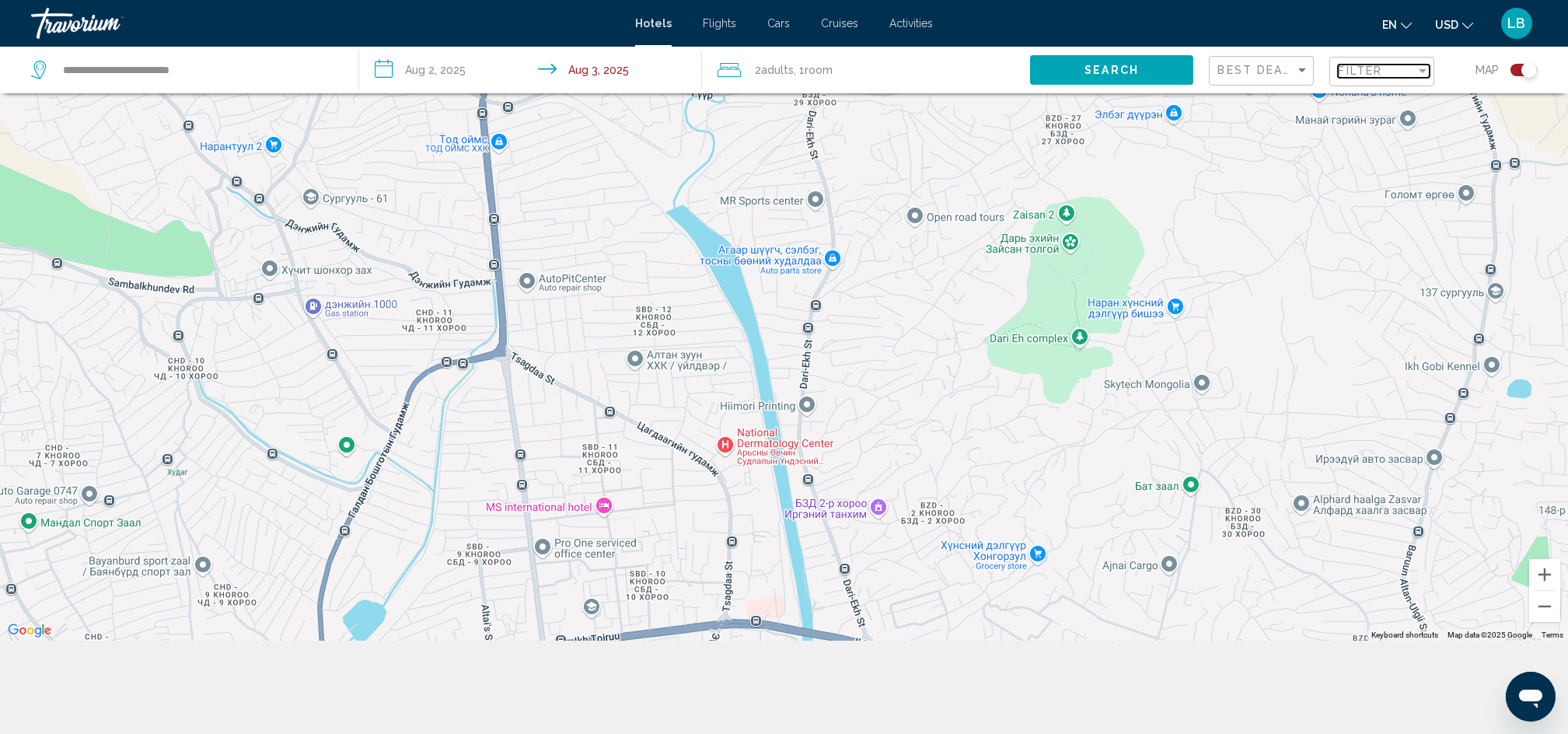 click at bounding box center [1423, 71] 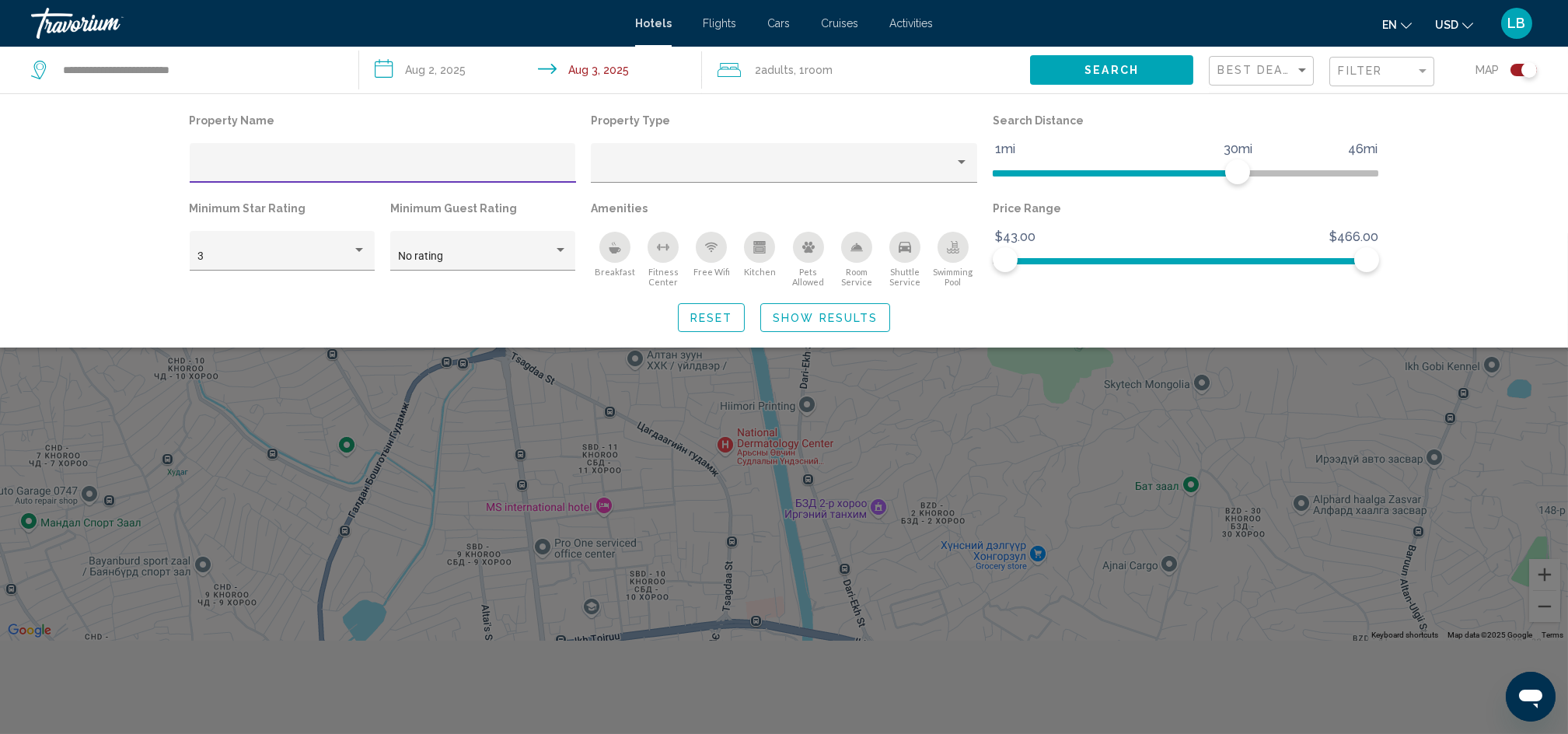 click on "Search" 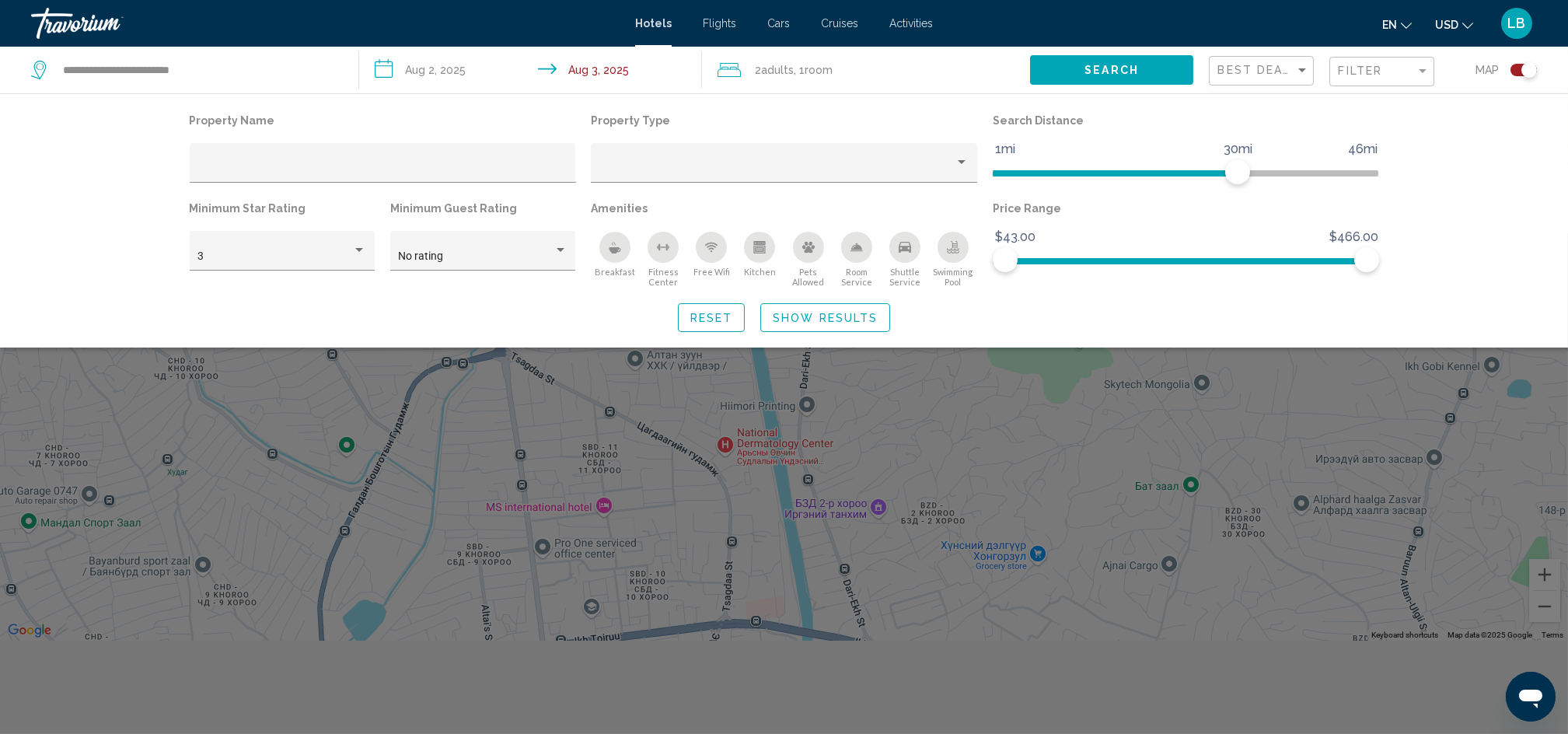 click on "Search" 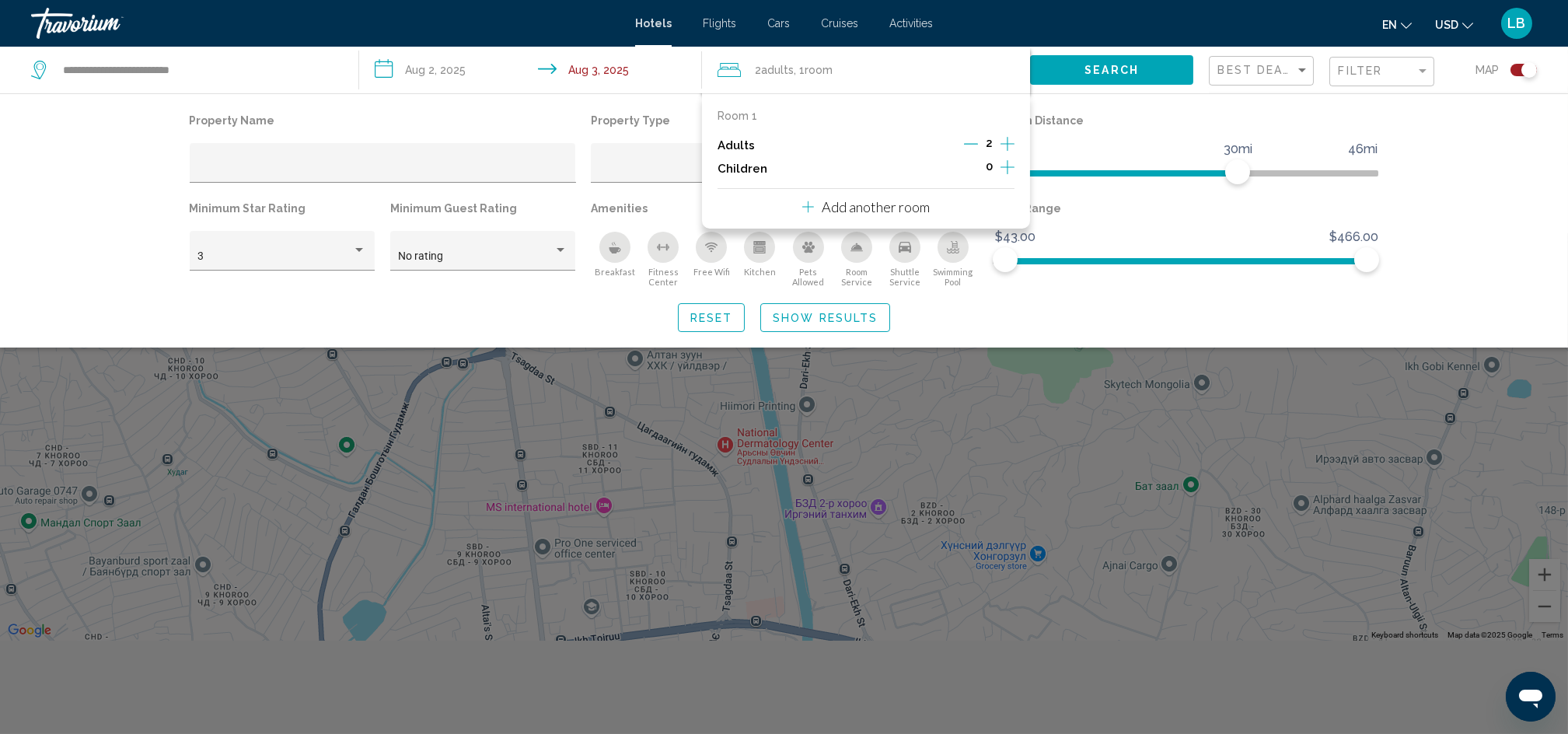 drag, startPoint x: 1489, startPoint y: 178, endPoint x: 1489, endPoint y: 168, distance: 10 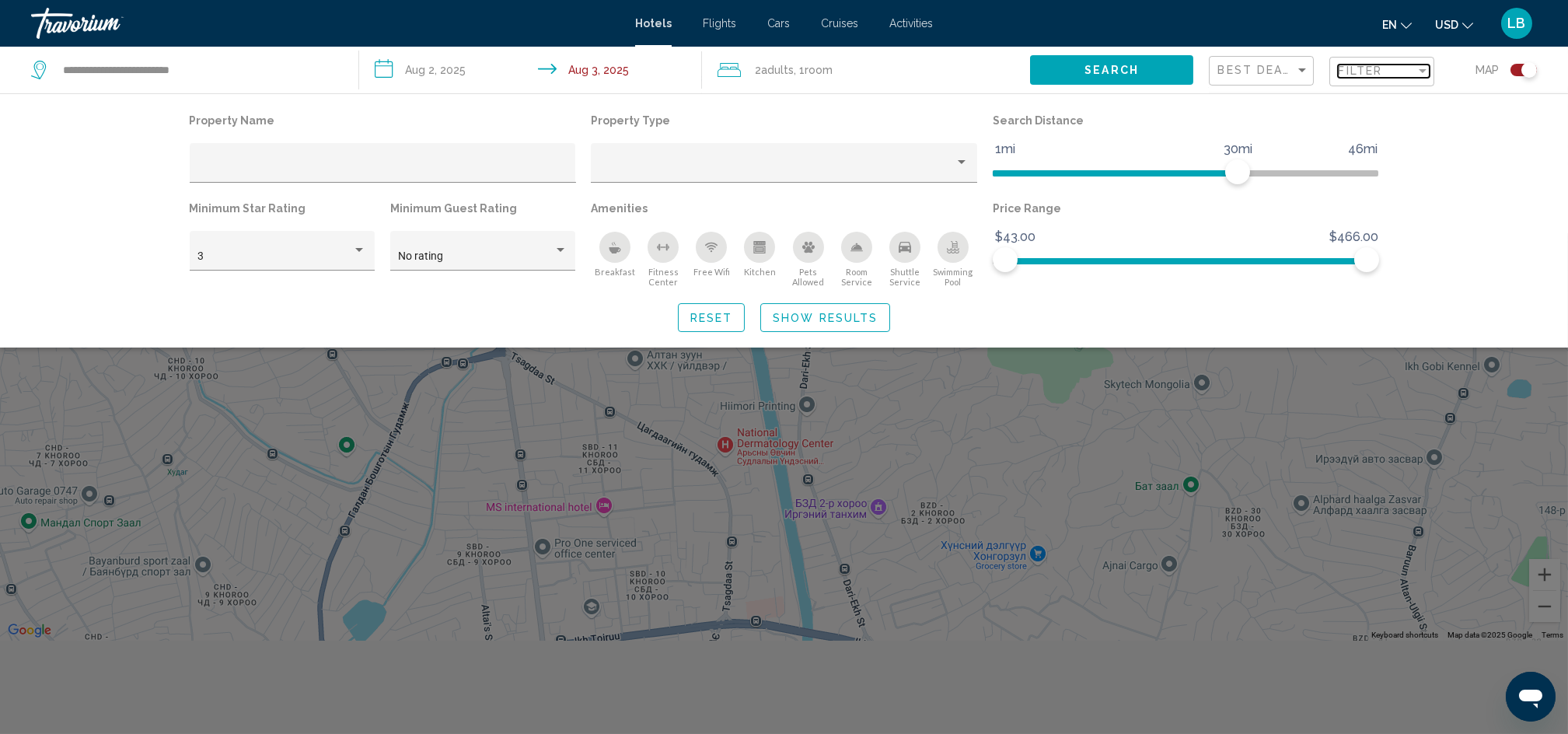 click on "Filter" at bounding box center [1360, 71] 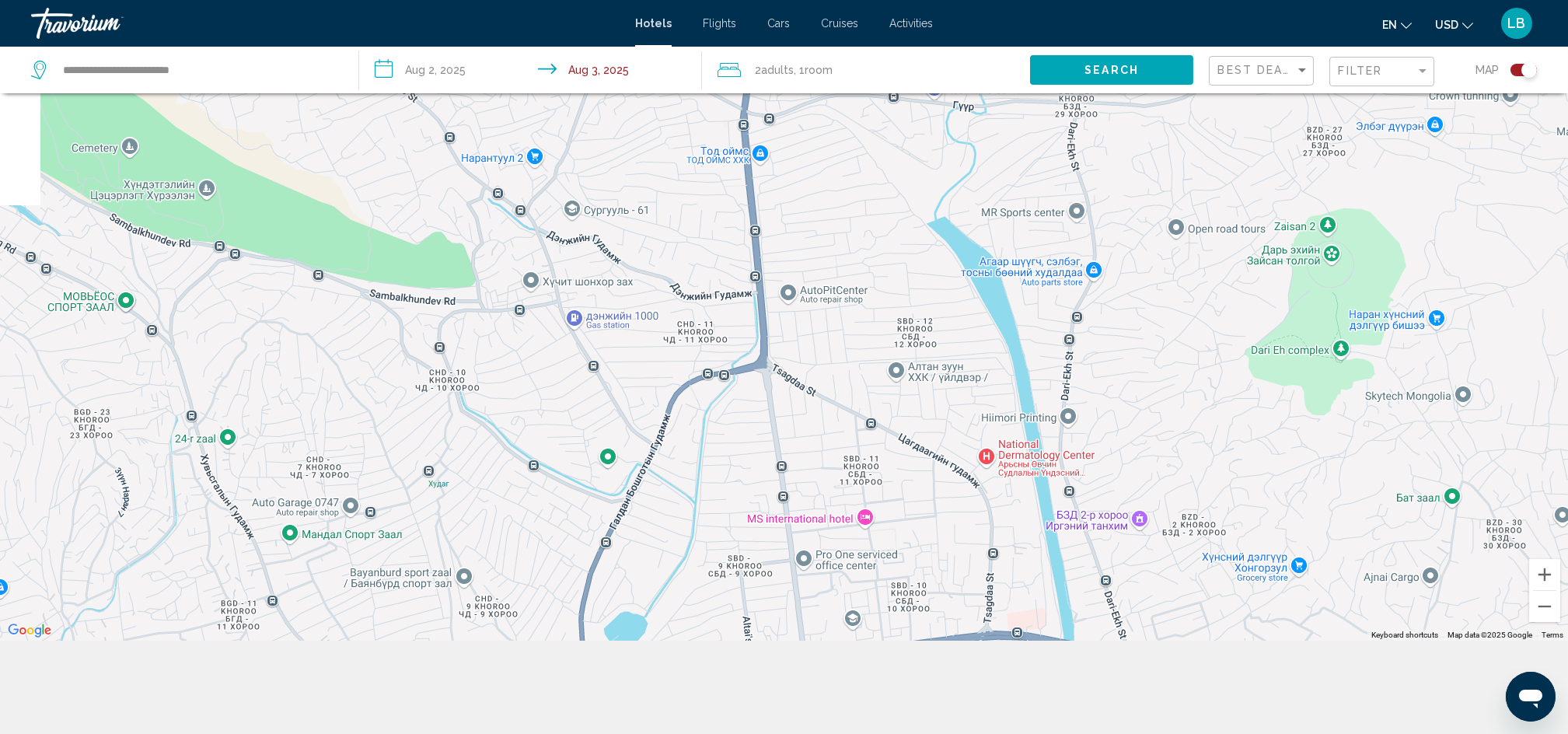 drag, startPoint x: 609, startPoint y: 380, endPoint x: 874, endPoint y: 392, distance: 265.27156 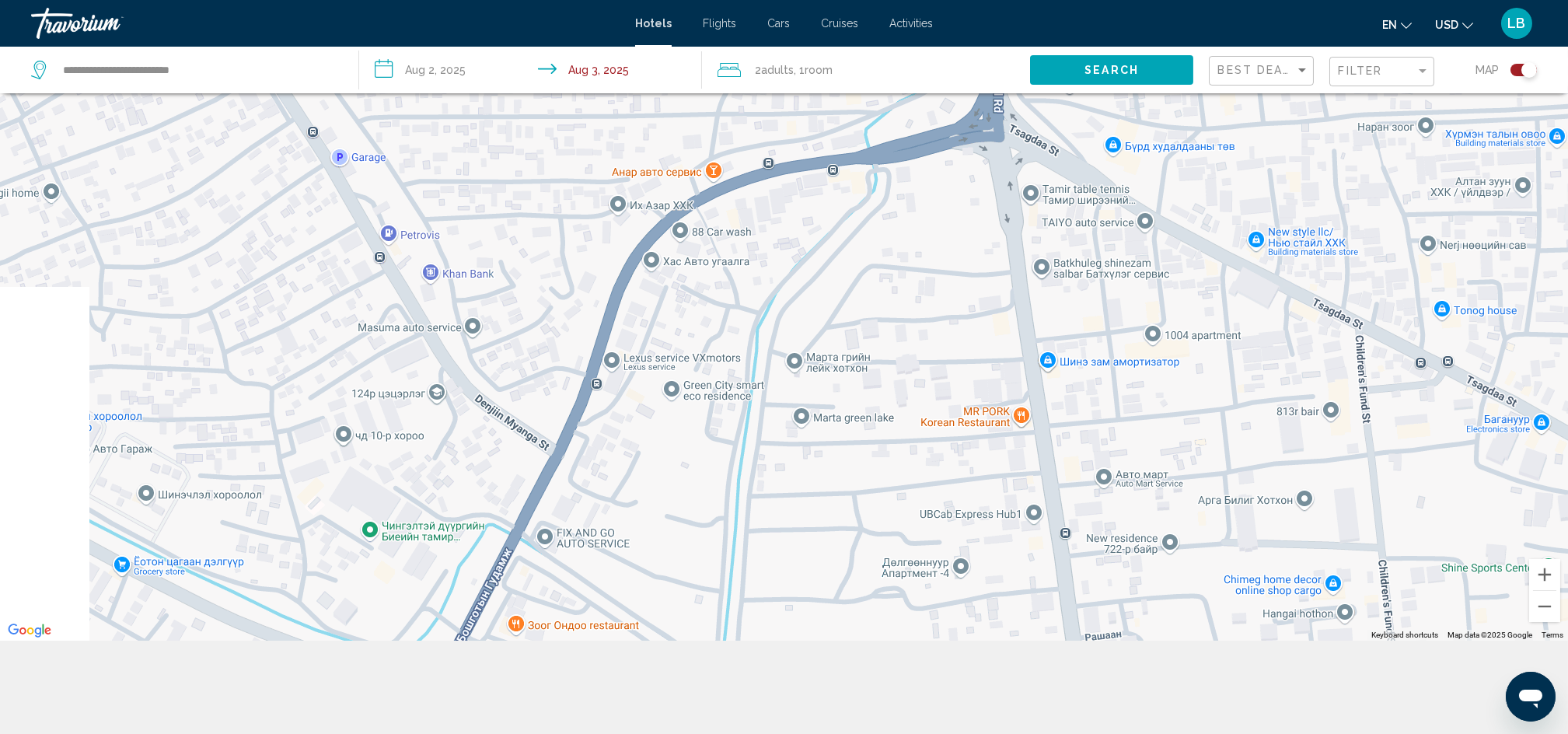 drag, startPoint x: 897, startPoint y: 276, endPoint x: 1424, endPoint y: 215, distance: 530.519 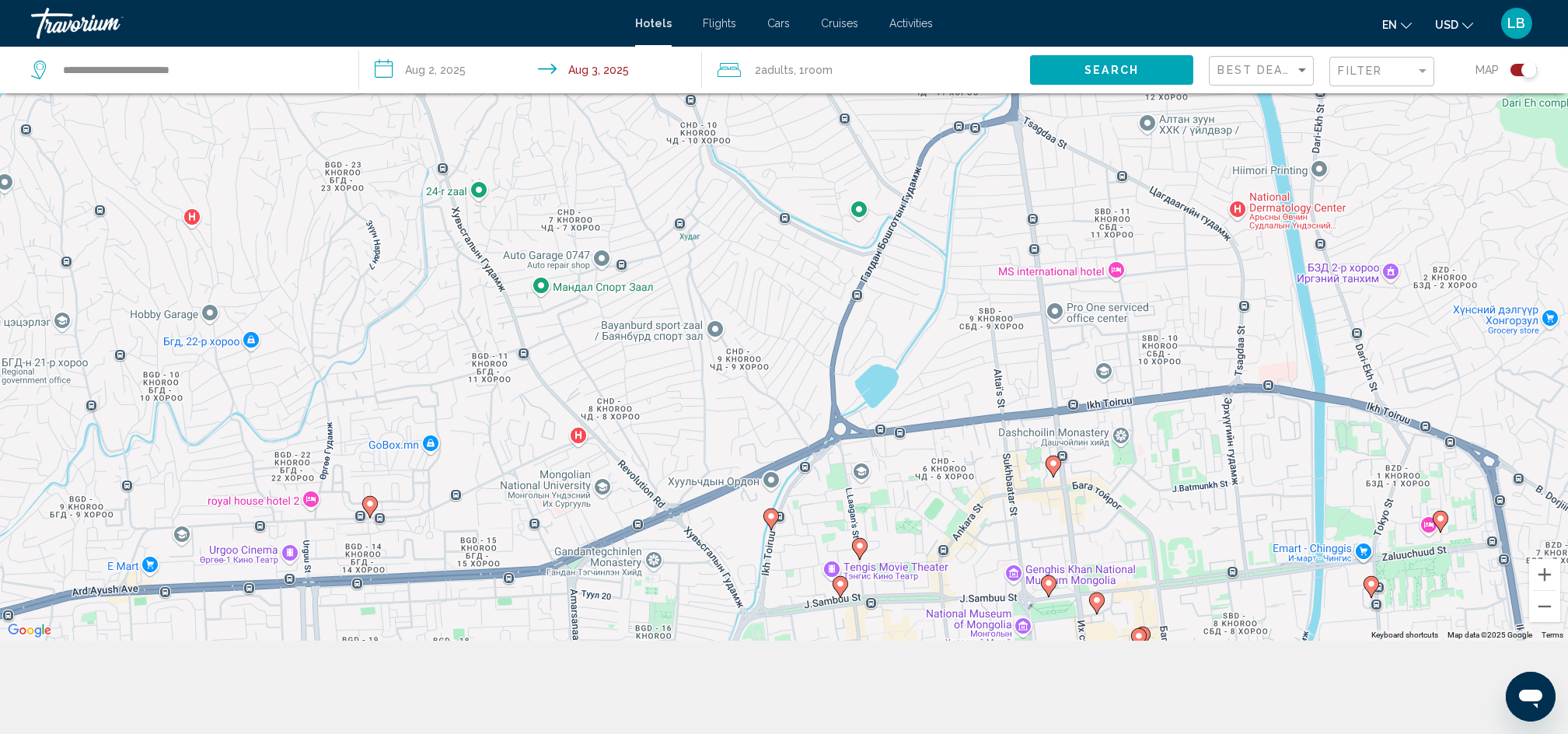 drag, startPoint x: 997, startPoint y: 426, endPoint x: 1011, endPoint y: 290, distance: 136.71869 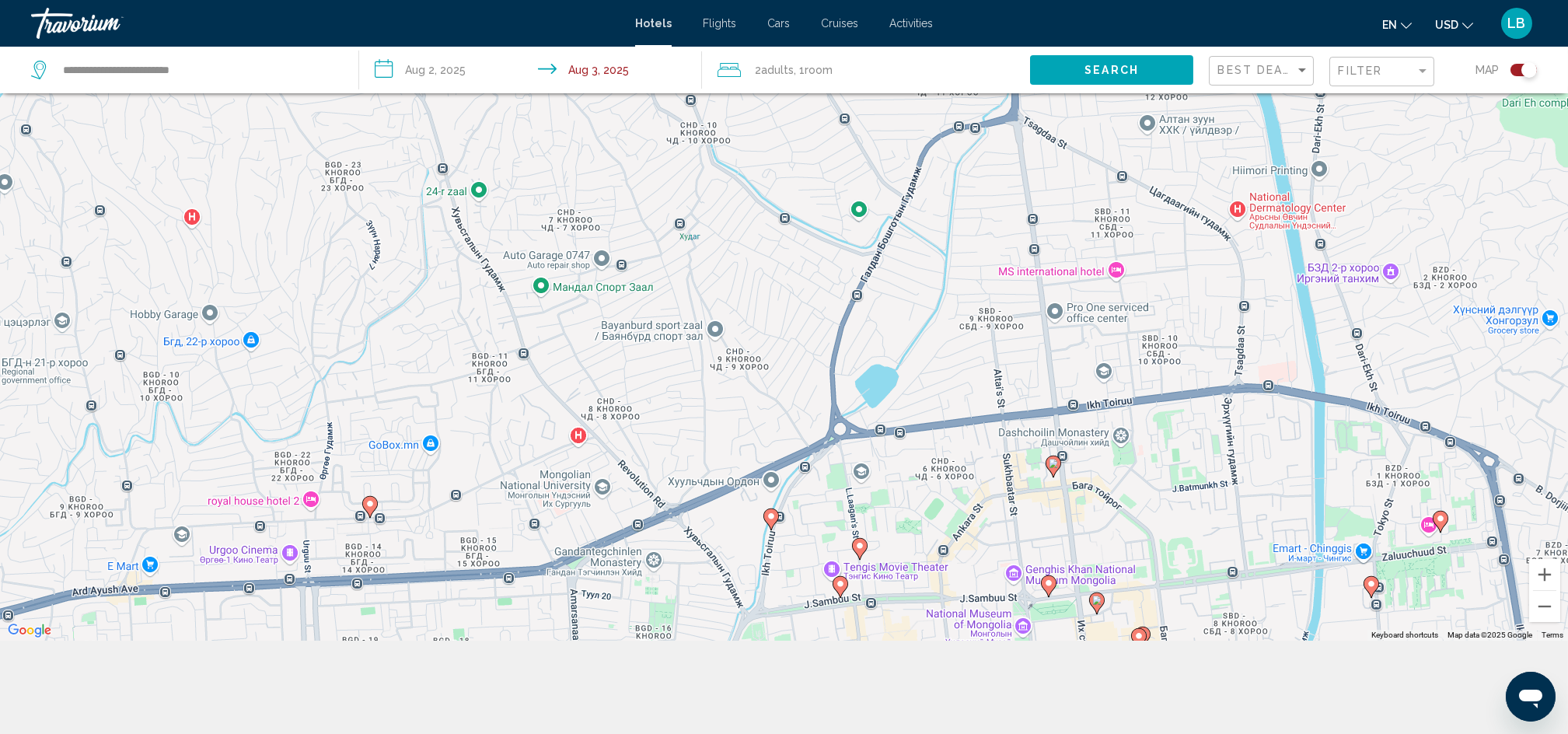 click on "To activate drag with keyboard, press Alt + Enter. Once in keyboard drag state, use the arrow keys to move the marker. To complete the drag, press the Enter key. To cancel, press Escape." at bounding box center [784, 274] 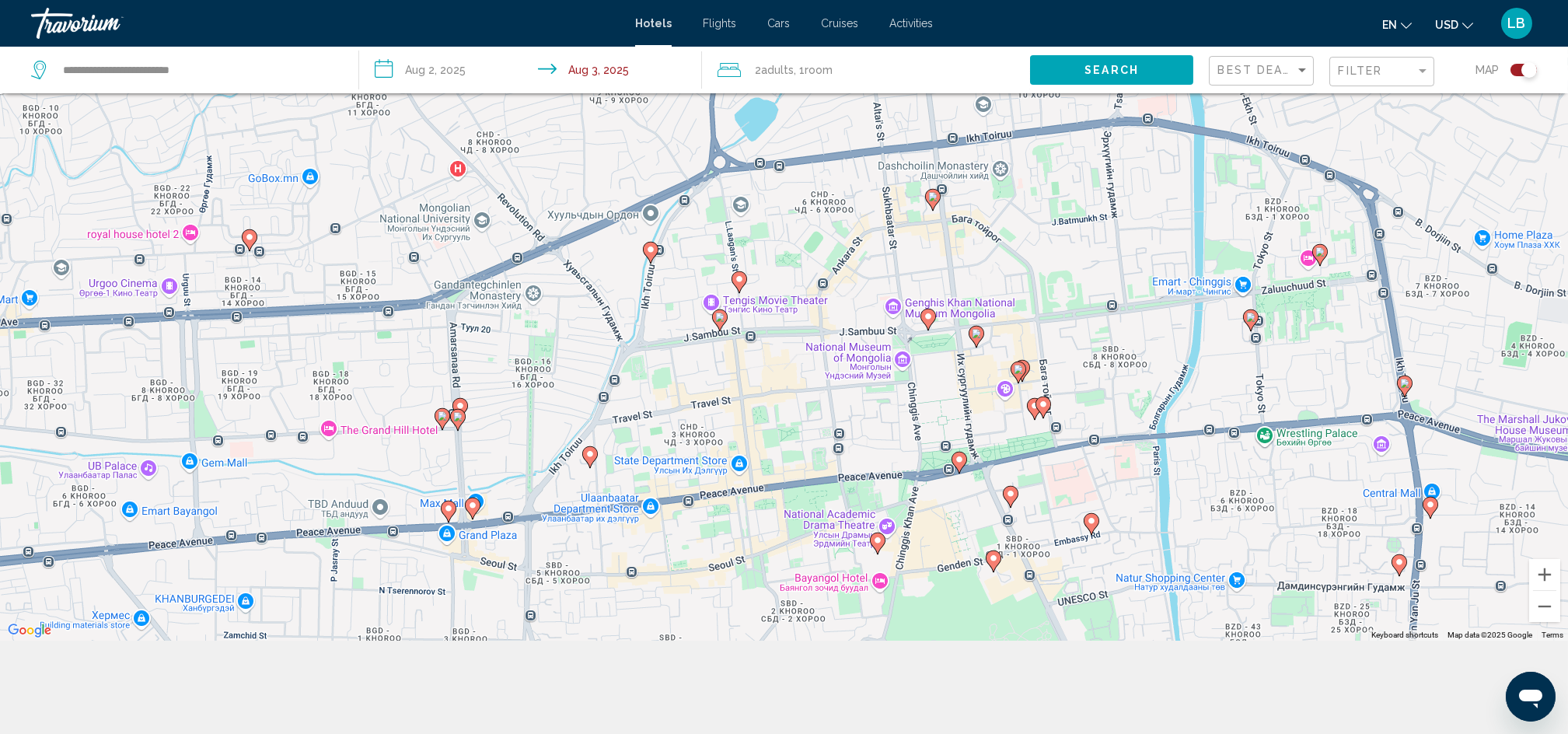 drag, startPoint x: 1018, startPoint y: 477, endPoint x: 899, endPoint y: 208, distance: 294.14622 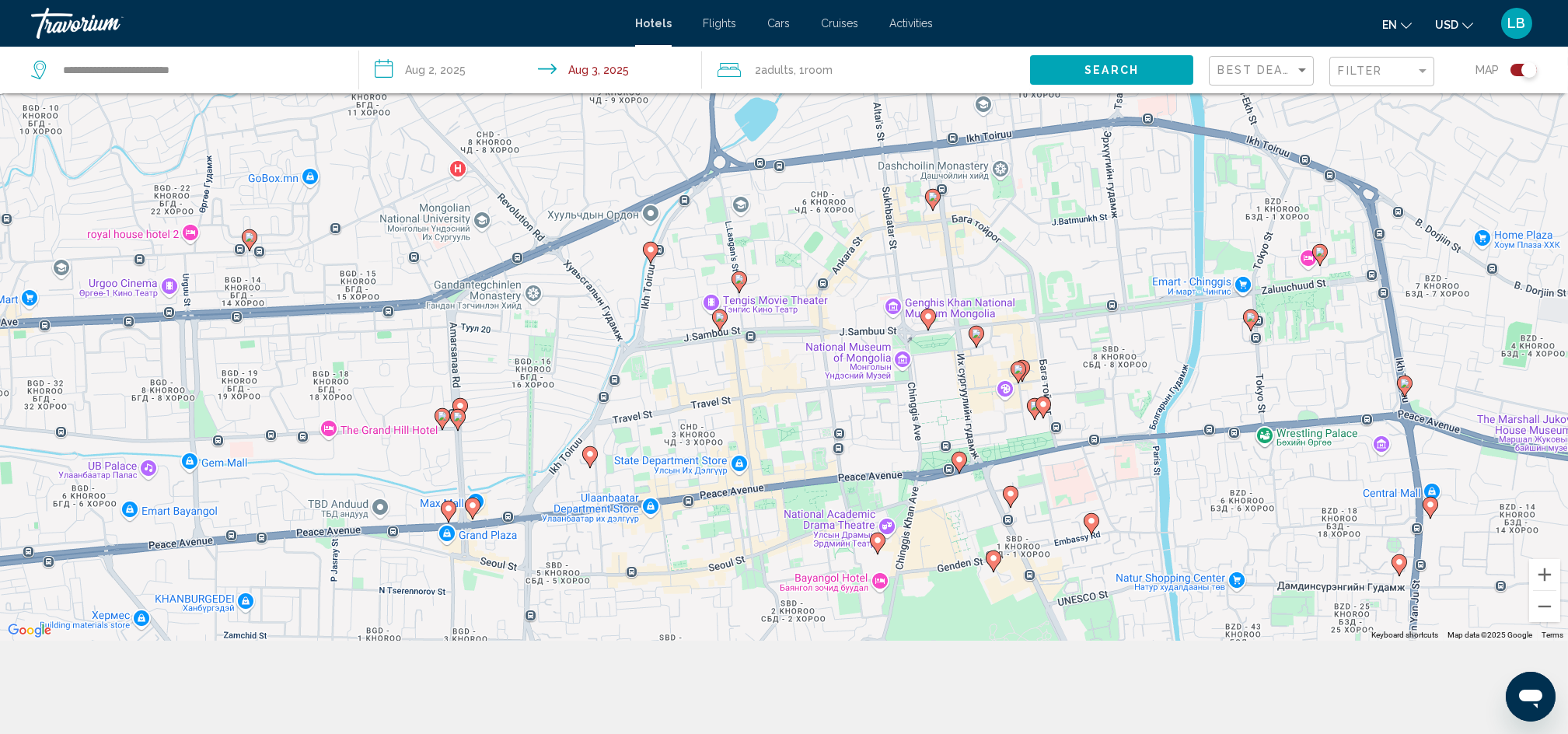 click on "To activate drag with keyboard, press Alt + Enter. Once in keyboard drag state, use the arrow keys to move the marker. To complete the drag, press the Enter key. To cancel, press Escape." at bounding box center [784, 274] 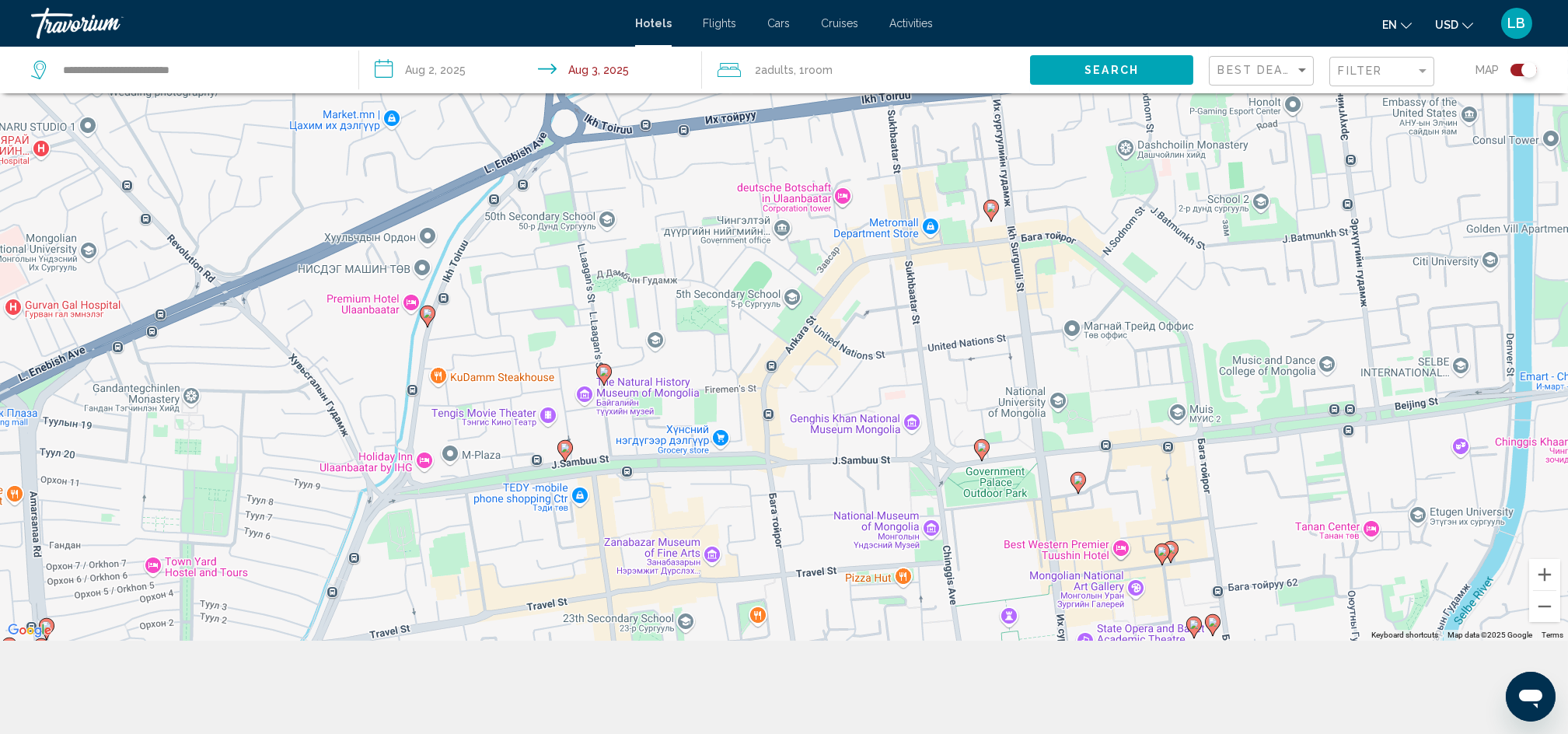 drag, startPoint x: 941, startPoint y: 295, endPoint x: 852, endPoint y: 455, distance: 183.08741 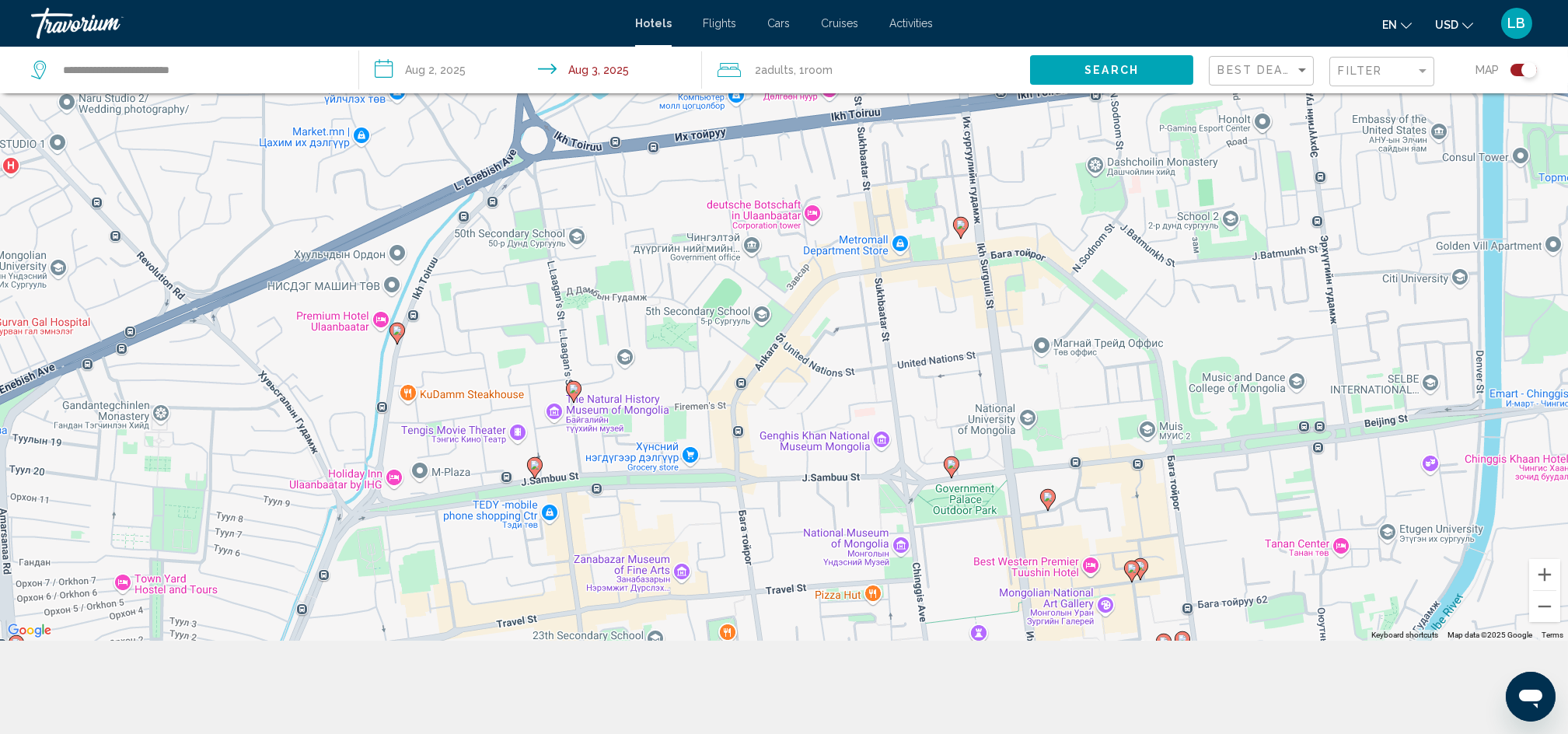 drag, startPoint x: 799, startPoint y: 436, endPoint x: 770, endPoint y: 446, distance: 30.675723 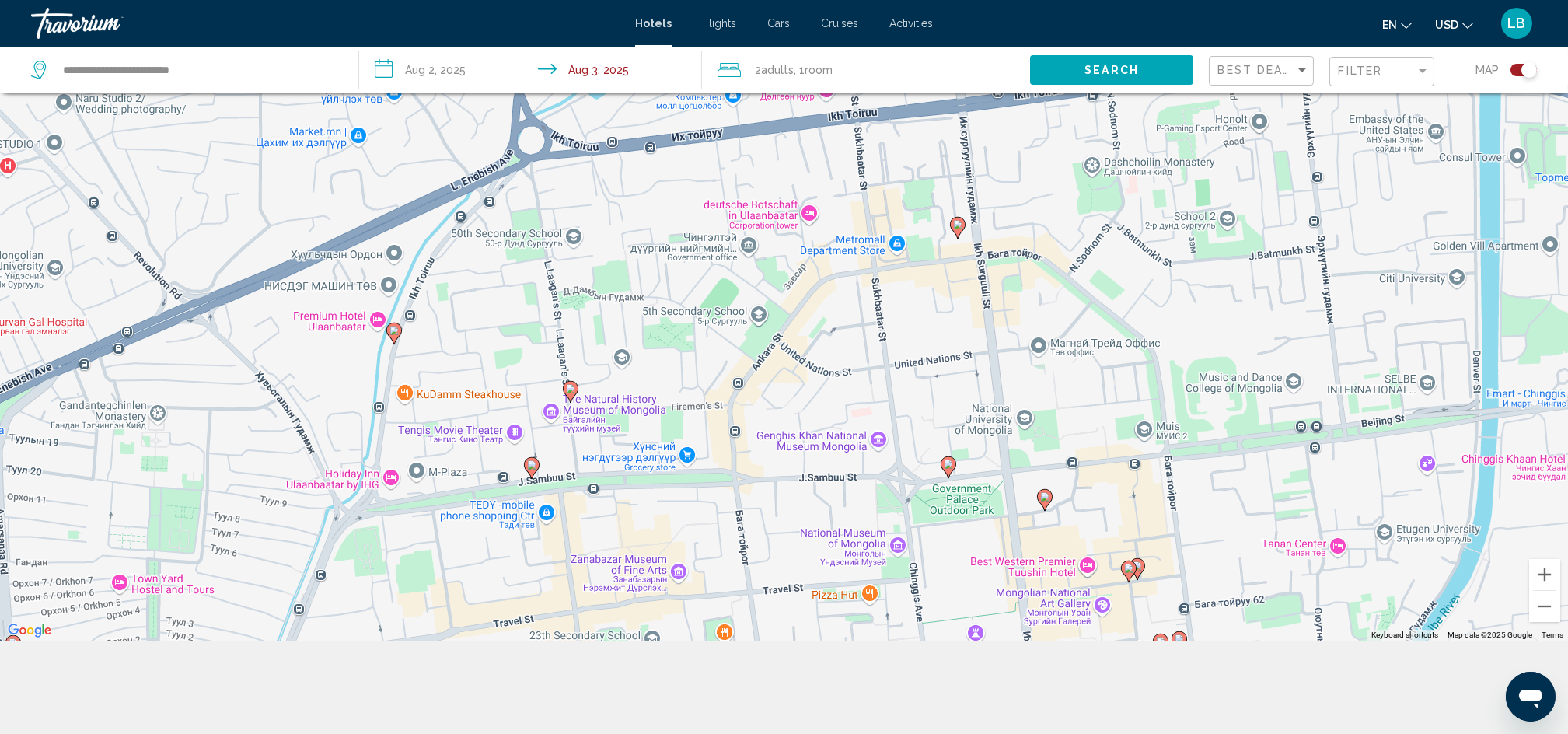 click 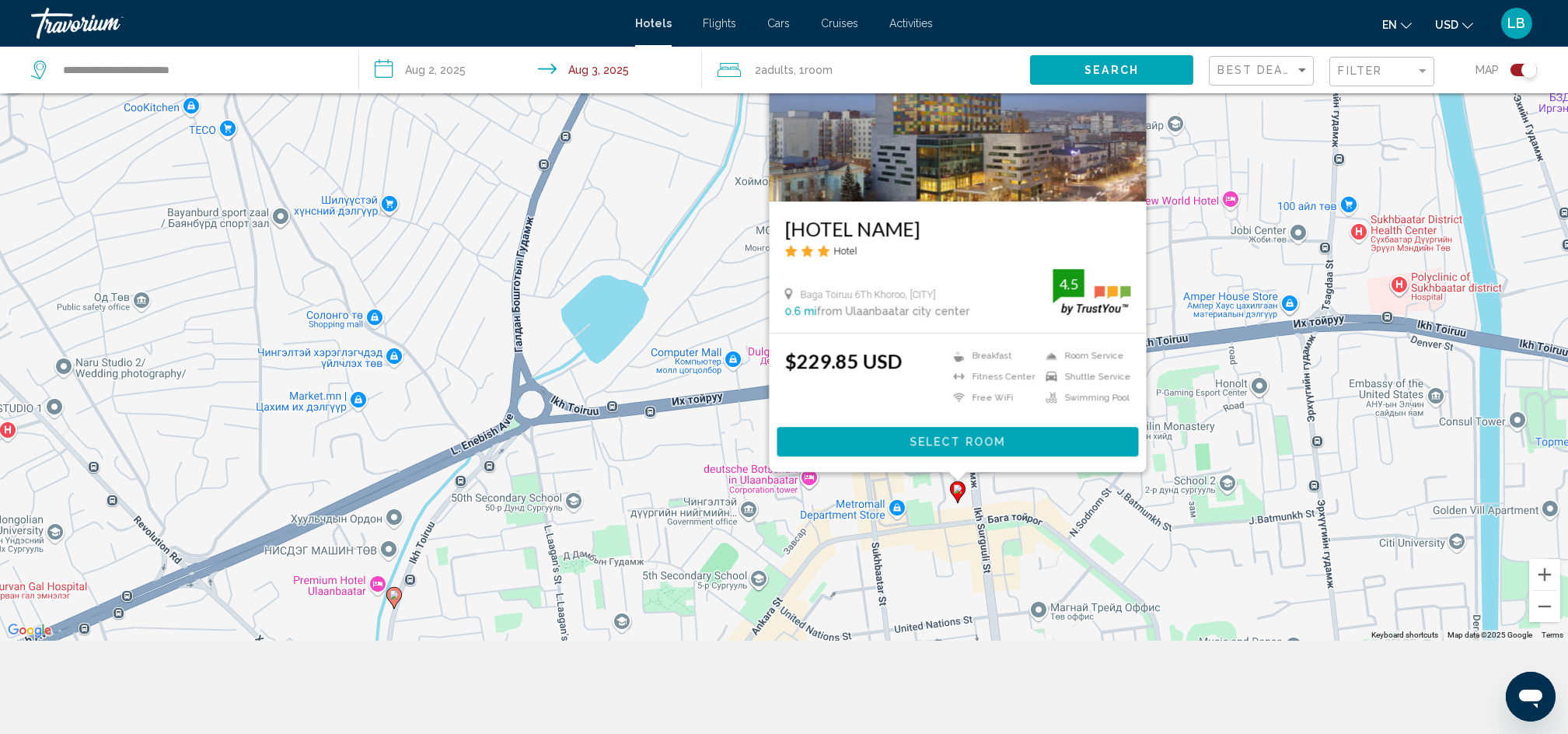 click on "To activate drag with keyboard, press Alt + Enter. Once in keyboard drag state, use the arrow keys to move the marker. To complete the drag, press the Enter key. To cancel, press Escape.  [HOTEL NAME]
Hotel
[STREET] [NUMBER]Th Khoroo, [CITY] [DISTANCE]  from [CITY] city center from hotel [RATING] $[PRICE]
Breakfast
Fitness Center
Free WiFi
Room Service
Shuttle Service
Swimming Pool [RATING] Select Room" at bounding box center [784, 274] 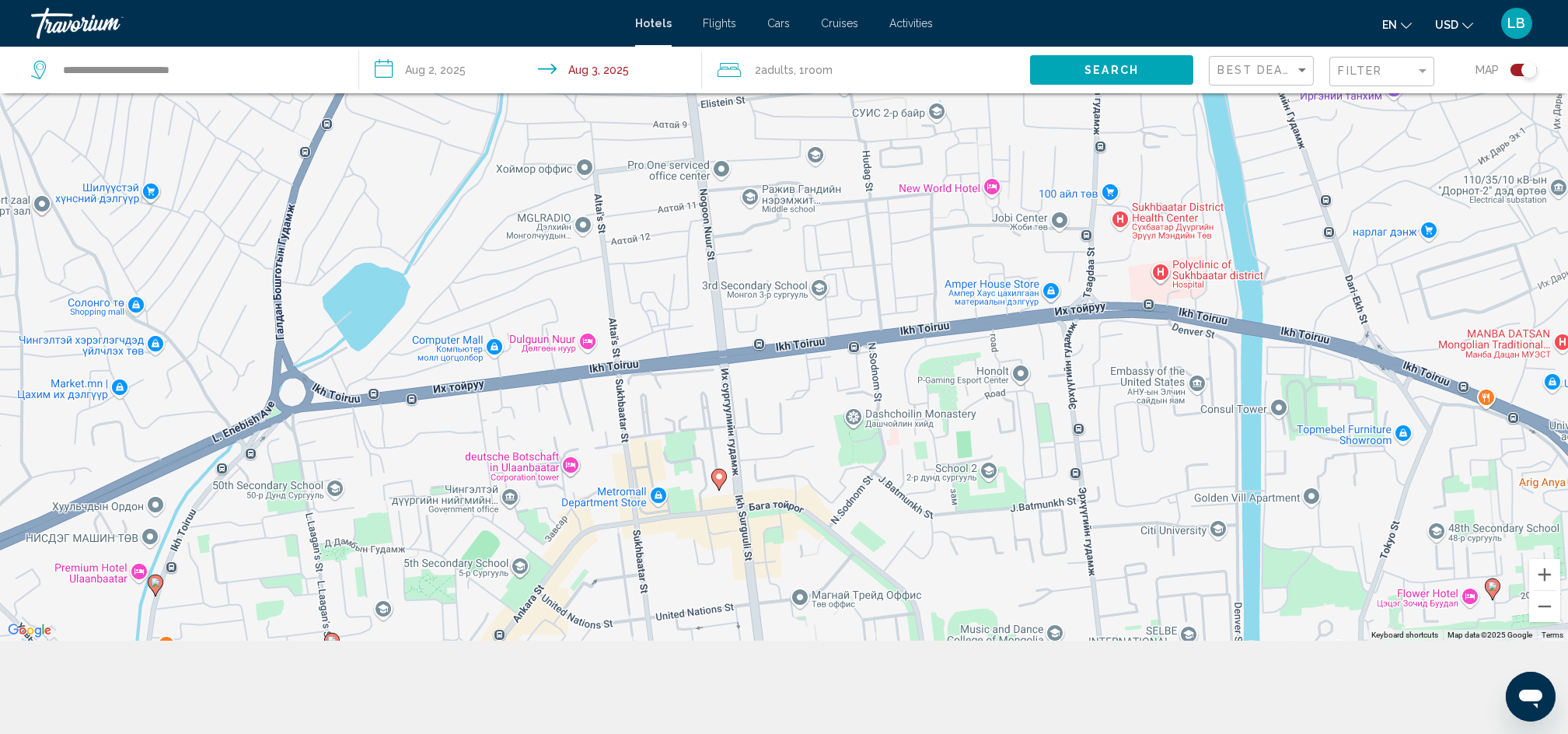 drag, startPoint x: 1137, startPoint y: 488, endPoint x: 828, endPoint y: 471, distance: 309.46728 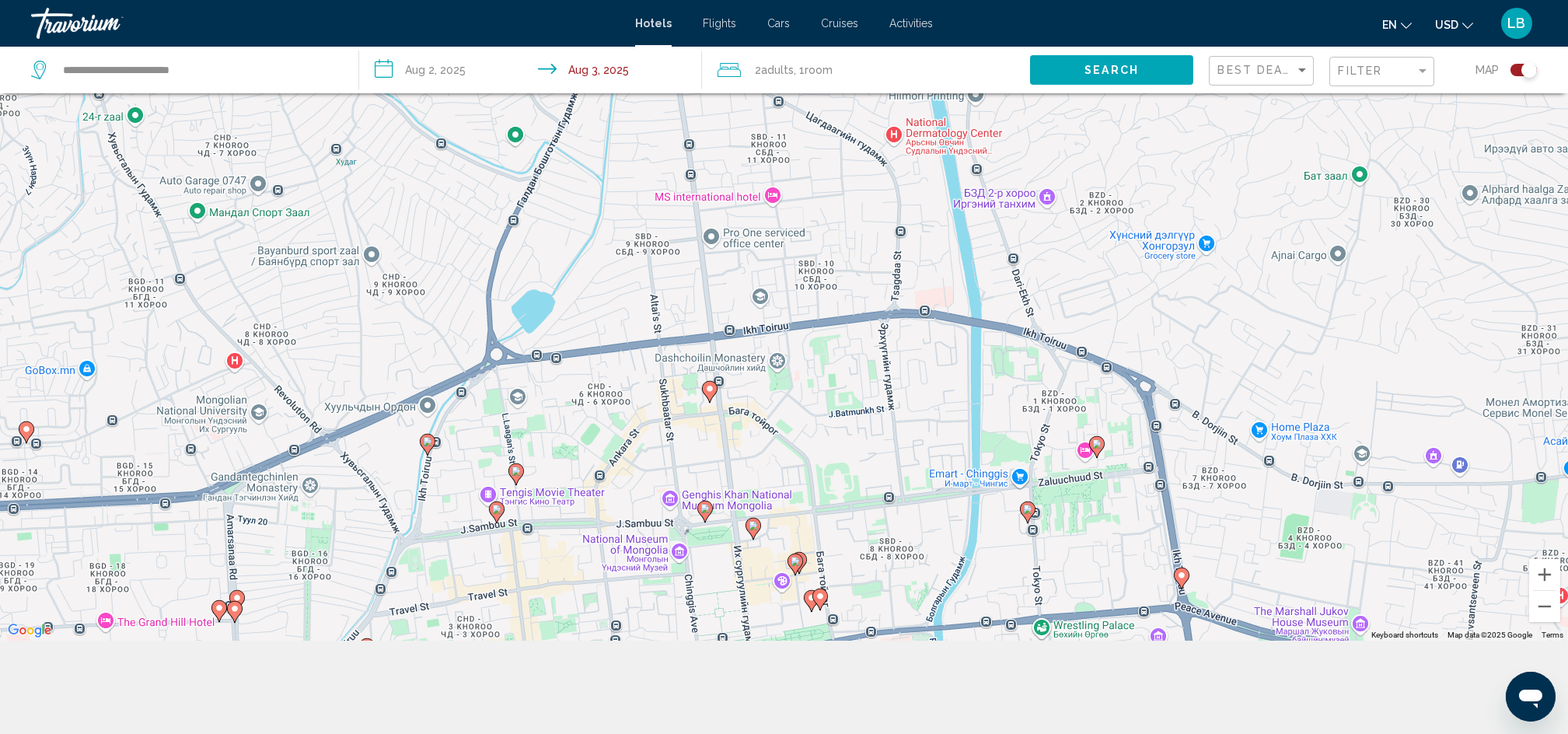 drag, startPoint x: 967, startPoint y: 461, endPoint x: 948, endPoint y: 400, distance: 63.89053 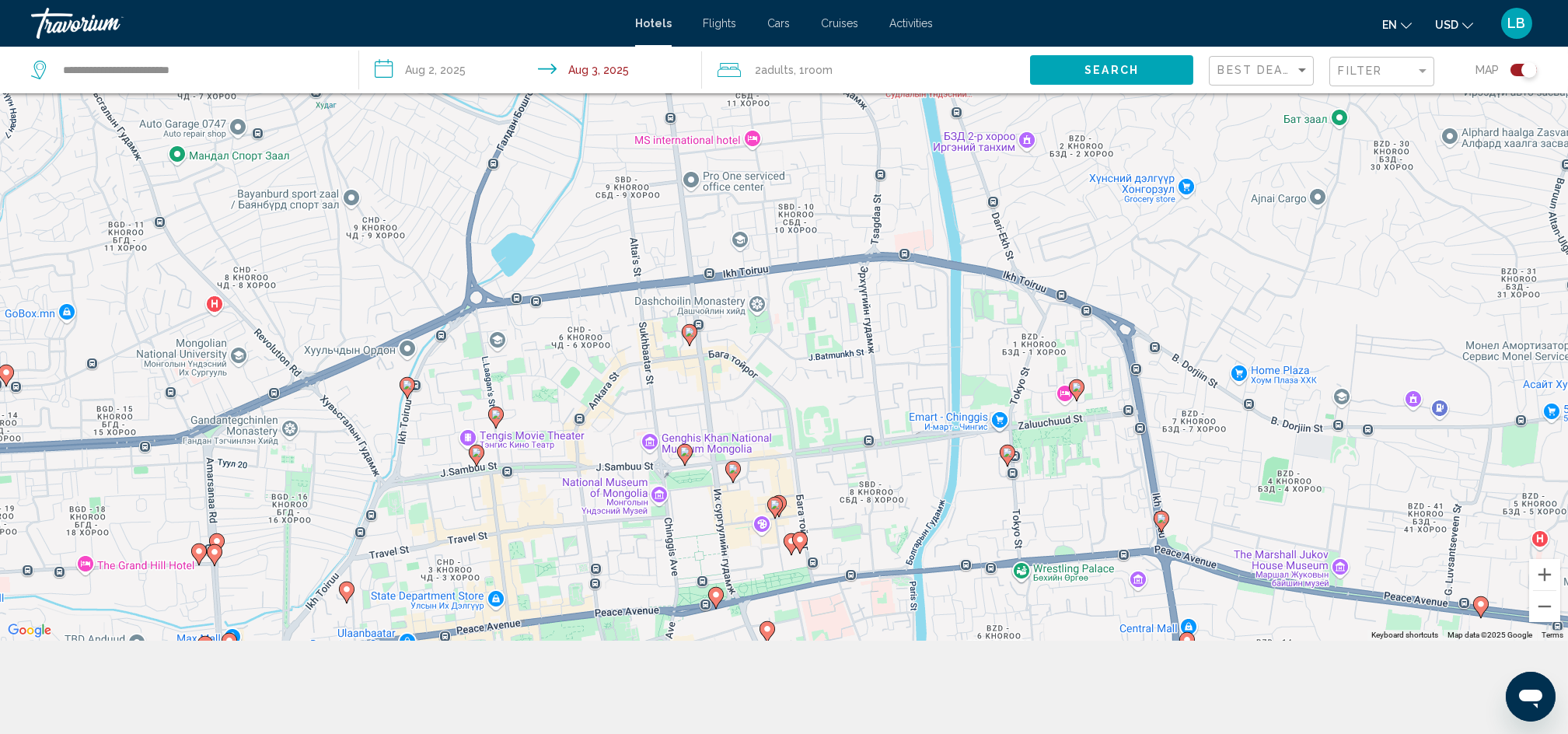 click on "To activate drag with keyboard, press Alt + Enter. Once in keyboard drag state, use the arrow keys to move the marker. To complete the drag, press the Enter key. To cancel, press Escape." at bounding box center (784, 274) 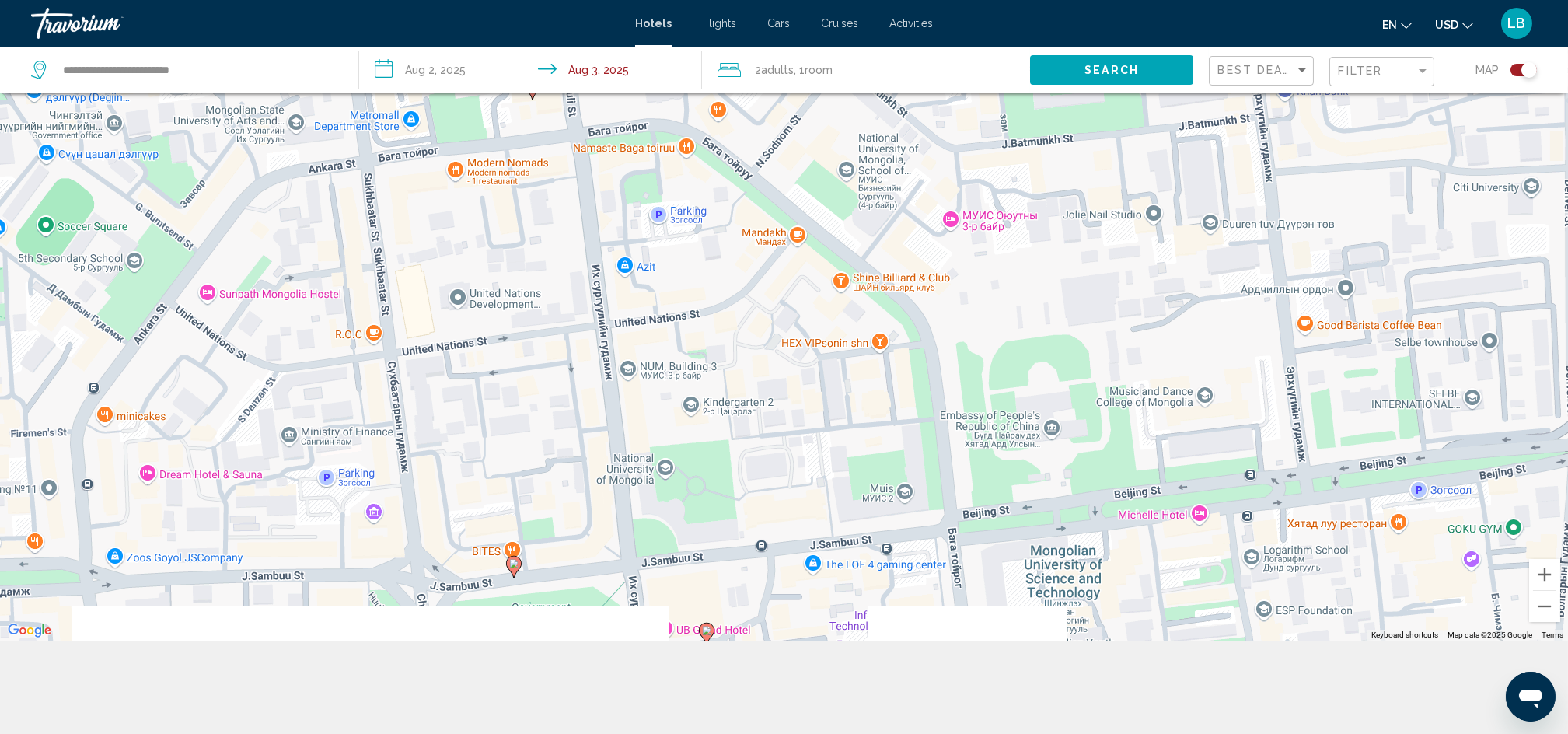 drag, startPoint x: 557, startPoint y: 299, endPoint x: 714, endPoint y: 101, distance: 252.69151 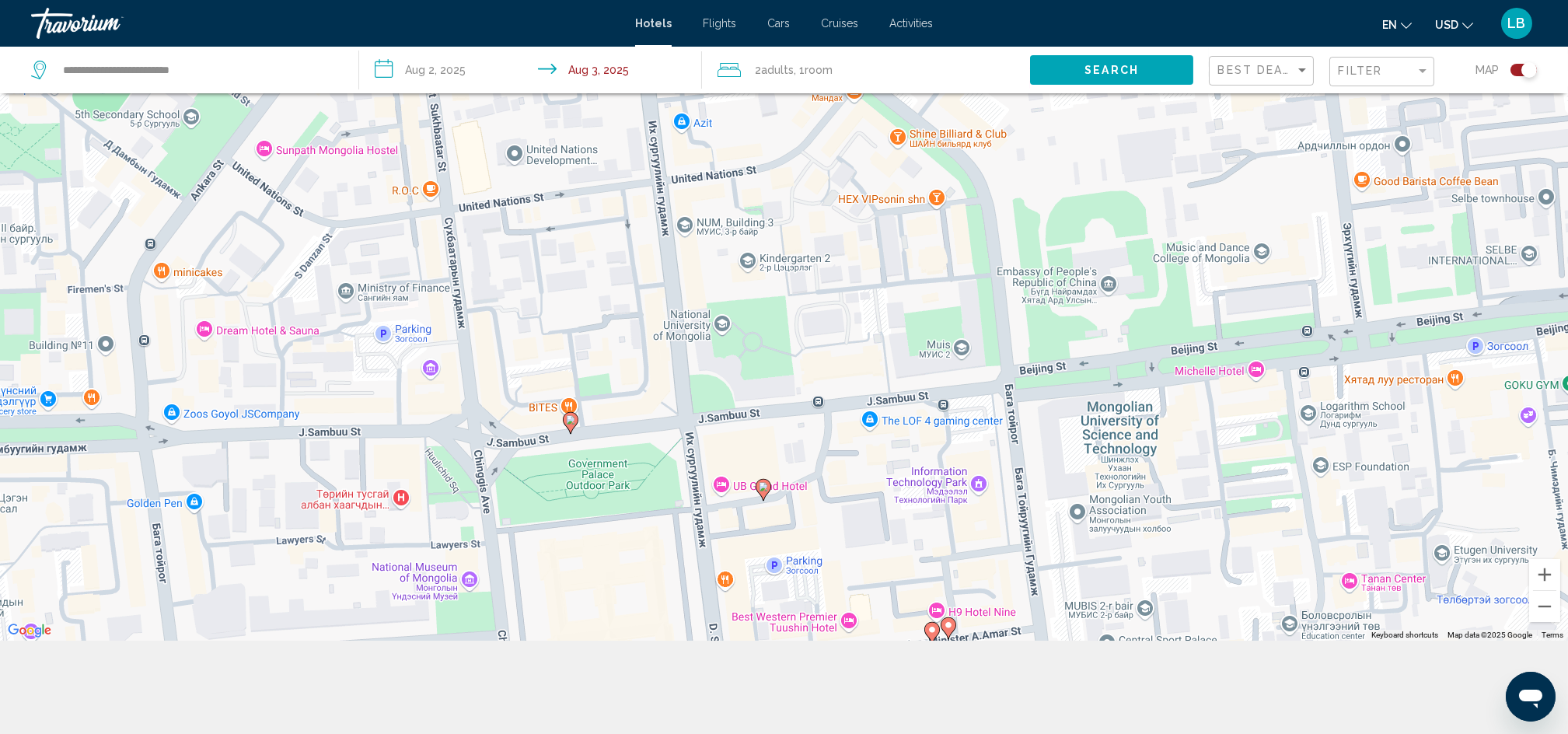 drag, startPoint x: 813, startPoint y: 244, endPoint x: 861, endPoint y: 103, distance: 148.9463 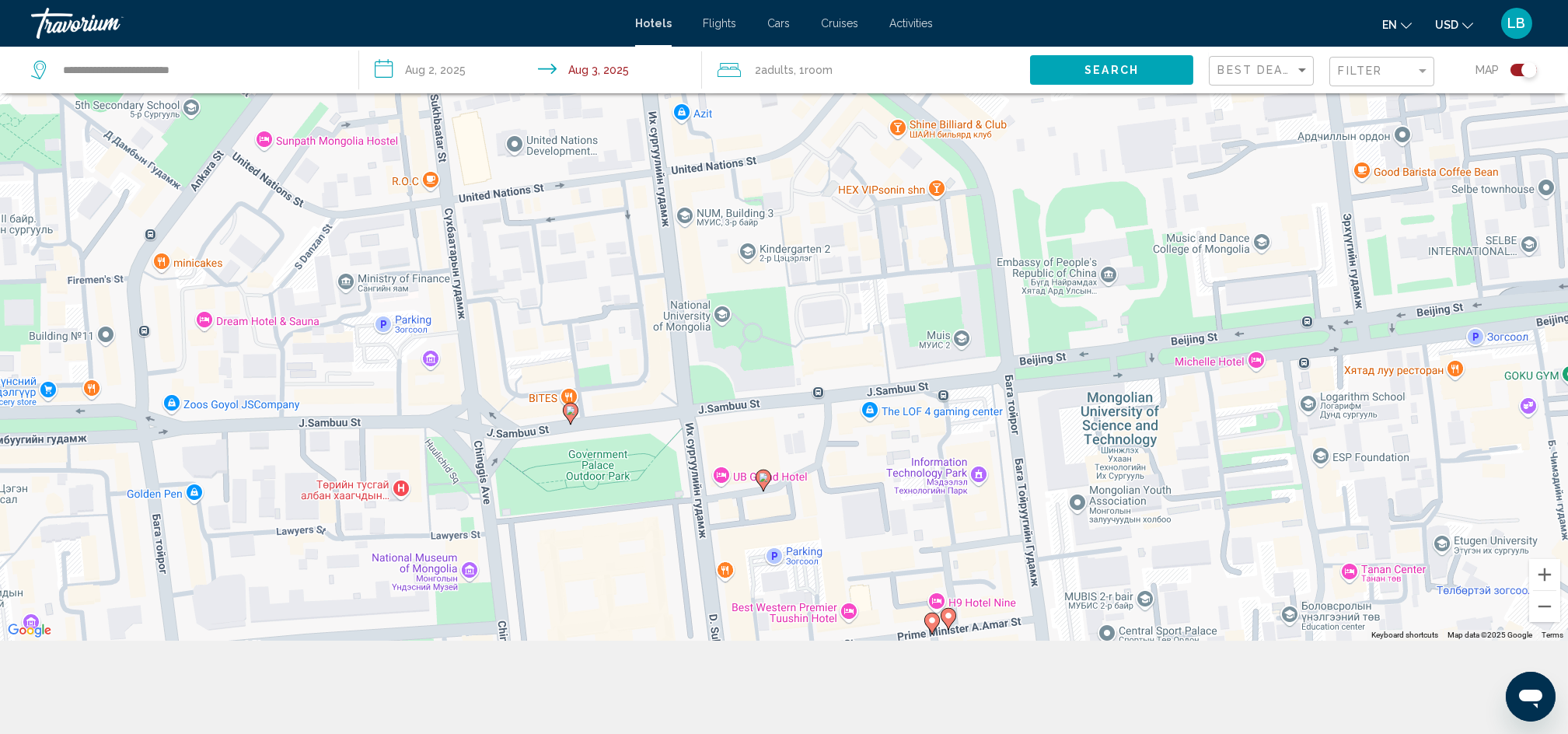 click 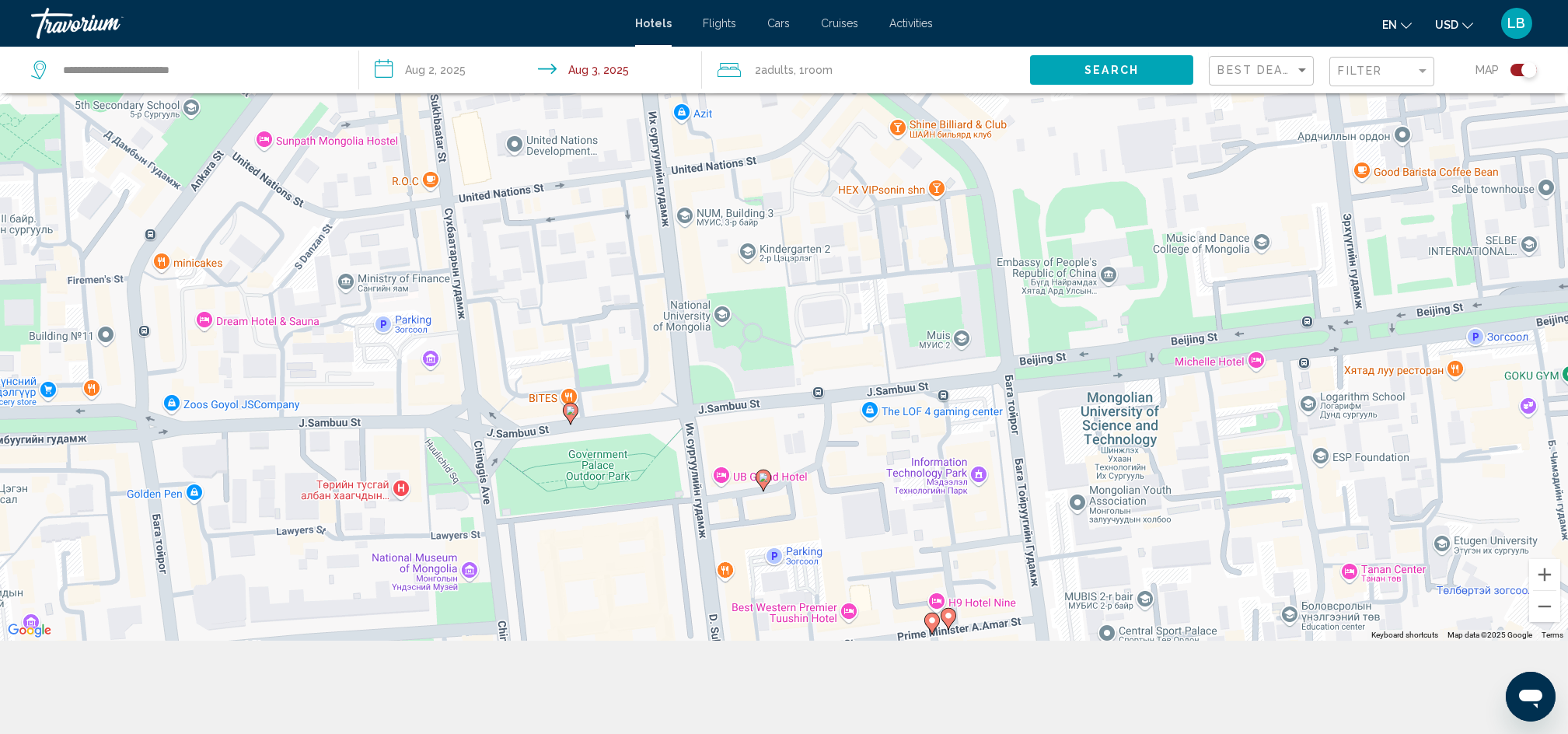 click 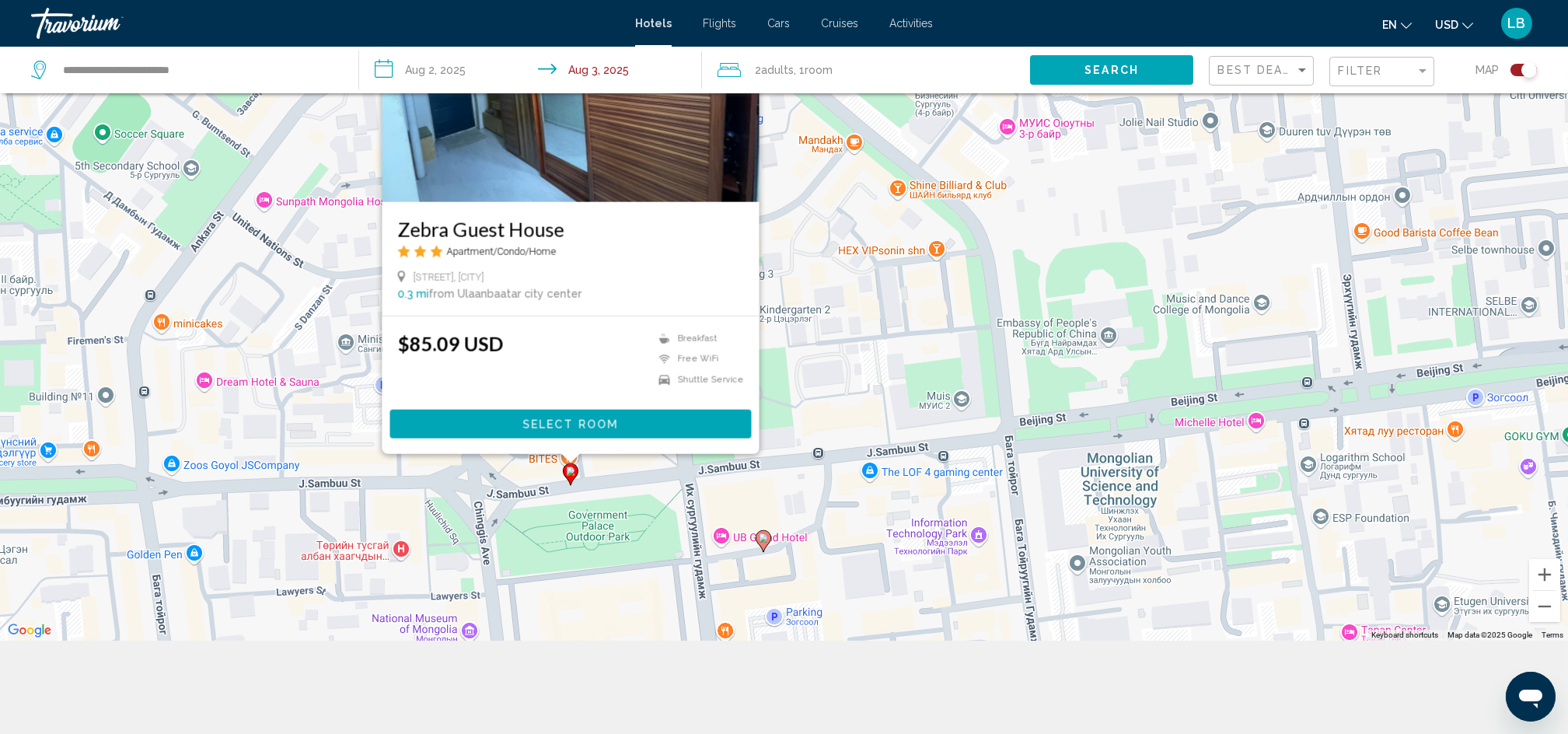 click 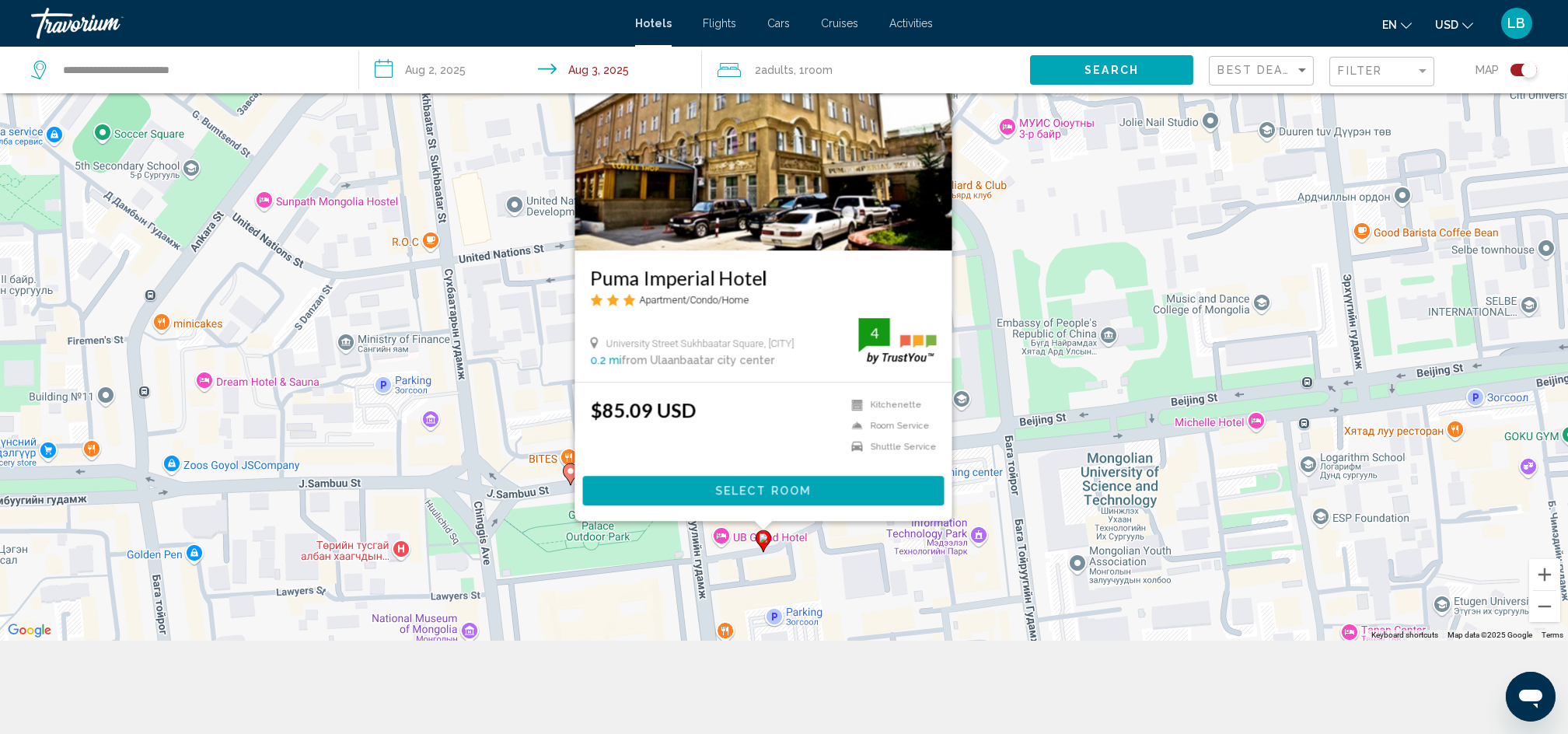 click on "To activate drag with keyboard, press Alt + Enter. Once in keyboard drag state, use the arrow keys to move the marker. To complete the drag, press the Enter key. To cancel, press Escape.  [HOTEL NAME]
Apartment/Condo/Home
[STREET] [STREET] [SQUARE], [CITY] [DISTANCE]  from [CITY] city center from hotel [RATING] $[PRICE]
Kitchenette
Room Service
Shuttle Service  [RATING] Select Room" at bounding box center (784, 274) 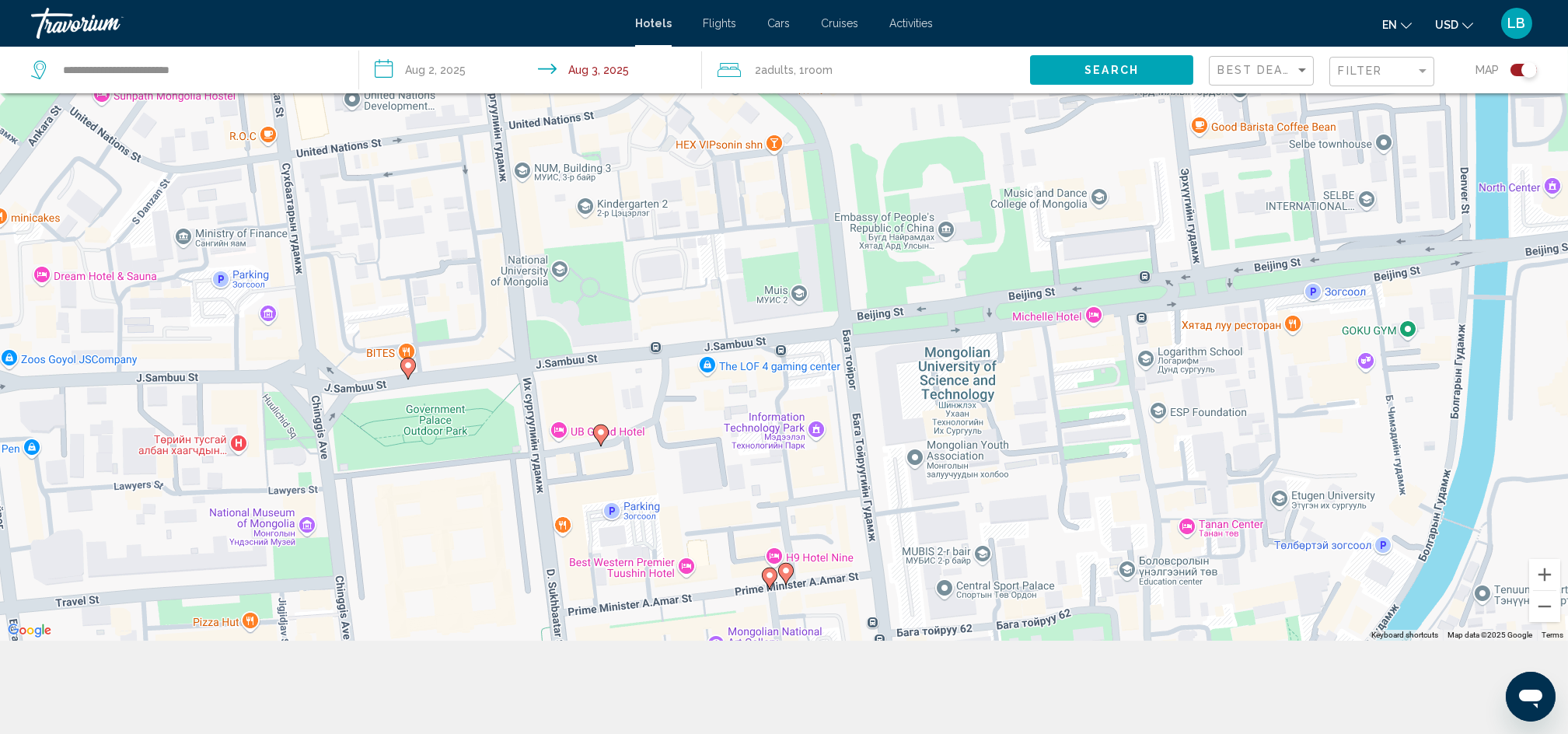 drag, startPoint x: 1026, startPoint y: 304, endPoint x: 864, endPoint y: 197, distance: 194.1469 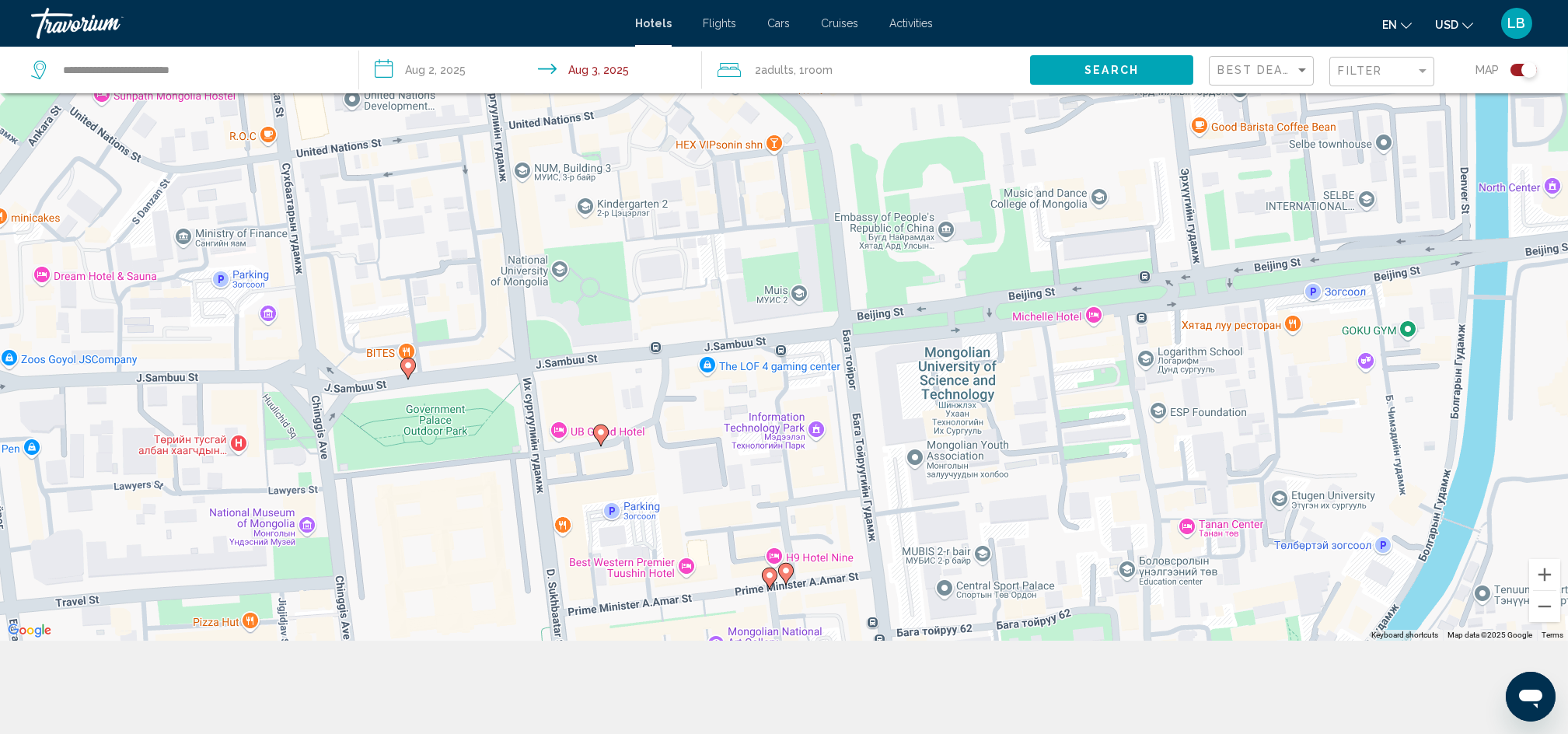click 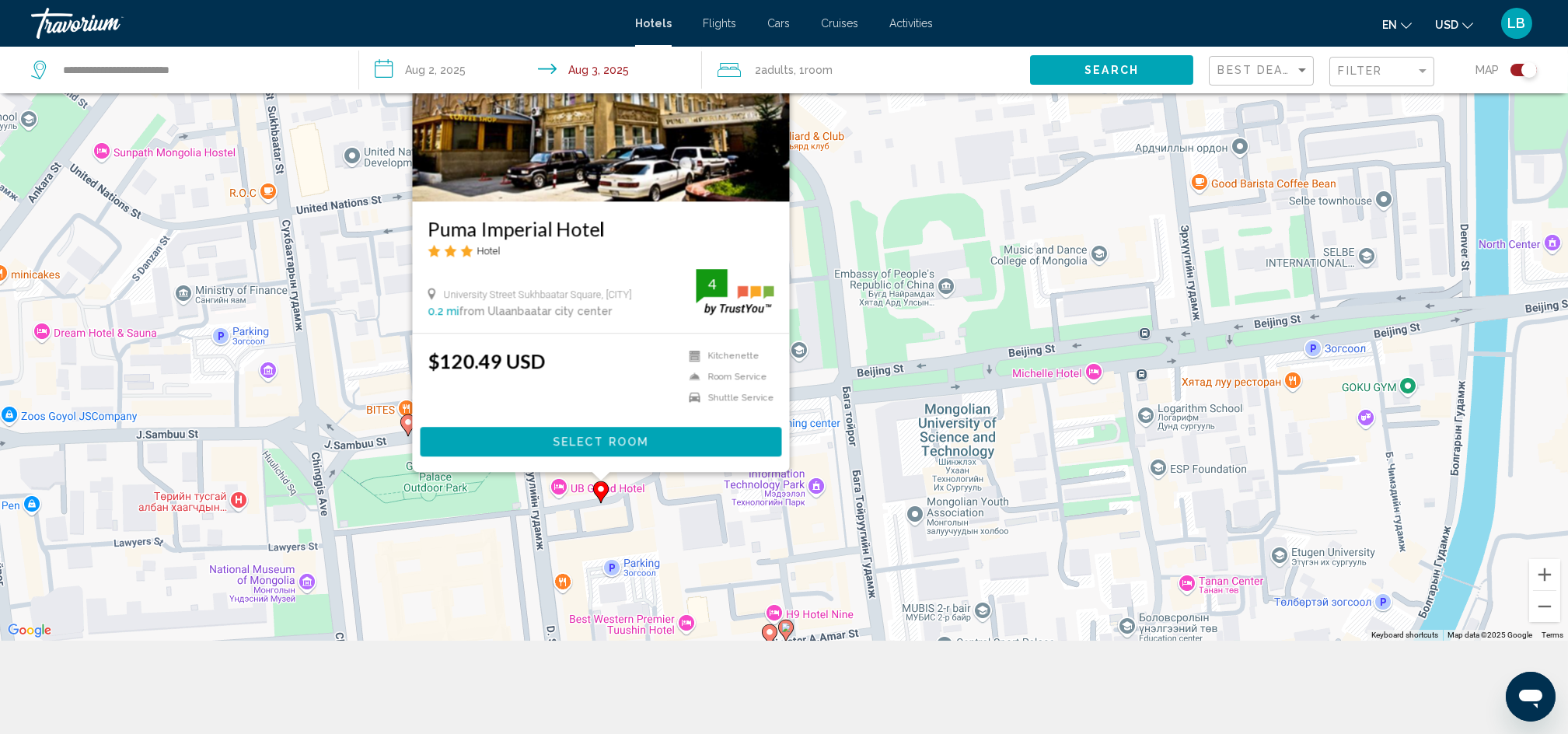 click on "To activate drag with keyboard, press Alt + Enter. Once in keyboard drag state, use the arrow keys to move the marker. To complete the drag, press the Enter key. To cancel, press Escape.  [HOTEL NAME]
Hotel
[STREET] [STREET] [STREET] [SQUARE], [CITY] [DISTANCE]  from [CITY] city center from hotel [RATING] $[PRICE]
Kitchenette
Room Service
Shuttle Service  [RATING] Select Room" at bounding box center [784, 274] 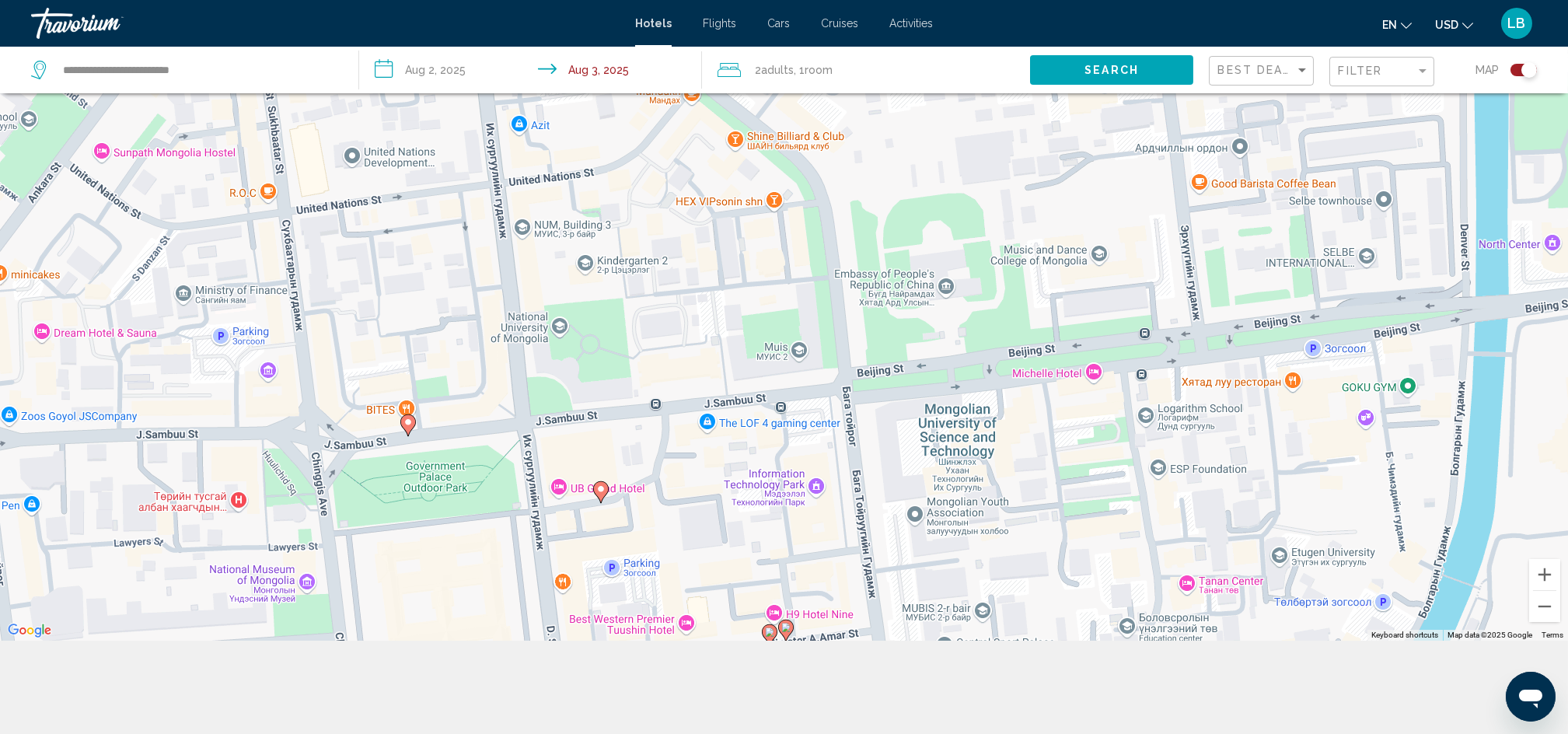 click 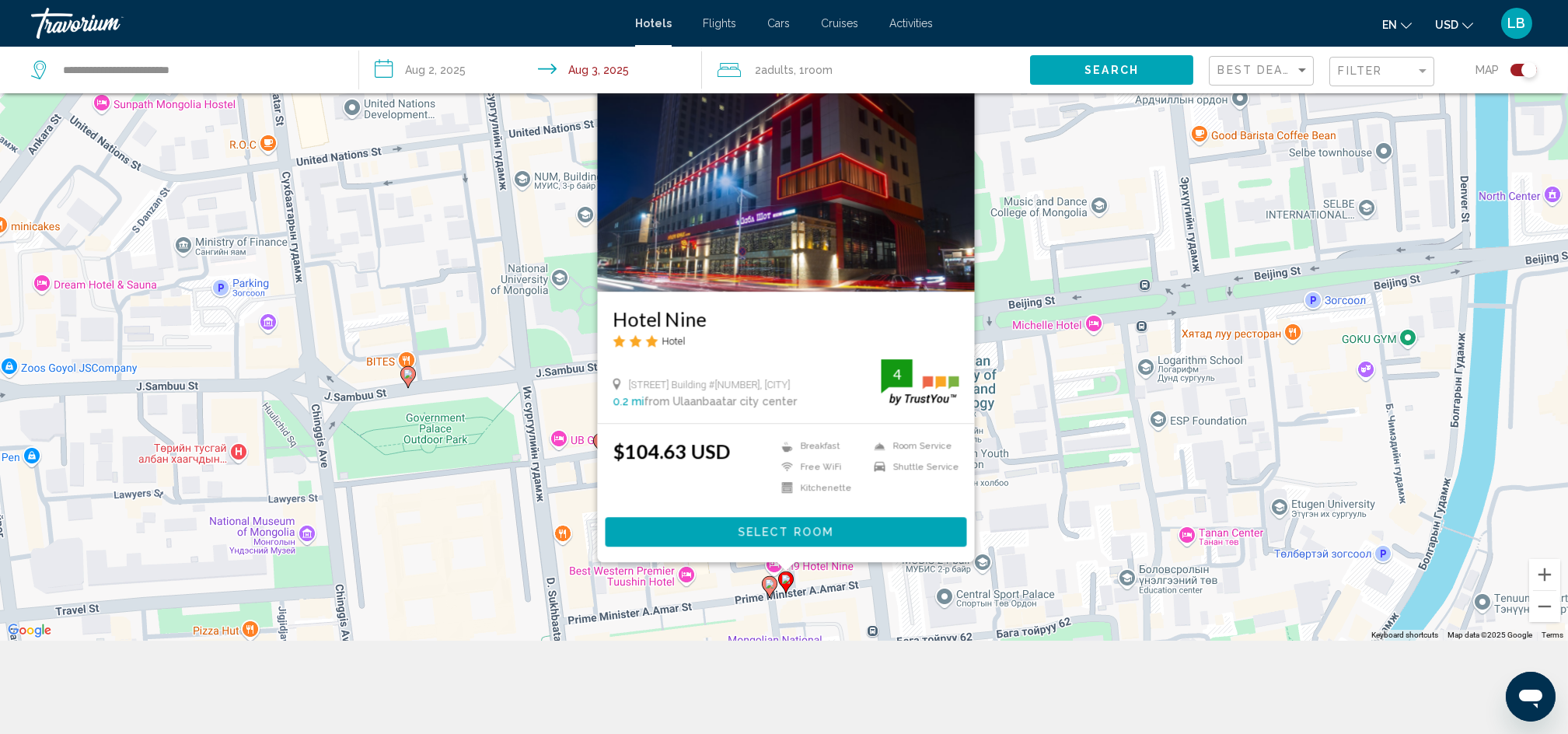 click on "Hotel Nine
Hotel
Amar Street Building #2, [CITY] 0.2 mi  from [CITY] city center from hotel 4 $104.63 USD
Breakfast
Free WiFi
Kitchenette
Room Service
Shuttle Service  4 Select Room" at bounding box center (784, 274) 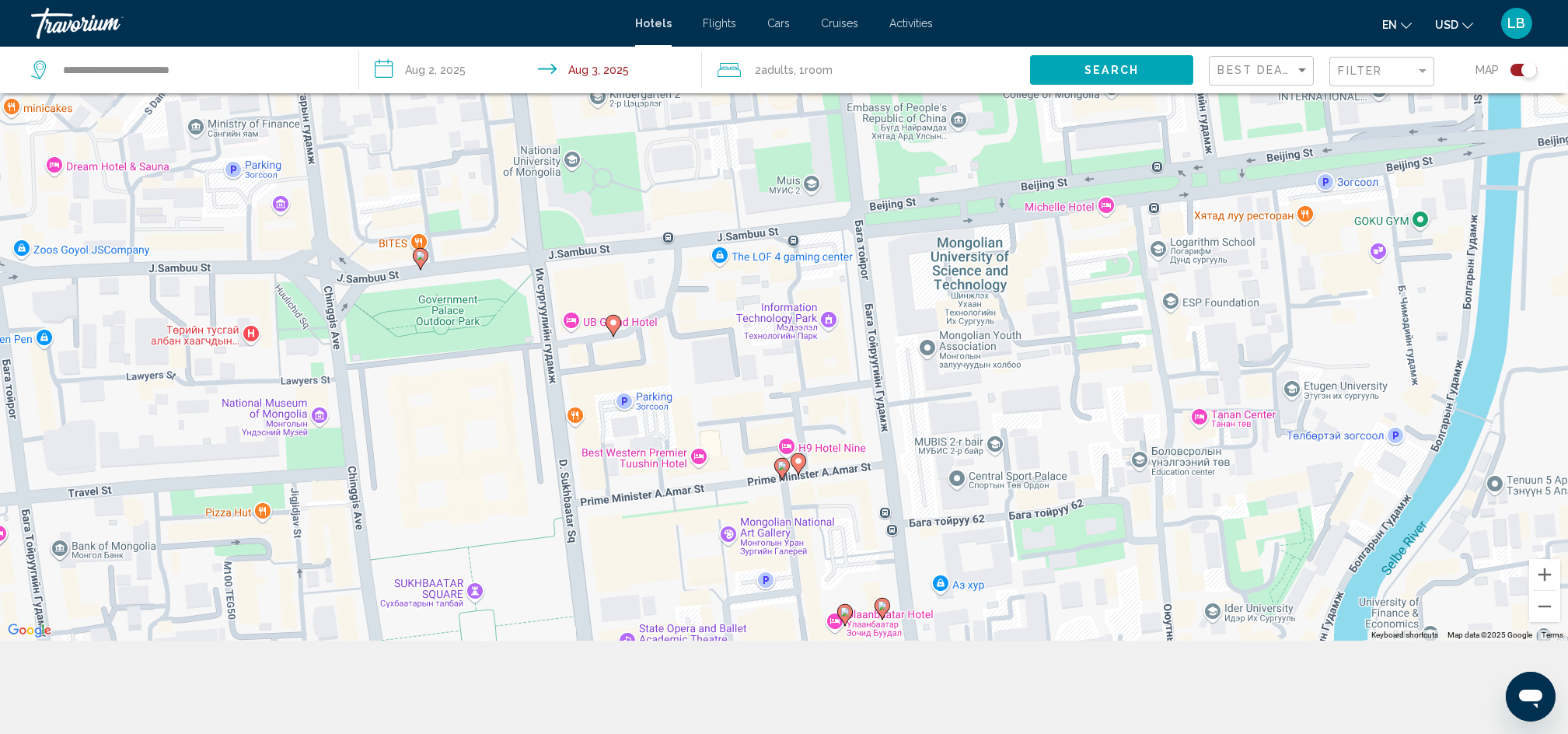 drag, startPoint x: 863, startPoint y: 530, endPoint x: 873, endPoint y: 411, distance: 119.4194 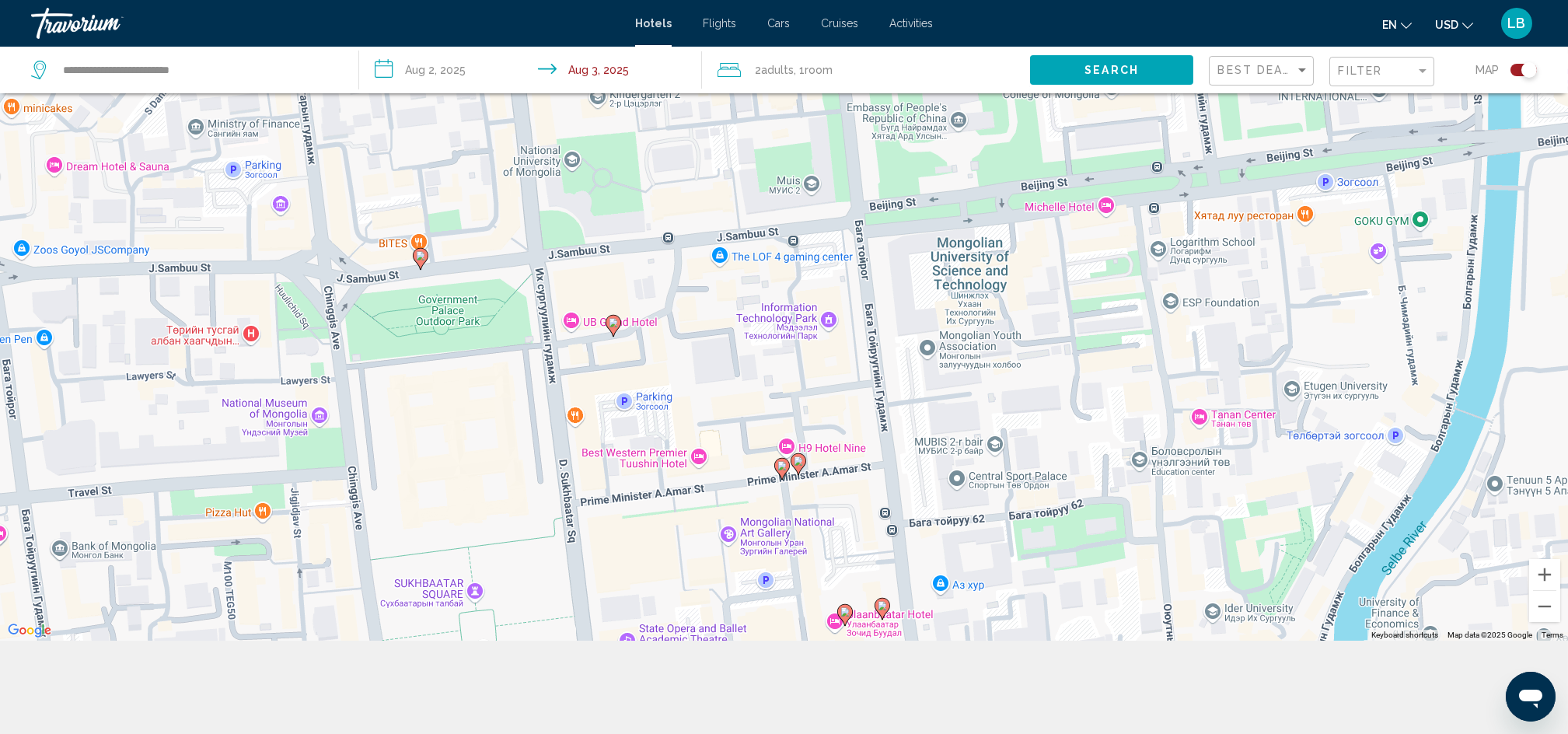 click on "To activate drag with keyboard, press Alt + Enter. Once in keyboard drag state, use the arrow keys to move the marker. To complete the drag, press the Enter key. To cancel, press Escape." at bounding box center (784, 274) 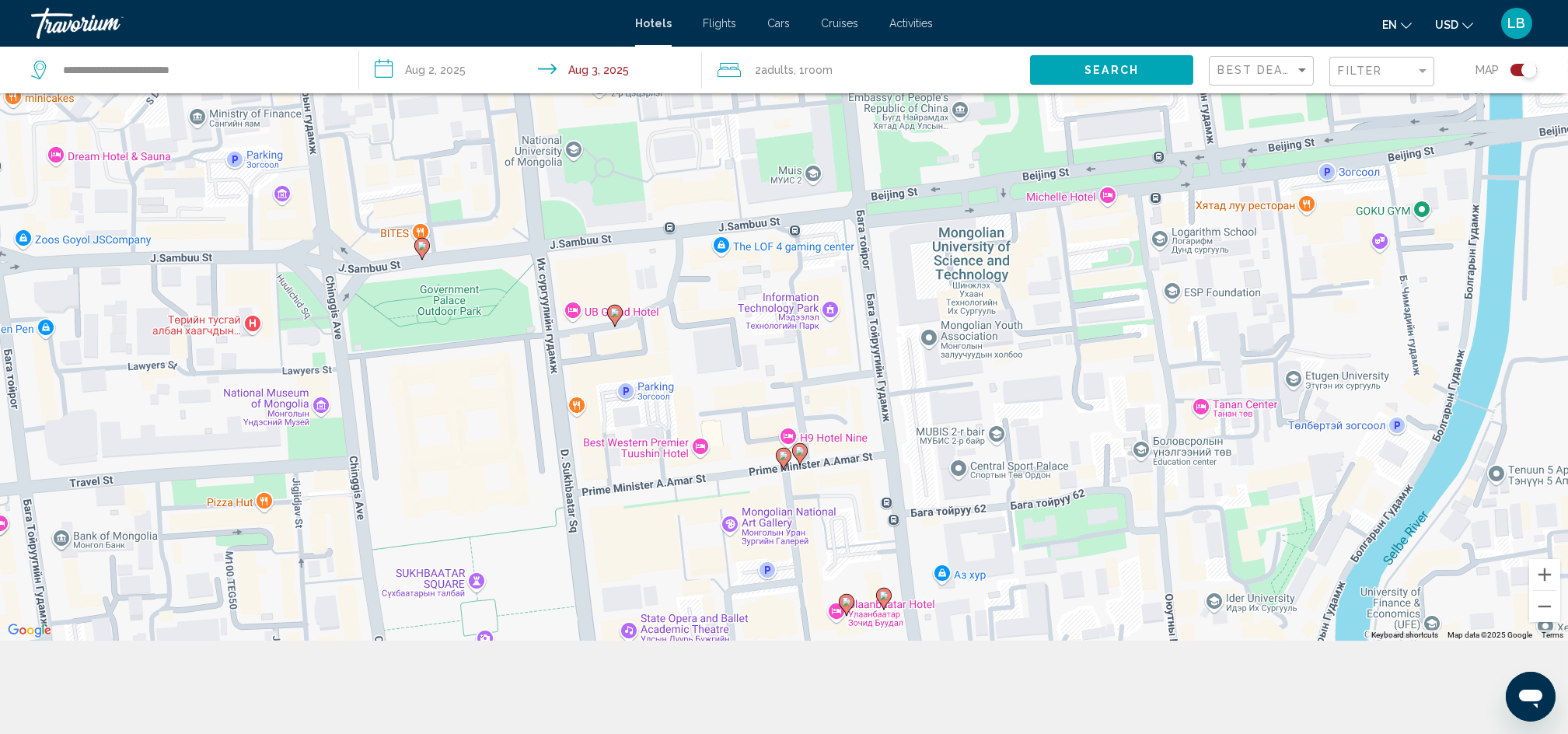 click 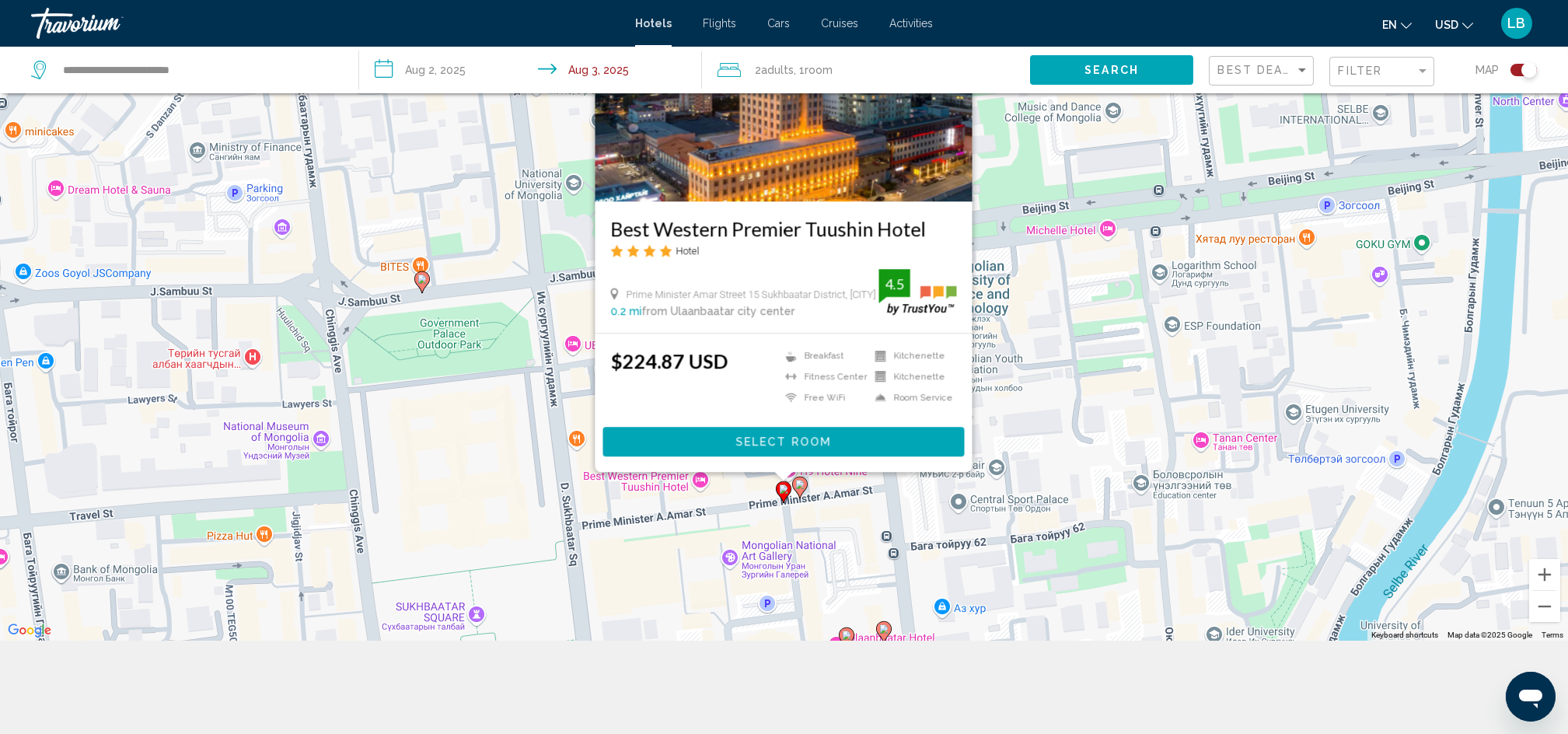 click on "Best Western Premier Tuushin Hotel
Hotel
Prime Minister Amar Street 15 Sukhbaatar District, [CITY] 0.2 mi  from [CITY] city center from hotel 4.5 $224.87 USD
Breakfast
Fitness Center
Free WiFi
Kitchenette
Kitchenette
Room Service  4.5 Select Room" at bounding box center [784, 274] 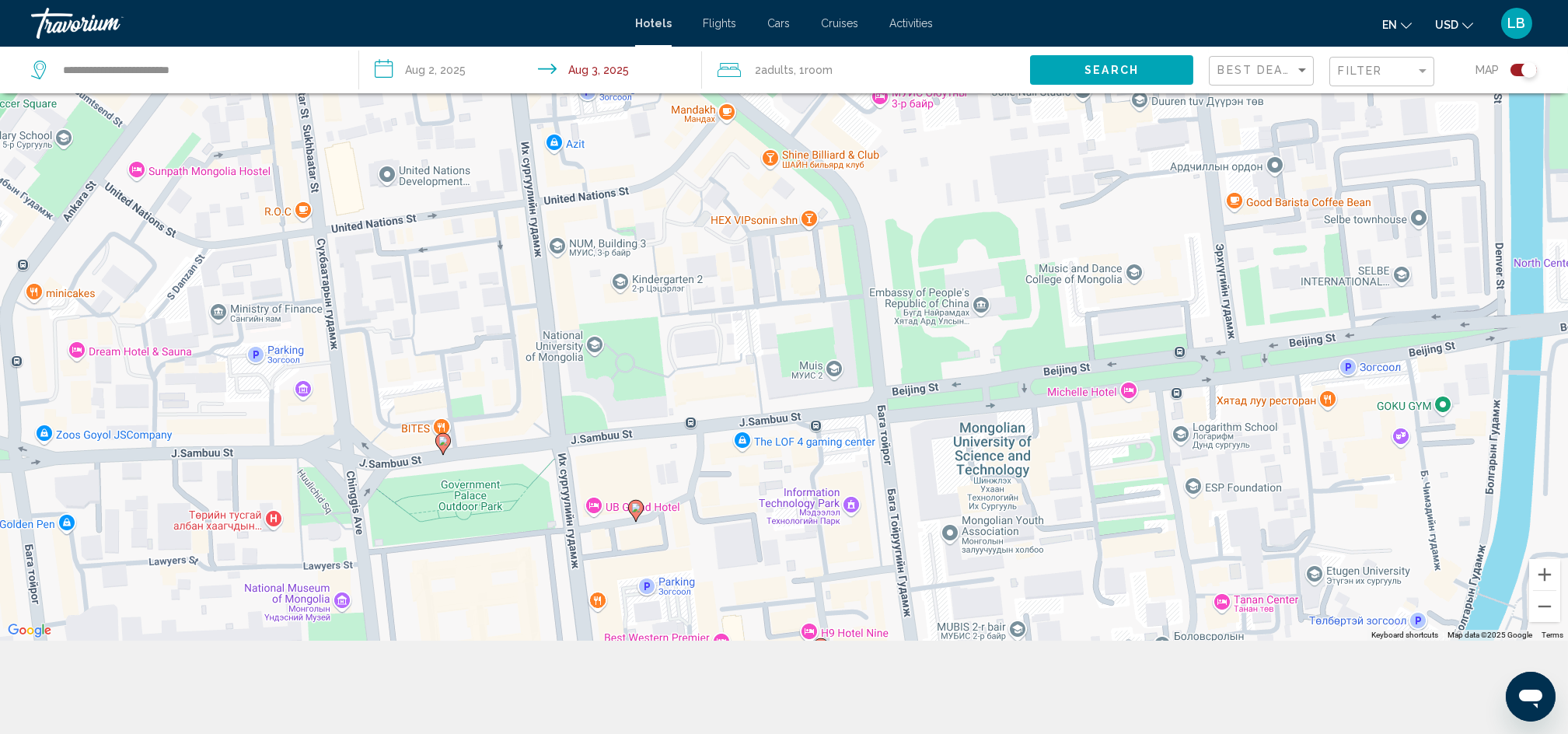 drag, startPoint x: 814, startPoint y: 264, endPoint x: 910, endPoint y: 541, distance: 293.16378 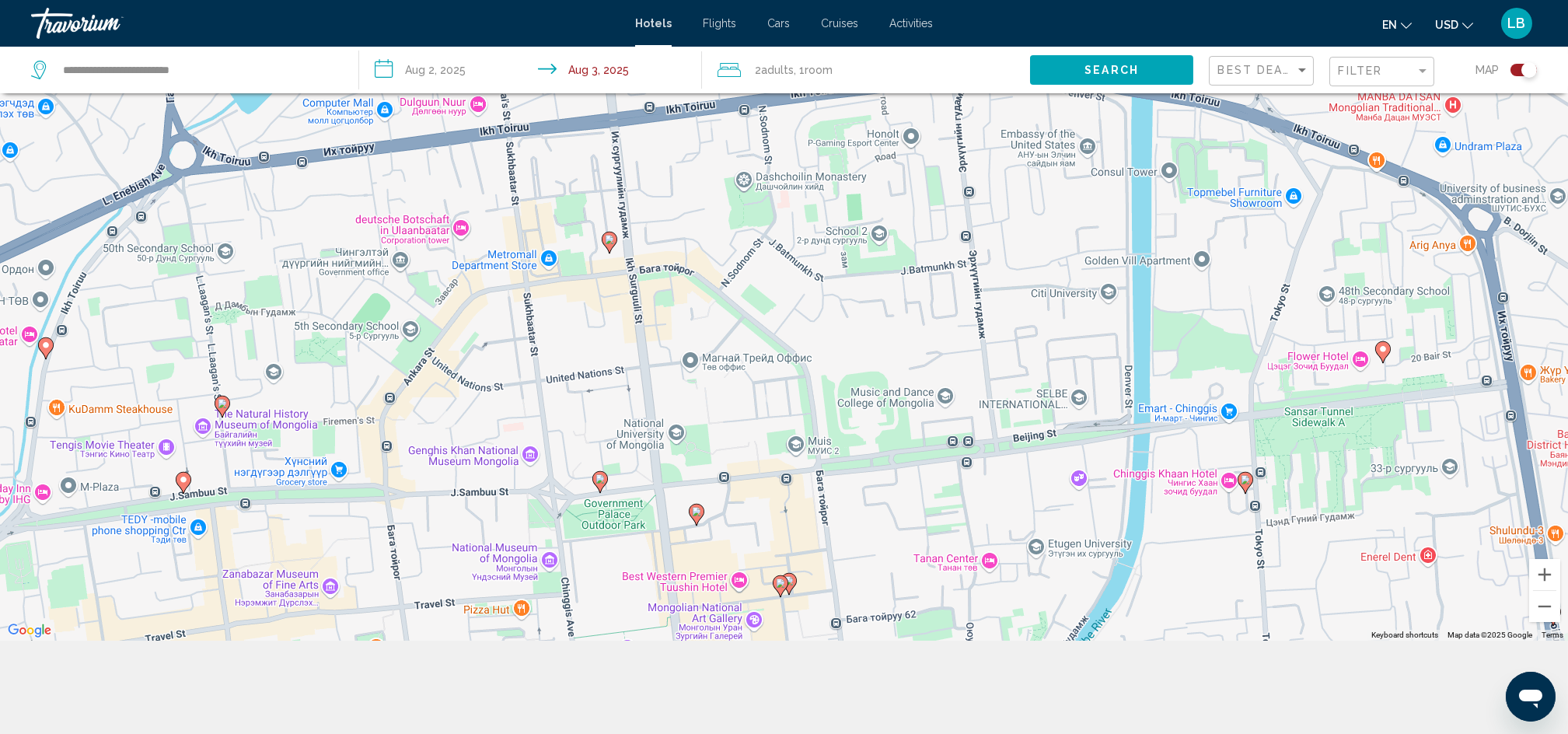 click on "2  Adult Adults , 1  Room rooms" 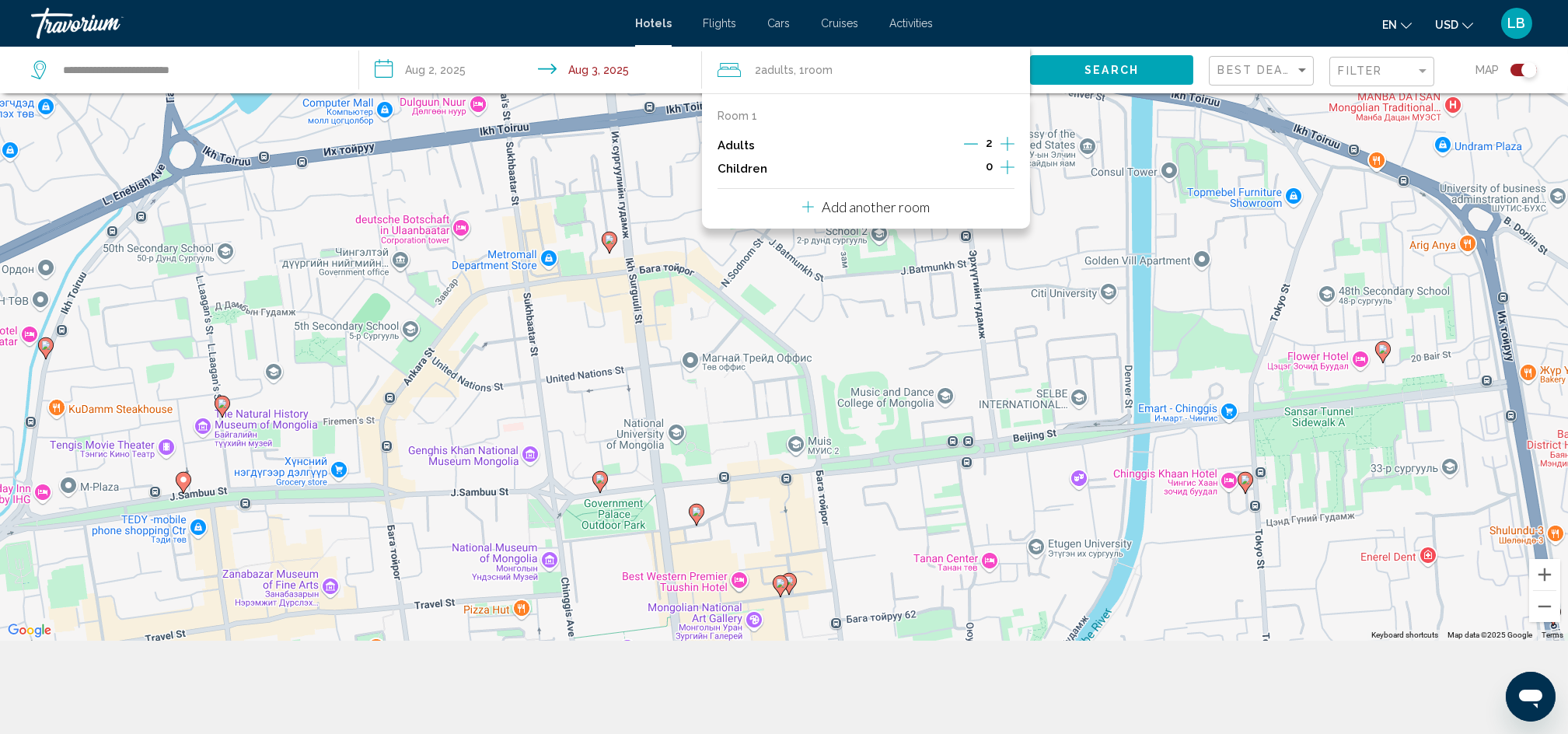 click 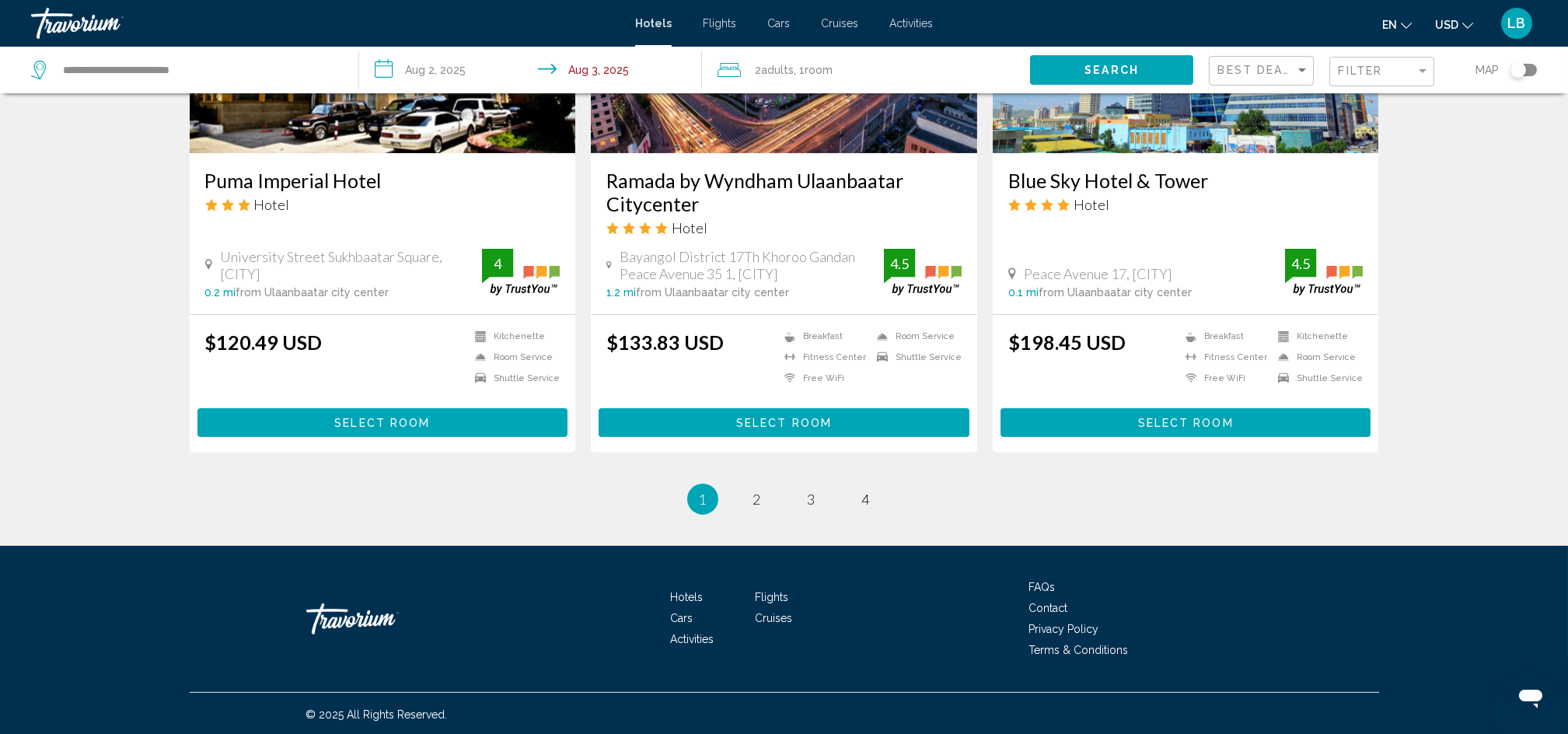 scroll, scrollTop: 1912, scrollLeft: 0, axis: vertical 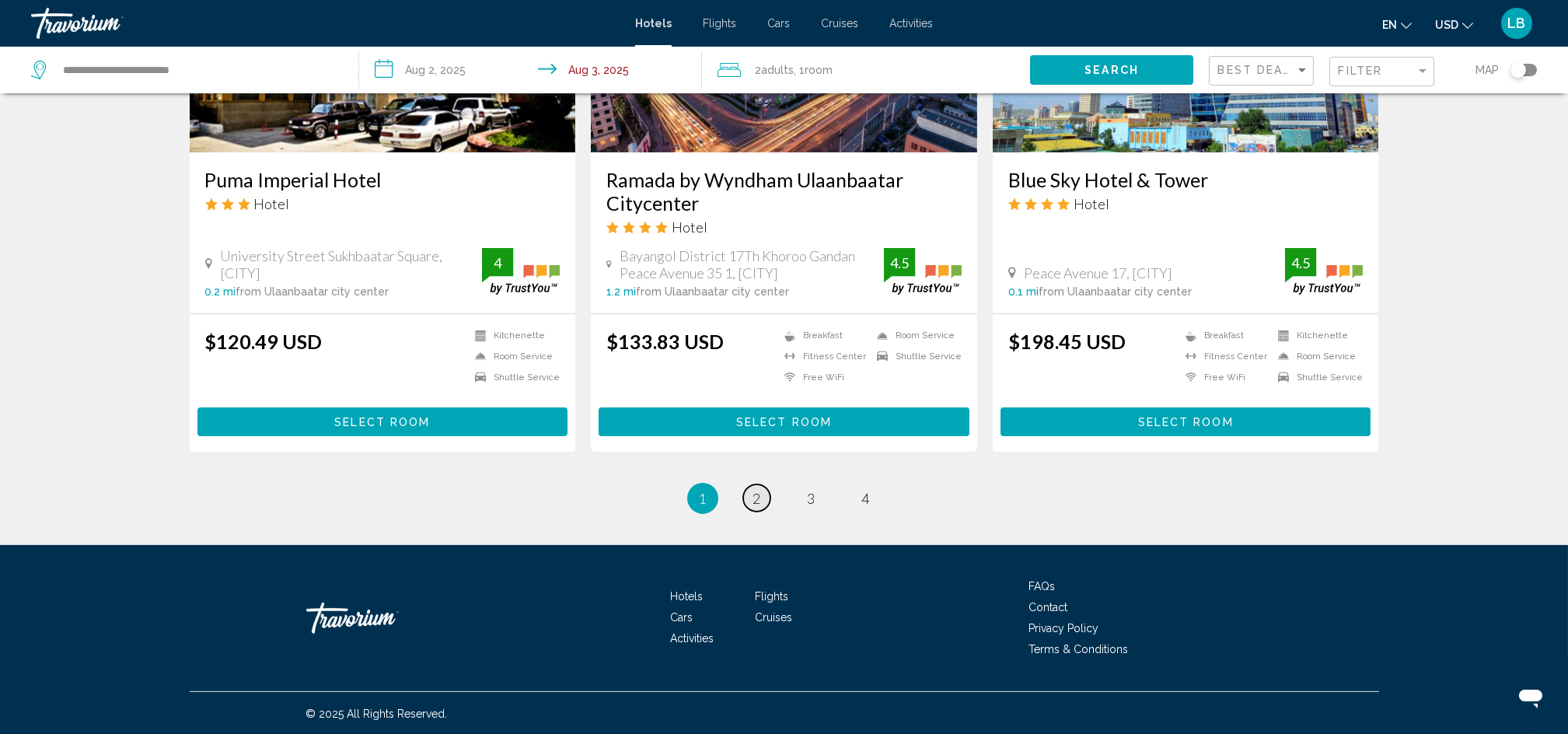 drag, startPoint x: 763, startPoint y: 502, endPoint x: 747, endPoint y: 514, distance: 20 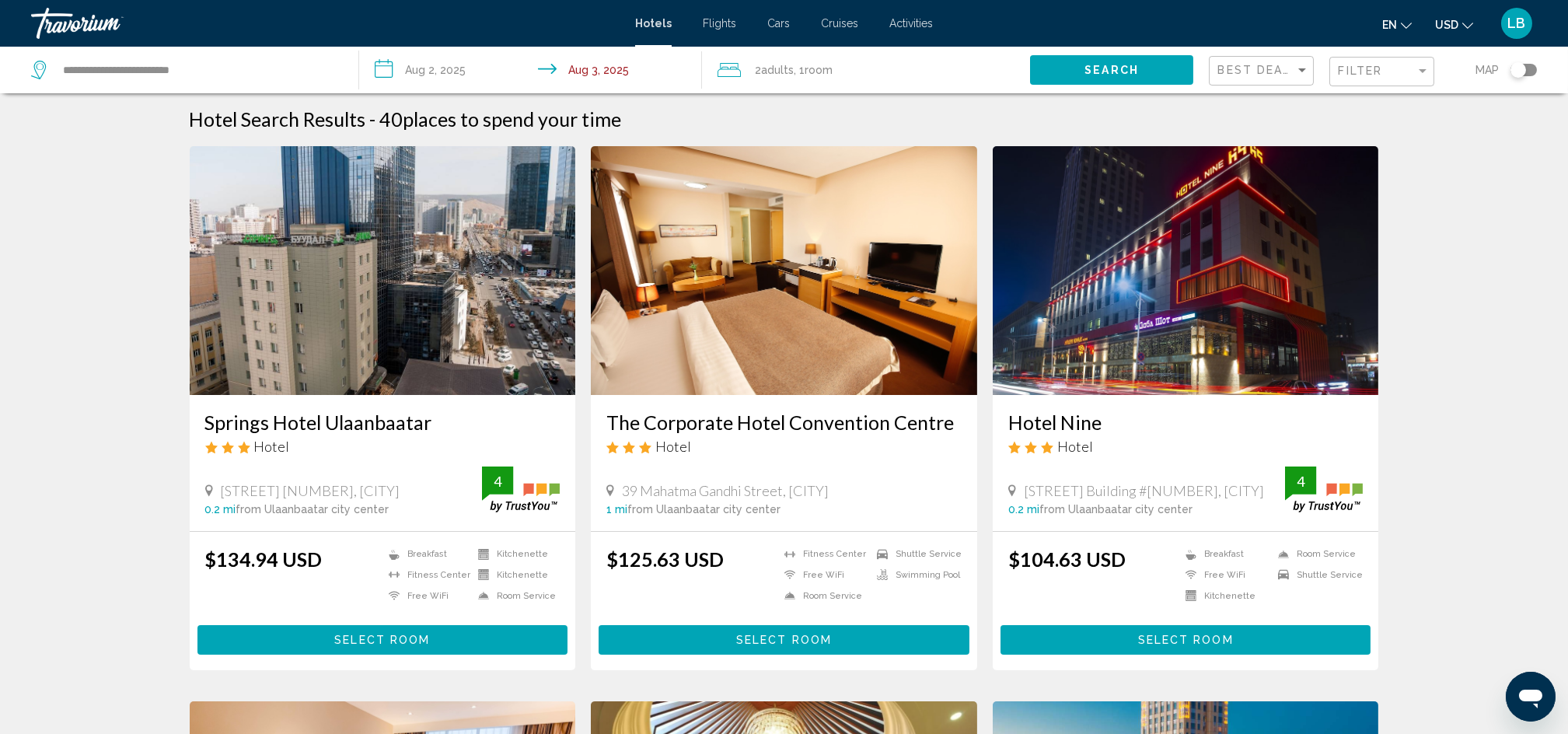 scroll, scrollTop: 0, scrollLeft: 0, axis: both 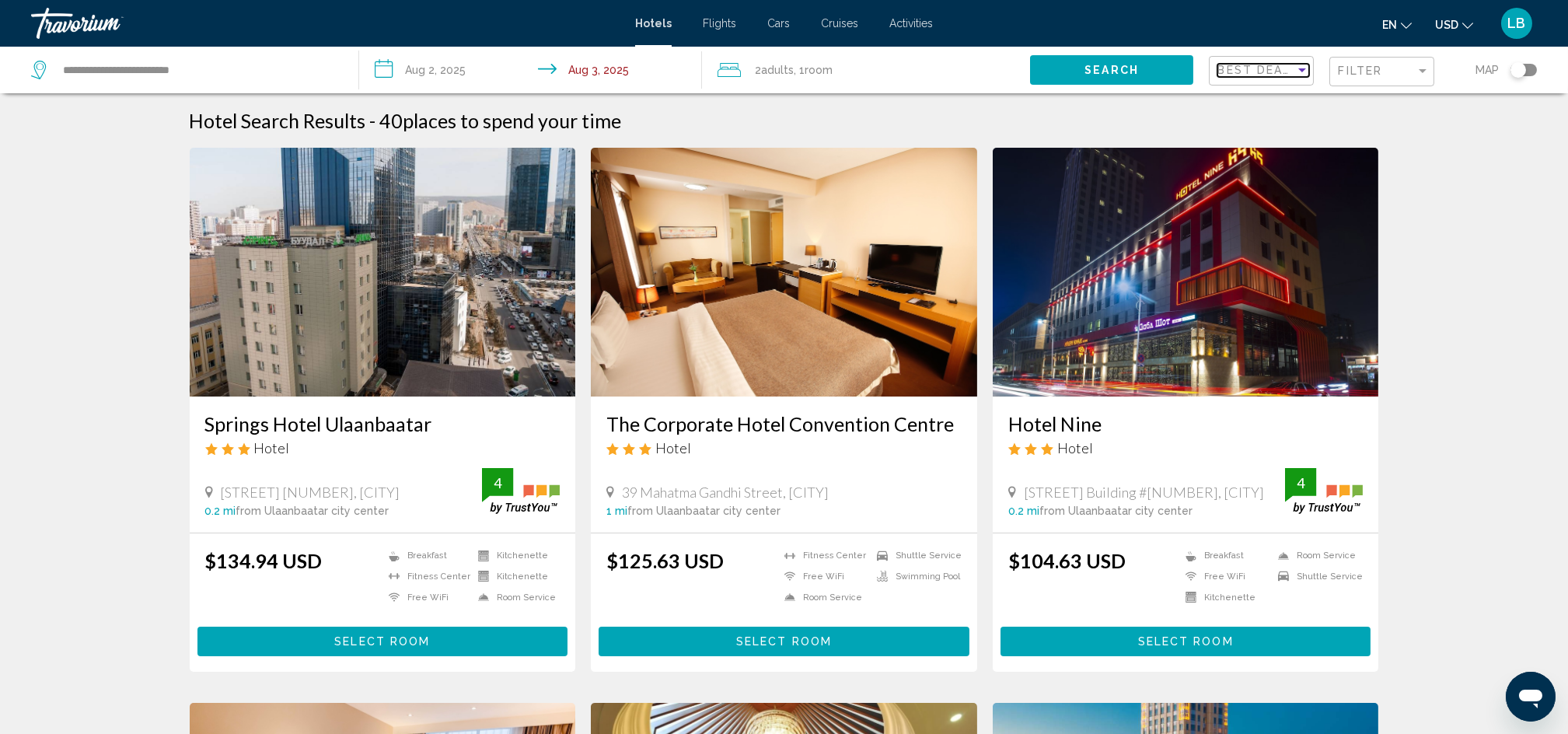 click at bounding box center [1302, 70] 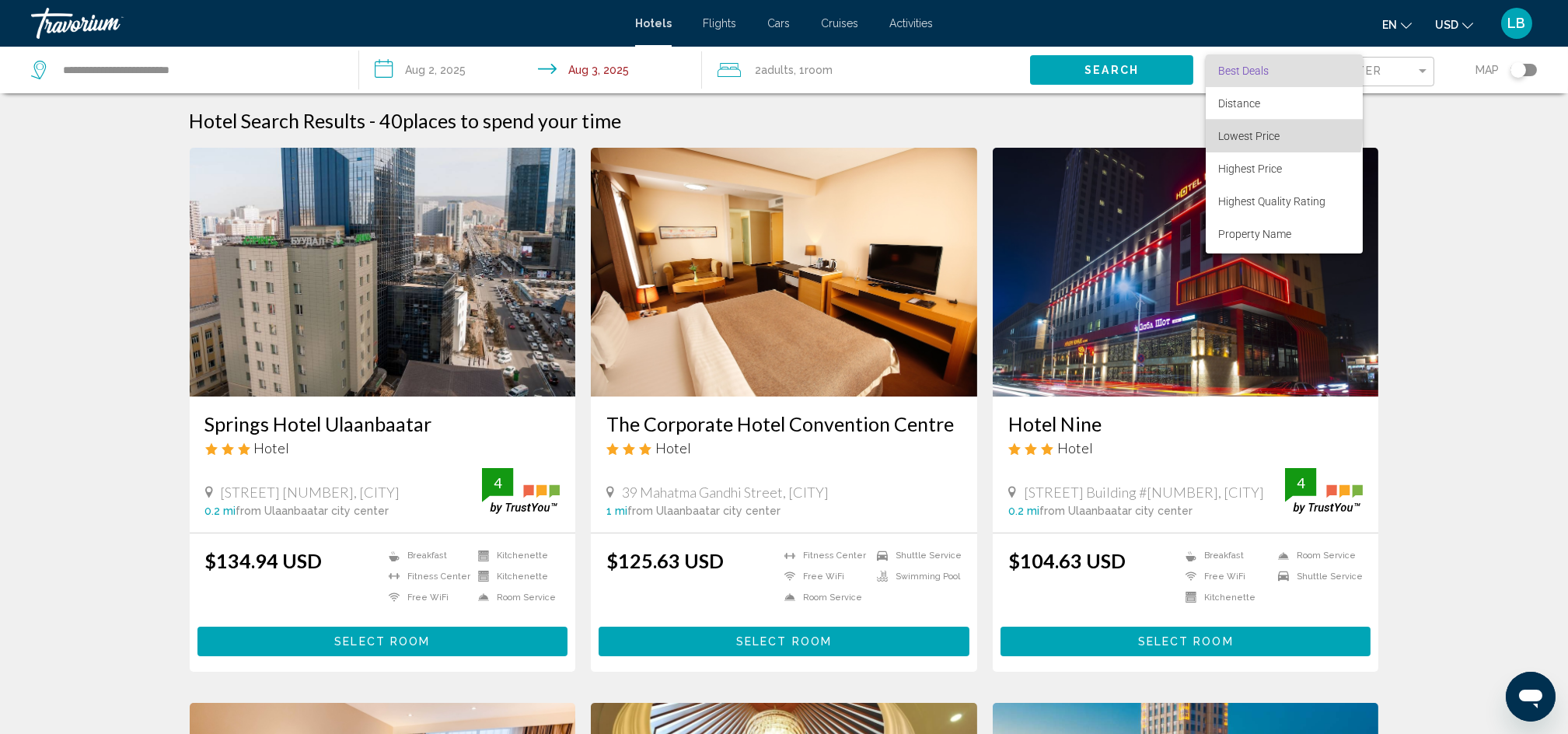 click on "Lowest Price" at bounding box center (1248, 136) 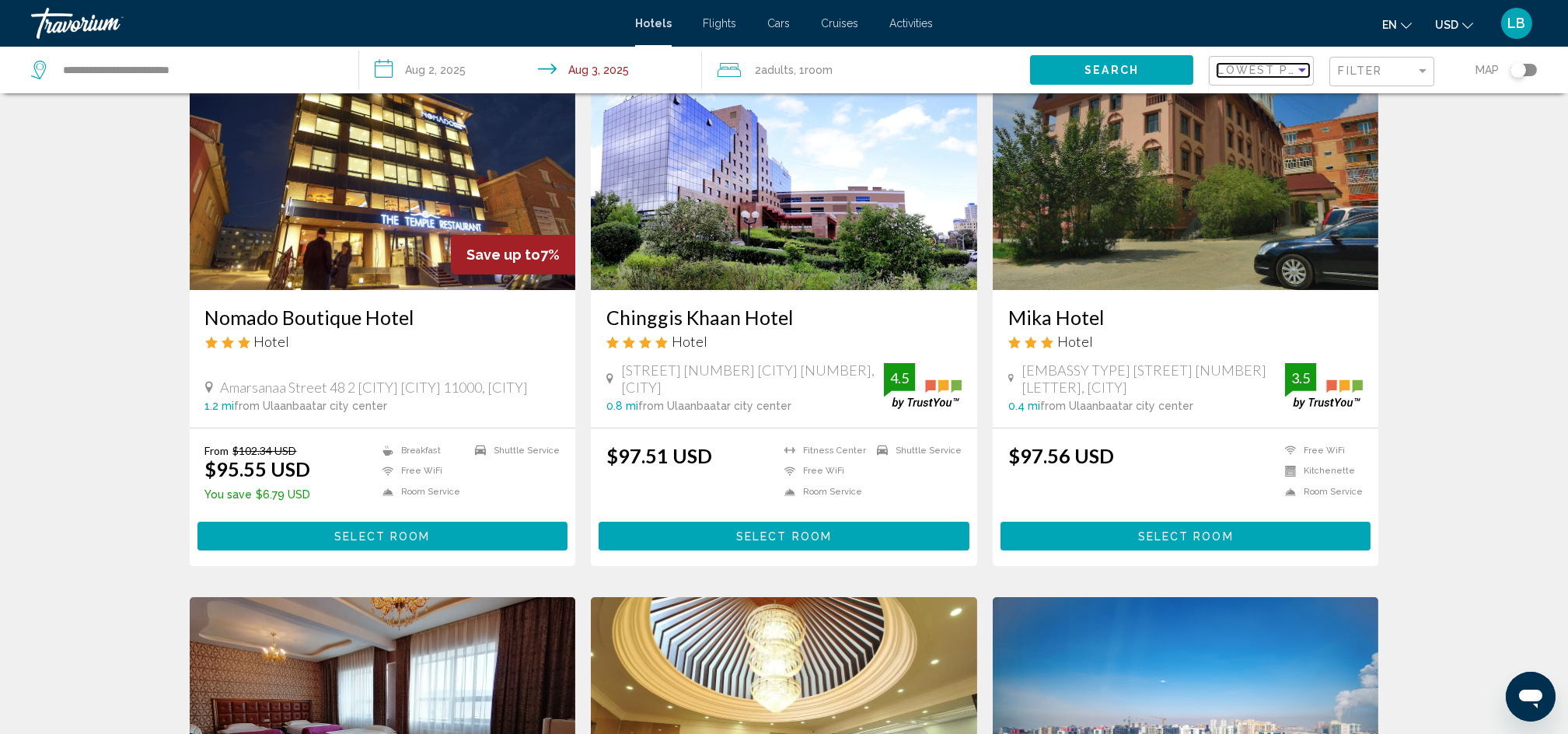 scroll, scrollTop: 0, scrollLeft: 0, axis: both 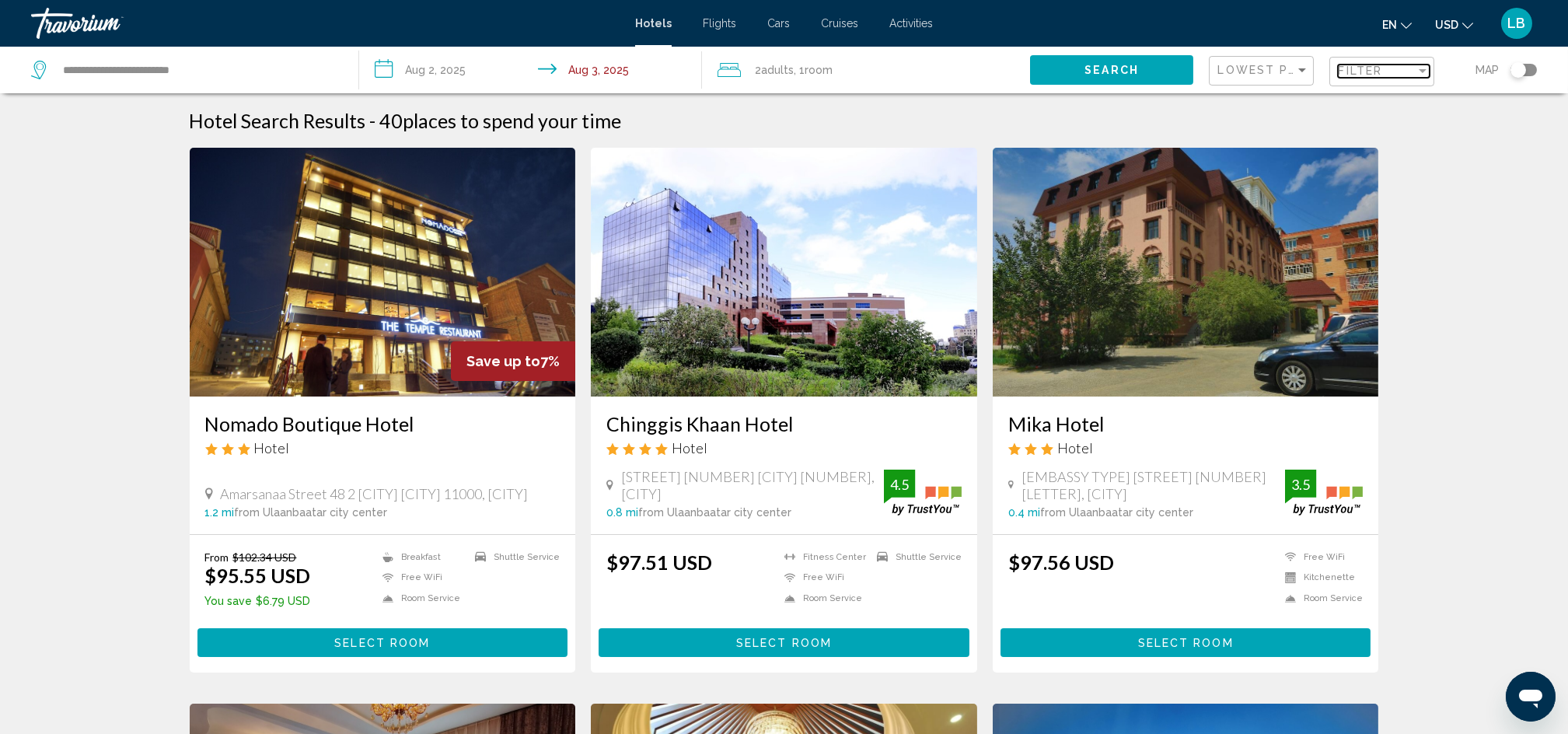 click at bounding box center [1423, 71] 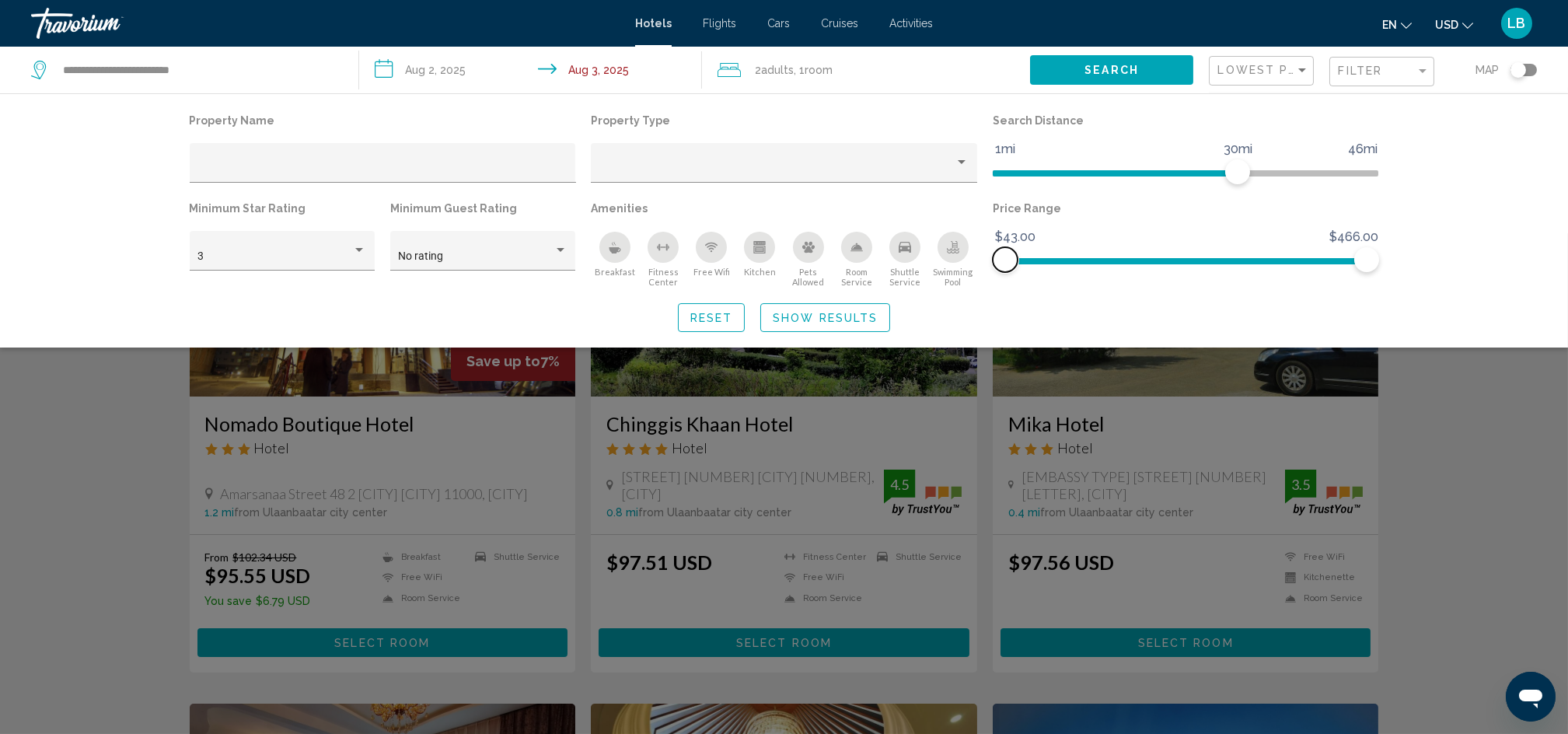 drag, startPoint x: 999, startPoint y: 259, endPoint x: 989, endPoint y: 257, distance: 10.198039 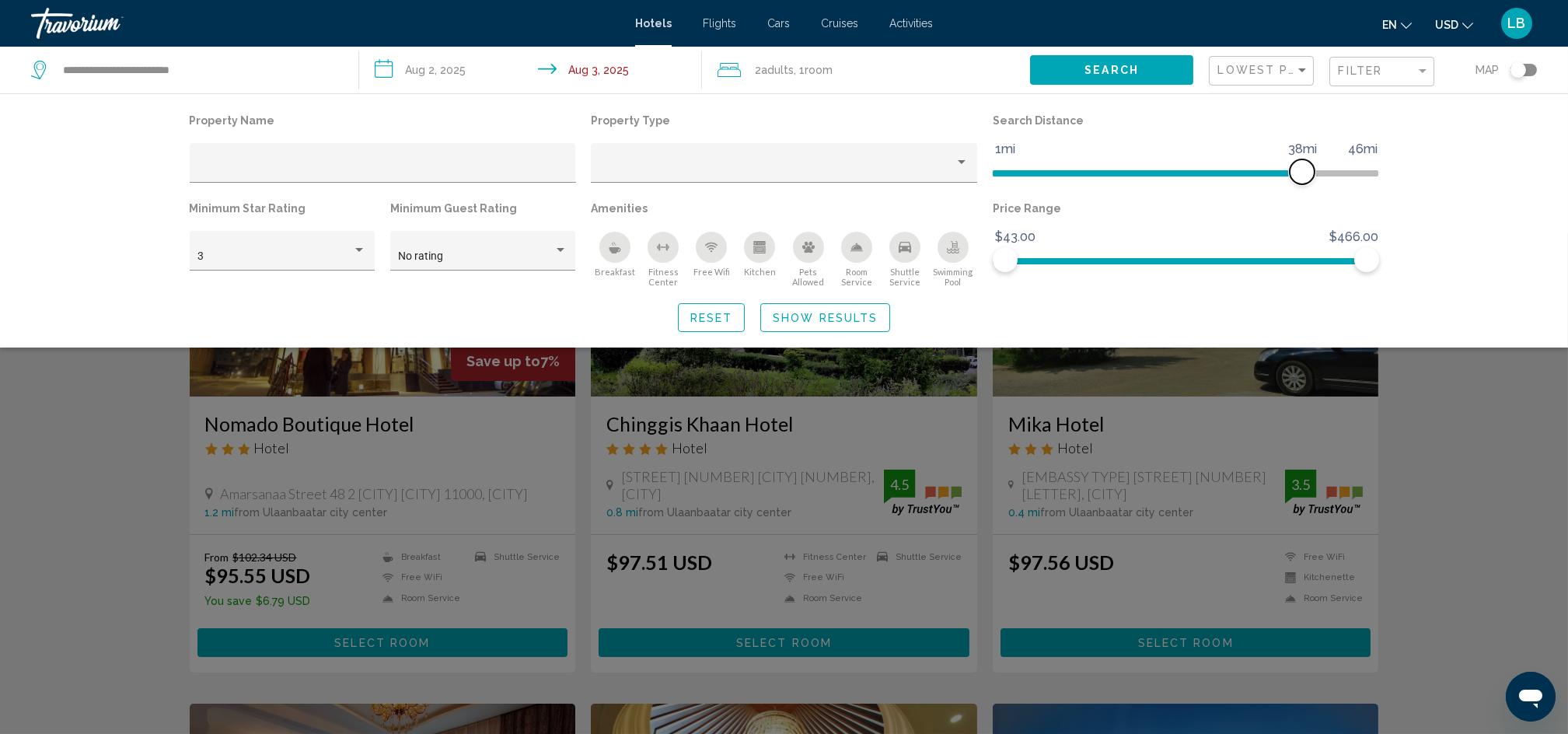 drag, startPoint x: 1241, startPoint y: 170, endPoint x: 1301, endPoint y: 179, distance: 60.671245 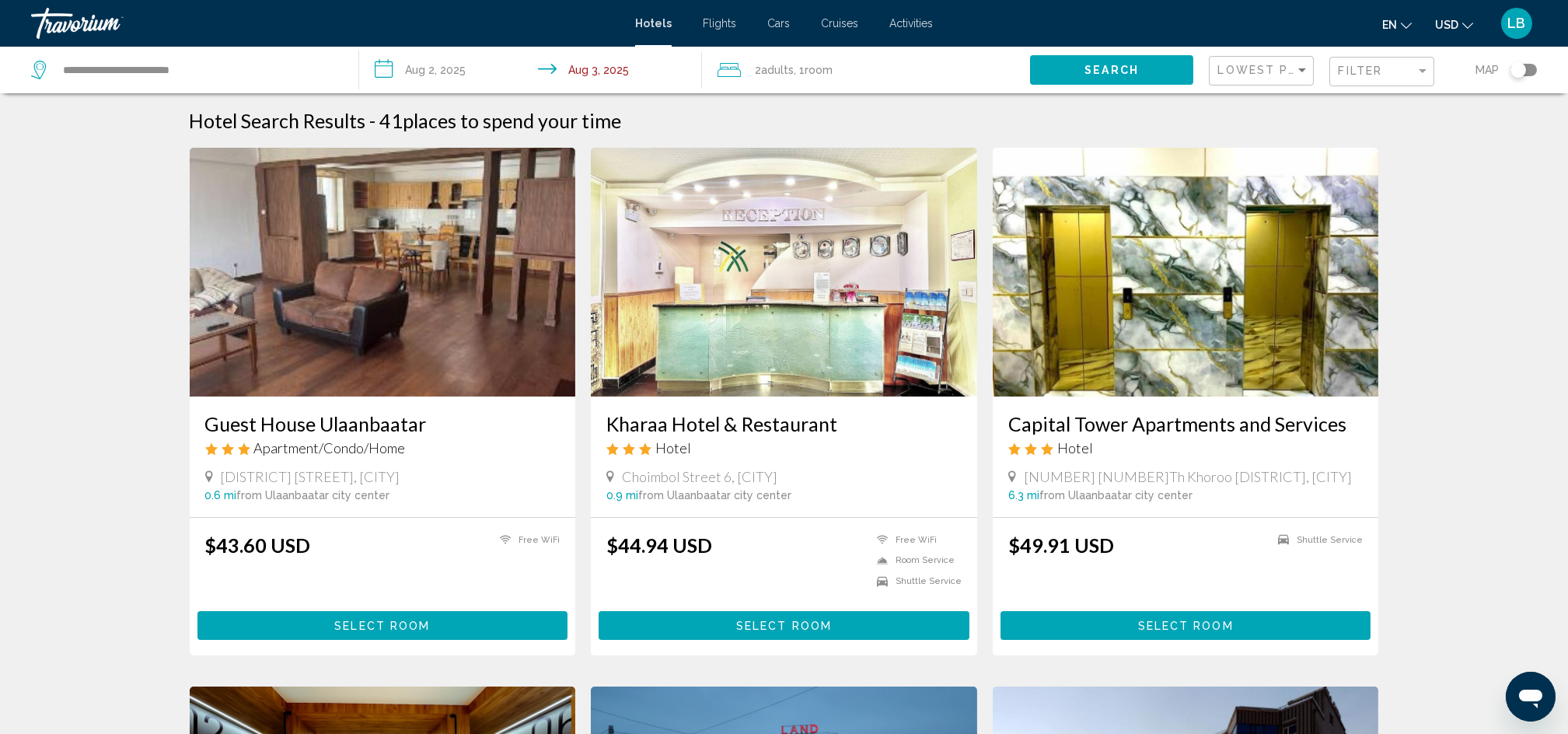 click on "Kharaa Hotel & Restaurant" at bounding box center [784, 424] 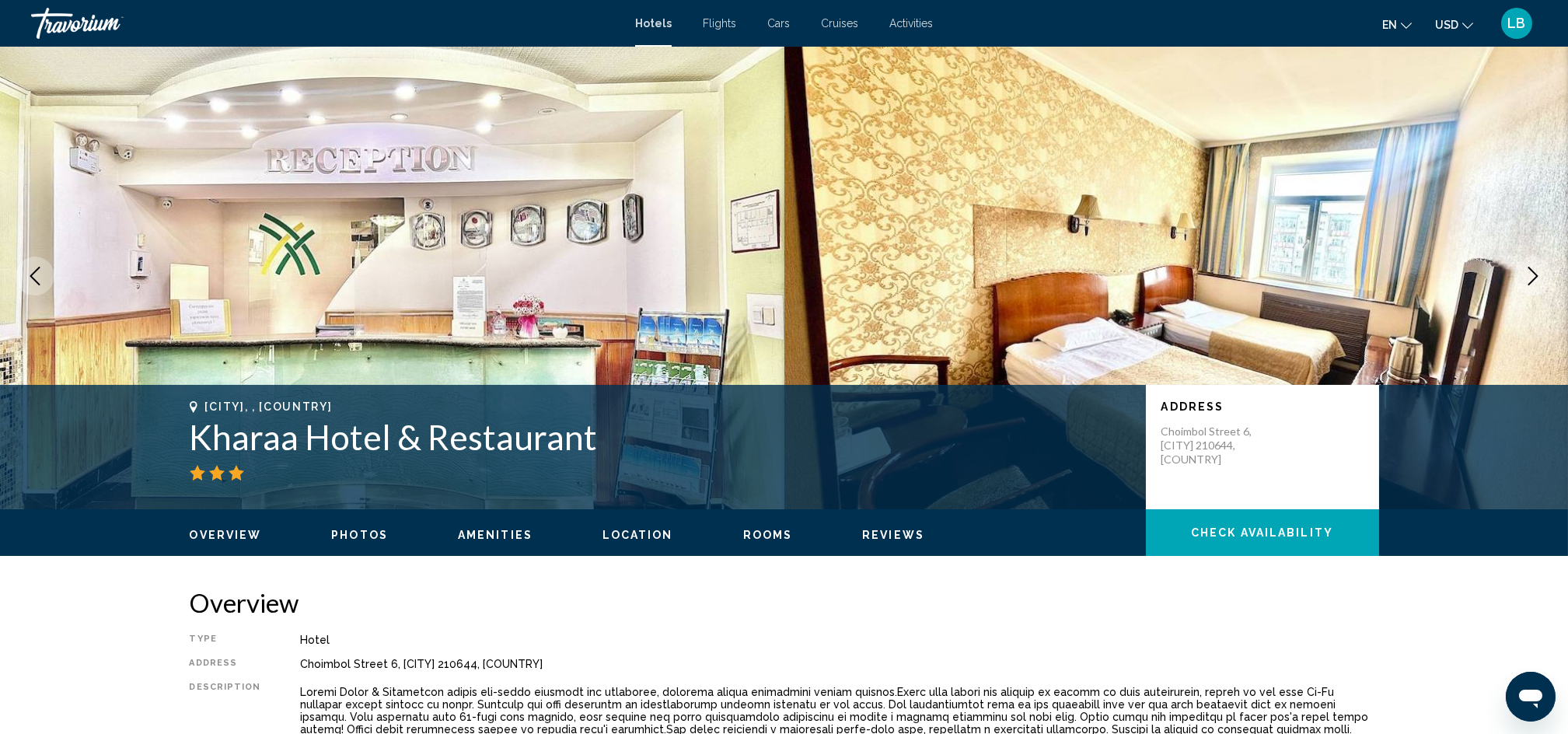 scroll, scrollTop: 0, scrollLeft: 0, axis: both 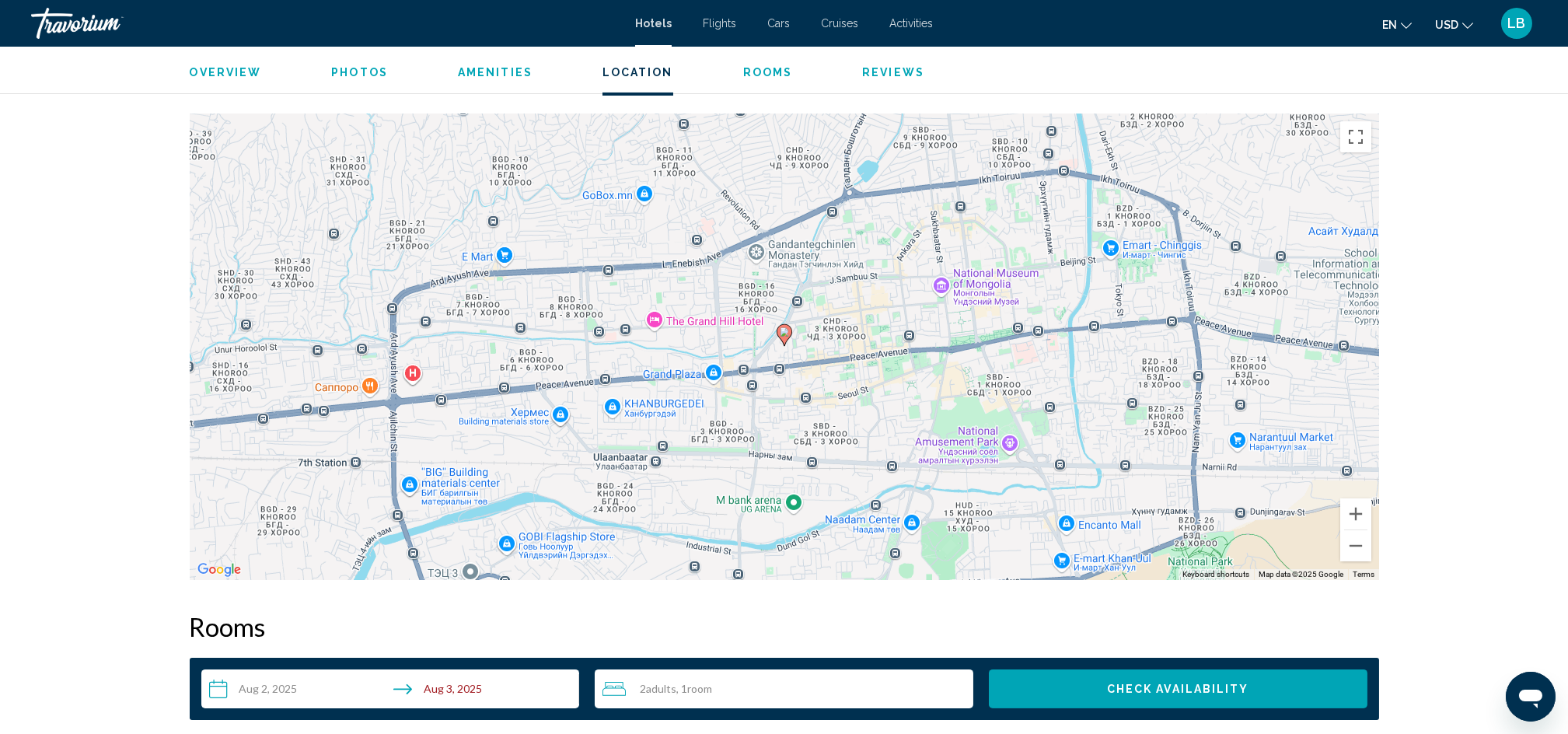 type 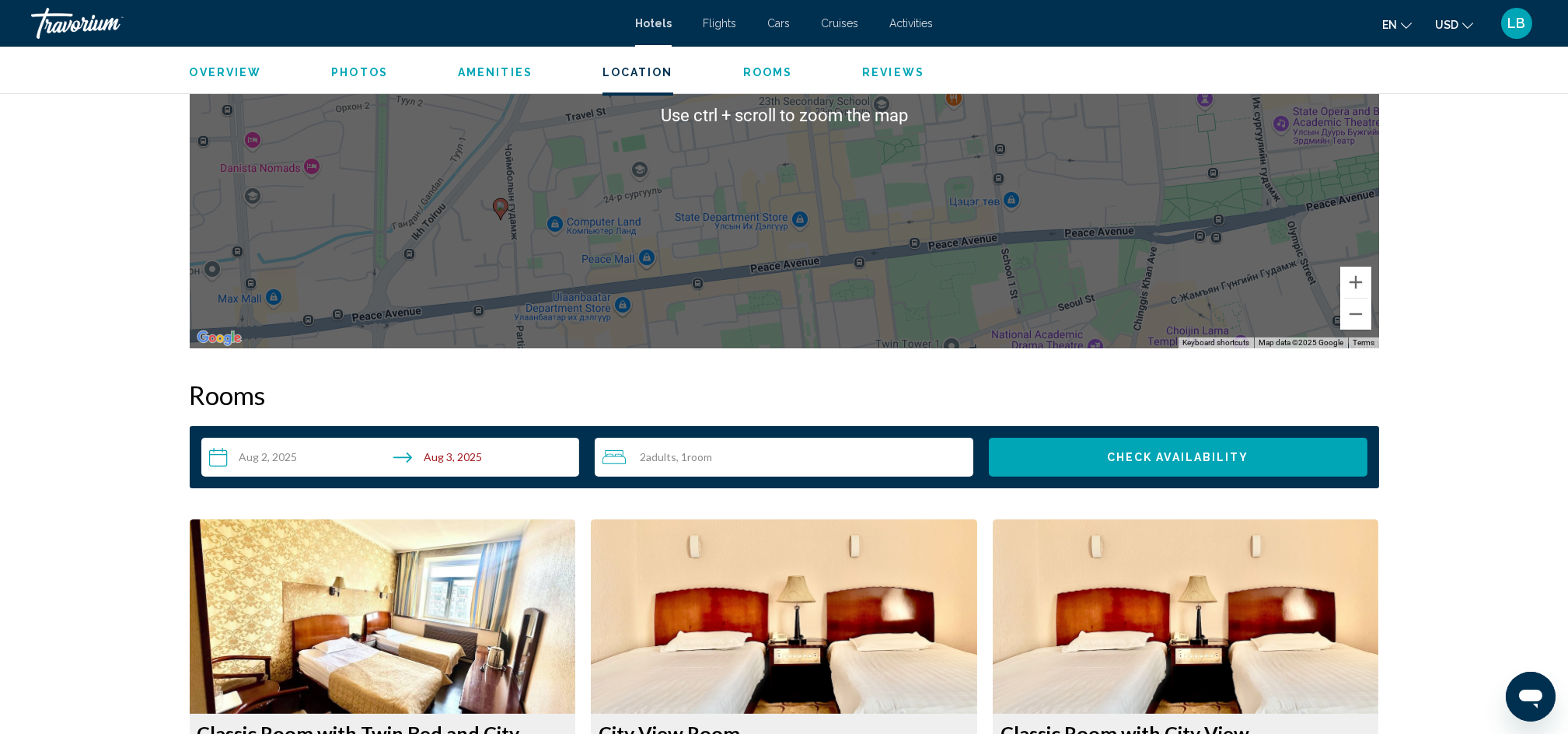 scroll, scrollTop: 1451, scrollLeft: 0, axis: vertical 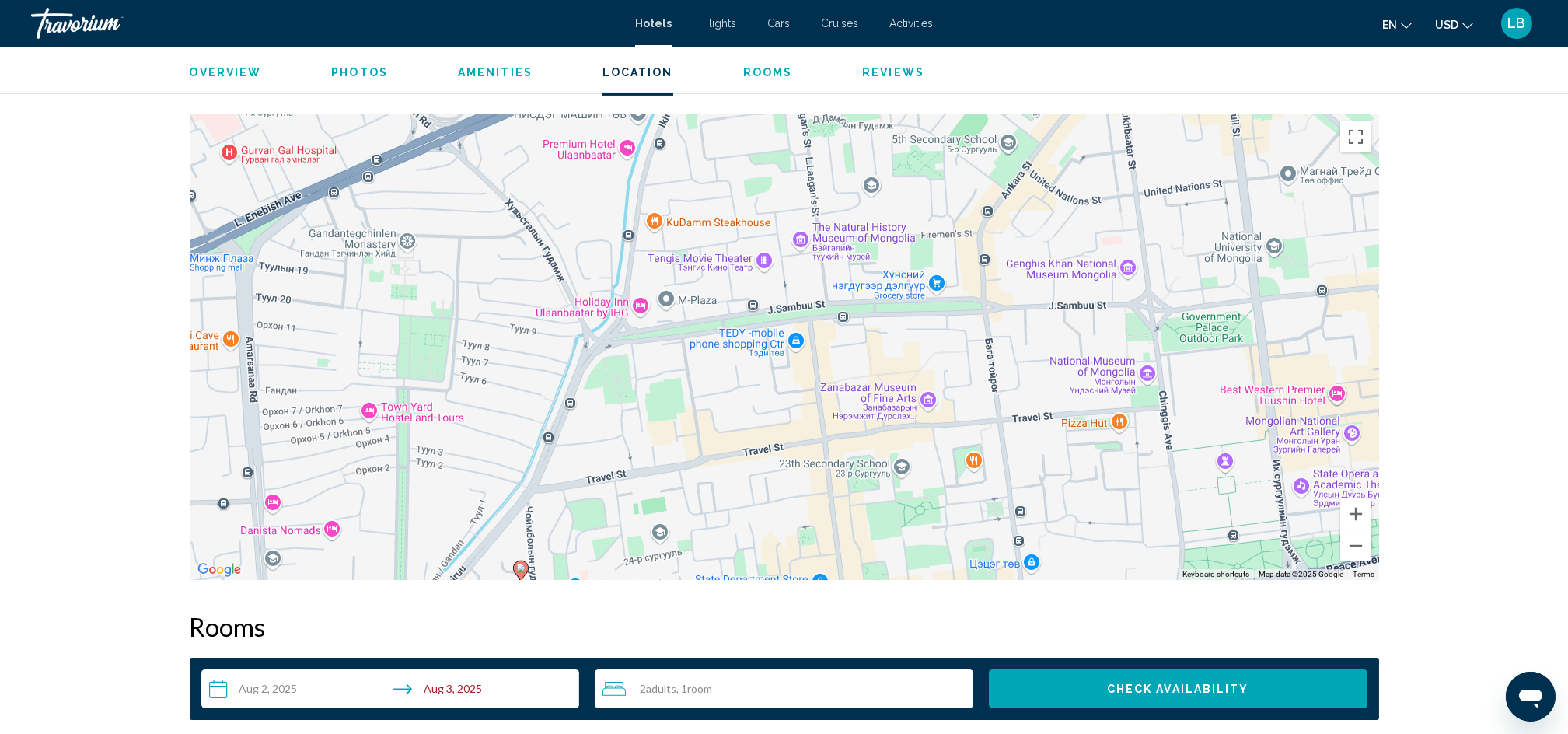 drag, startPoint x: 724, startPoint y: 258, endPoint x: 745, endPoint y: 393, distance: 136.62357 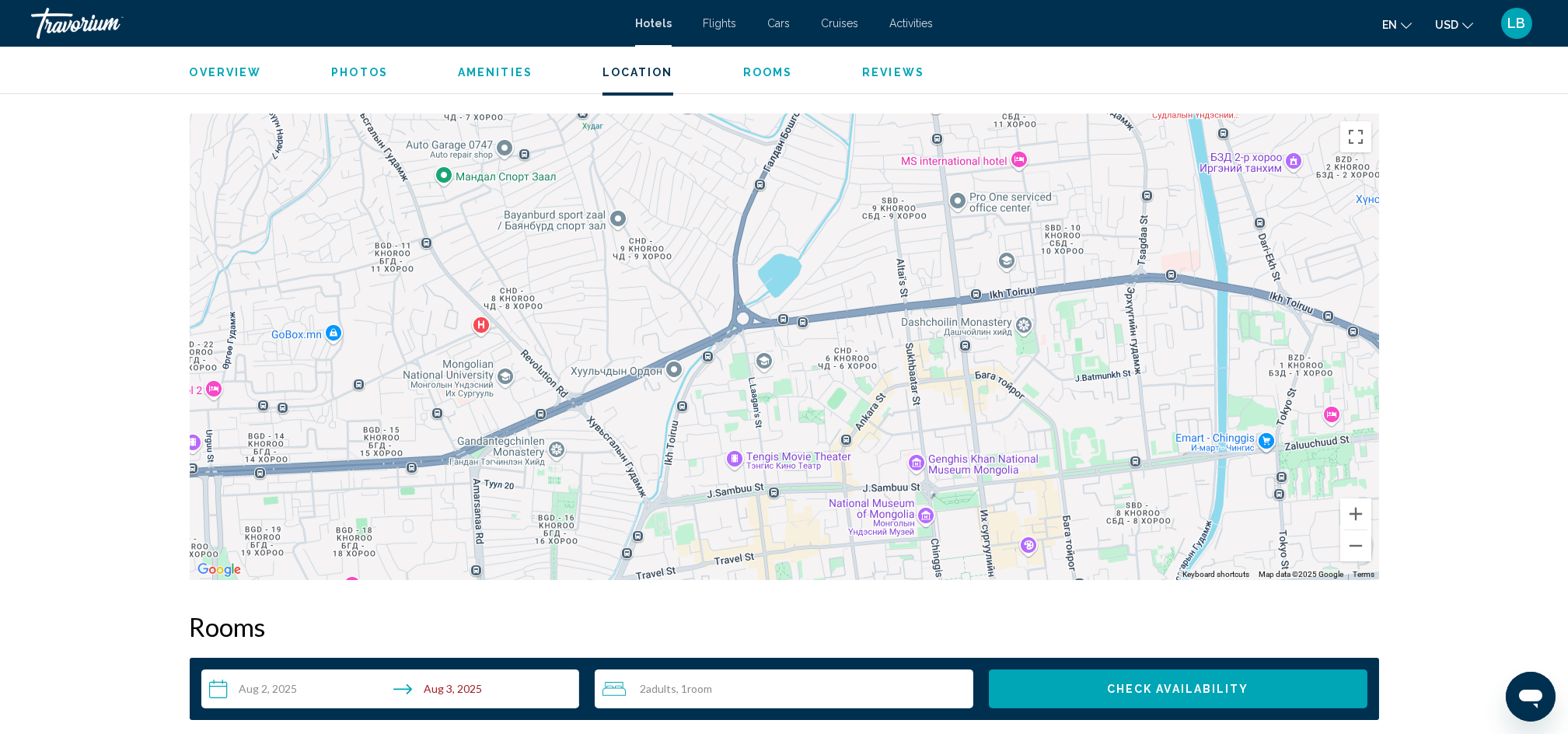 drag, startPoint x: 719, startPoint y: 274, endPoint x: 700, endPoint y: 407, distance: 134.35029 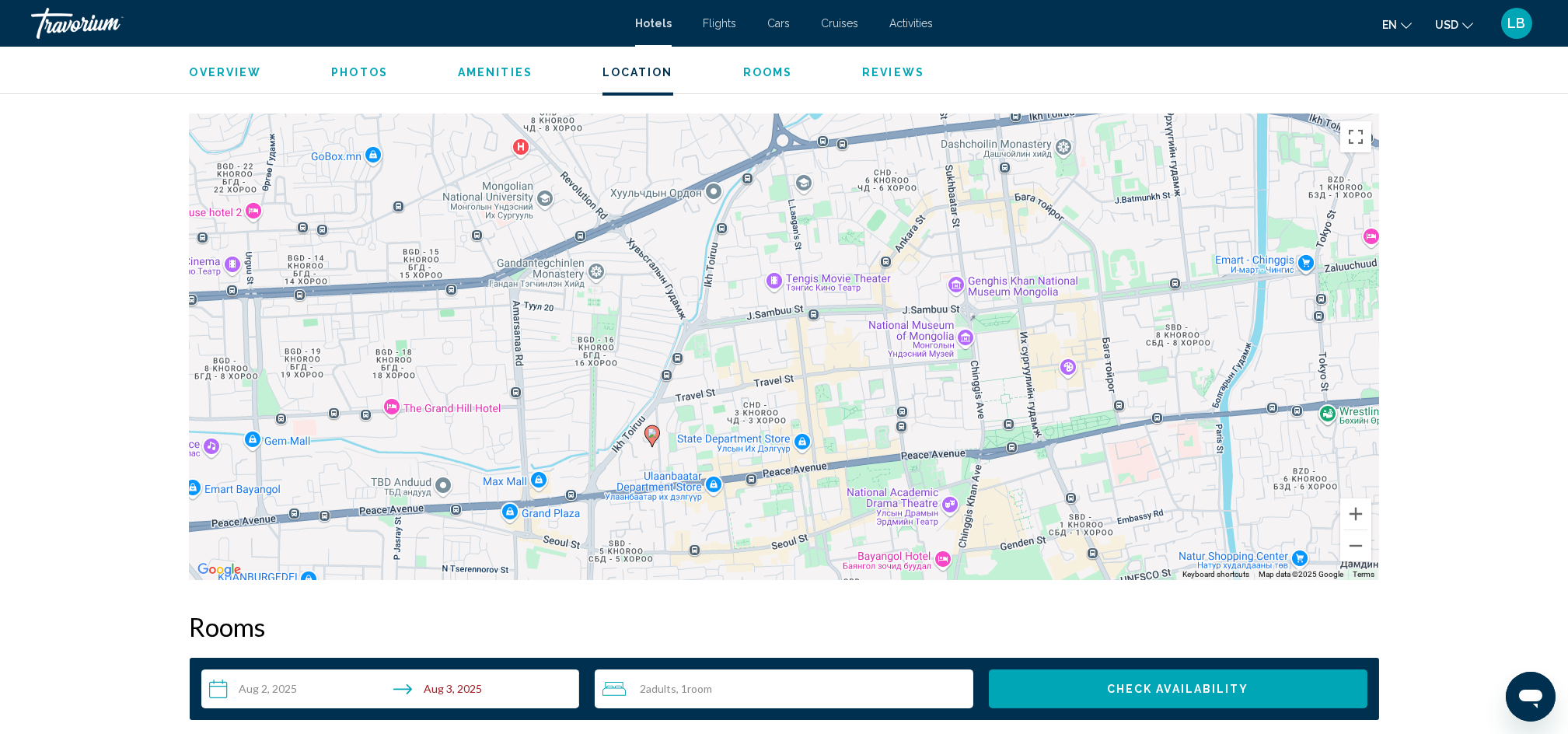 drag, startPoint x: 728, startPoint y: 414, endPoint x: 766, endPoint y: 237, distance: 181.03315 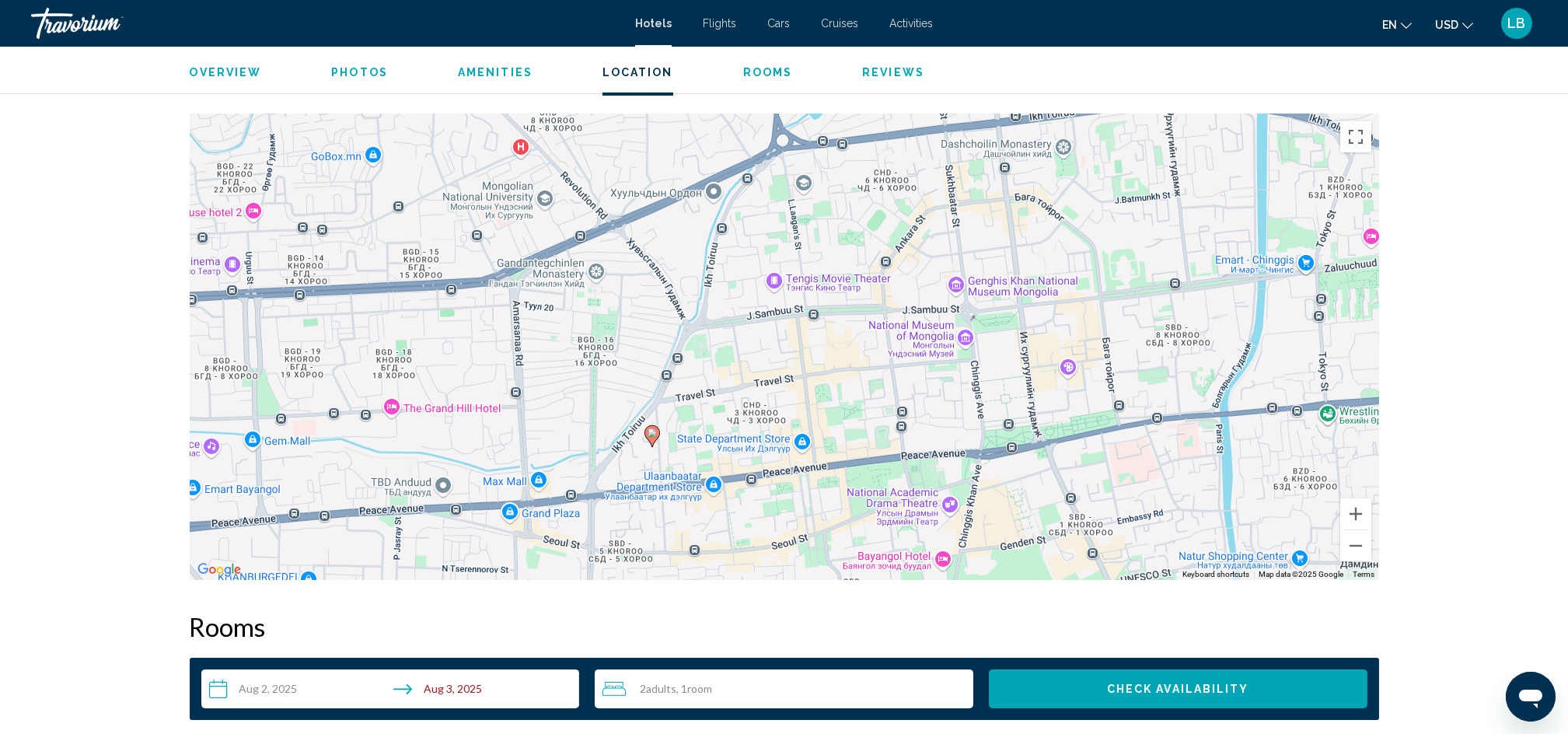 click 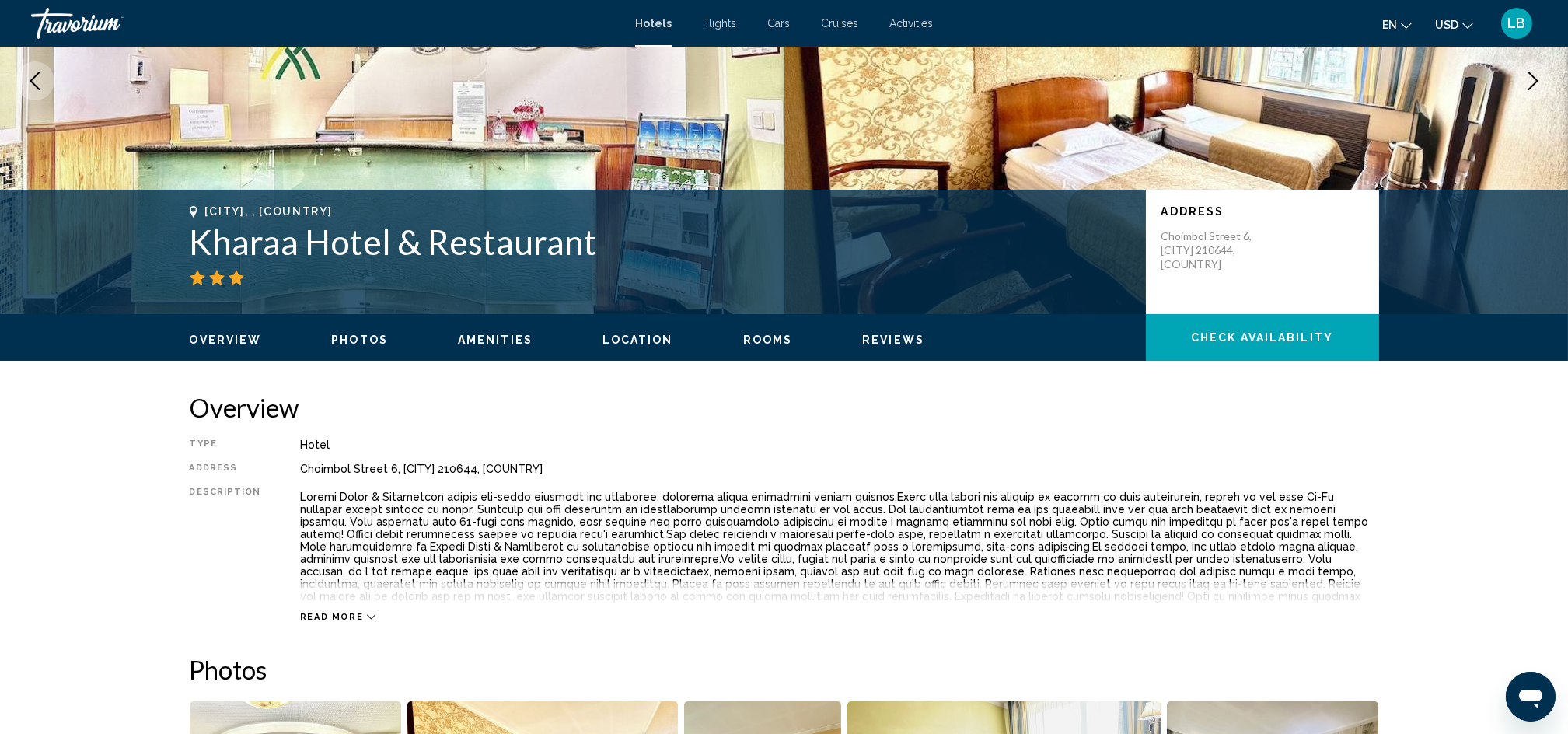 scroll, scrollTop: 0, scrollLeft: 0, axis: both 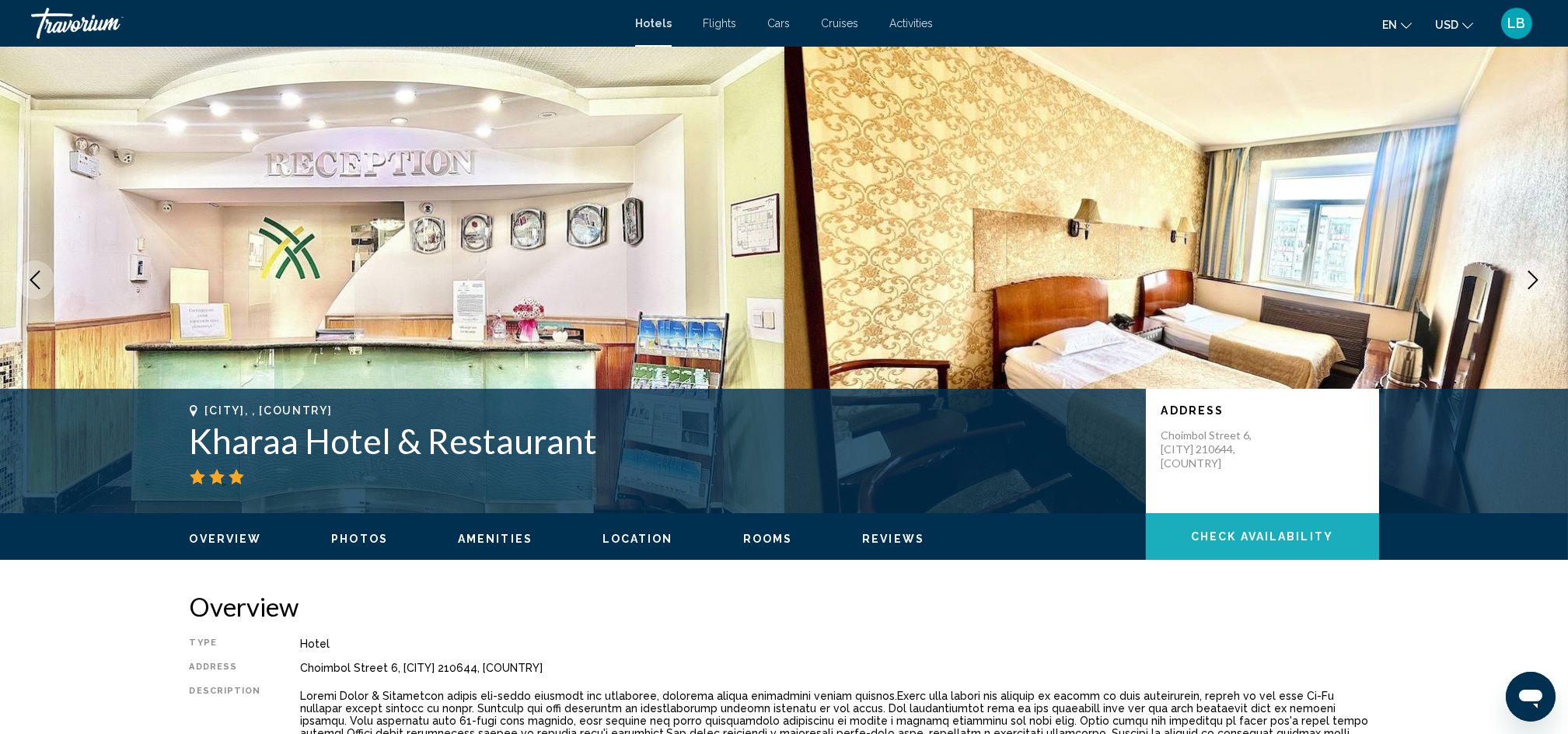 click on "Check Availability" 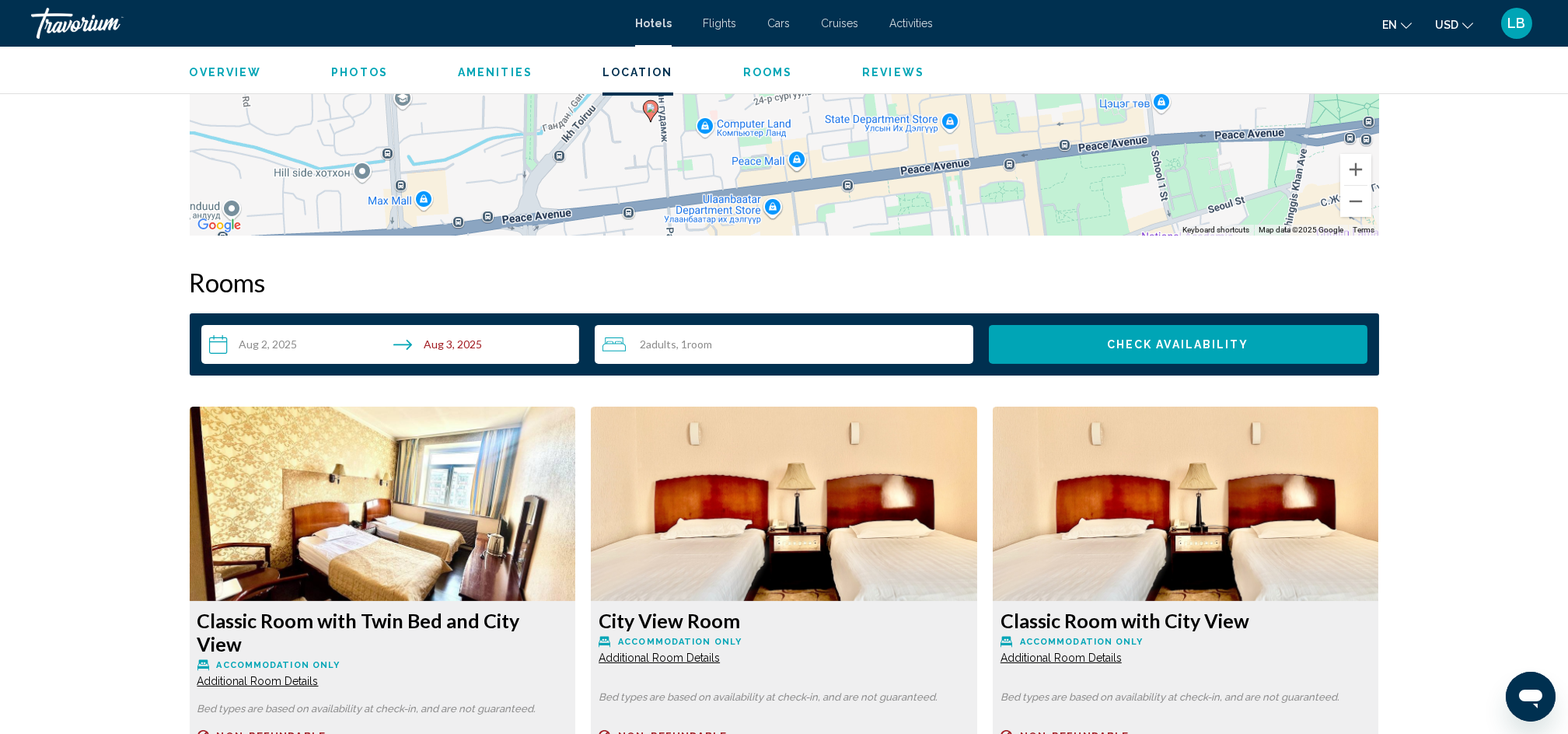 scroll, scrollTop: 1760, scrollLeft: 0, axis: vertical 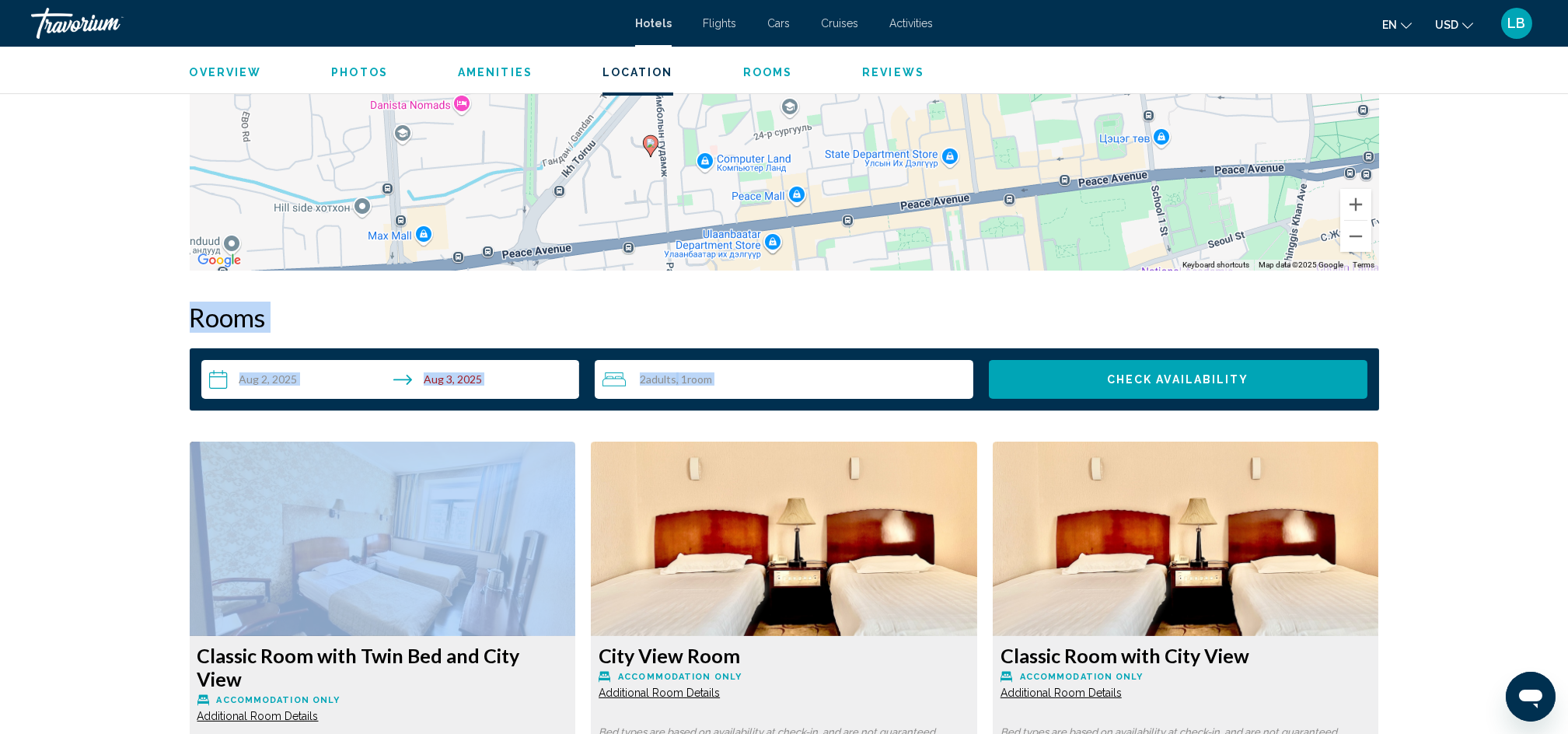 drag, startPoint x: 1493, startPoint y: 302, endPoint x: 1489, endPoint y: 400, distance: 98.0816 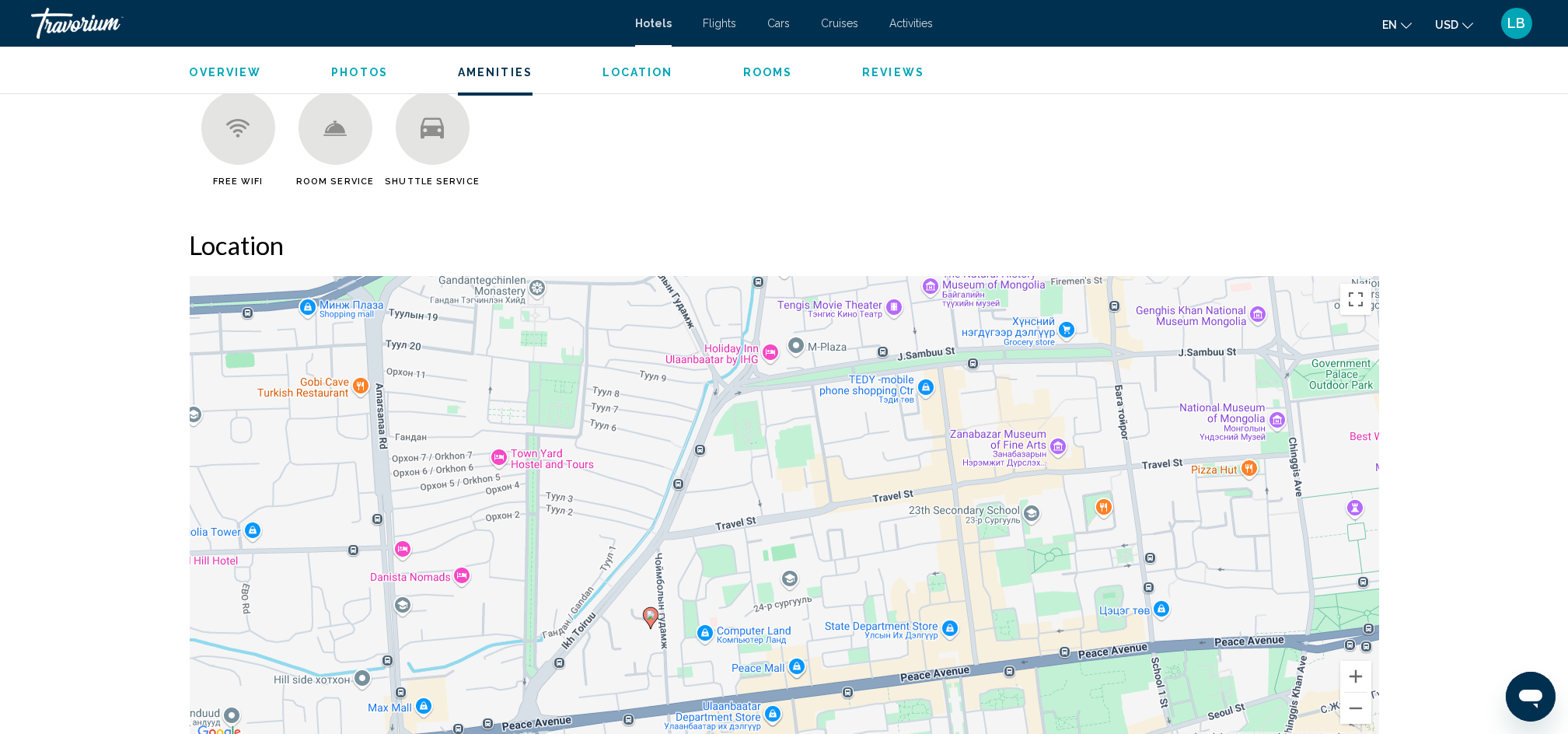 scroll, scrollTop: 1346, scrollLeft: 0, axis: vertical 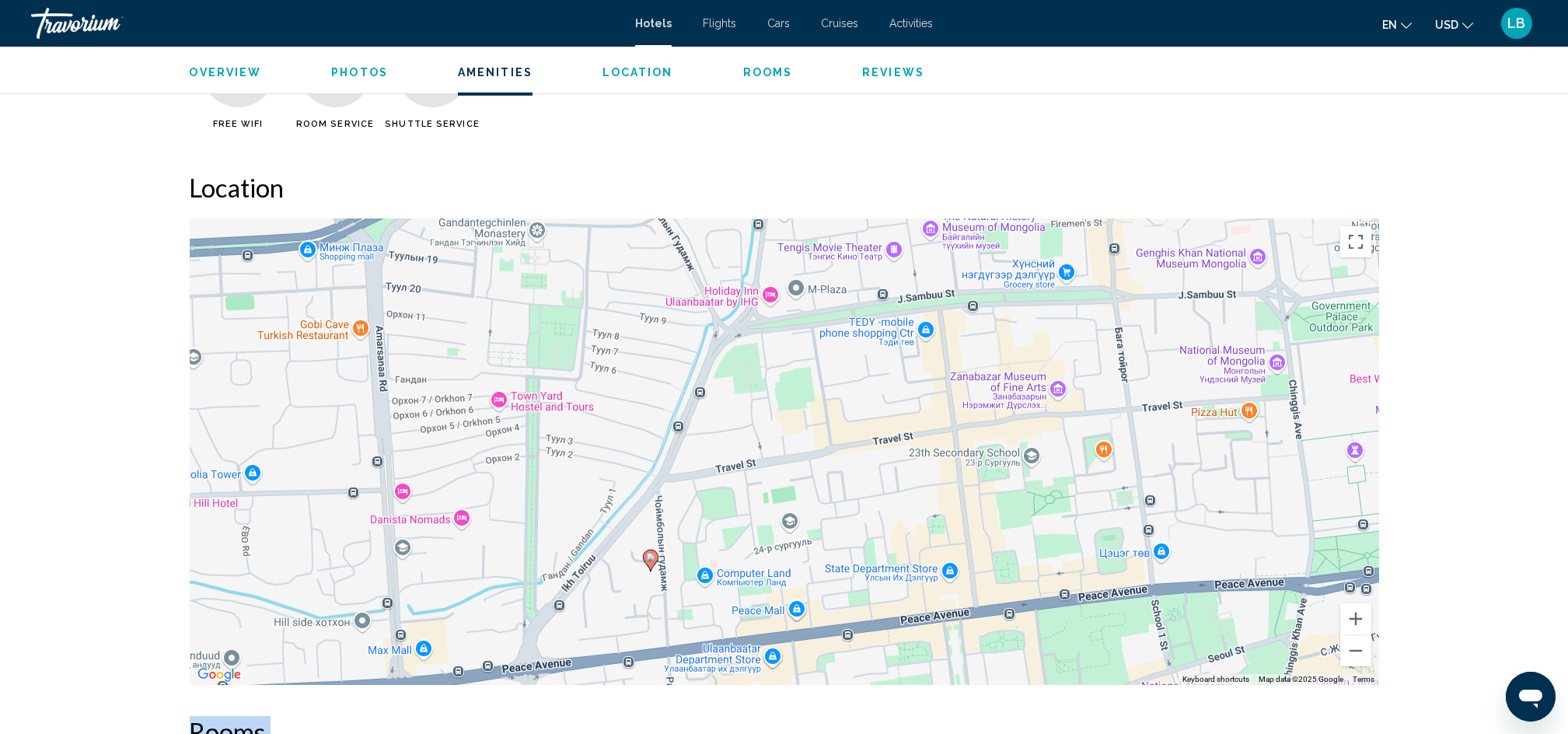 click 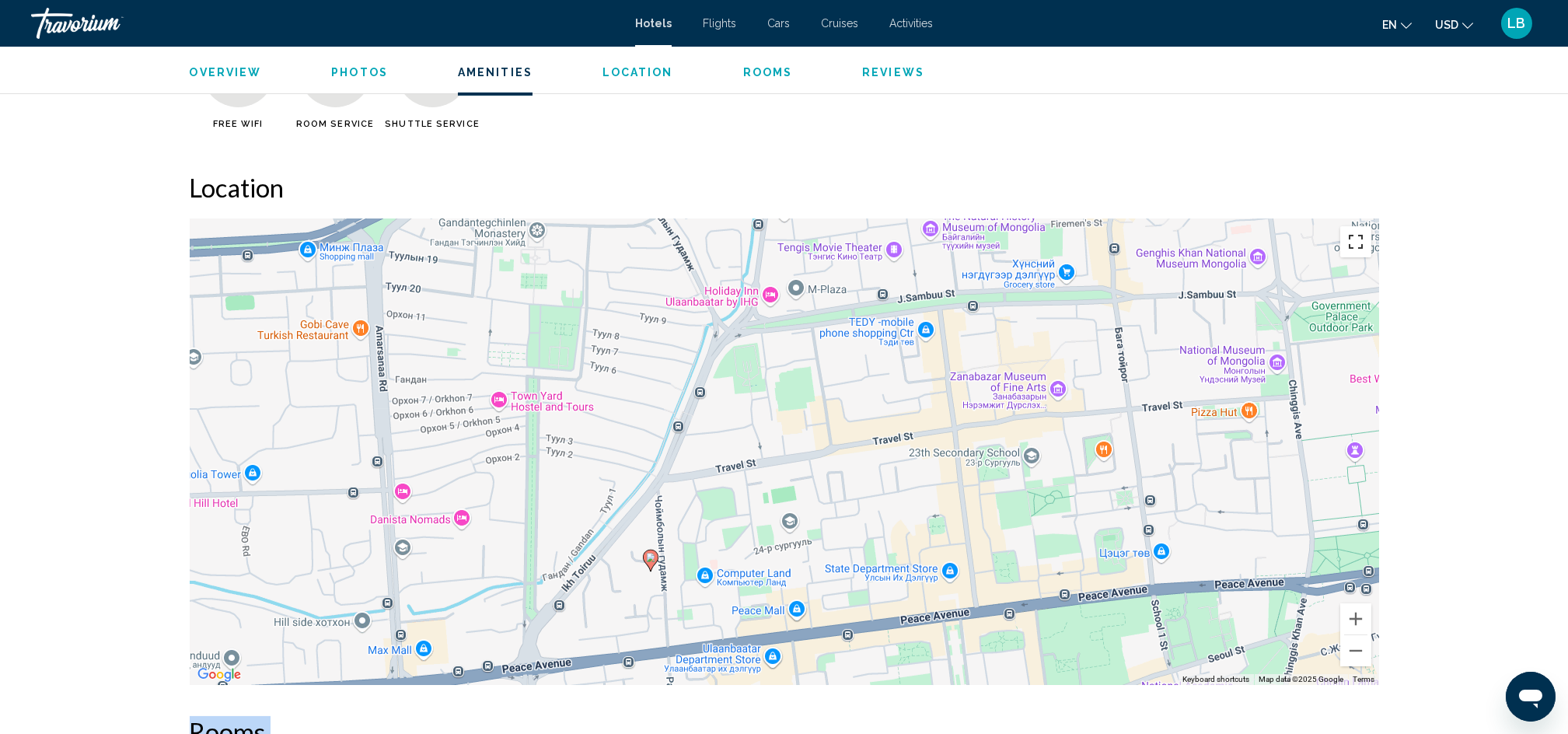 click at bounding box center (1356, 242) 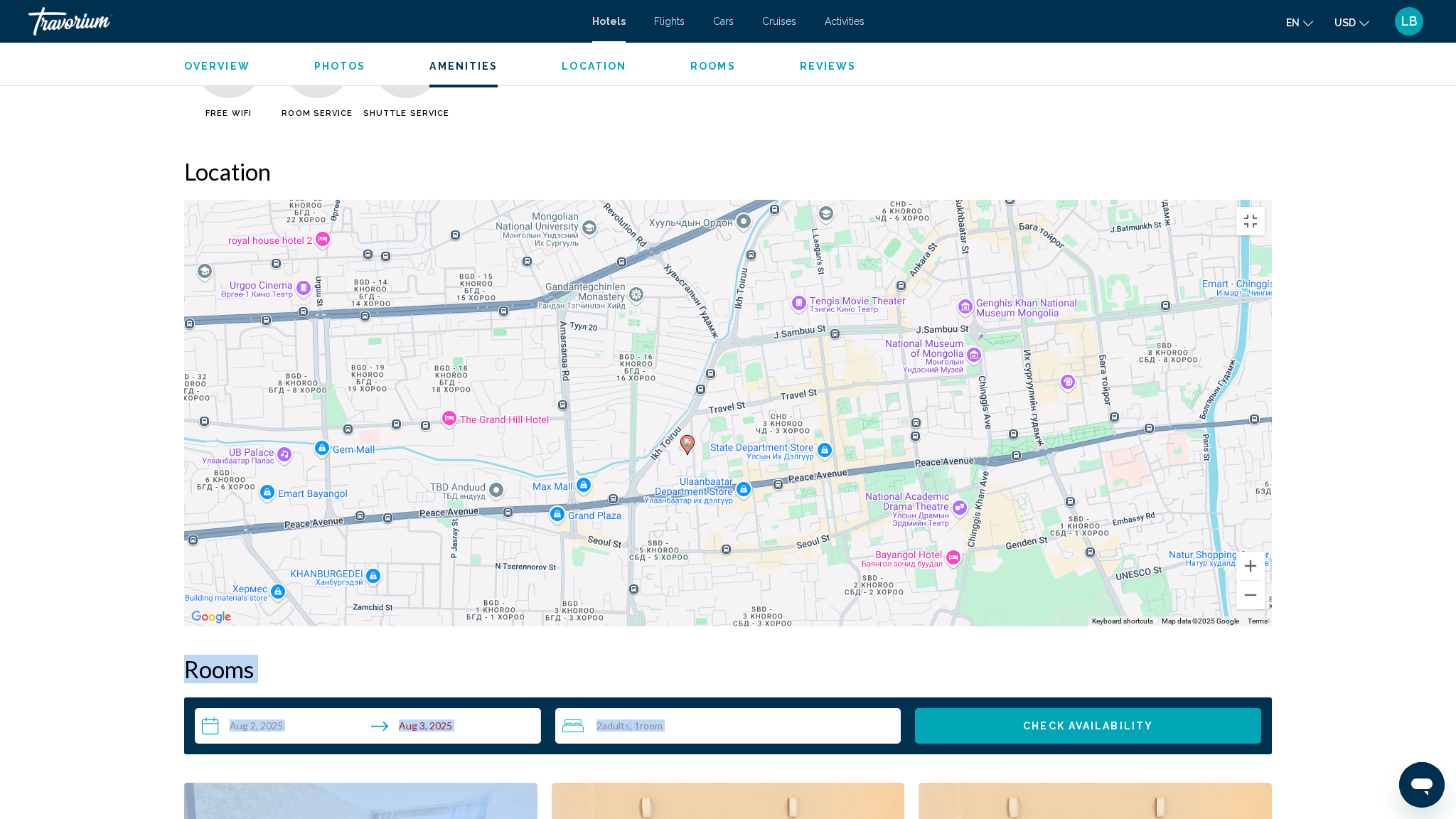 drag, startPoint x: 754, startPoint y: 337, endPoint x: 712, endPoint y: 418, distance: 91.24144 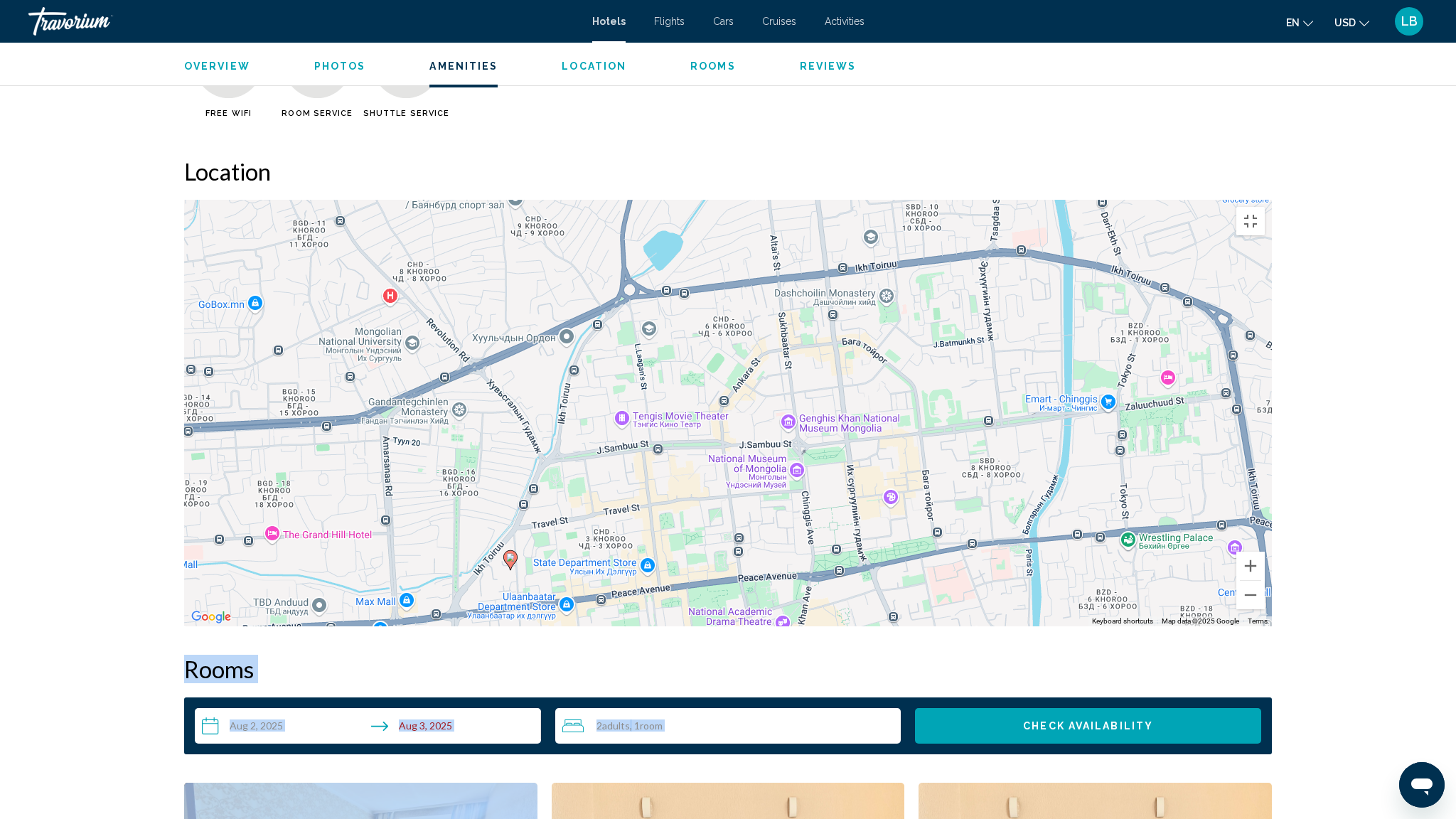 drag, startPoint x: 1005, startPoint y: 297, endPoint x: 826, endPoint y: 414, distance: 213.84574 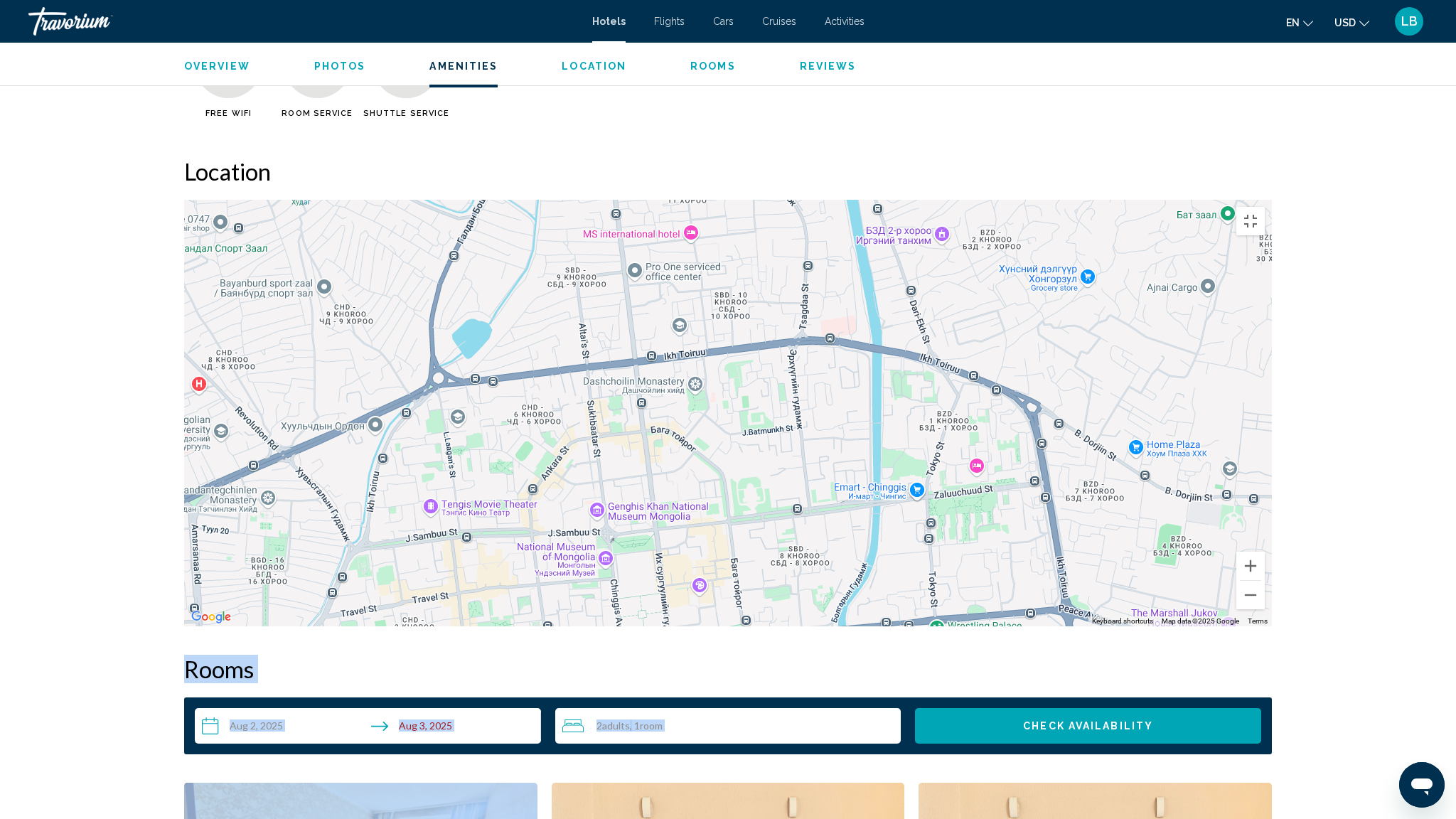 drag, startPoint x: 962, startPoint y: 346, endPoint x: 770, endPoint y: 434, distance: 211.20606 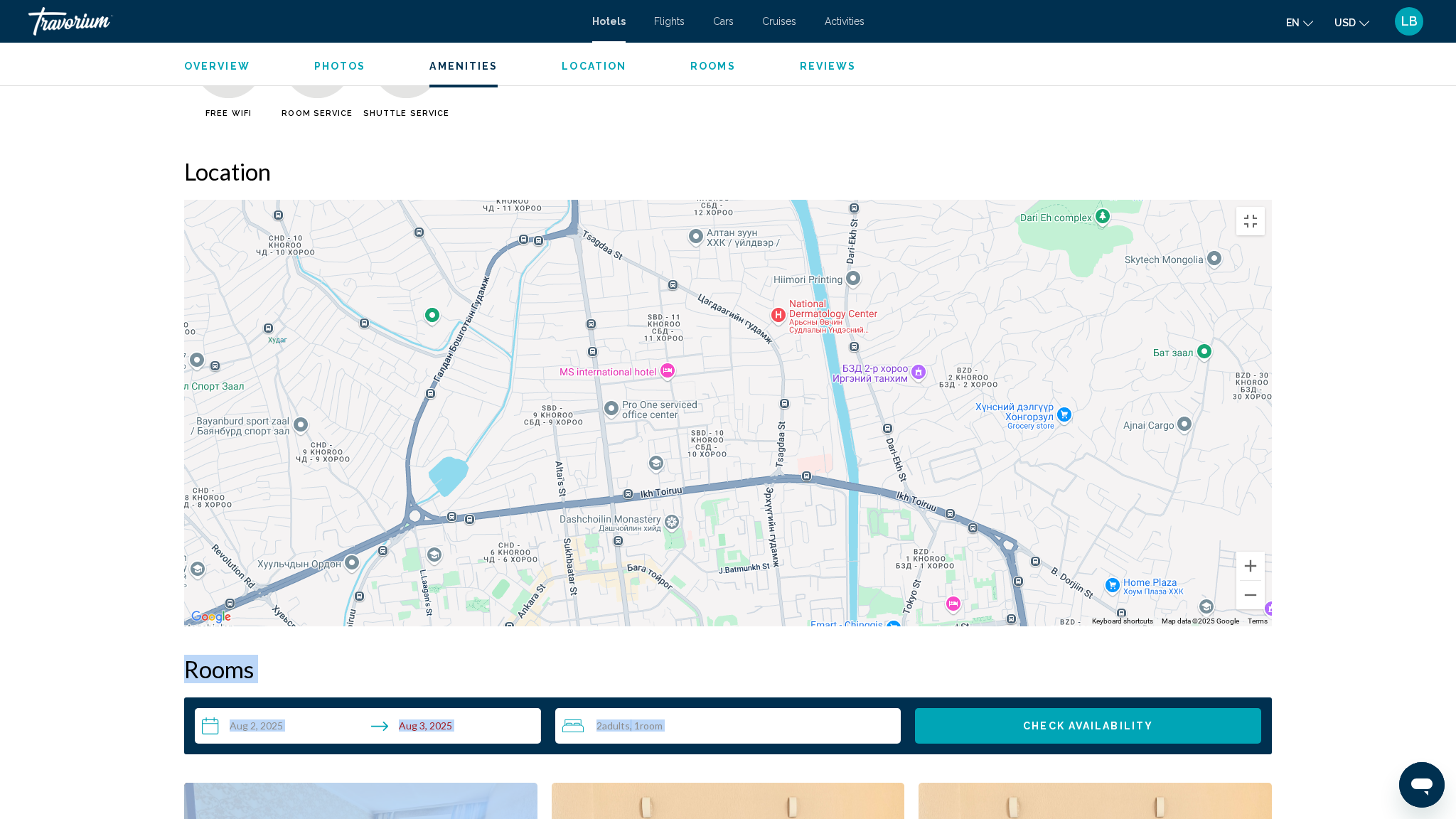 drag, startPoint x: 658, startPoint y: 326, endPoint x: 635, endPoint y: 466, distance: 141.87671 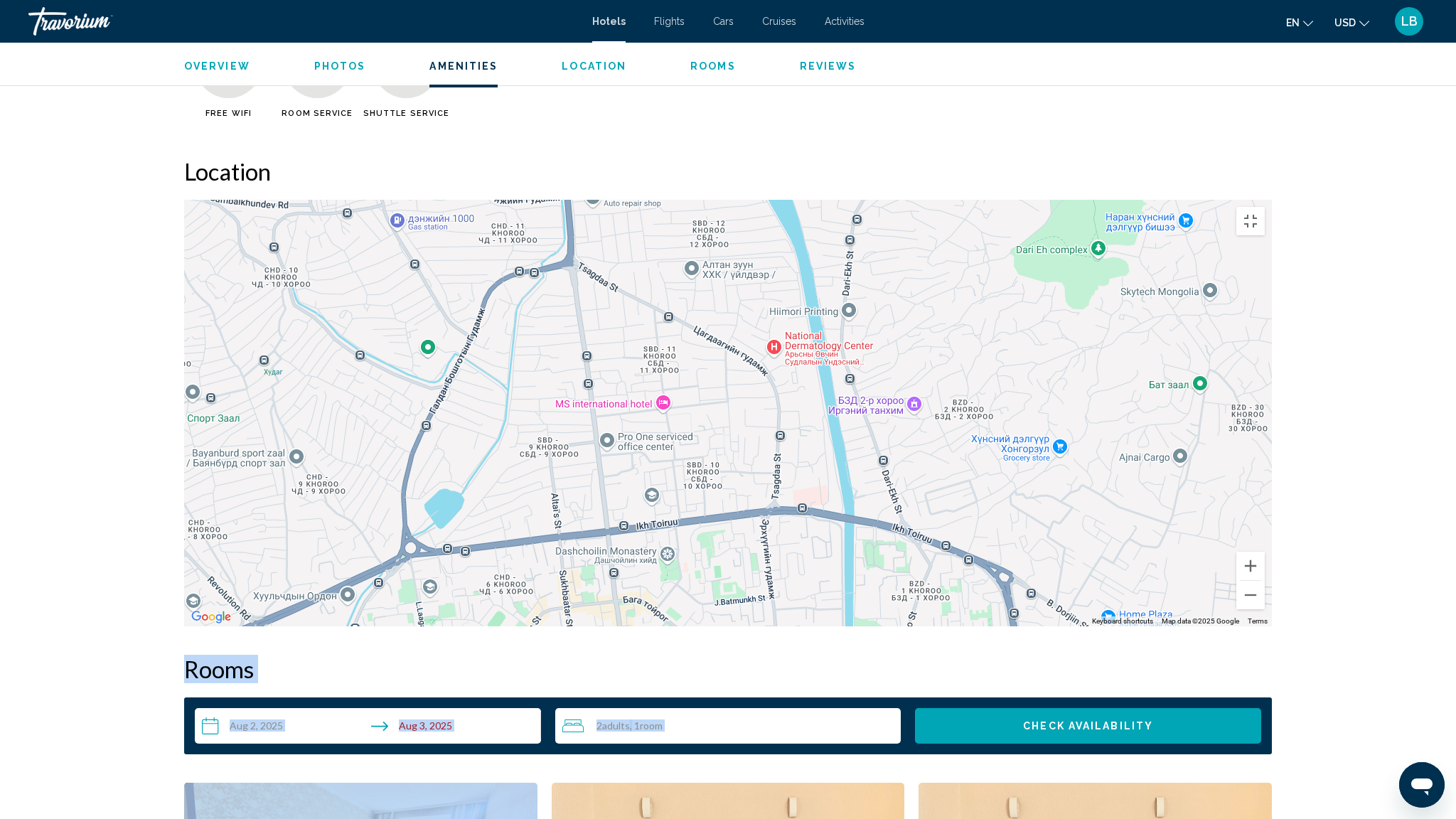 drag, startPoint x: 642, startPoint y: 418, endPoint x: 638, endPoint y: 453, distance: 35.22783 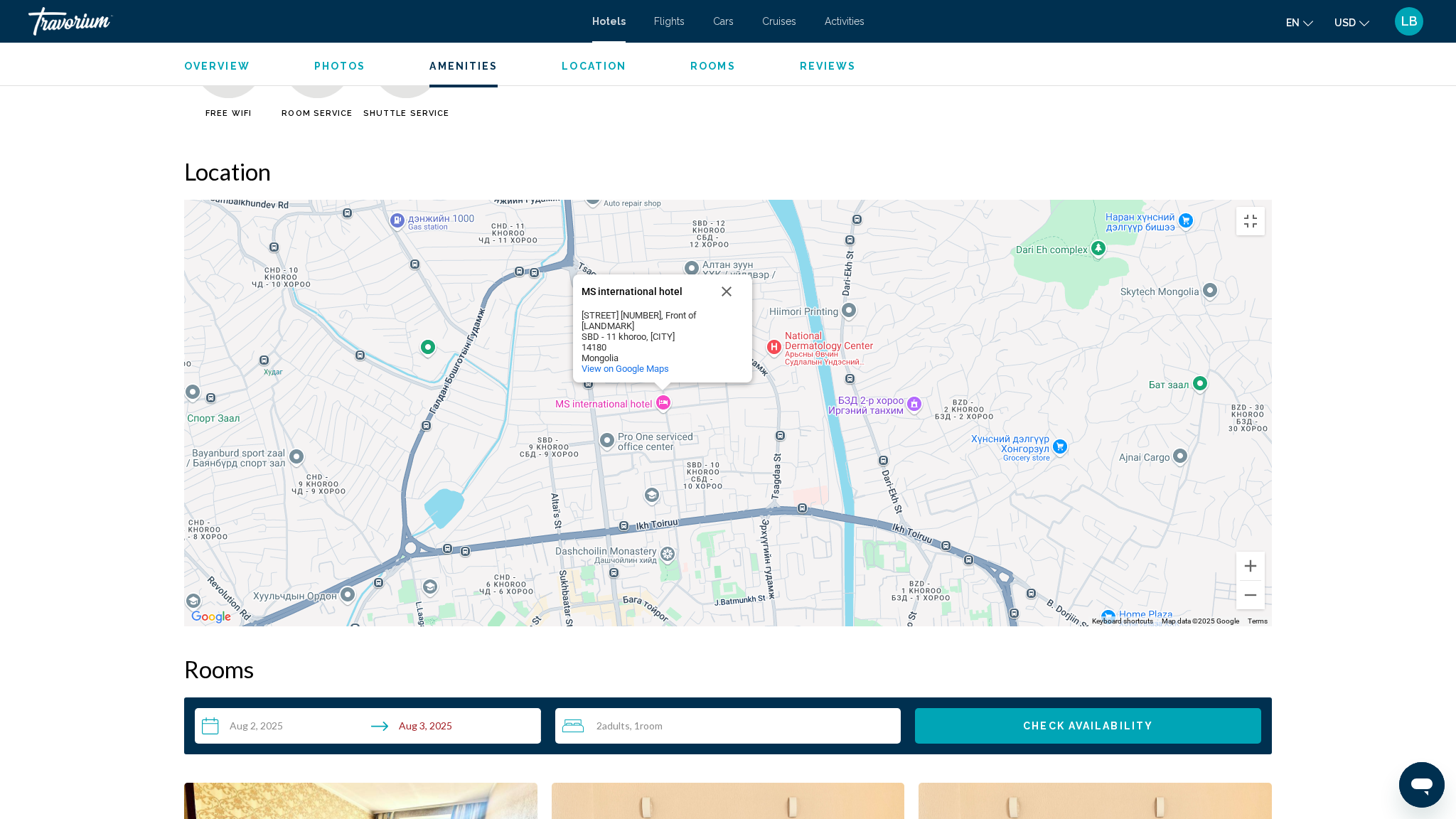 click on "To activate drag with keyboard, press Alt + Enter. Once in keyboard drag state, use the arrow keys to move the marker. To complete the drag, press the Enter key. To cancel, press Escape.     [HOTEL NAME]                     [HOTEL NAME]                 [STREET] [NUMBER], Front of [LANDMARK] [DISTRICT] - [NUMBER] khoroo, [CITY] [POSTAL CODE] [COUNTRY]              View on Google Maps" at bounding box center (728, 413) 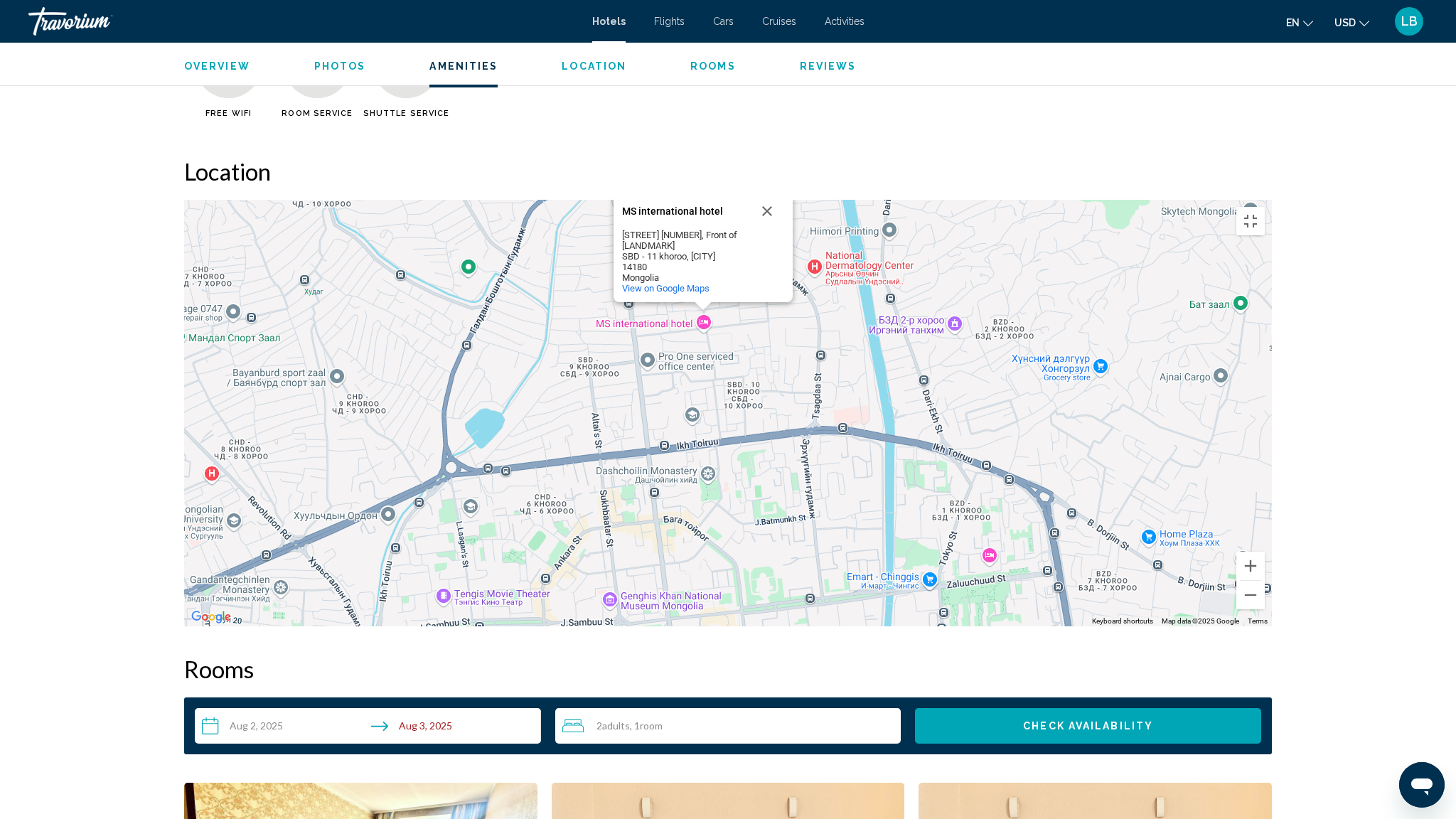 drag, startPoint x: 547, startPoint y: 489, endPoint x: 577, endPoint y: 424, distance: 71.58911 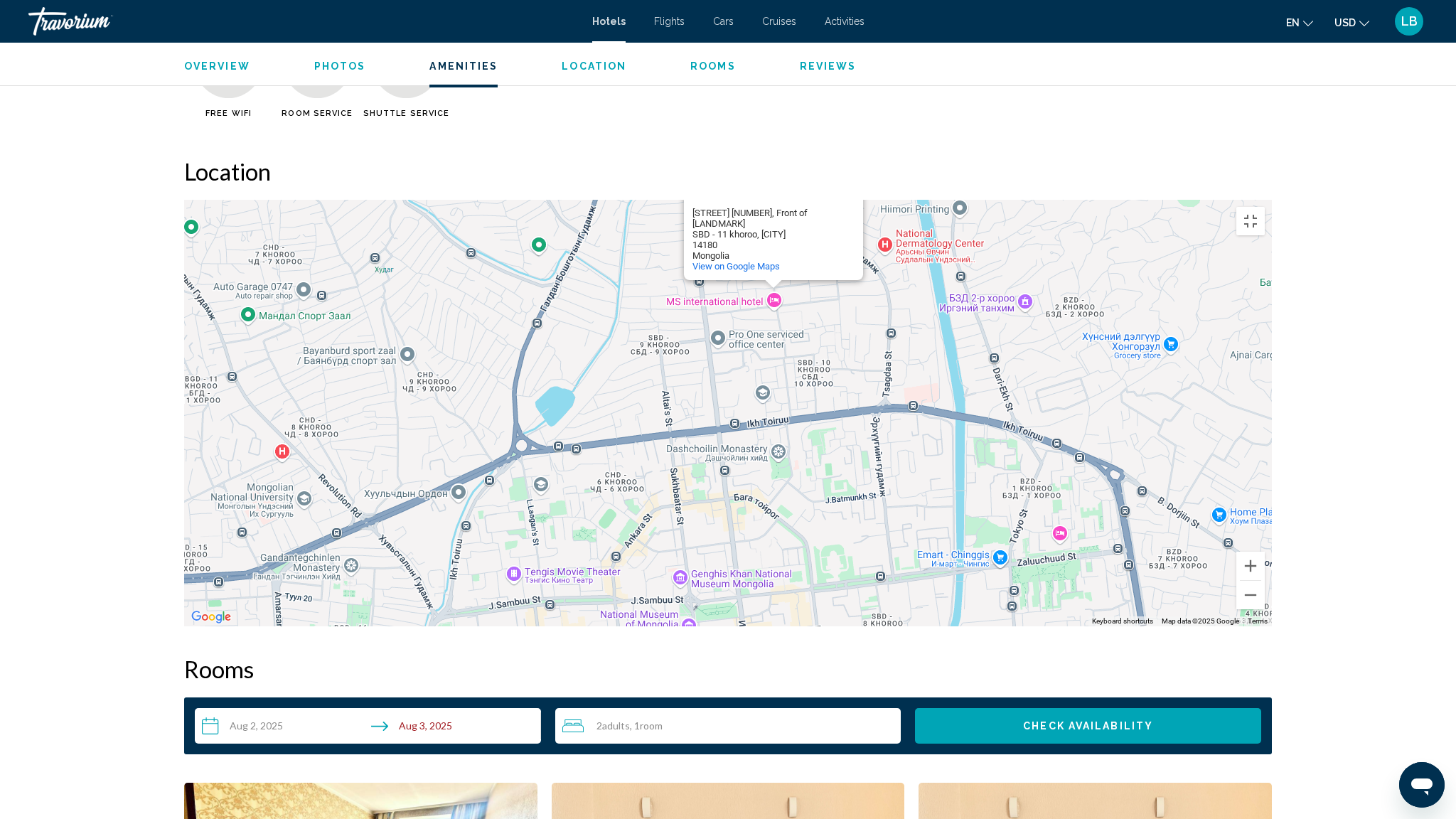 drag, startPoint x: 471, startPoint y: 535, endPoint x: 600, endPoint y: 508, distance: 131.7953 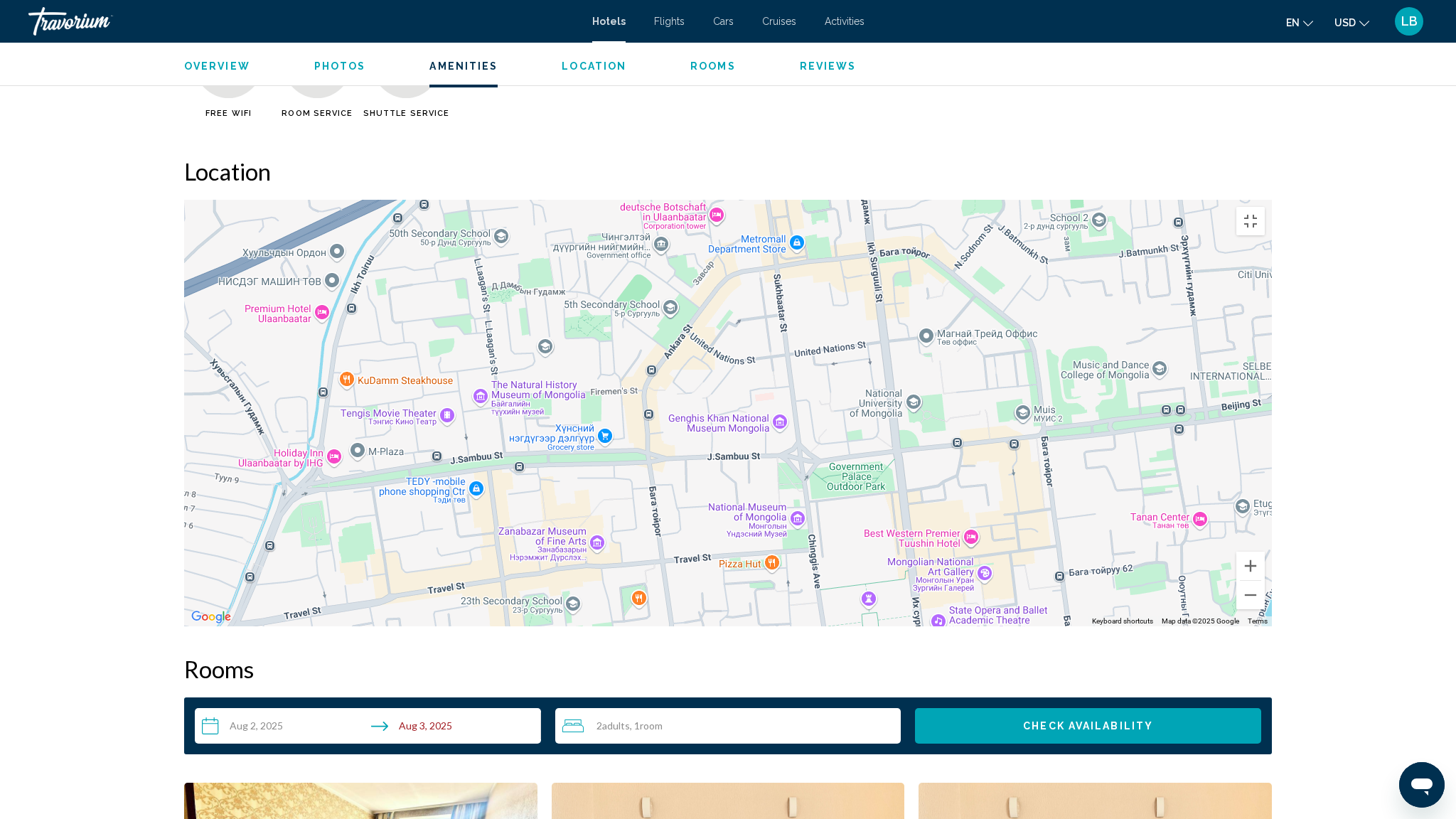 drag, startPoint x: 925, startPoint y: 425, endPoint x: 799, endPoint y: 293, distance: 182.48288 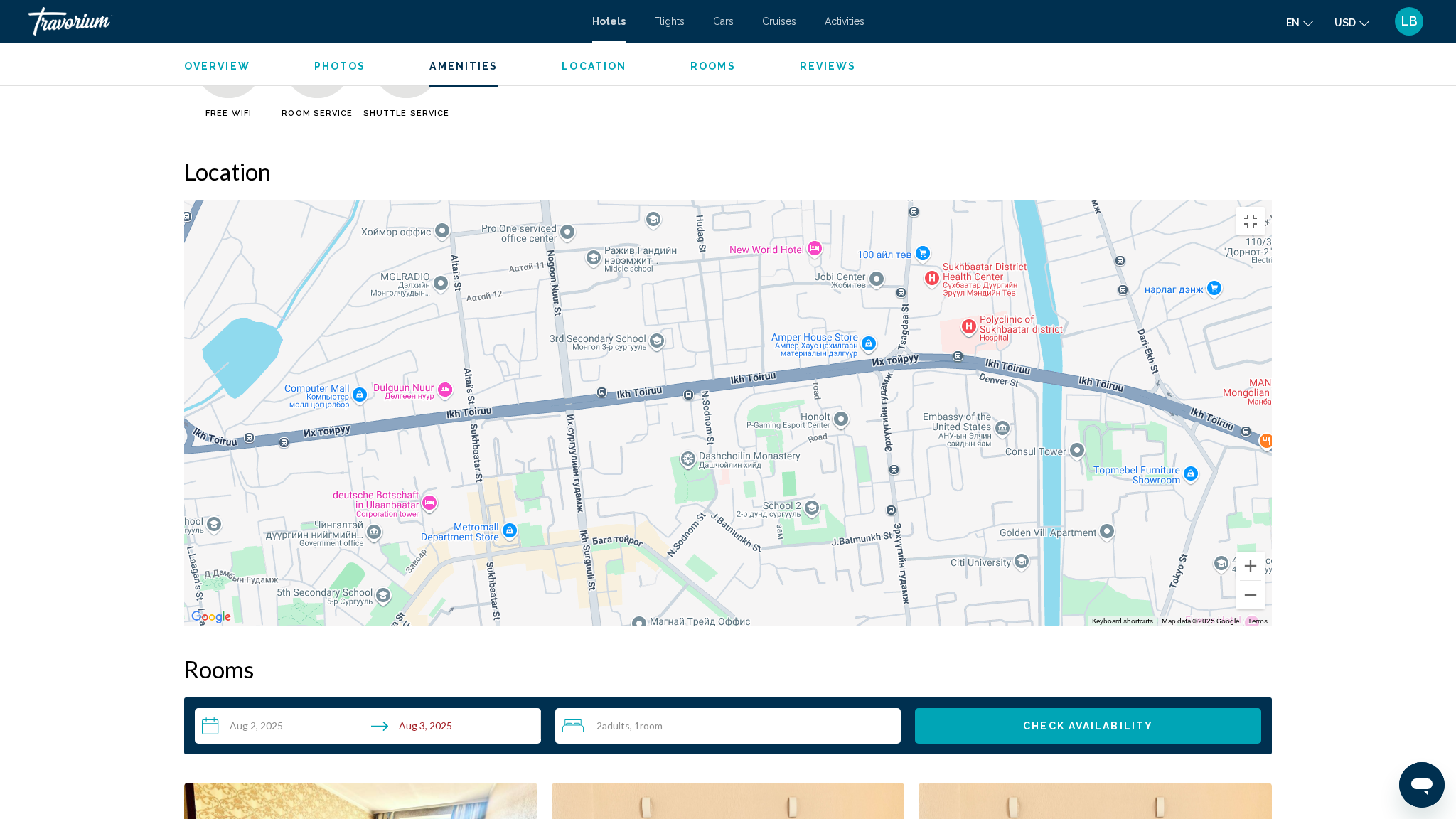 drag, startPoint x: 977, startPoint y: 242, endPoint x: 713, endPoint y: 510, distance: 376.1914 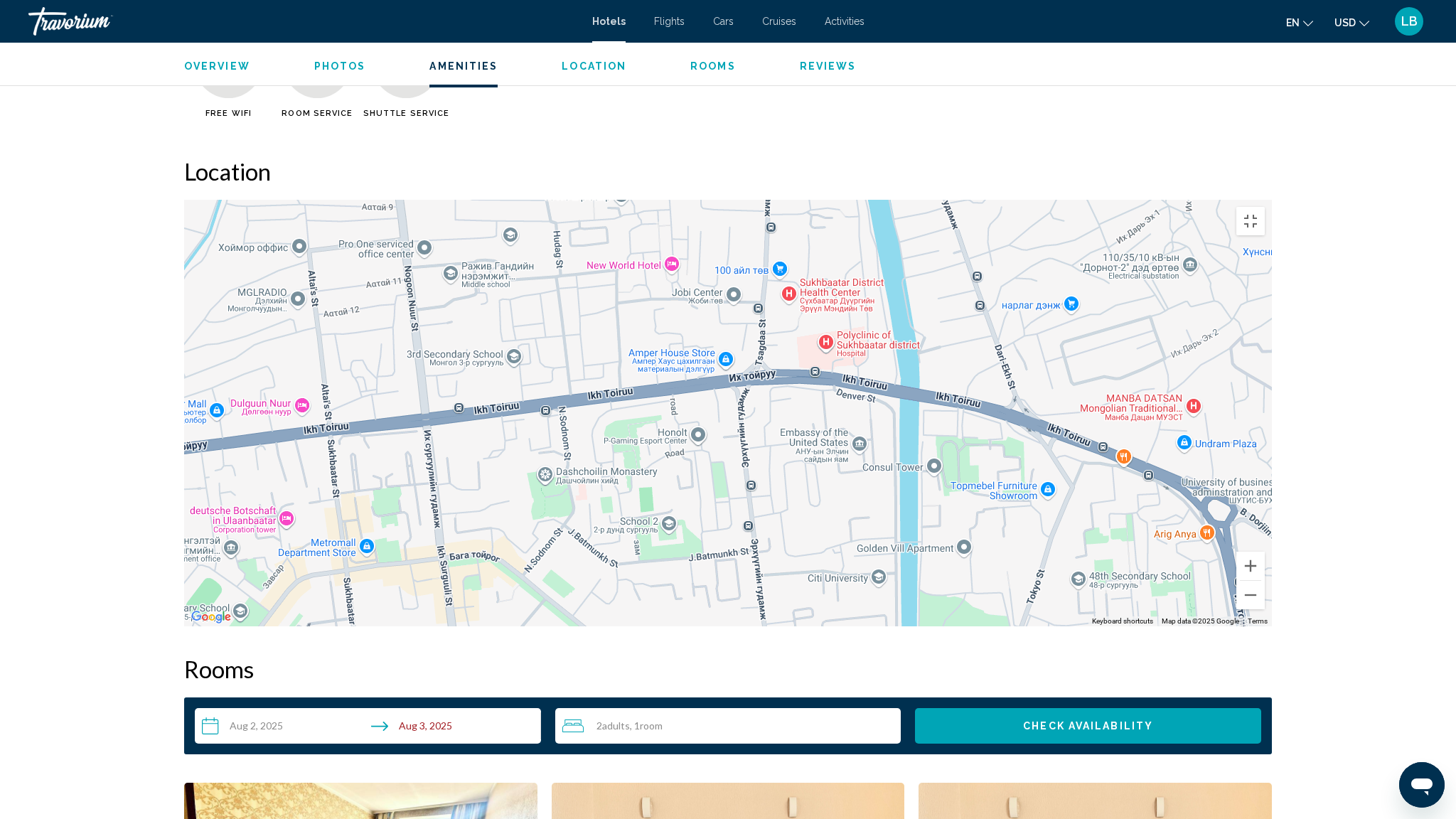 drag, startPoint x: 823, startPoint y: 431, endPoint x: 673, endPoint y: 445, distance: 150.65192 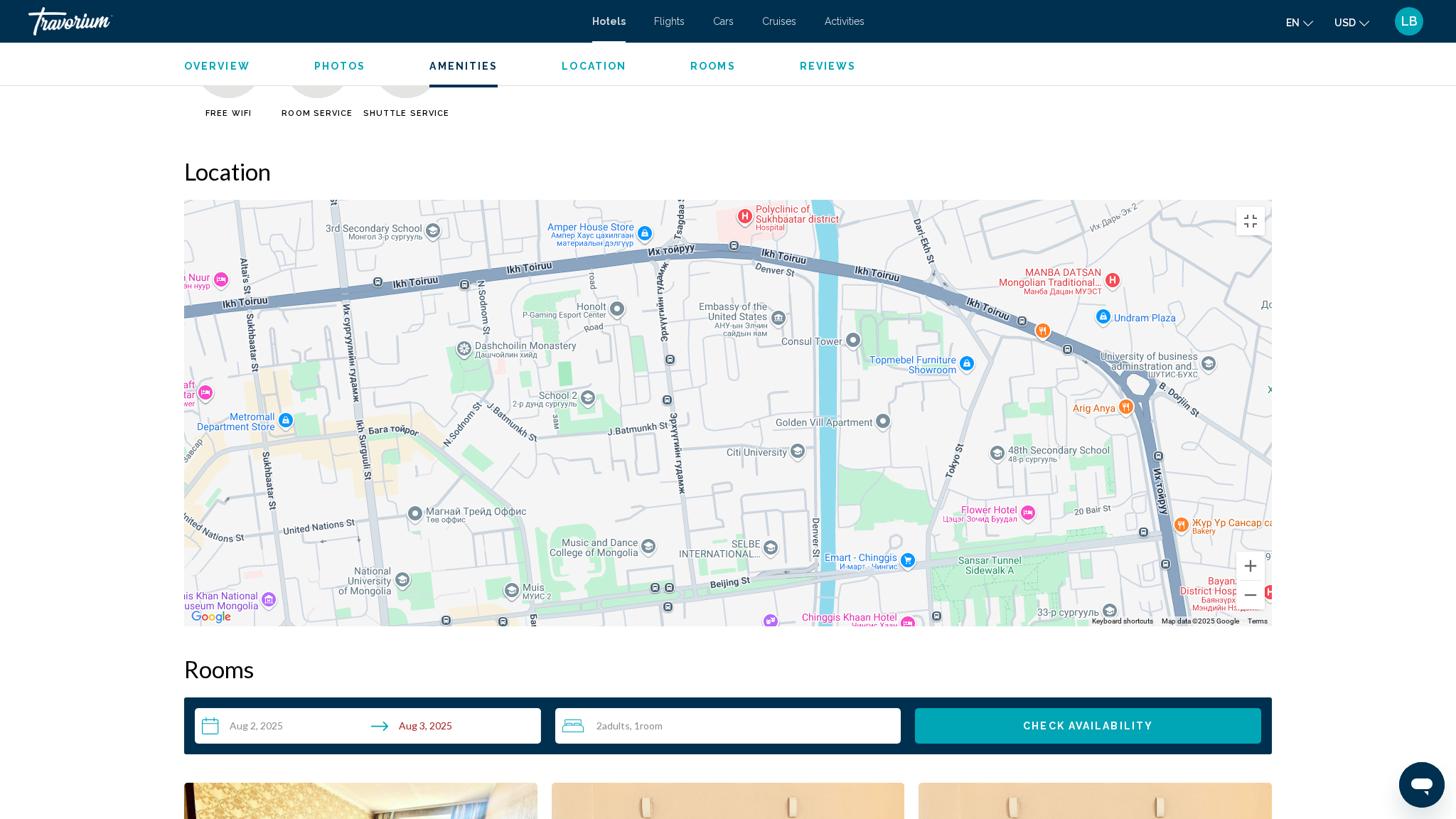 drag, startPoint x: 810, startPoint y: 430, endPoint x: 738, endPoint y: 303, distance: 145.98973 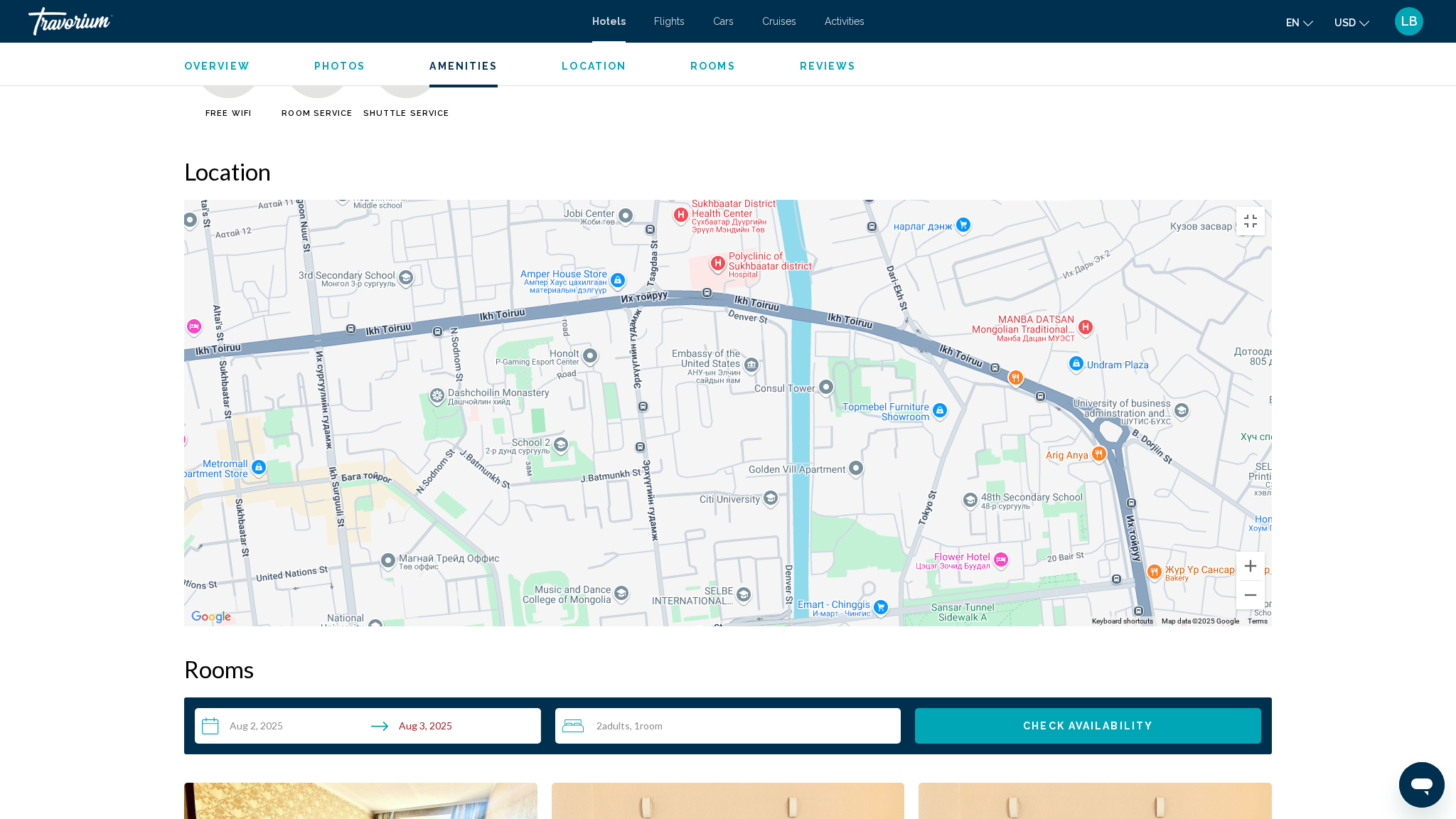 drag, startPoint x: 737, startPoint y: 303, endPoint x: 707, endPoint y: 353, distance: 58.30952 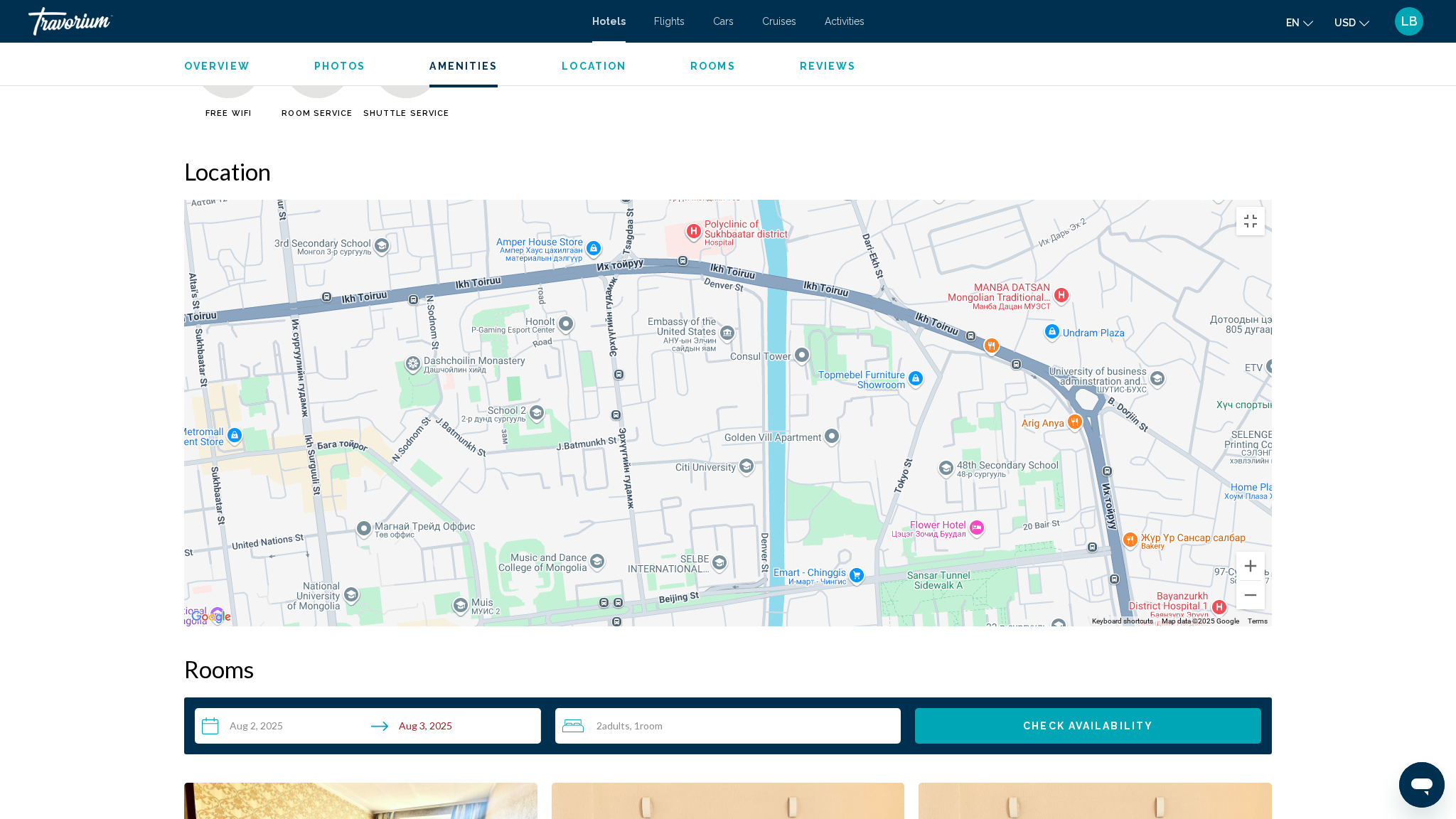 drag, startPoint x: 712, startPoint y: 481, endPoint x: 687, endPoint y: 449, distance: 40.60788 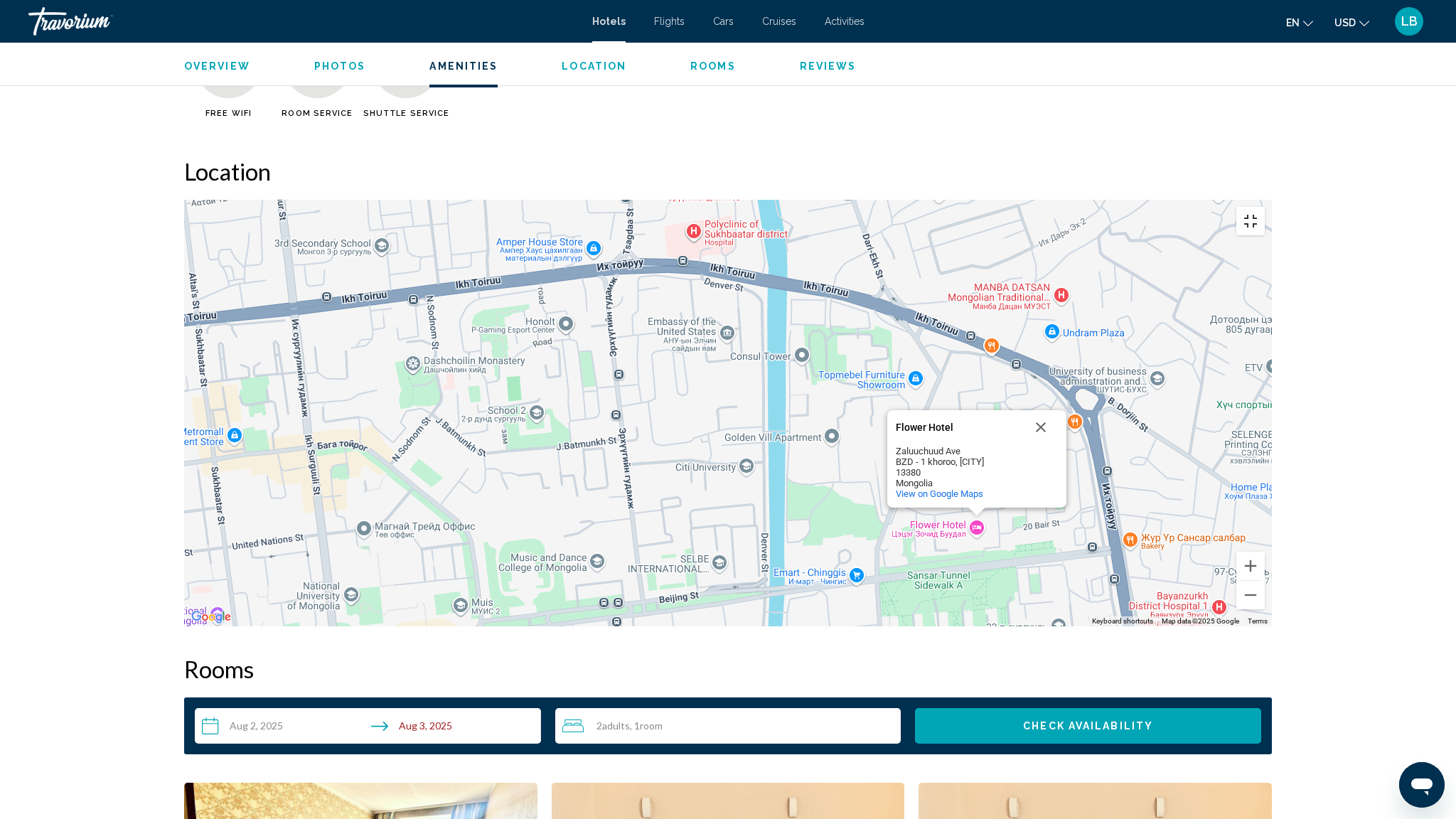 click at bounding box center (1251, 221) 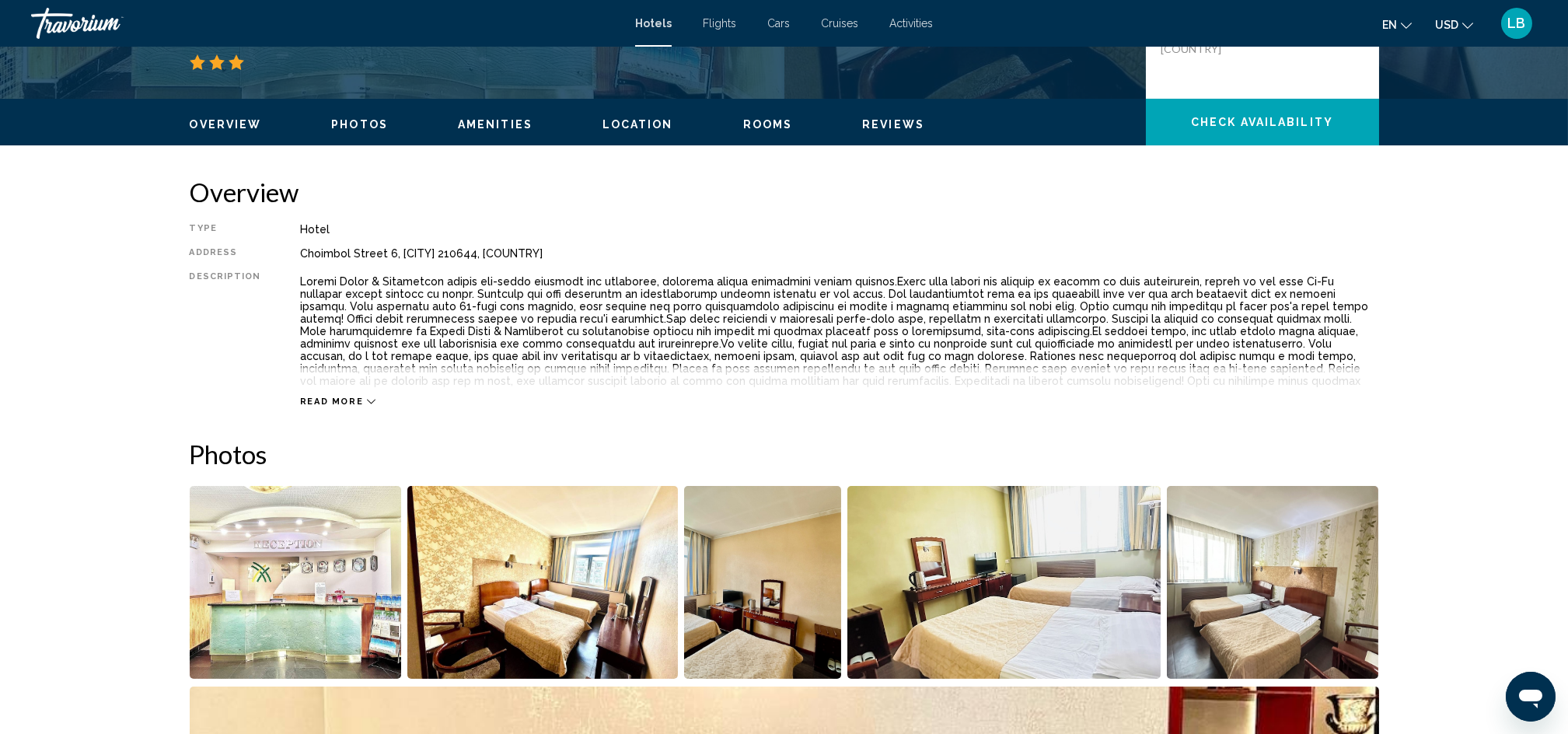 scroll, scrollTop: 0, scrollLeft: 0, axis: both 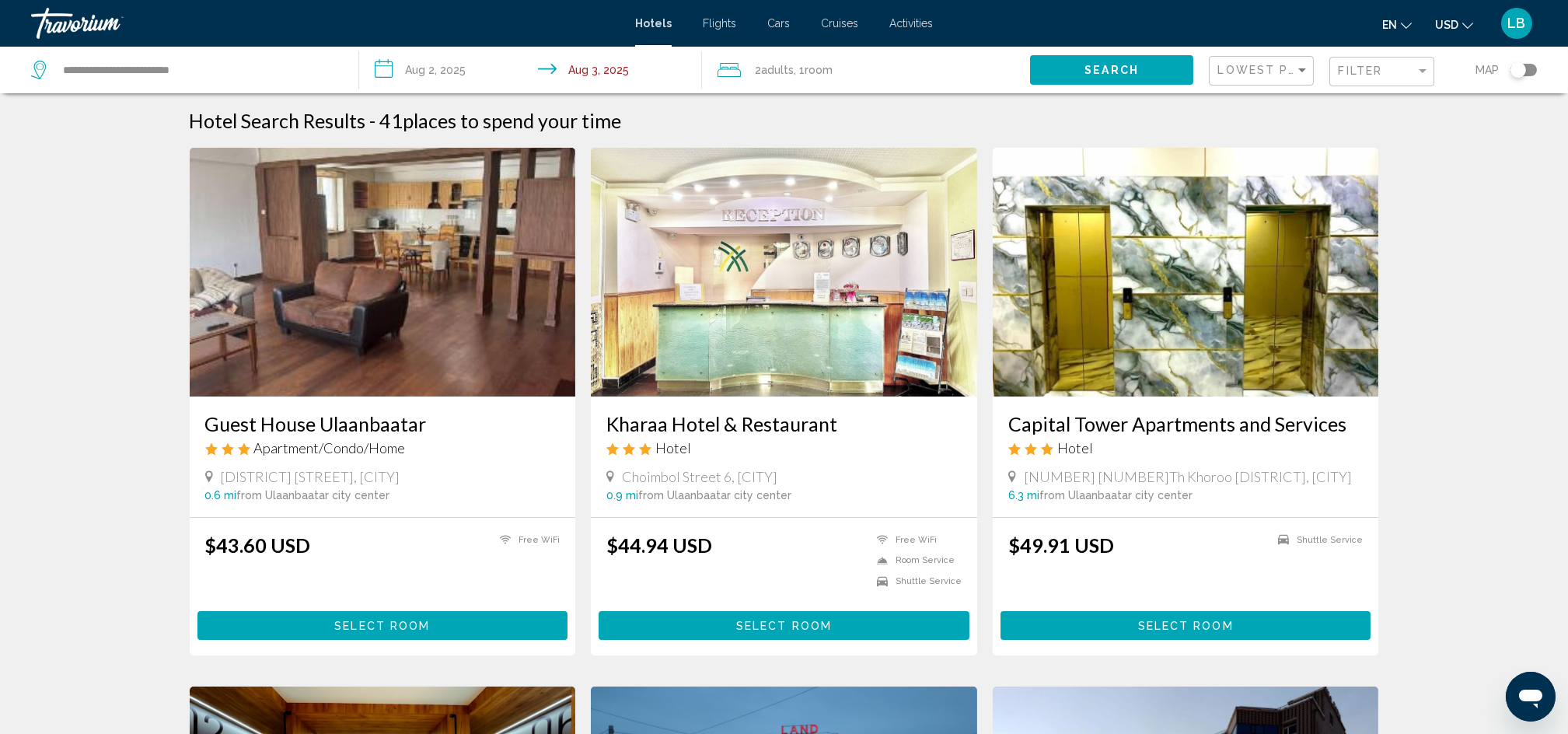 click on "Map" 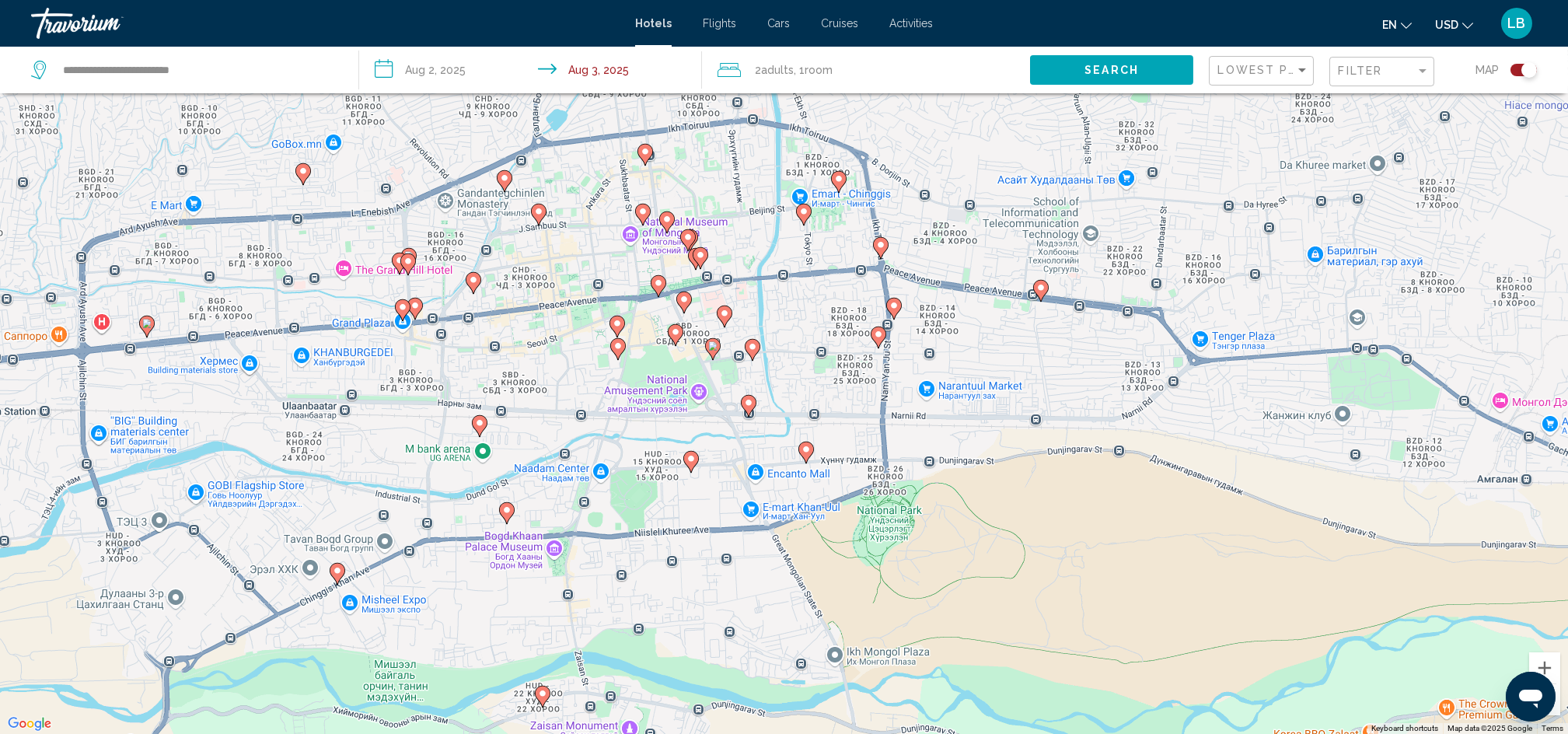 drag, startPoint x: 857, startPoint y: 203, endPoint x: 788, endPoint y: 505, distance: 309.78218 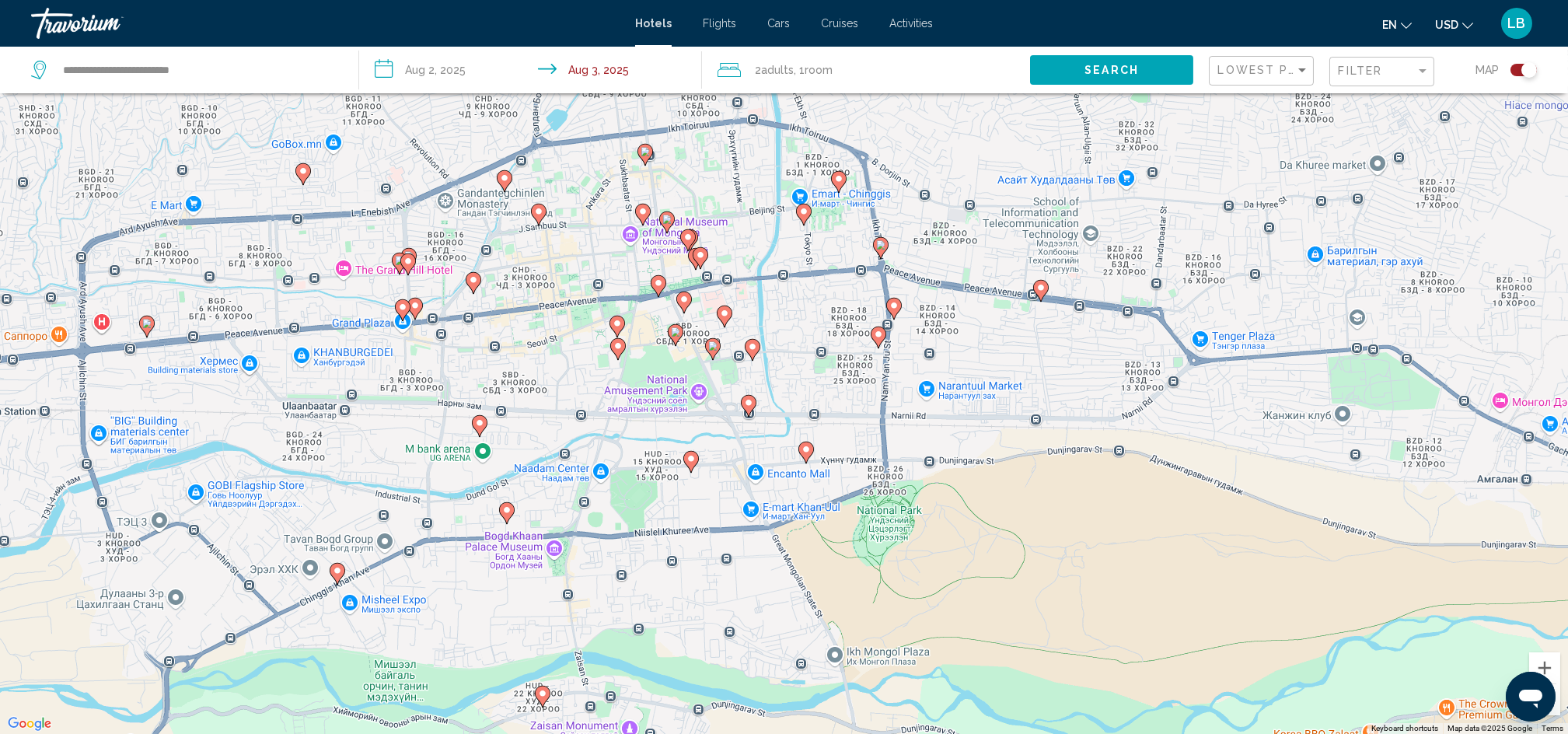 click on "To activate drag with keyboard, press Alt + Enter. Once in keyboard drag state, use the arrow keys to move the marker. To complete the drag, press the Enter key. To cancel, press Escape." at bounding box center [784, 367] 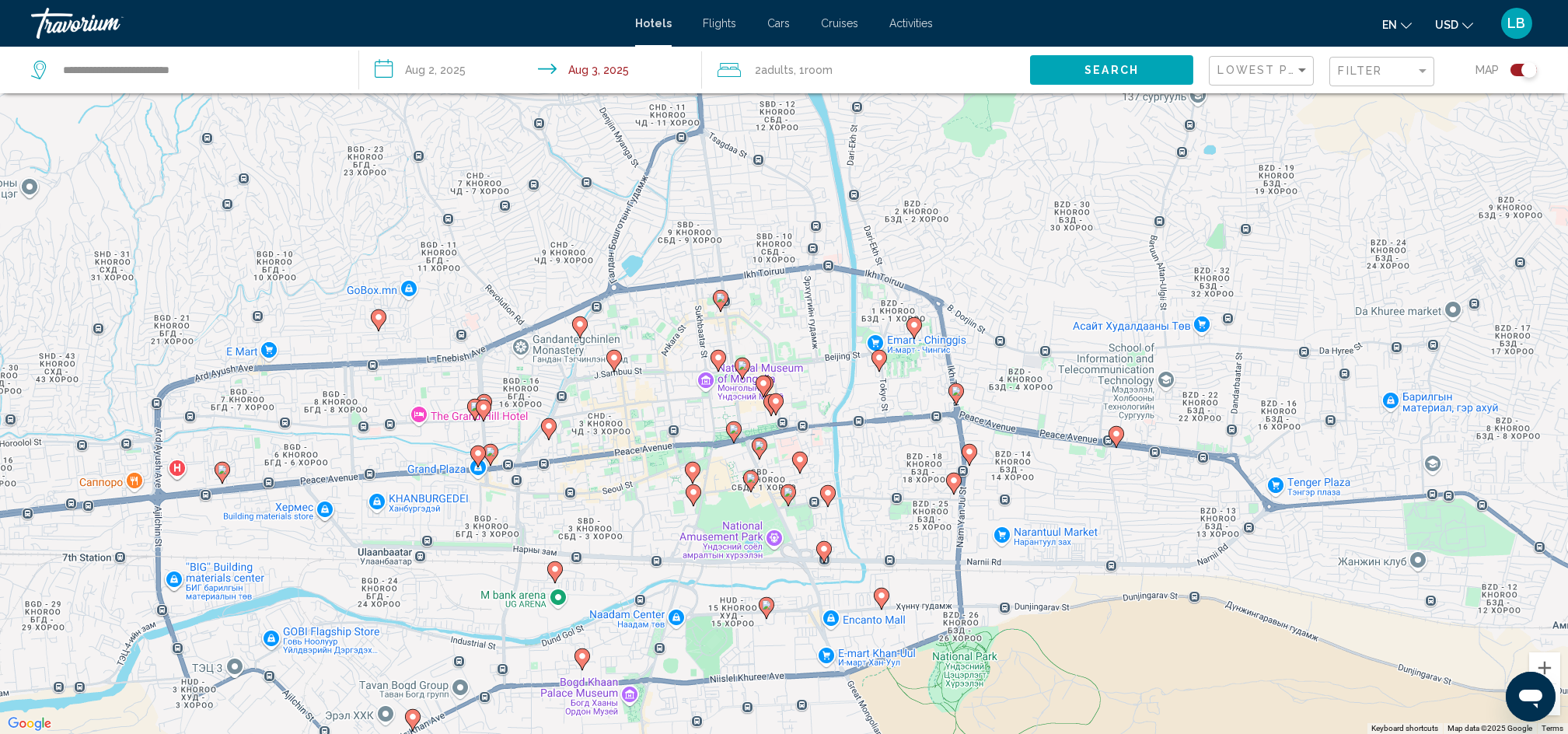 drag, startPoint x: 673, startPoint y: 191, endPoint x: 812, endPoint y: 383, distance: 237.034 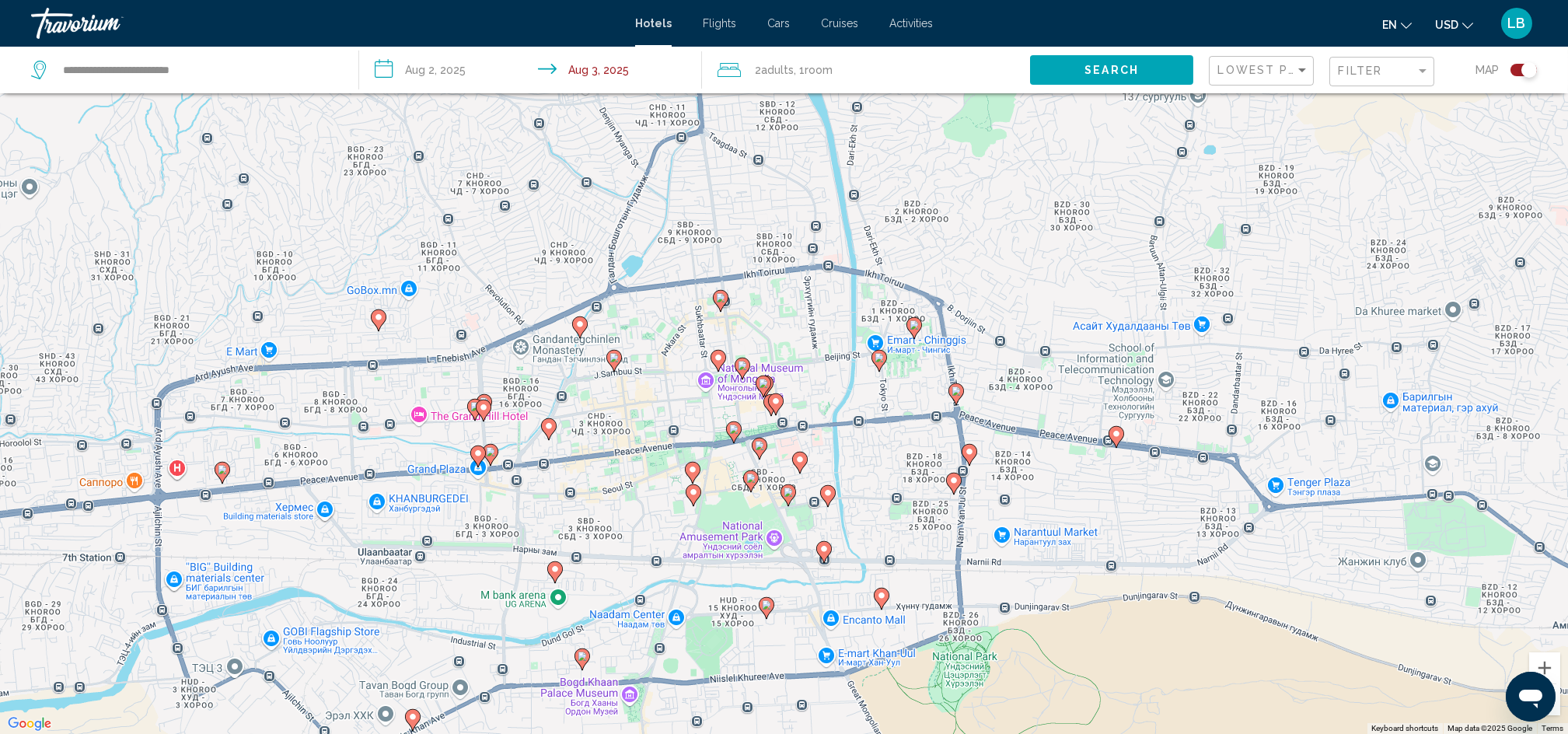 click on "To activate drag with keyboard, press Alt + Enter. Once in keyboard drag state, use the arrow keys to move the marker. To complete the drag, press the Enter key. To cancel, press Escape." at bounding box center [784, 367] 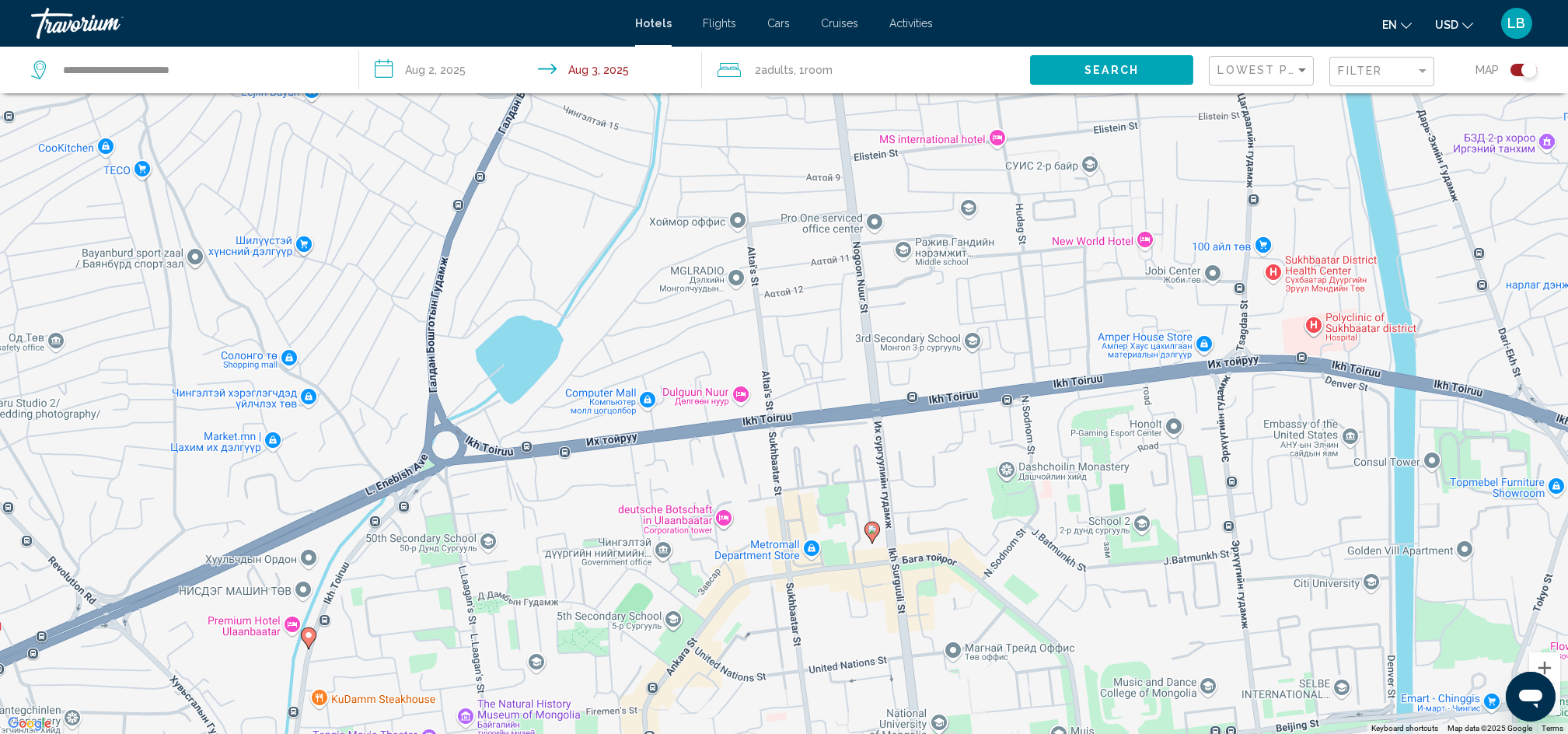 drag, startPoint x: 640, startPoint y: 278, endPoint x: 784, endPoint y: 479, distance: 247.25897 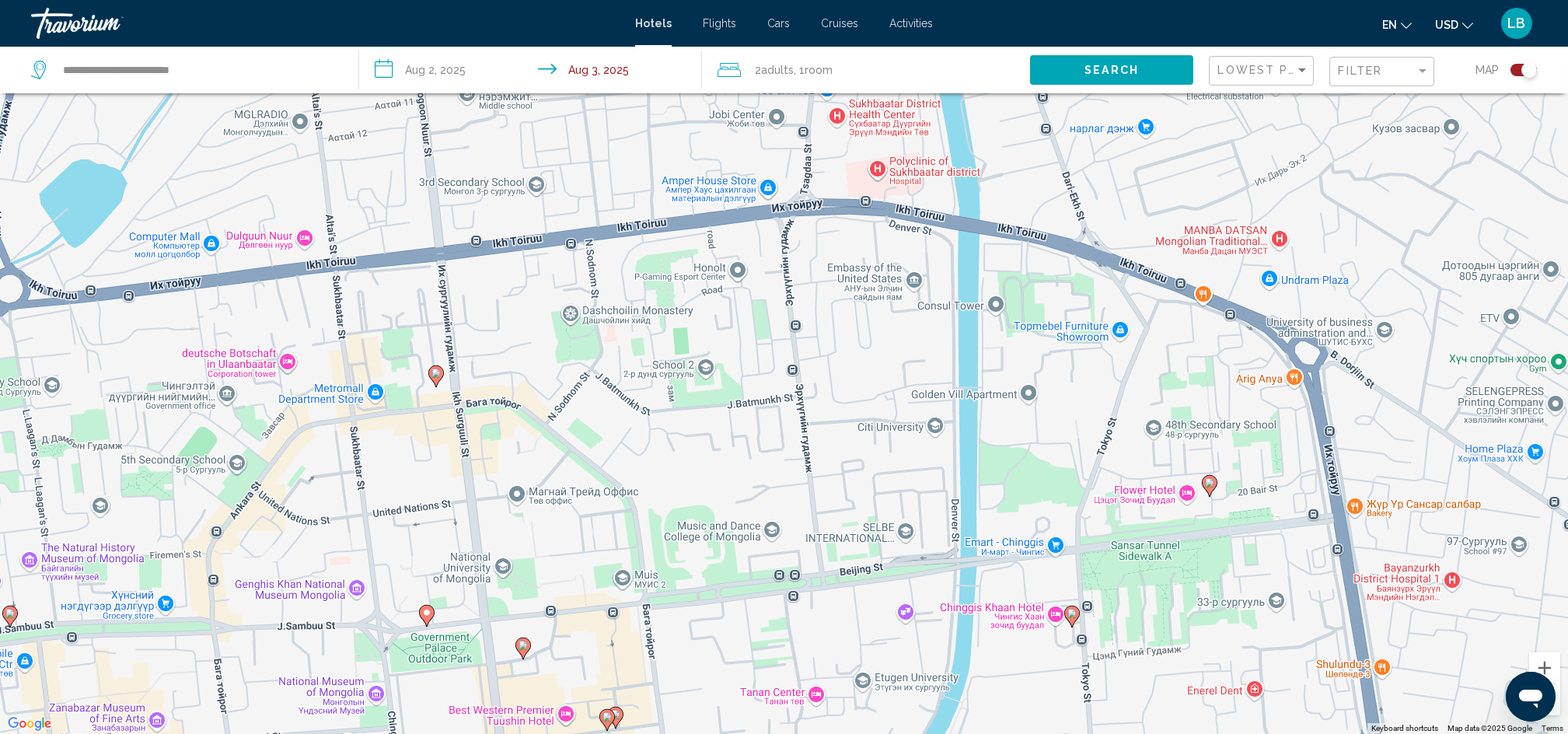 drag, startPoint x: 1125, startPoint y: 390, endPoint x: 767, endPoint y: 194, distance: 408.1421 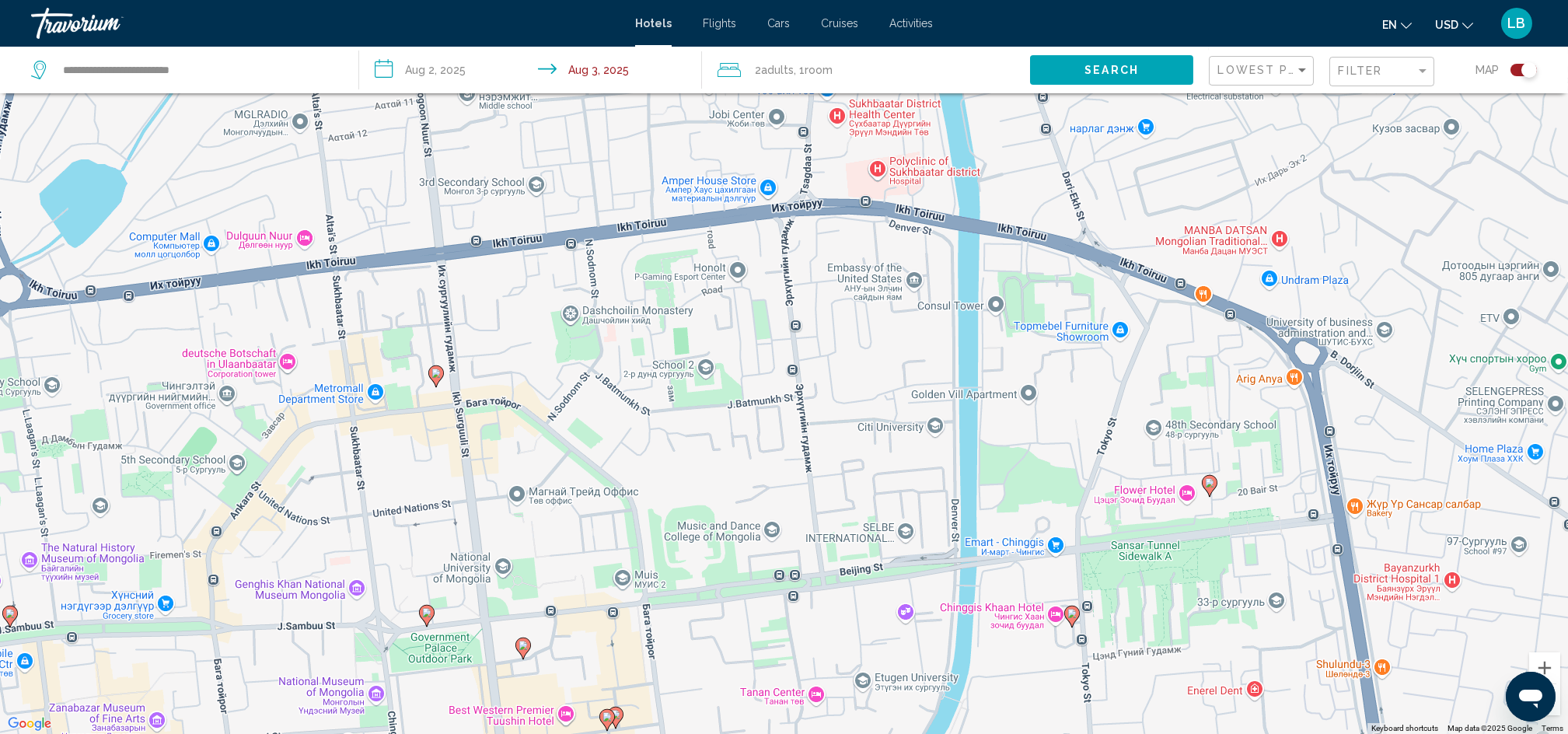 click on "To activate drag with keyboard, press Alt + Enter. Once in keyboard drag state, use the arrow keys to move the marker. To complete the drag, press the Enter key. To cancel, press Escape." at bounding box center (784, 367) 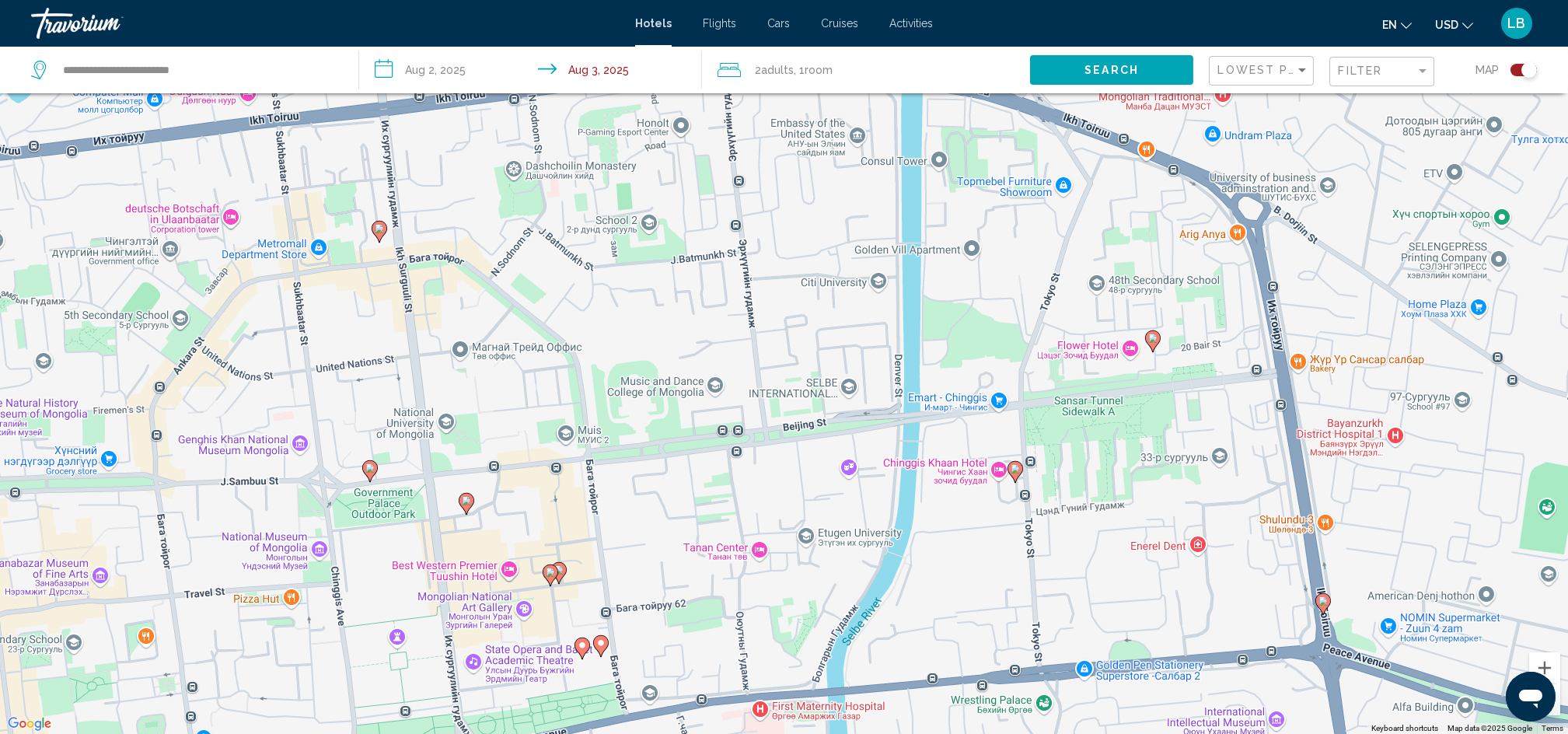 drag, startPoint x: 966, startPoint y: 506, endPoint x: 913, endPoint y: 364, distance: 151.56847 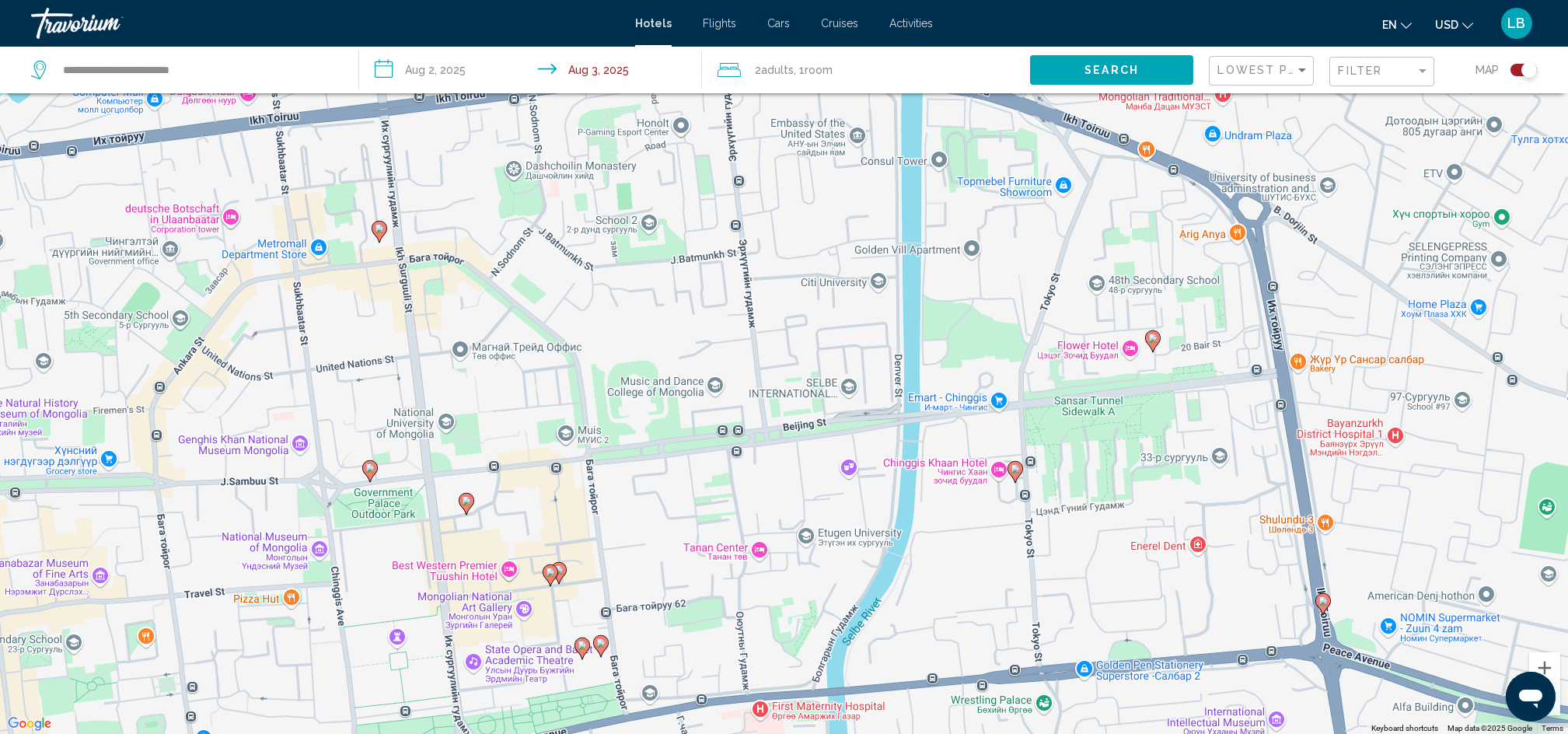 click on "To activate drag with keyboard, press Alt + Enter. Once in keyboard drag state, use the arrow keys to move the marker. To complete the drag, press the Enter key. To cancel, press Escape." at bounding box center [784, 367] 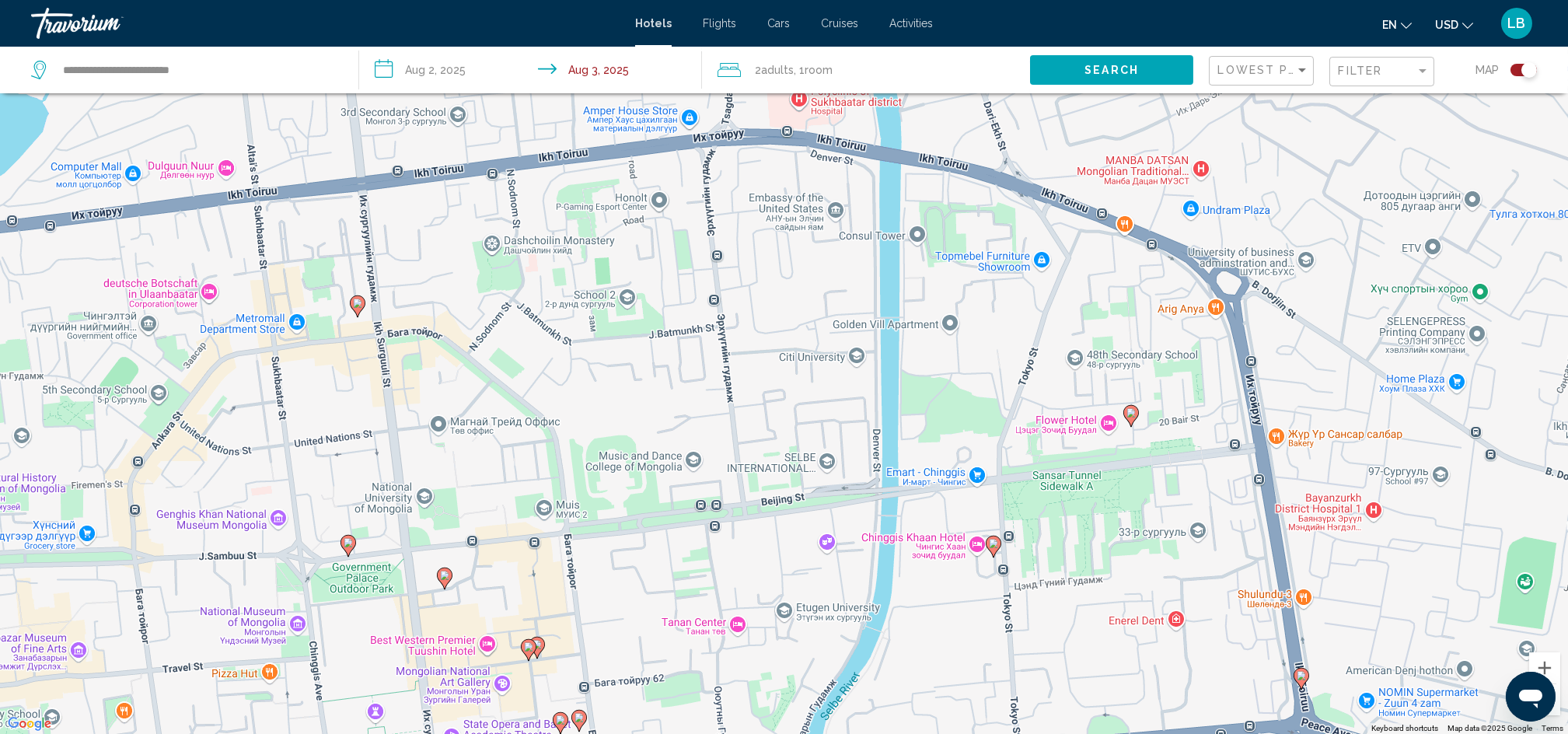 drag, startPoint x: 676, startPoint y: 337, endPoint x: 662, endPoint y: 468, distance: 131.746 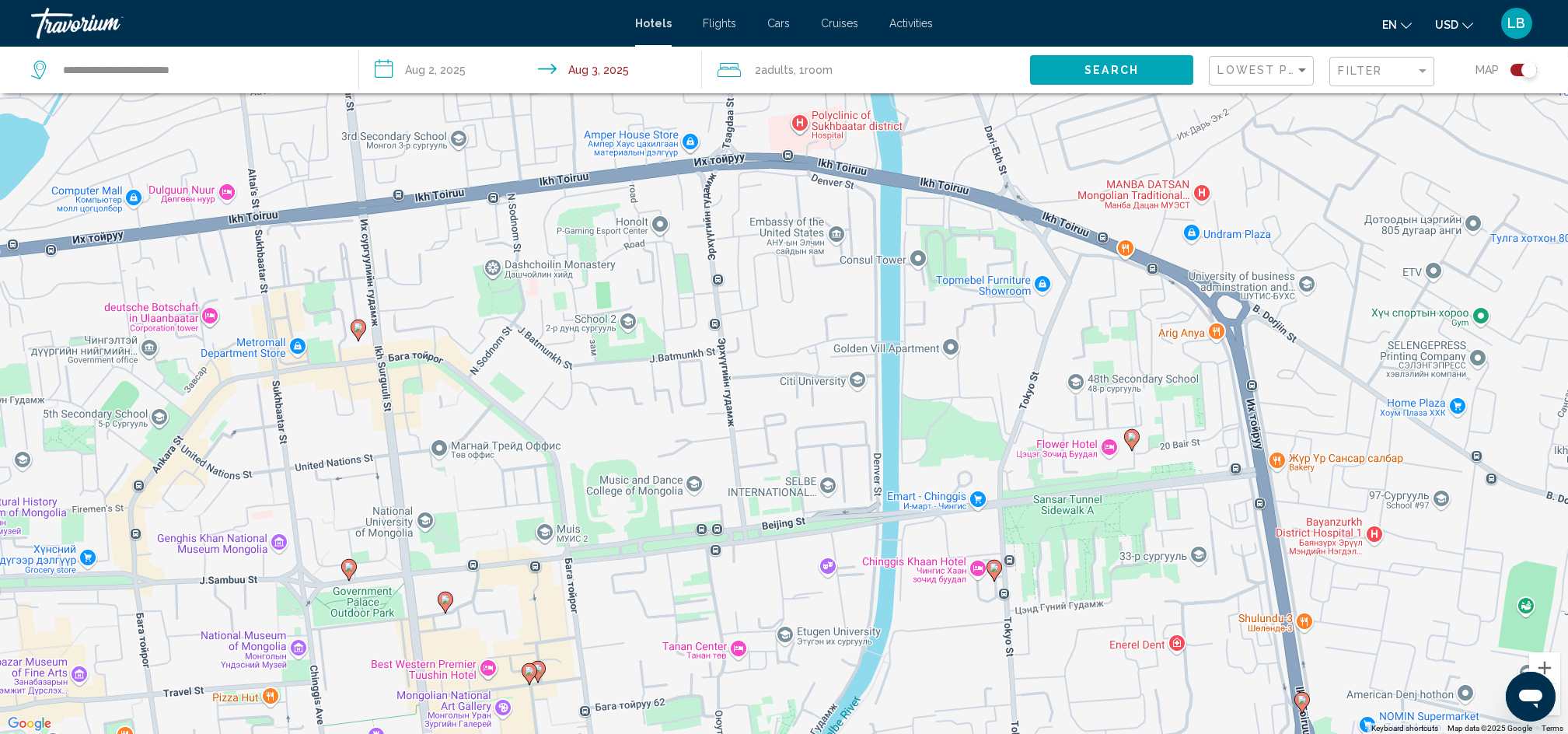 click 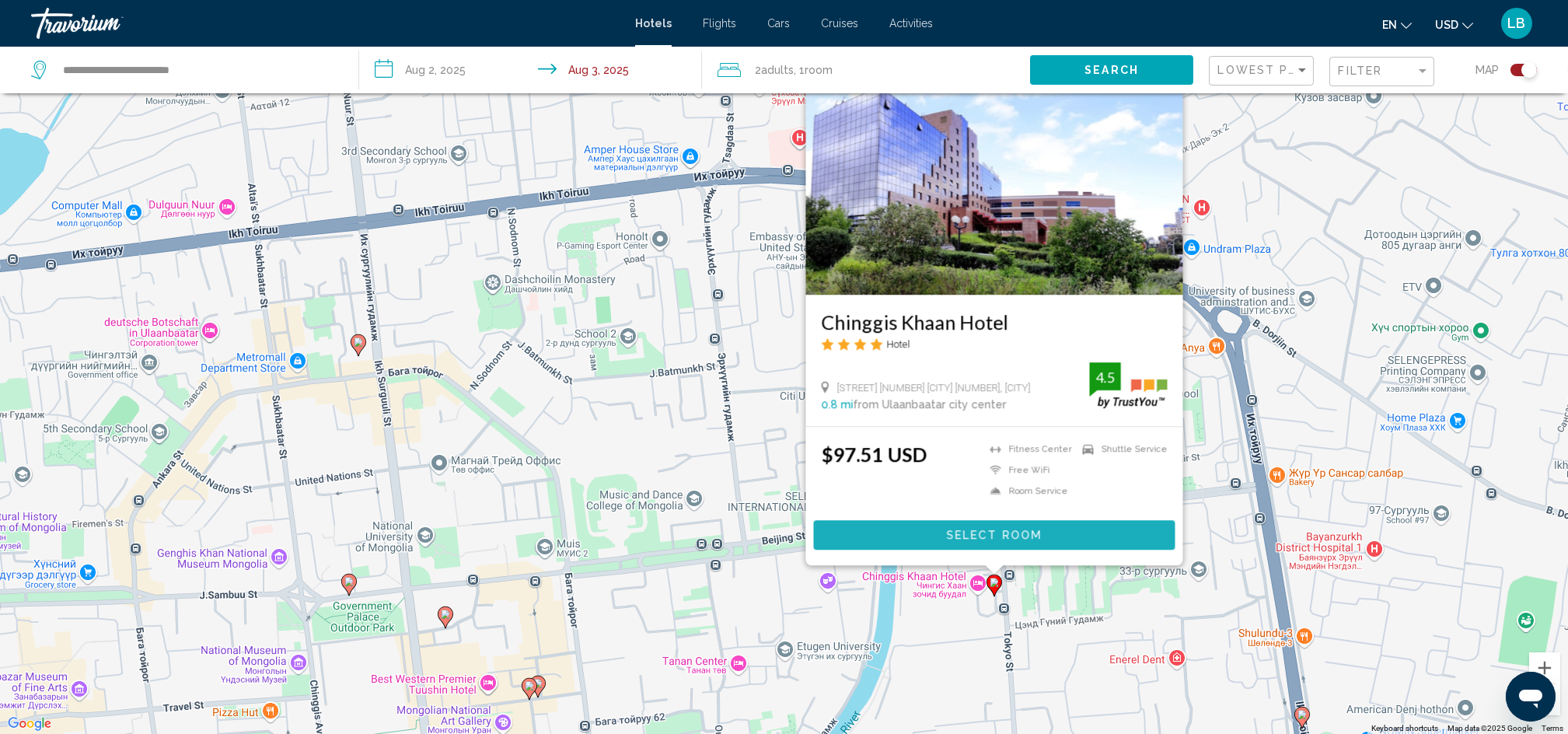 click on "Select Room" at bounding box center (994, 536) 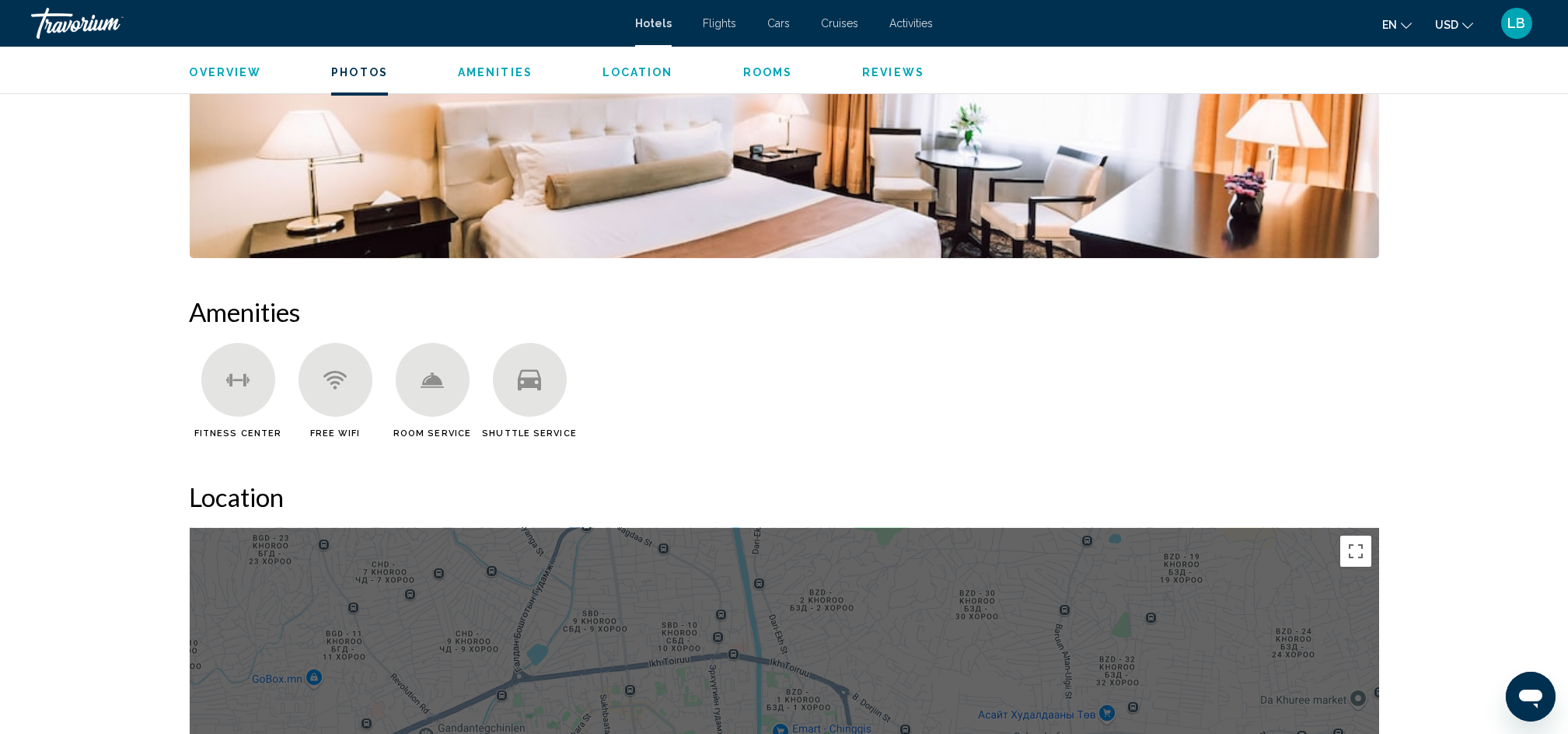 scroll, scrollTop: 622, scrollLeft: 0, axis: vertical 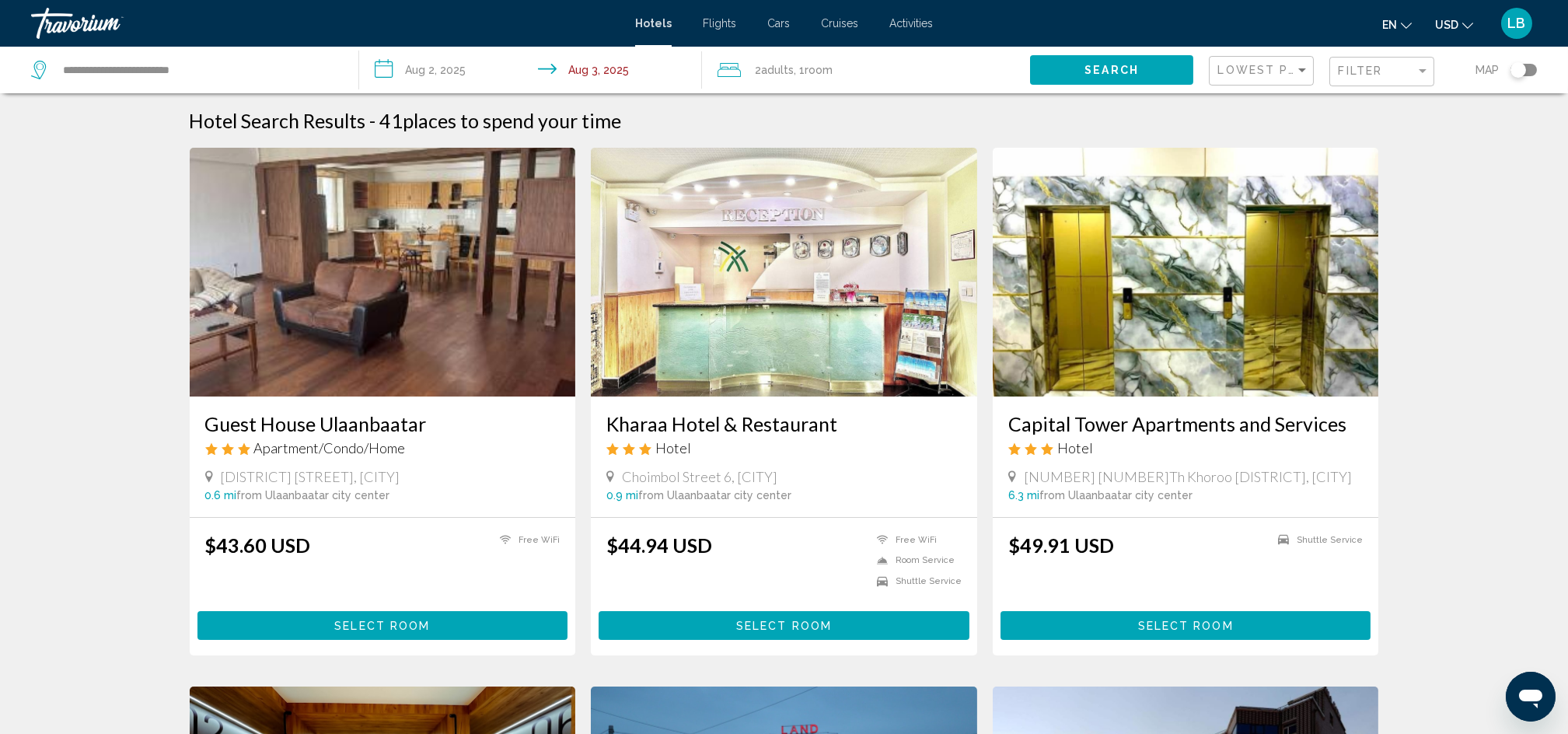 click on "Lowest Price Filter Map" 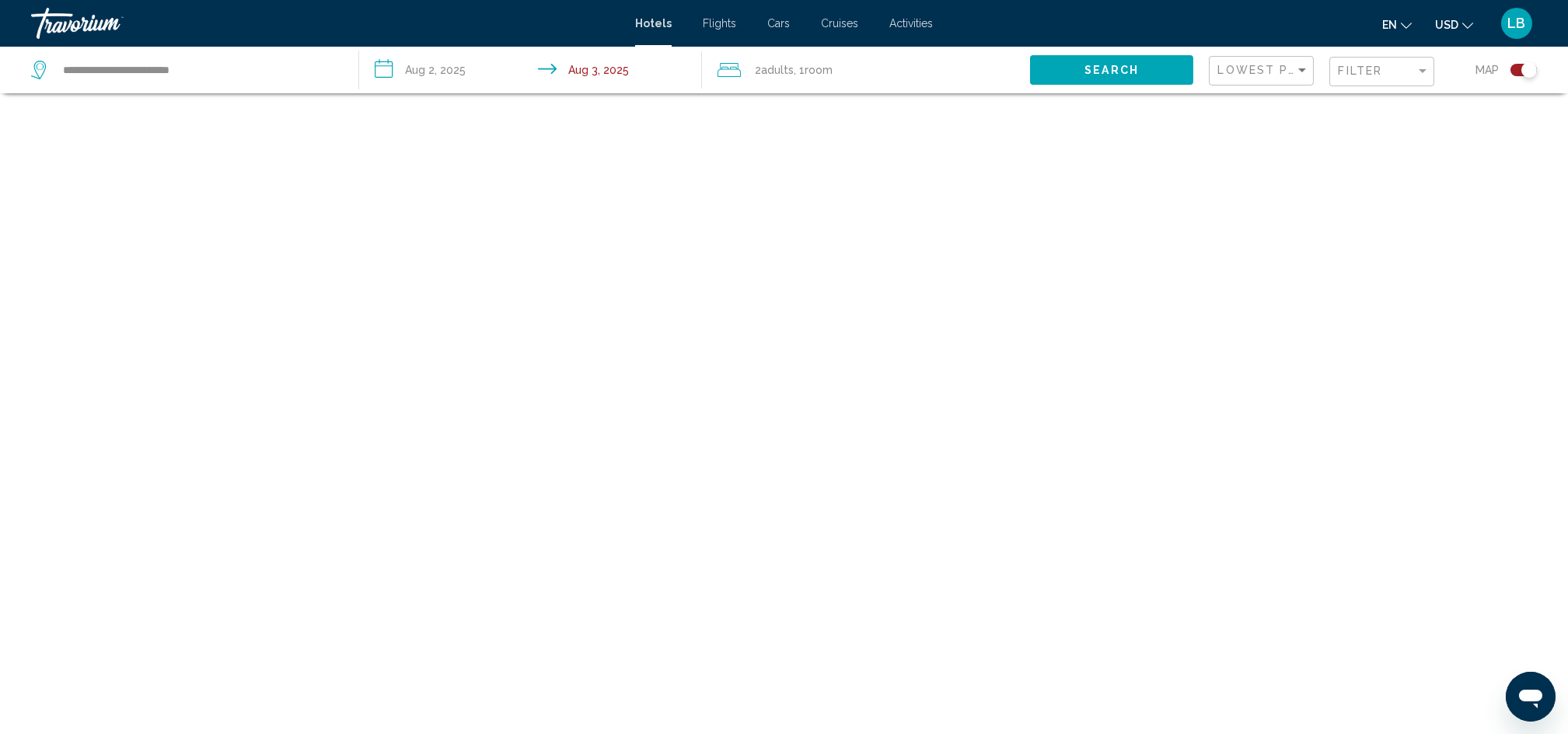 scroll, scrollTop: 93, scrollLeft: 0, axis: vertical 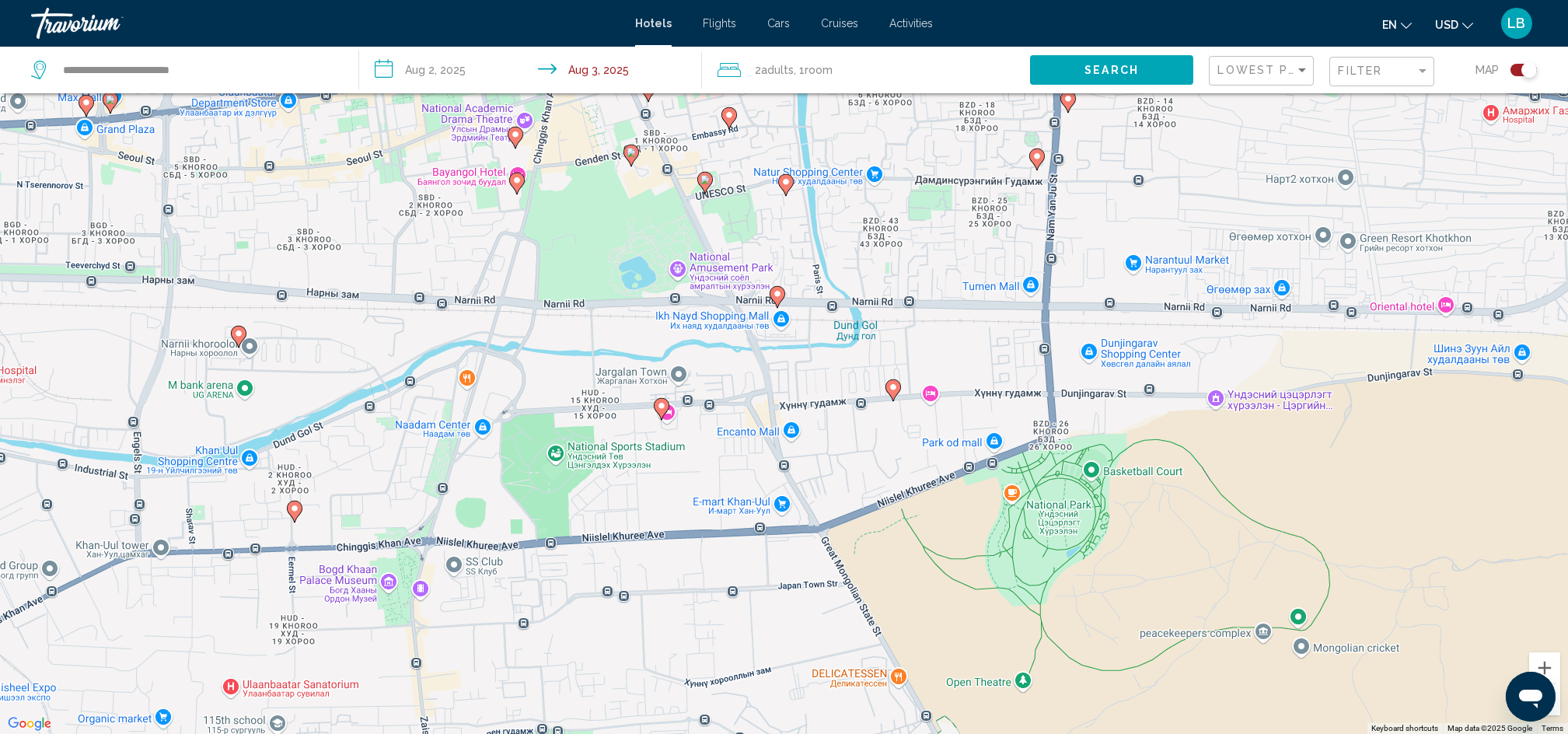 drag, startPoint x: 787, startPoint y: 145, endPoint x: 768, endPoint y: 461, distance: 316.57069 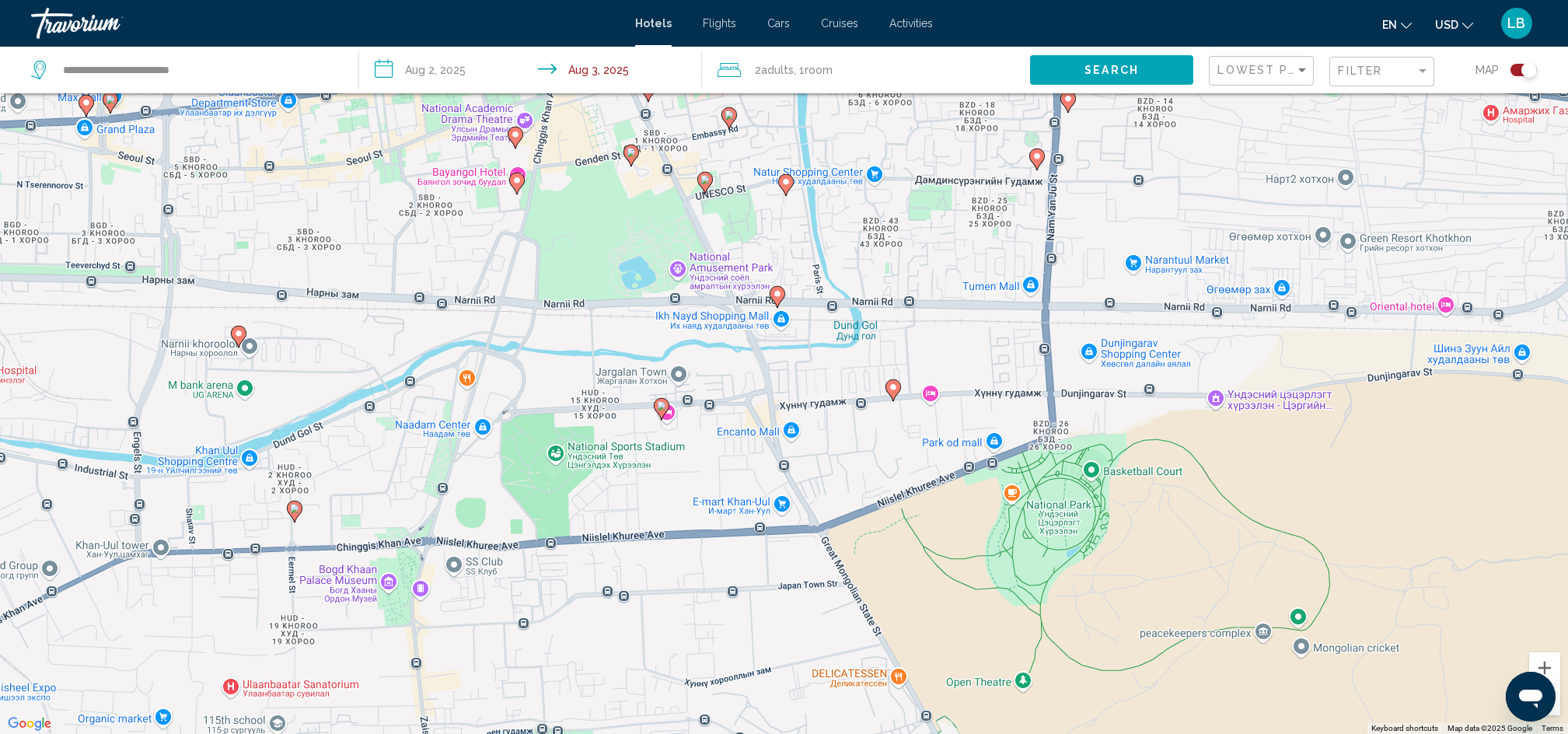 click on "To activate drag with keyboard, press Alt + Enter. Once in keyboard drag state, use the arrow keys to move the marker. To complete the drag, press the Enter key. To cancel, press Escape." at bounding box center (784, 367) 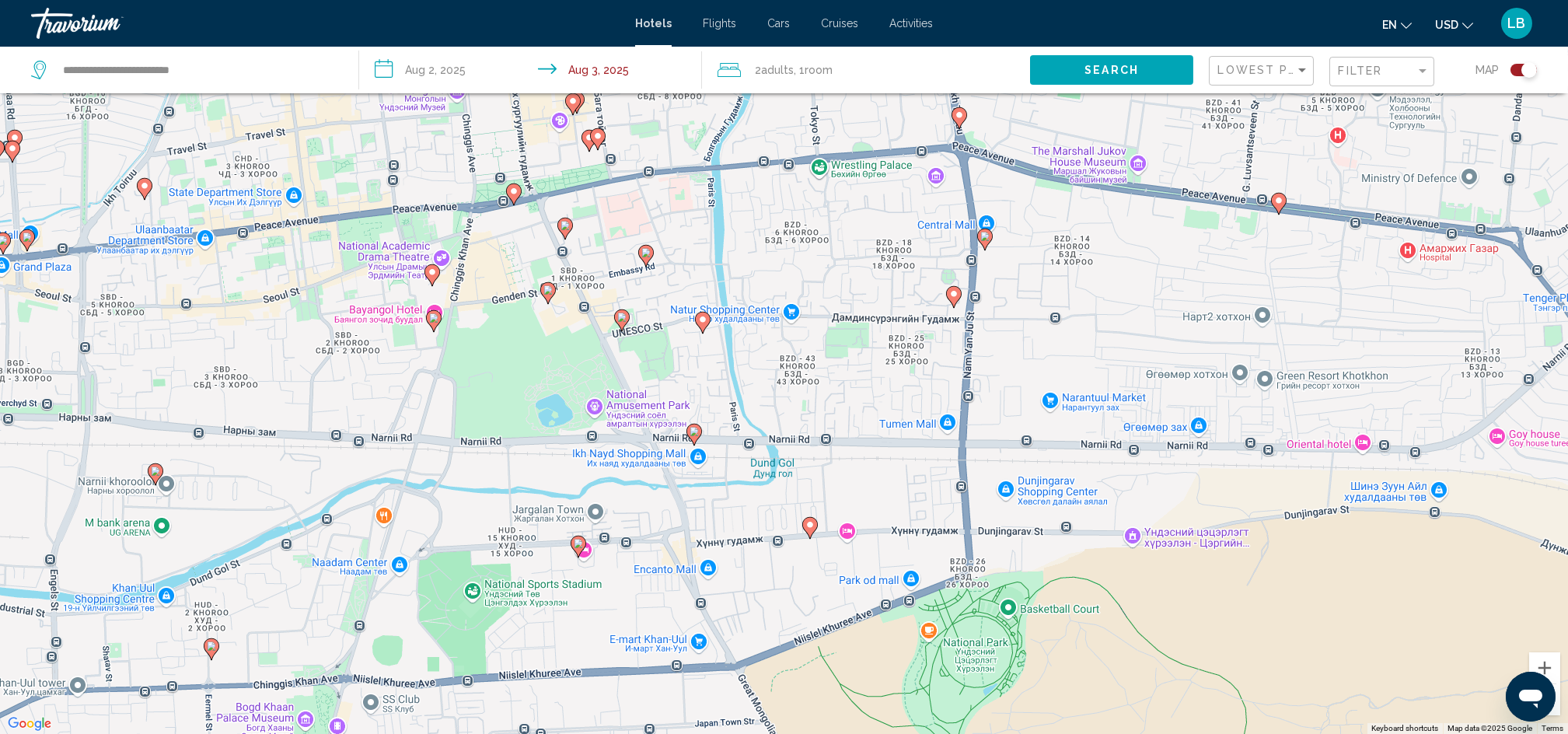 drag, startPoint x: 871, startPoint y: 250, endPoint x: 786, endPoint y: 390, distance: 163.78339 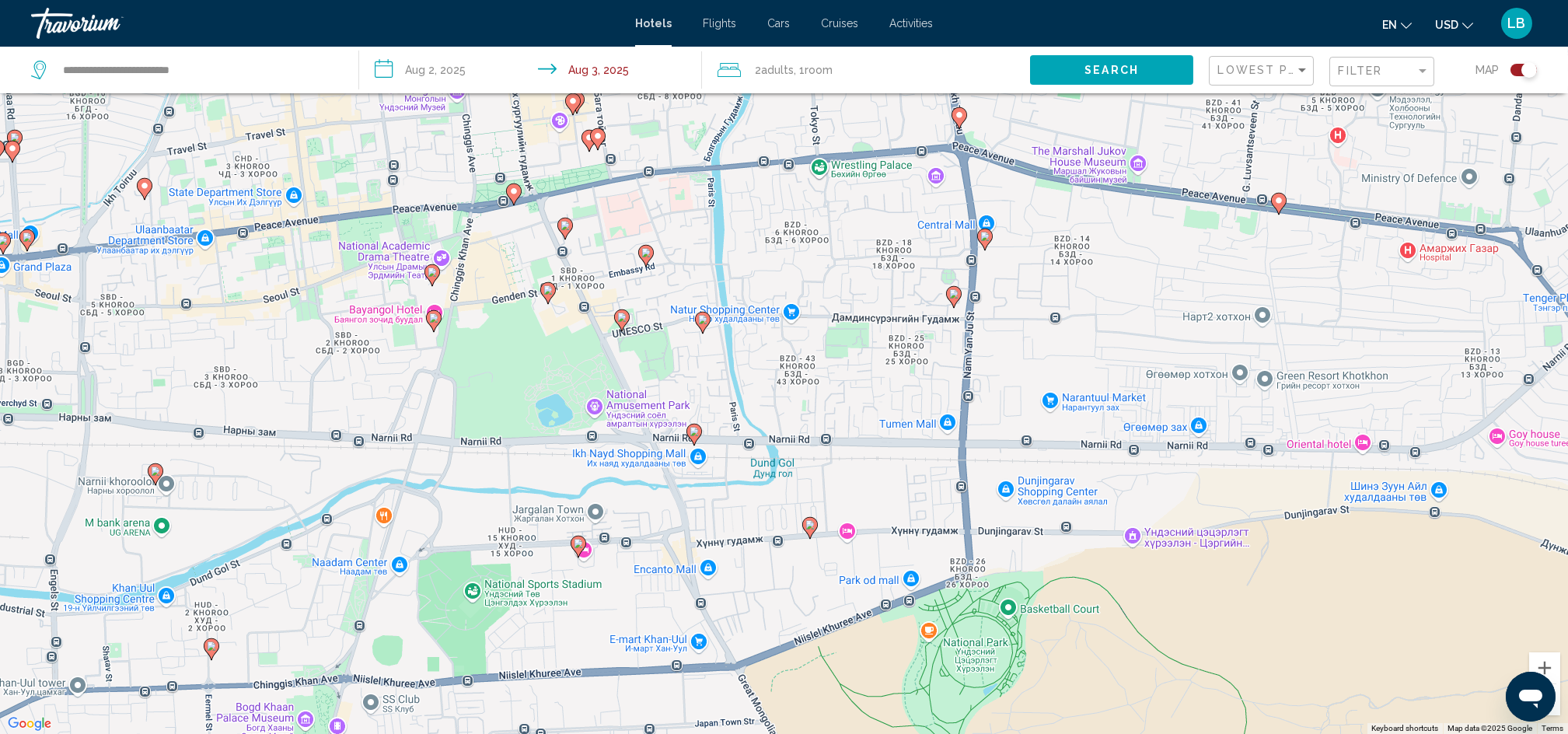 click on "To activate drag with keyboard, press Alt + Enter. Once in keyboard drag state, use the arrow keys to move the marker. To complete the drag, press the Enter key. To cancel, press Escape." at bounding box center (784, 367) 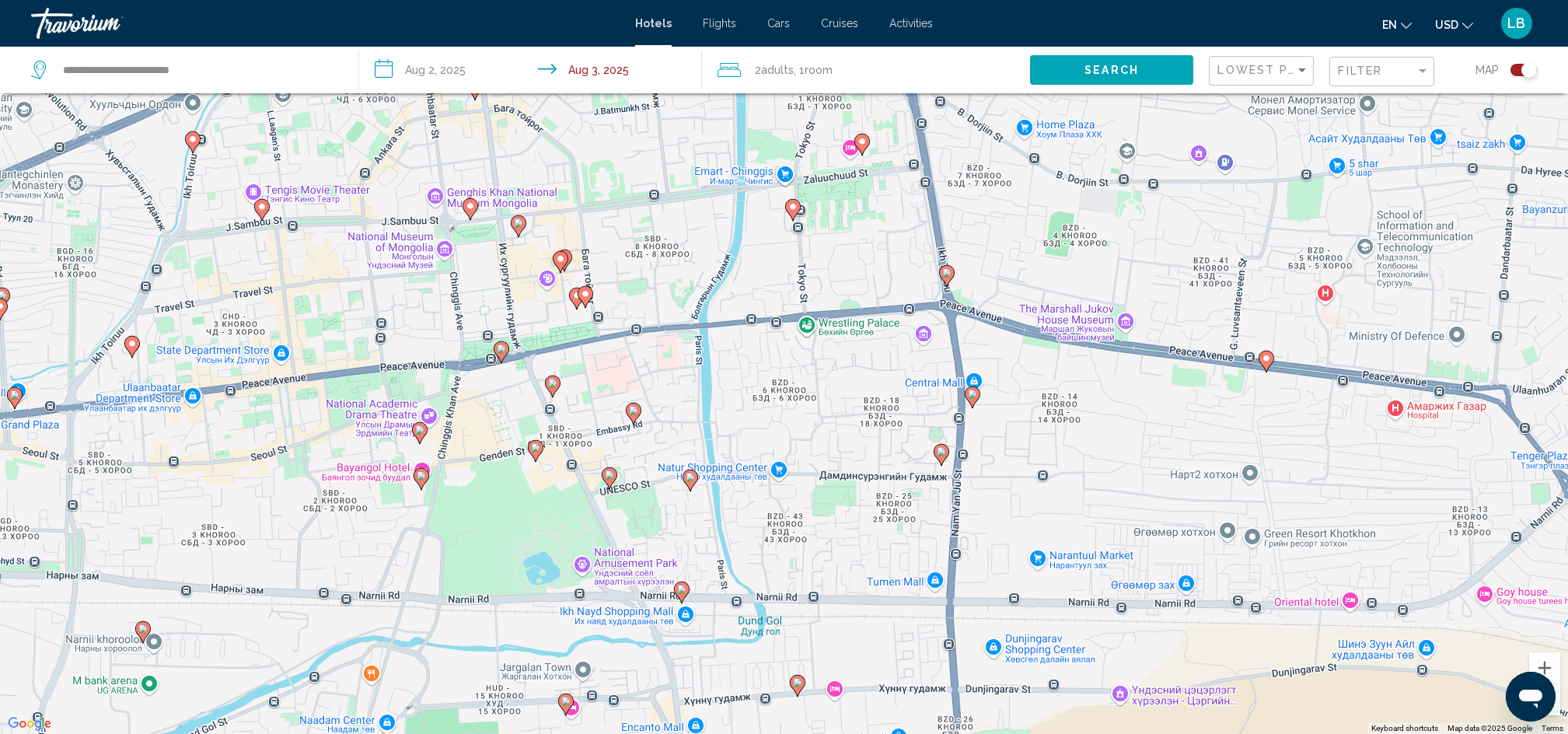 drag, startPoint x: 822, startPoint y: 257, endPoint x: 811, endPoint y: 416, distance: 159.38005 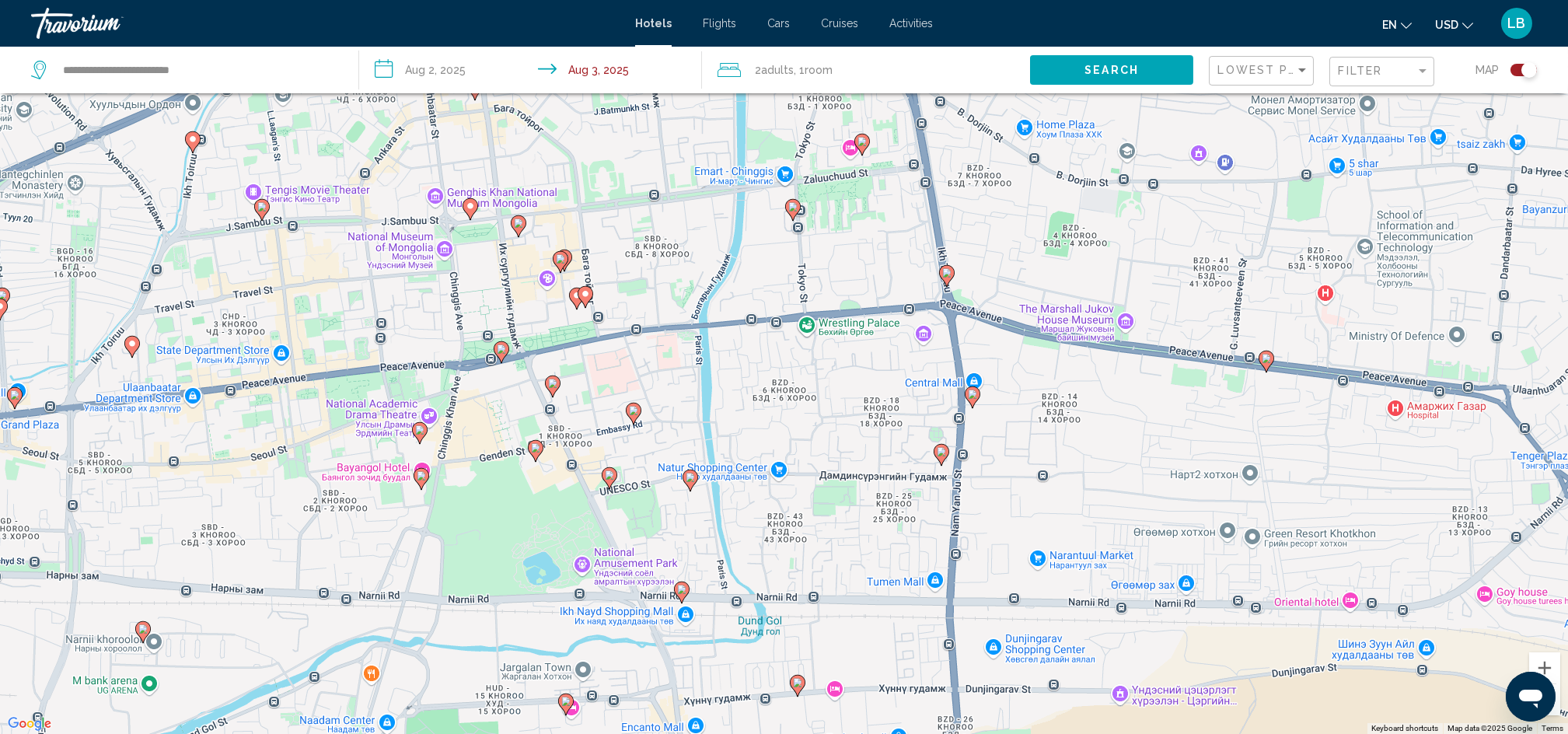 click on "To activate drag with keyboard, press Alt + Enter. Once in keyboard drag state, use the arrow keys to move the marker. To complete the drag, press the Enter key. To cancel, press Escape." at bounding box center (784, 367) 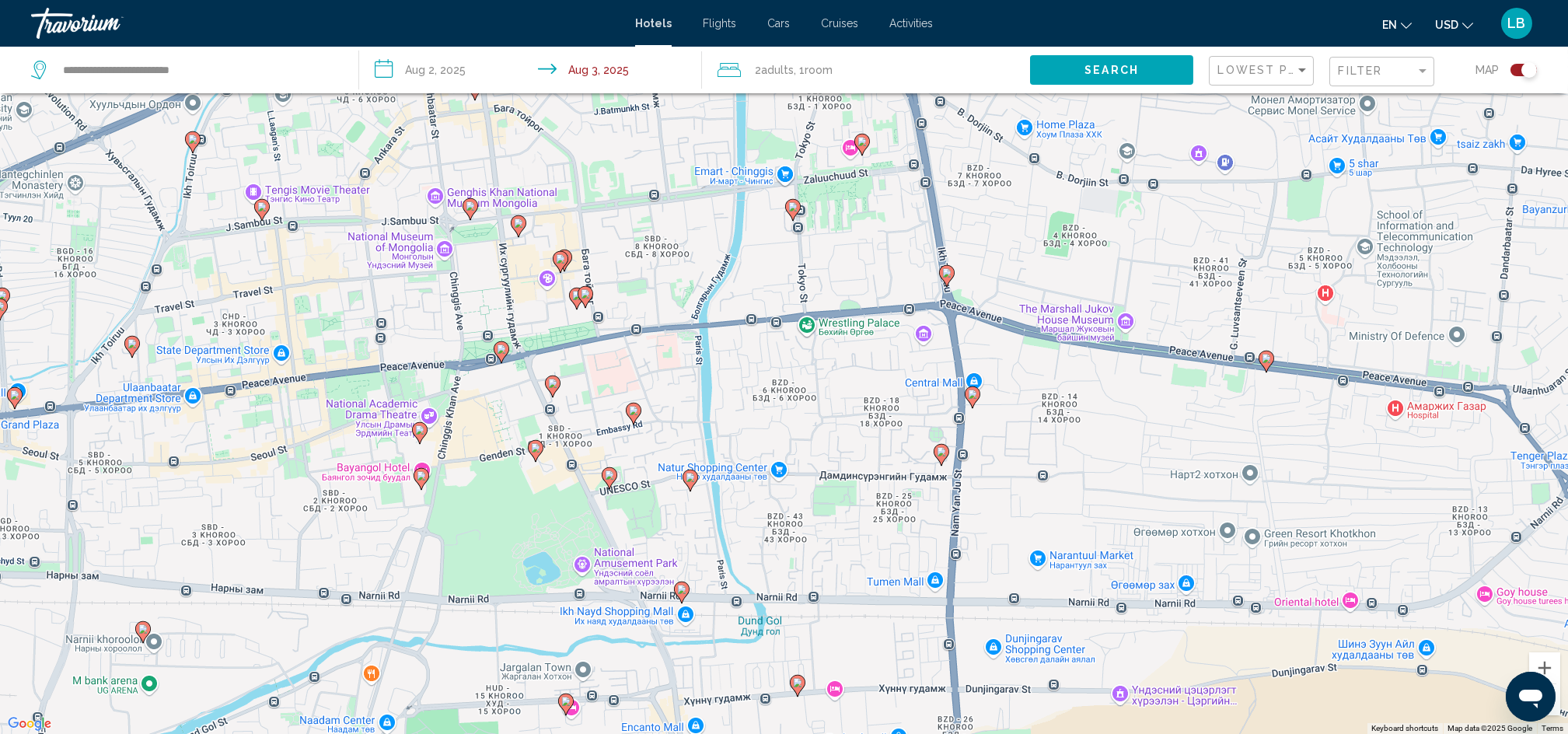click 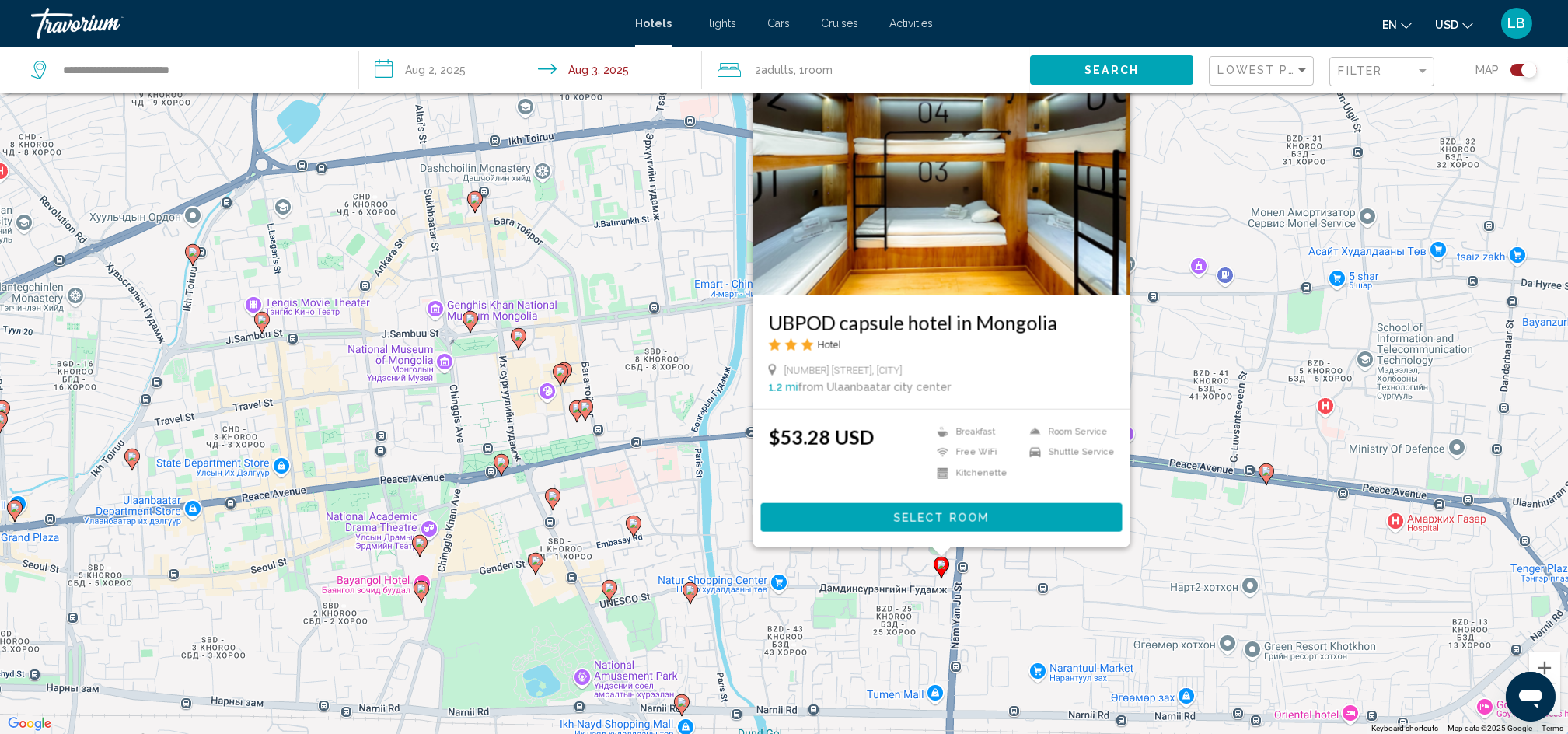 click on "UBPOD capsule hotel in [COUNTRY]
Hotel
6 Damdinsuren Street, [CITY] 1.2 mi  from [CITY] city center from hotel $53.28 USD
Breakfast
Free WiFi
Kitchenette
Room Service
Shuttle Service  Select Room" at bounding box center (784, 367) 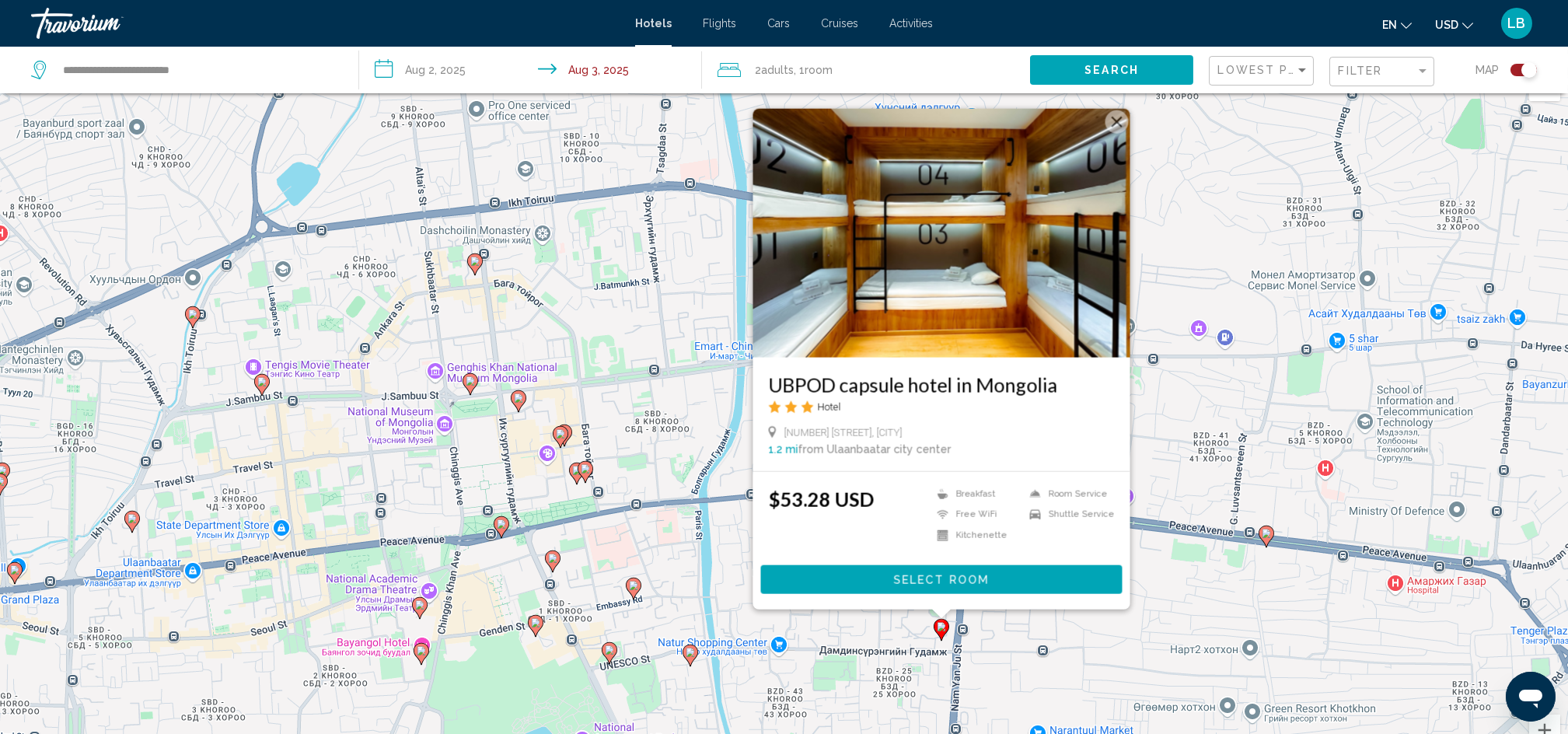 scroll, scrollTop: 0, scrollLeft: 0, axis: both 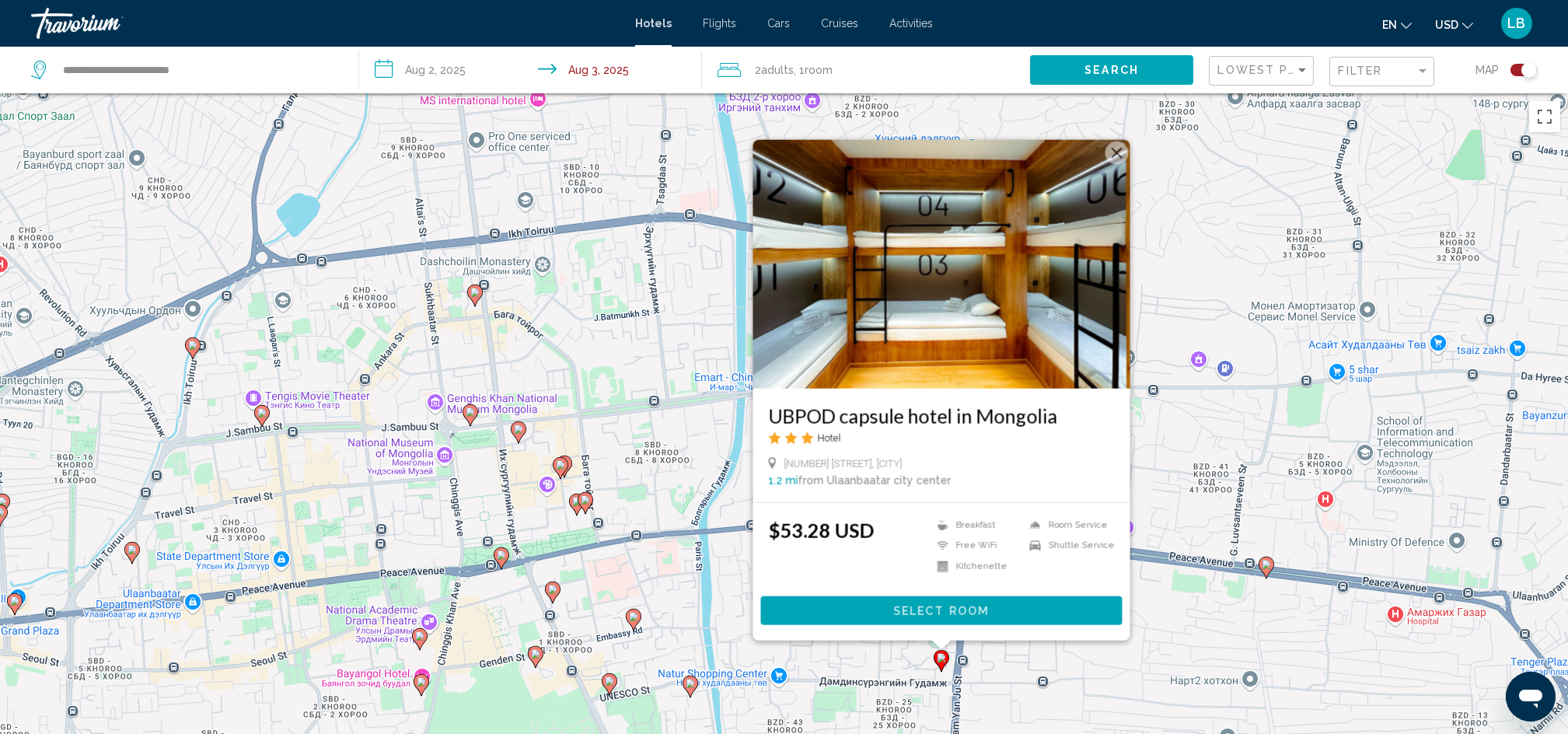 click at bounding box center [1116, 153] 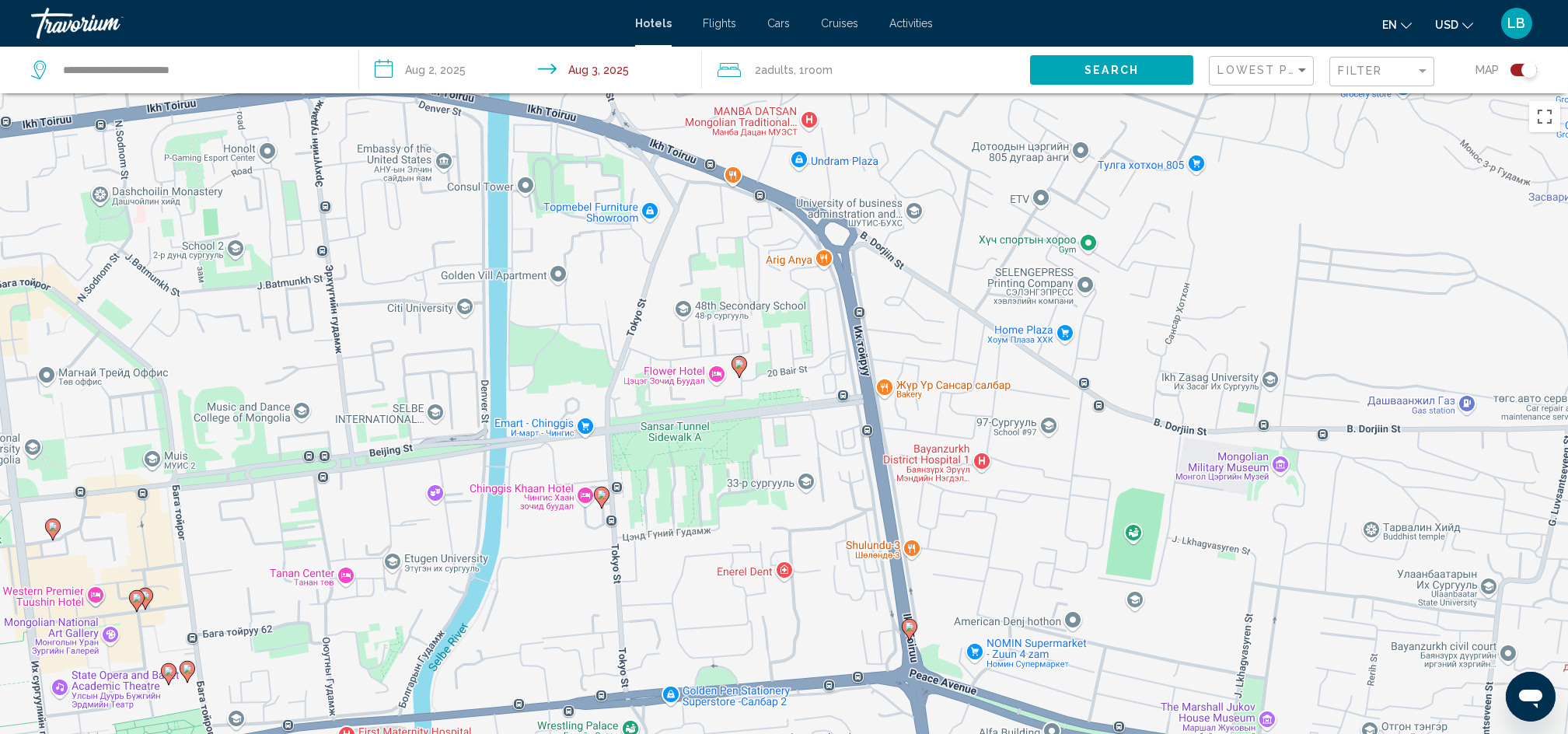 click 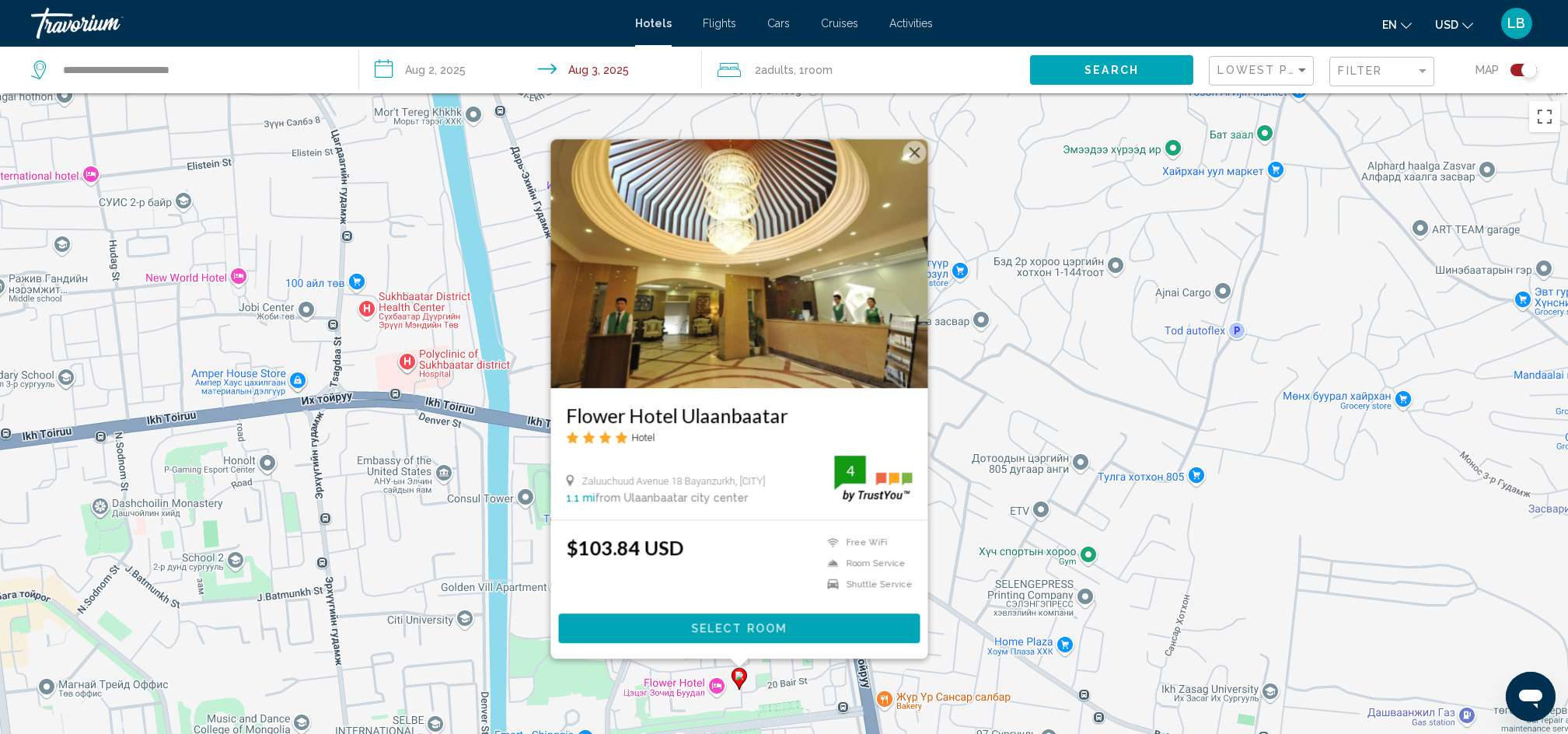 click on "Select Room" at bounding box center (739, 629) 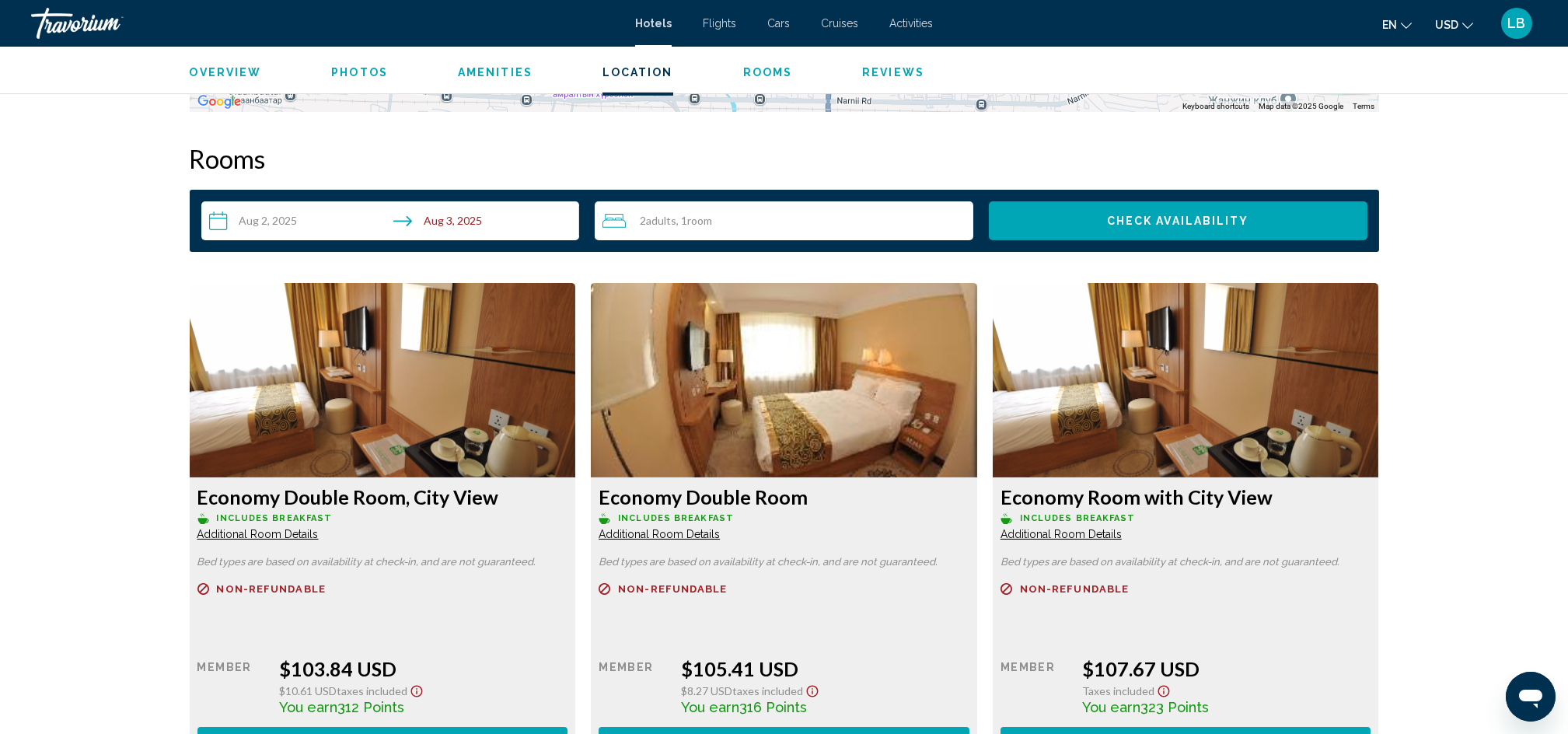 scroll, scrollTop: 1866, scrollLeft: 0, axis: vertical 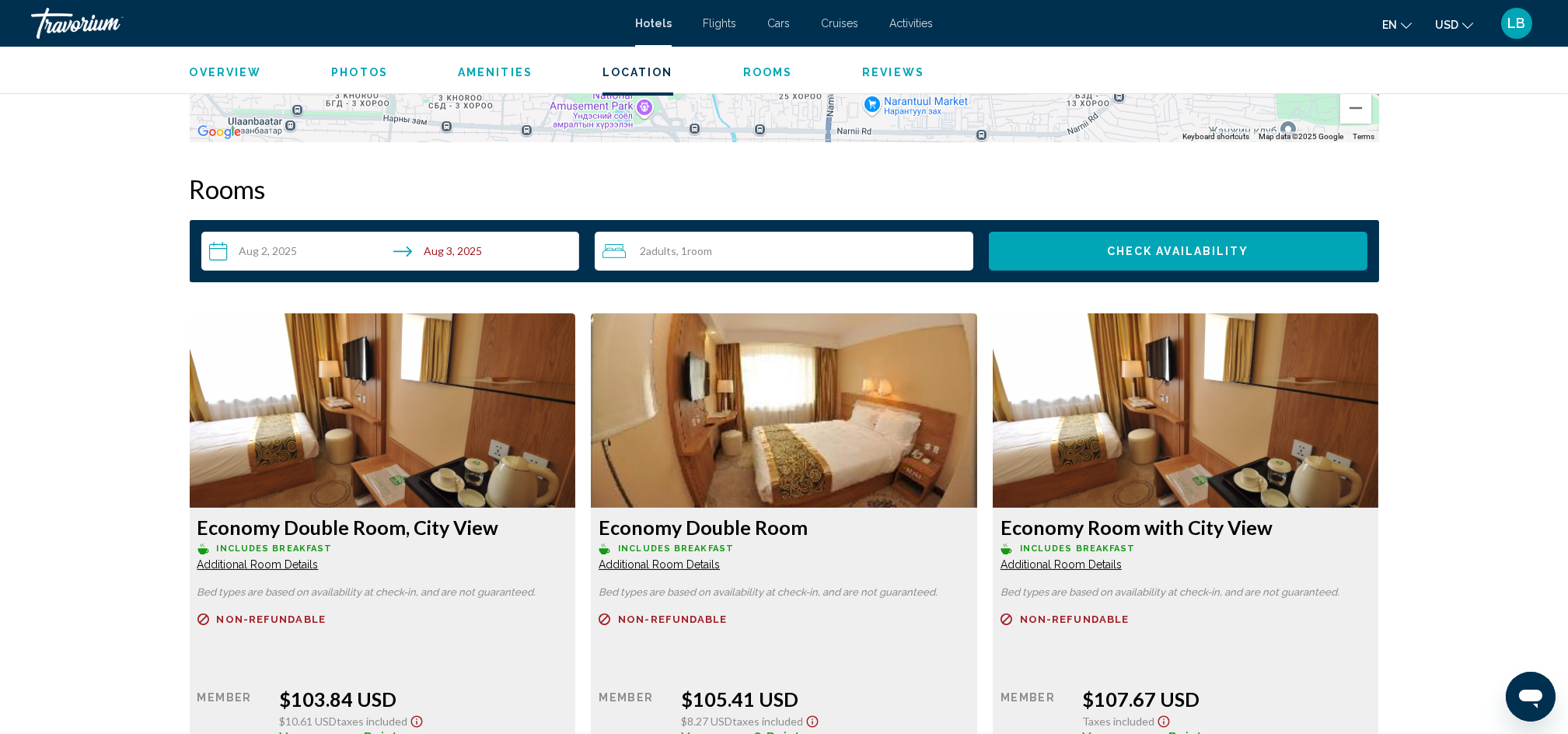 click at bounding box center (382, 411) 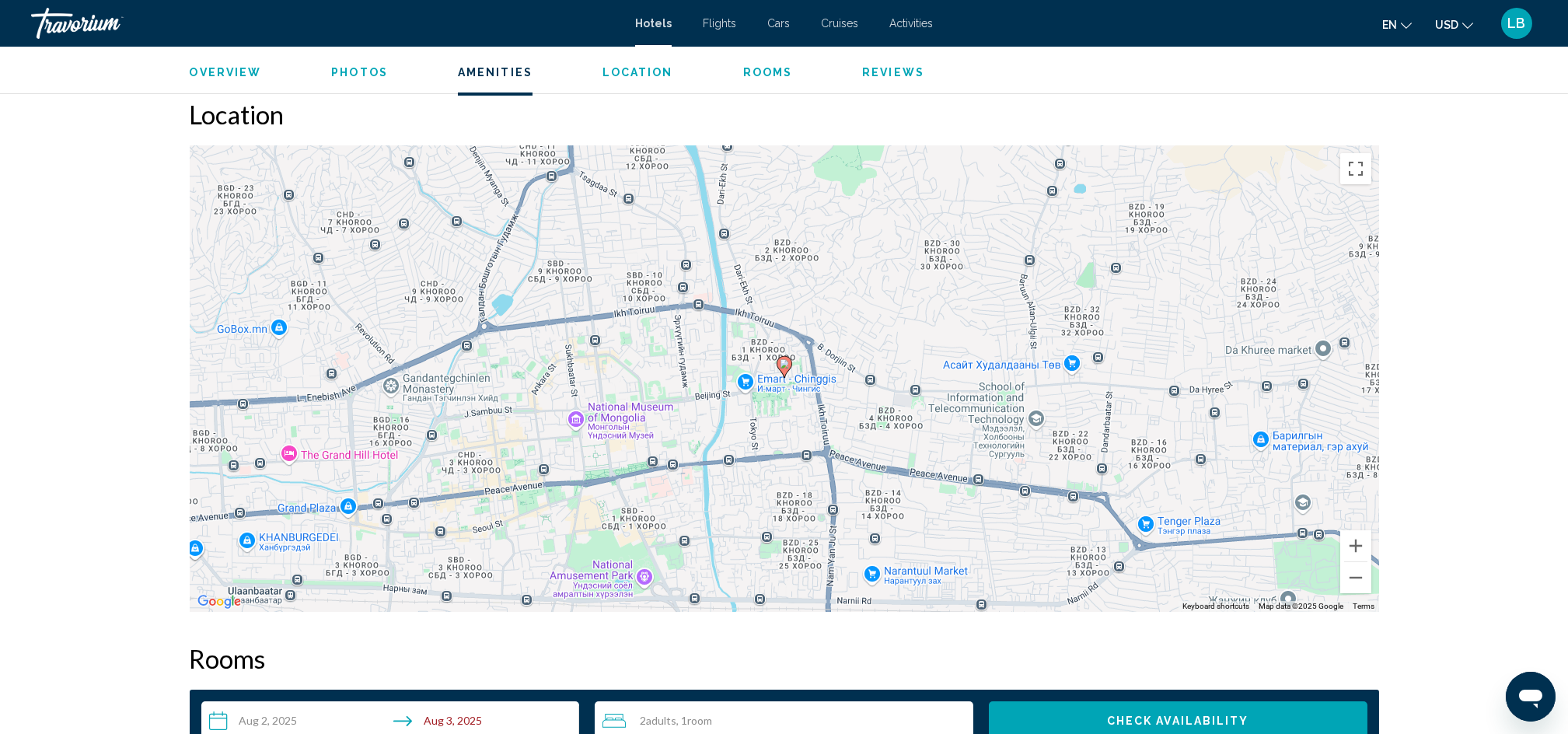 scroll, scrollTop: 1244, scrollLeft: 0, axis: vertical 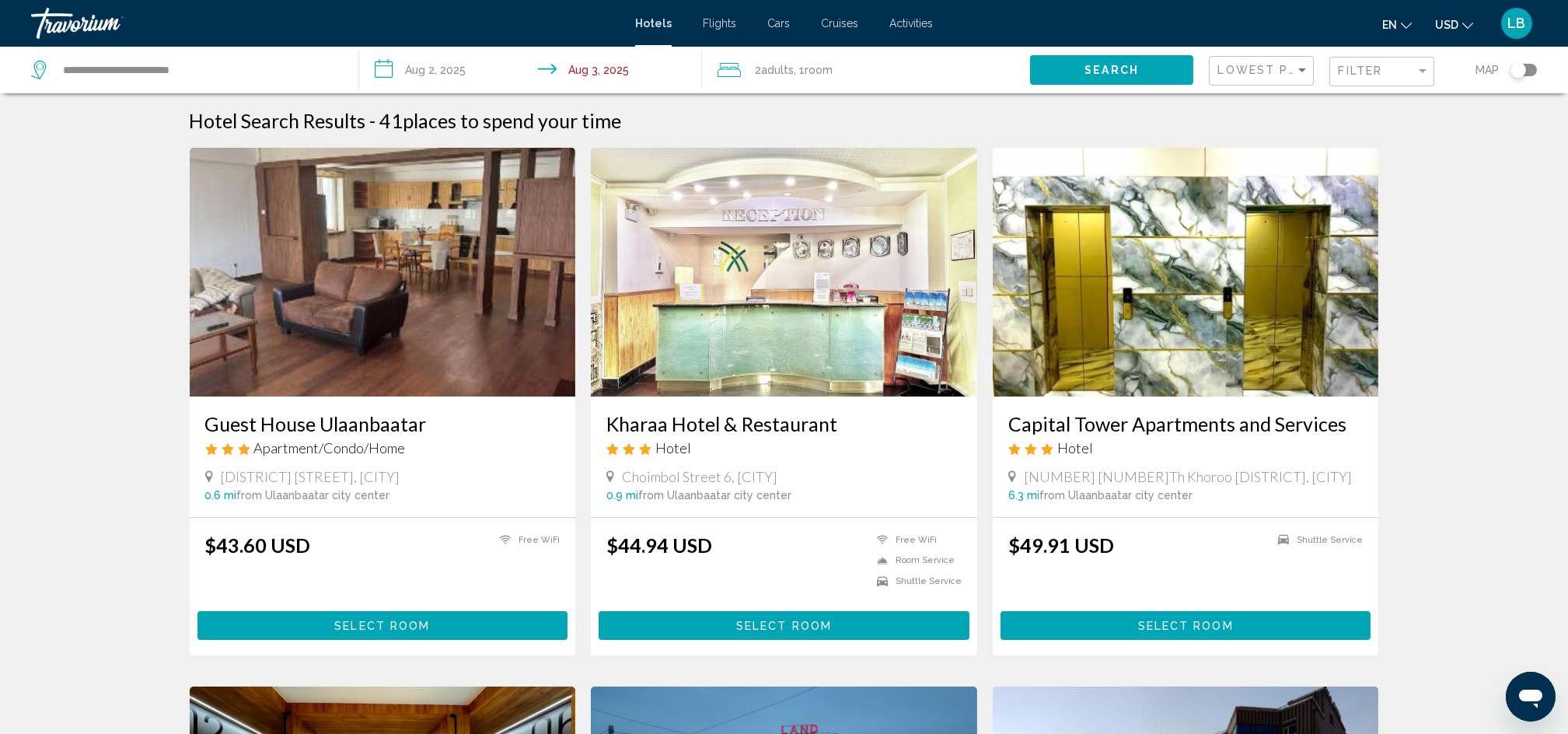click 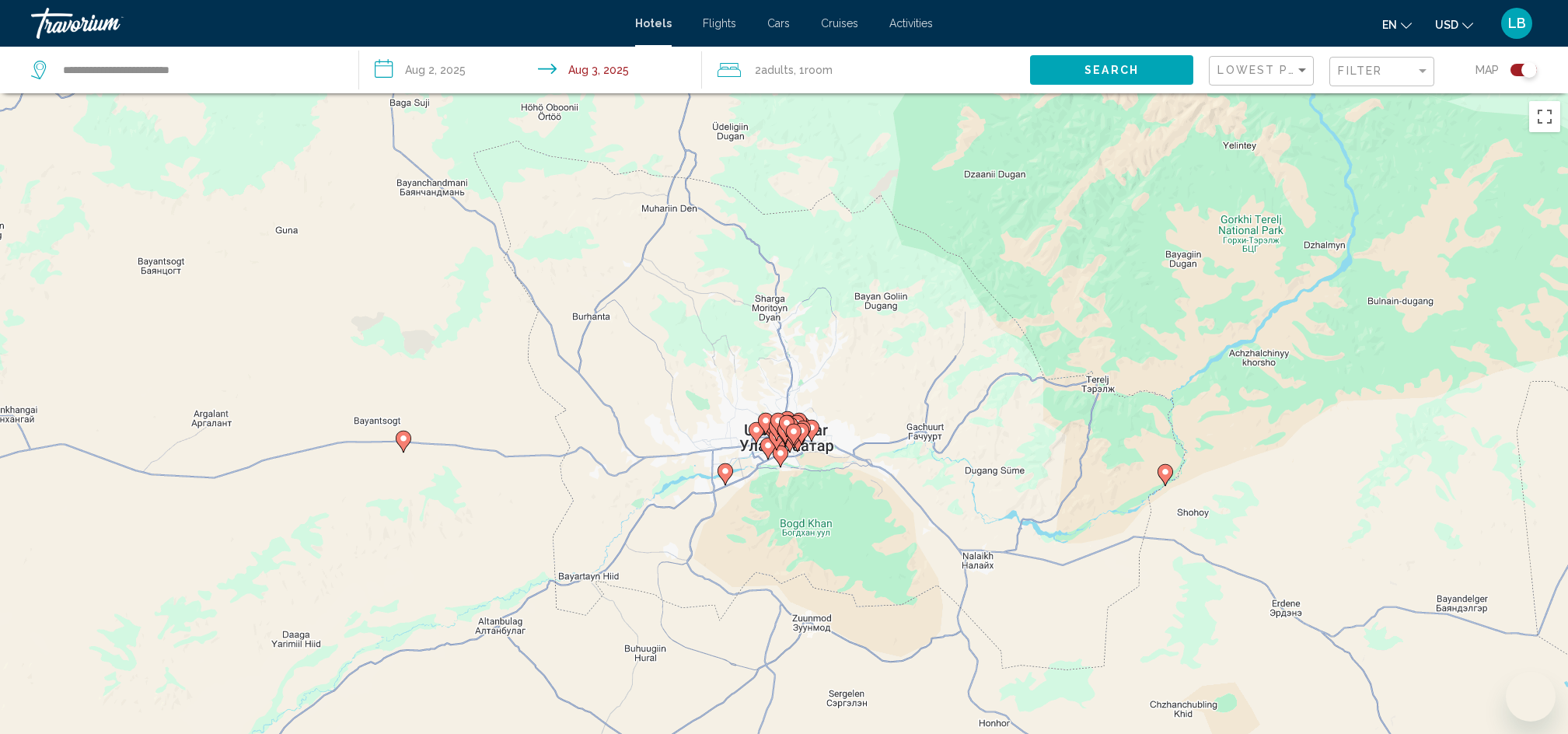 scroll, scrollTop: 93, scrollLeft: 0, axis: vertical 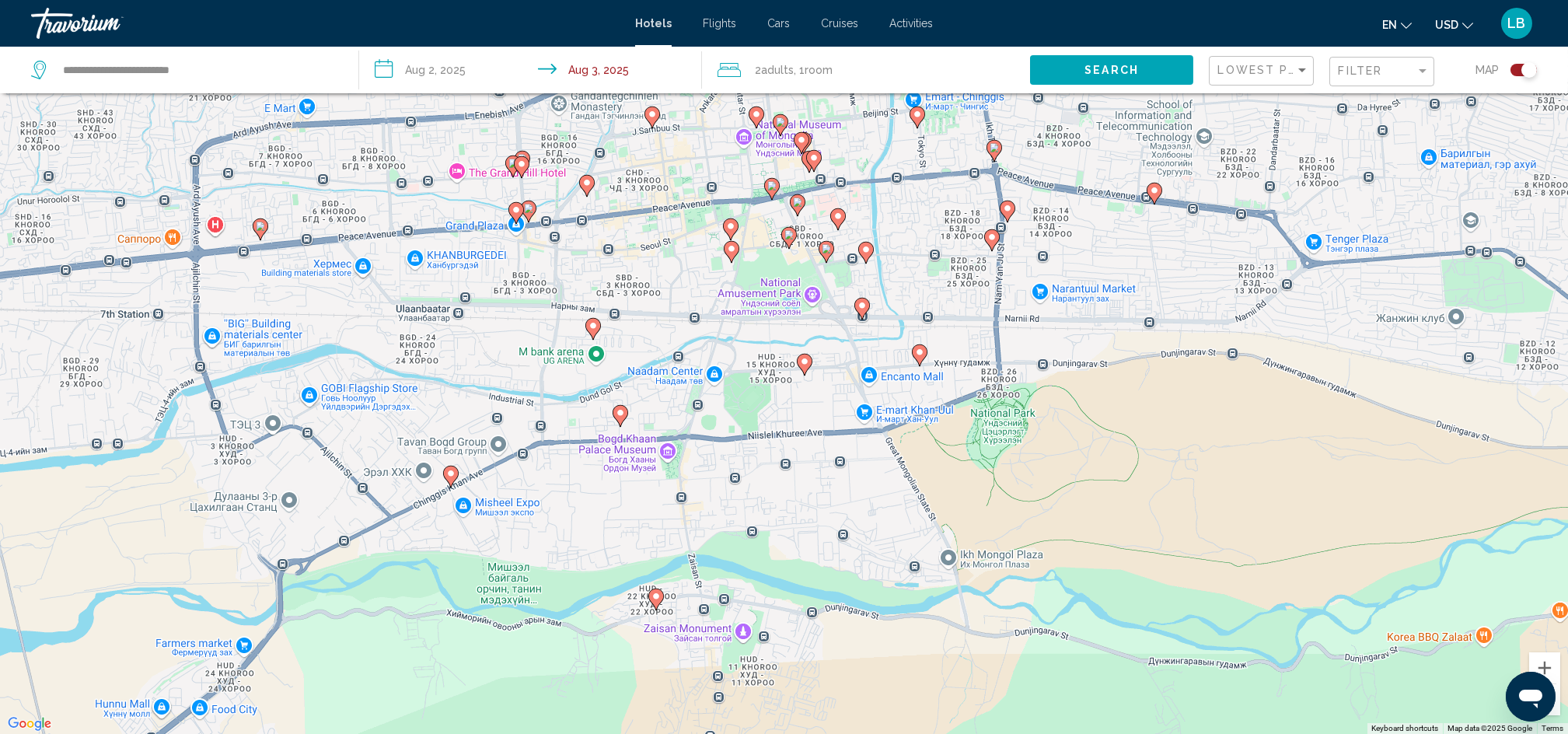 drag, startPoint x: 732, startPoint y: 154, endPoint x: 1049, endPoint y: 537, distance: 497.17 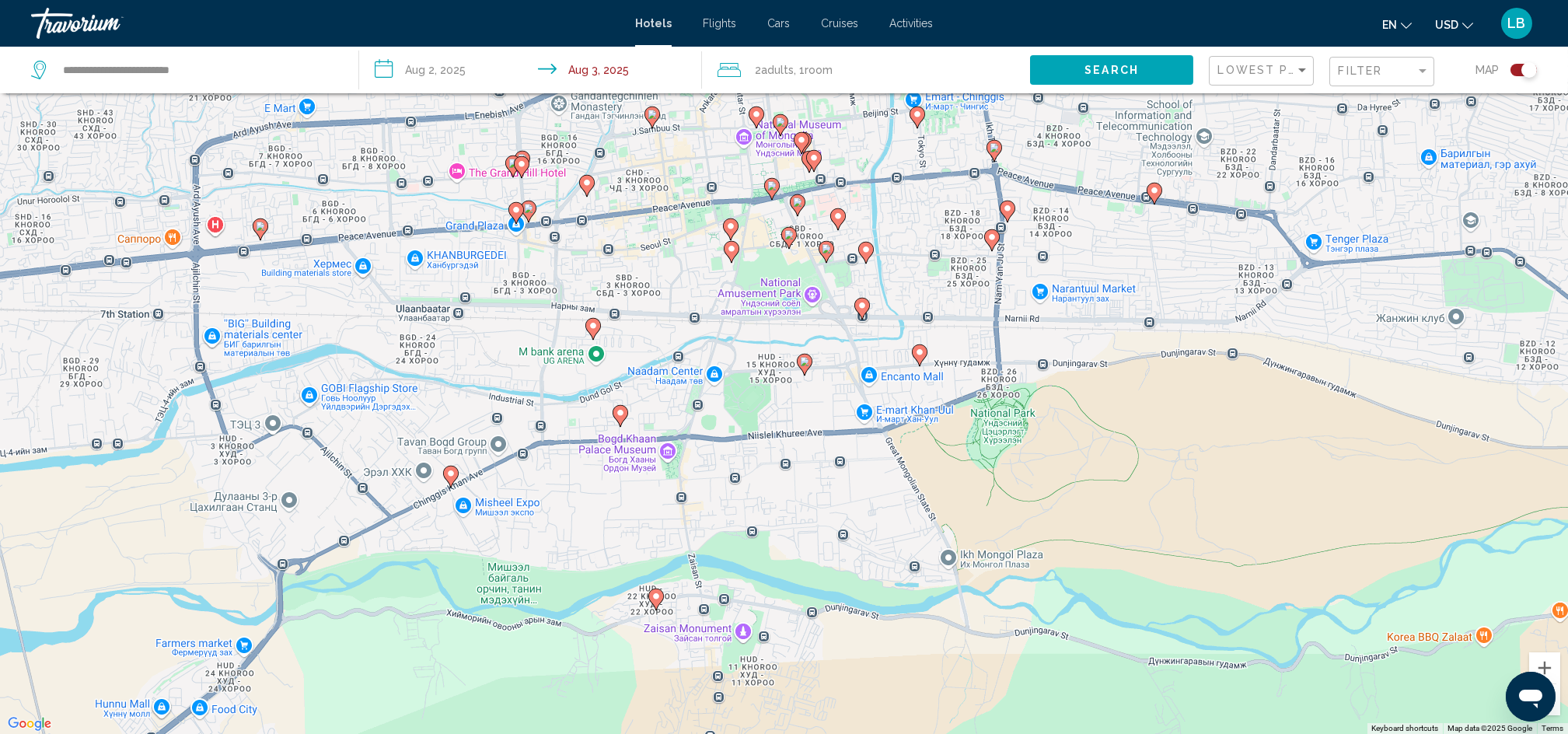 click on "To activate drag with keyboard, press Alt + Enter. Once in keyboard drag state, use the arrow keys to move the marker. To complete the drag, press the Enter key. To cancel, press Escape." at bounding box center (784, 367) 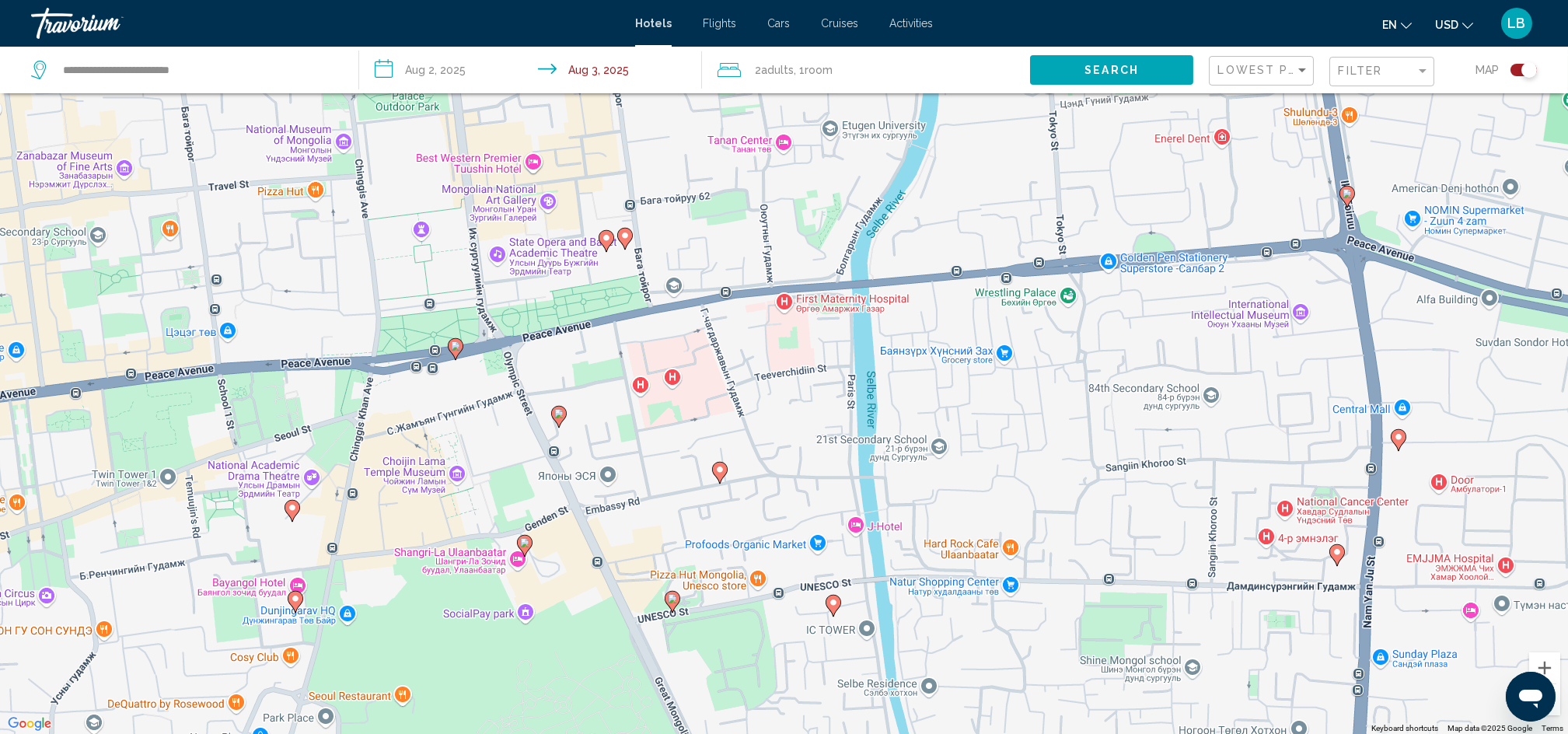 drag, startPoint x: 977, startPoint y: 175, endPoint x: 1018, endPoint y: 579, distance: 406.075 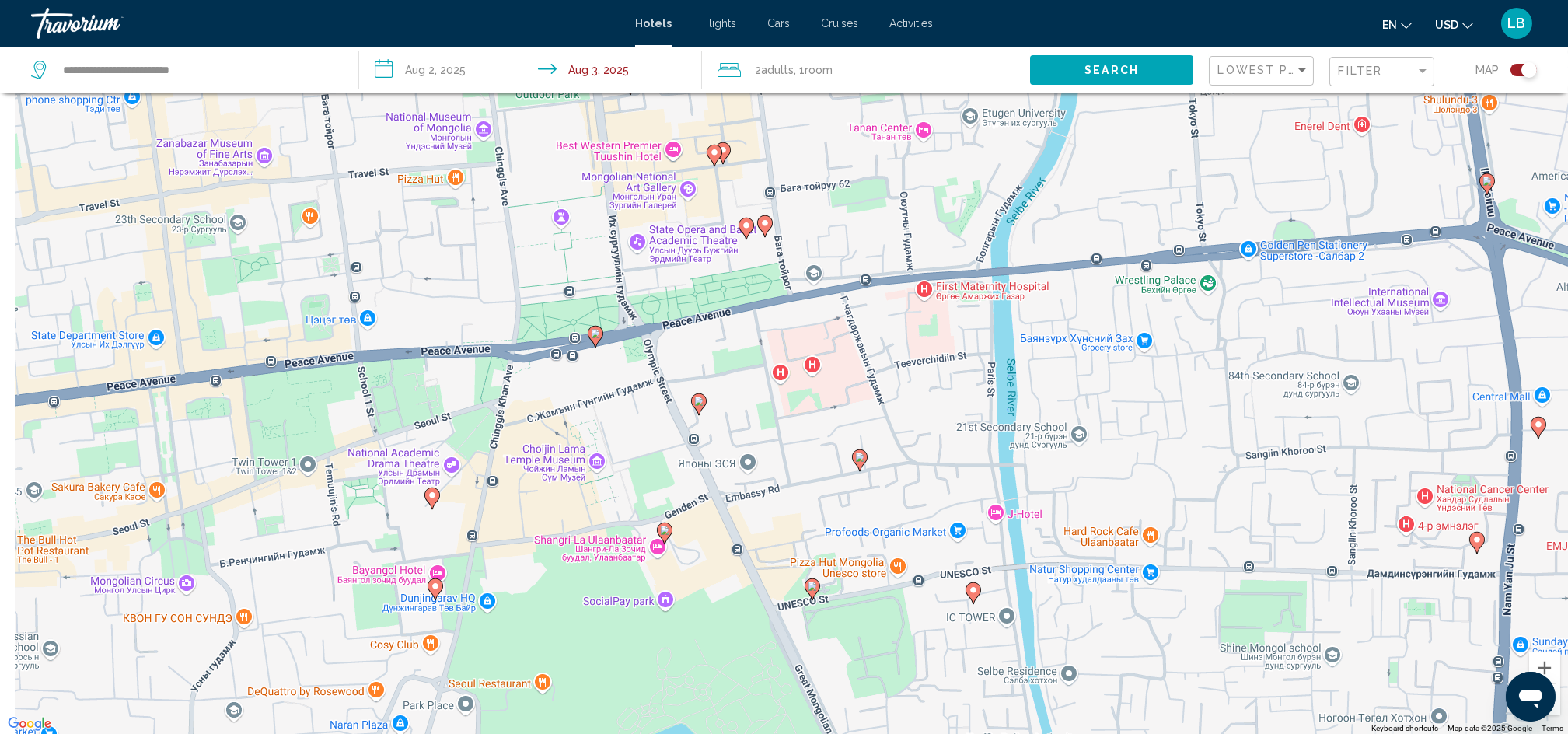 drag, startPoint x: 949, startPoint y: 369, endPoint x: 1203, endPoint y: 358, distance: 254.2381 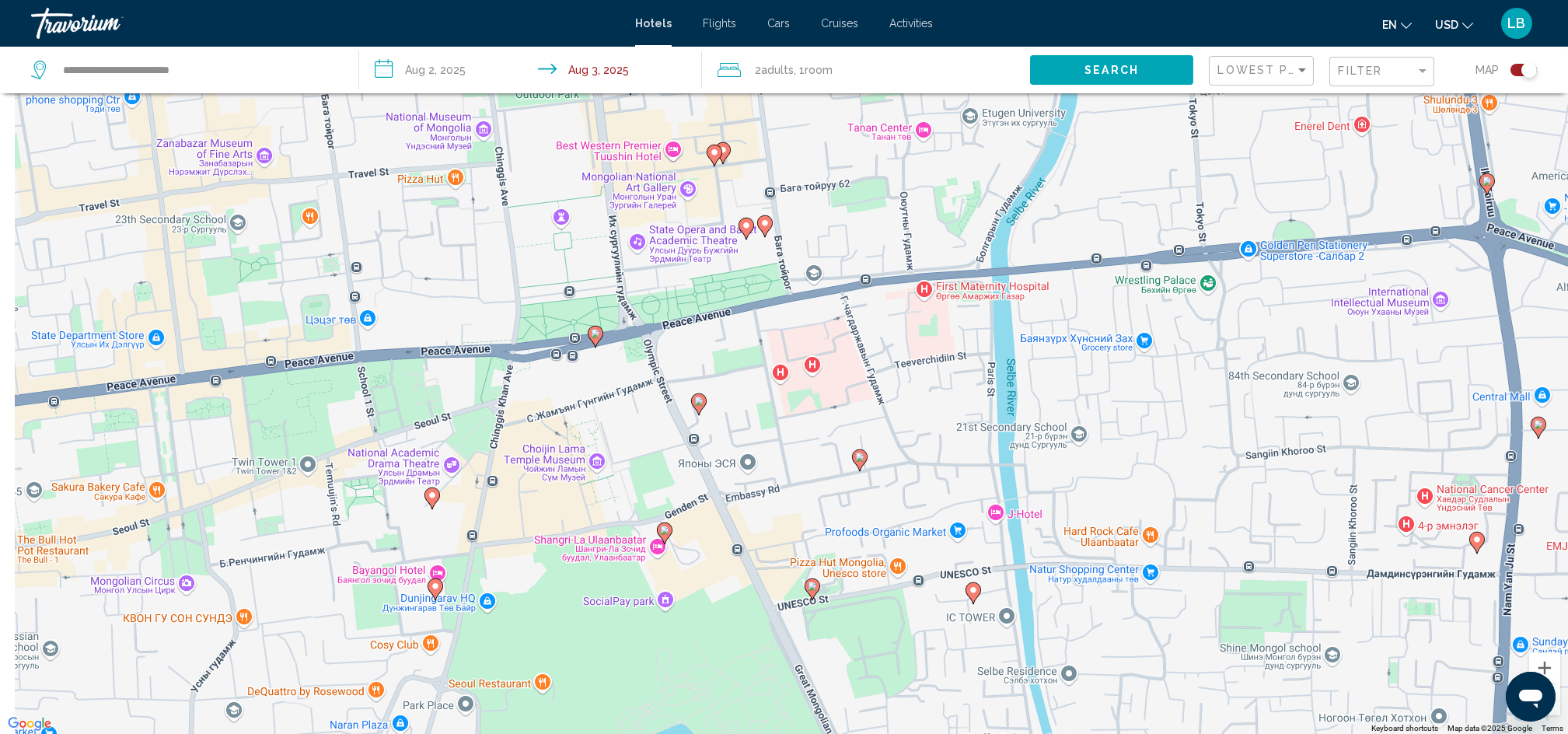 click on "To activate drag with keyboard, press Alt + Enter. Once in keyboard drag state, use the arrow keys to move the marker. To complete the drag, press the Enter key. To cancel, press Escape." at bounding box center (784, 367) 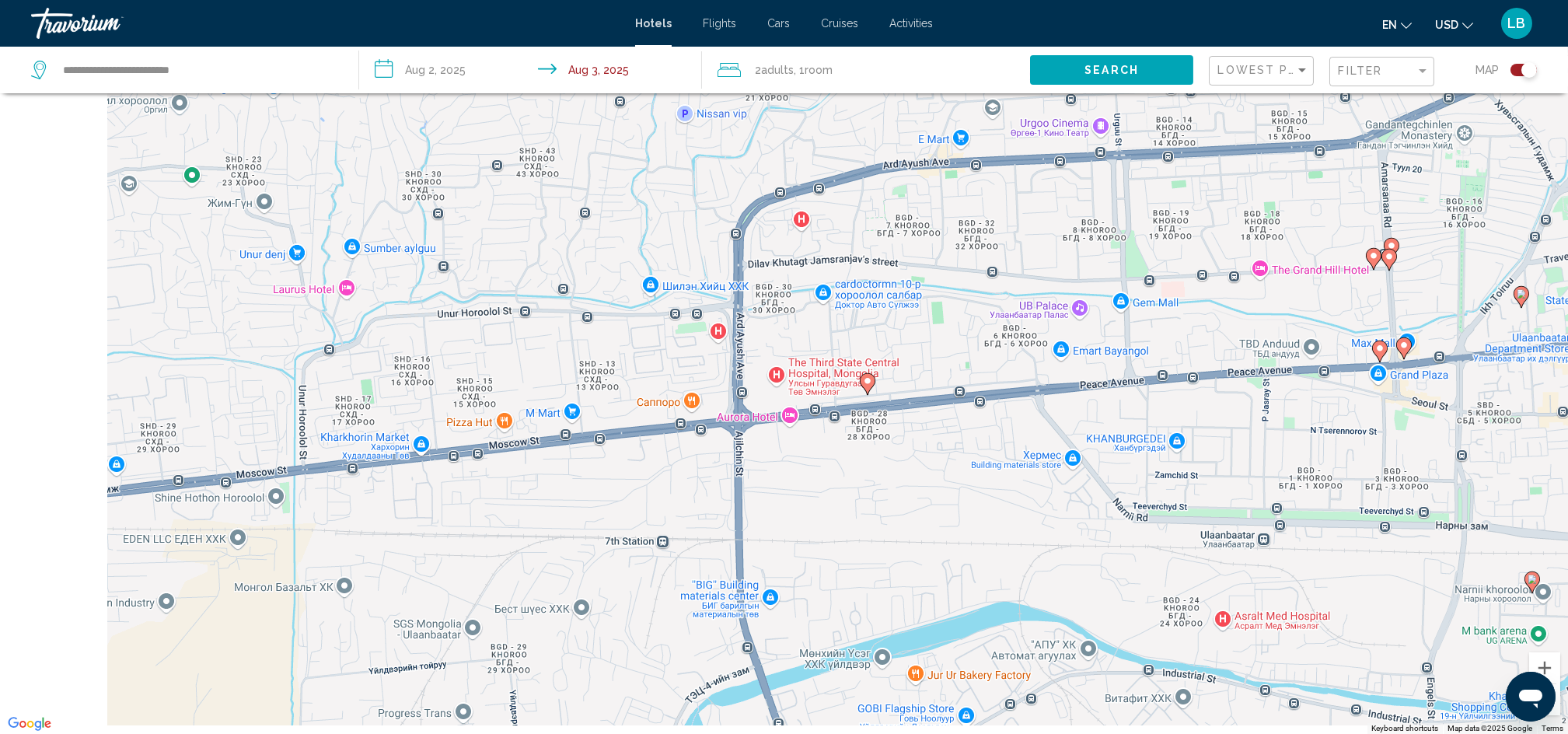 drag, startPoint x: 875, startPoint y: 352, endPoint x: 1191, endPoint y: 233, distance: 337.664 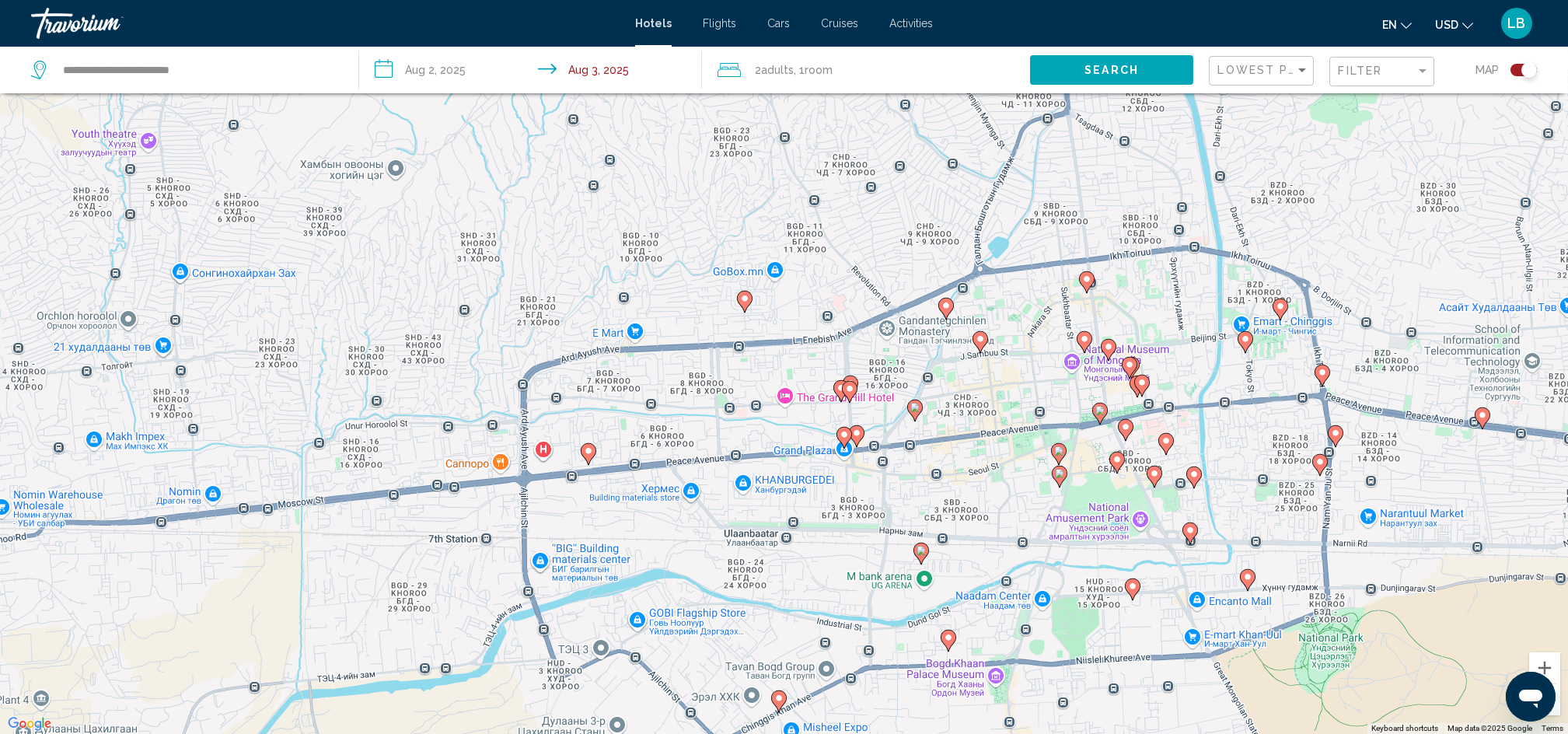 drag, startPoint x: 1235, startPoint y: 344, endPoint x: 810, endPoint y: 488, distance: 448.73266 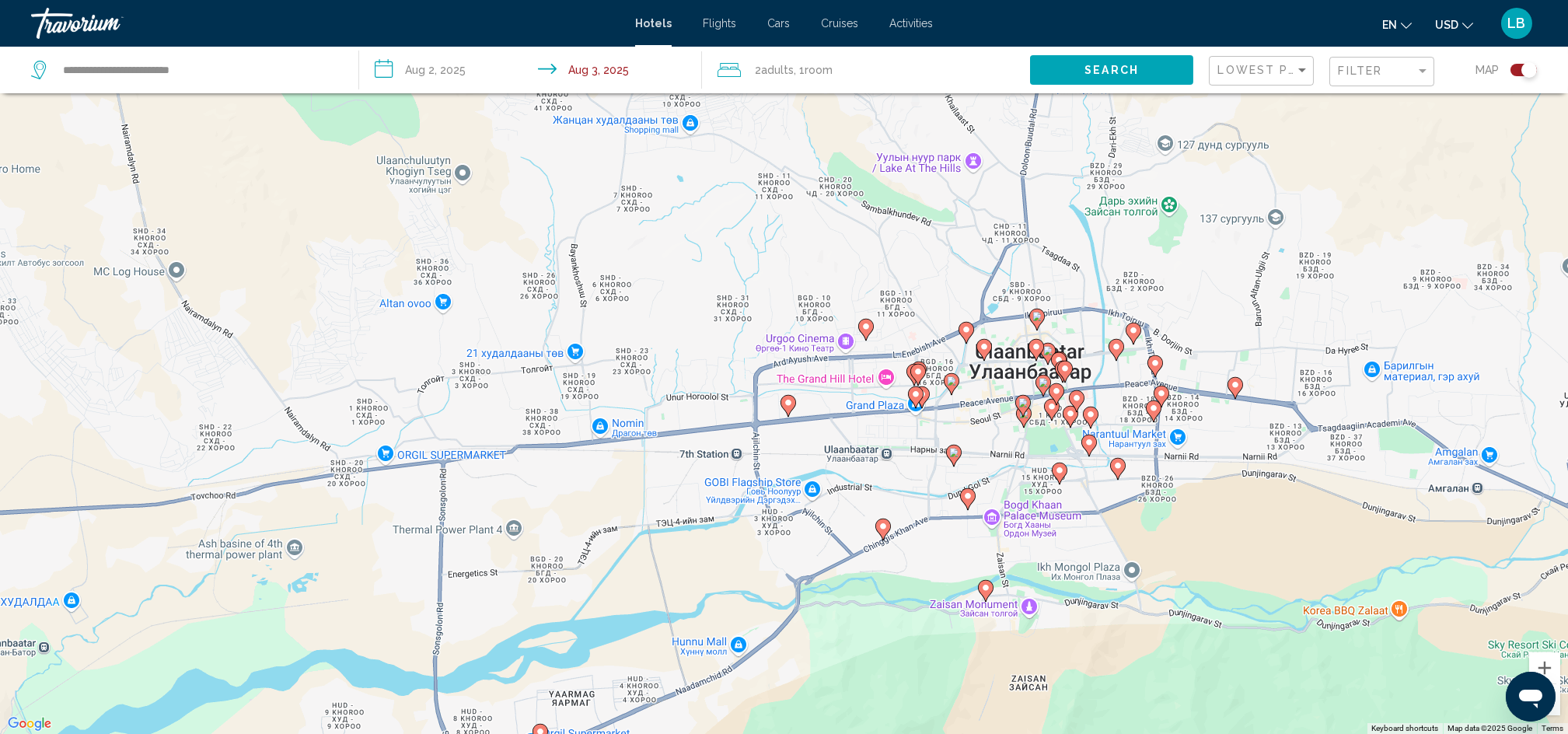 drag, startPoint x: 1179, startPoint y: 441, endPoint x: 1025, endPoint y: 419, distance: 155.56 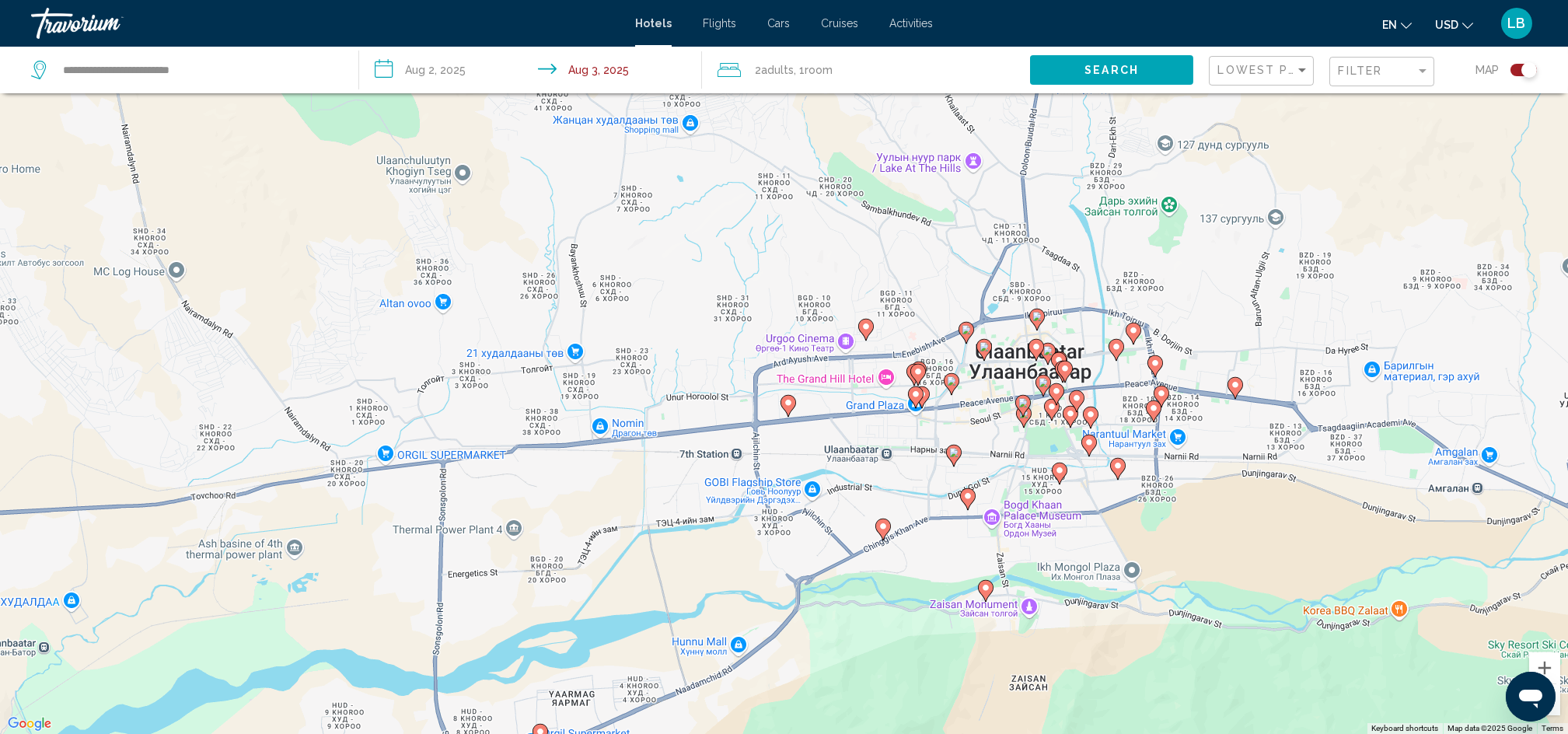 click on "To activate drag with keyboard, press Alt + Enter. Once in keyboard drag state, use the arrow keys to move the marker. To complete the drag, press the Enter key. To cancel, press Escape." at bounding box center [784, 367] 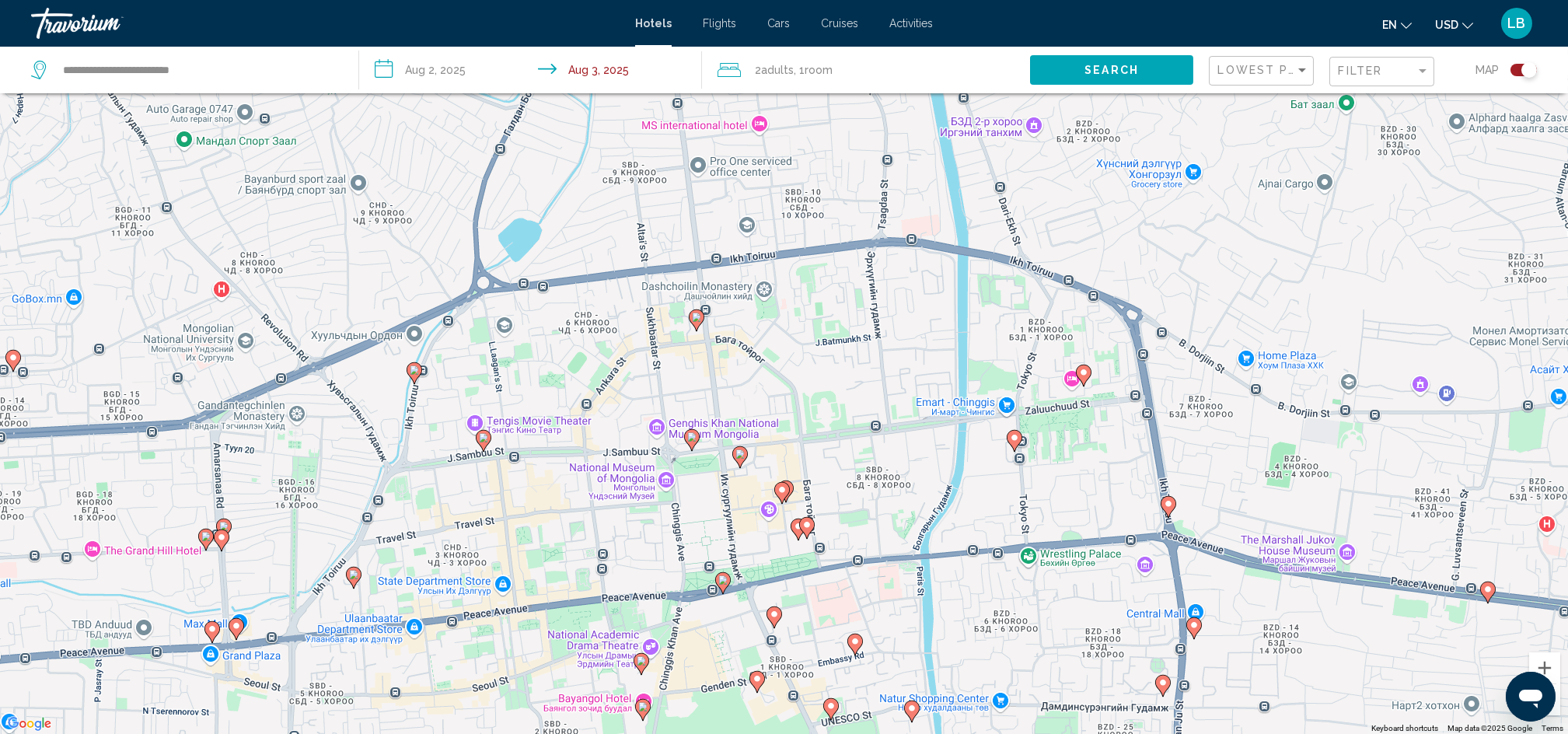 drag, startPoint x: 1245, startPoint y: 278, endPoint x: 959, endPoint y: 553, distance: 396.7632 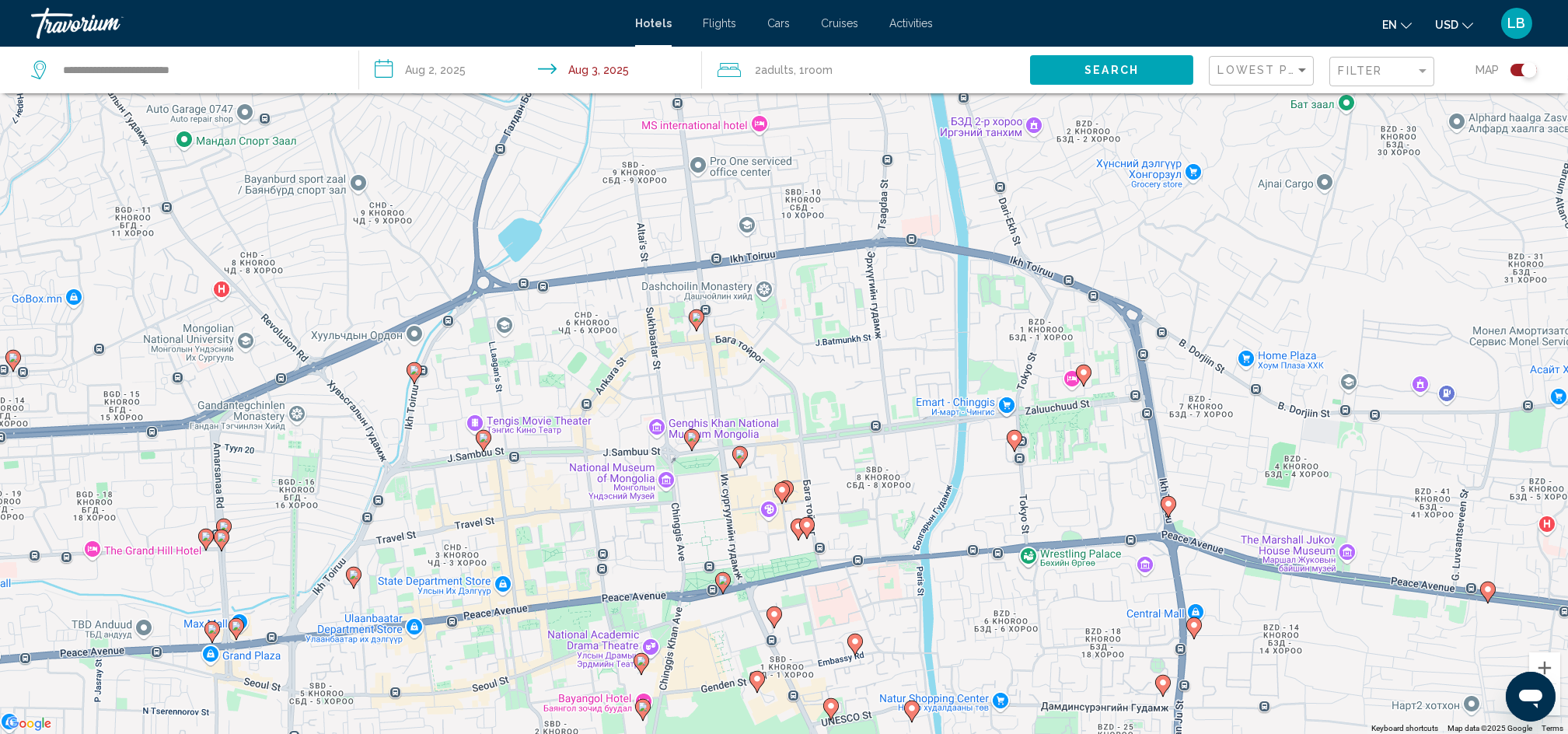 click on "To activate drag with keyboard, press Alt + Enter. Once in keyboard drag state, use the arrow keys to move the marker. To complete the drag, press the Enter key. To cancel, press Escape." at bounding box center [784, 367] 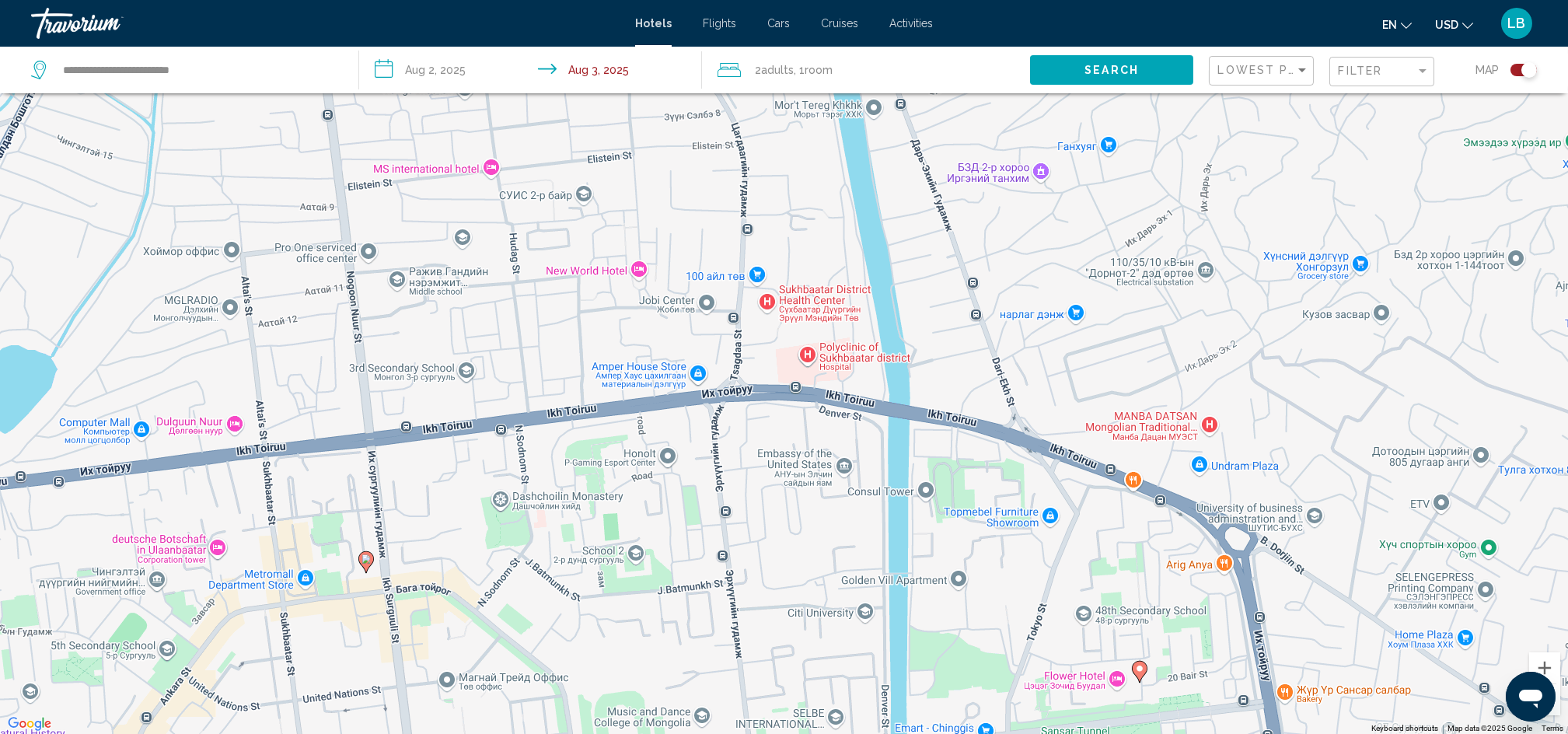 drag, startPoint x: 955, startPoint y: 299, endPoint x: 958, endPoint y: 610, distance: 311.01 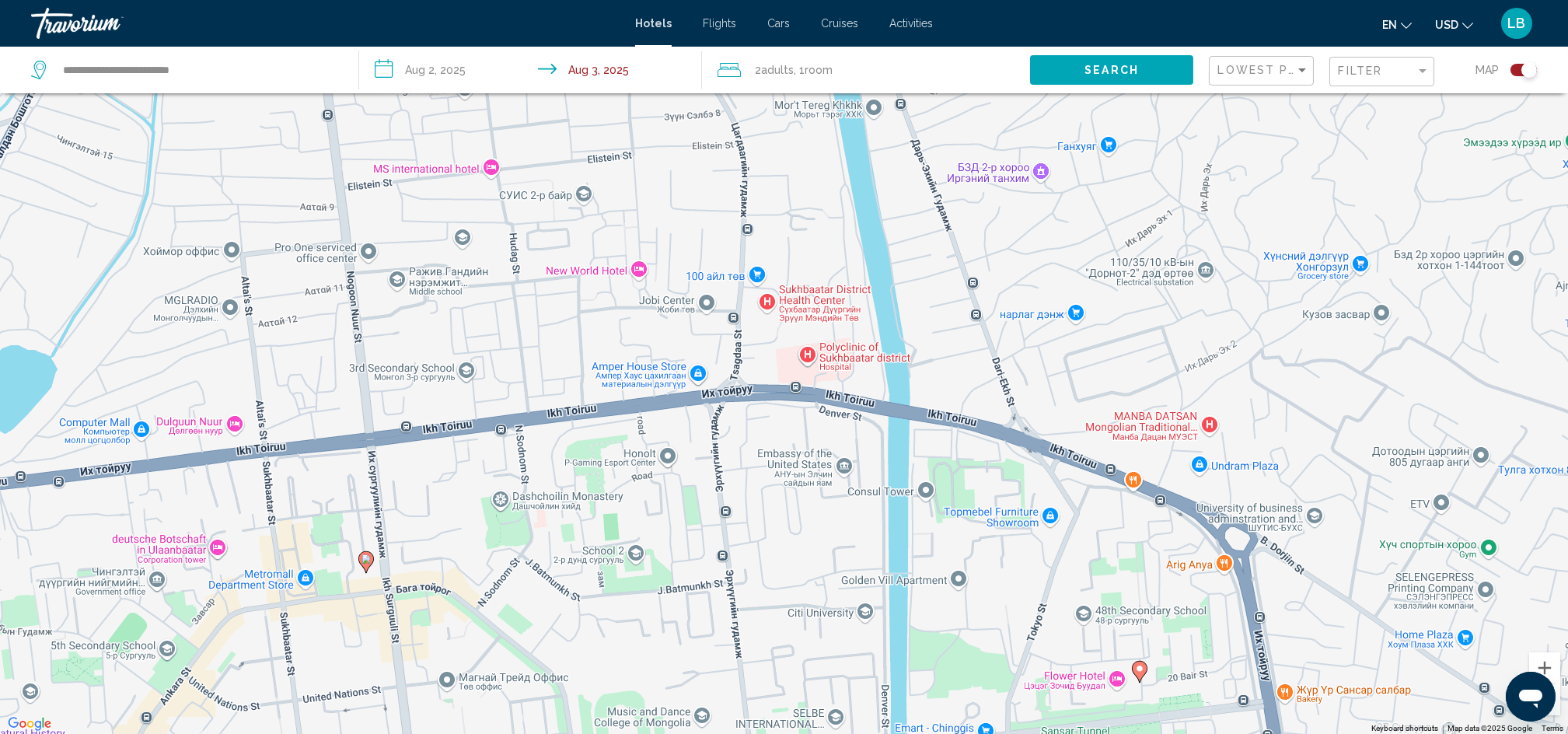 click on "To activate drag with keyboard, press Alt + Enter. Once in keyboard drag state, use the arrow keys to move the marker. To complete the drag, press the Enter key. To cancel, press Escape." at bounding box center (784, 367) 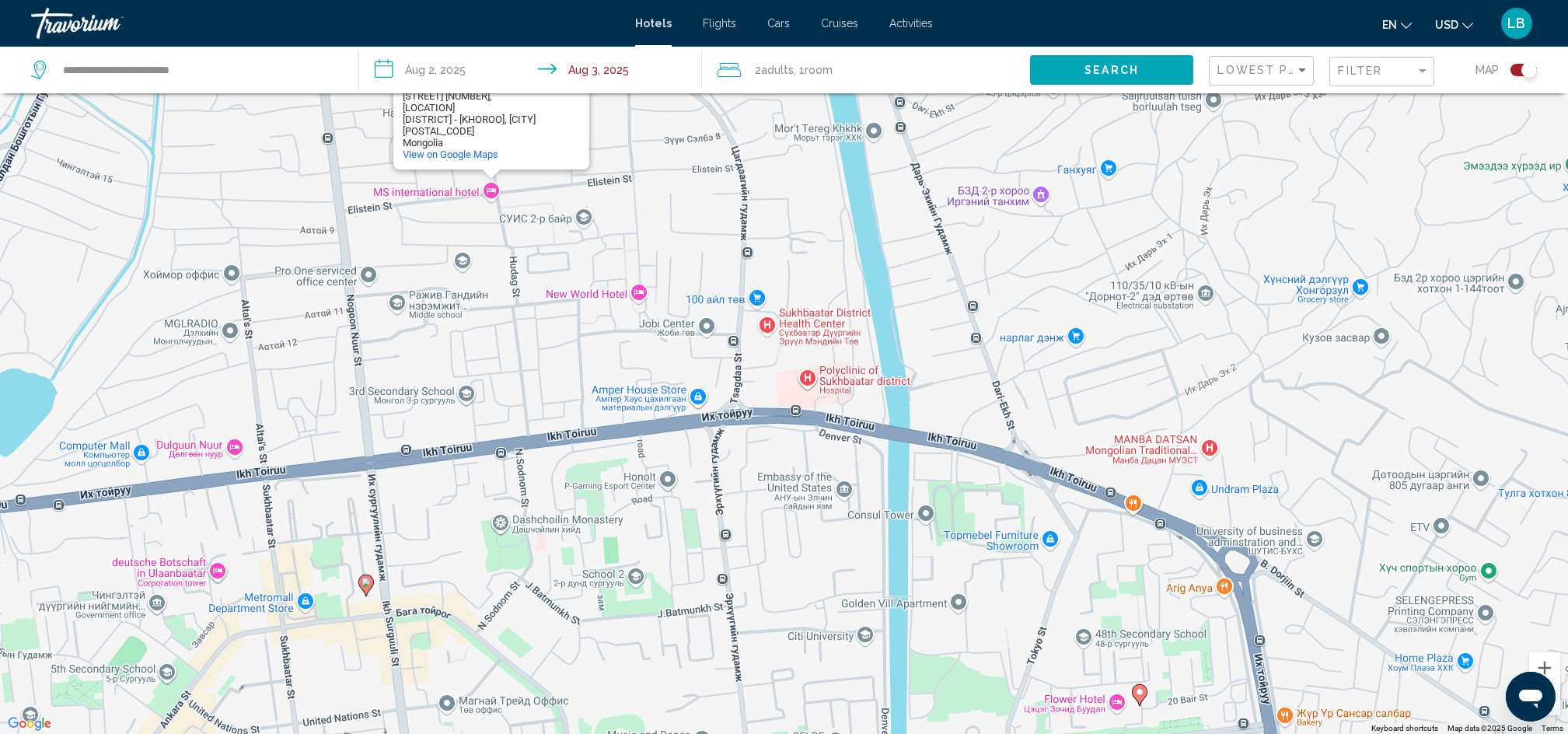 click on "To activate drag with keyboard, press Alt + Enter. Once in keyboard drag state, use the arrow keys to move the marker. To complete the drag, press the Enter key. To cancel, press Escape.     [HOTEL NAME]                     [HOTEL NAME]                 [STREET] [NUMBER], Front of [LANDMARK] [DISTRICT] - [NUMBER] khoroo, [CITY] [POSTAL CODE] [COUNTRY]              View on Google Maps" at bounding box center (784, 367) 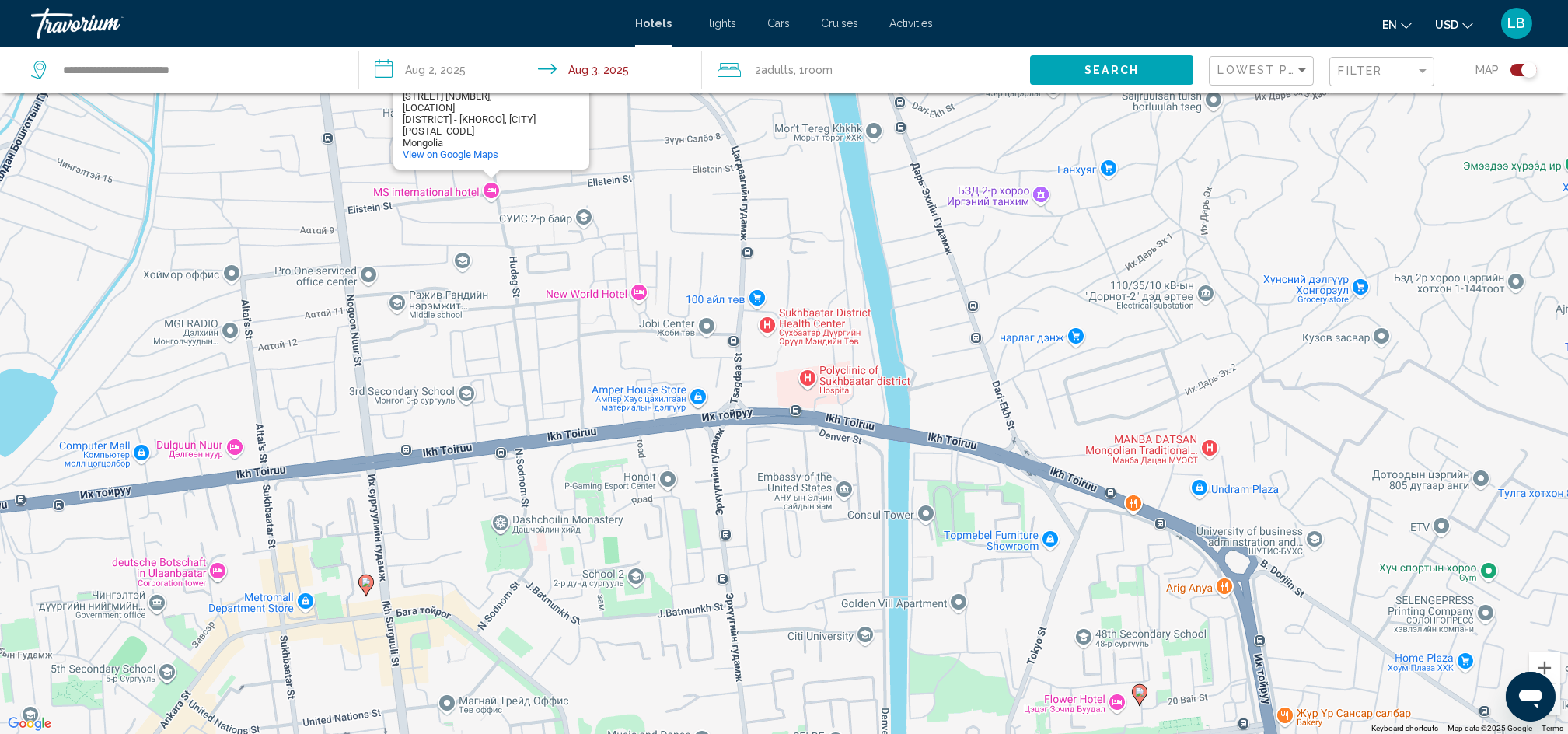 click on "To activate drag with keyboard, press Alt + Enter. Once in keyboard drag state, use the arrow keys to move the marker. To complete the drag, press the Enter key. To cancel, press Escape.     [HOTEL NAME]                     [HOTEL NAME]                 [STREET] [NUMBER], Front of [LANDMARK] [DISTRICT] - [NUMBER] khoroo, [CITY] [POSTAL CODE] [COUNTRY]              View on Google Maps" at bounding box center (784, 367) 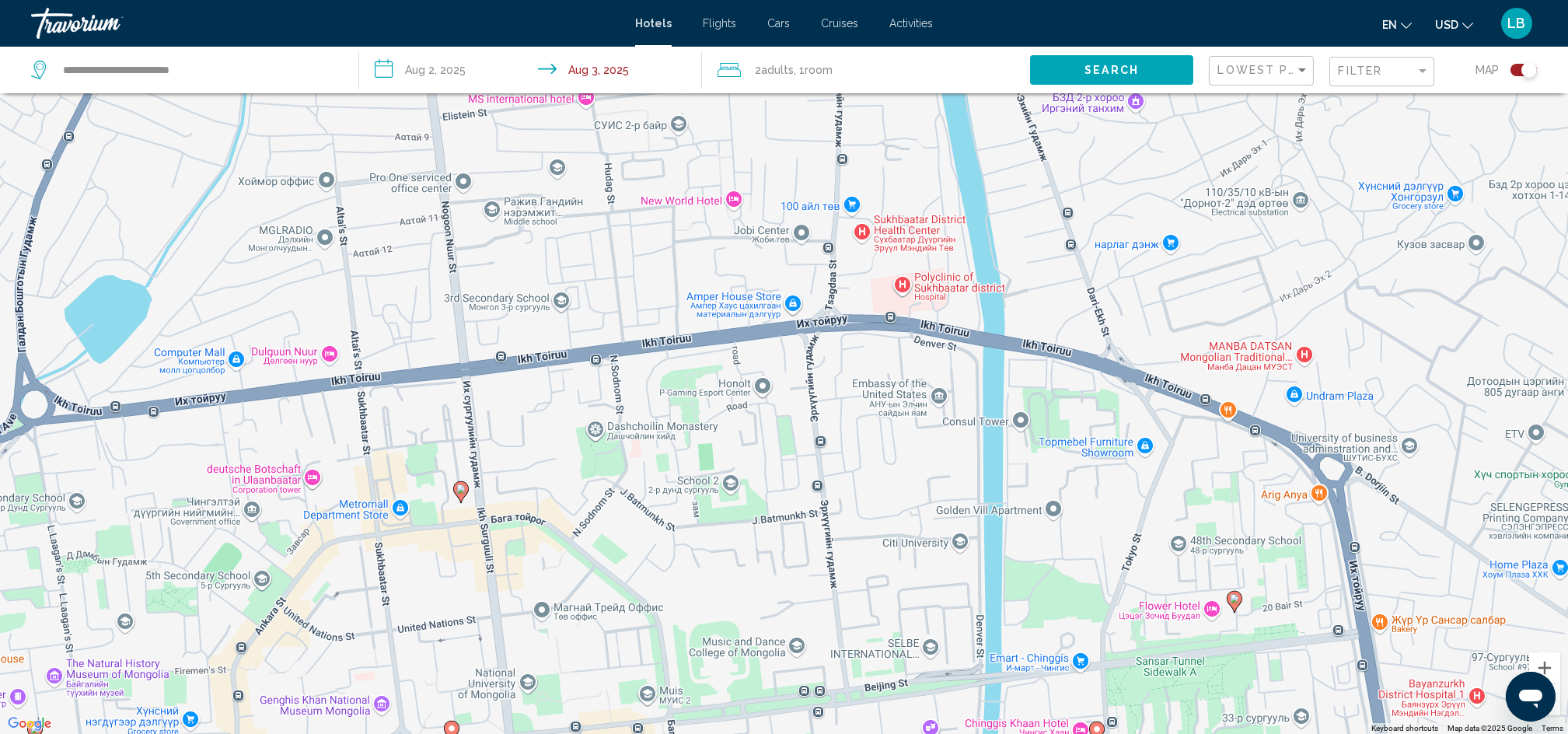 click 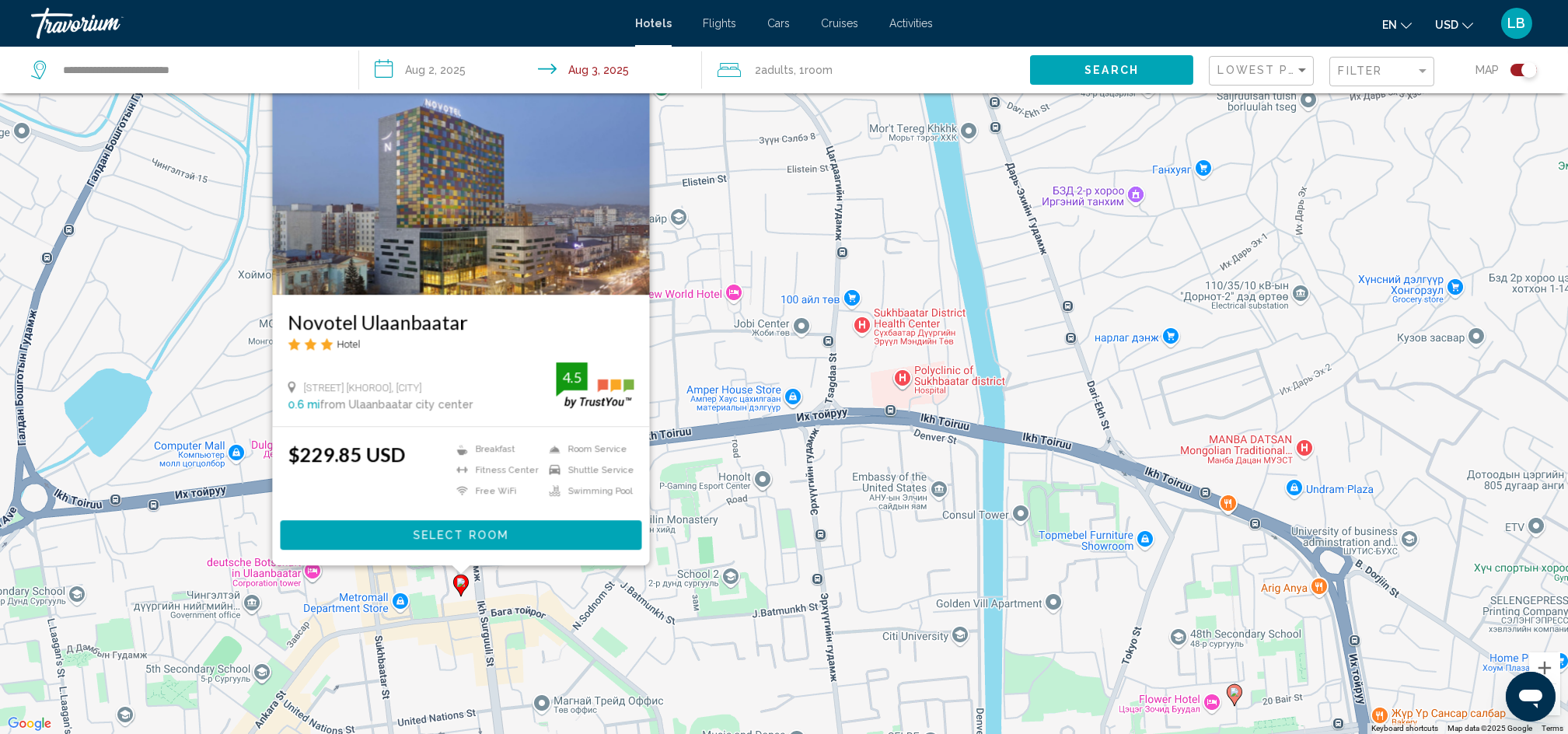 click on "To activate drag with keyboard, press Alt + Enter. Once in keyboard drag state, use the arrow keys to move the marker. To complete the drag, press the Enter key. To cancel, press Escape.  [HOTEL NAME]
Hotel
[STREET] [NUMBER]Th Khoroo, [CITY] [DISTANCE]  from [CITY] city center from hotel [RATING] $[PRICE]
Breakfast
Fitness Center
Free WiFi
Room Service
Shuttle Service
Swimming Pool [RATING] Select Room" at bounding box center [784, 367] 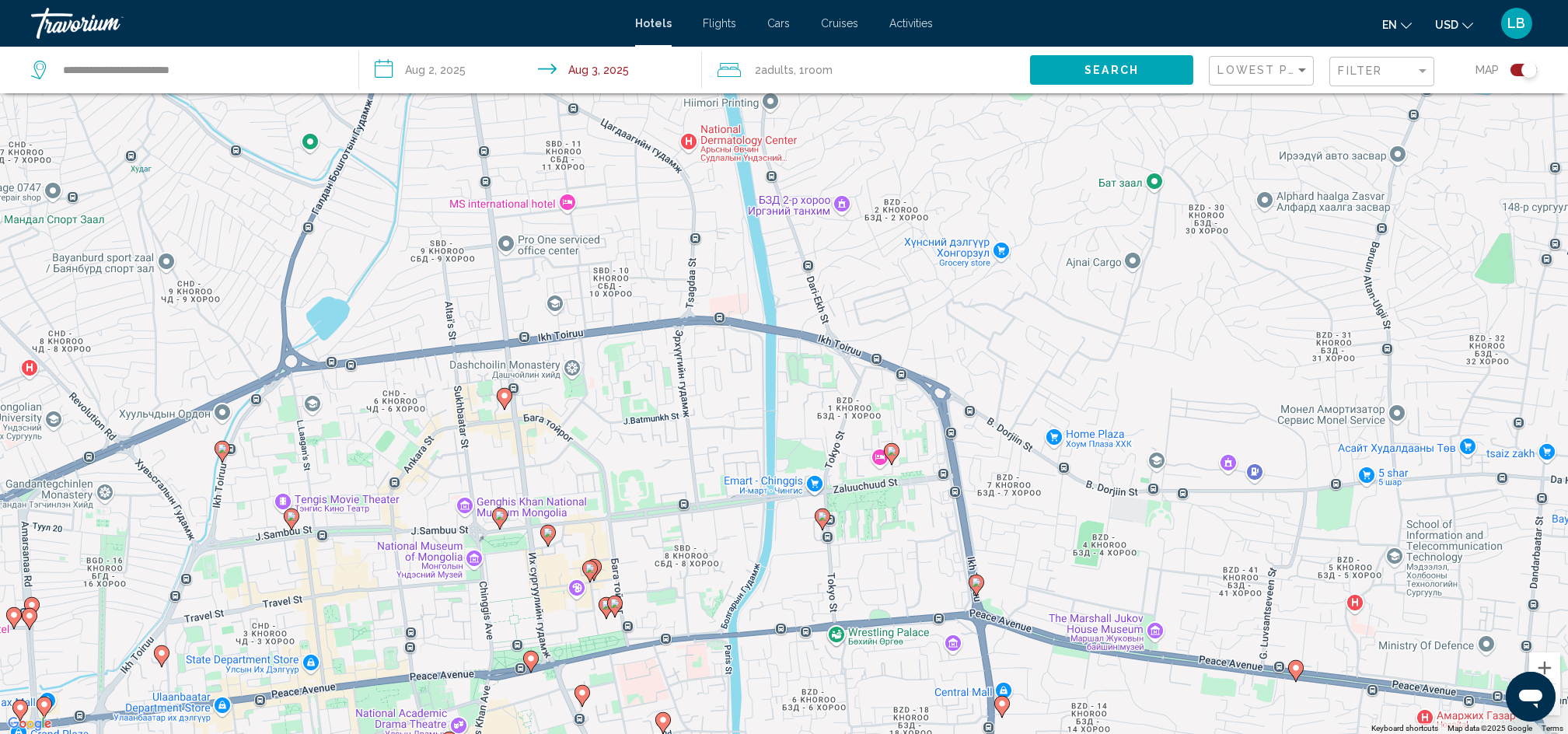 drag, startPoint x: 663, startPoint y: 566, endPoint x: 631, endPoint y: 405, distance: 164.14932 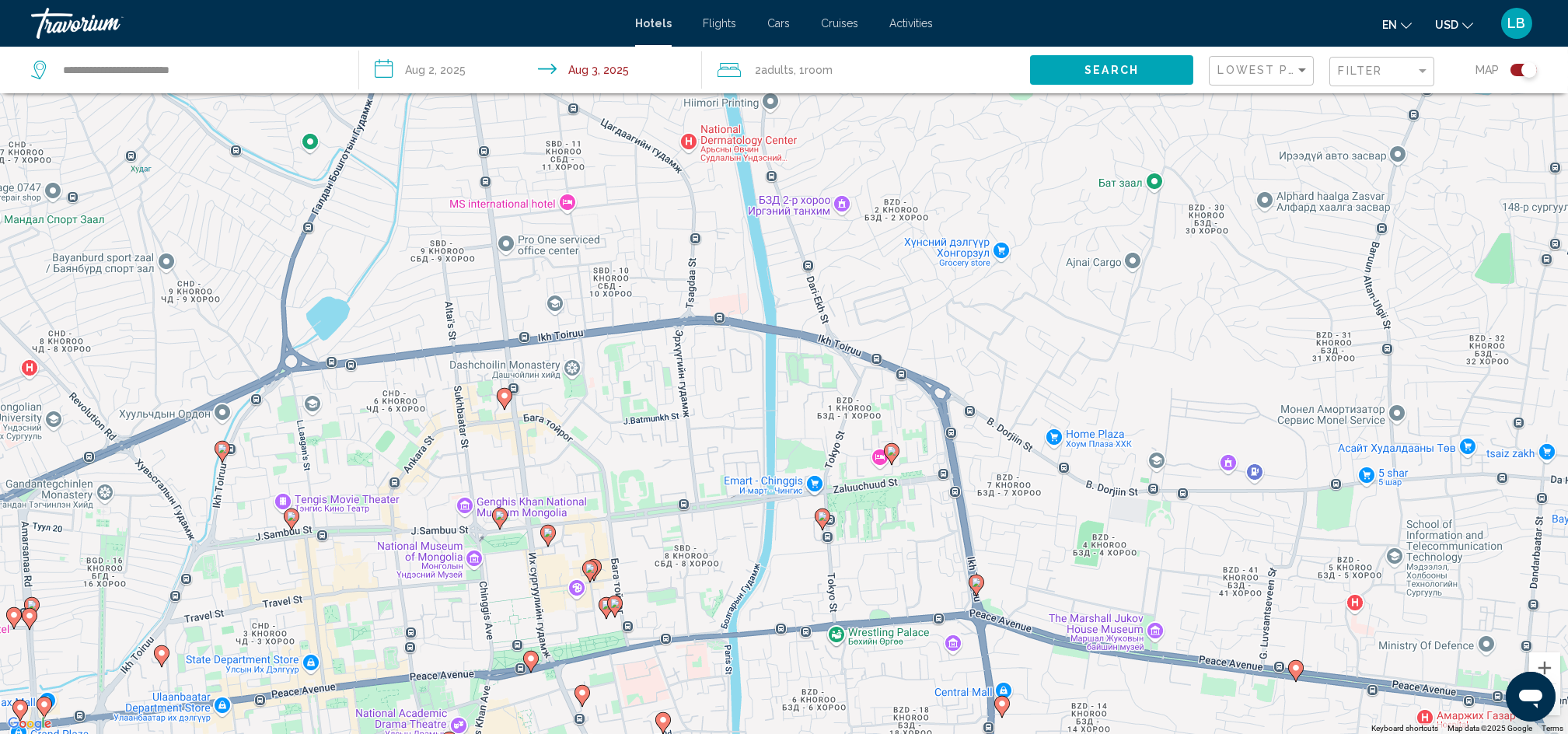 click on "To activate drag with keyboard, press Alt + Enter. Once in keyboard drag state, use the arrow keys to move the marker. To complete the drag, press the Enter key. To cancel, press Escape." at bounding box center [784, 367] 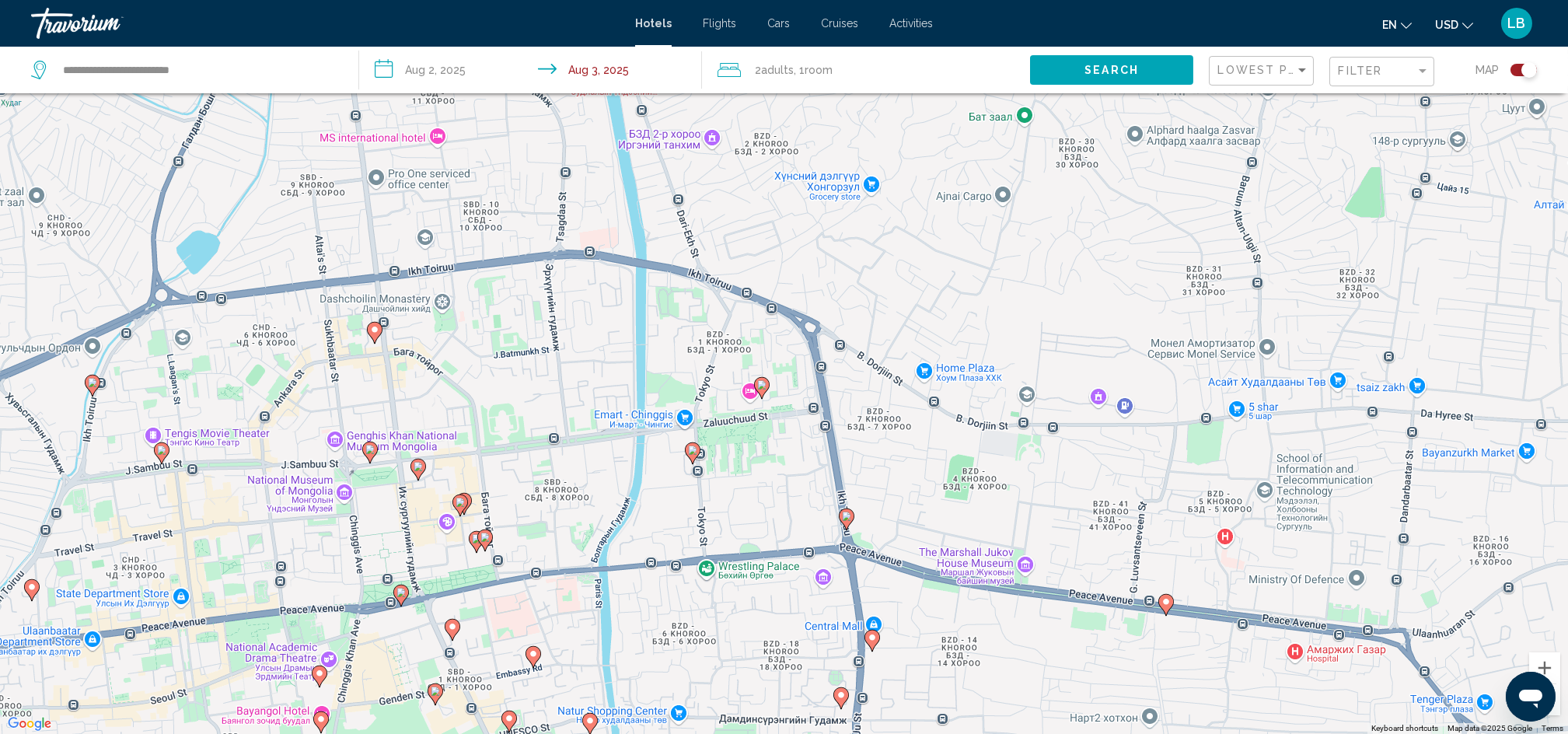 drag, startPoint x: 648, startPoint y: 225, endPoint x: 513, endPoint y: 170, distance: 145.7738 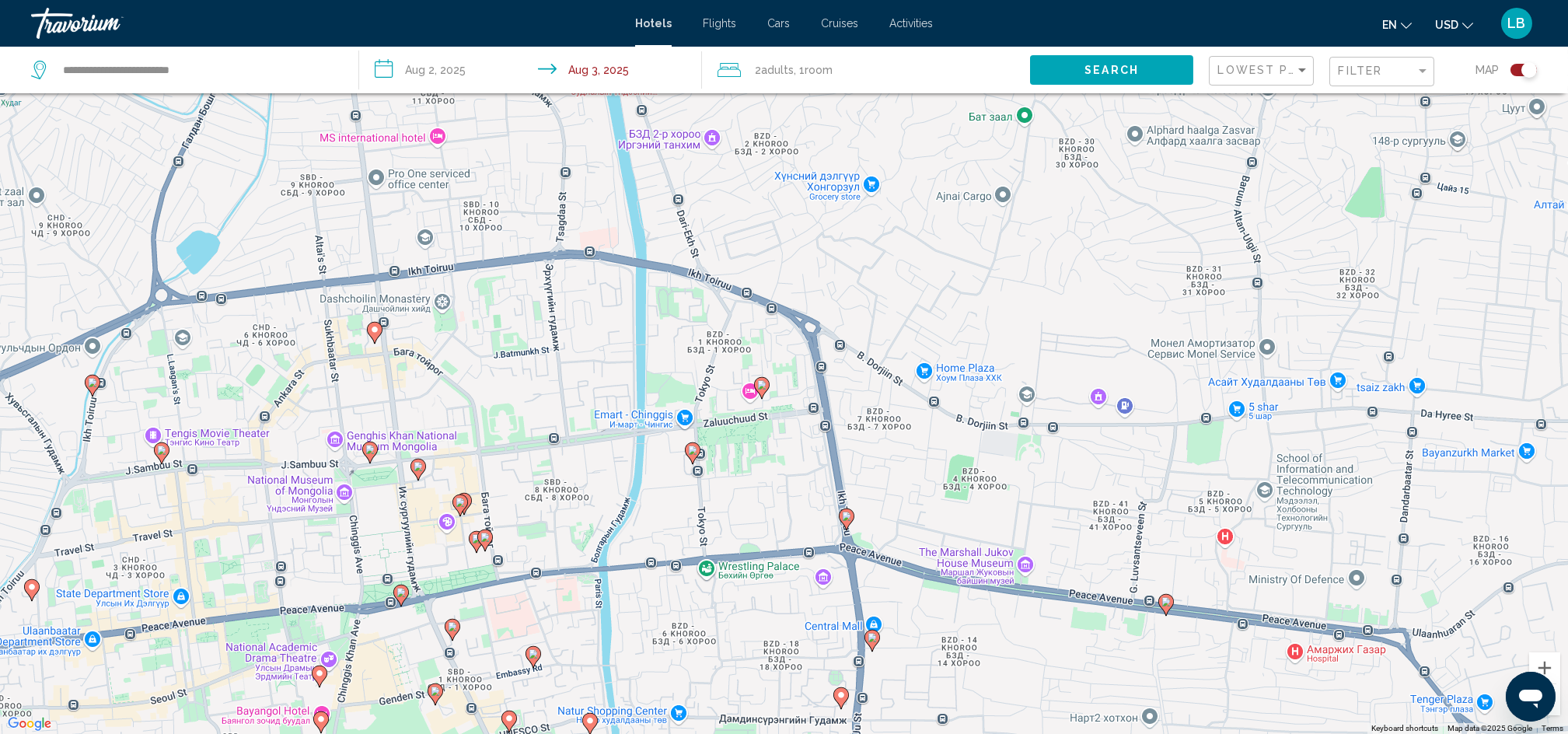 click on "To activate drag with keyboard, press Alt + Enter. Once in keyboard drag state, use the arrow keys to move the marker. To complete the drag, press the Enter key. To cancel, press Escape." at bounding box center [784, 367] 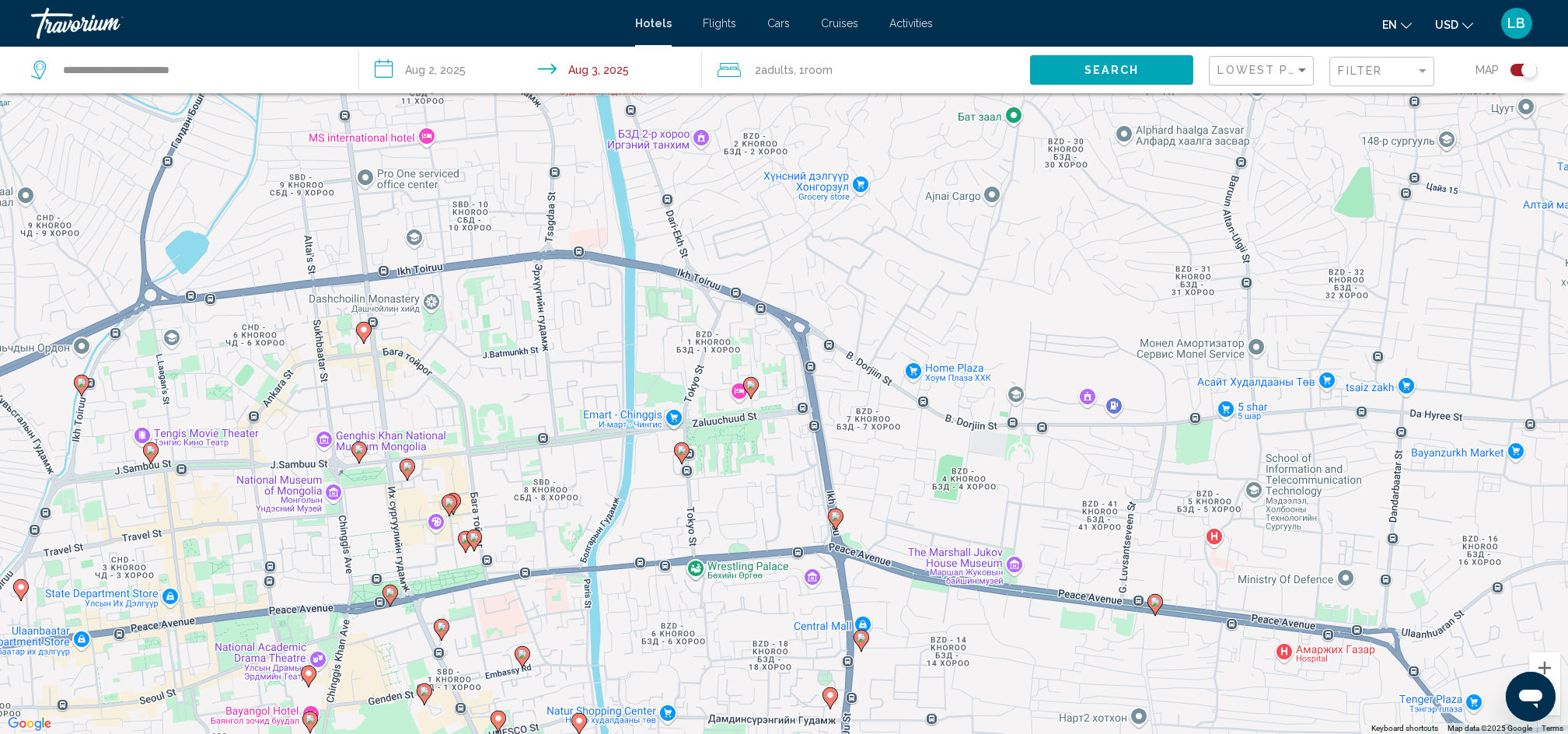 click 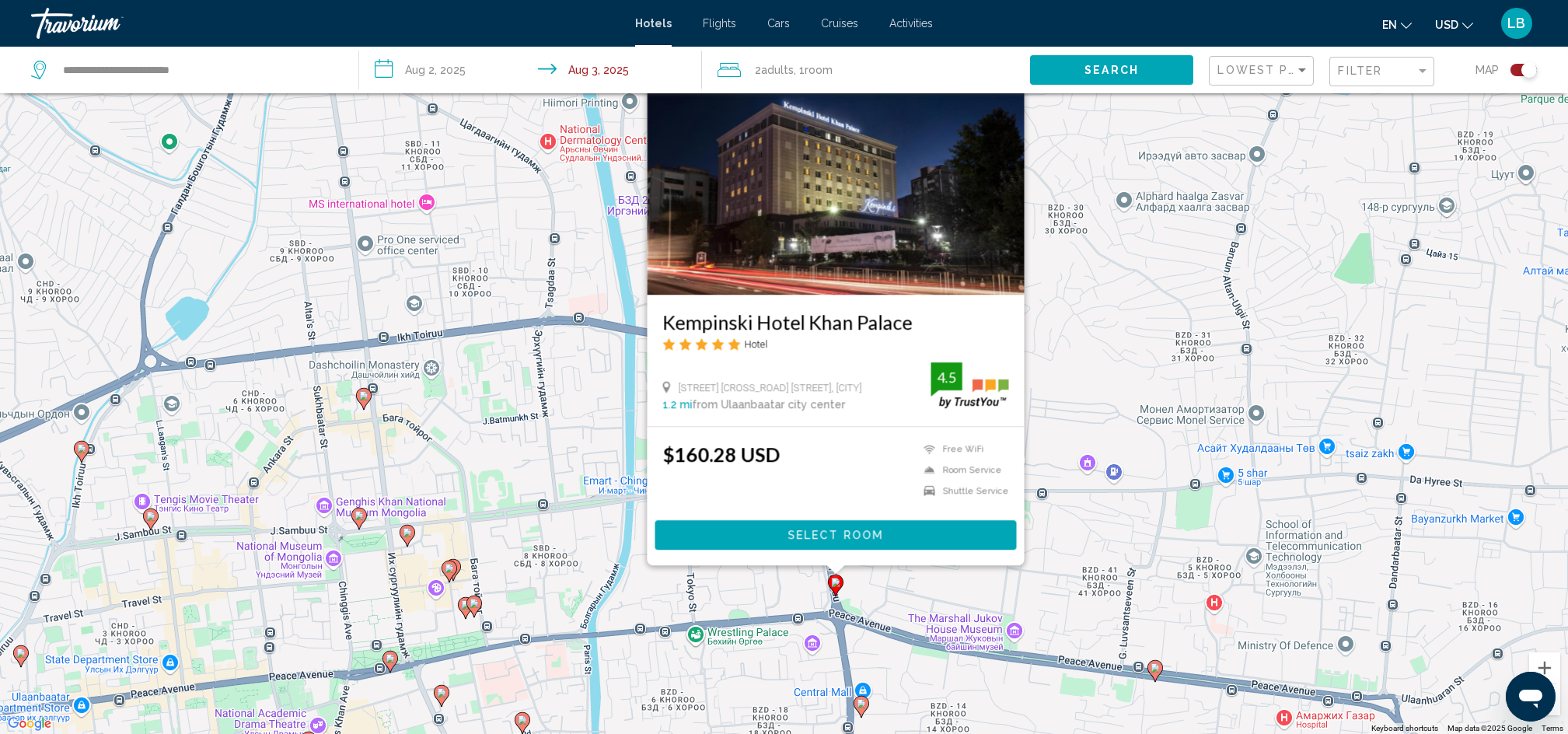 click on "To activate drag with keyboard, press Alt + Enter. Once in keyboard drag state, use the arrow keys to move the marker. To complete the drag, press the Enter key. To cancel, press Escape.  [HOTEL NAME]
Hotel
[STREET] [STREET] [STREET], [CITY] [DISTANCE]  from [CITY] city center from hotel [RATING] $[PRICE]
Free WiFi
Room Service
Shuttle Service  [RATING] Select Room" at bounding box center (784, 367) 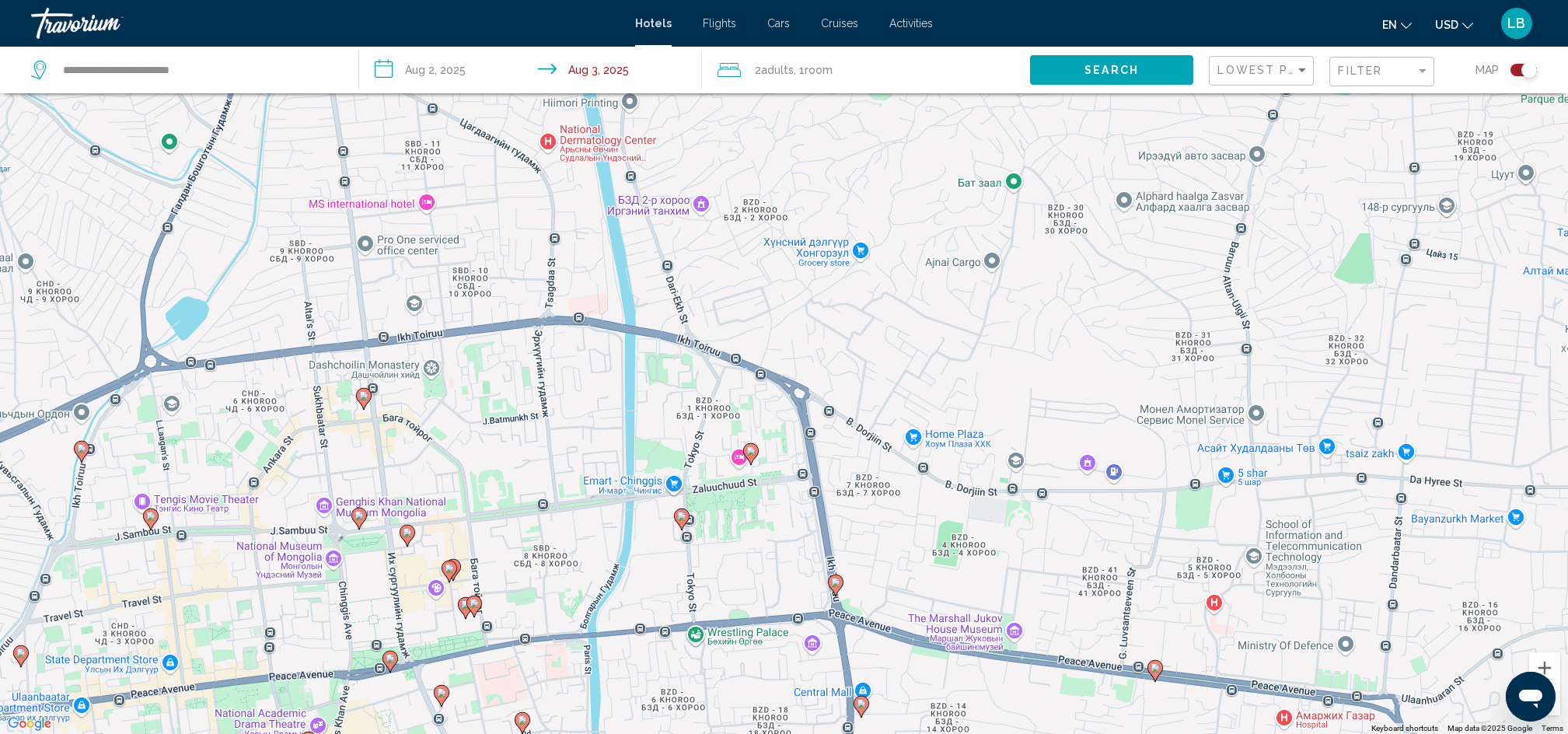 click 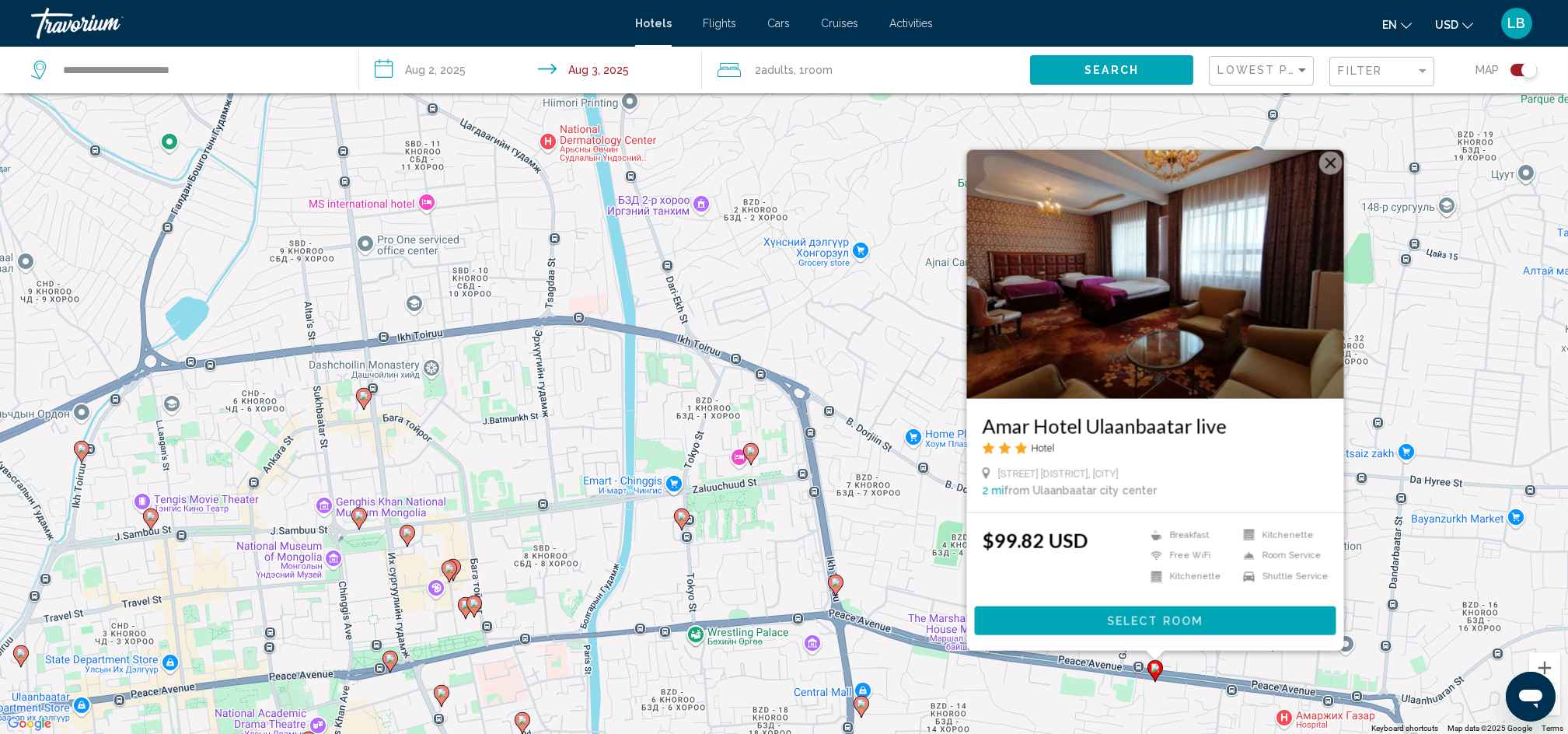 click 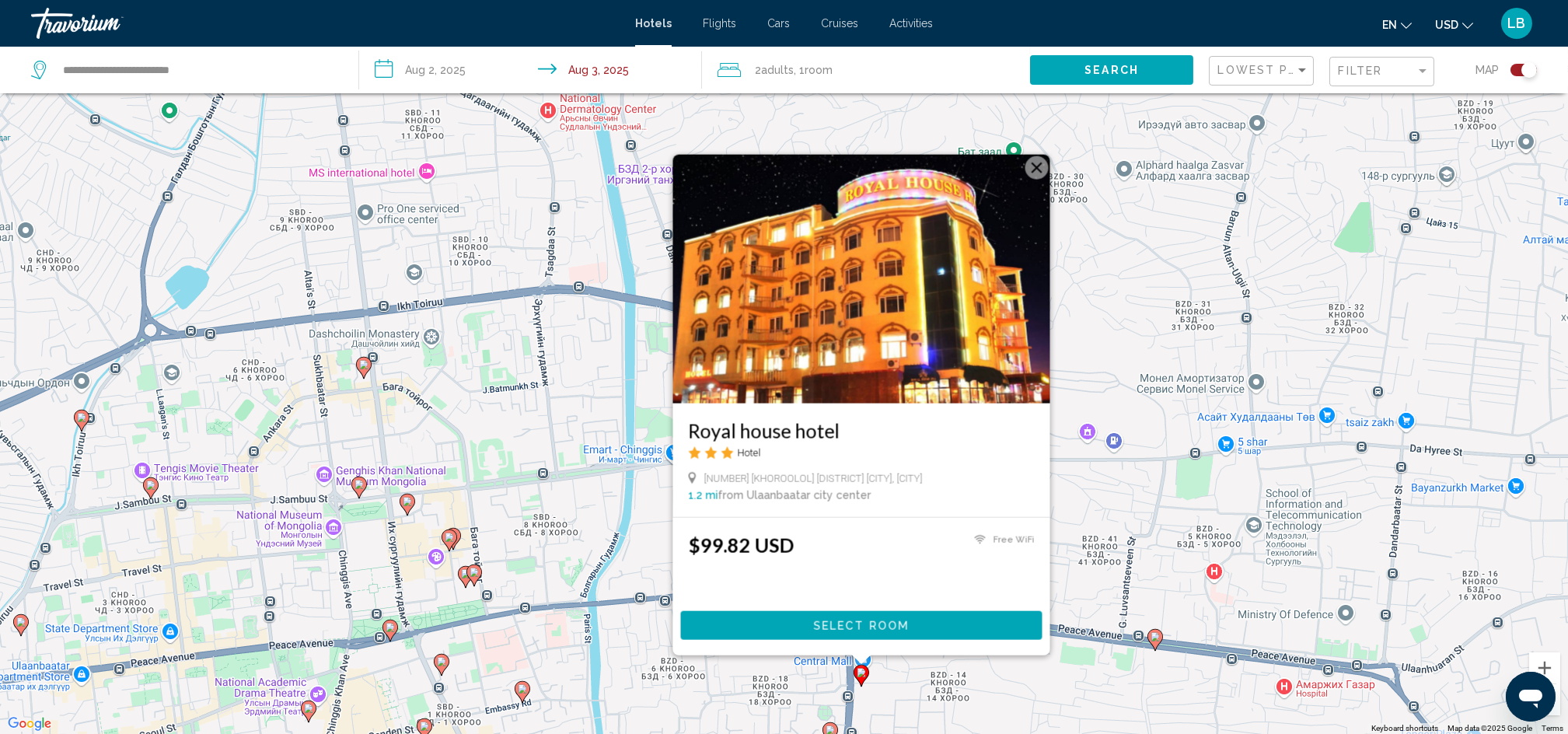 click on "To activate drag with keyboard, press Alt + Enter. Once in keyboard drag state, use the arrow keys to move the marker. To complete the drag, press the Enter key. To cancel, press Escape.  Royal house hotel
Hotel
13Th Khoroolol Bzd Ulaanbaatar, Ulan Bator 1.2 mi  from Ulaanbaatar city center from hotel $99.82 USD
Free WiFi  Select Room" at bounding box center [784, 367] 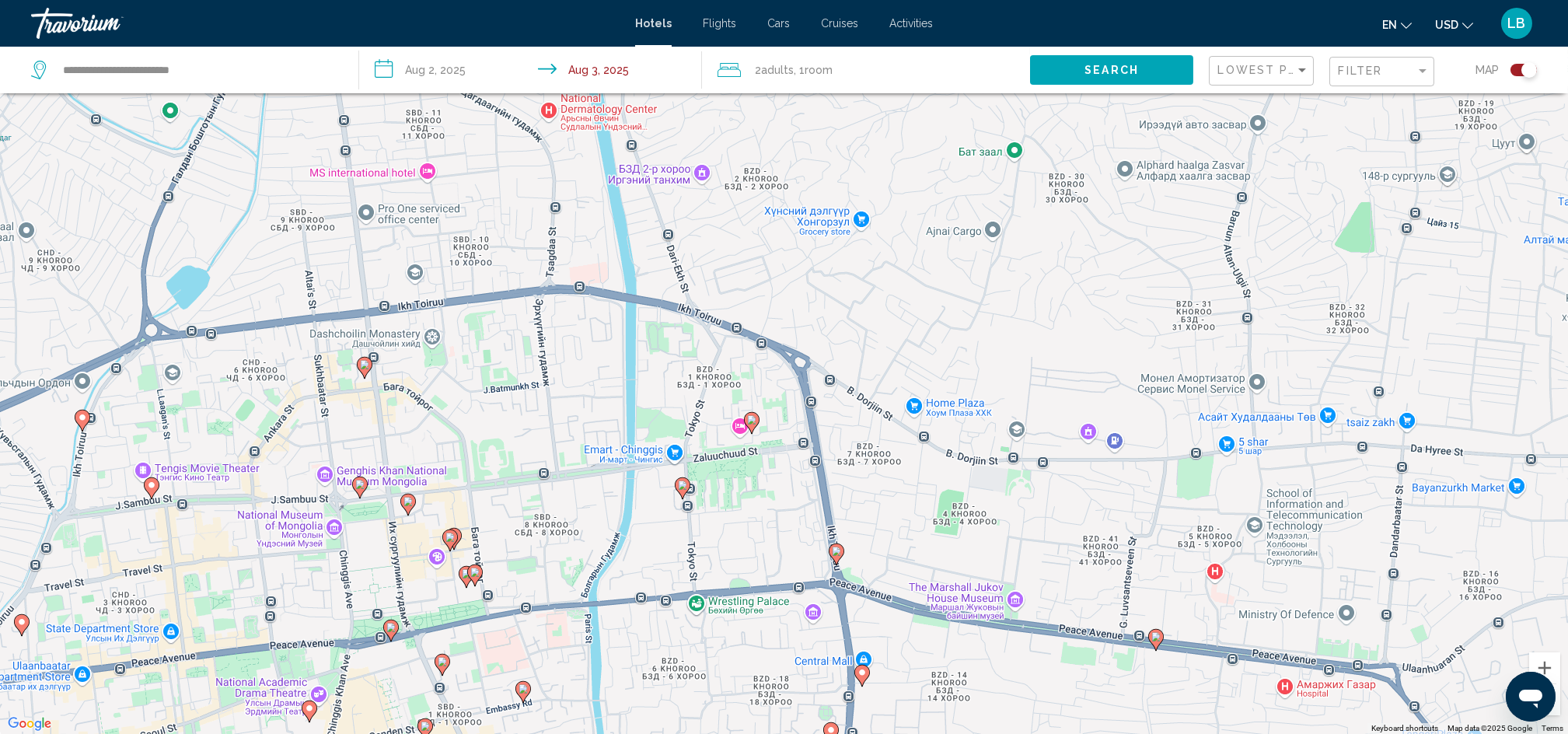 click 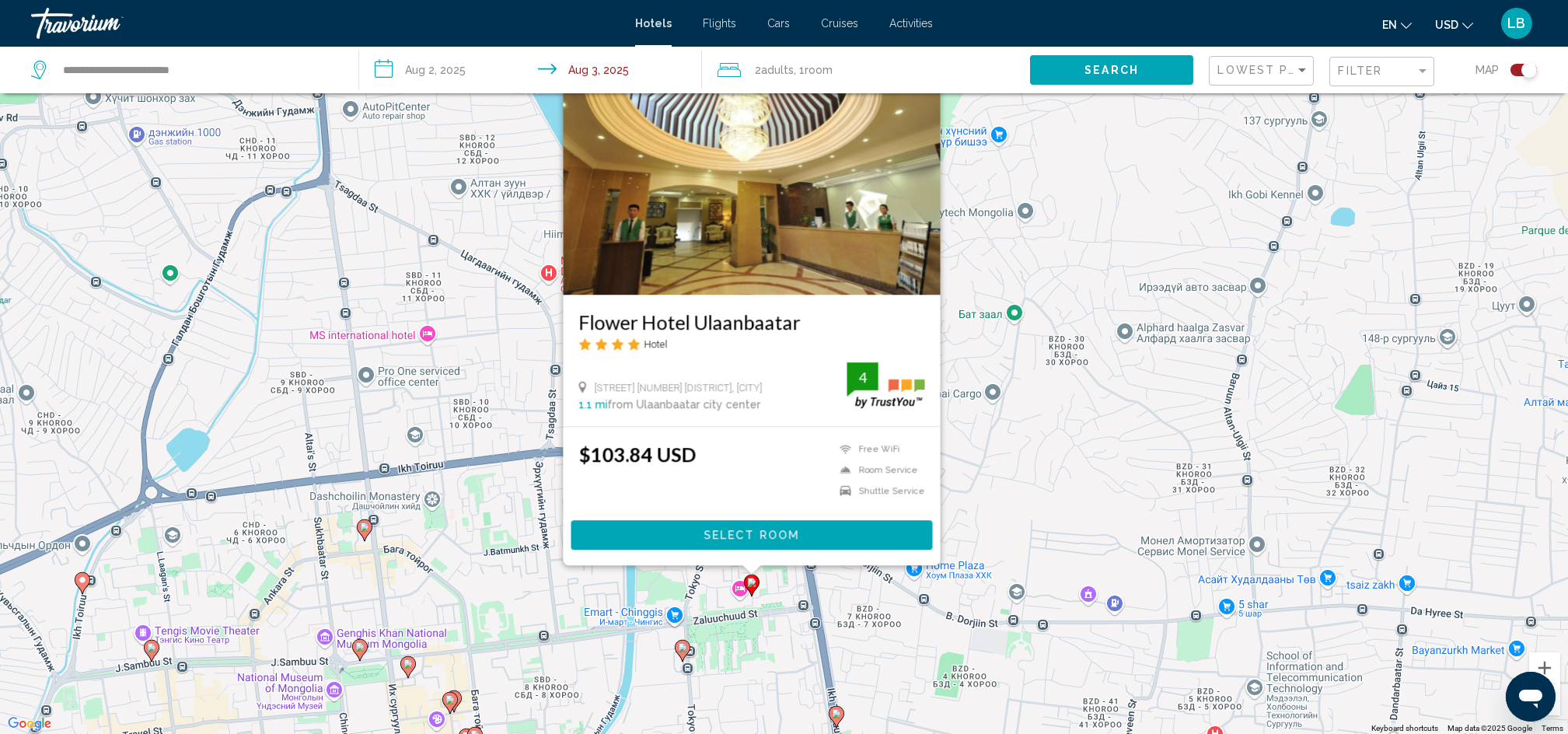 click on "Flower Hotel Ulaanbaatar
Hotel
Zaluuchuud Avenue 18 Bayanzurkh, [CITY] 1.1 mi  from [CITY] city center from hotel 4 $103.84 USD
Free WiFi
Room Service
Shuttle Service  4 Select Room" at bounding box center (784, 367) 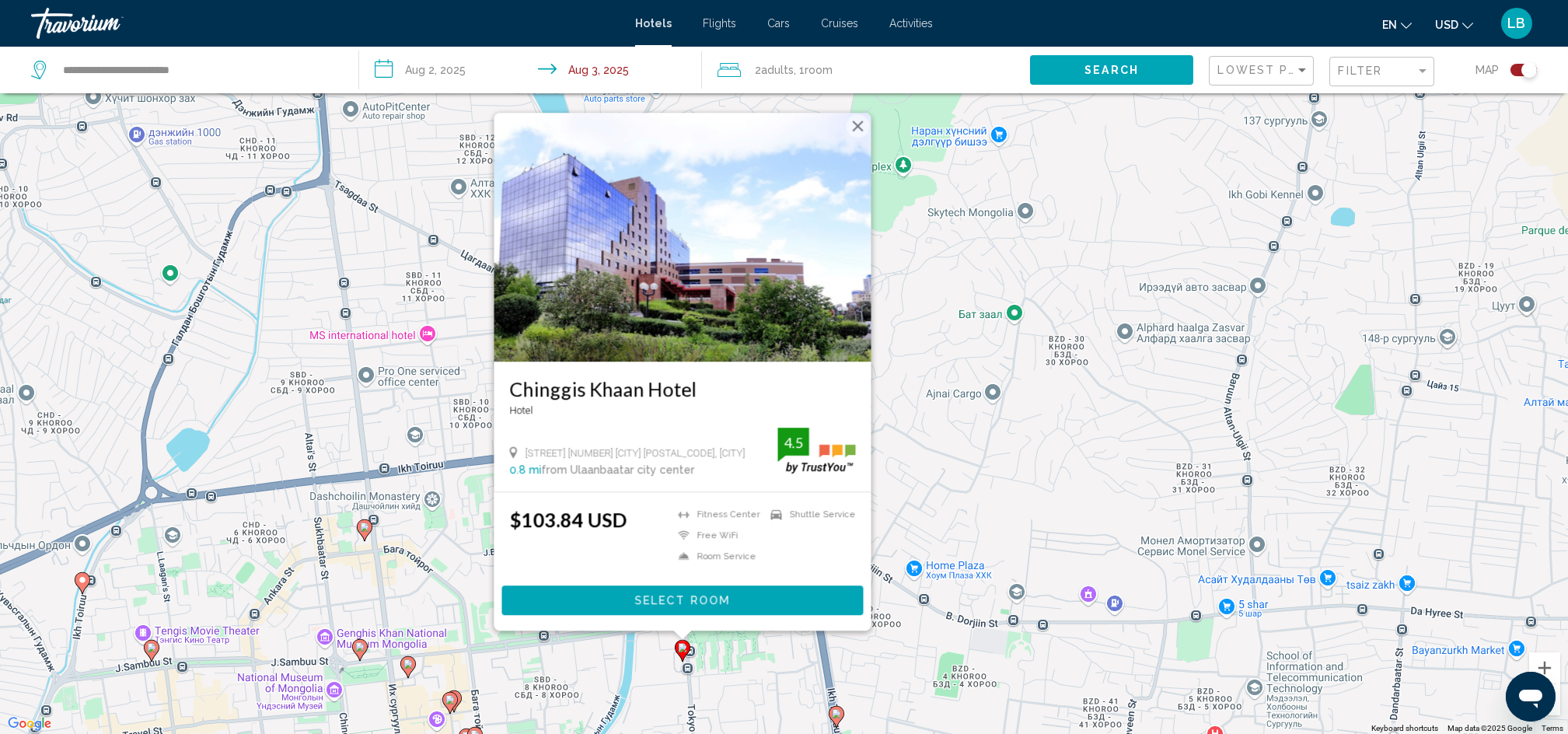 click on "To activate drag with keyboard, press Alt + Enter. Once in keyboard drag state, use the arrow keys to move the marker. To complete the drag, press the Enter key. To cancel, press Escape.  Chinggis Khaan Hotel  Hotel
Tokyo Street 10 Ulaanbaatar 49, Ulan Bator 0.8 mi  from Ulaanbaatar city center from hotel 4.5 $103.84 USD
Fitness Center
Free WiFi
Room Service
Shuttle Service  4.5 Select Room" at bounding box center [784, 367] 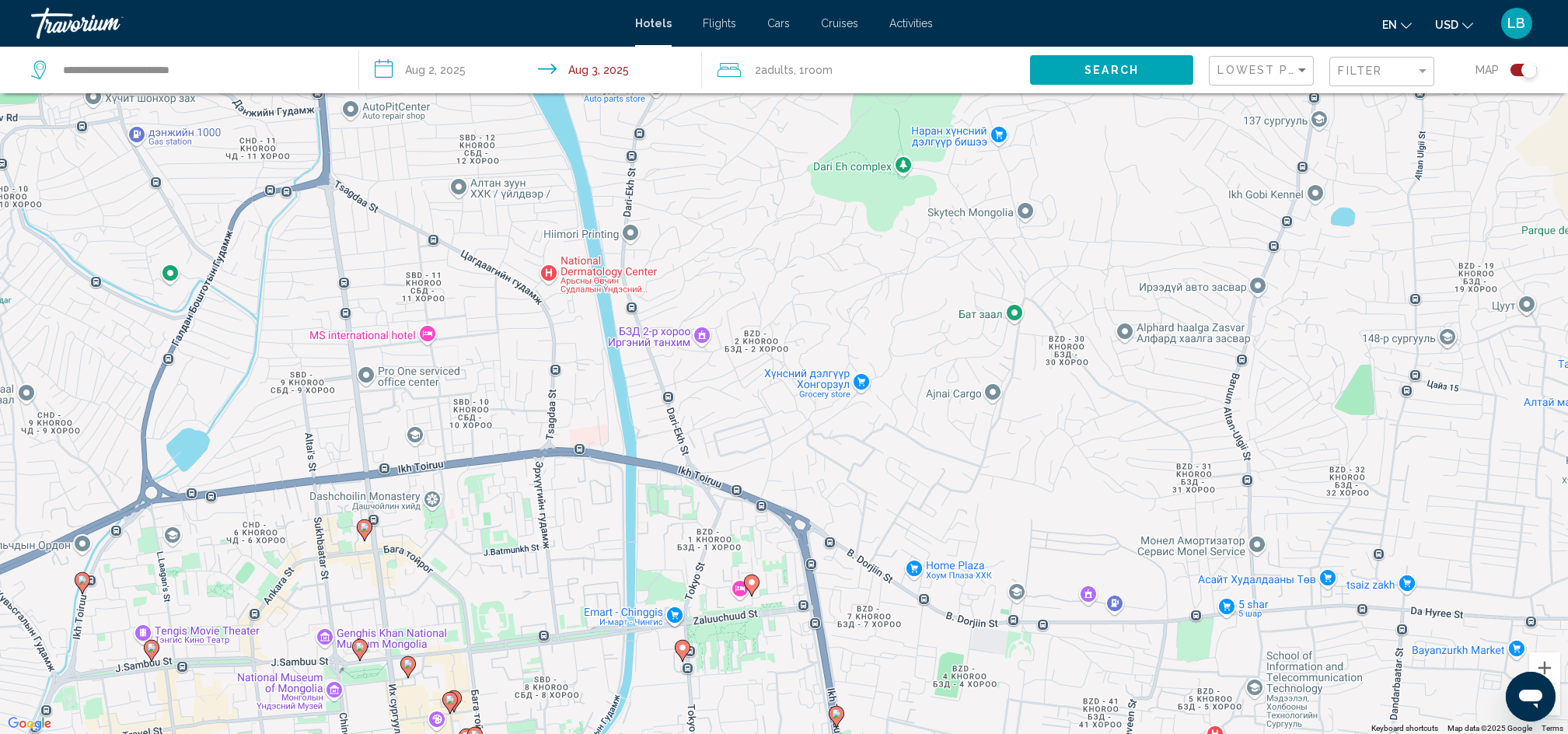 drag, startPoint x: 869, startPoint y: 662, endPoint x: 861, endPoint y: 429, distance: 233.1373 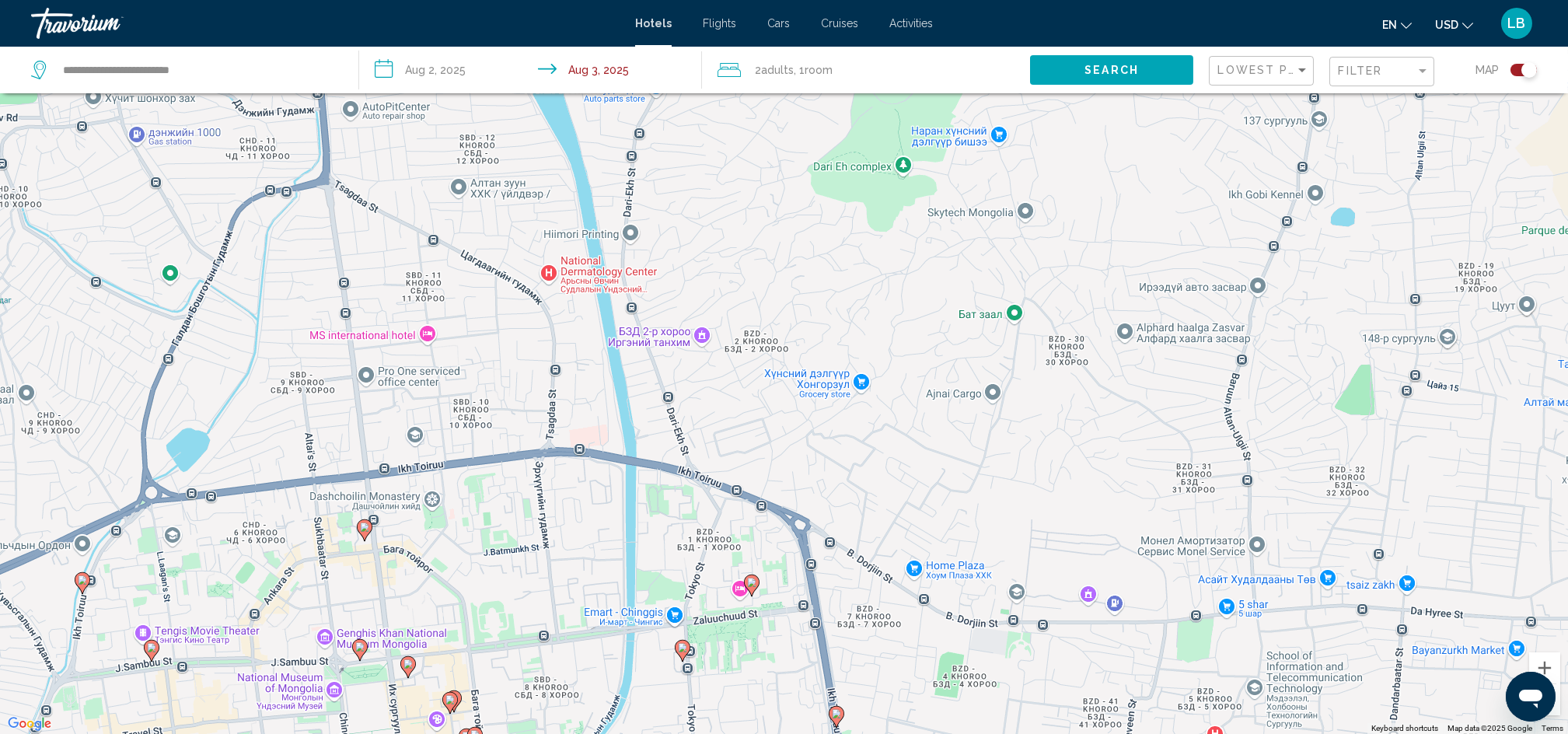 click on "To activate drag with keyboard, press Alt + Enter. Once in keyboard drag state, use the arrow keys to move the marker. To complete the drag, press the Enter key. To cancel, press Escape." at bounding box center (784, 367) 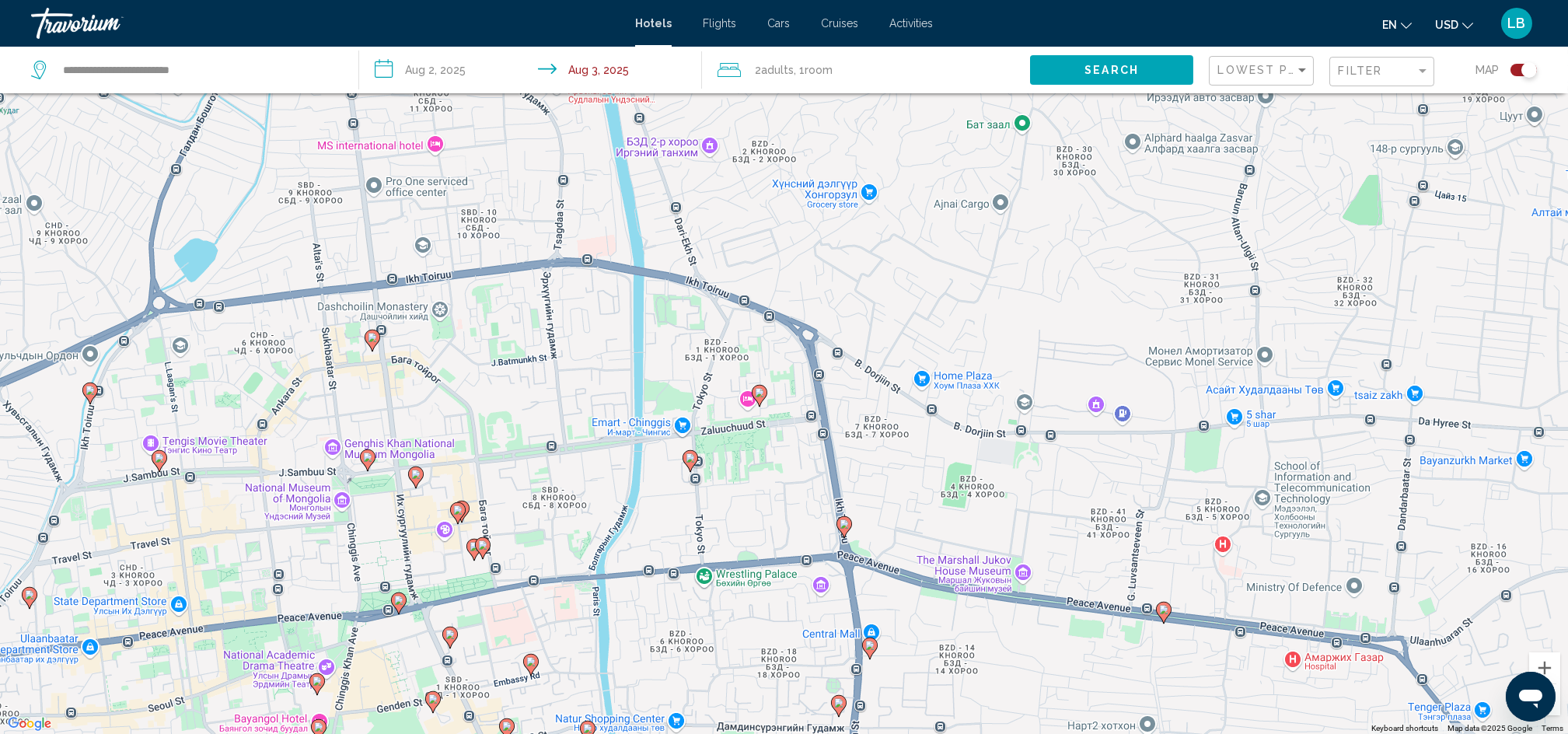 drag, startPoint x: 871, startPoint y: 477, endPoint x: 878, endPoint y: 246, distance: 231.10604 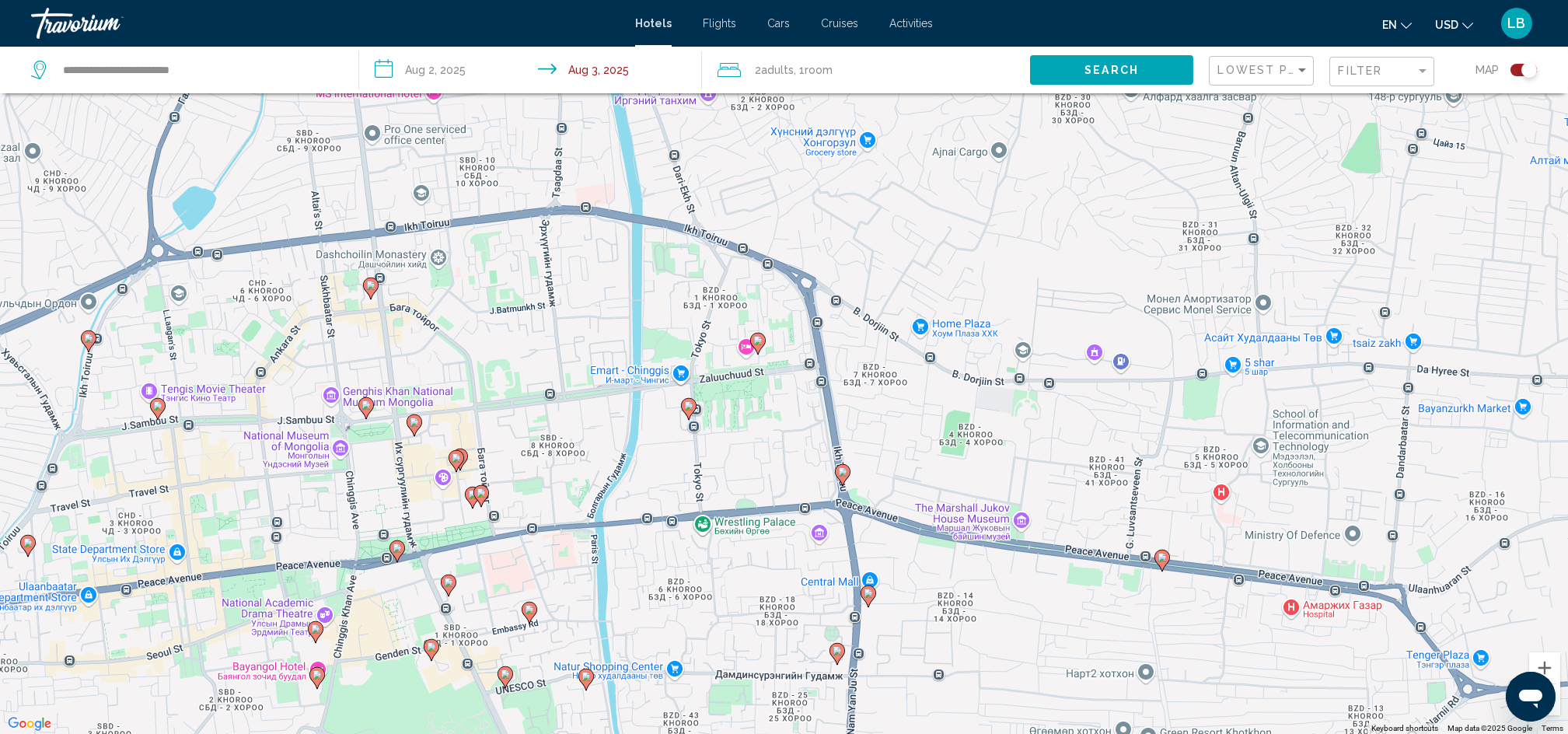 click 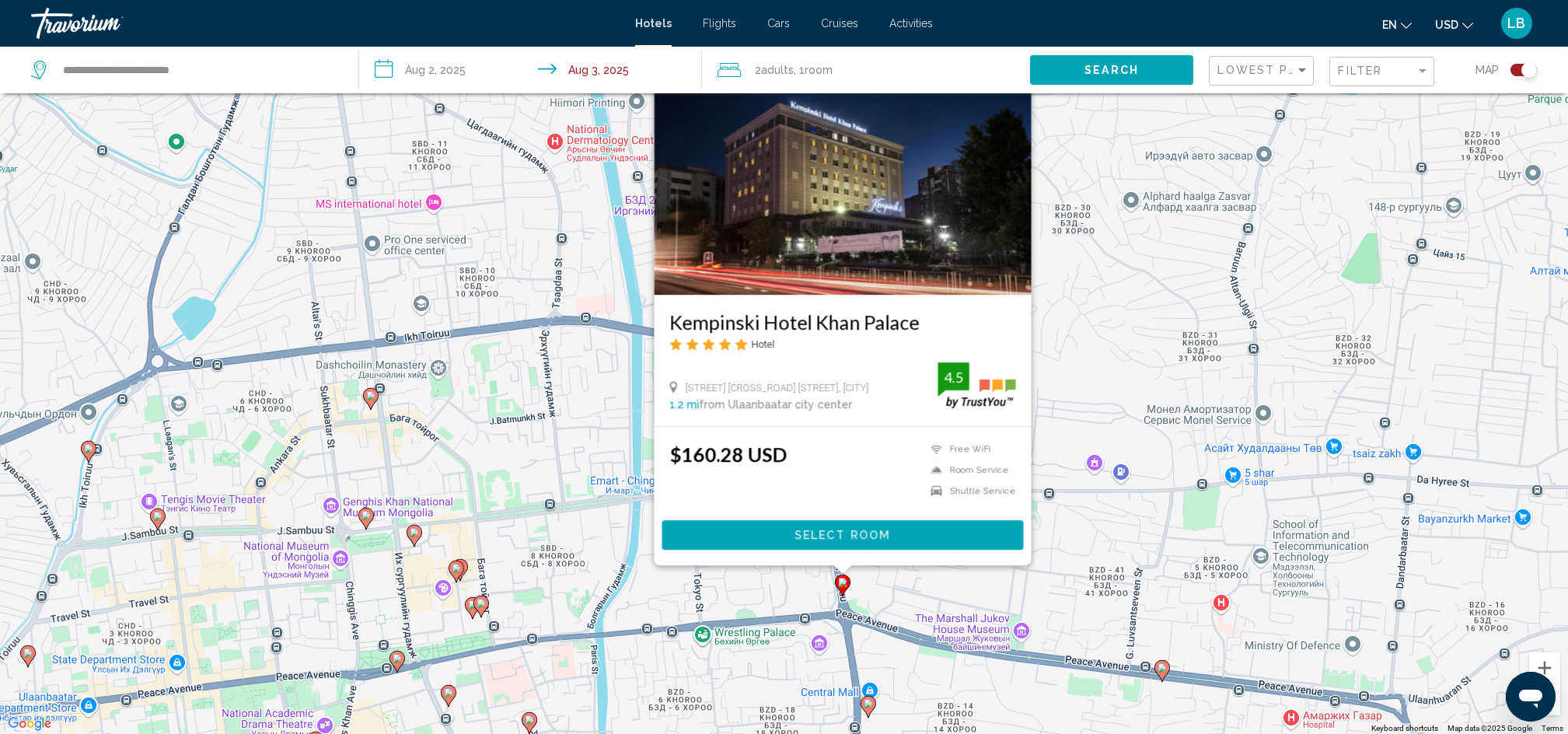 click 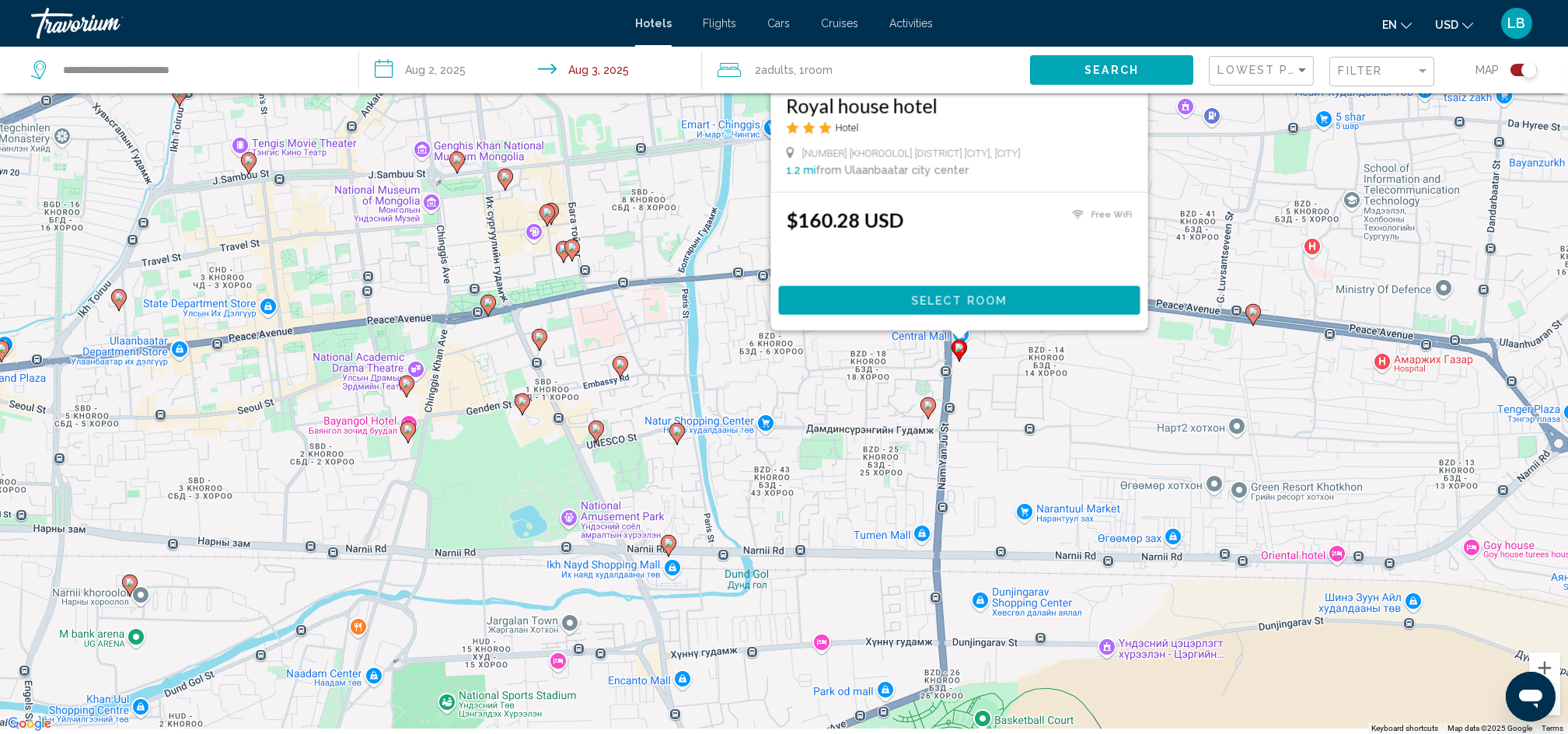drag, startPoint x: 1122, startPoint y: 495, endPoint x: 1212, endPoint y: 164, distance: 343.01749 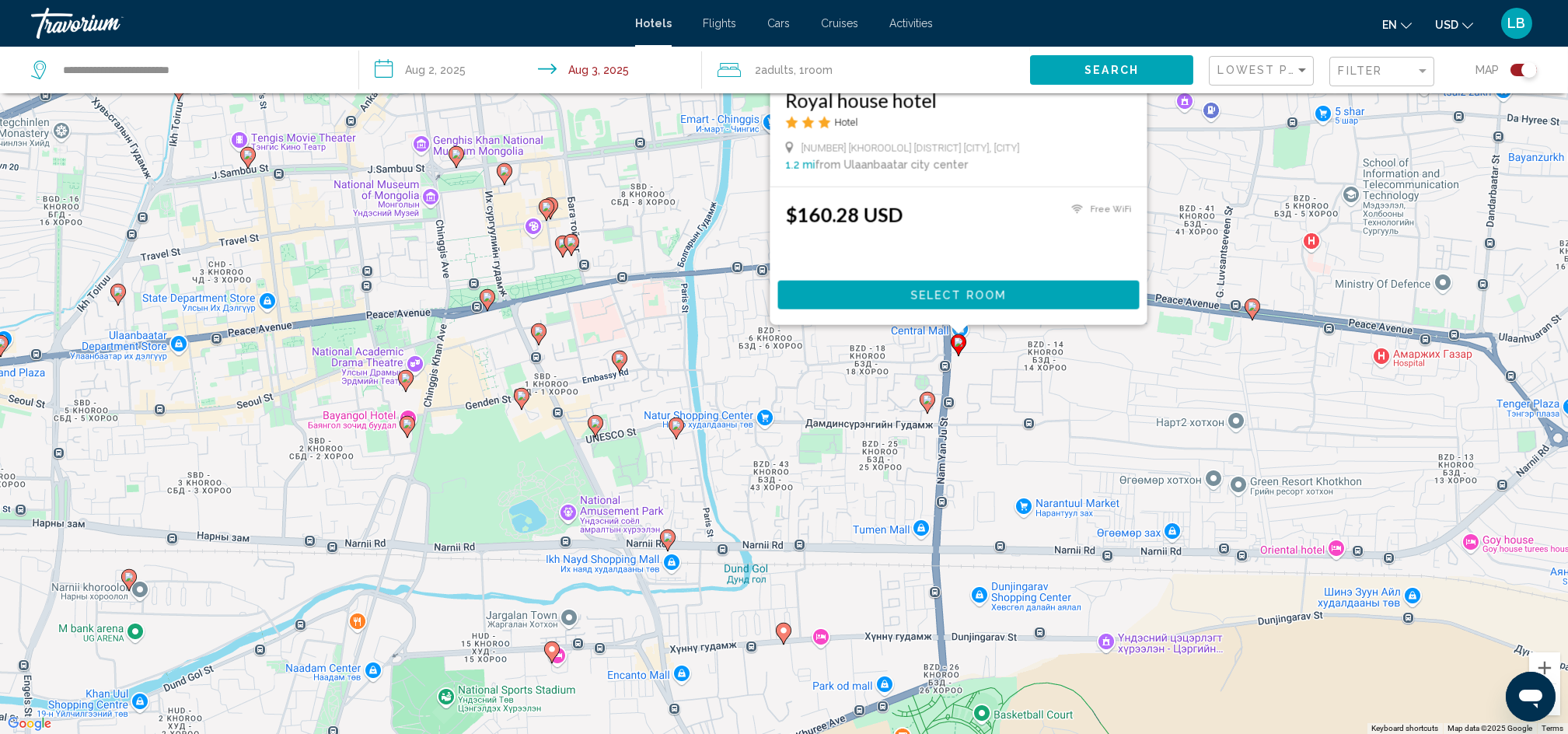 click 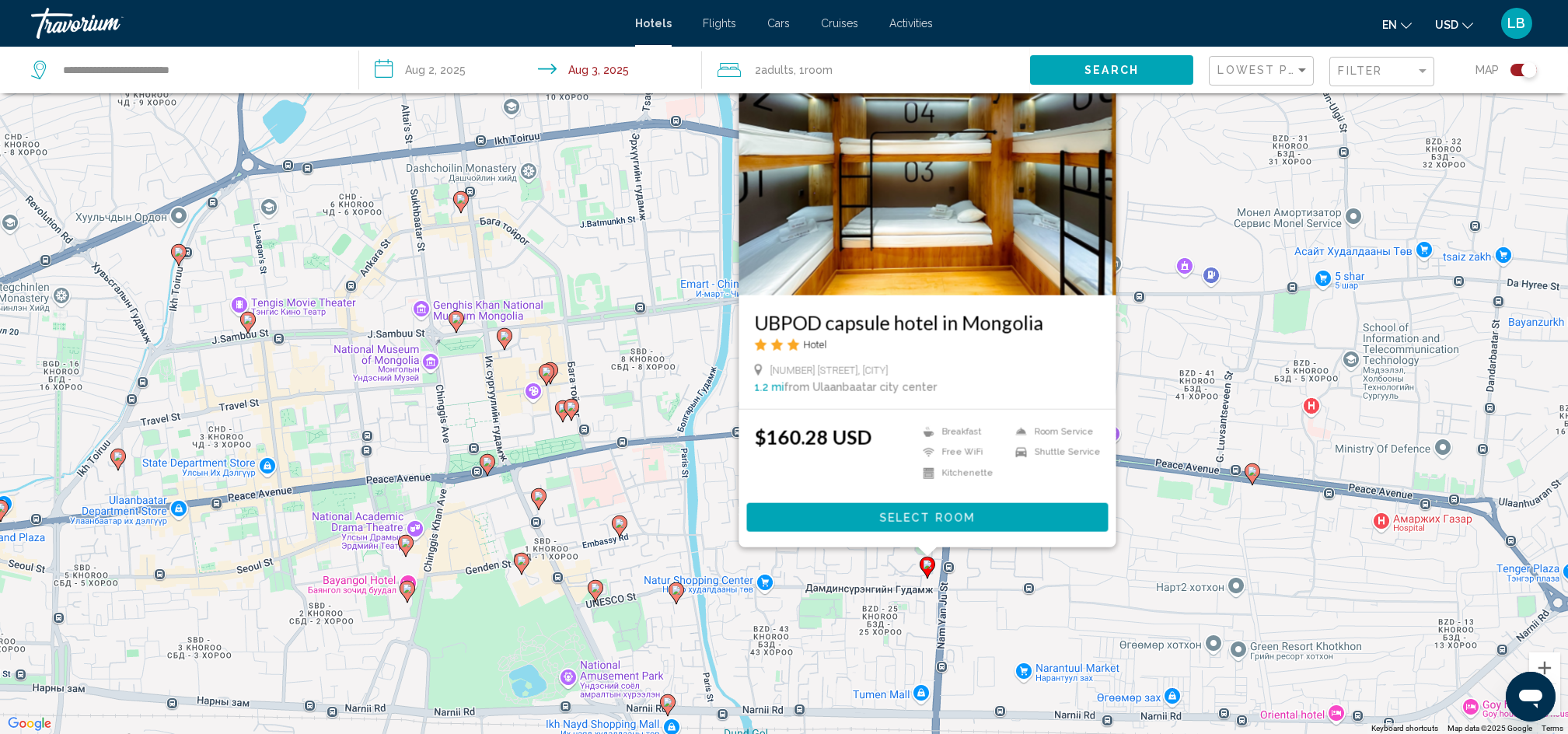 click 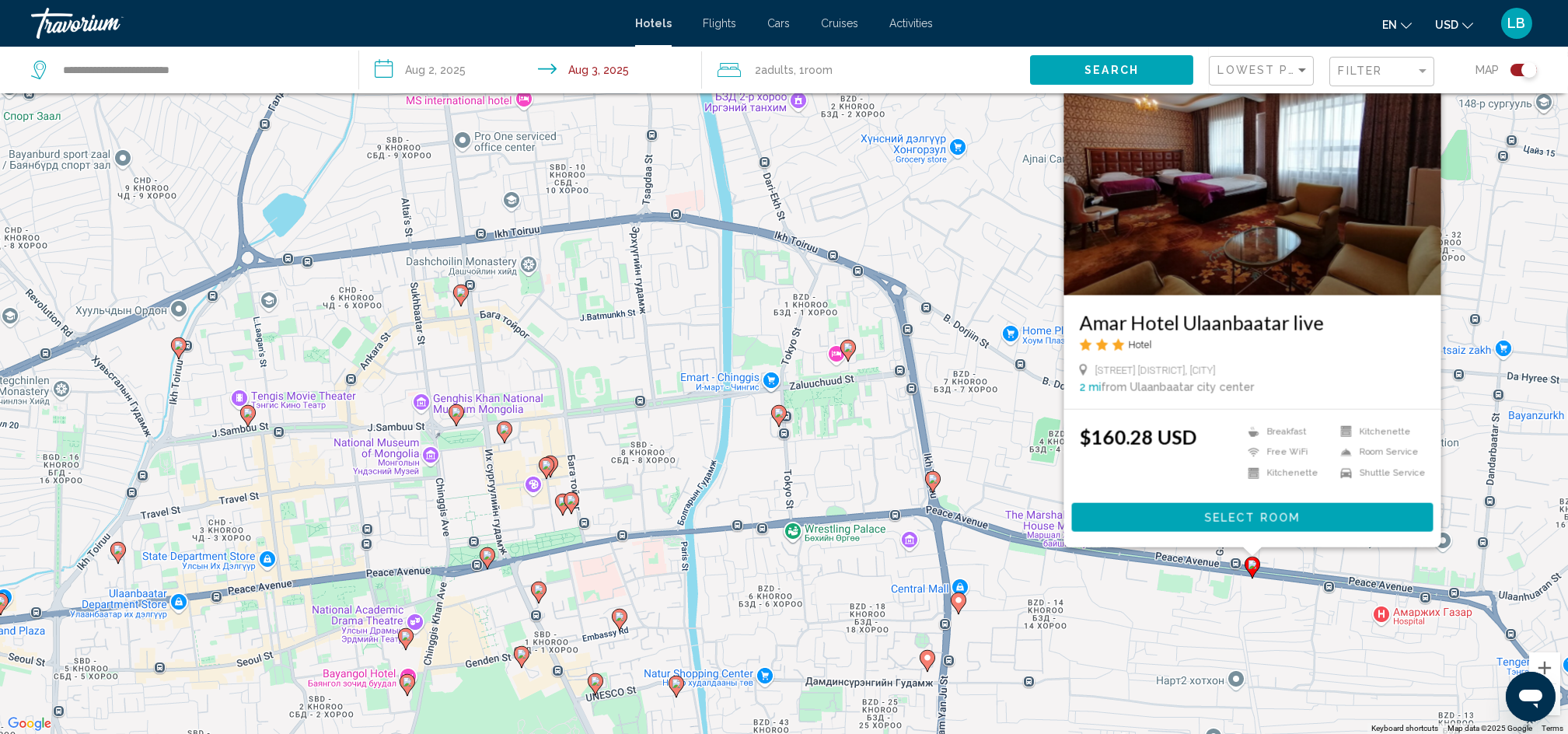click 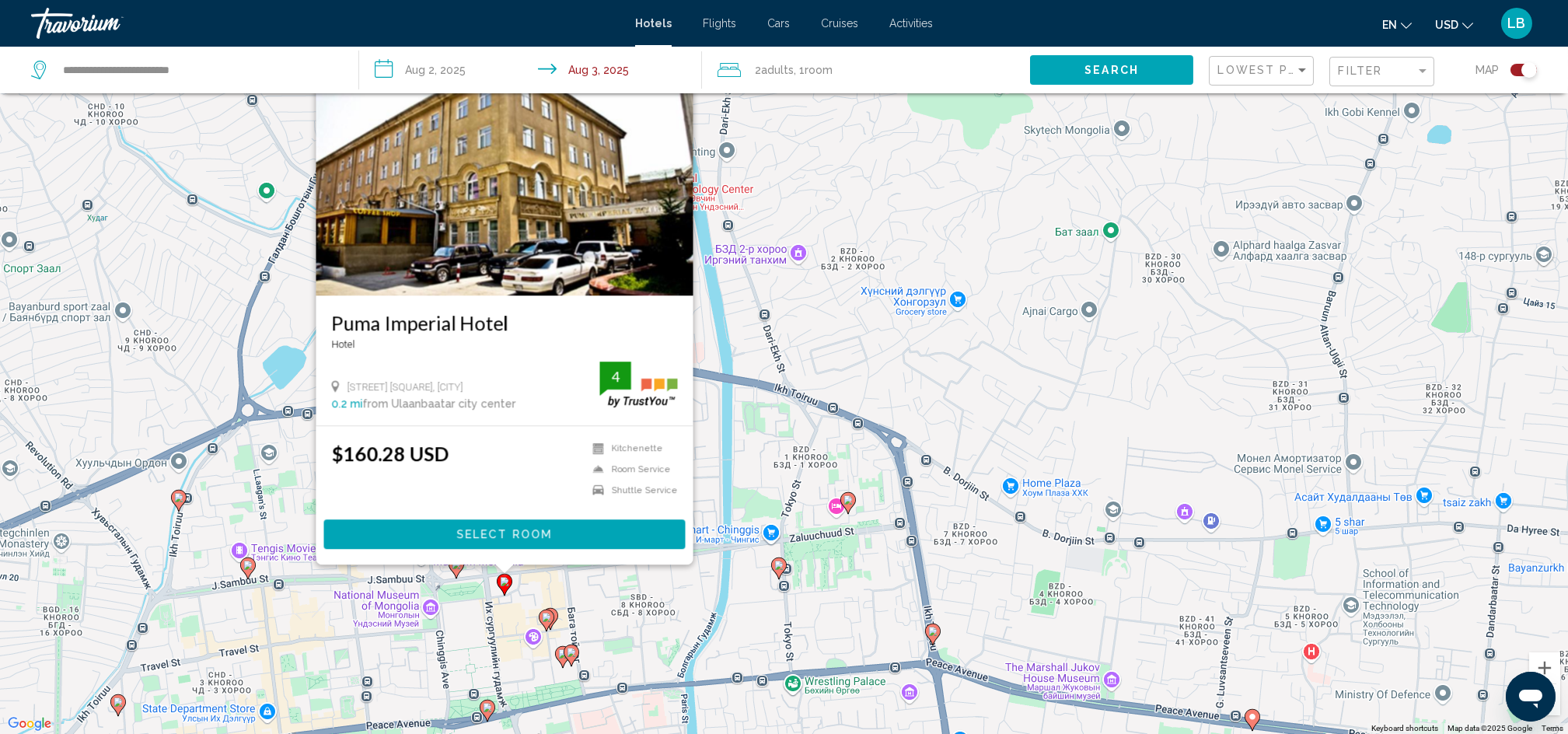 click 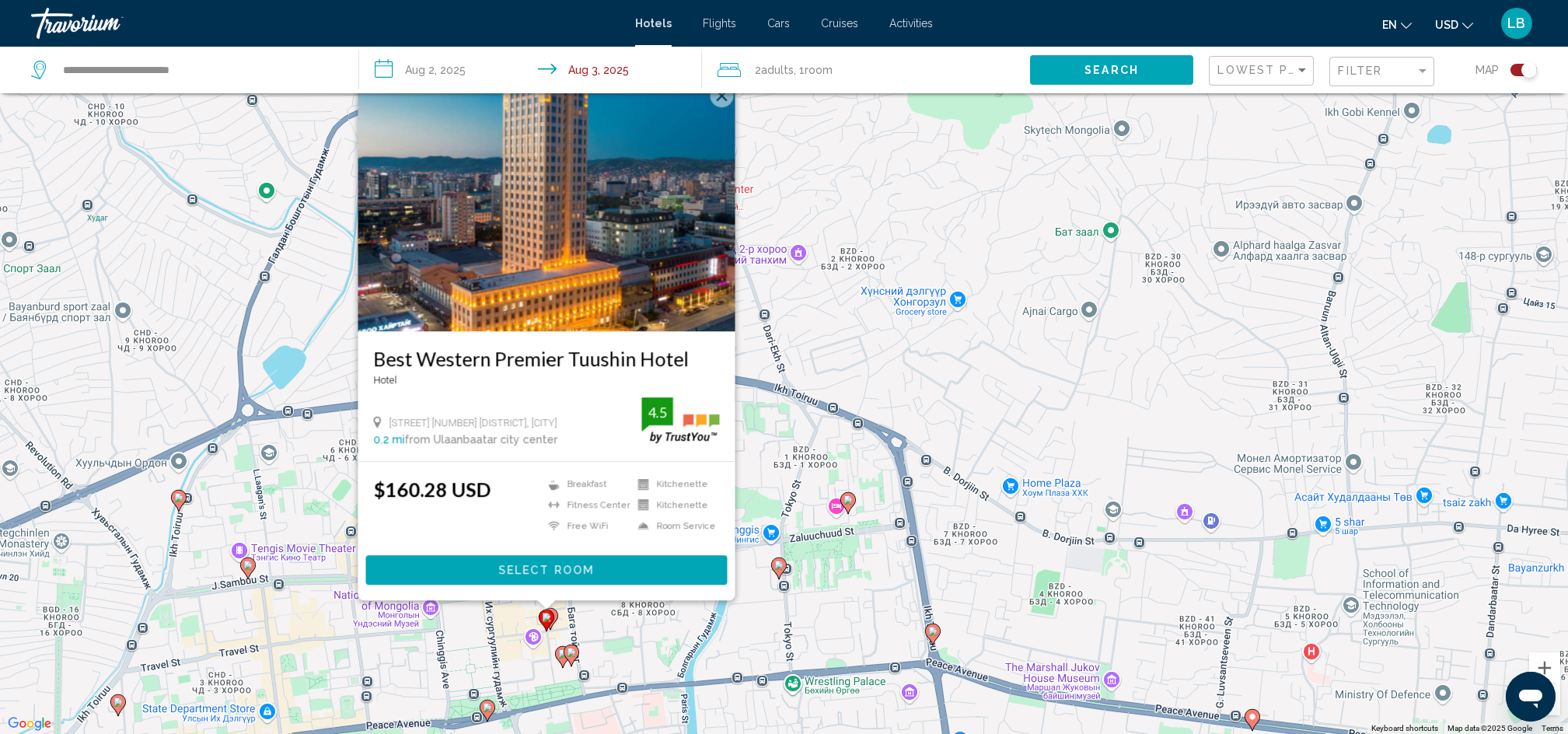 click at bounding box center [571, 655] 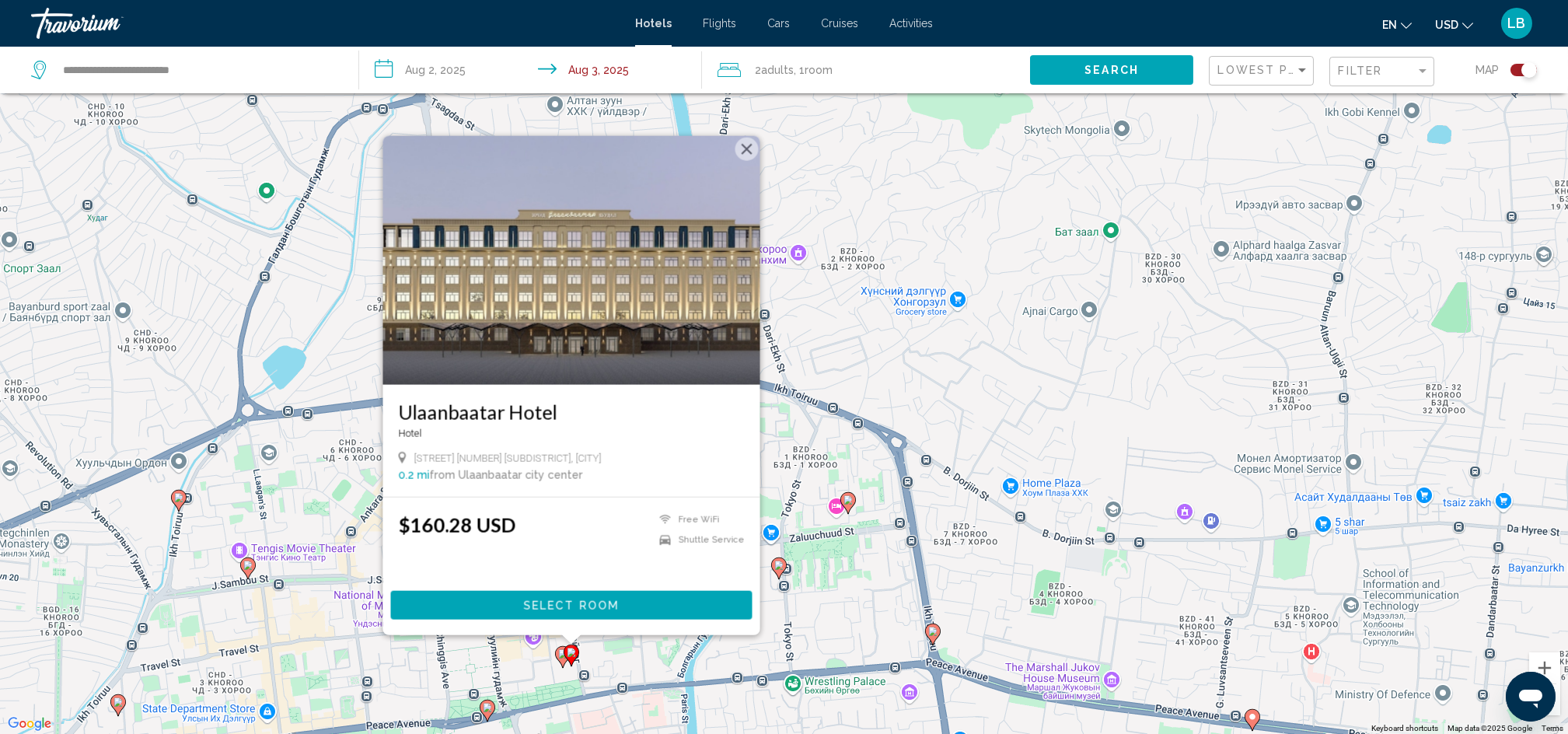 click 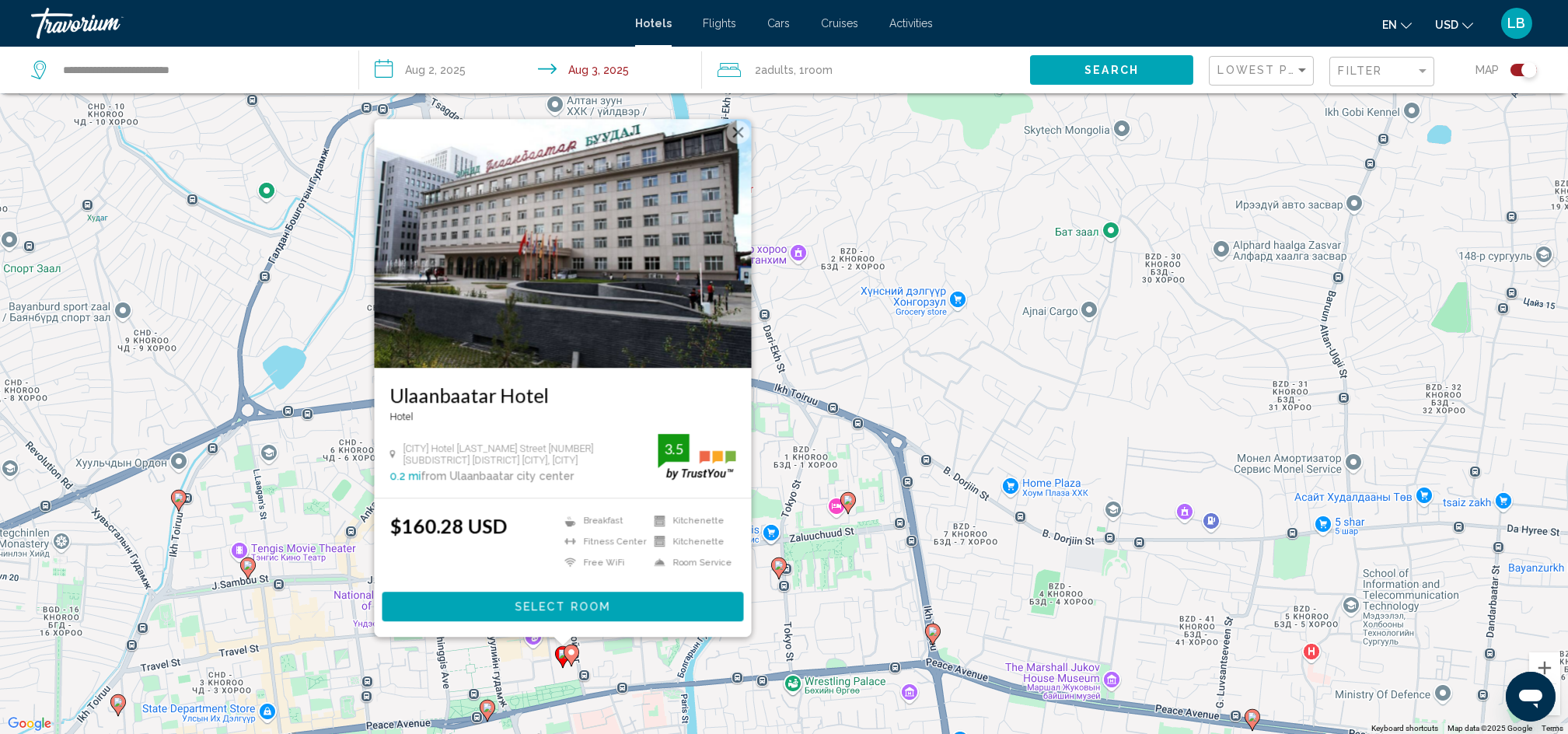 click 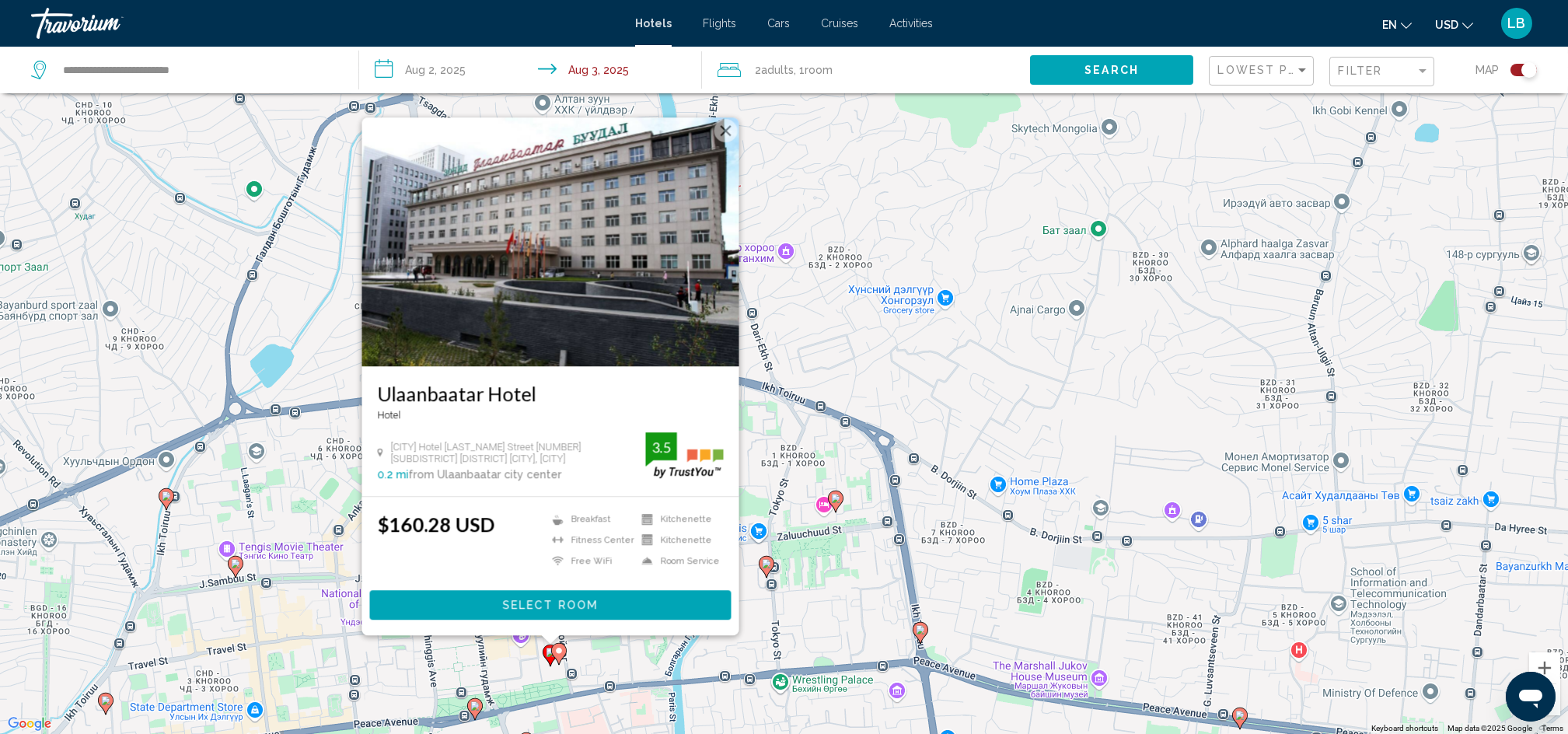 click 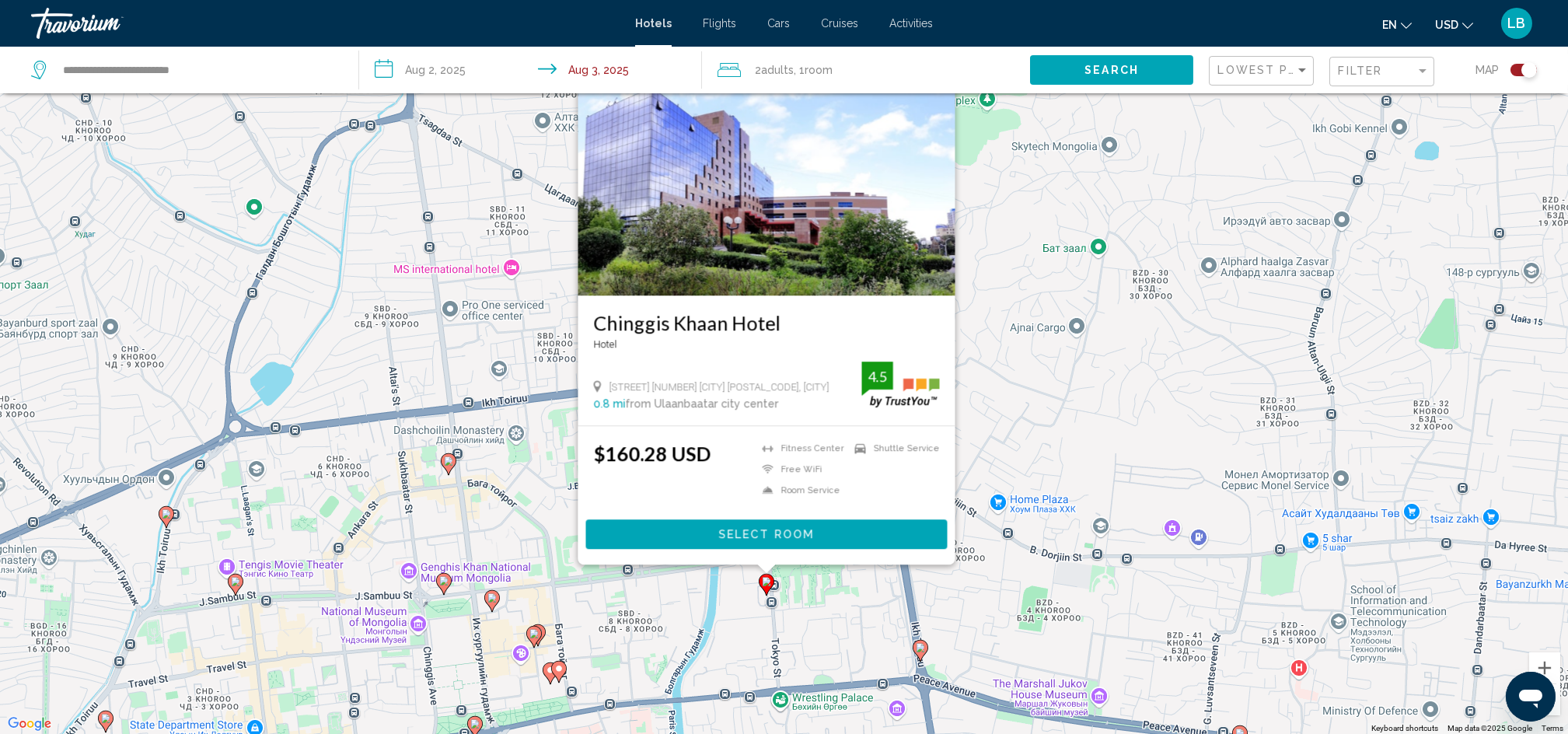 click on "To activate drag with keyboard, press Alt + Enter. Once in keyboard drag state, use the arrow keys to move the marker. To complete the drag, press the Enter key. To cancel, press Escape.  Chinggis Khaan Hotel  Hotel
Tokyo Street 10 Ulaanbaatar 49, Ulan Bator 0.8 mi  from Ulaanbaatar city center from hotel 4.5 $160.28 USD
Fitness Center
Free WiFi
Room Service
Shuttle Service  4.5 Select Room" at bounding box center (784, 367) 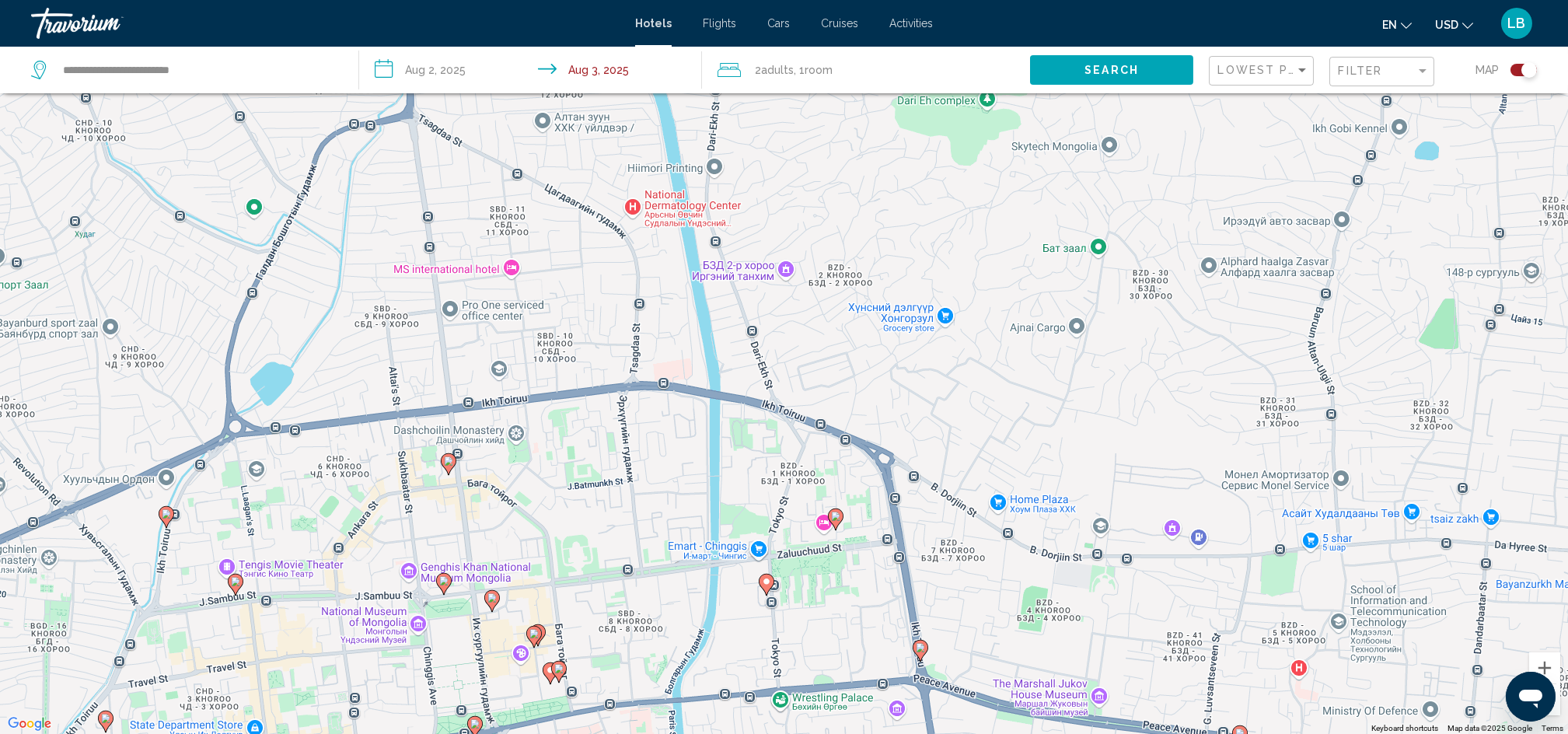 click 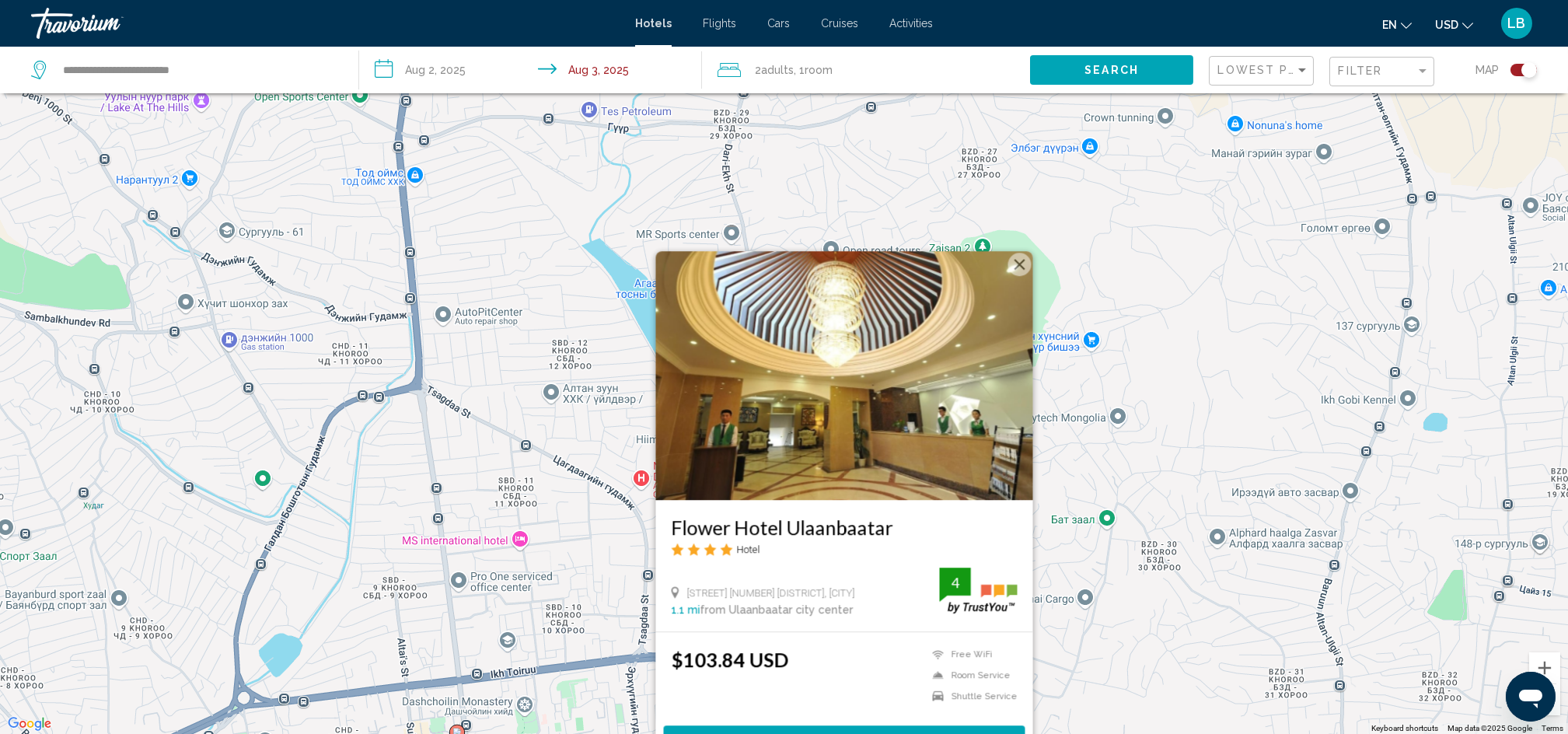 drag, startPoint x: 452, startPoint y: 341, endPoint x: 476, endPoint y: 493, distance: 153.88307 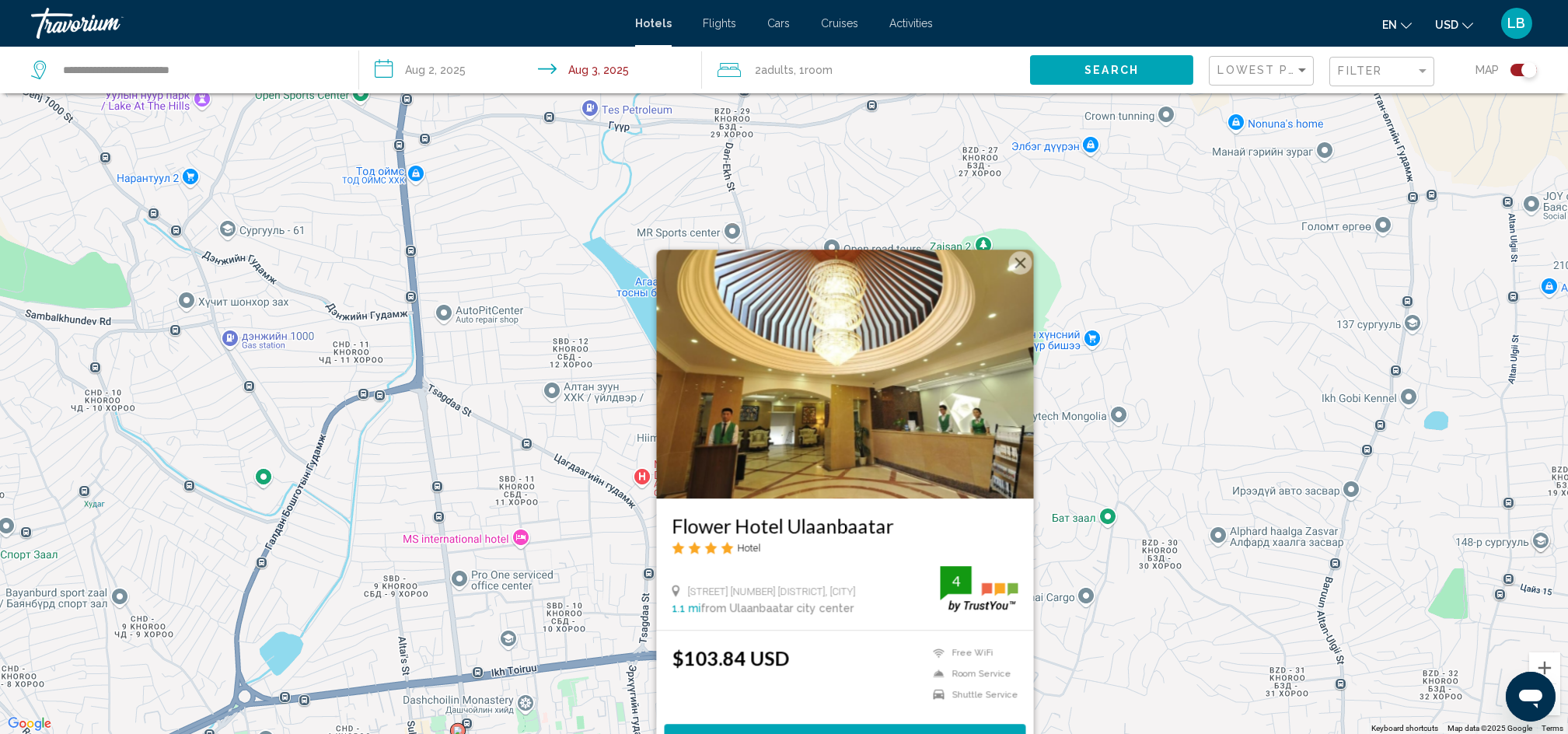 click at bounding box center [1020, 263] 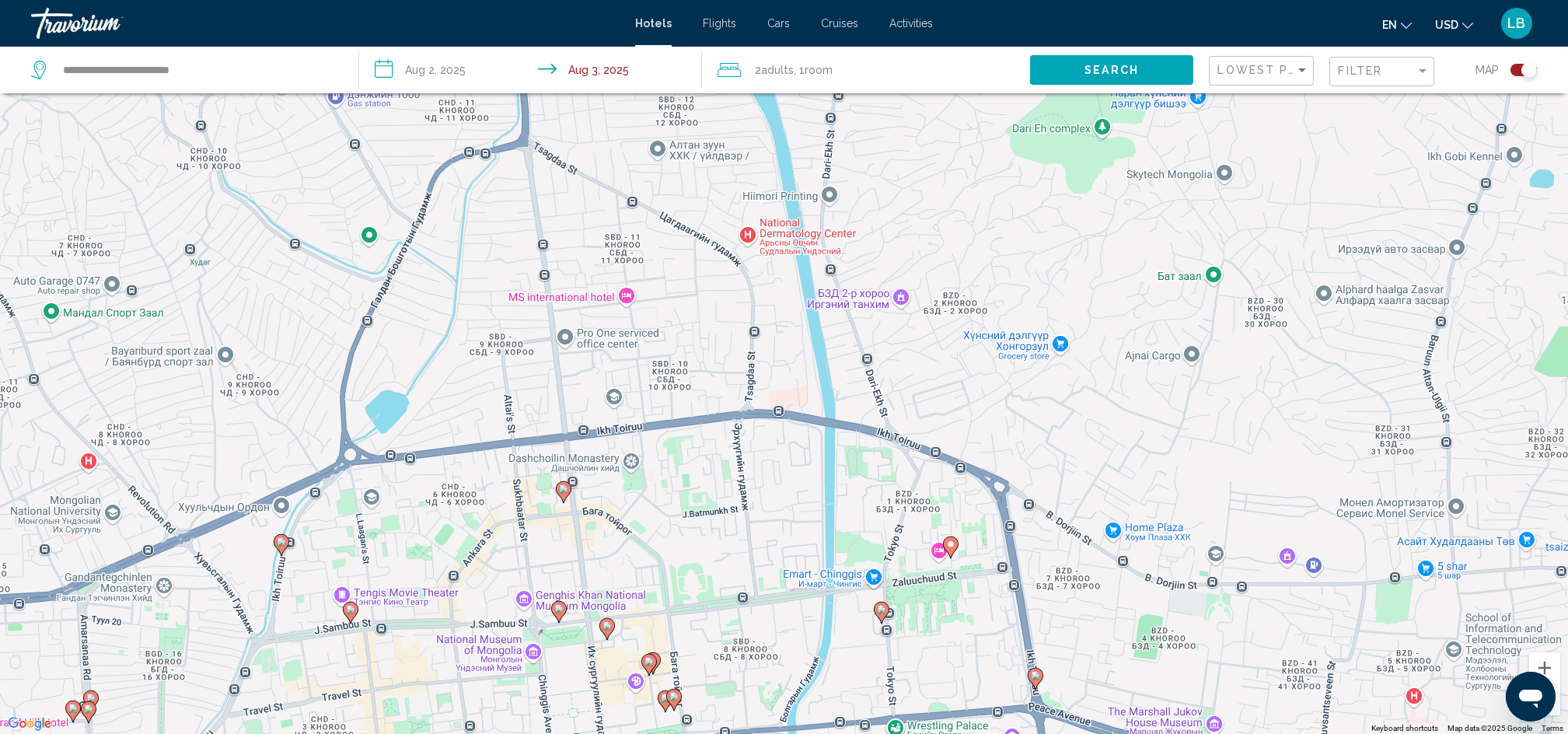 drag, startPoint x: 754, startPoint y: 485, endPoint x: 842, endPoint y: 255, distance: 246.26 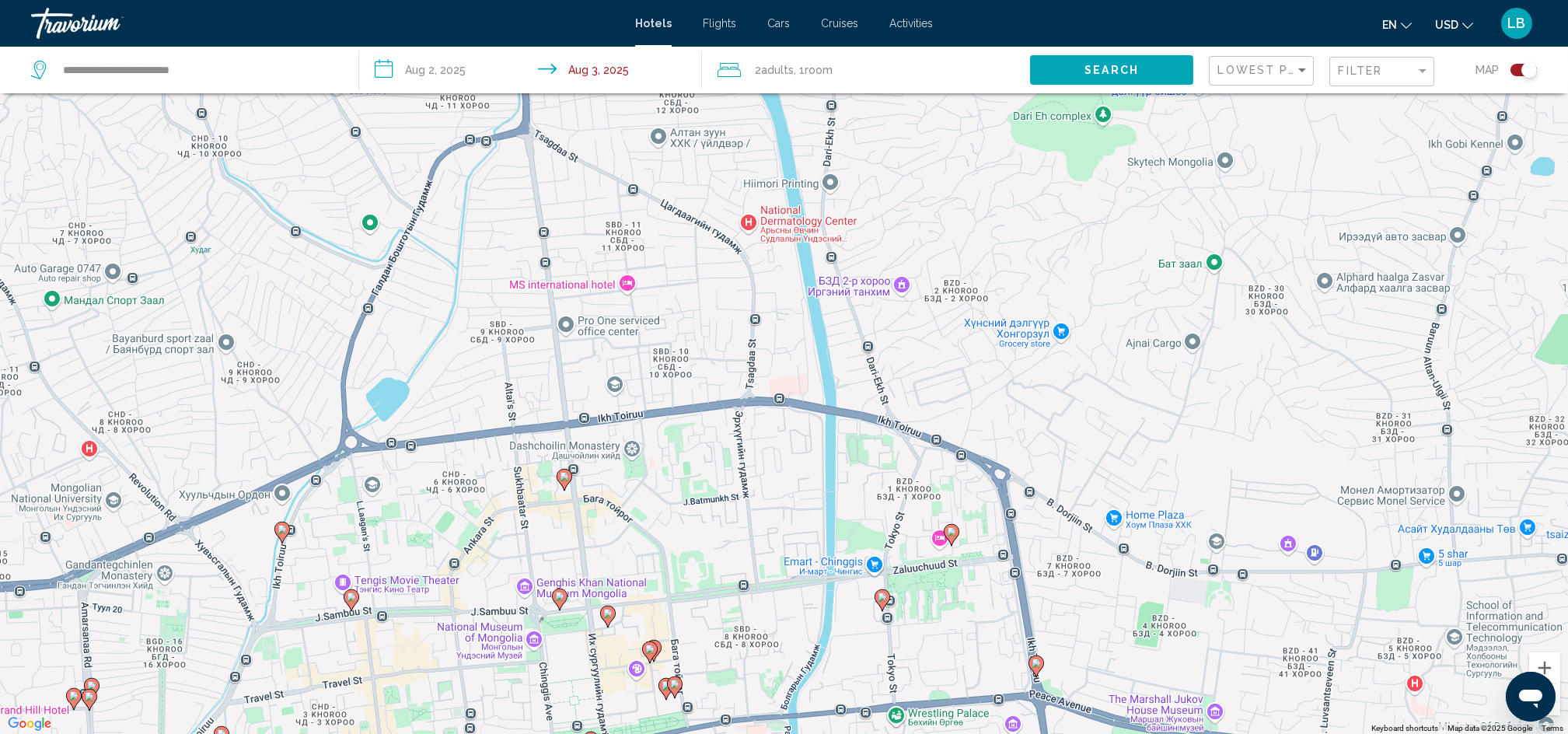 click 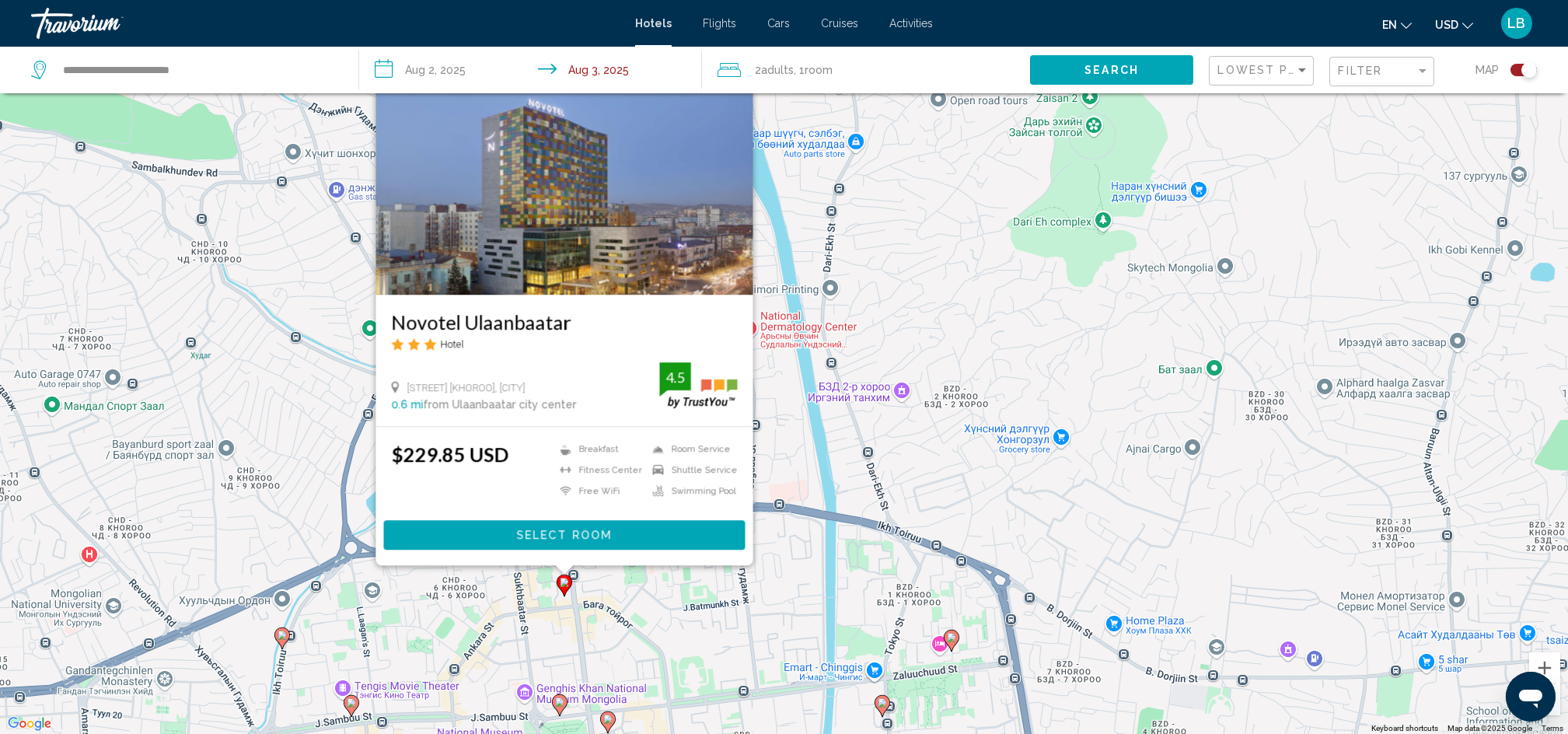 click 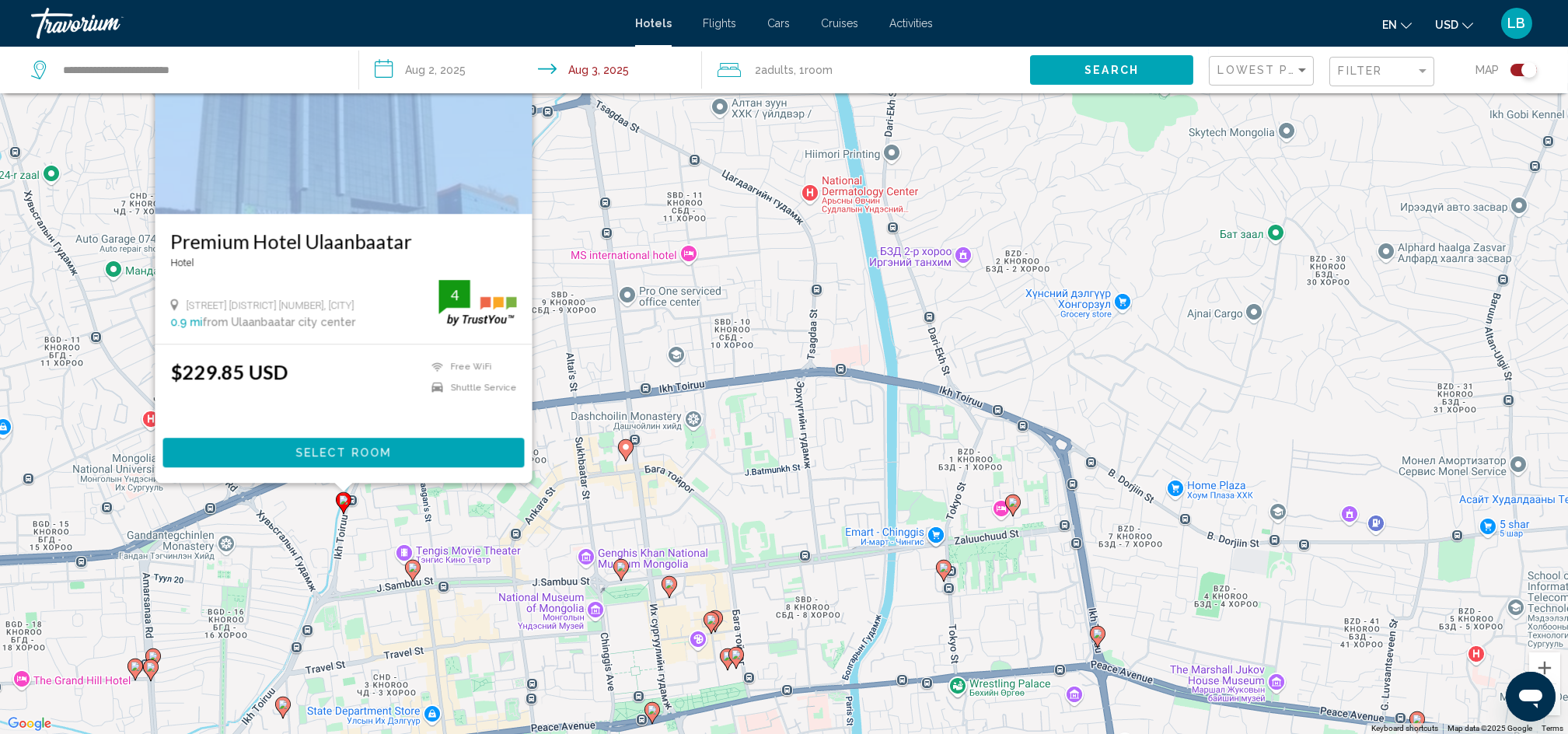 drag, startPoint x: 576, startPoint y: 546, endPoint x: 640, endPoint y: 407, distance: 153.02614 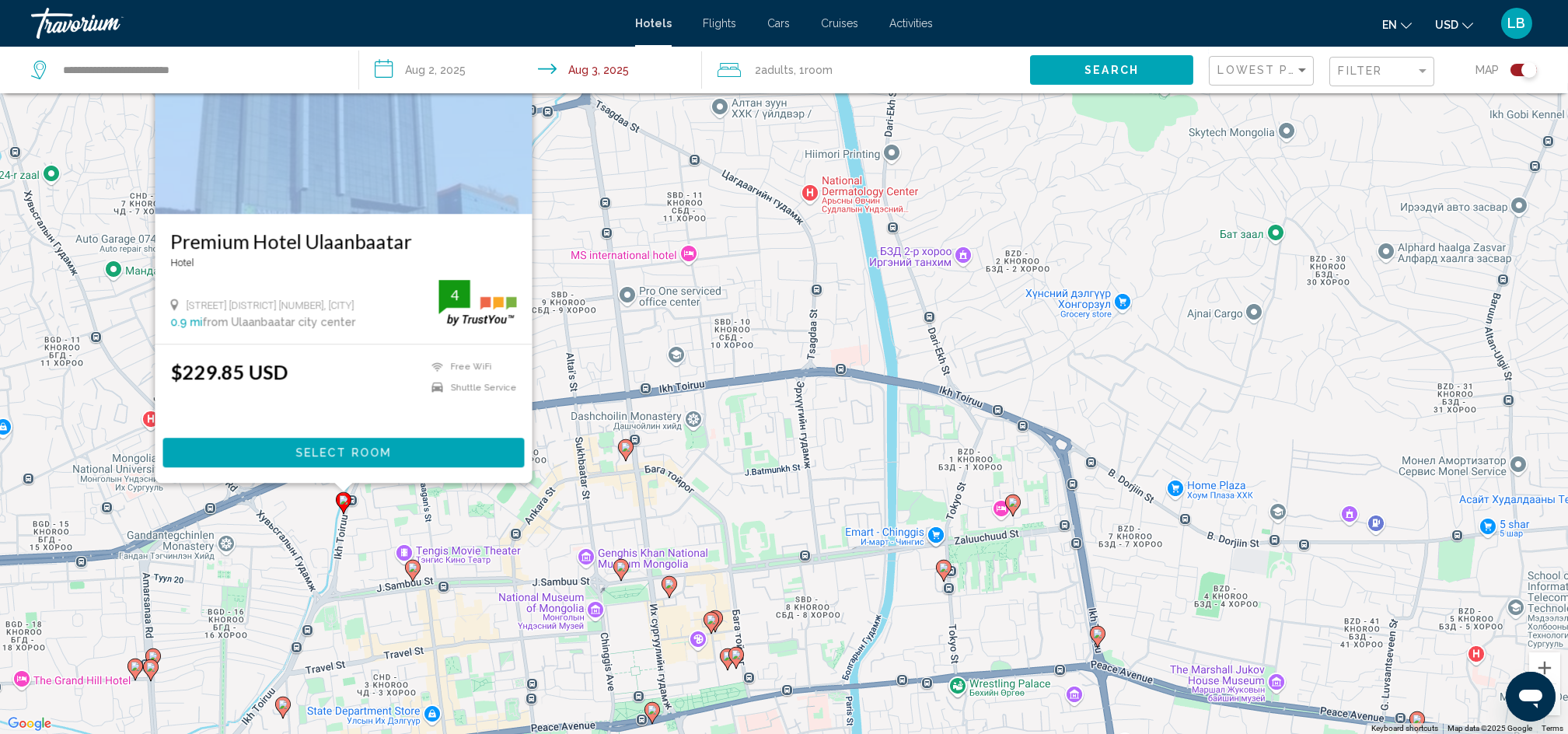 click 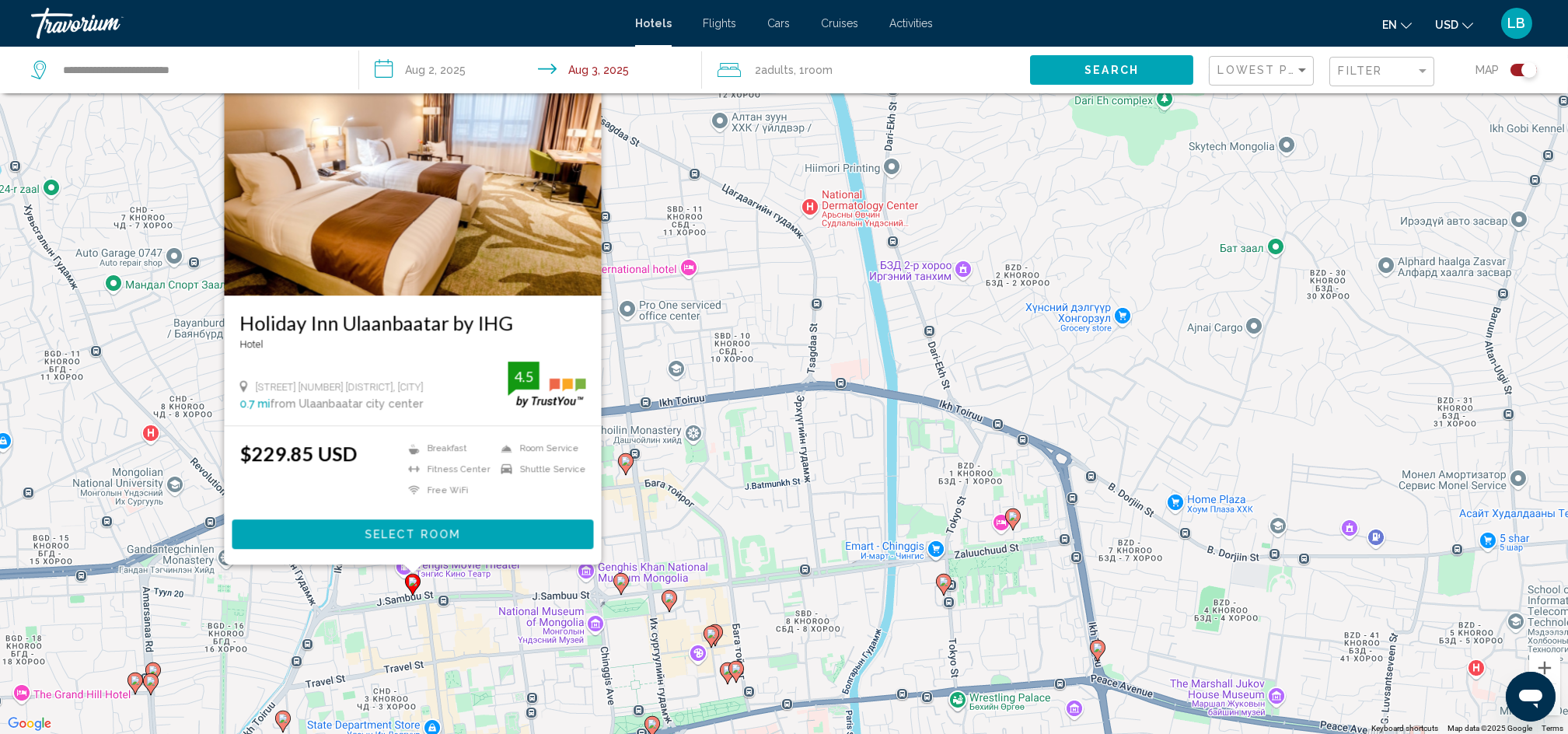 click 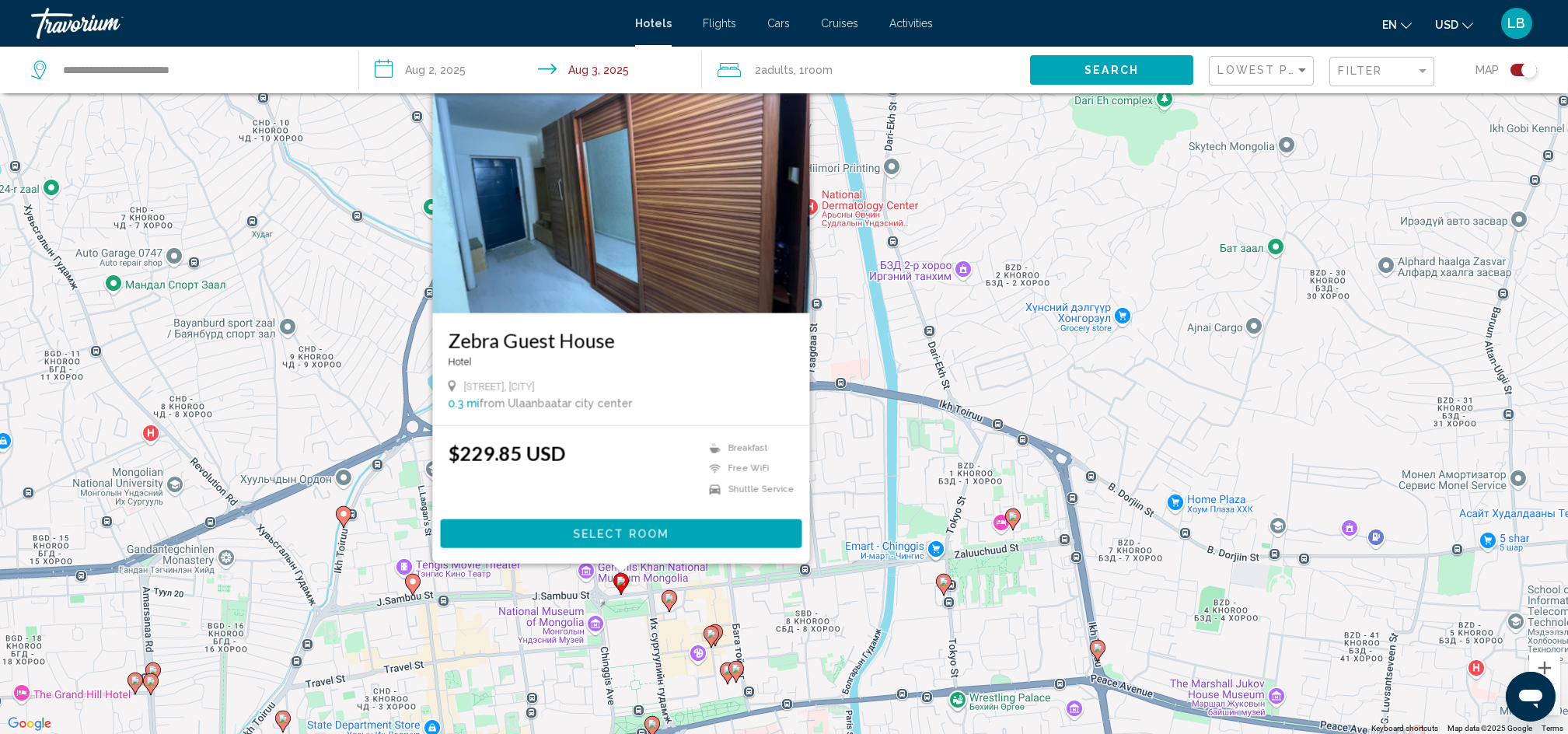 click 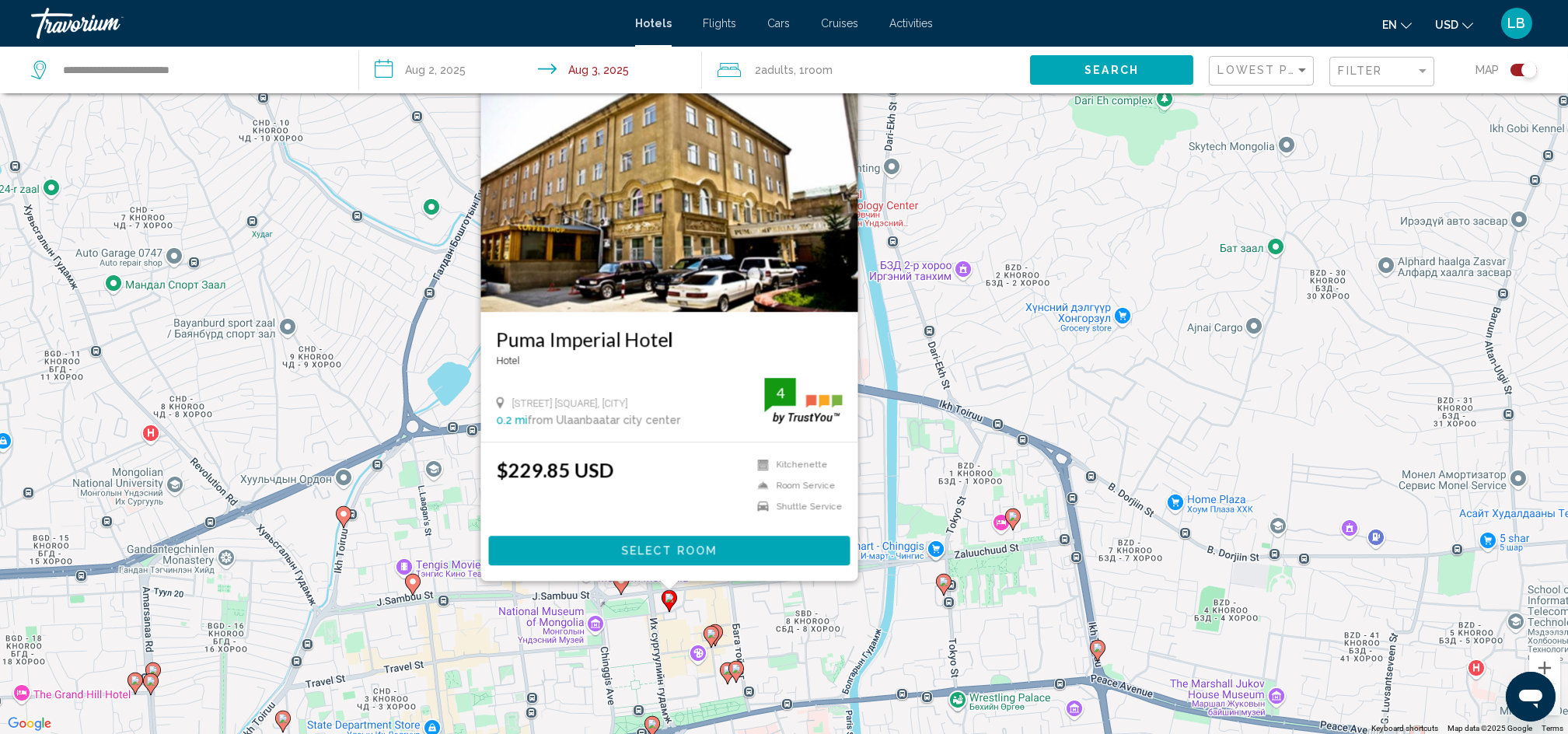 click 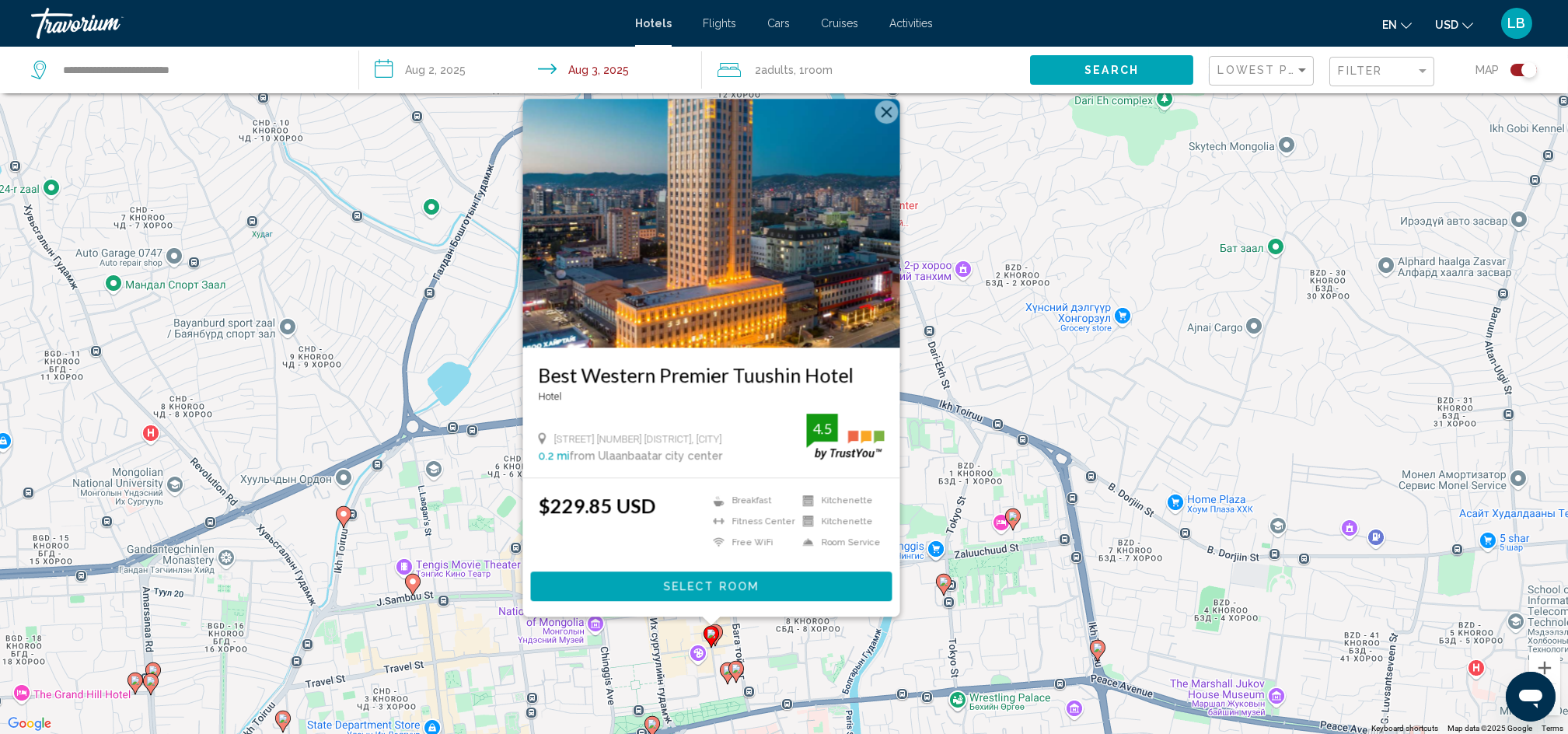 click 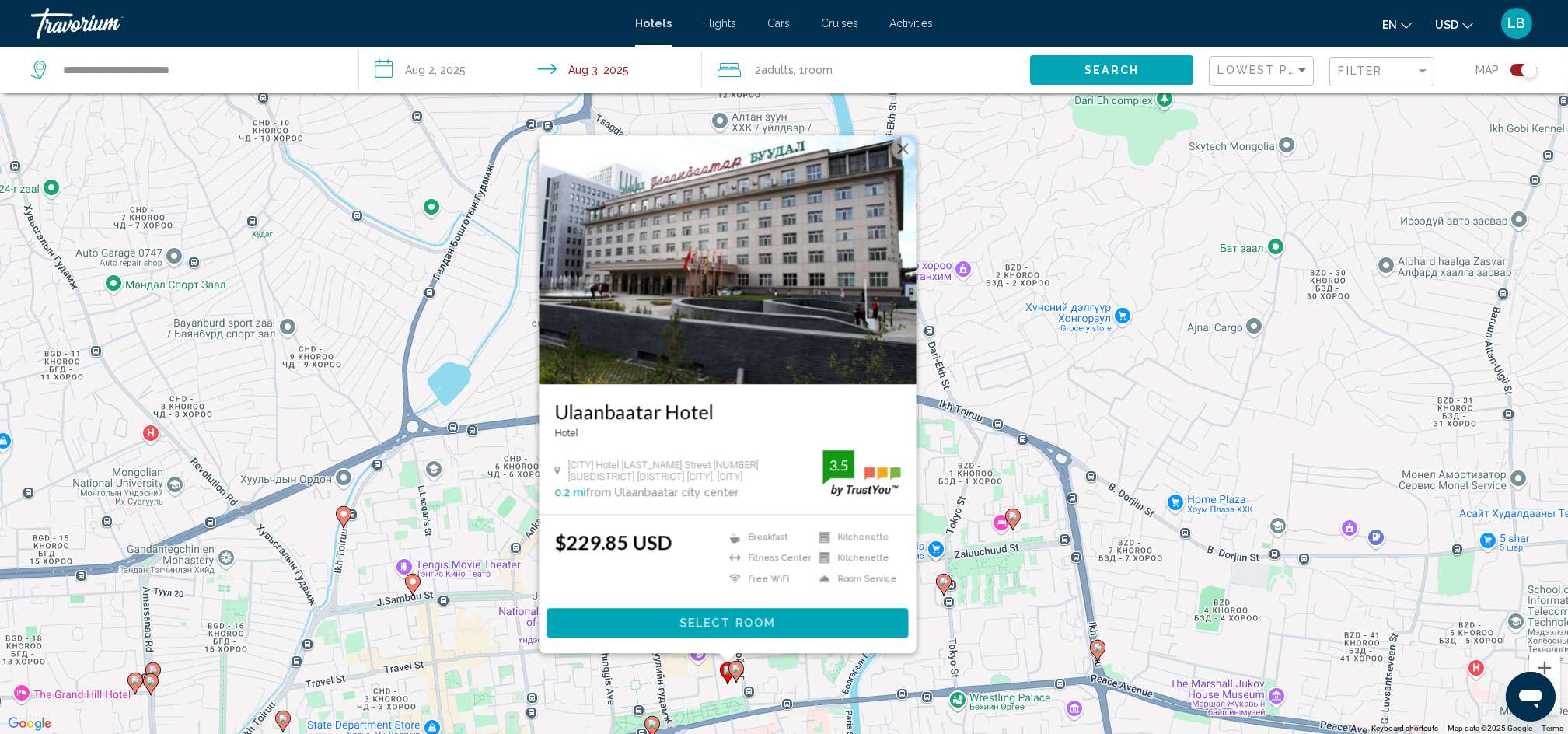 click 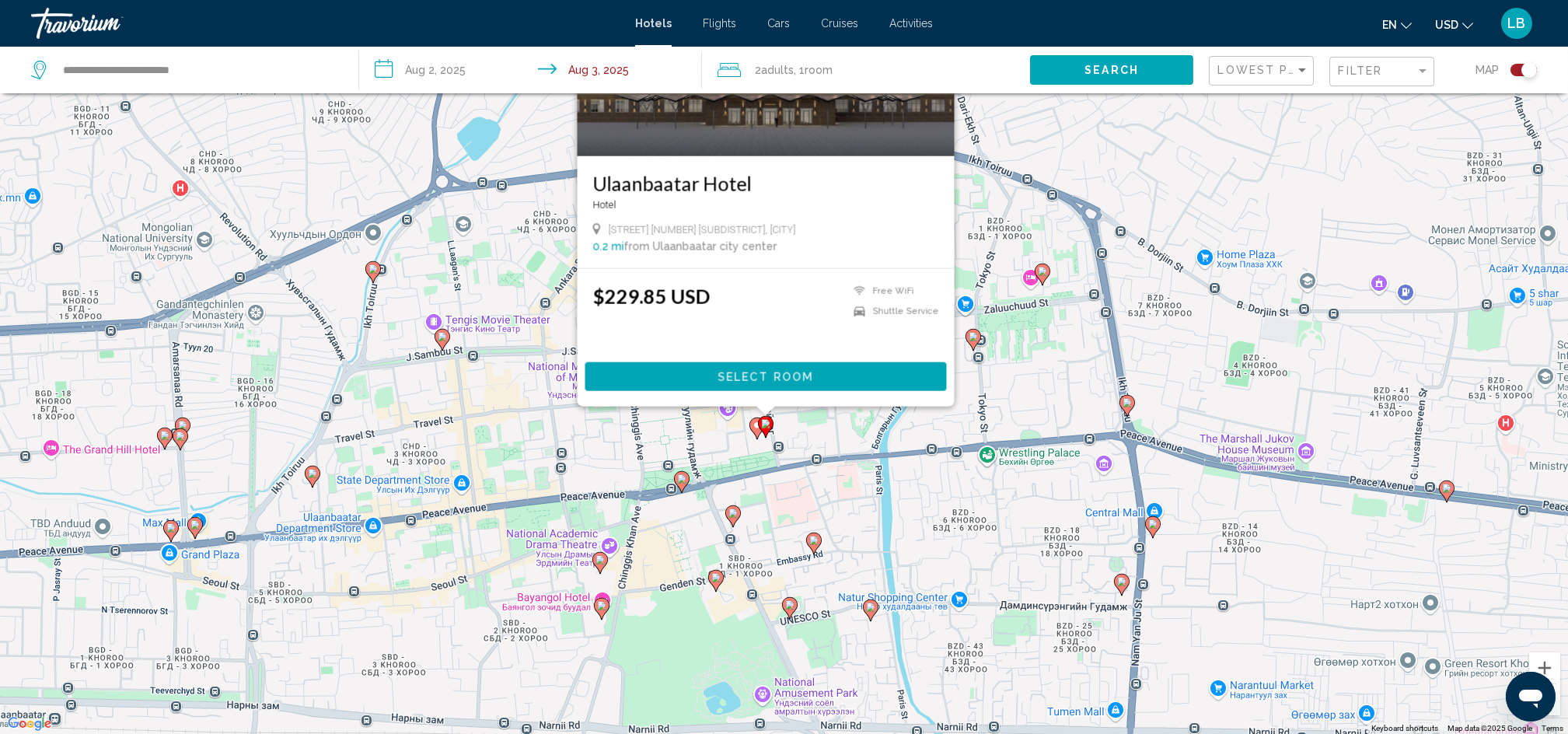 drag, startPoint x: 1086, startPoint y: 524, endPoint x: 1107, endPoint y: 296, distance: 228.9651 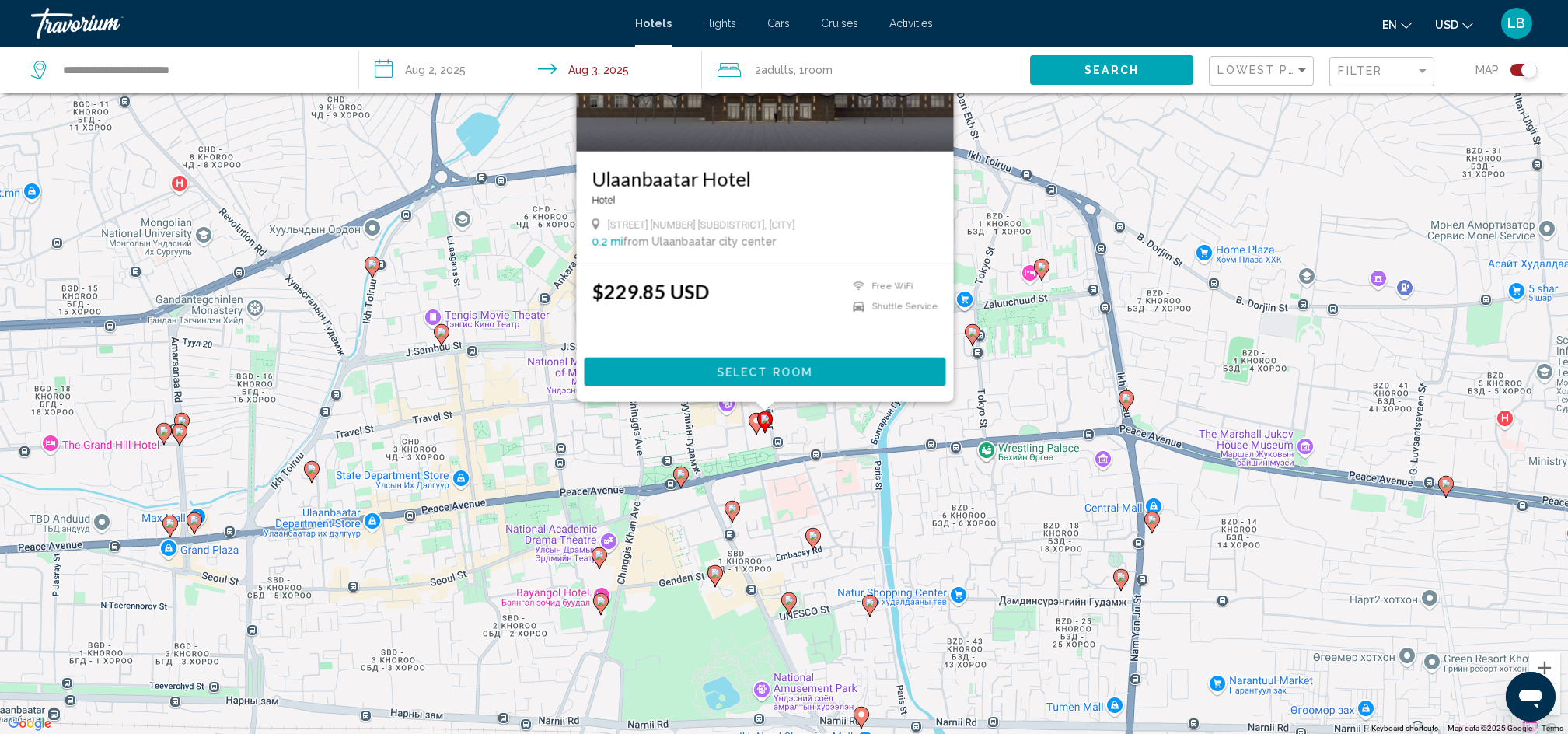 click 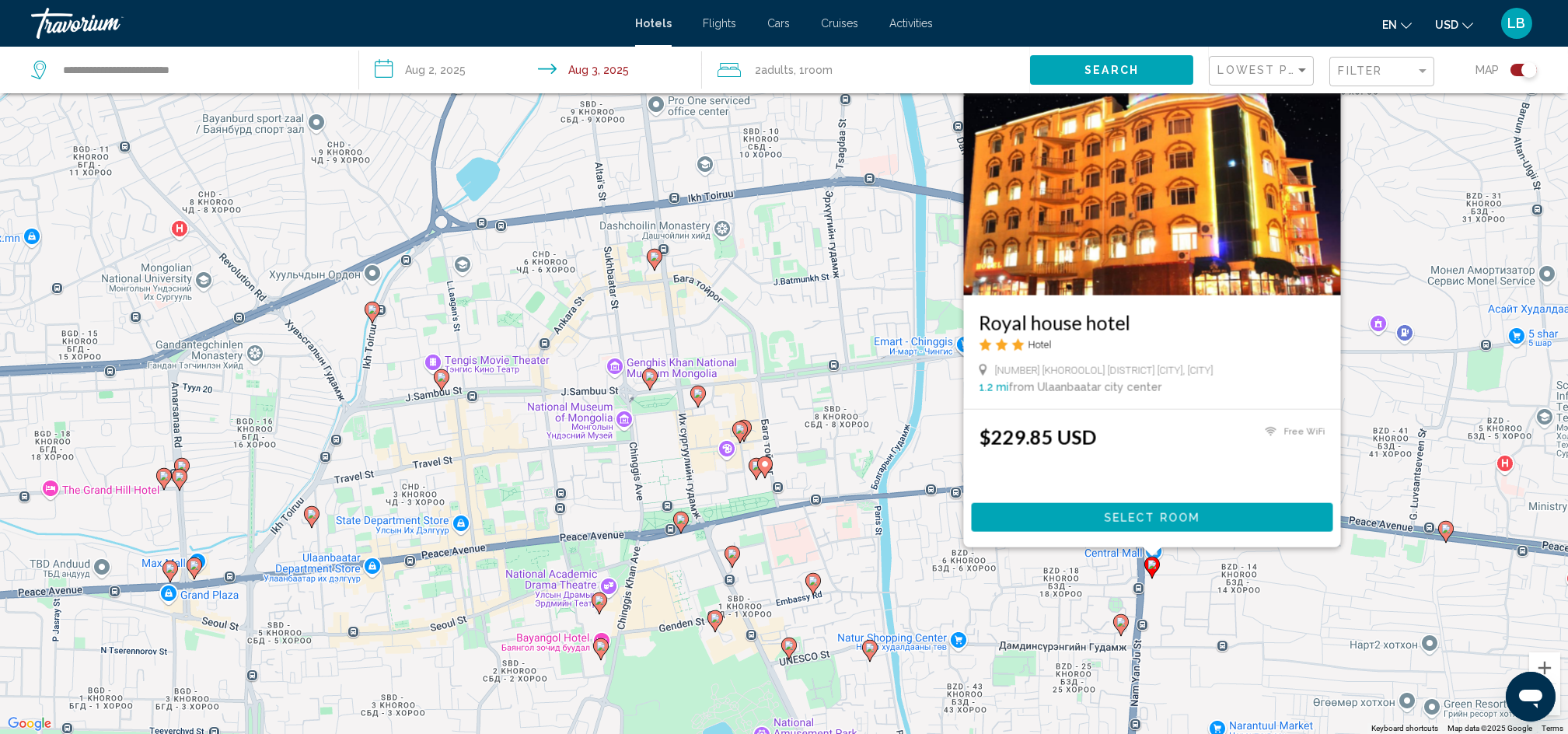 click 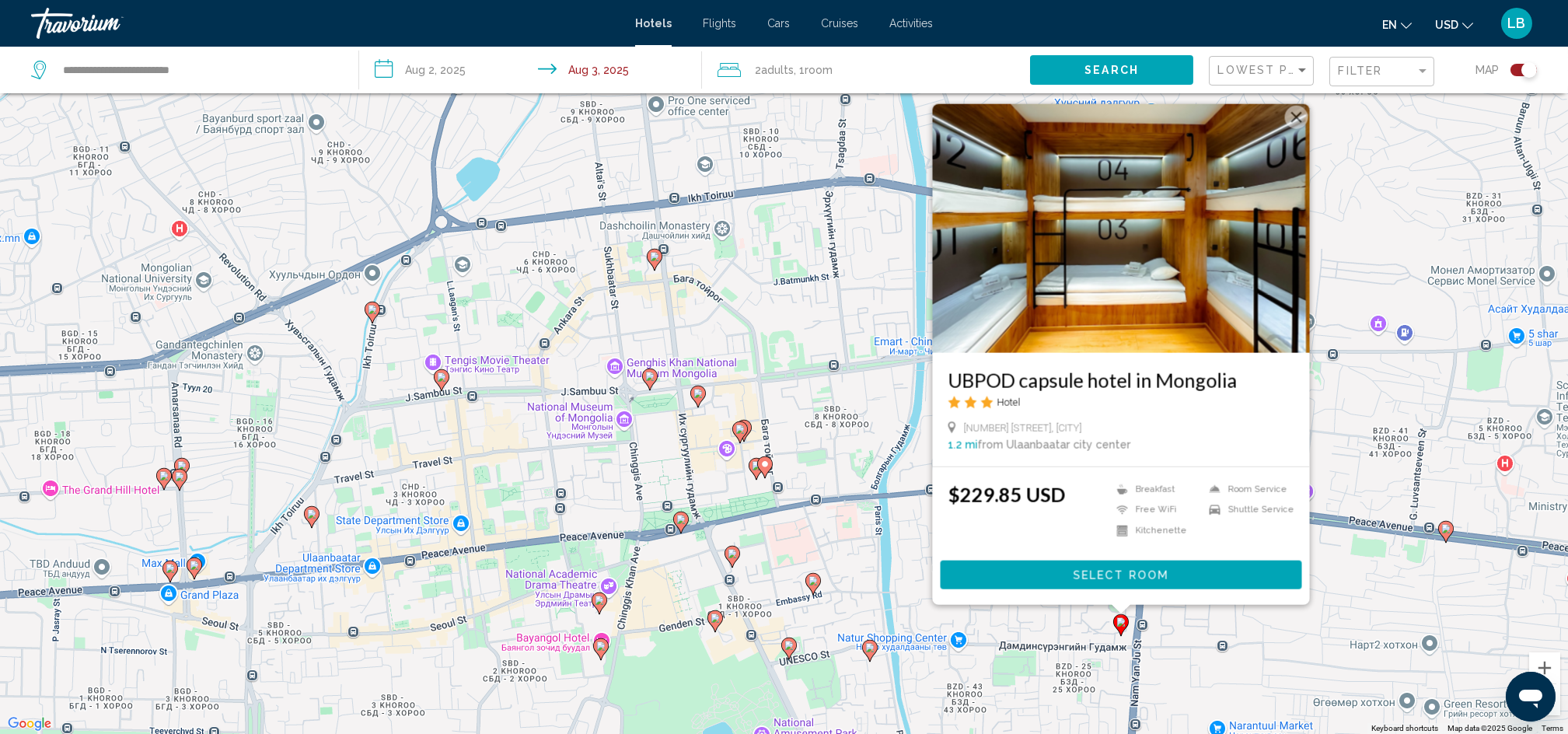 click on "To activate drag with keyboard, press Alt + Enter. Once in keyboard drag state, use the arrow keys to move the marker. To complete the drag, press the Enter key. To cancel, press Escape.  UBPOD capsule hotel in Mongolia
Hotel
6 Damdinsuren Street, Ulan Bator 1.2 mi  from Ulaanbaatar city center from hotel $229.85 USD
Breakfast
Free WiFi
Kitchenette
Room Service
Shuttle Service  Select Room" at bounding box center [784, 367] 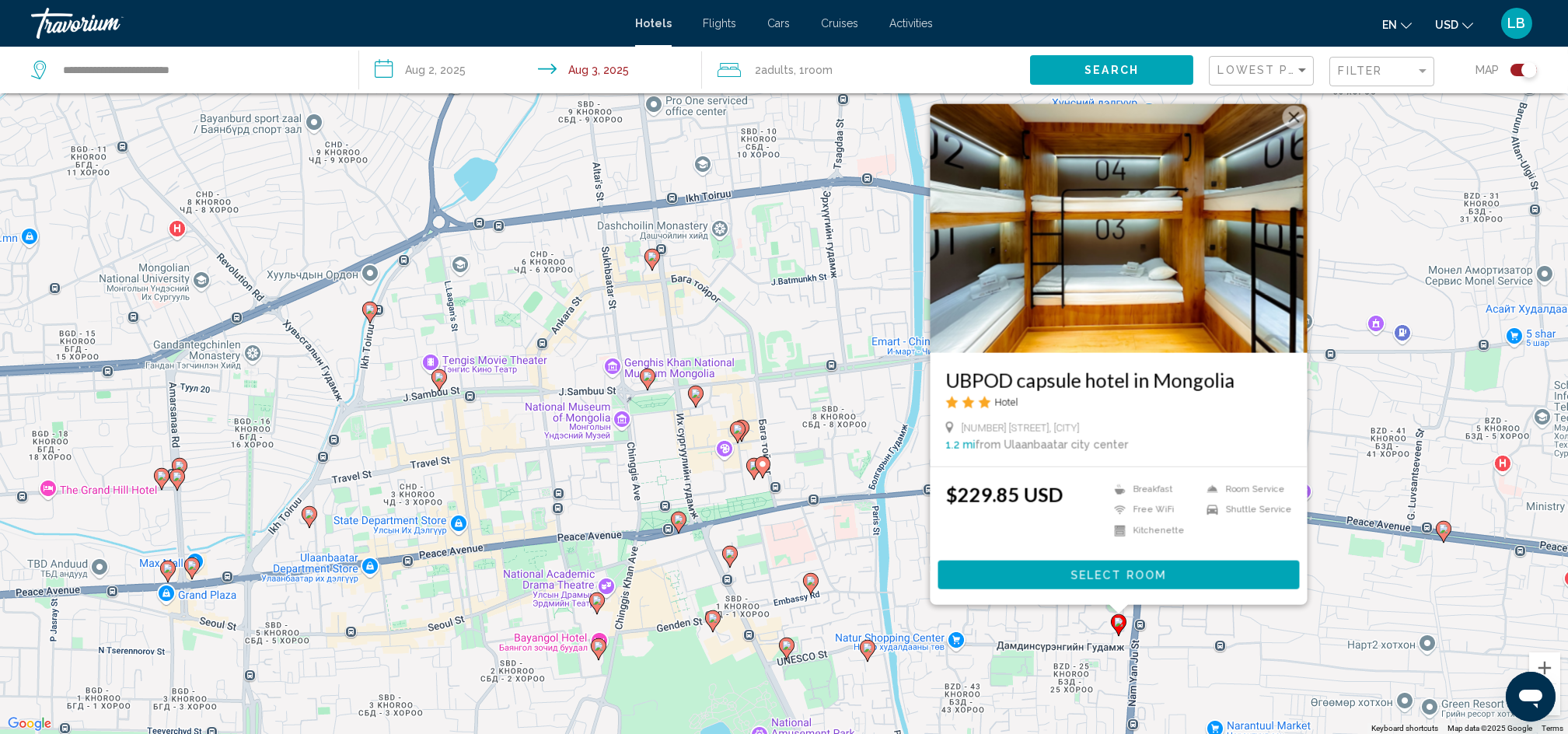 click 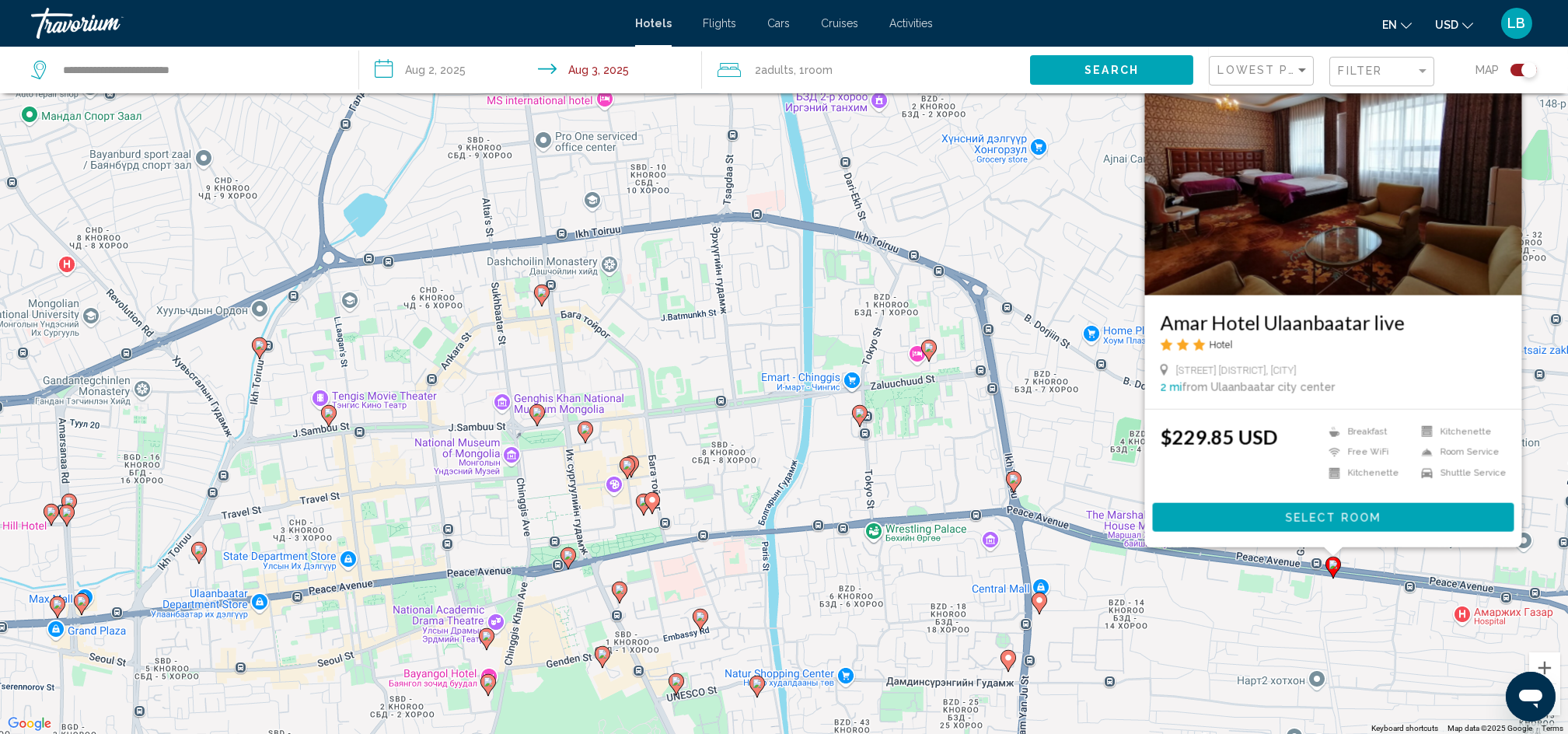 click 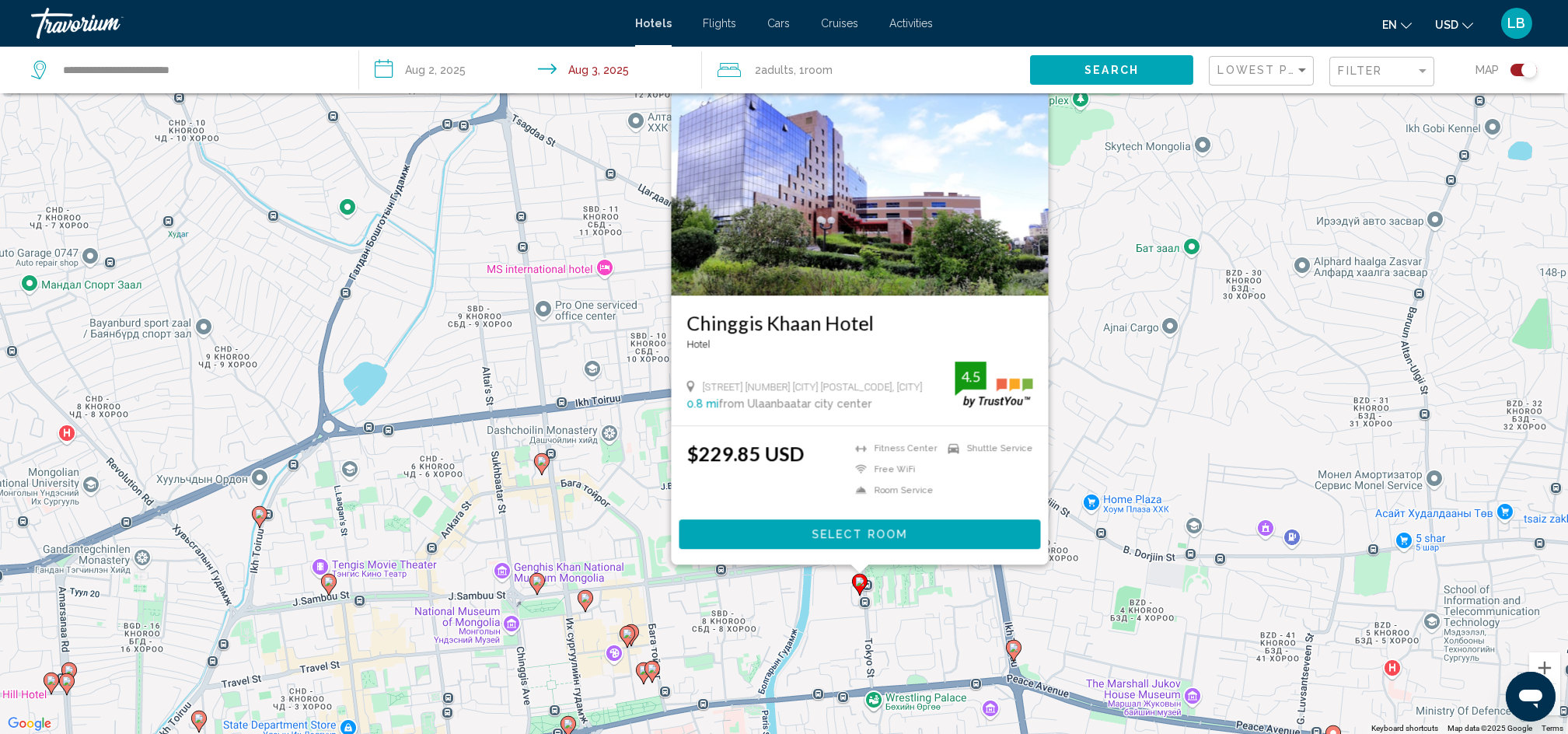 click on "To activate drag with keyboard, press Alt + Enter. Once in keyboard drag state, use the arrow keys to move the marker. To complete the drag, press the Enter key. To cancel, press Escape.  Chinggis Khaan Hotel  Hotel
Tokyo Street 10 Ulaanbaatar 49, Ulan Bator 0.8 mi  from Ulaanbaatar city center from hotel 4.5 $229.85 USD
Fitness Center
Free WiFi
Room Service
Shuttle Service  4.5 Select Room" at bounding box center [784, 367] 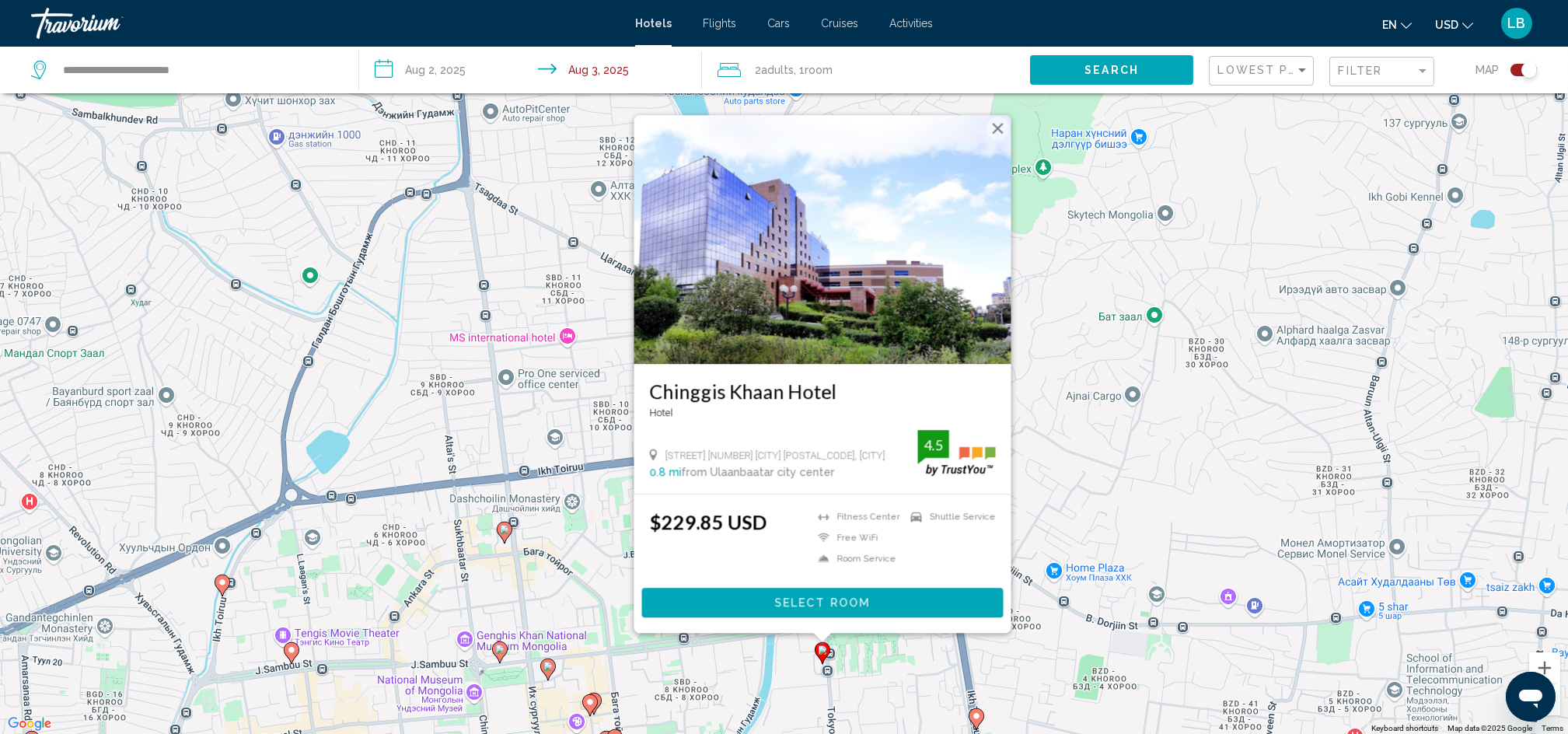drag, startPoint x: 1060, startPoint y: 173, endPoint x: 1060, endPoint y: 242, distance: 69 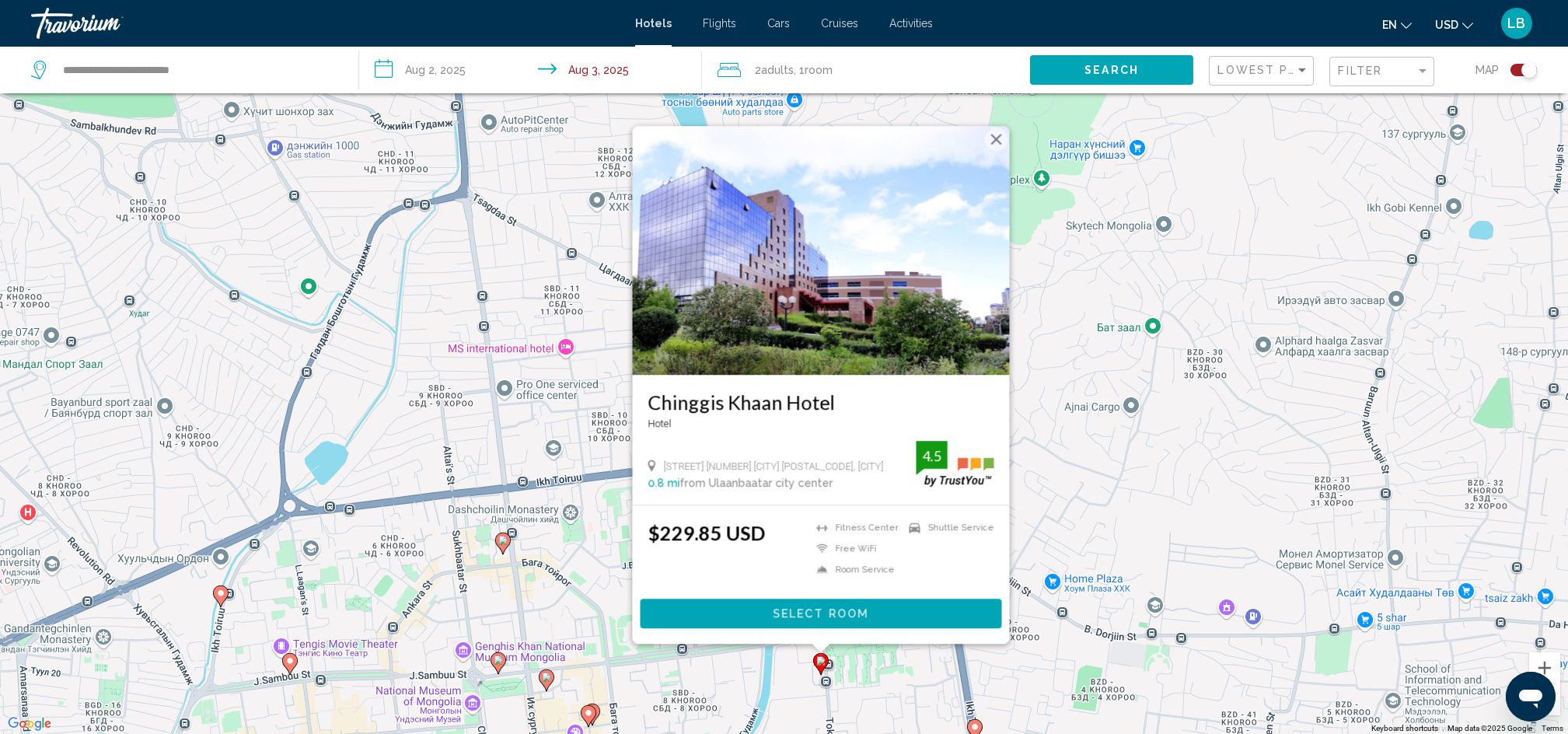 click at bounding box center (996, 139) 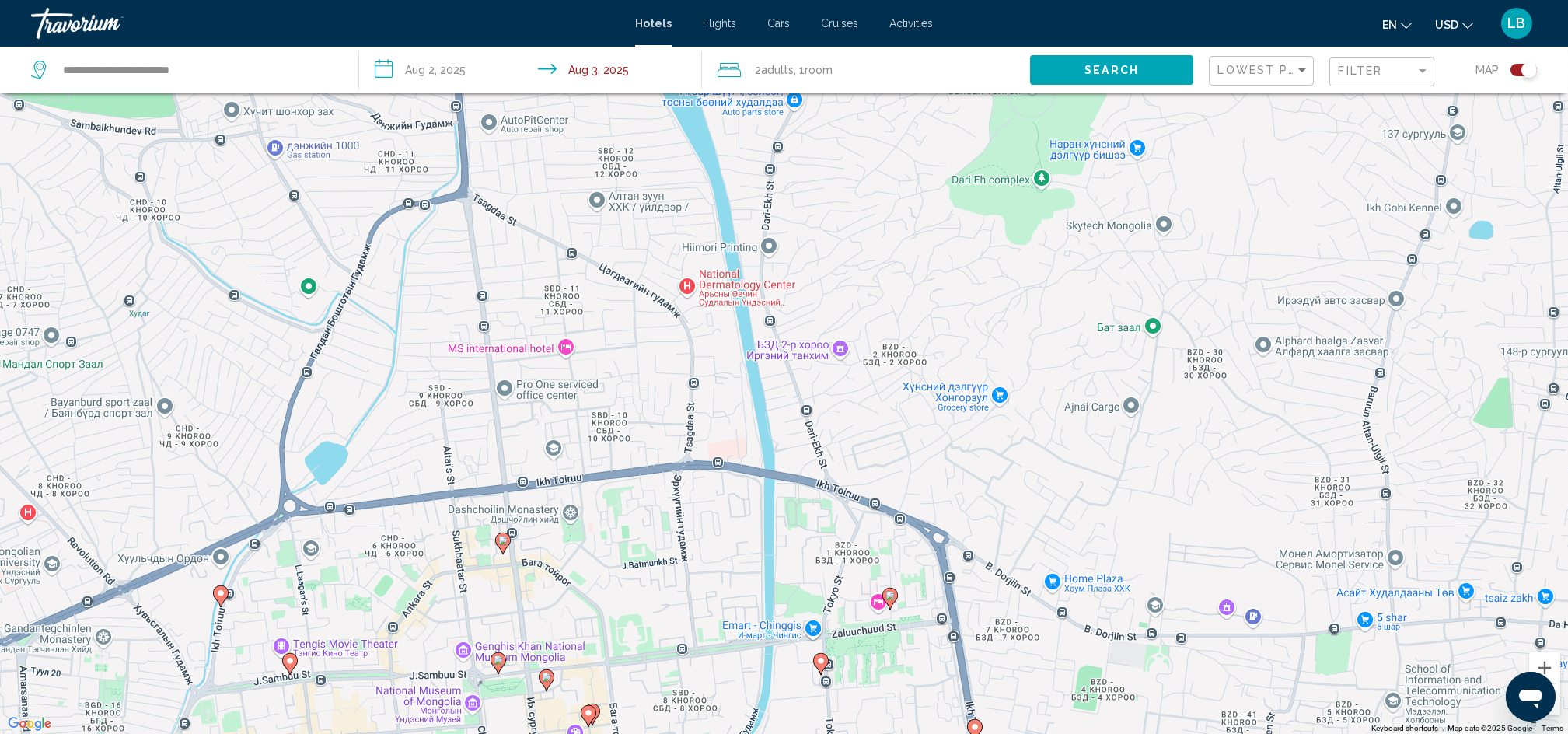 click 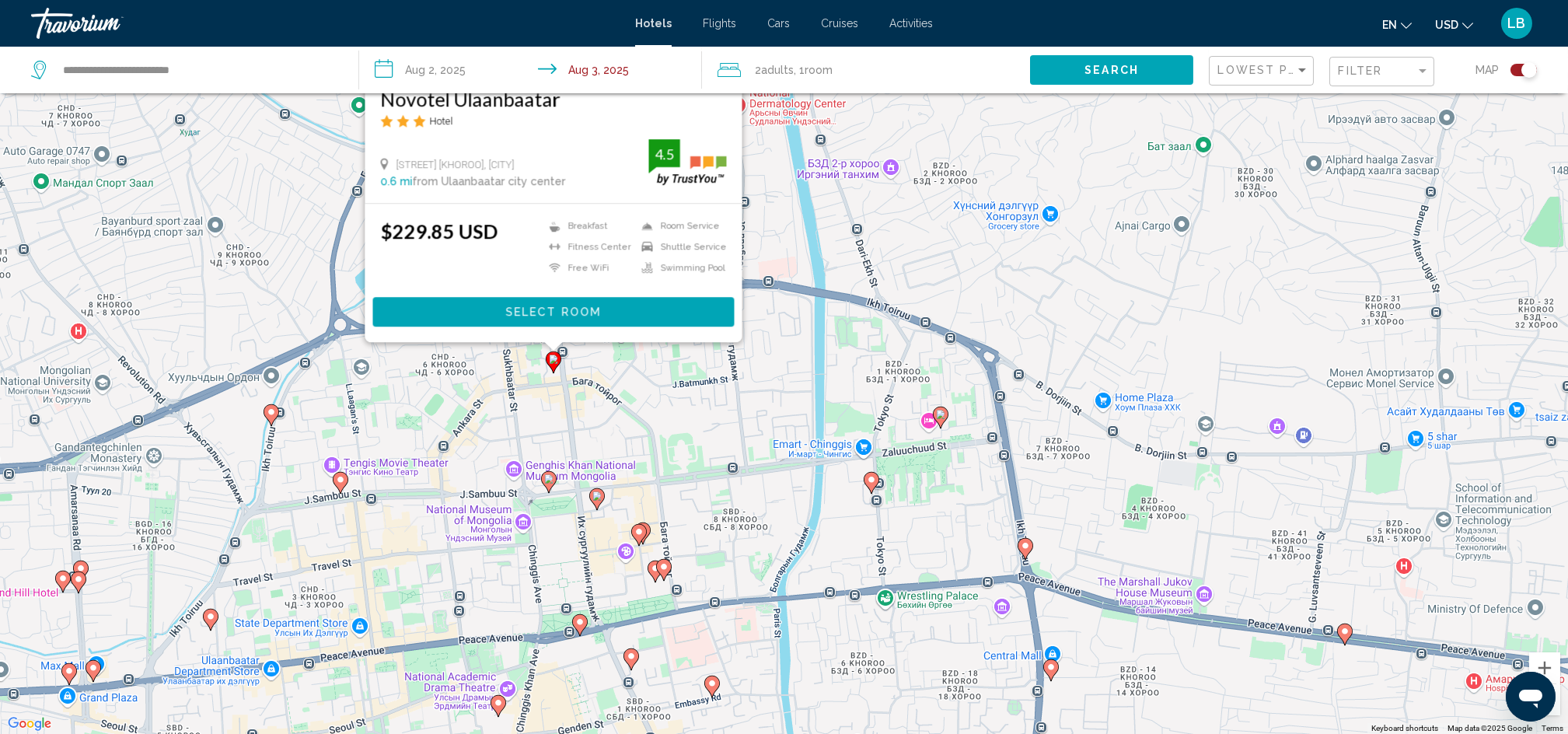drag, startPoint x: 980, startPoint y: 429, endPoint x: 1017, endPoint y: 274, distance: 159.35495 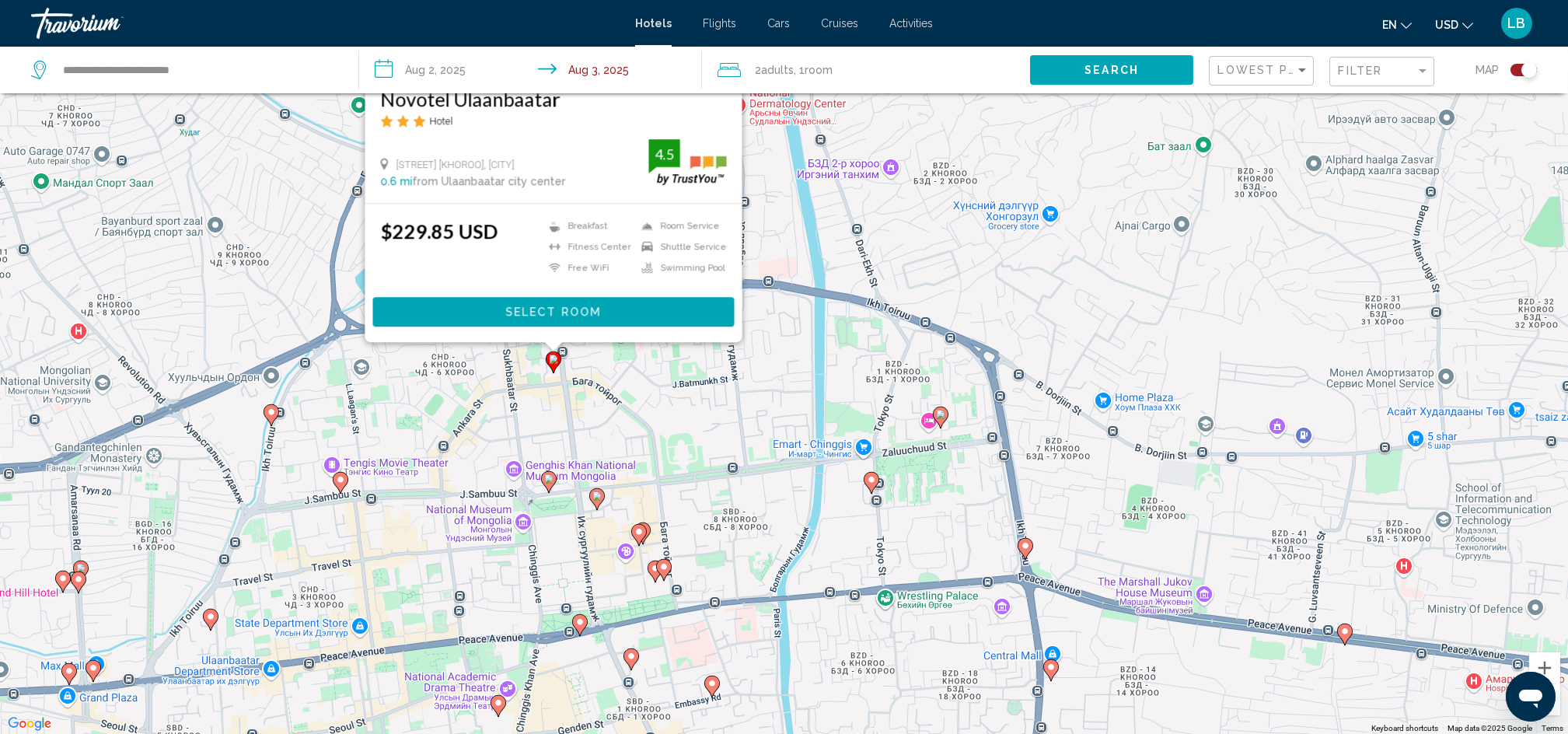 click on "To activate drag with keyboard, press Alt + Enter. Once in keyboard drag state, use the arrow keys to move the marker. To complete the drag, press the Enter key. To cancel, press Escape.  [HOTEL NAME]
Hotel
[STREET] [NUMBER]Th Khoroo, [CITY] [DISTANCE]  from [CITY] city center from hotel [RATING] $[PRICE]
Breakfast
Fitness Center
Free WiFi
Room Service
Shuttle Service
Swimming Pool [RATING] Select Room" at bounding box center [784, 367] 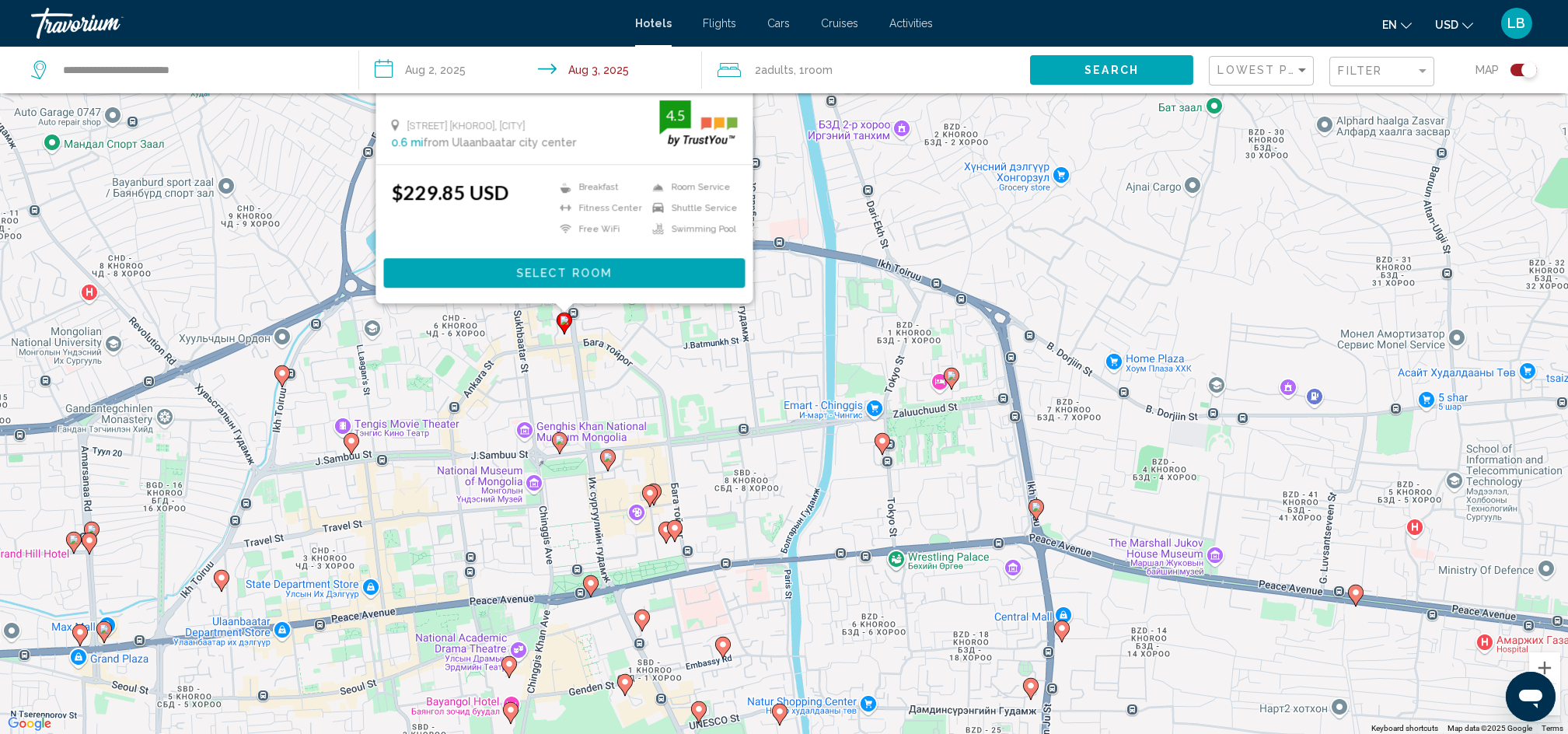 click 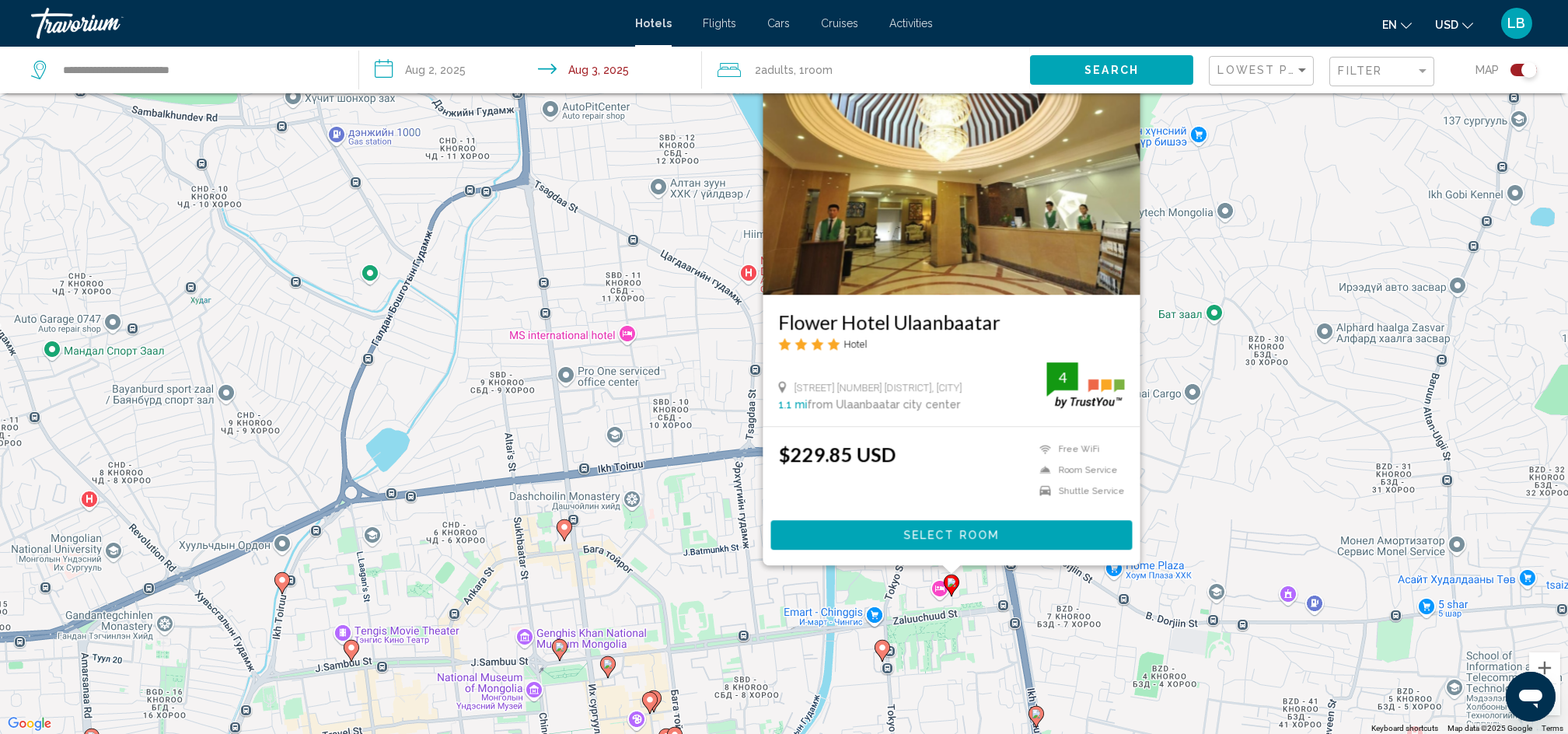 click 